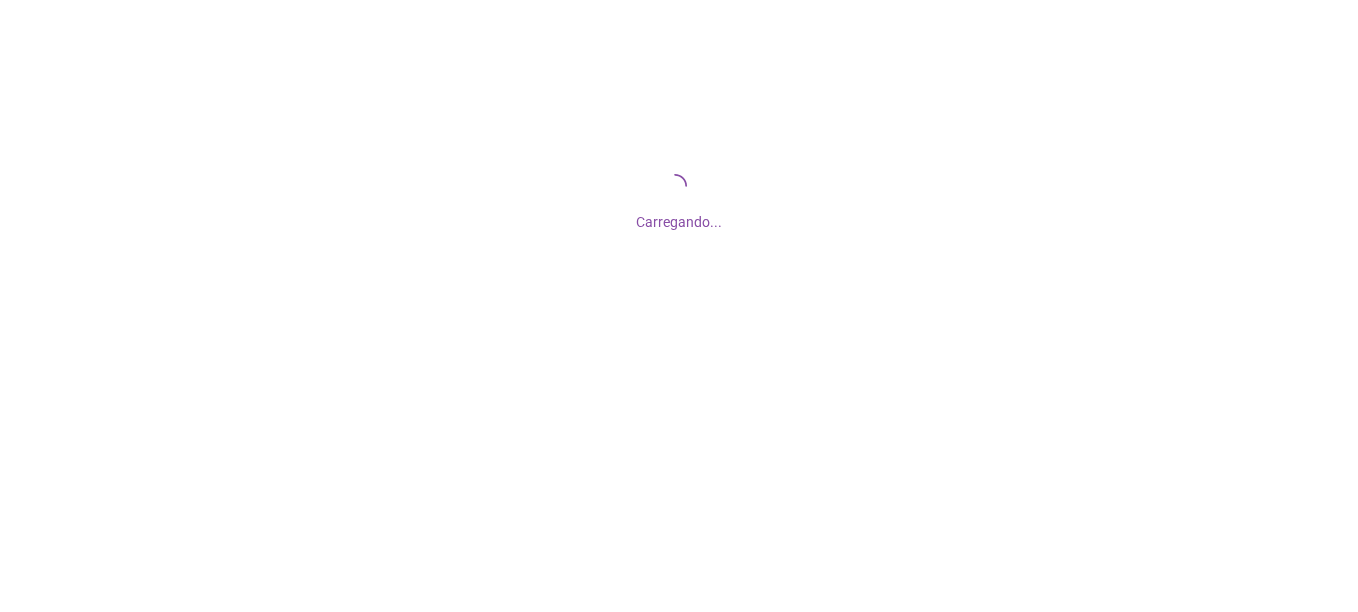 scroll, scrollTop: 0, scrollLeft: 0, axis: both 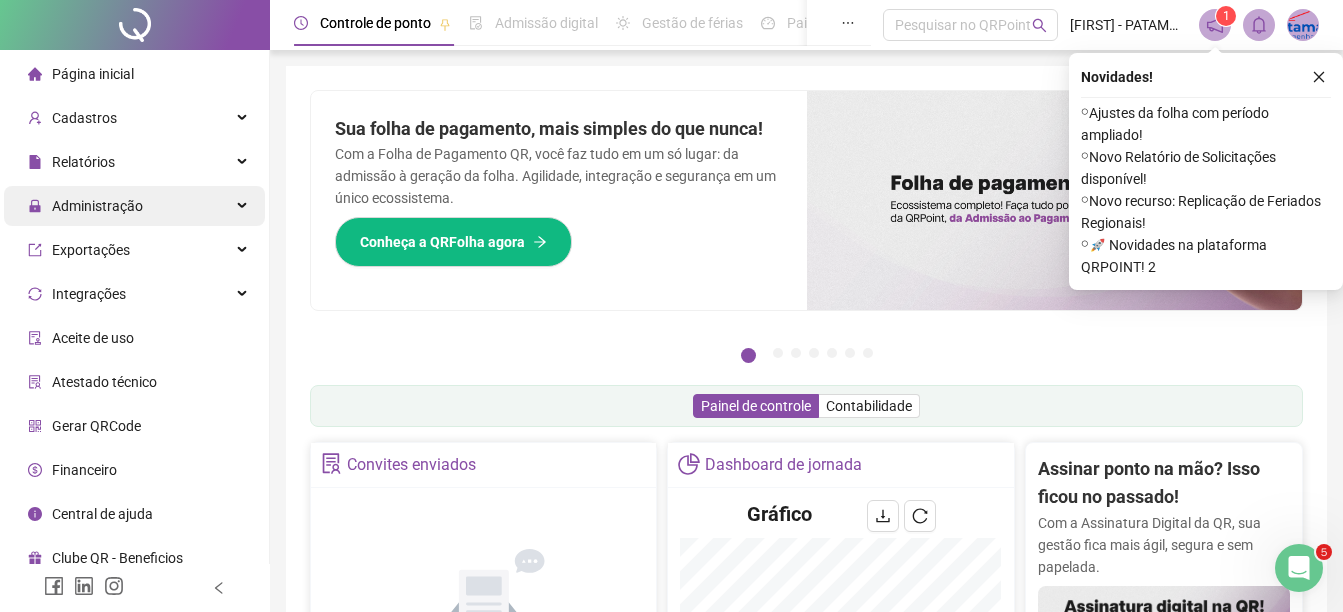 click on "Administração" at bounding box center [134, 206] 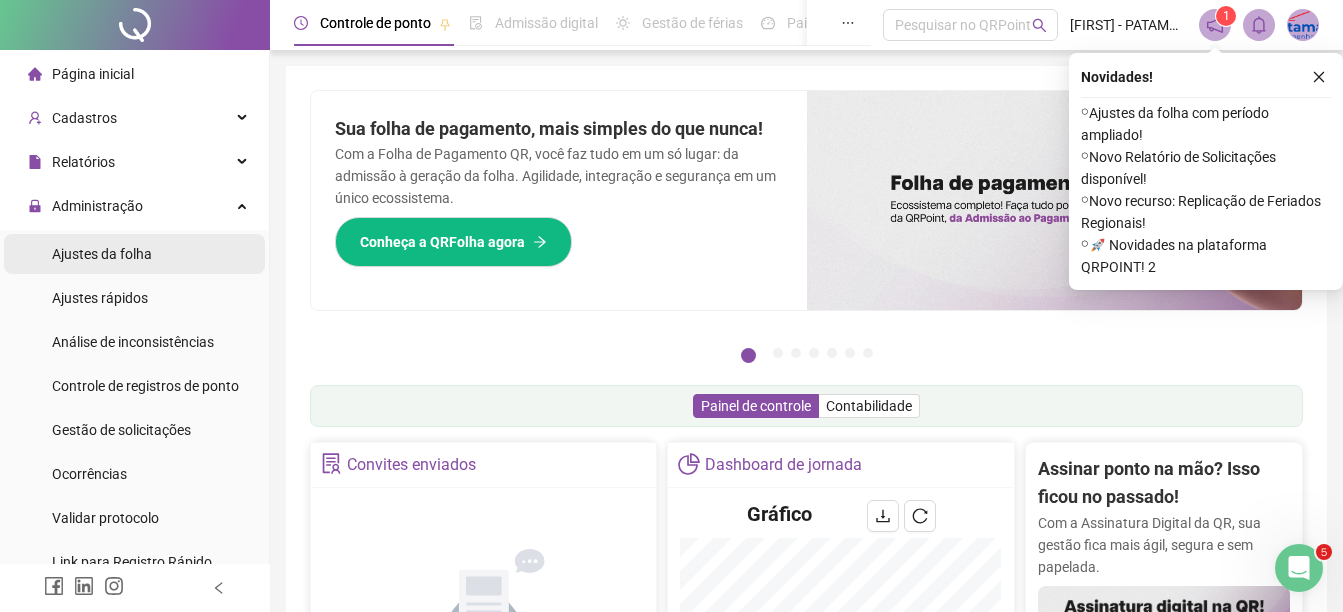 click on "Ajustes da folha" at bounding box center (134, 254) 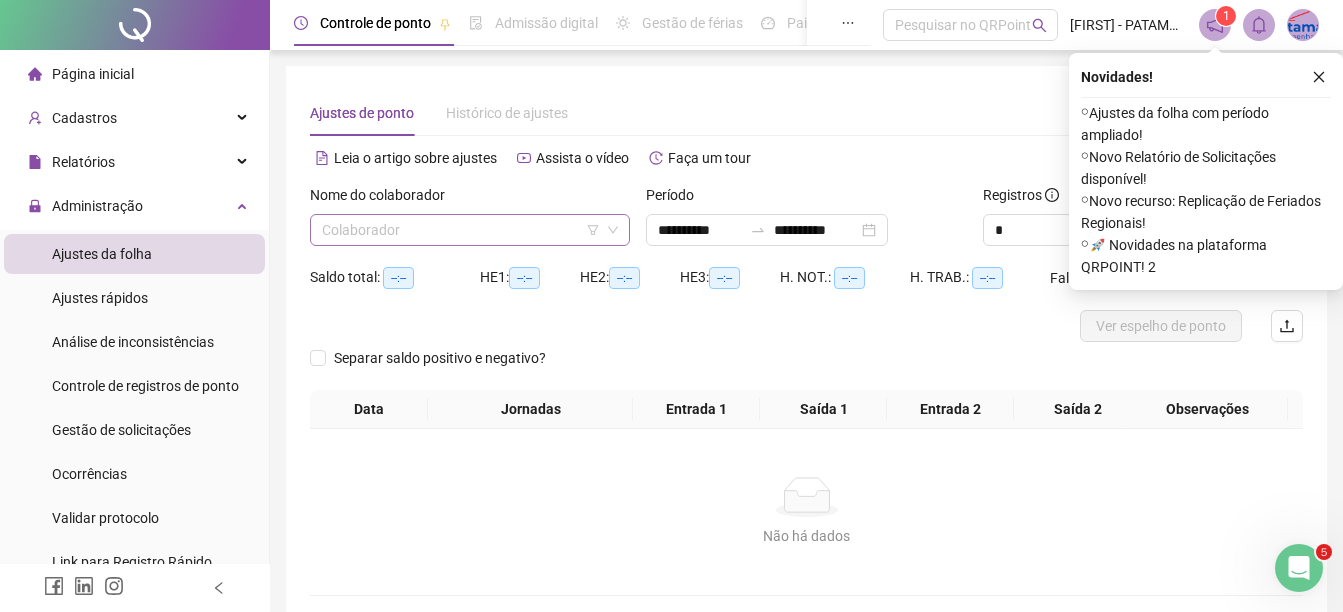 click at bounding box center (464, 230) 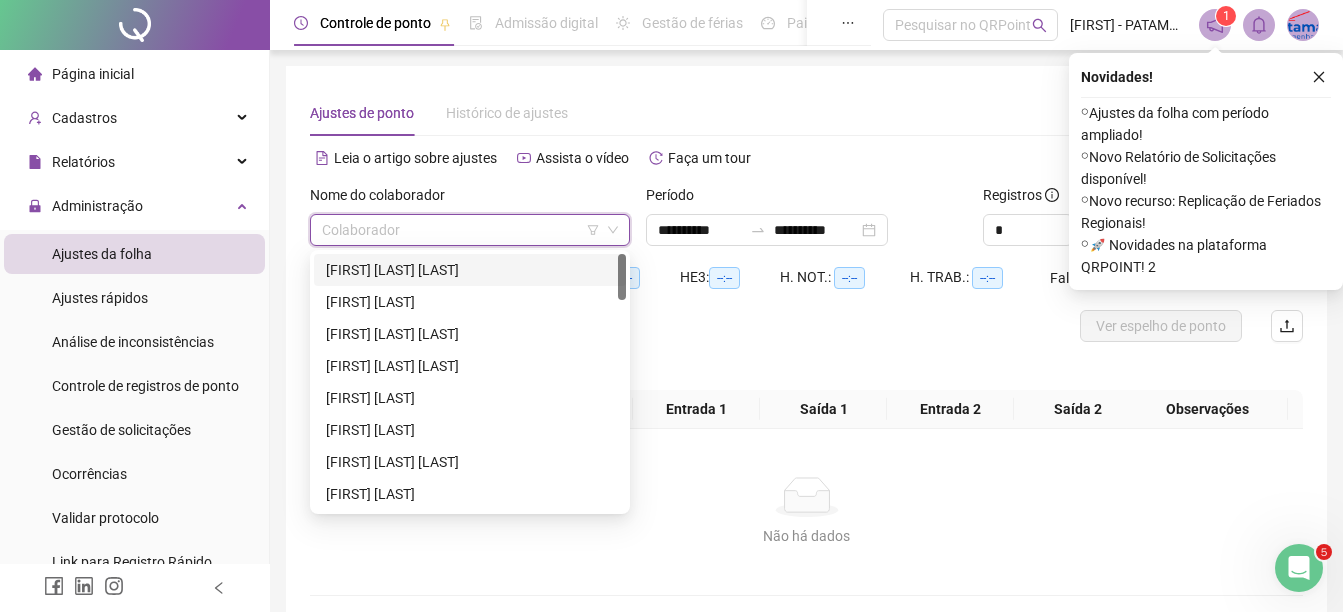 click on "[FIRST] [LAST] [LAST]" at bounding box center (470, 270) 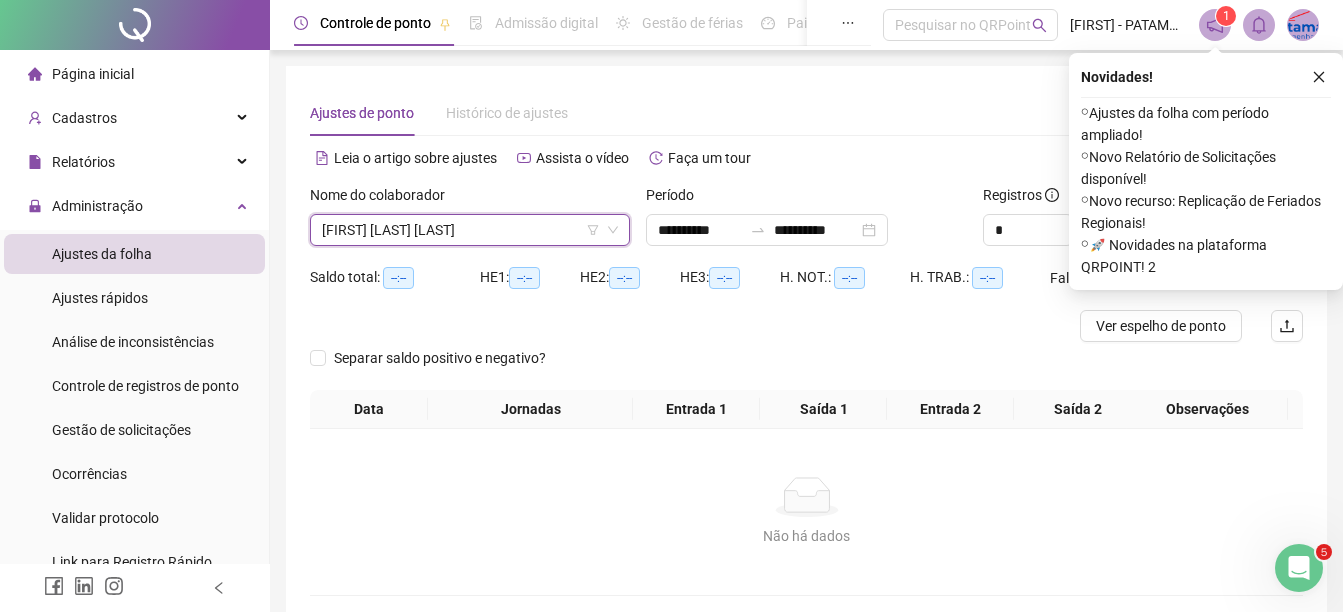 click on "**********" at bounding box center (806, 223) 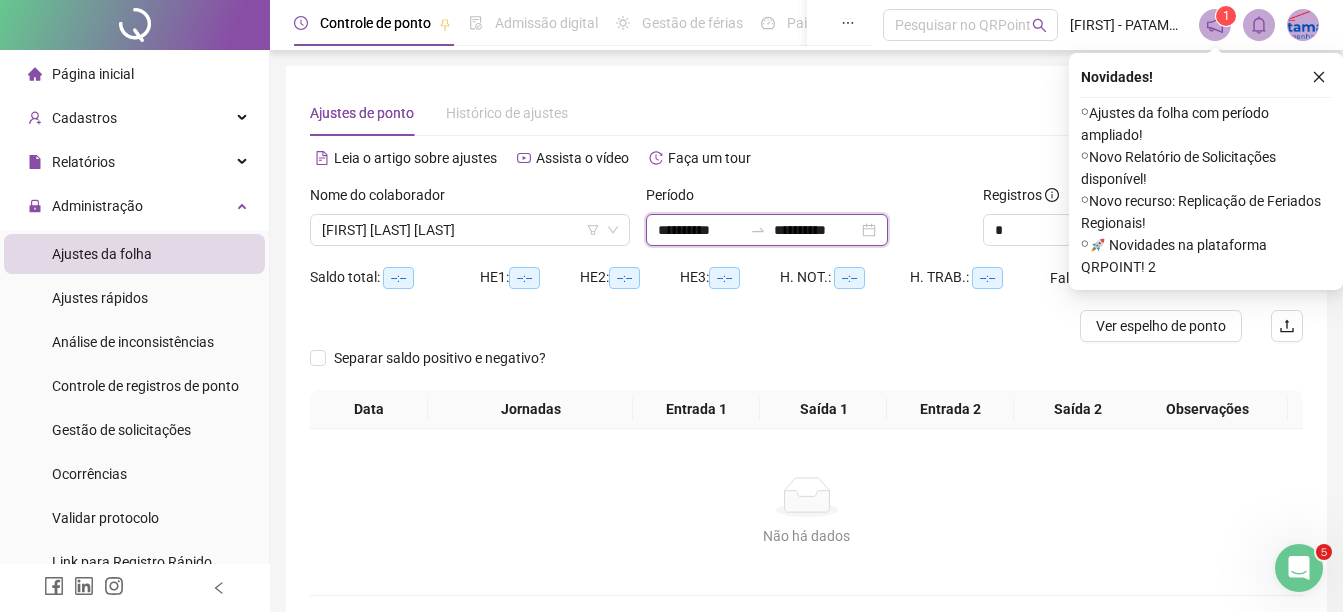 click on "**********" at bounding box center (816, 230) 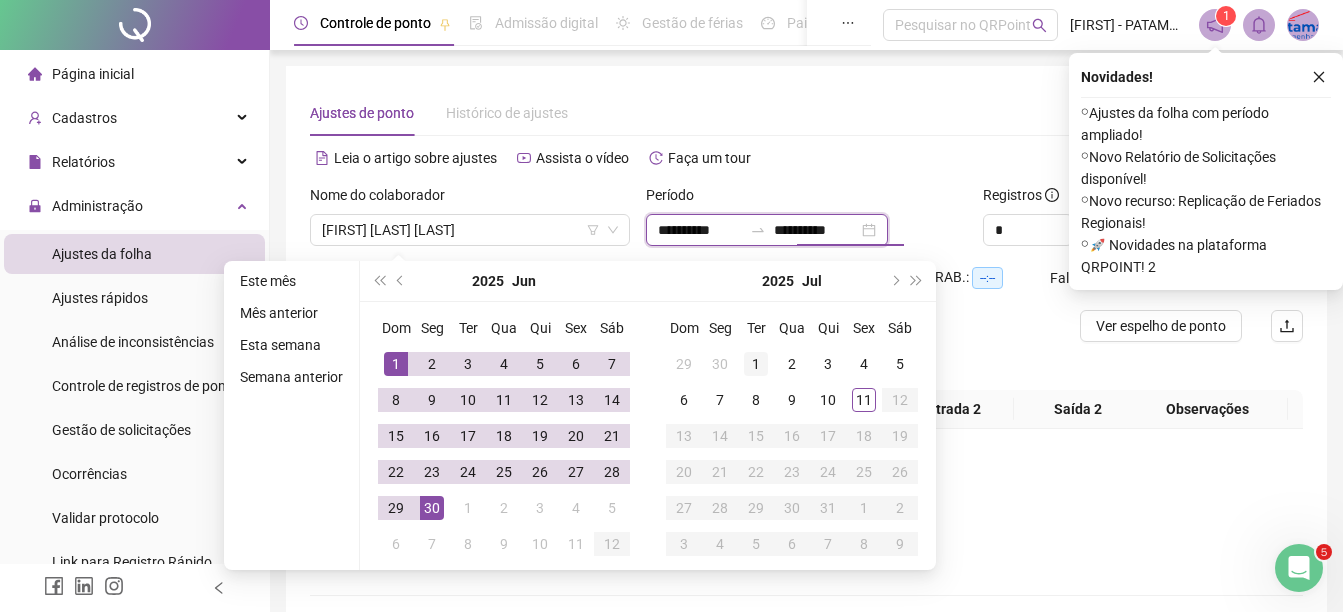 type on "**********" 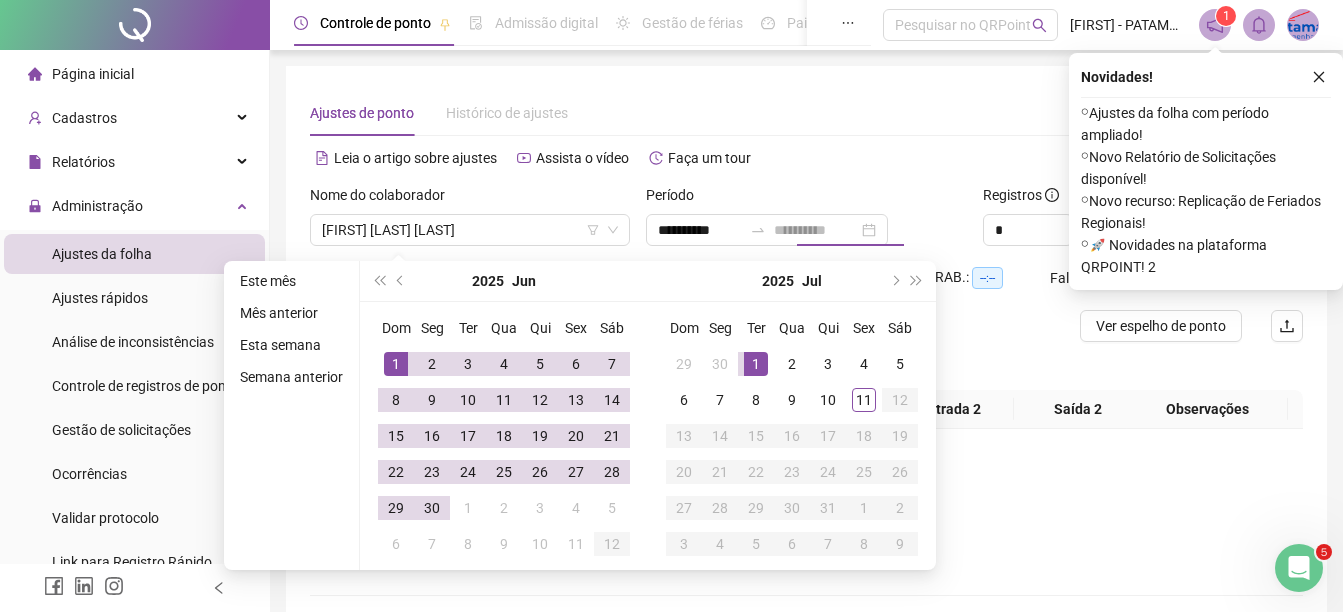 click on "1" at bounding box center (756, 364) 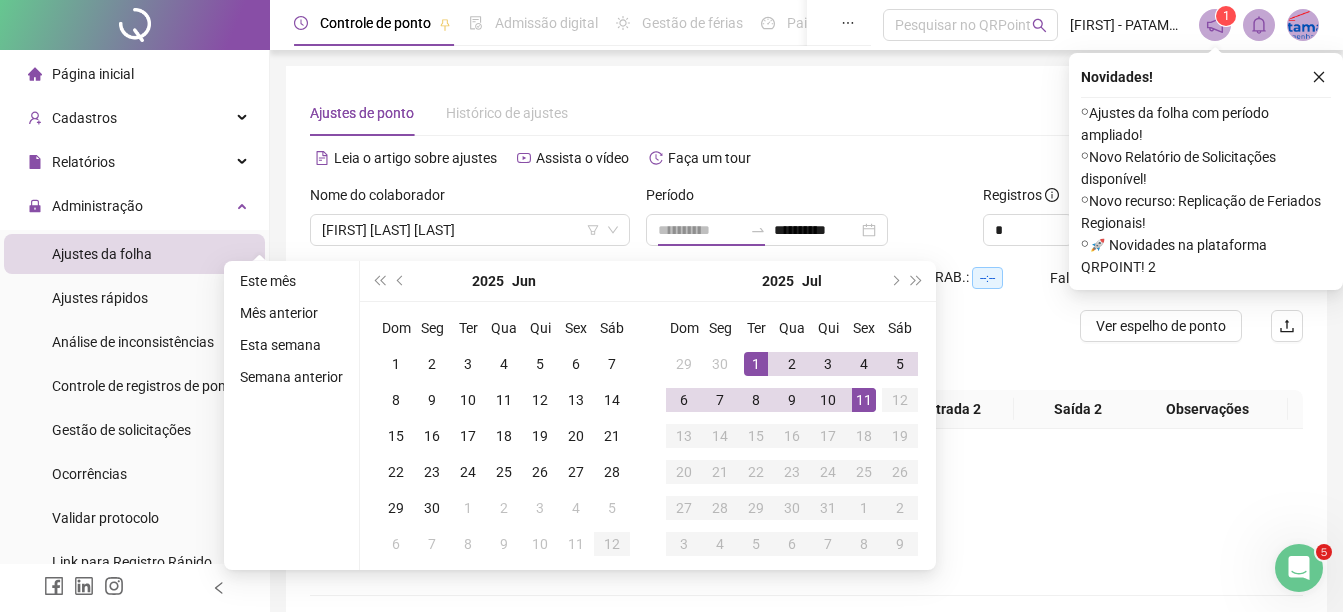 click on "11" at bounding box center (864, 400) 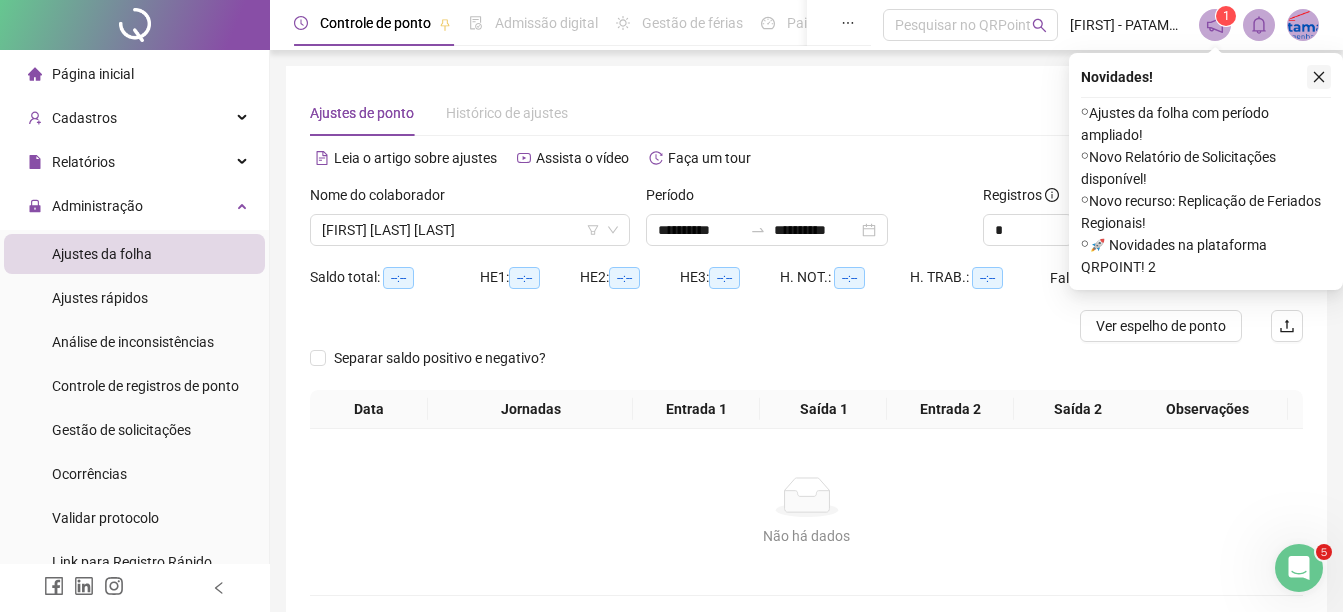 click 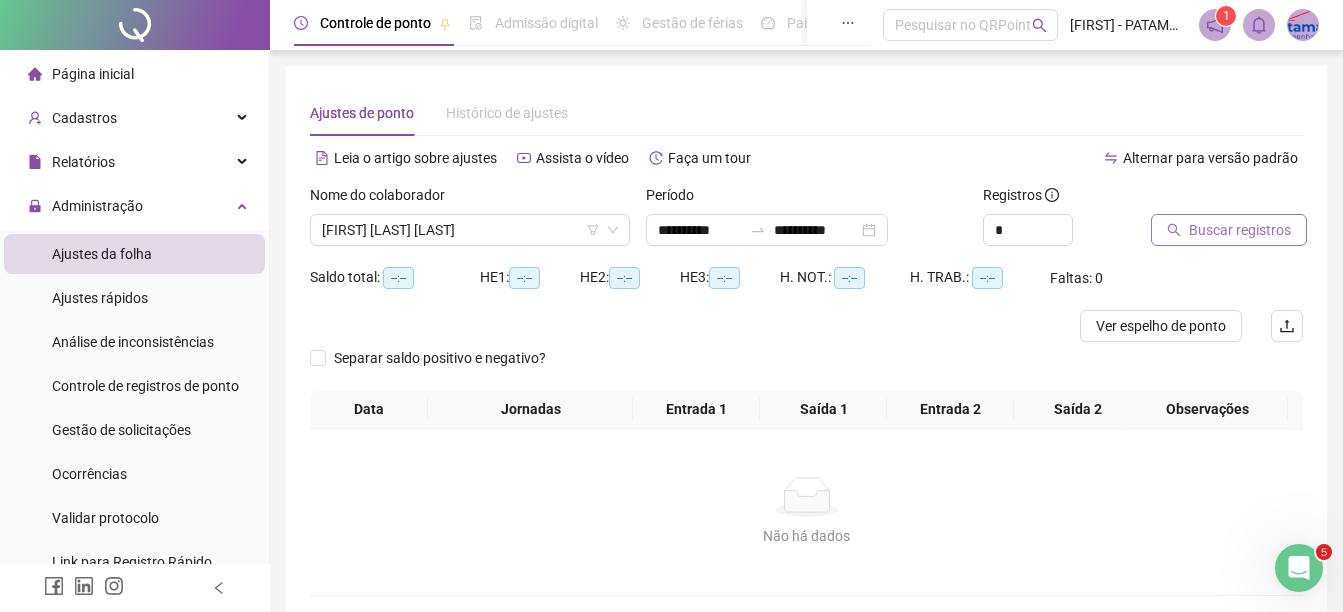 click on "Buscar registros" at bounding box center (1240, 230) 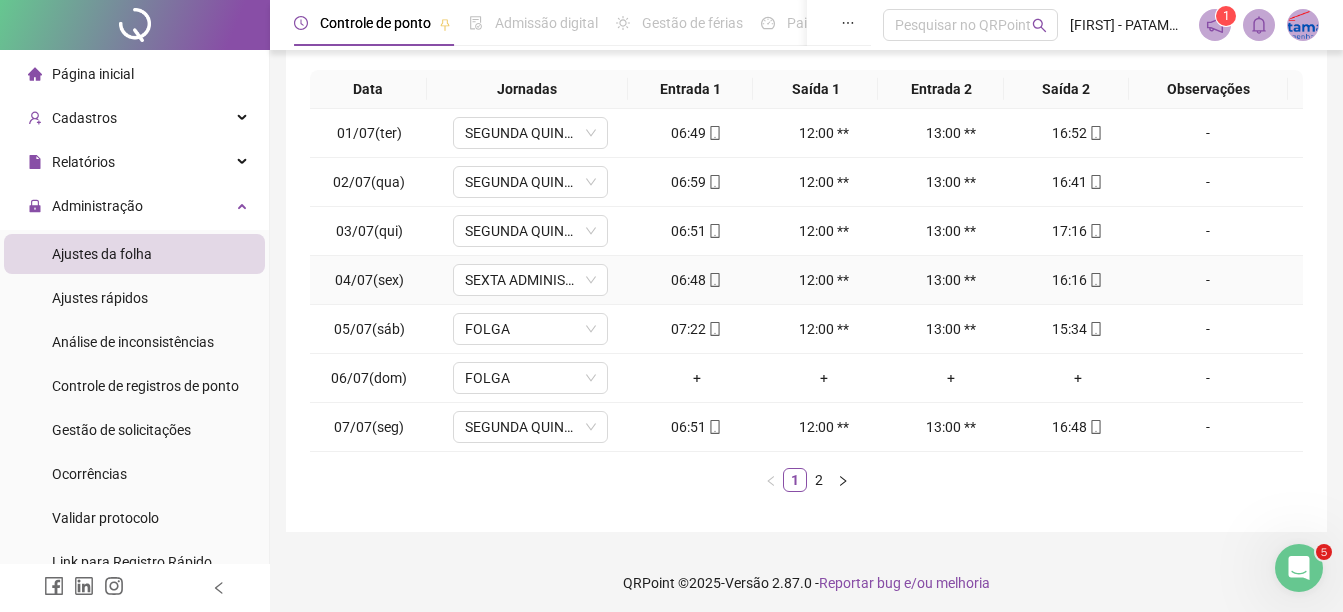 scroll, scrollTop: 326, scrollLeft: 0, axis: vertical 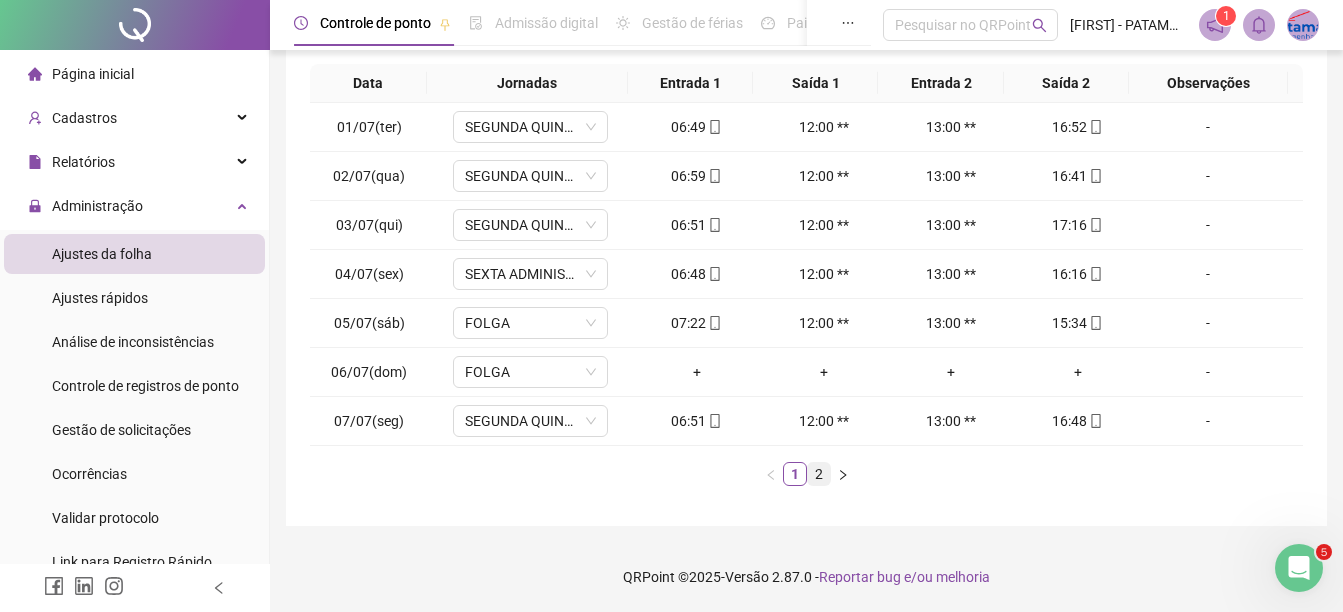click on "2" at bounding box center [819, 474] 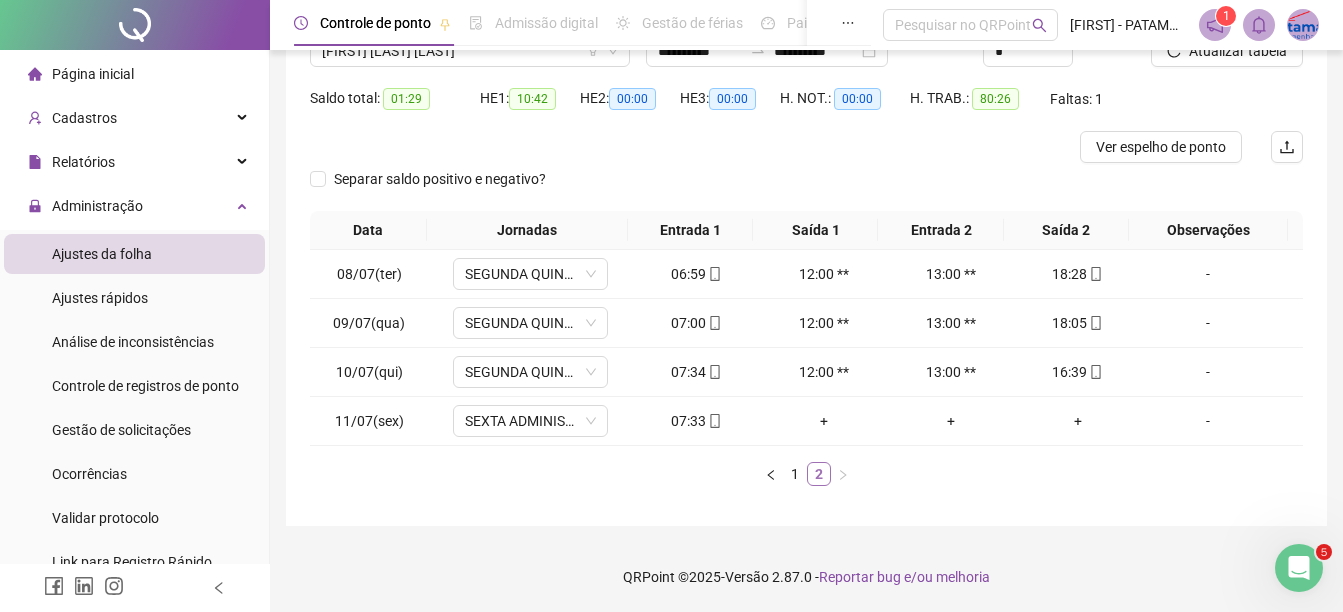 scroll, scrollTop: 179, scrollLeft: 0, axis: vertical 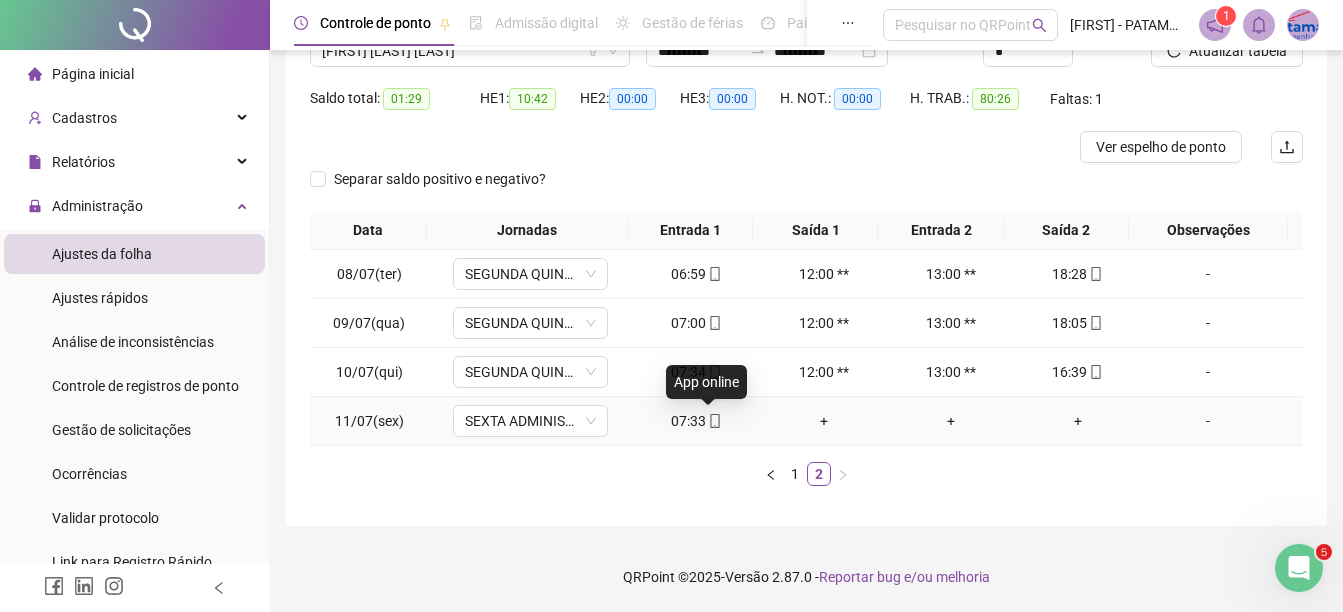 click 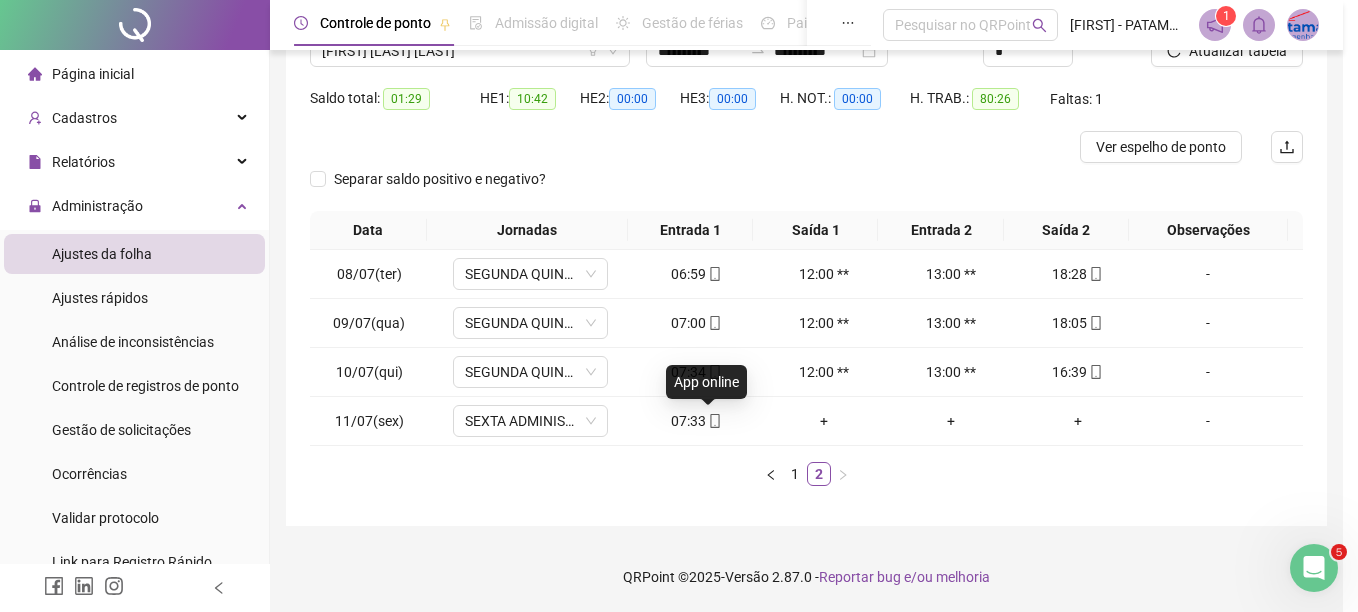 type on "**********" 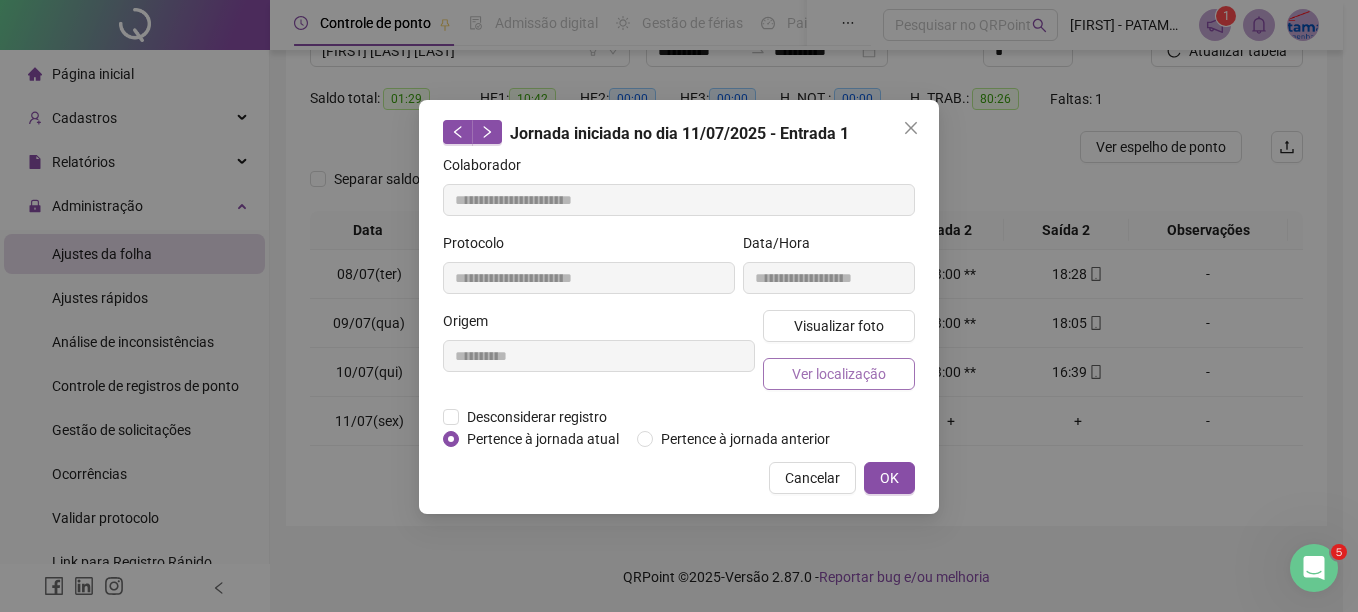 click on "Ver localização" at bounding box center (839, 374) 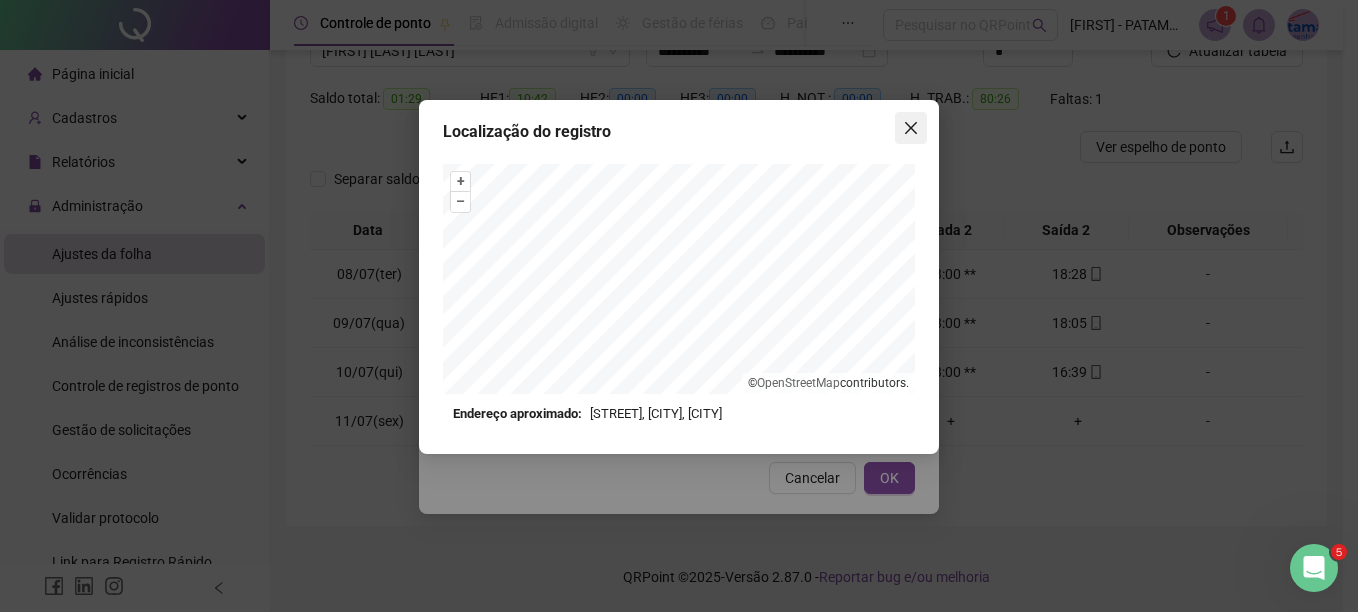 click 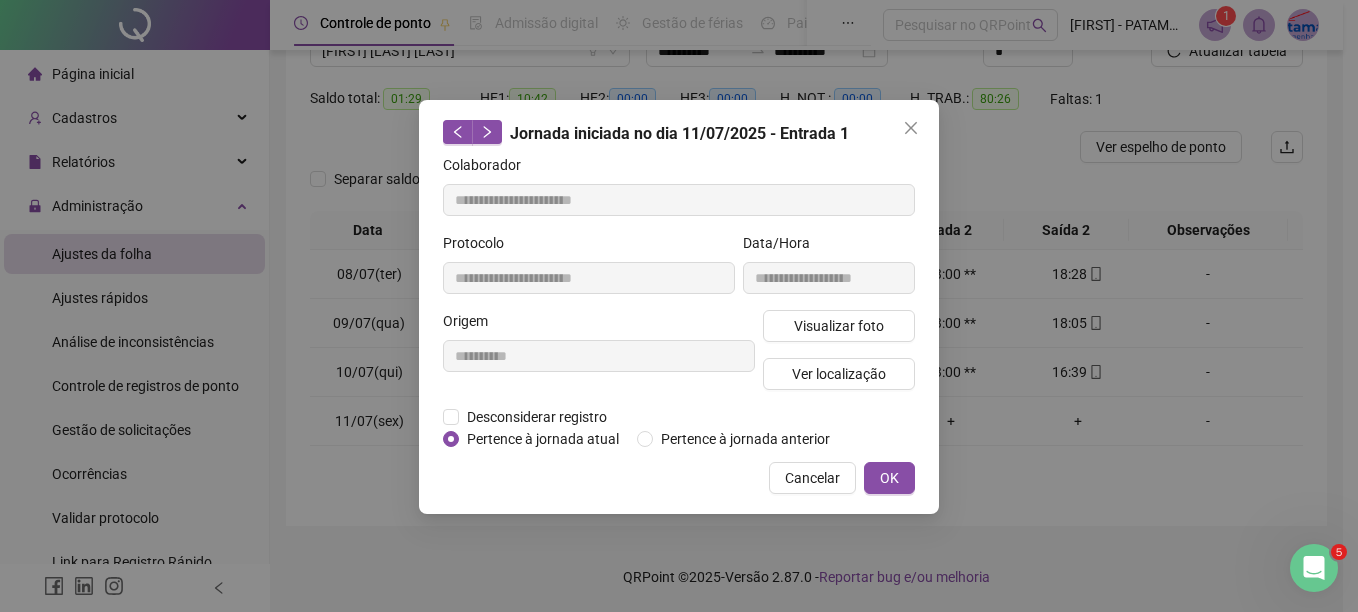 click 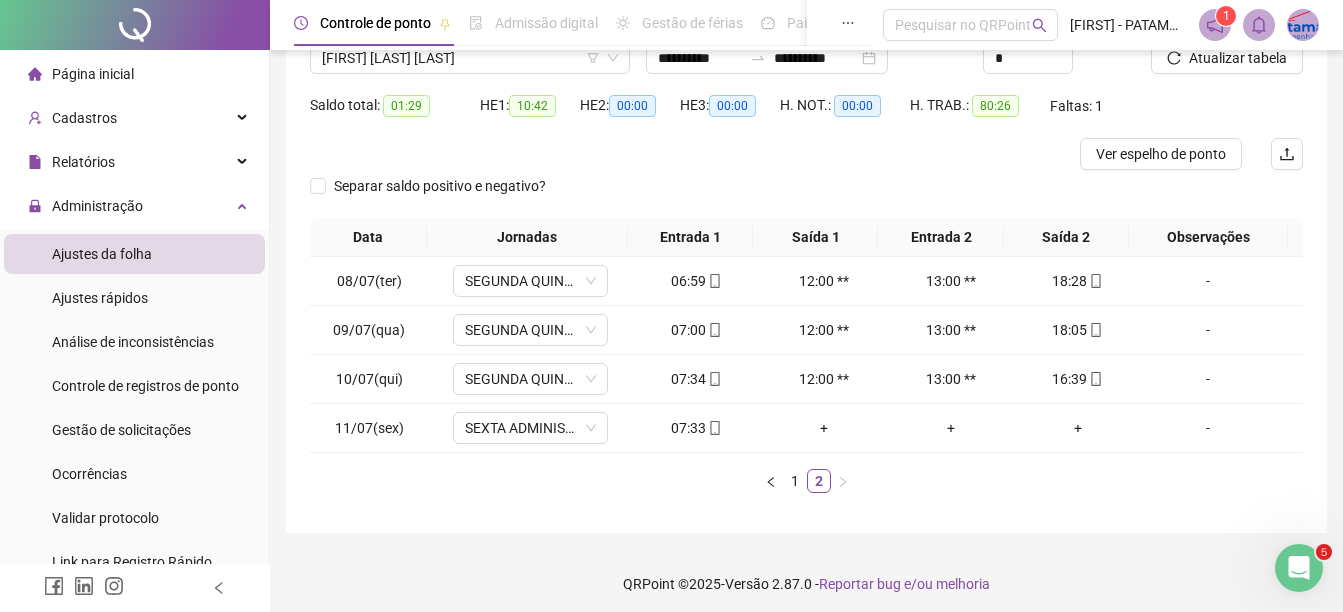 scroll, scrollTop: 0, scrollLeft: 0, axis: both 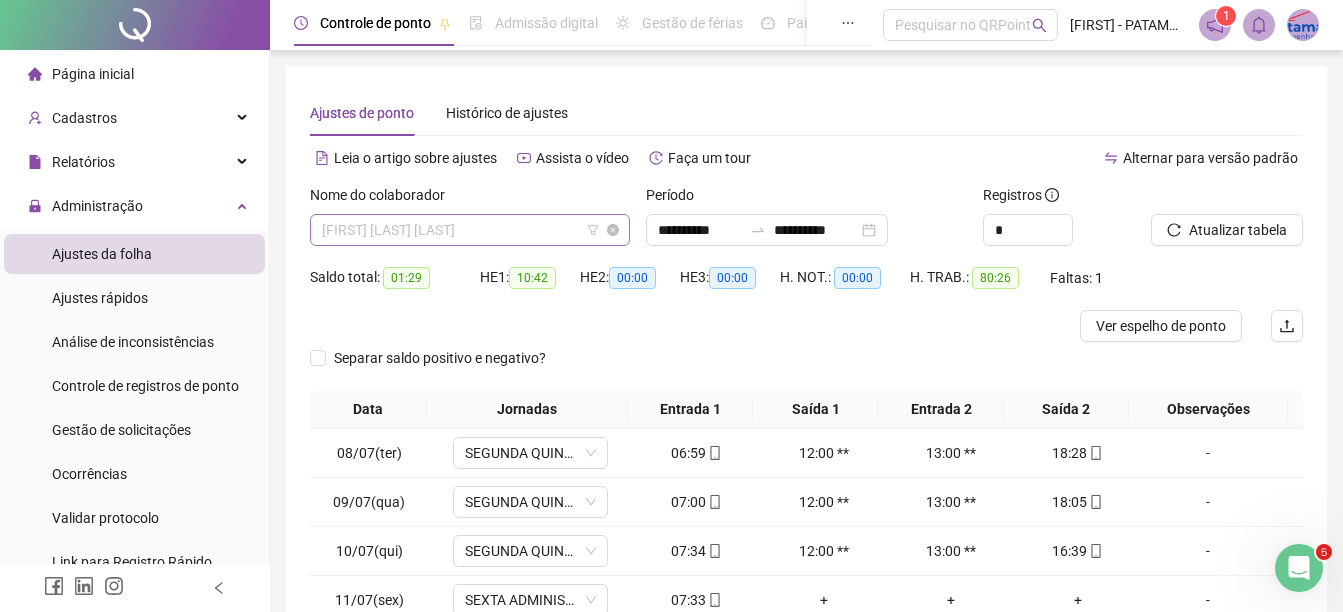 click on "[FIRST] [LAST] [LAST]" at bounding box center [470, 230] 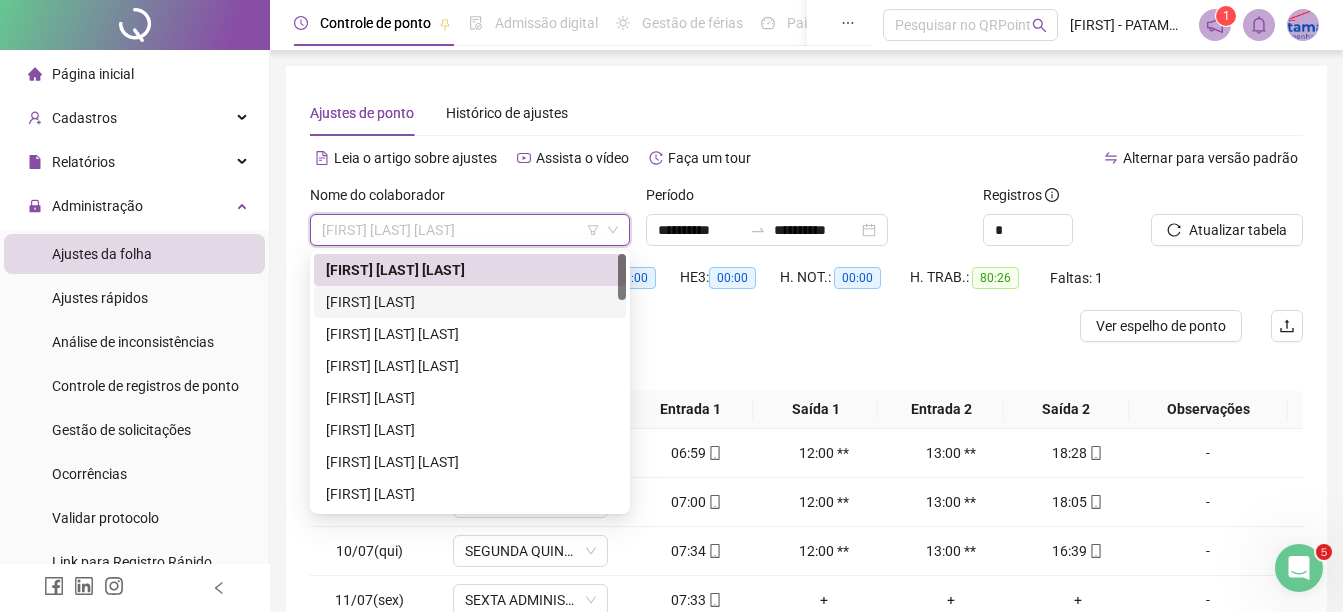 click on "[FIRST] [LAST]" at bounding box center (470, 302) 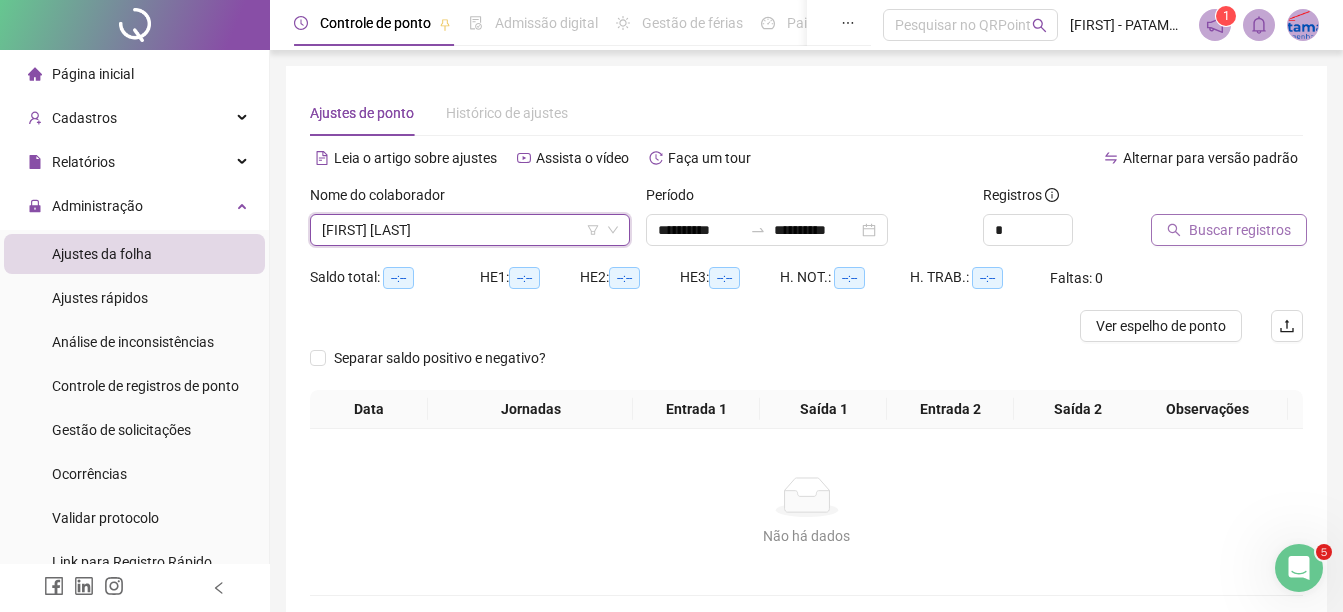 click on "Buscar registros" at bounding box center [1240, 230] 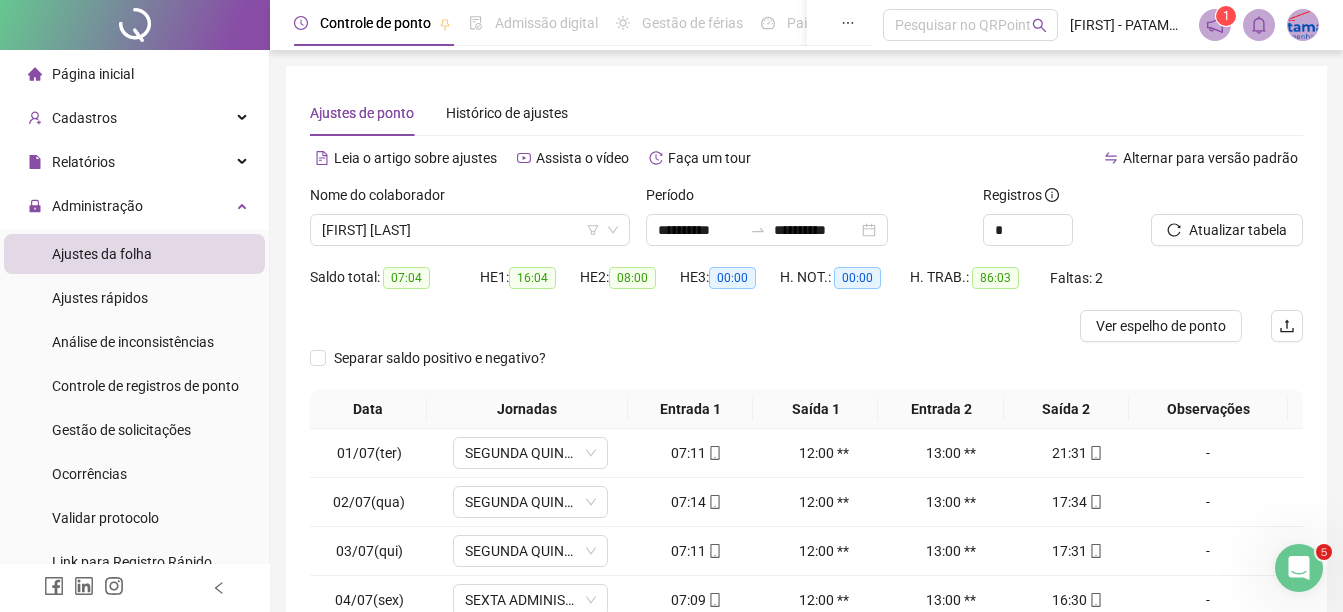 scroll, scrollTop: 326, scrollLeft: 0, axis: vertical 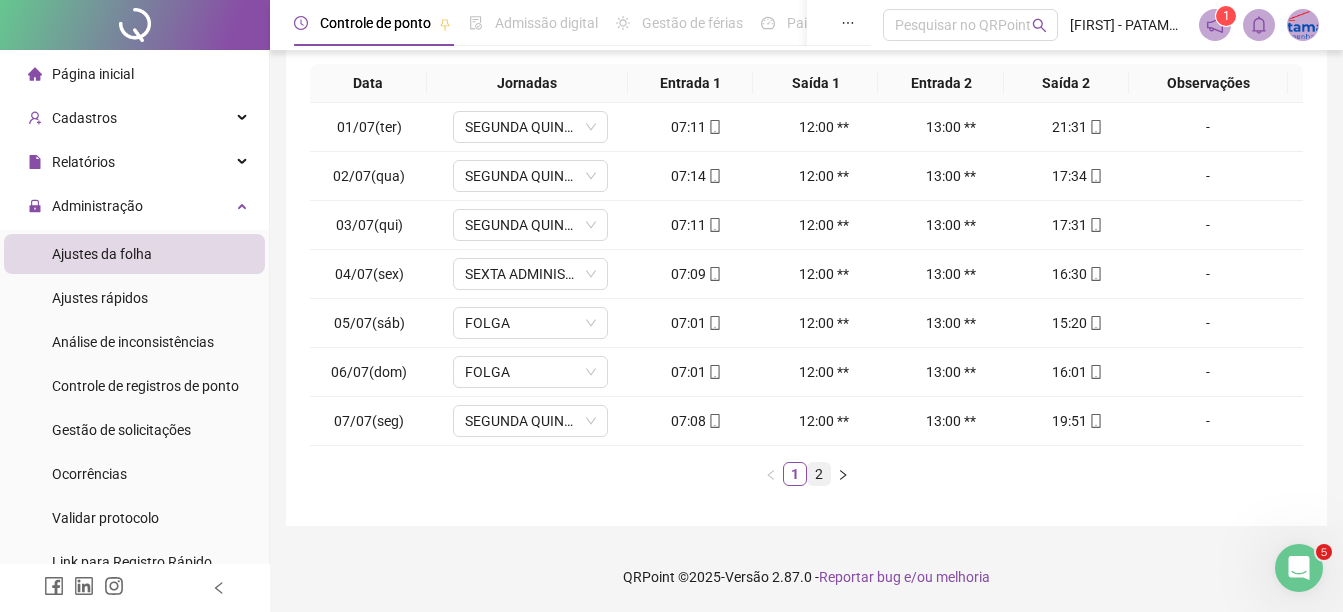 click on "2" at bounding box center [819, 474] 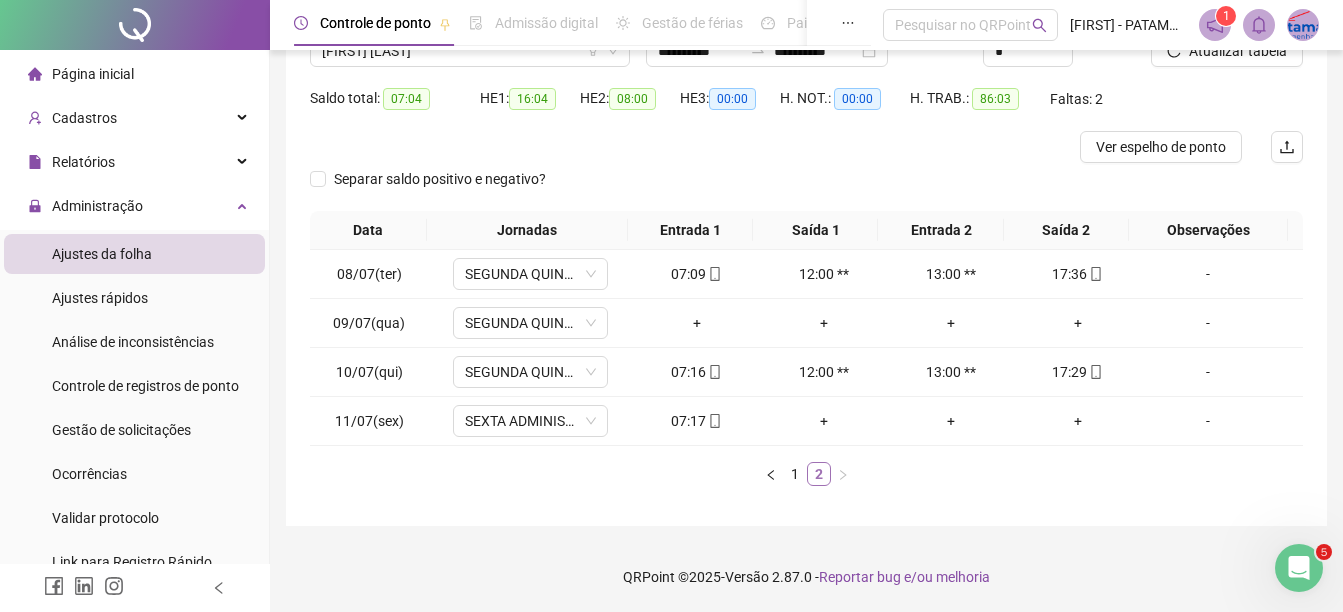 scroll, scrollTop: 179, scrollLeft: 0, axis: vertical 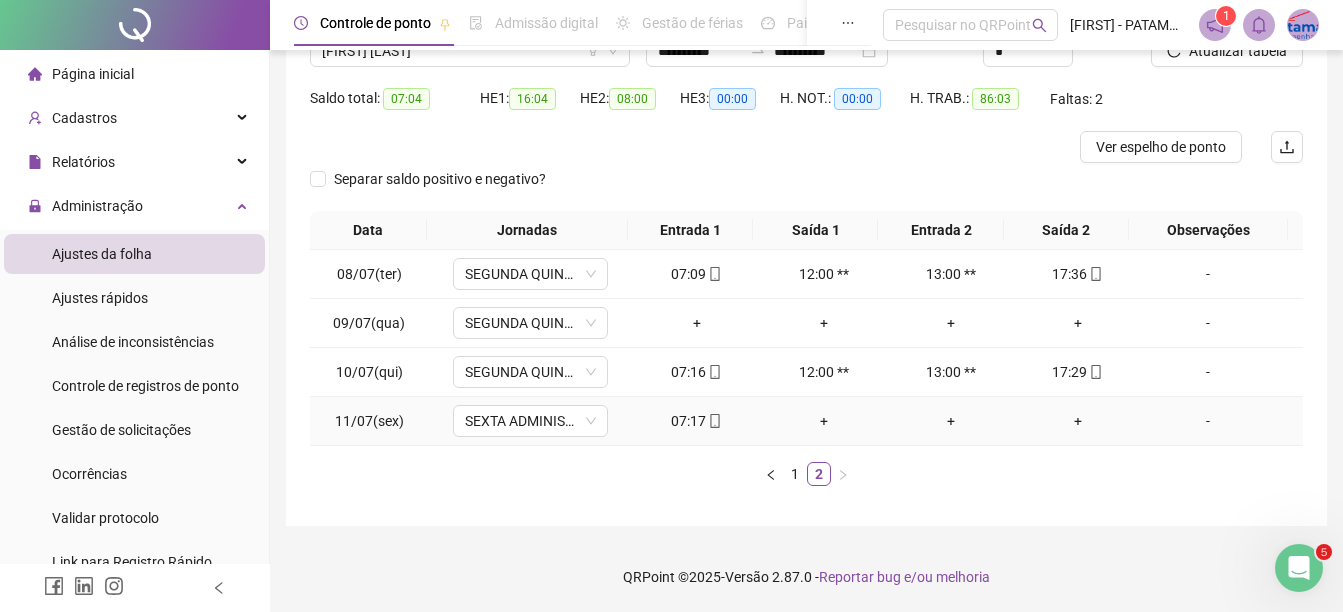click on "07:17" at bounding box center [696, 421] 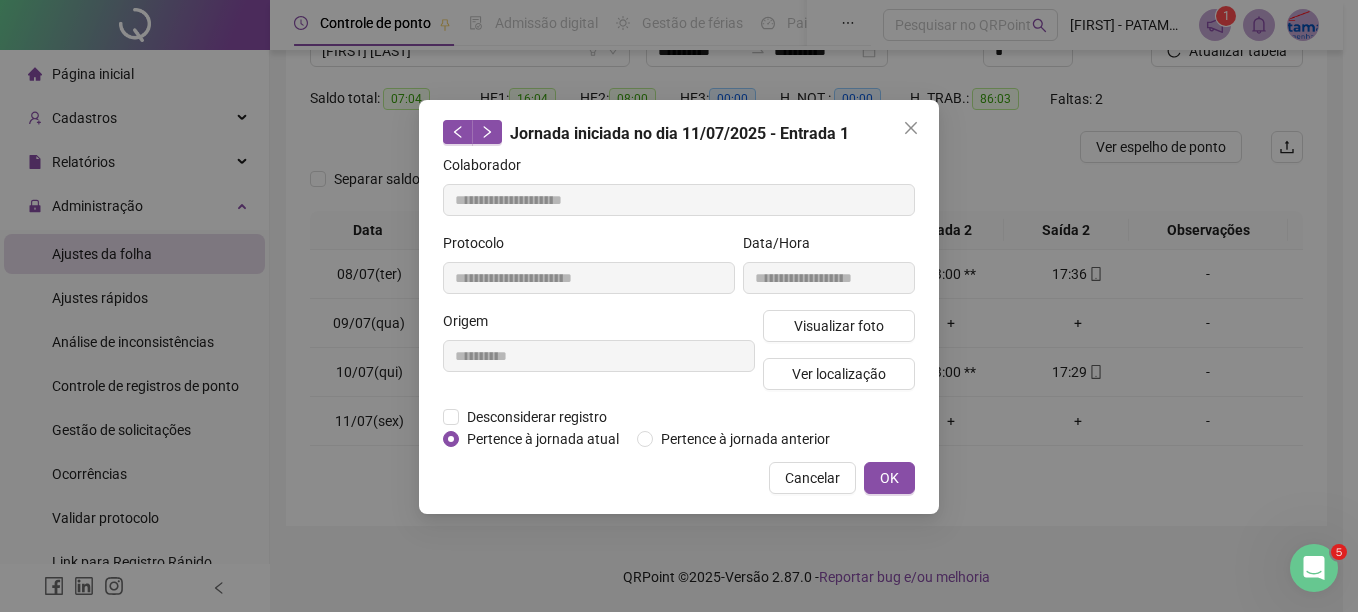 type on "**********" 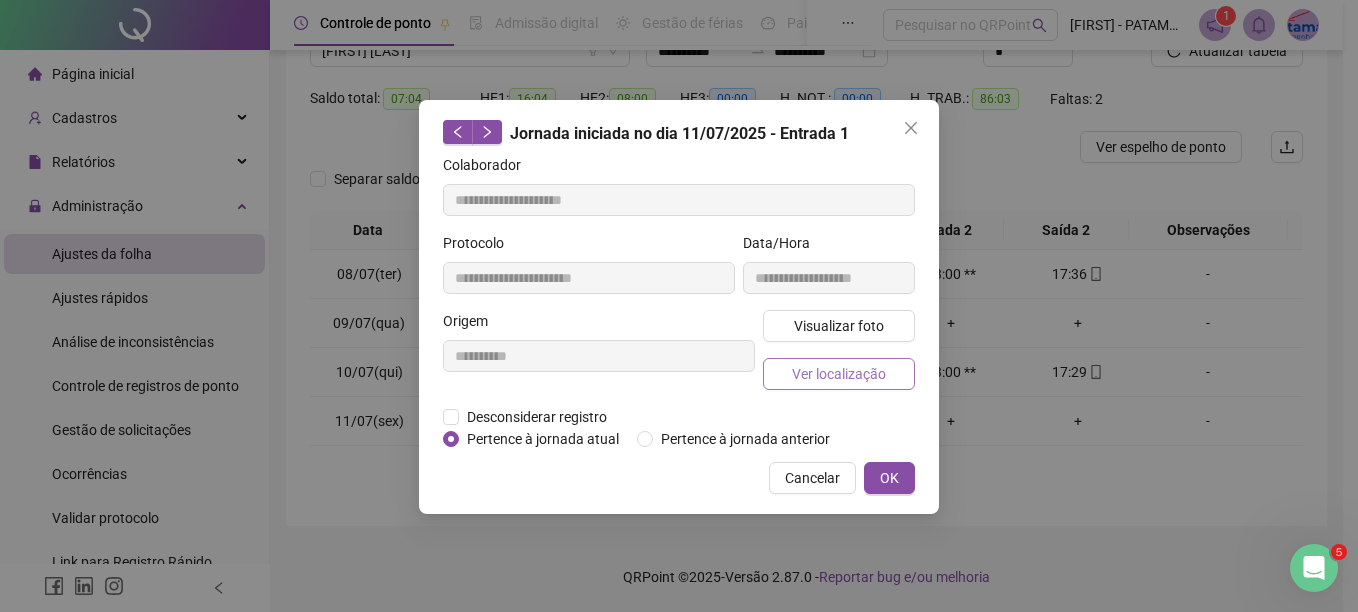 click on "Ver localização" at bounding box center (839, 374) 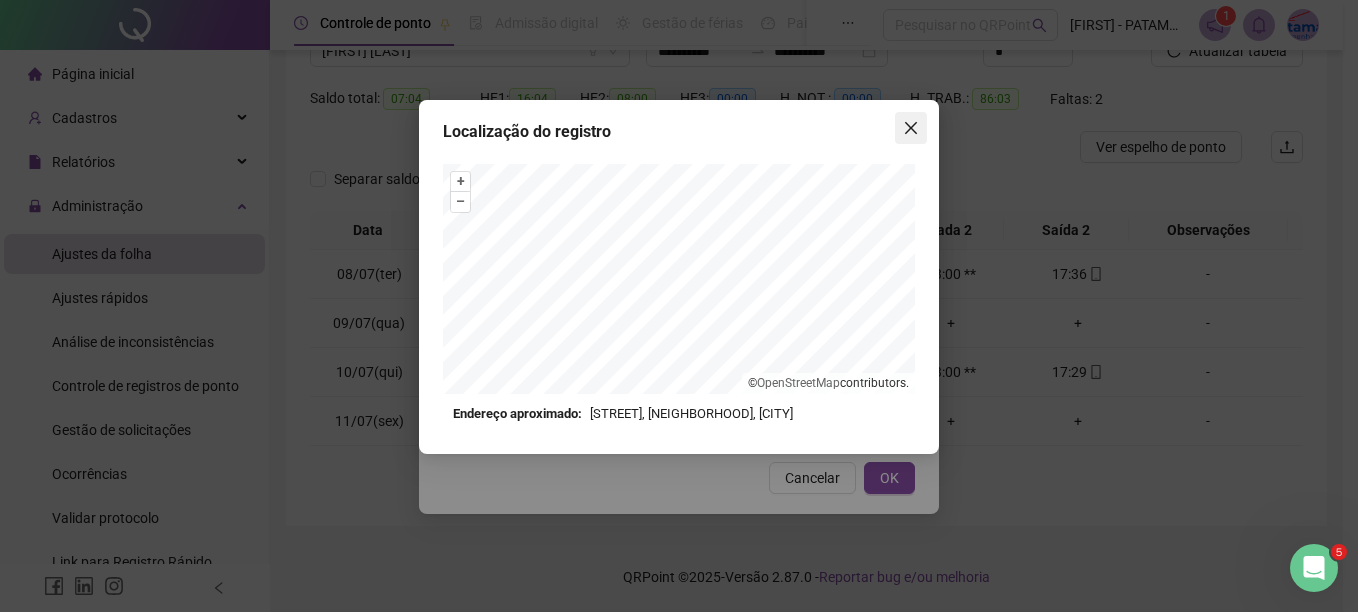 click 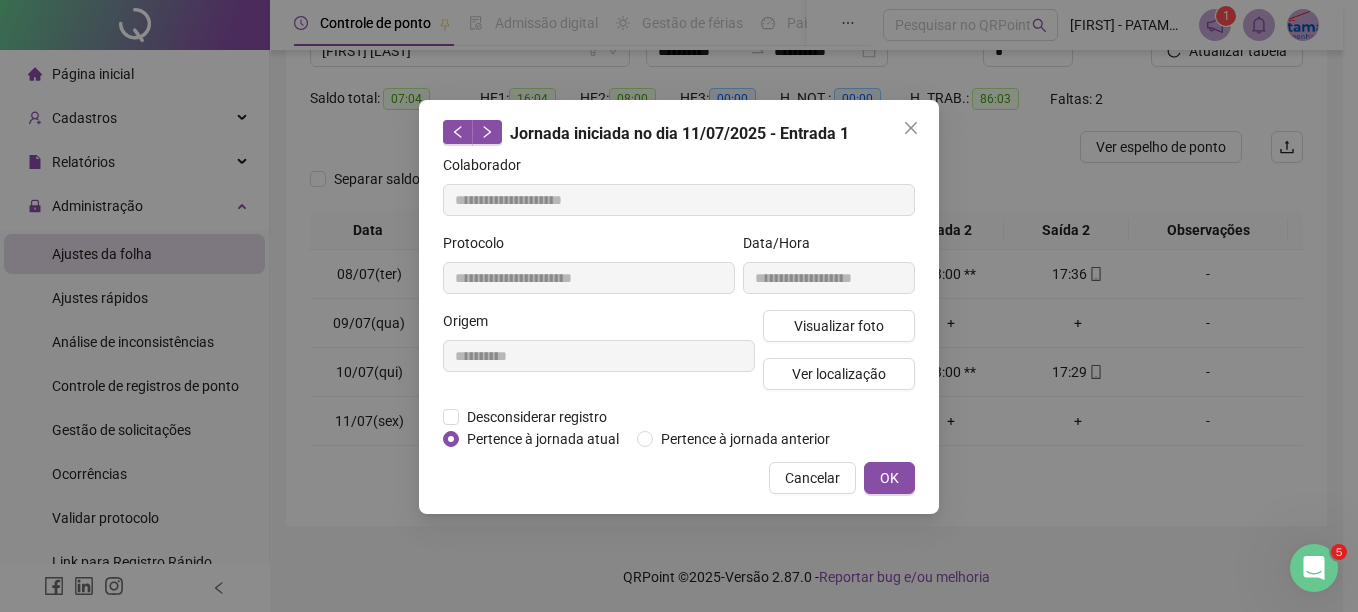 click 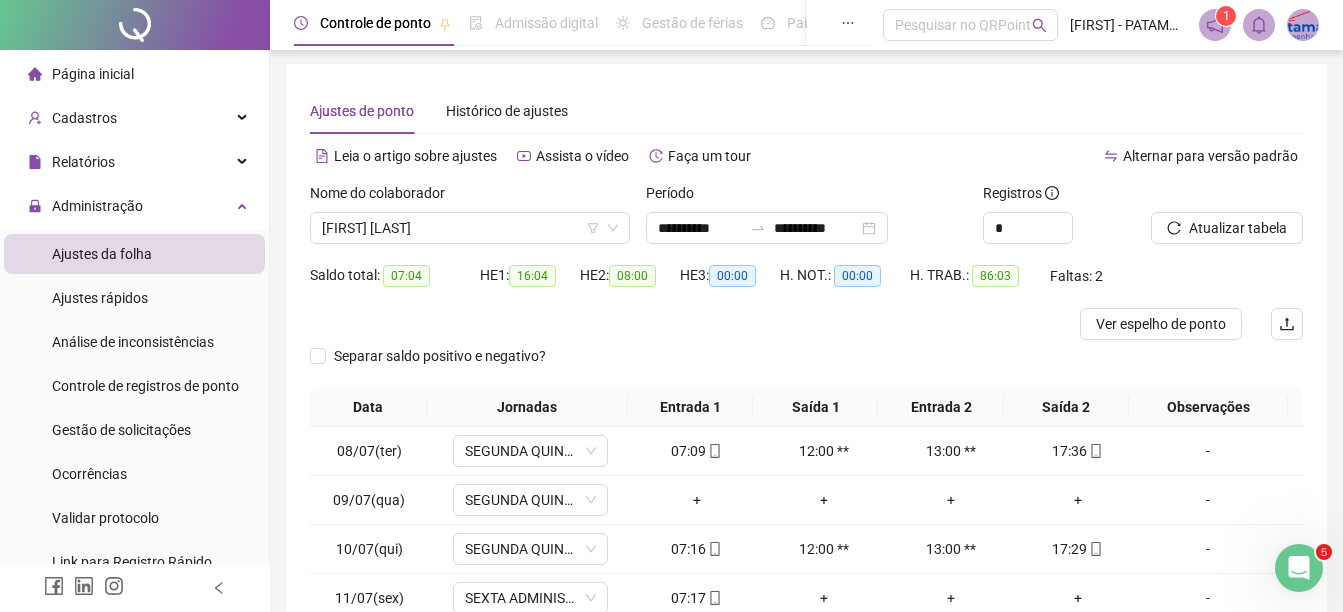 scroll, scrollTop: 0, scrollLeft: 0, axis: both 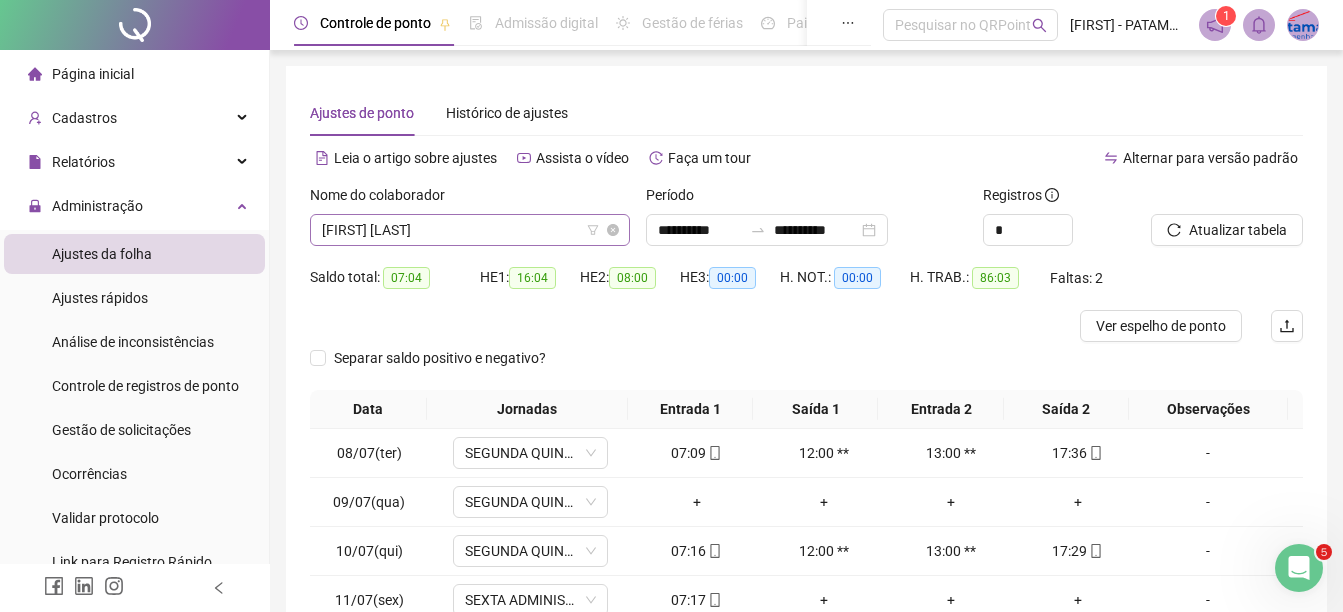 click on "[FIRST] [LAST]" at bounding box center [470, 230] 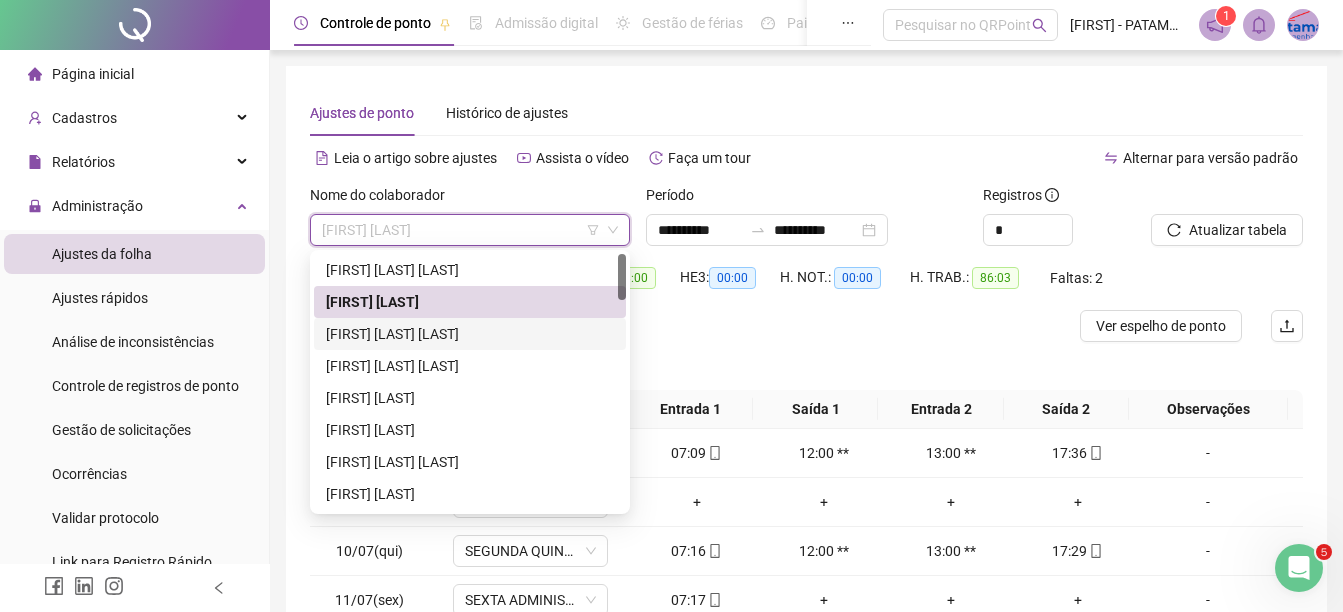 click on "[FIRST] [LAST] [LAST]" at bounding box center [470, 334] 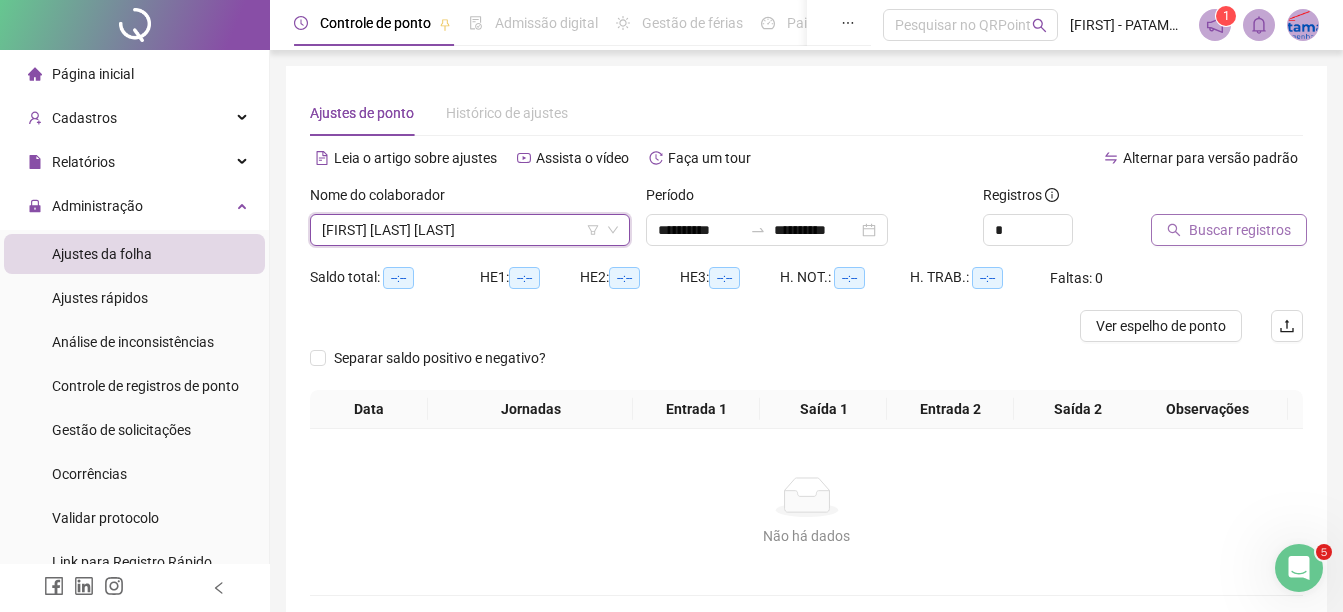 click on "Buscar registros" at bounding box center [1240, 230] 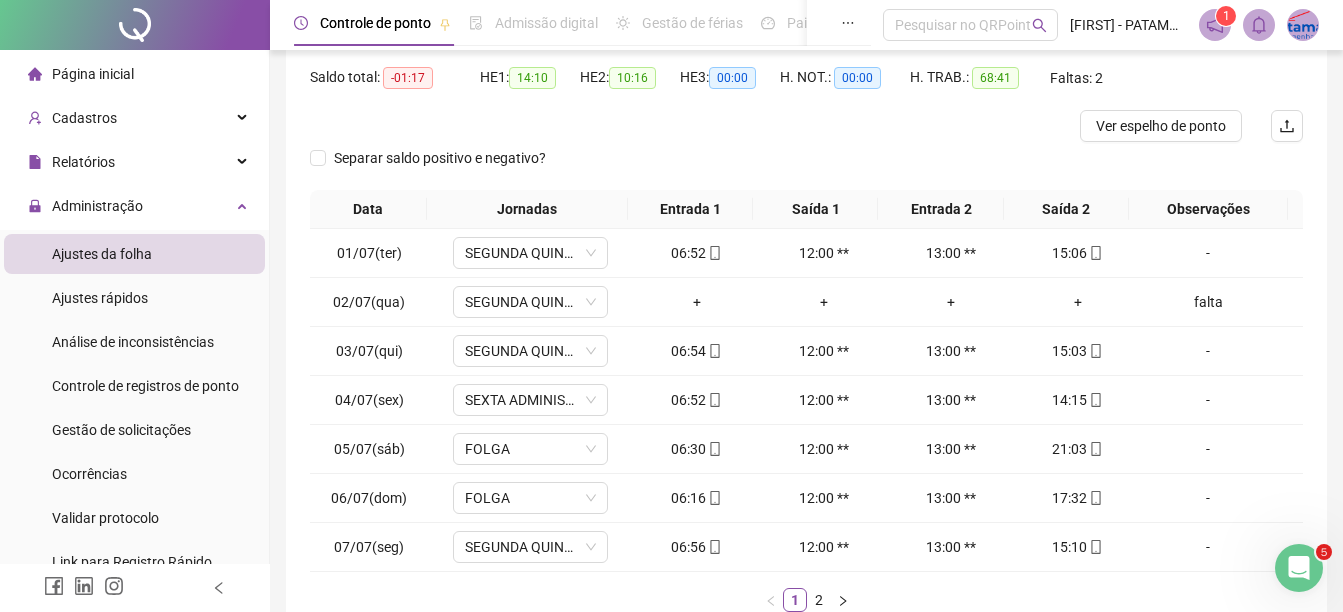 scroll, scrollTop: 326, scrollLeft: 0, axis: vertical 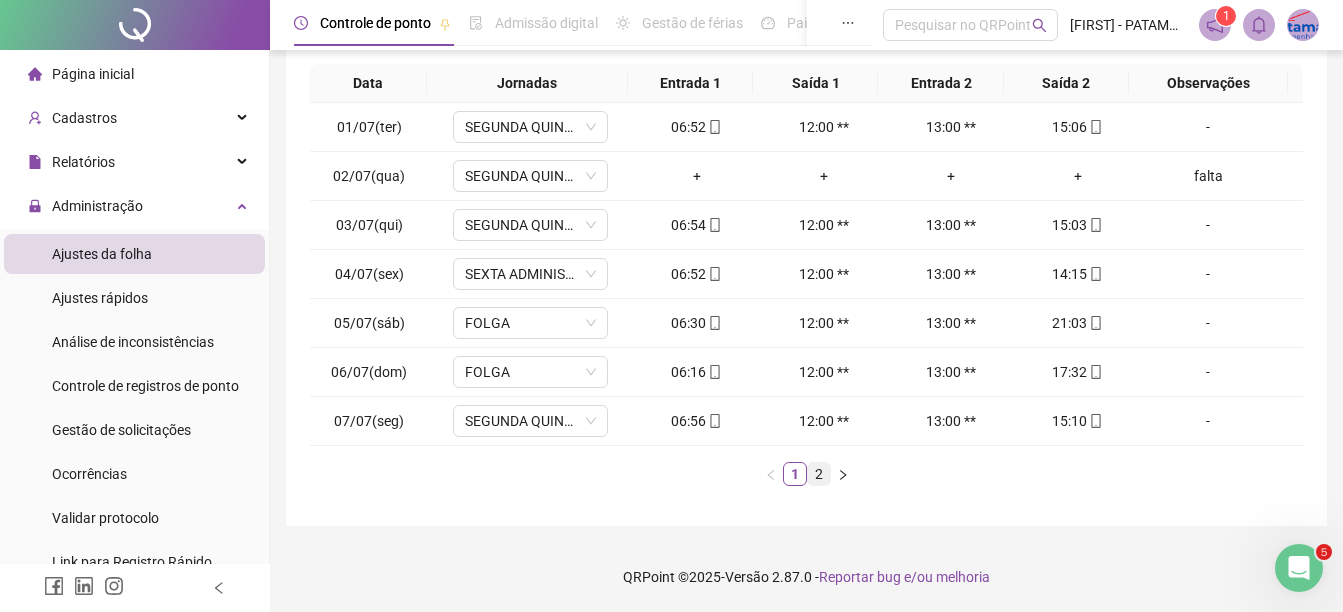 click on "2" at bounding box center [819, 474] 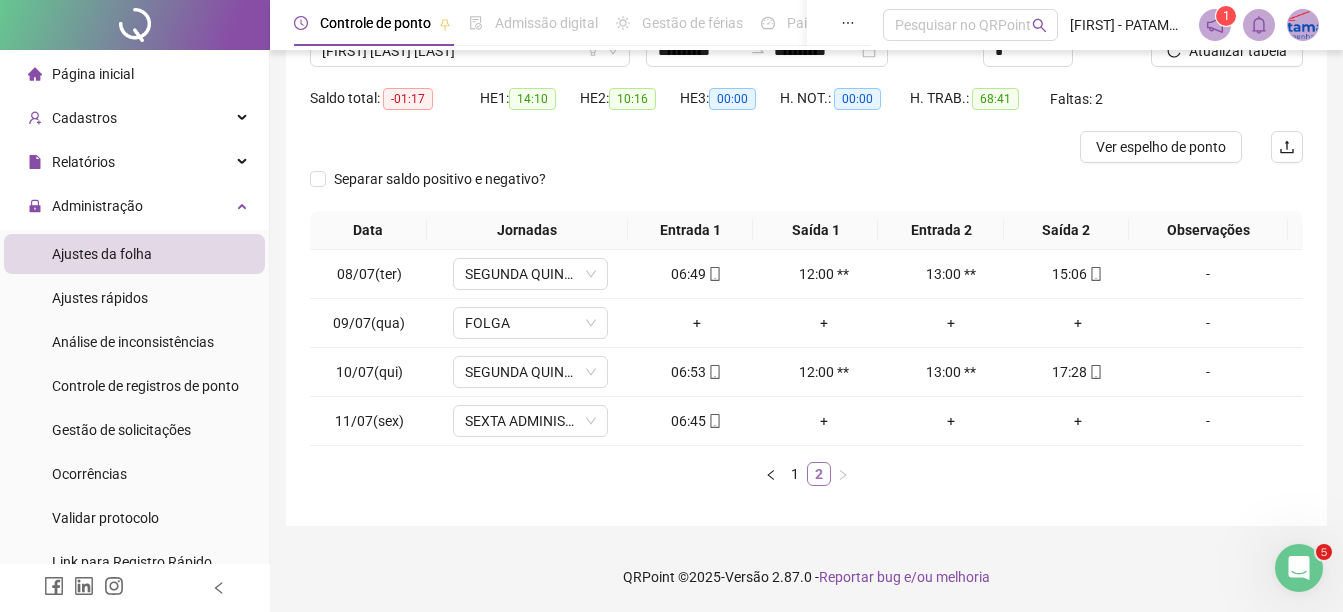 scroll, scrollTop: 179, scrollLeft: 0, axis: vertical 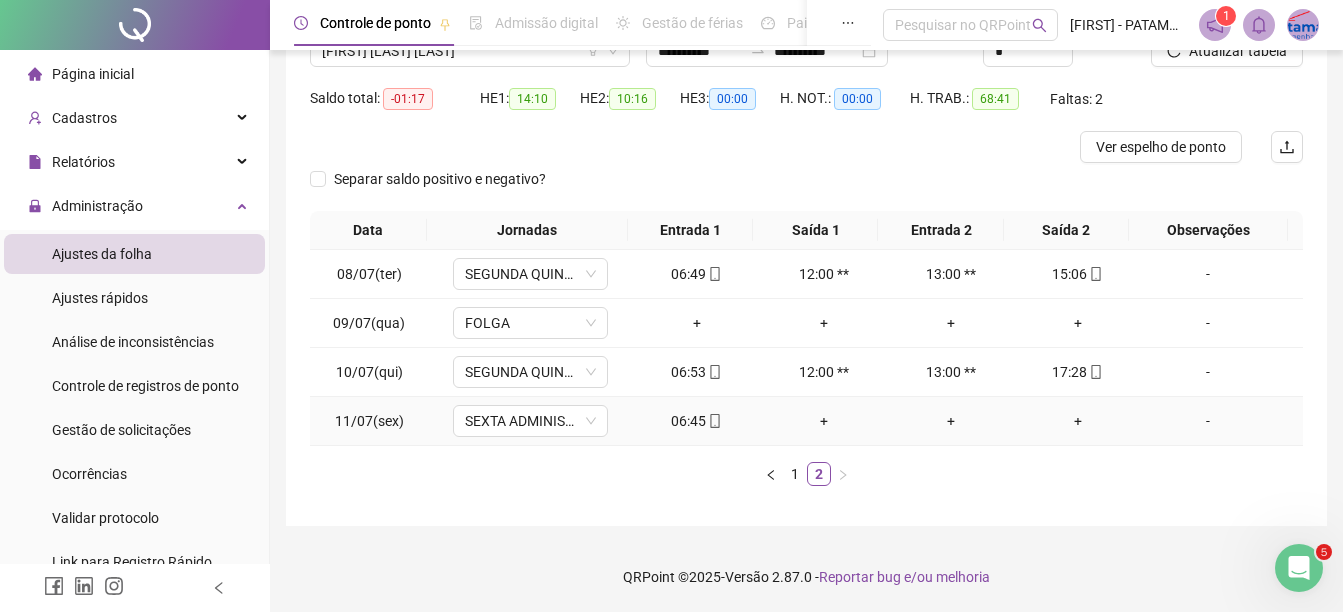 click at bounding box center (714, 421) 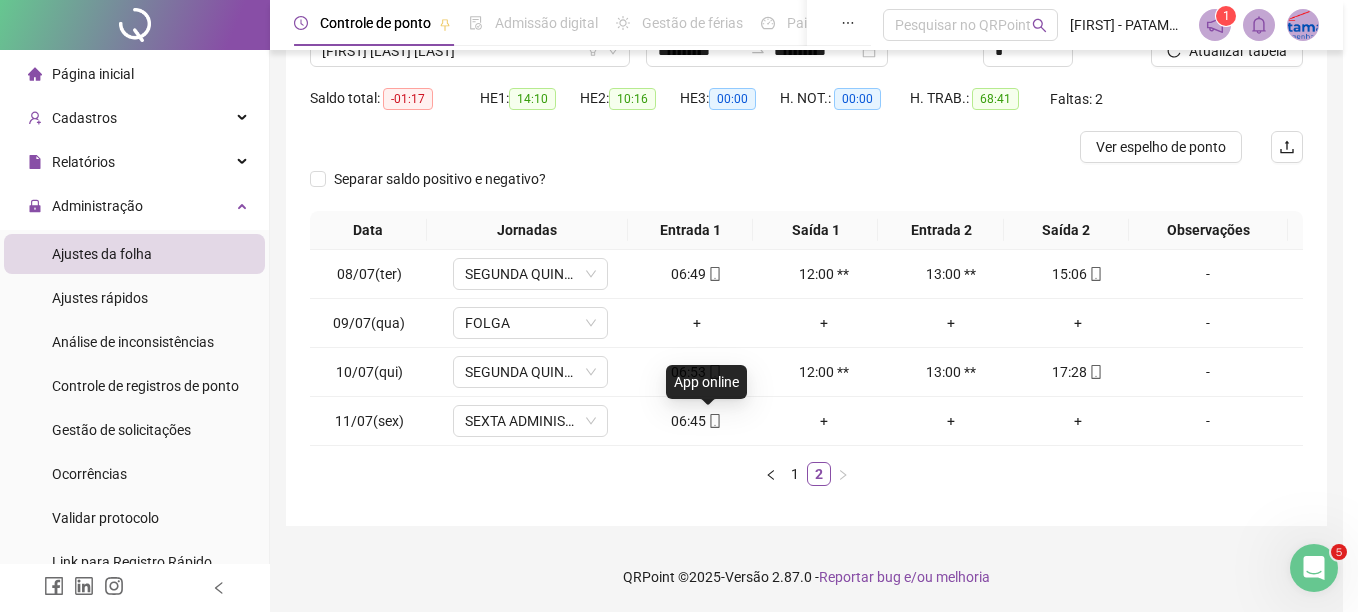 type on "**********" 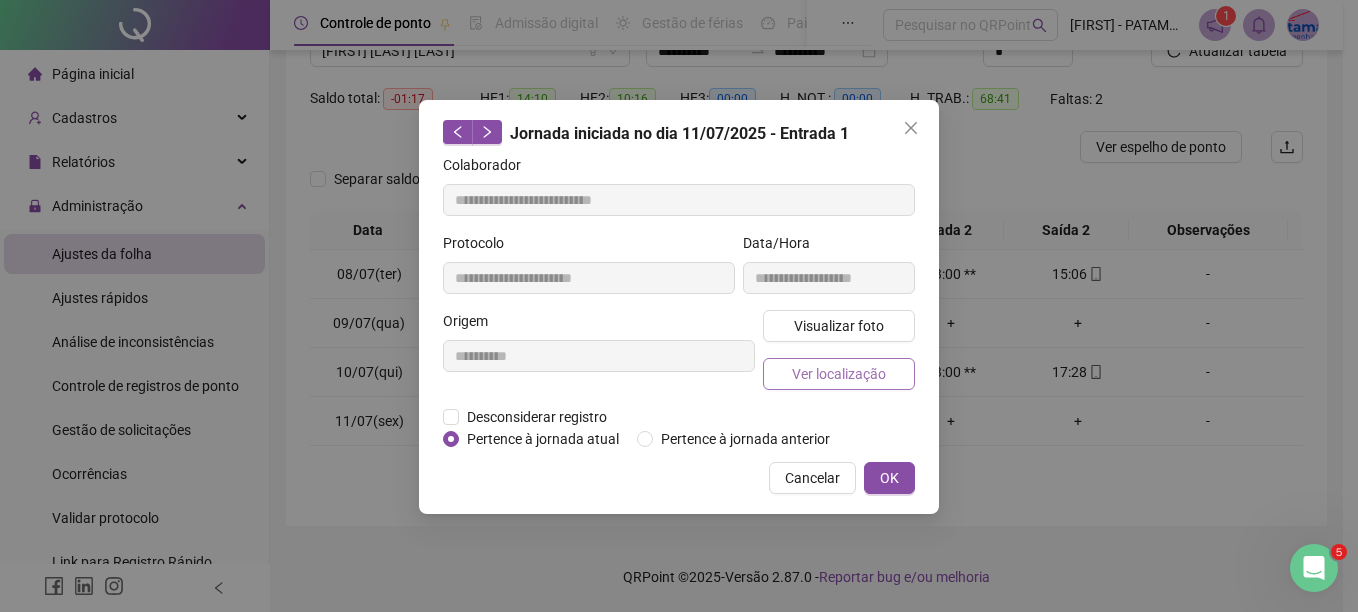 click on "Ver localização" at bounding box center [839, 374] 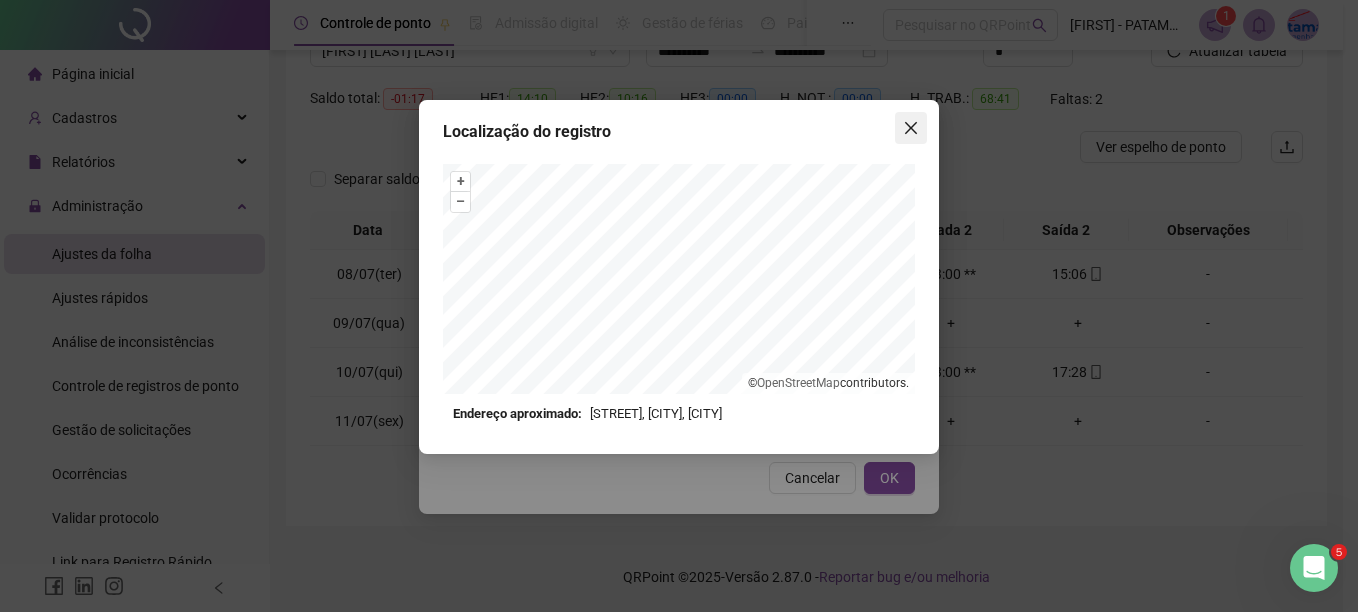 click at bounding box center [911, 128] 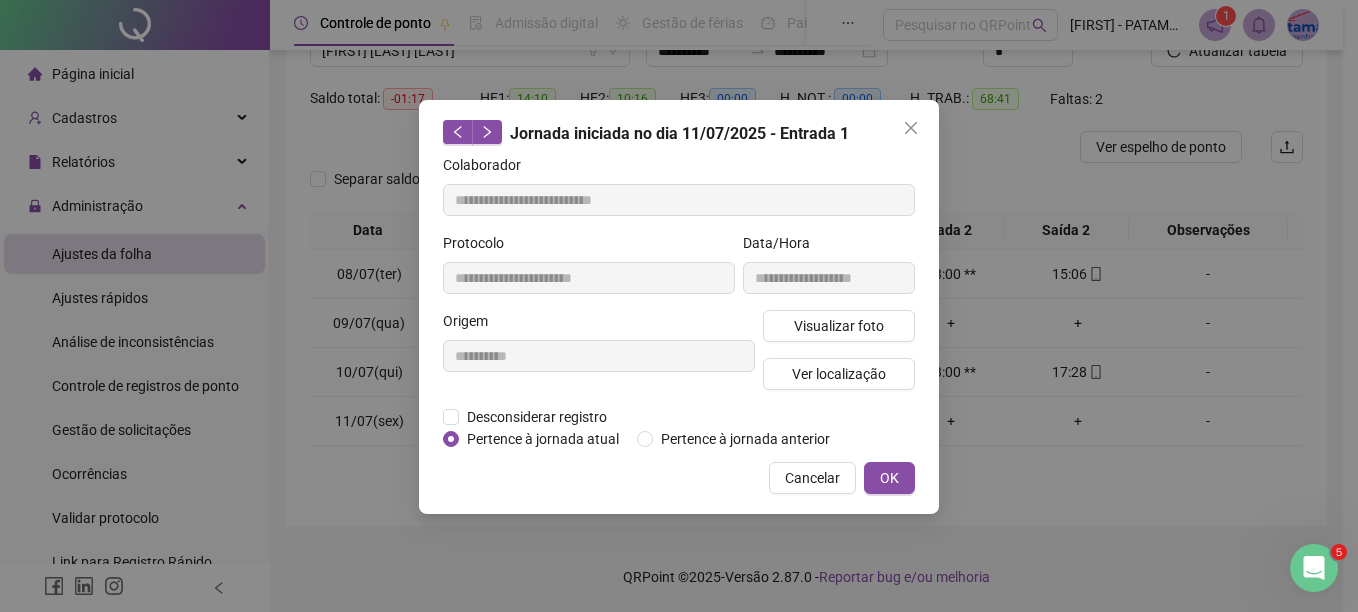 click at bounding box center [911, 128] 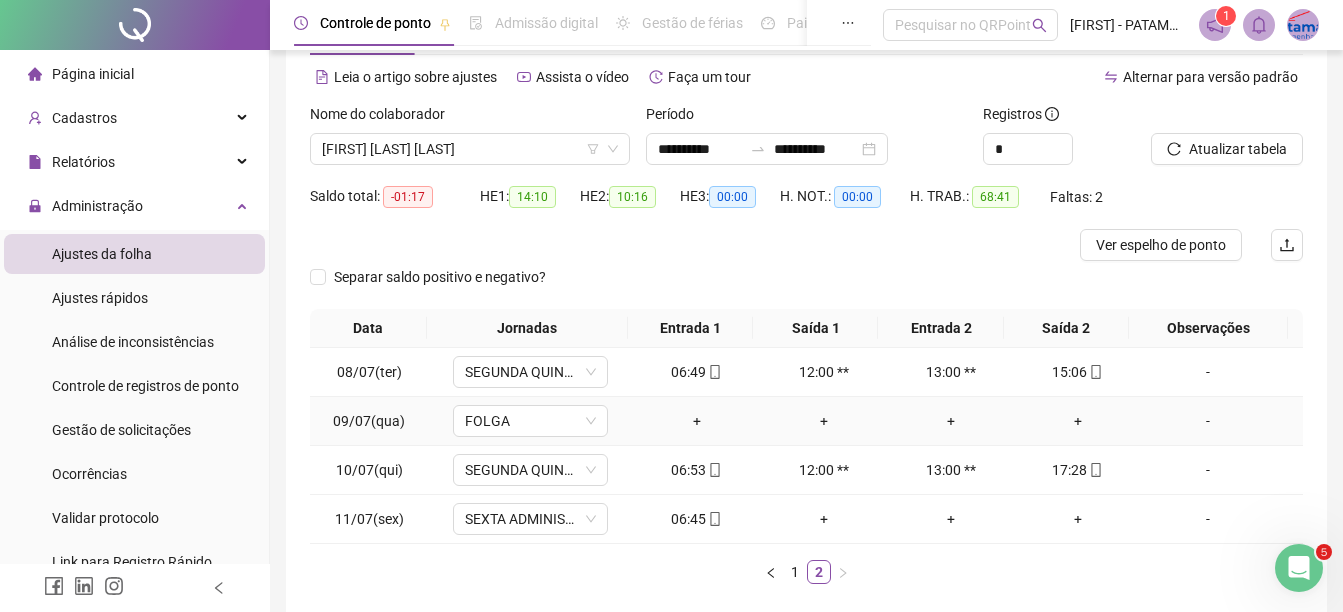 scroll, scrollTop: 179, scrollLeft: 0, axis: vertical 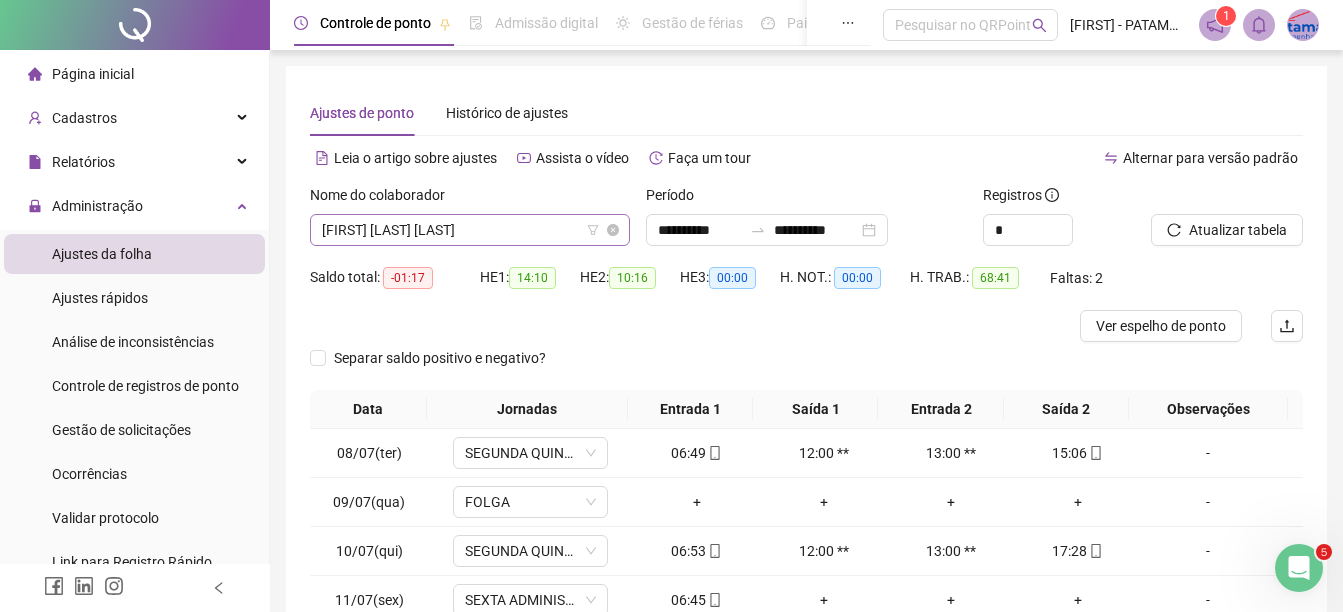 click on "[FIRST] [LAST] [LAST]" at bounding box center [470, 230] 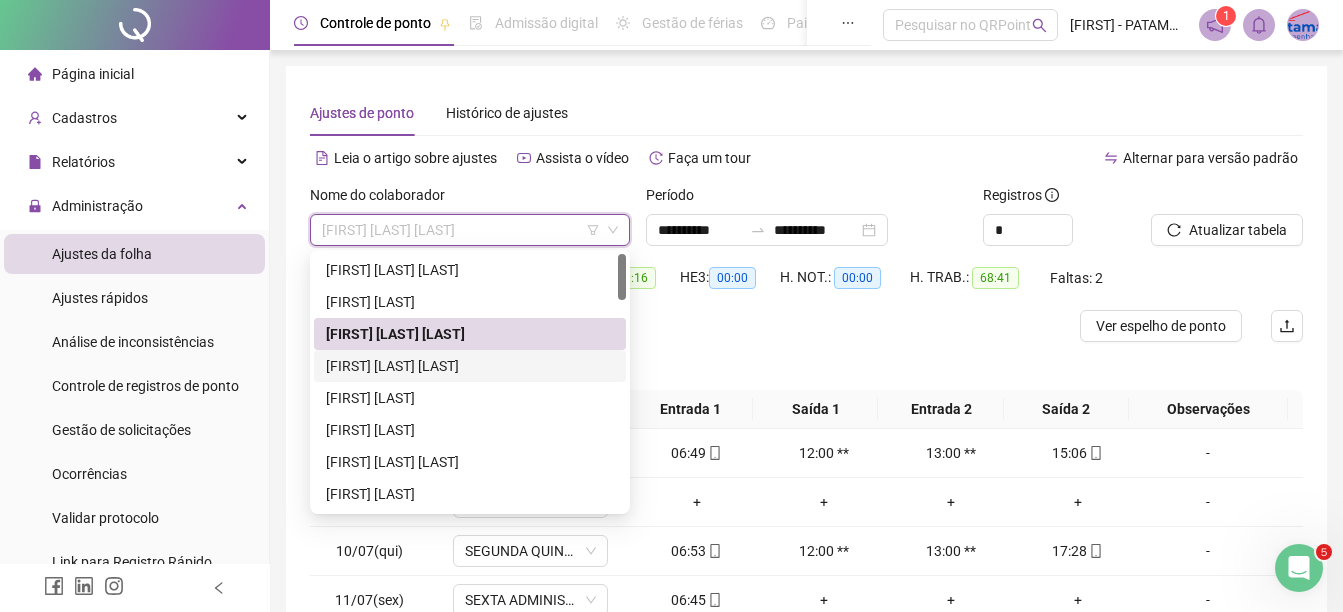 click on "[FIRST] [LAST] [LAST]" at bounding box center [470, 366] 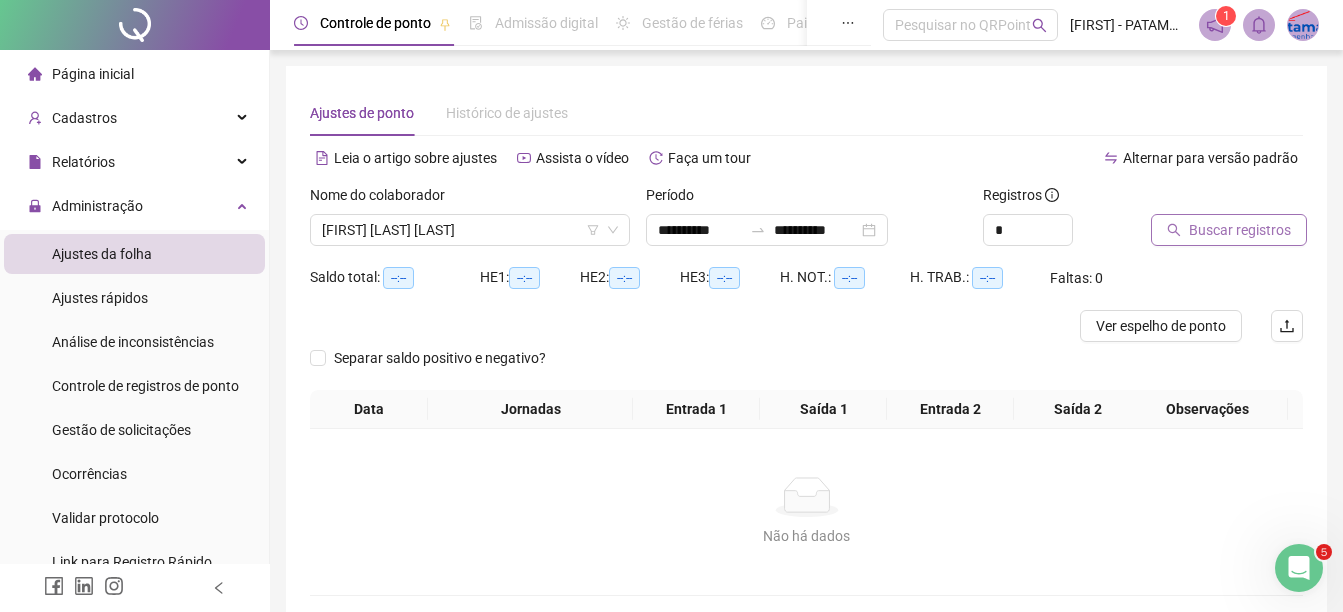 click on "Buscar registros" at bounding box center [1240, 230] 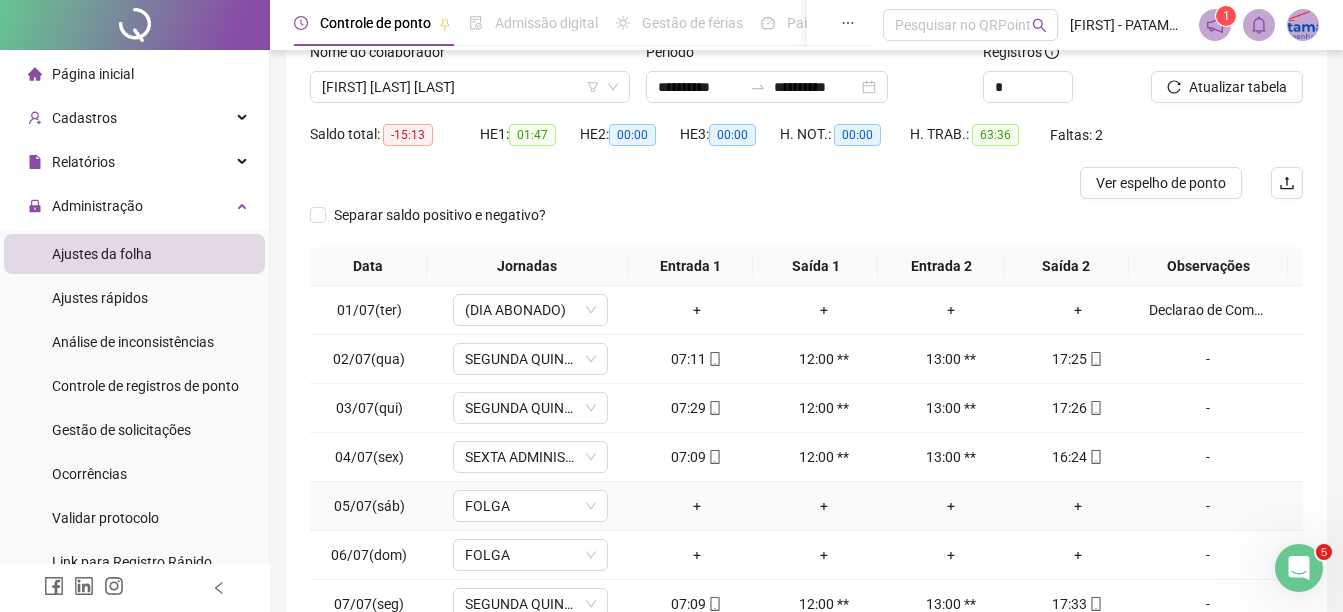 scroll, scrollTop: 326, scrollLeft: 0, axis: vertical 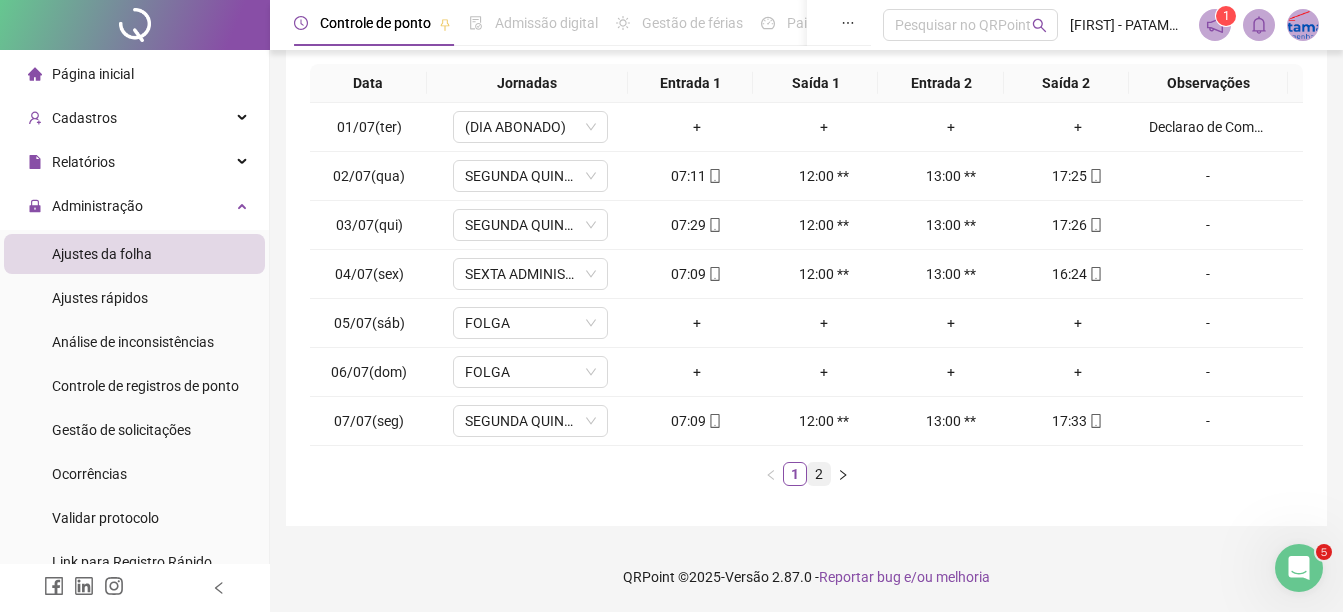 click on "2" at bounding box center [819, 474] 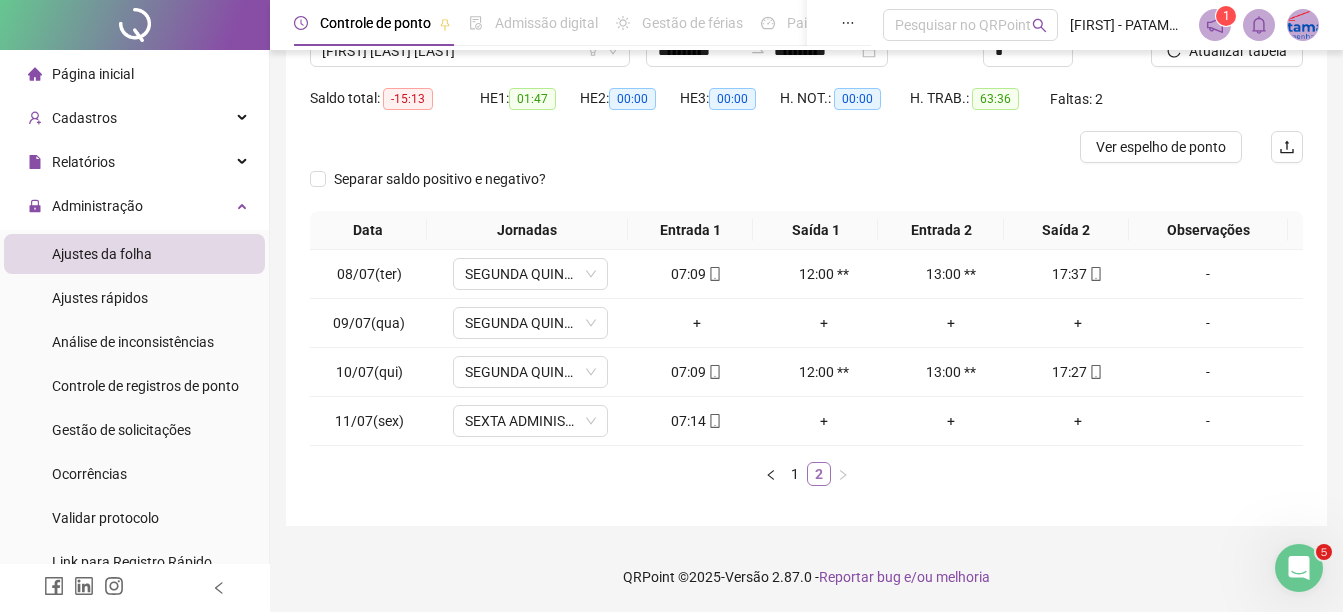 scroll, scrollTop: 179, scrollLeft: 0, axis: vertical 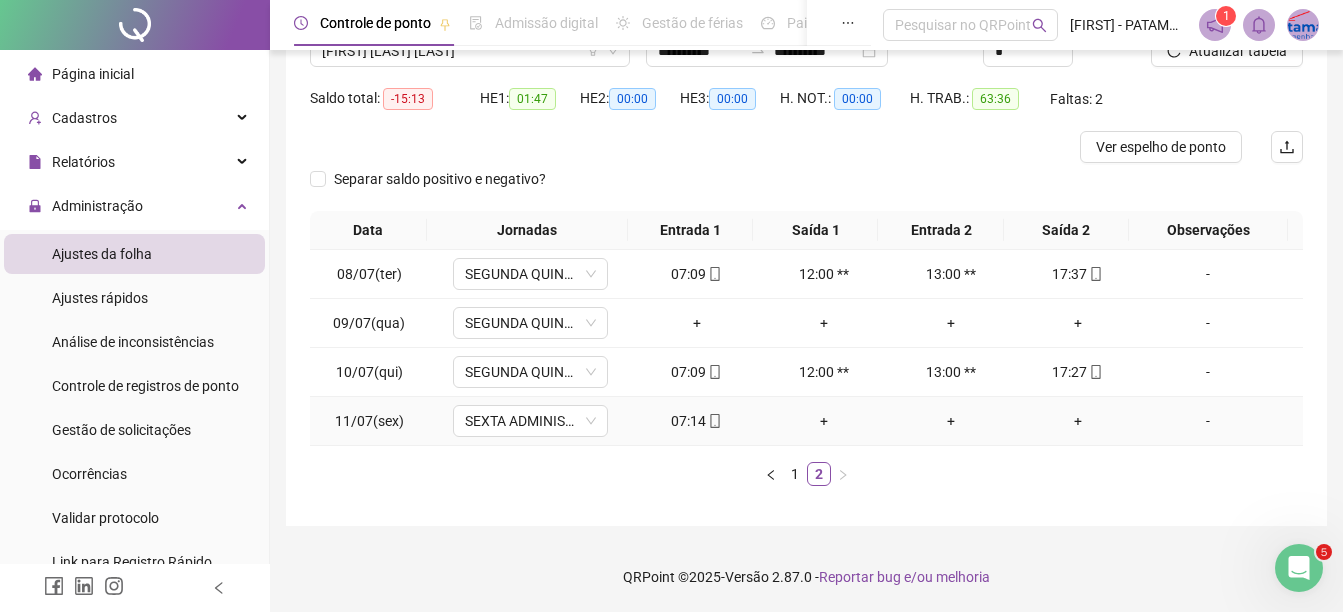 click on "07:14" at bounding box center (696, 421) 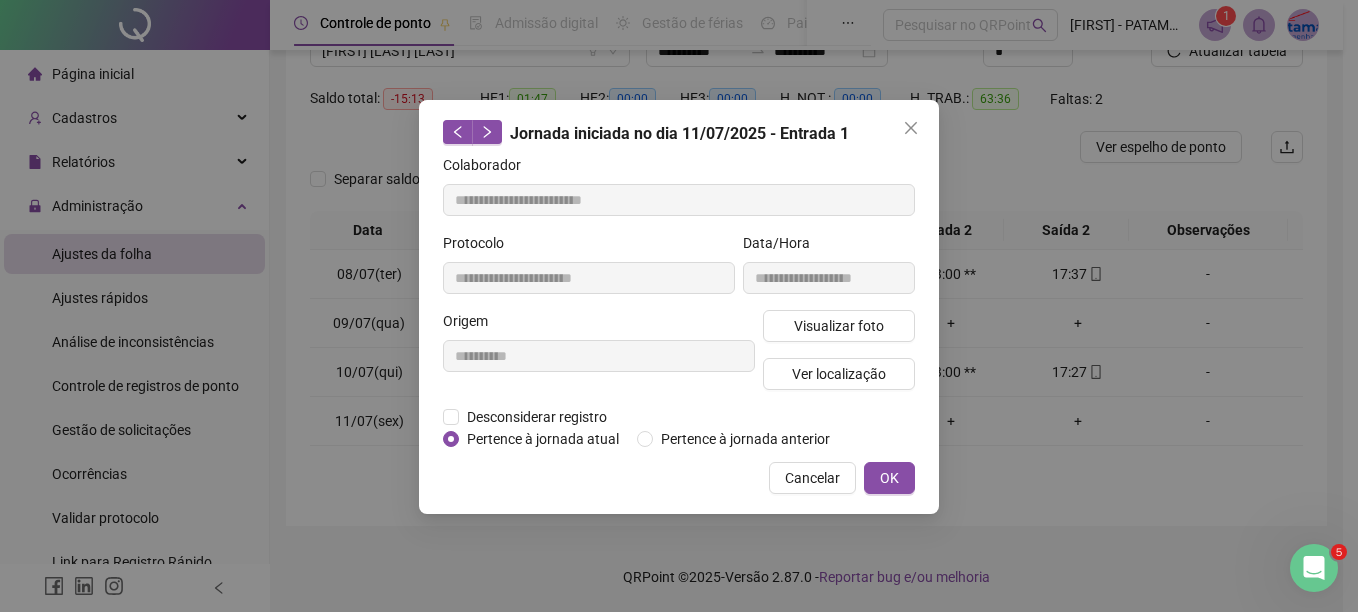 type on "**********" 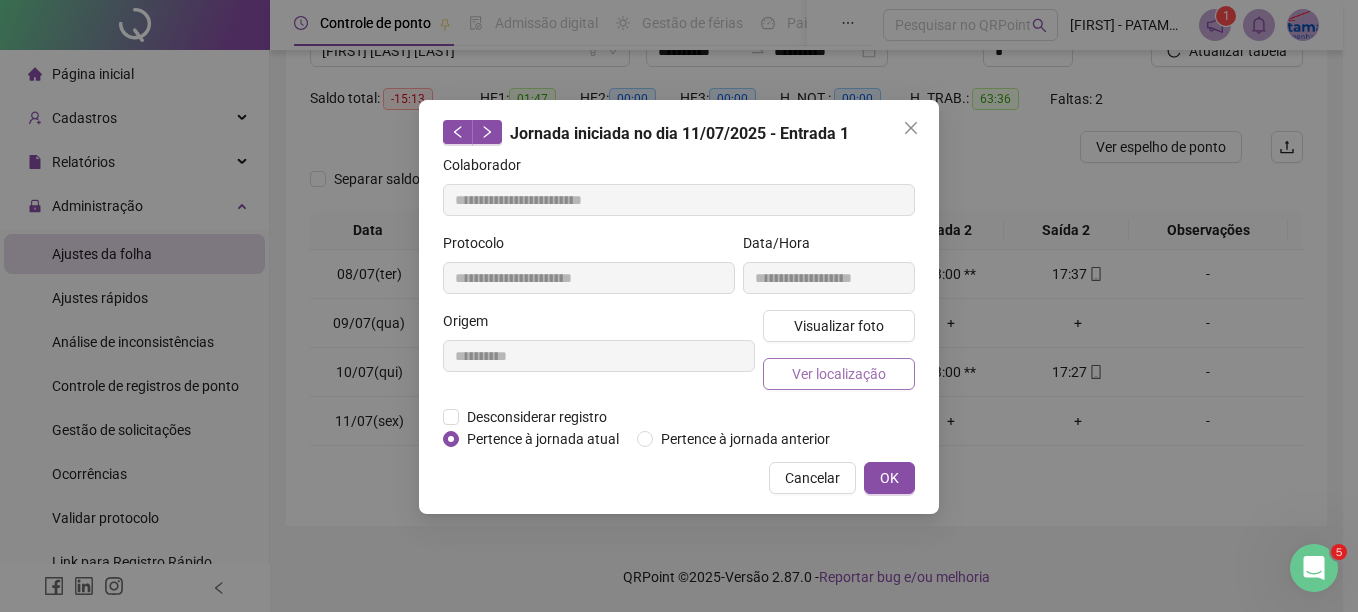 click on "Ver localização" at bounding box center [839, 374] 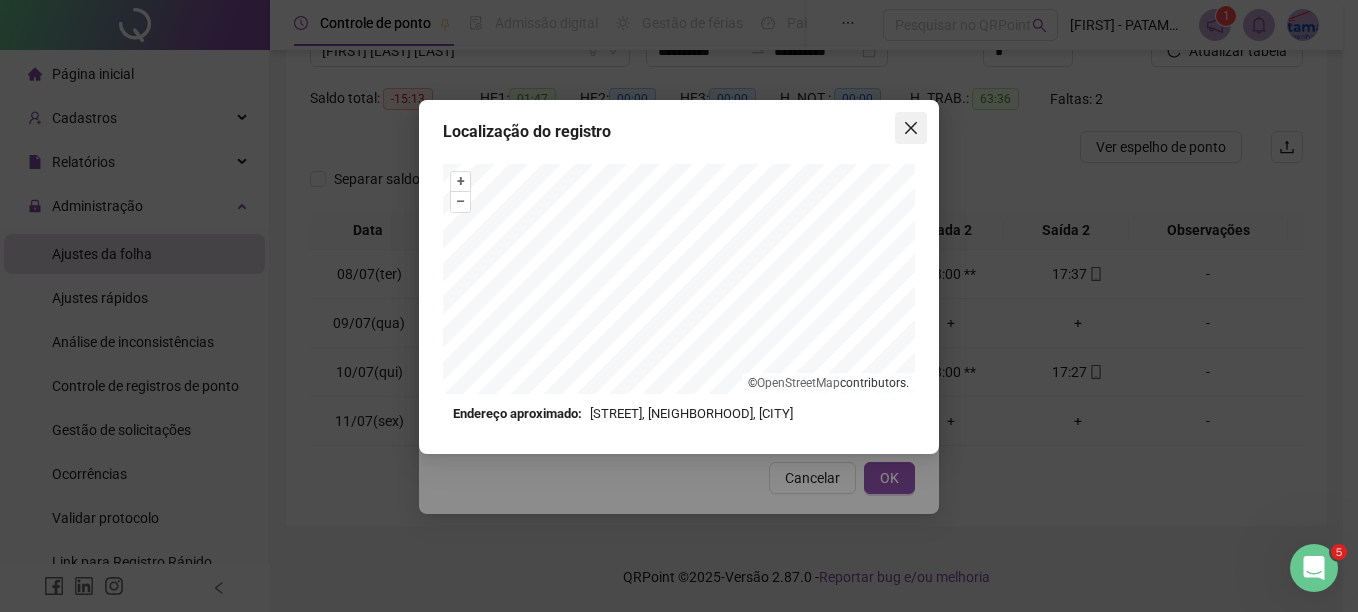 click 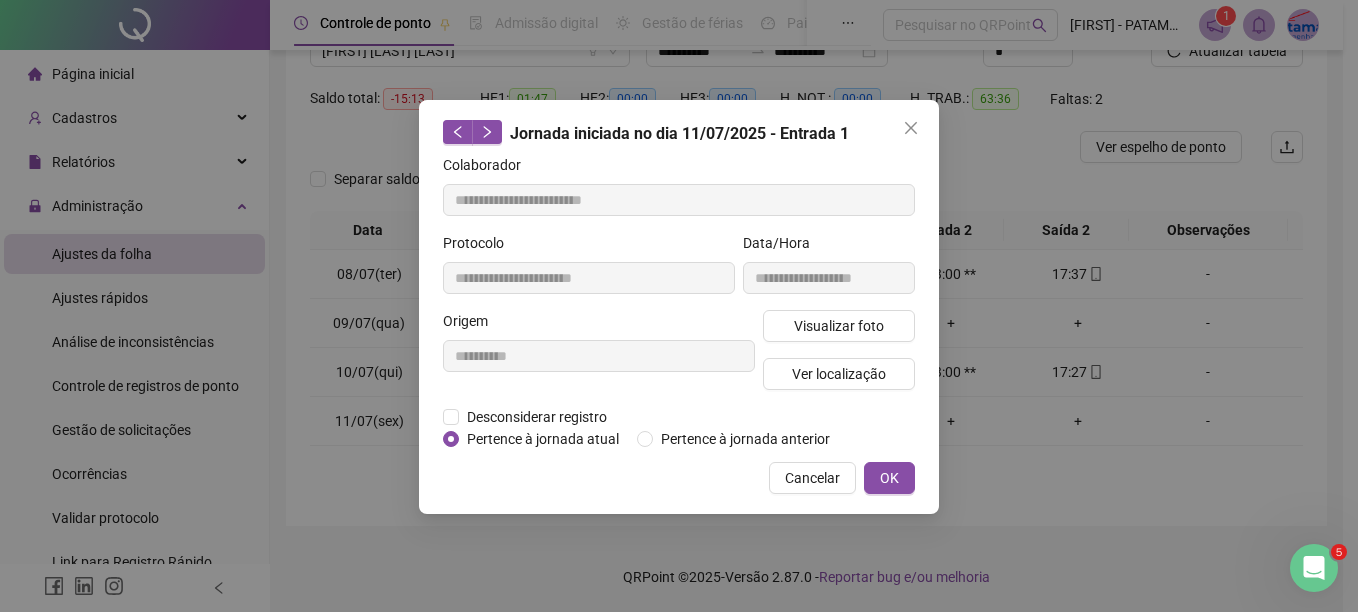 click 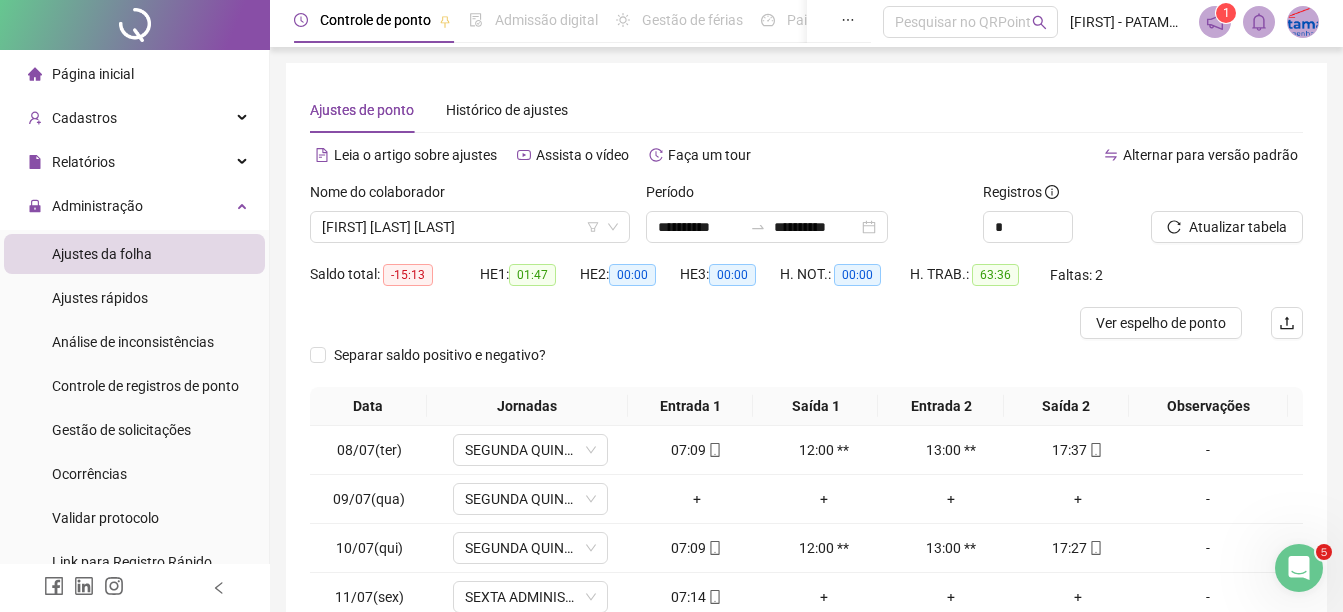 scroll, scrollTop: 0, scrollLeft: 0, axis: both 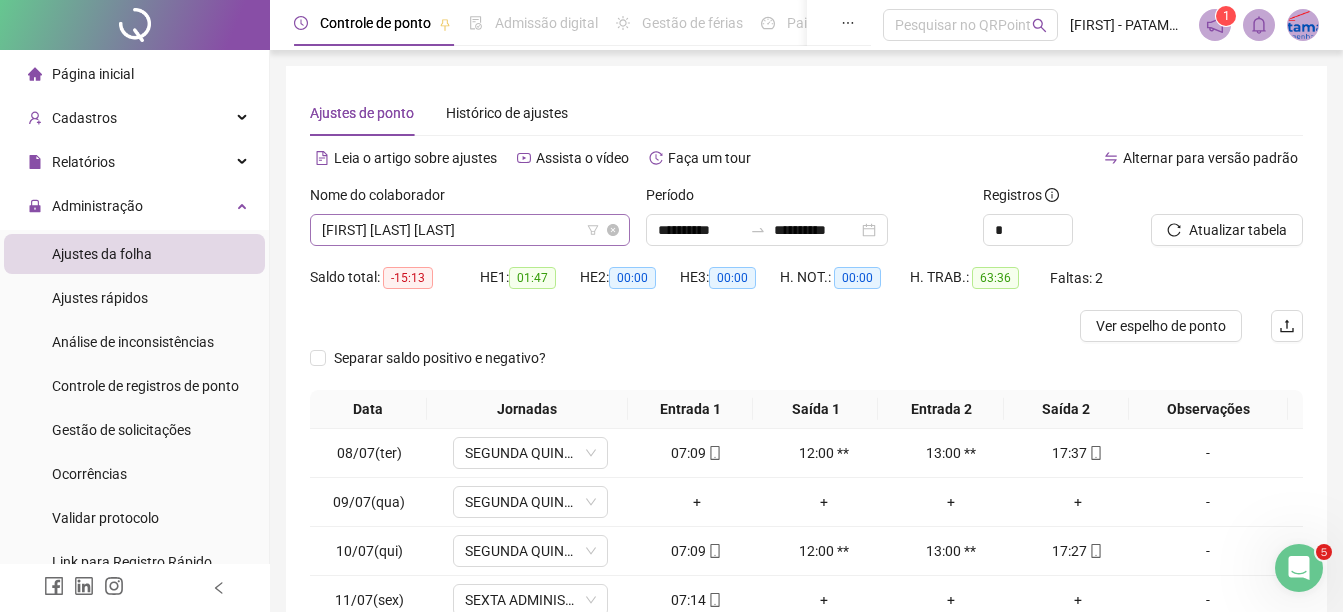 click on "[FIRST] [LAST] [LAST]" at bounding box center [470, 230] 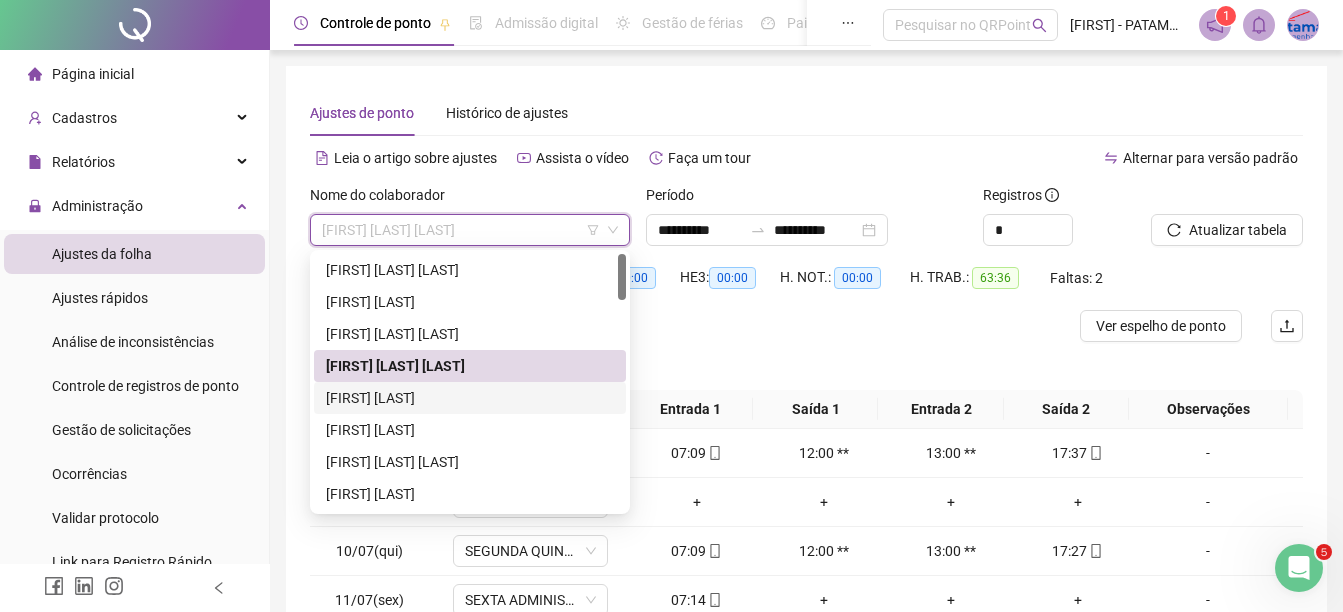 click on "[FIRST] [LAST]" at bounding box center (470, 398) 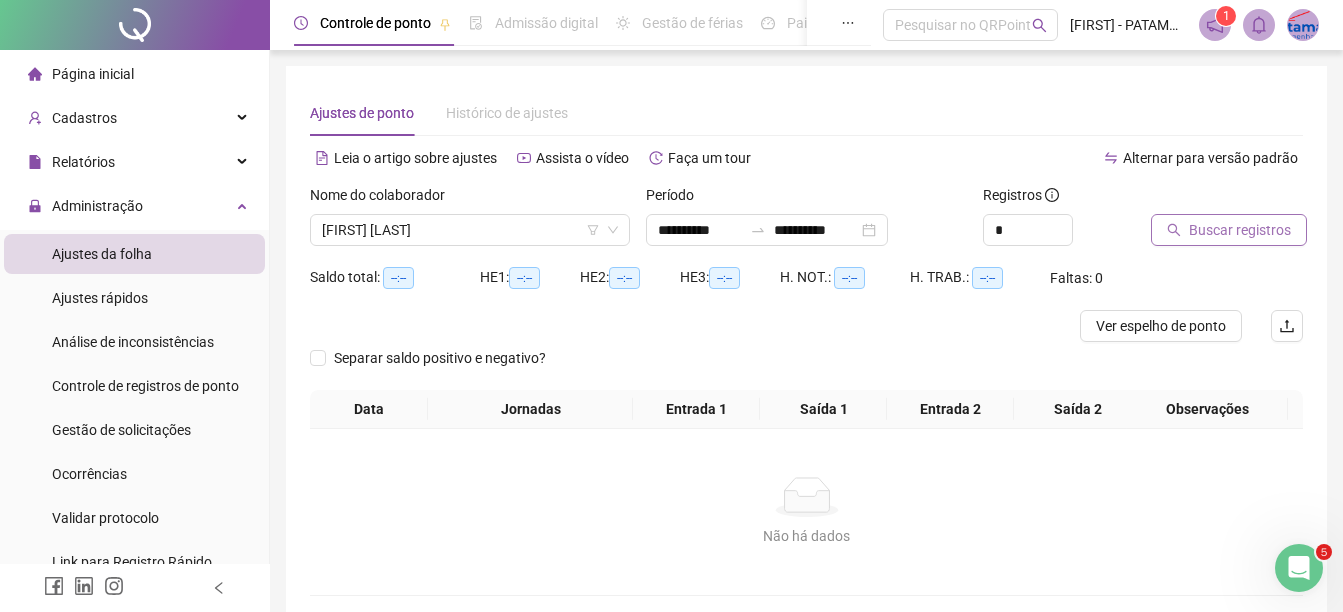 click on "Buscar registros" at bounding box center [1240, 230] 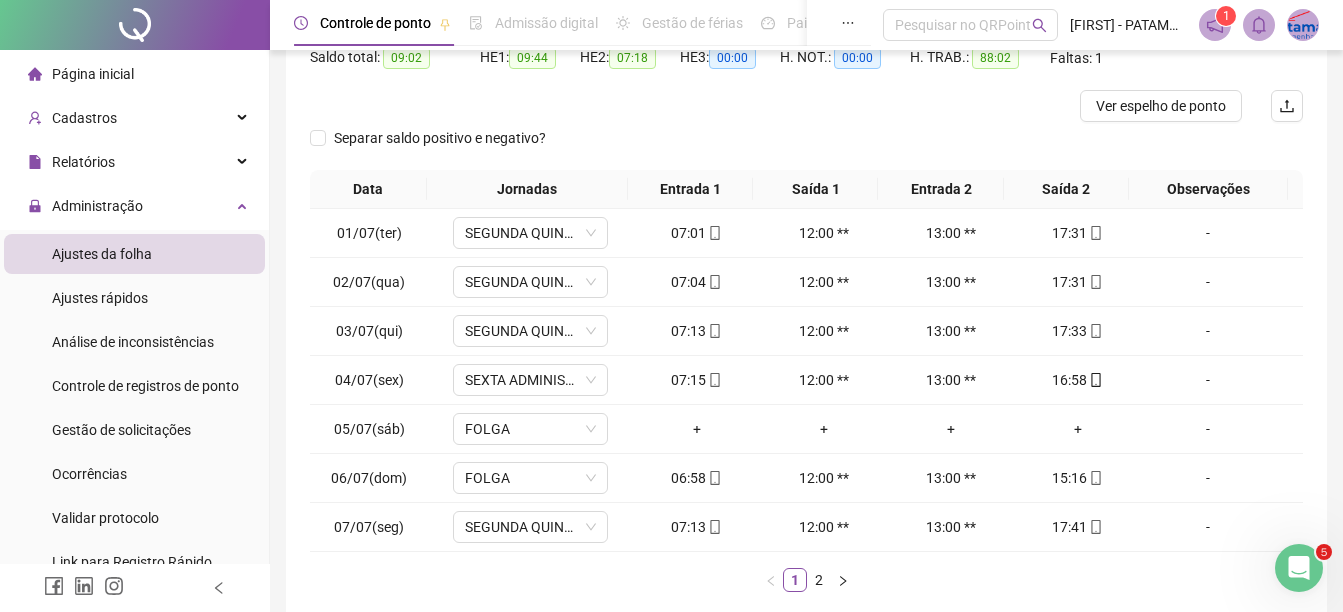 scroll, scrollTop: 326, scrollLeft: 0, axis: vertical 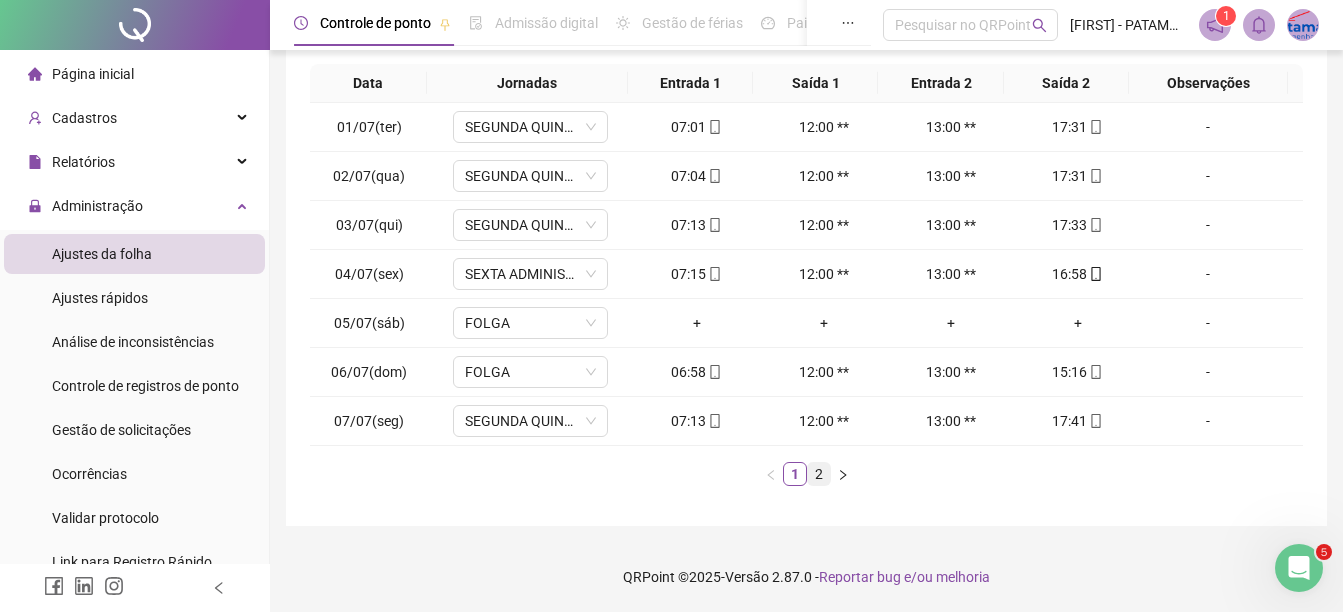 click on "2" at bounding box center [819, 474] 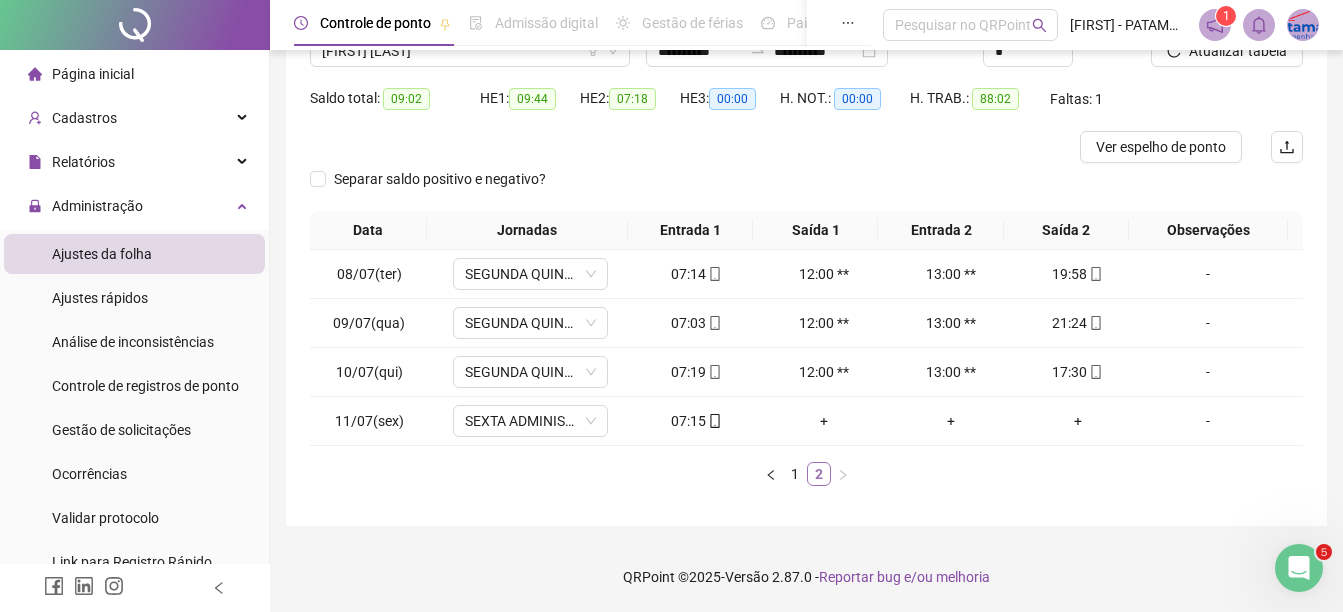 scroll, scrollTop: 179, scrollLeft: 0, axis: vertical 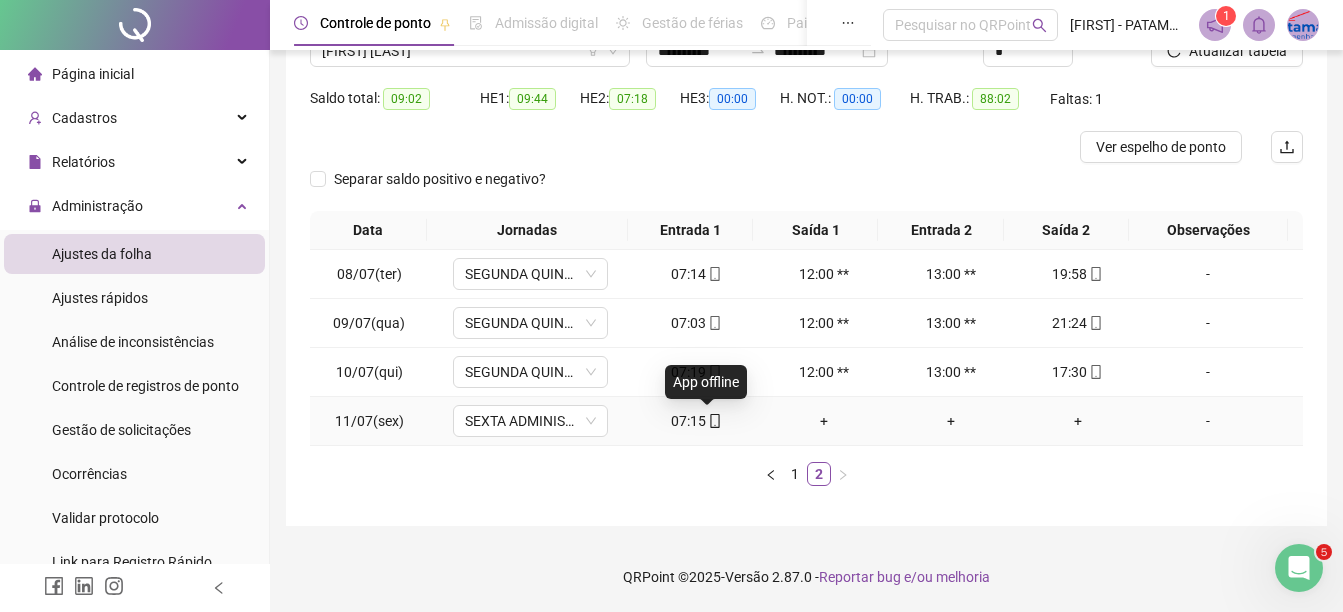 click 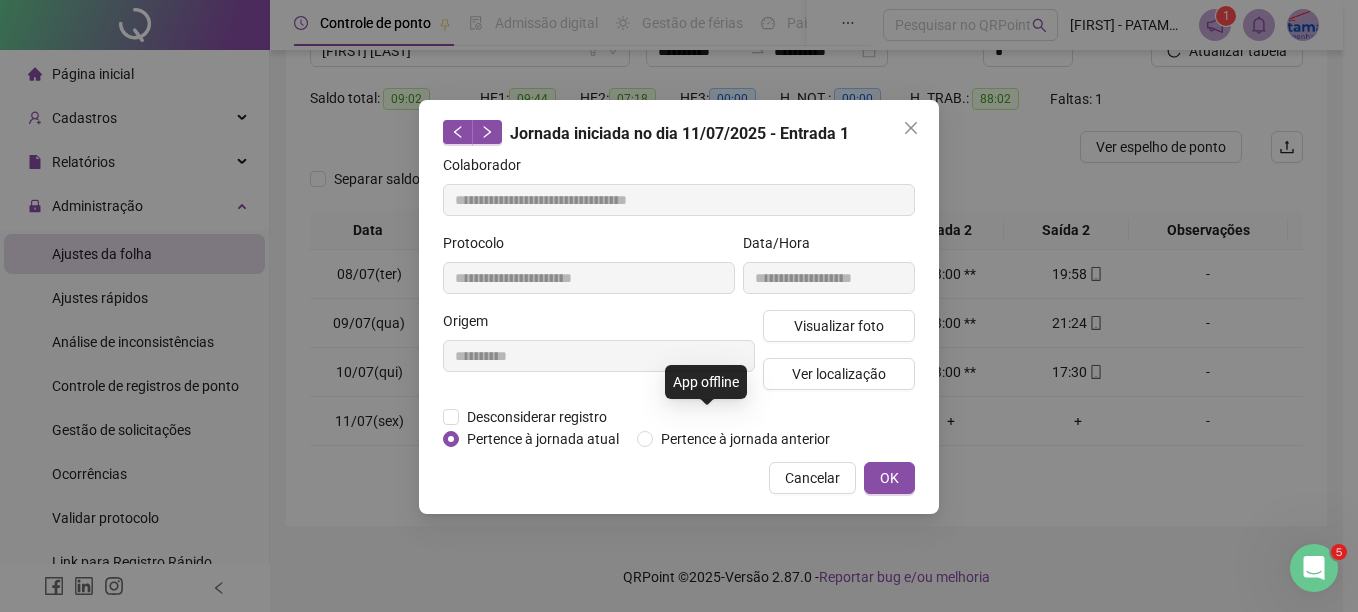 type on "**********" 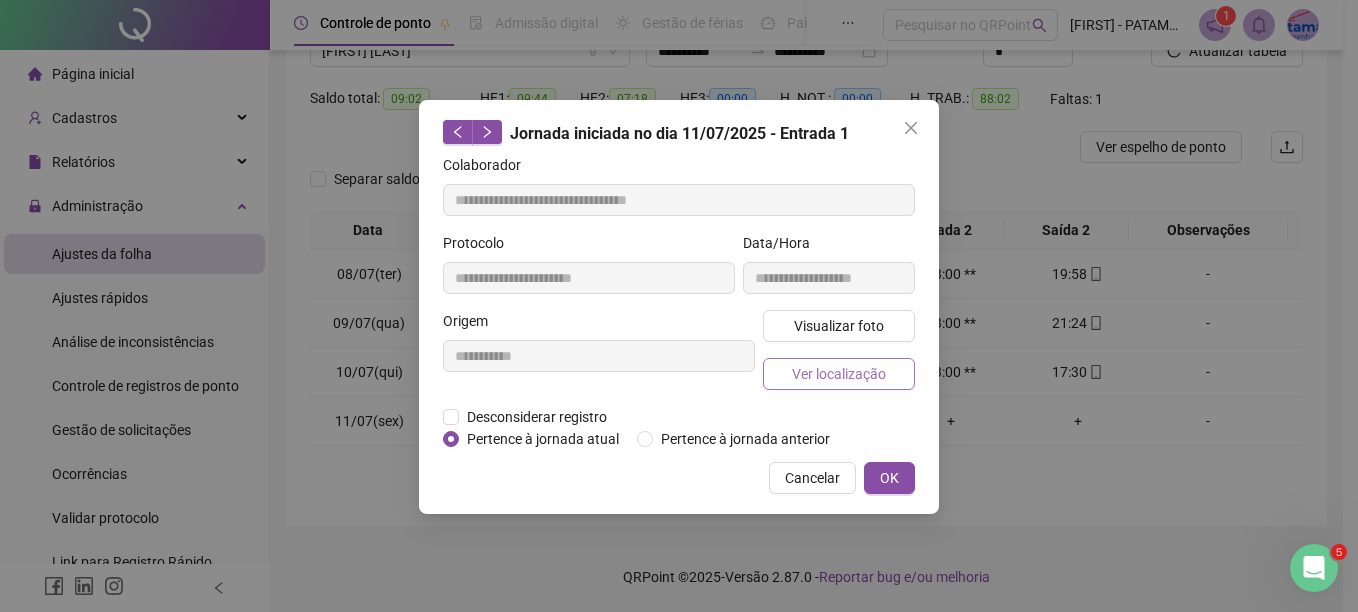 click on "Ver localização" at bounding box center (839, 374) 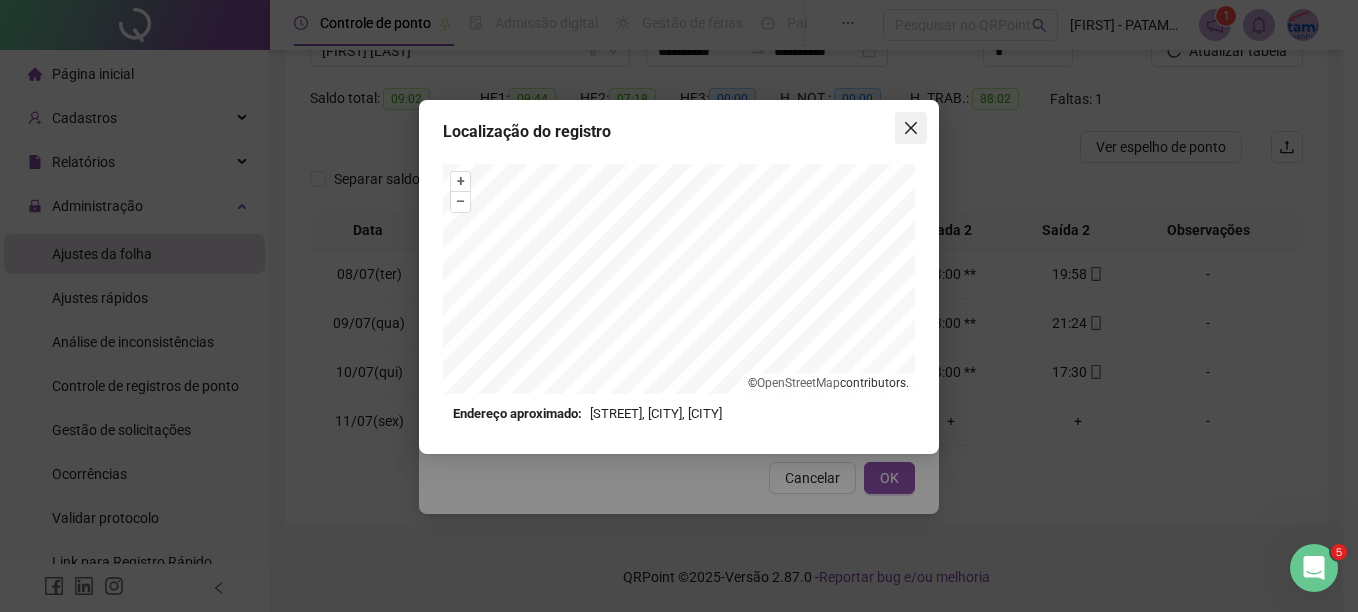 click at bounding box center [911, 128] 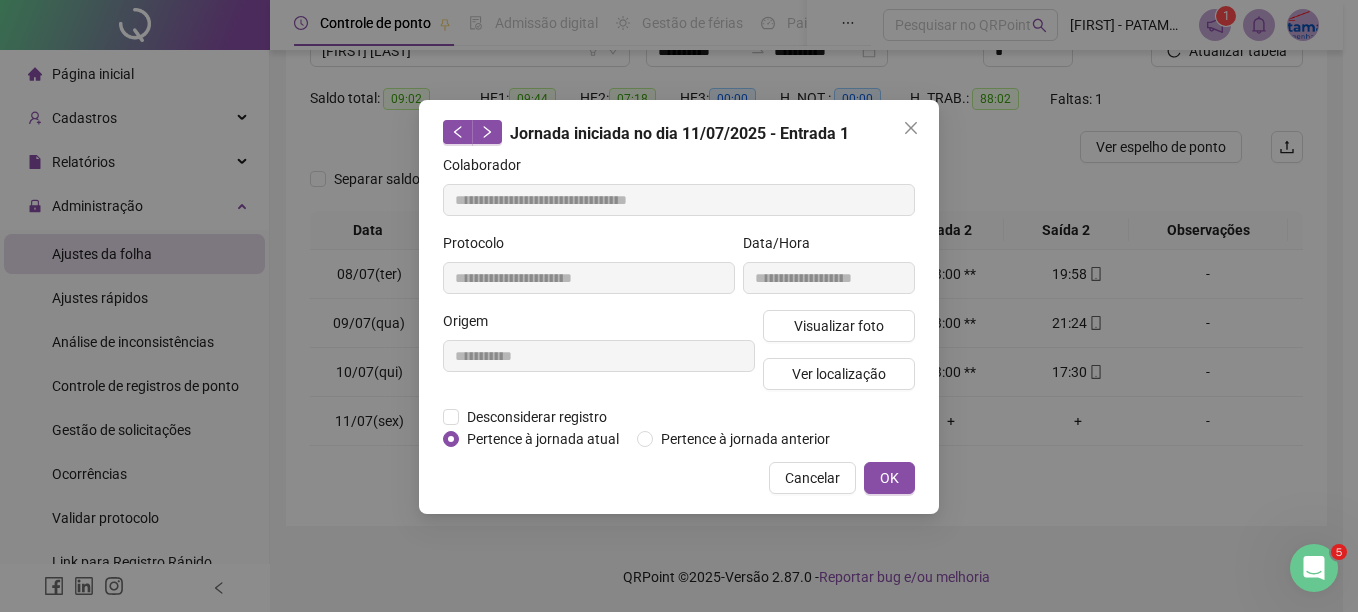 click at bounding box center (911, 128) 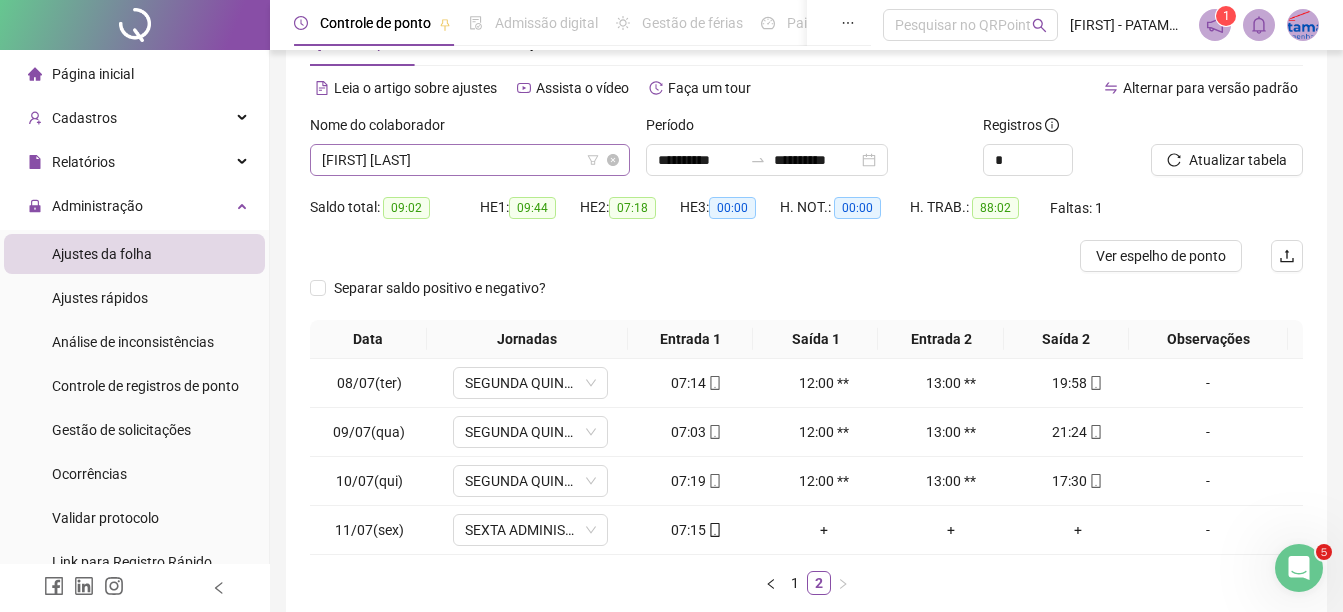 scroll, scrollTop: 0, scrollLeft: 0, axis: both 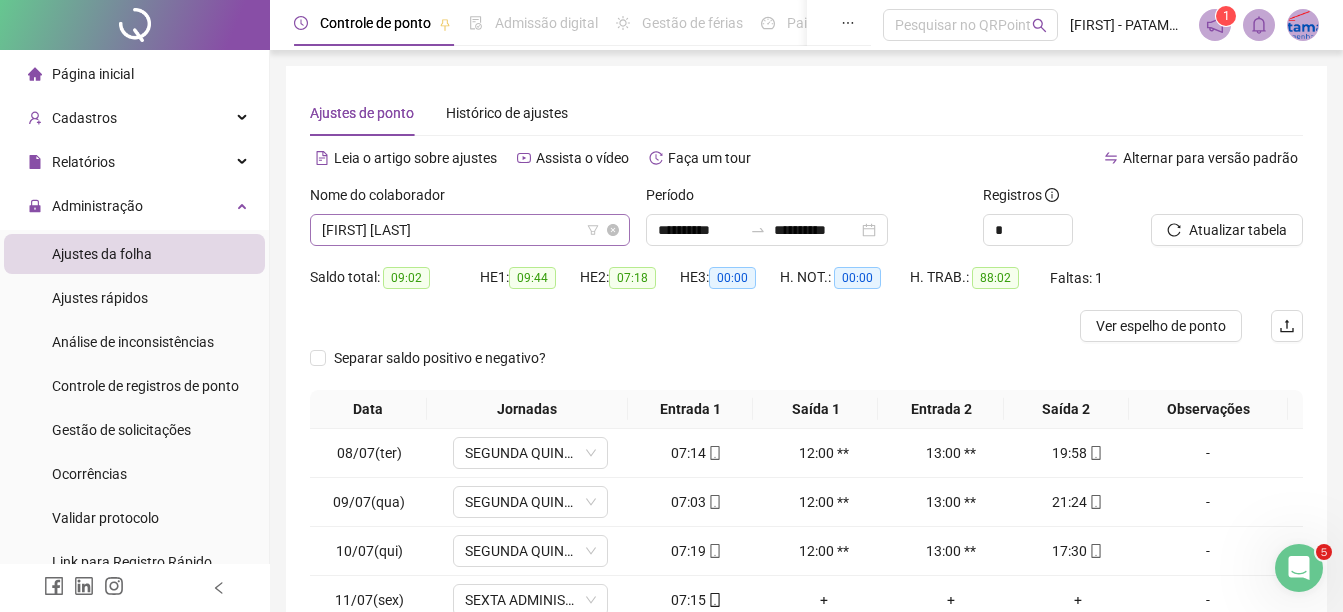 click on "[FIRST] [LAST]" at bounding box center [470, 230] 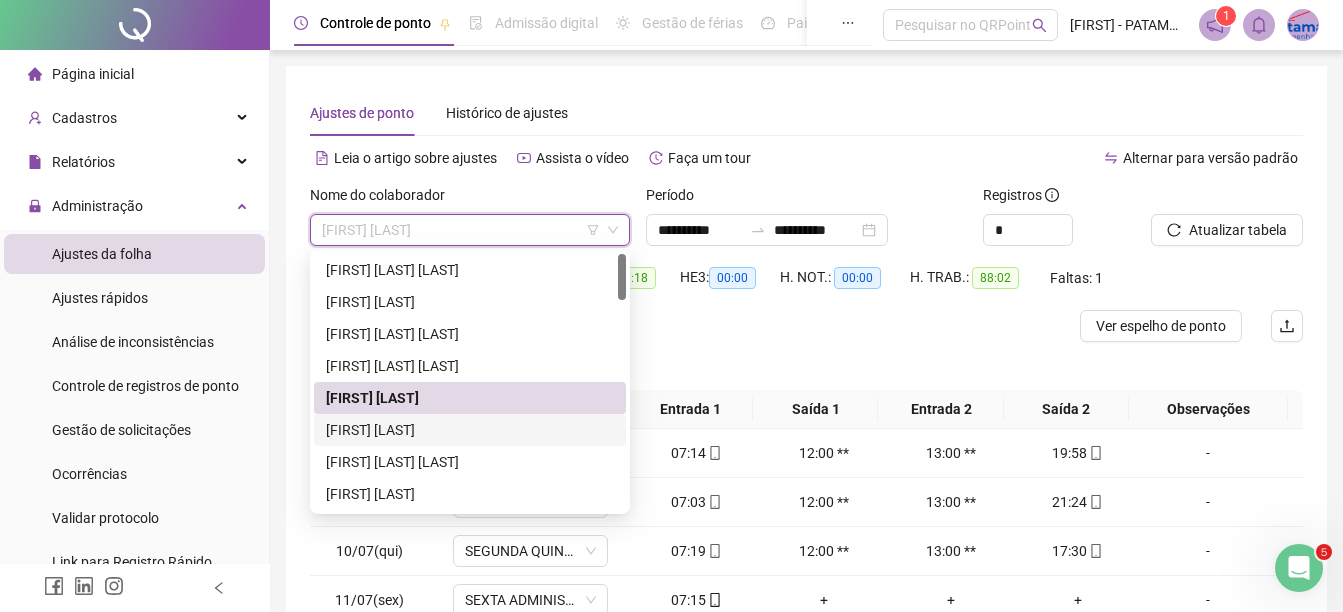 click on "[FIRST] [LAST]" at bounding box center (470, 430) 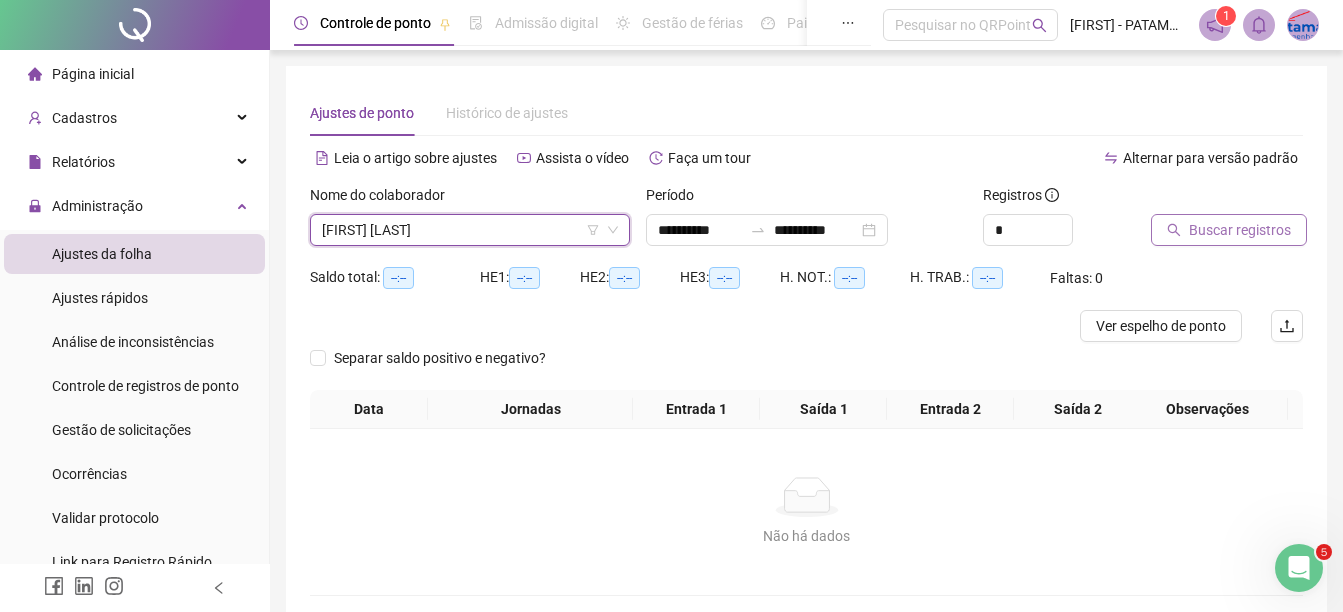click on "Buscar registros" at bounding box center [1240, 230] 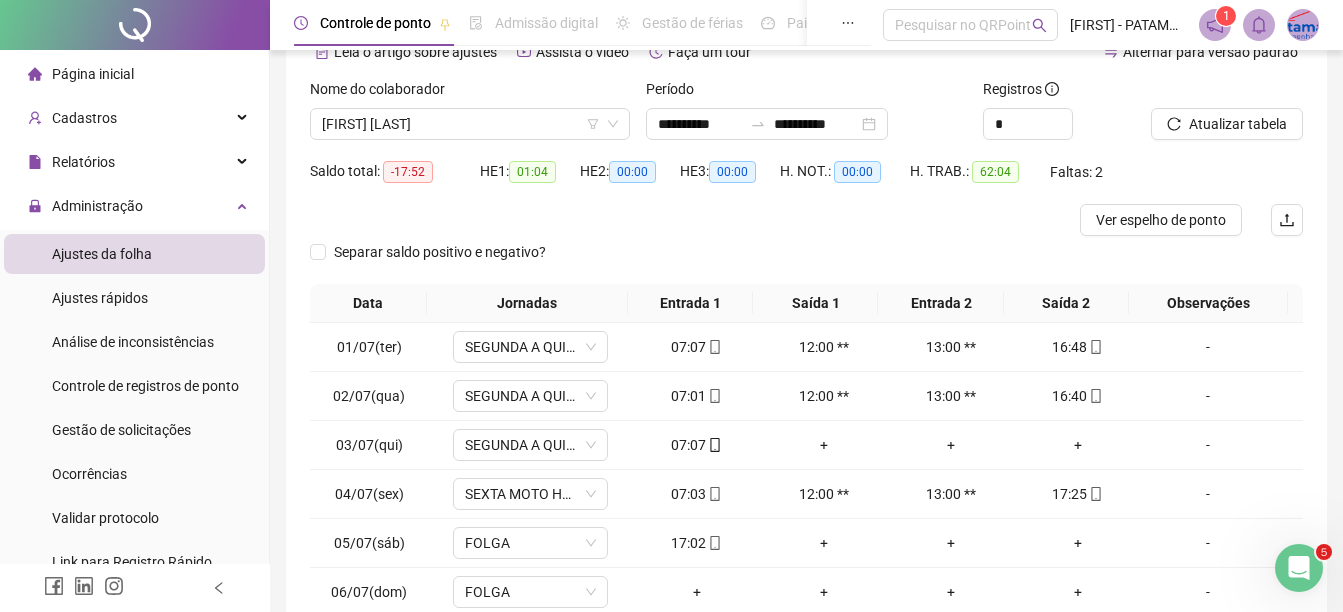 scroll, scrollTop: 326, scrollLeft: 0, axis: vertical 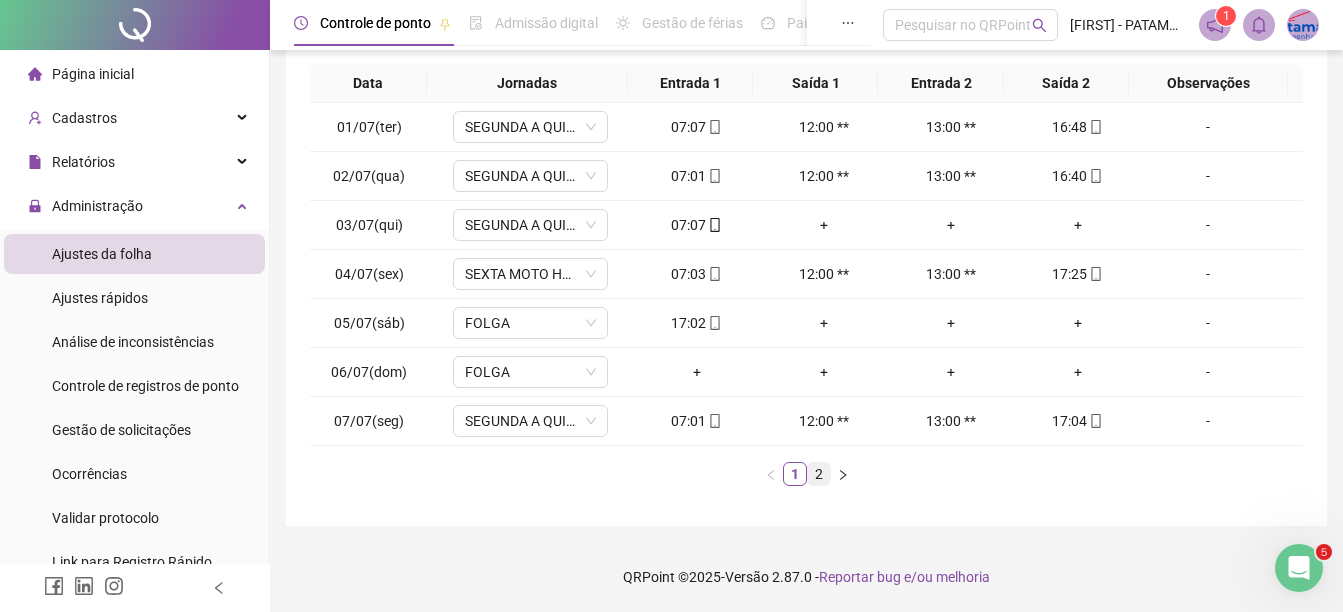 click on "2" at bounding box center [819, 474] 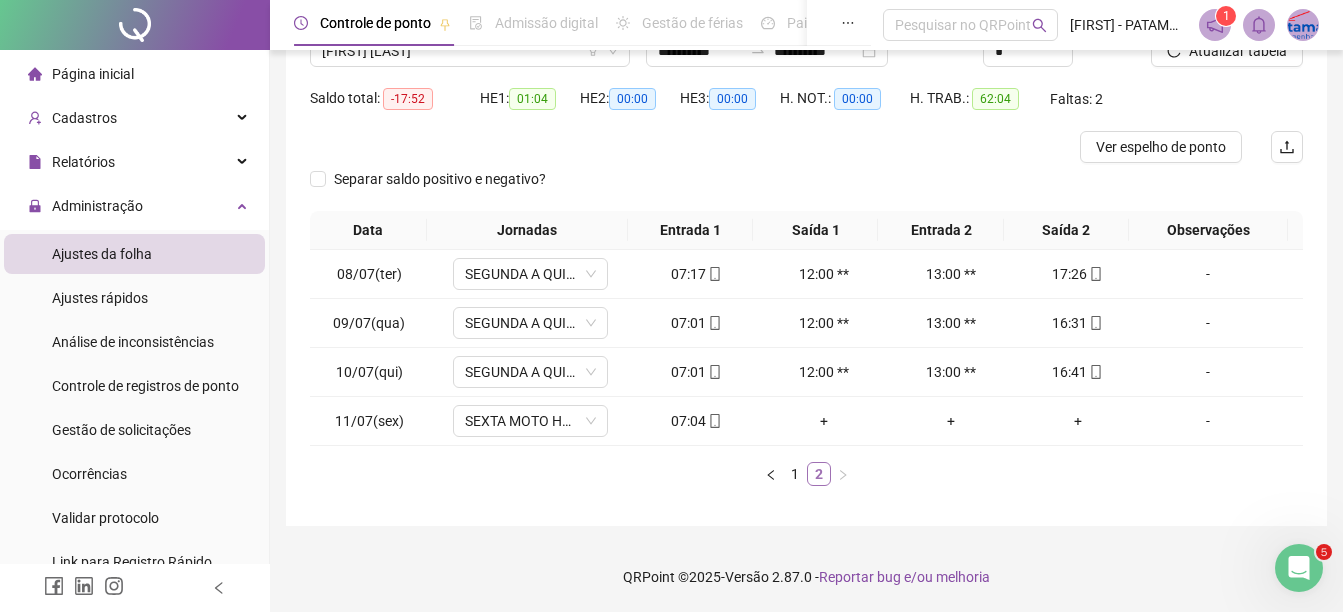 scroll, scrollTop: 179, scrollLeft: 0, axis: vertical 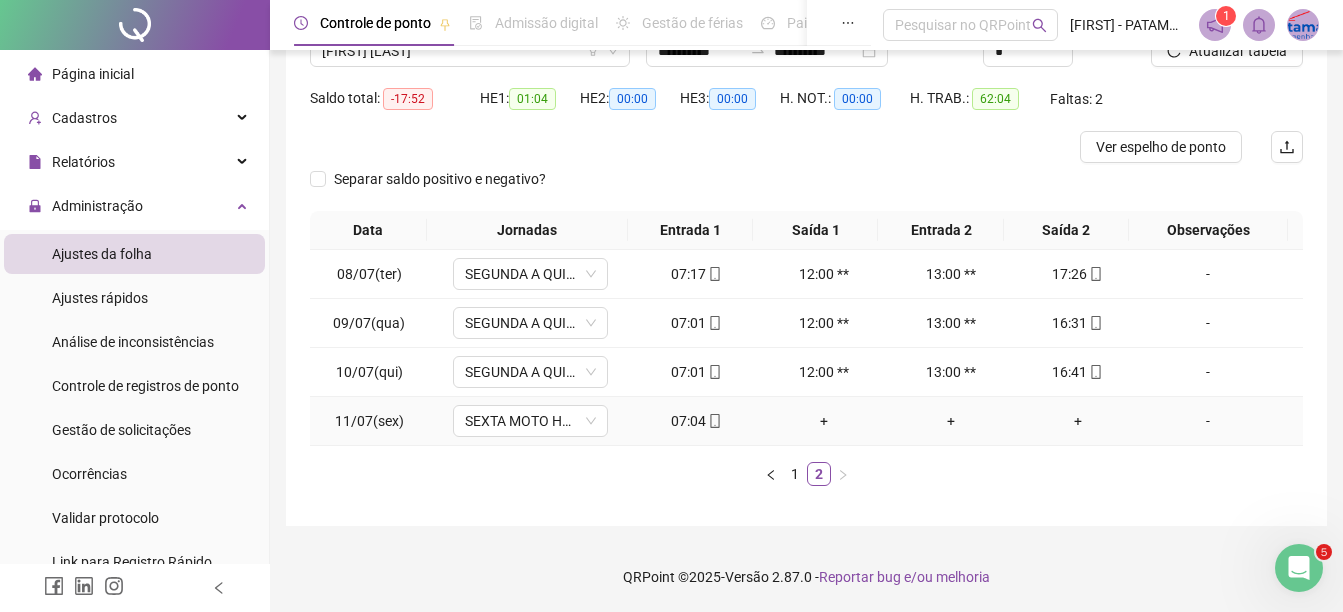 click 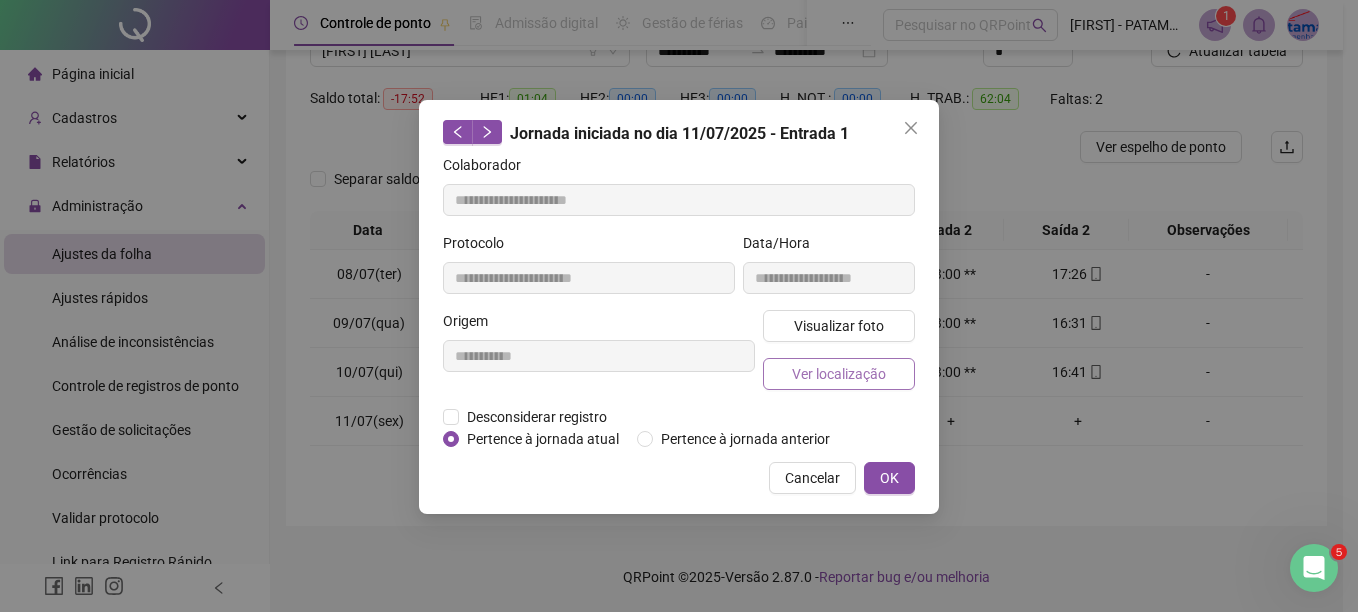 click on "Ver localização" at bounding box center (839, 374) 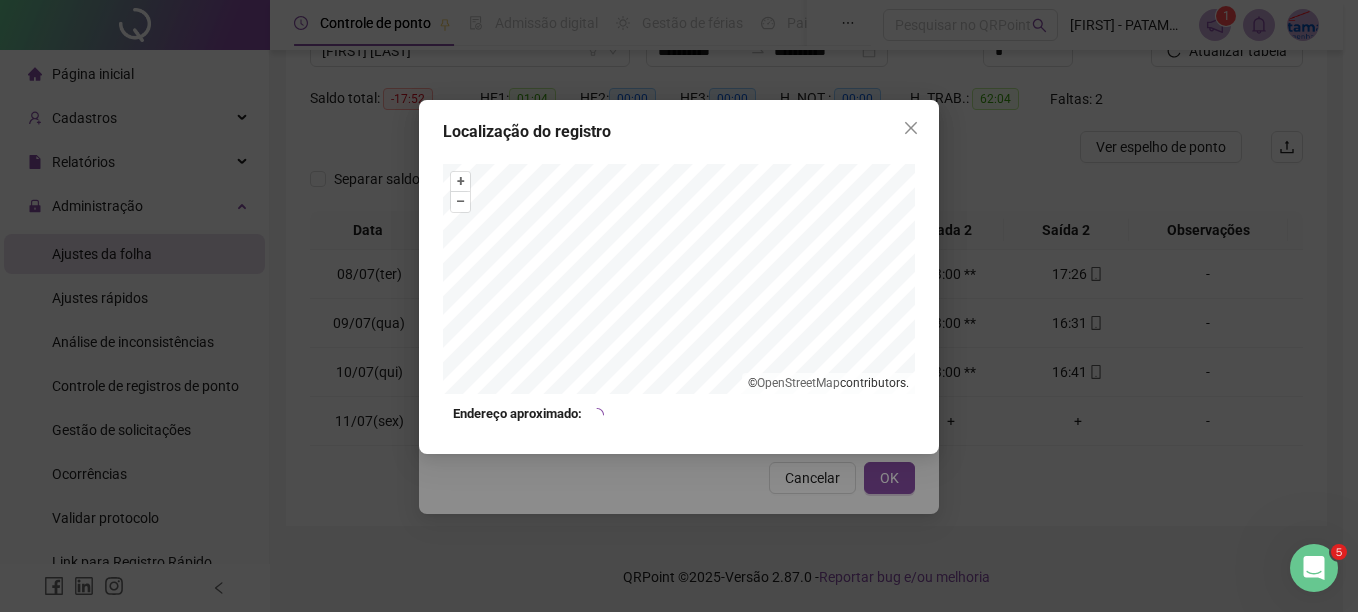 type on "**********" 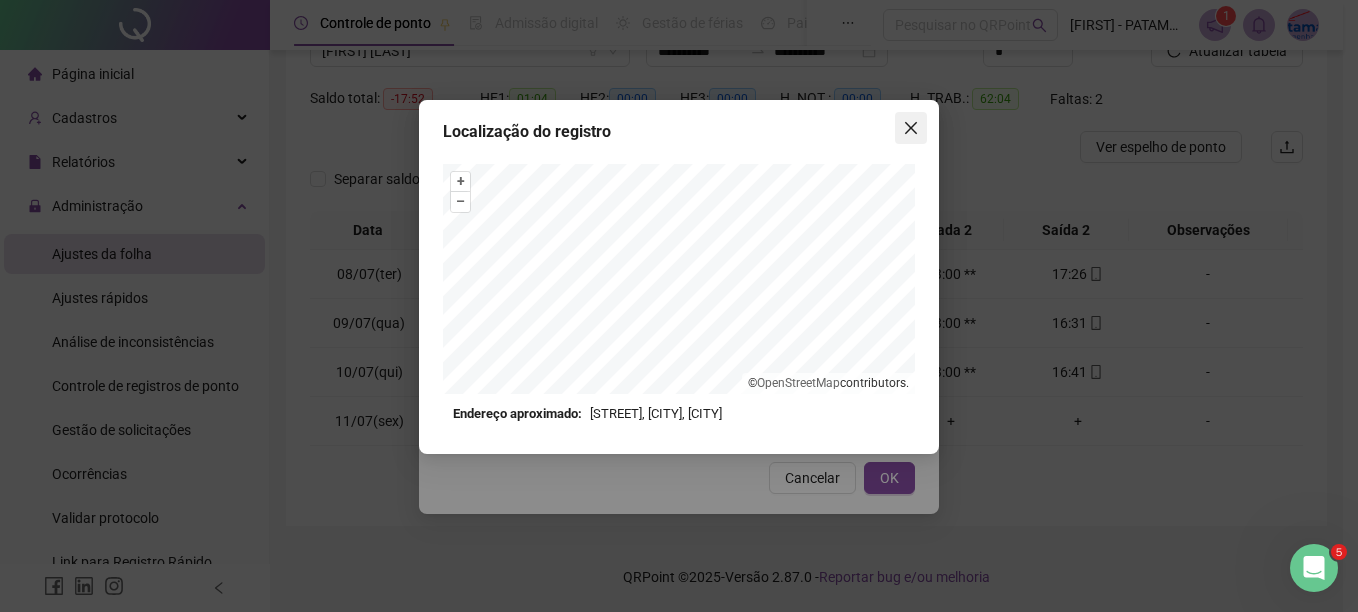 click at bounding box center (911, 128) 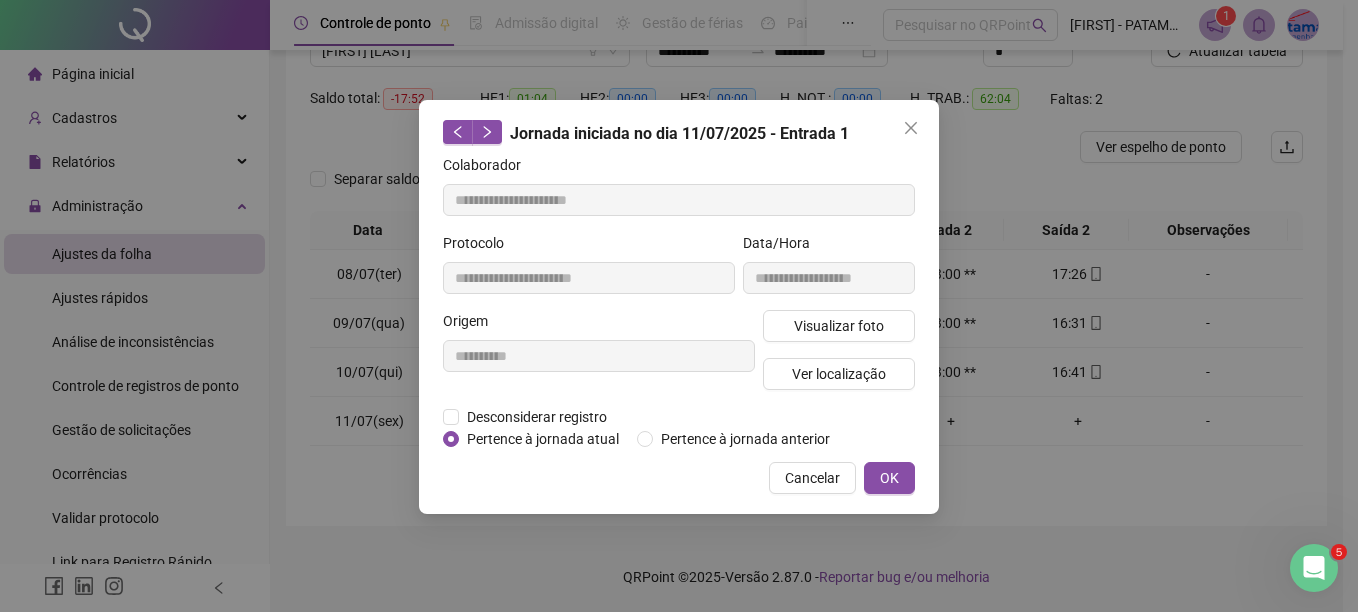 click at bounding box center (911, 128) 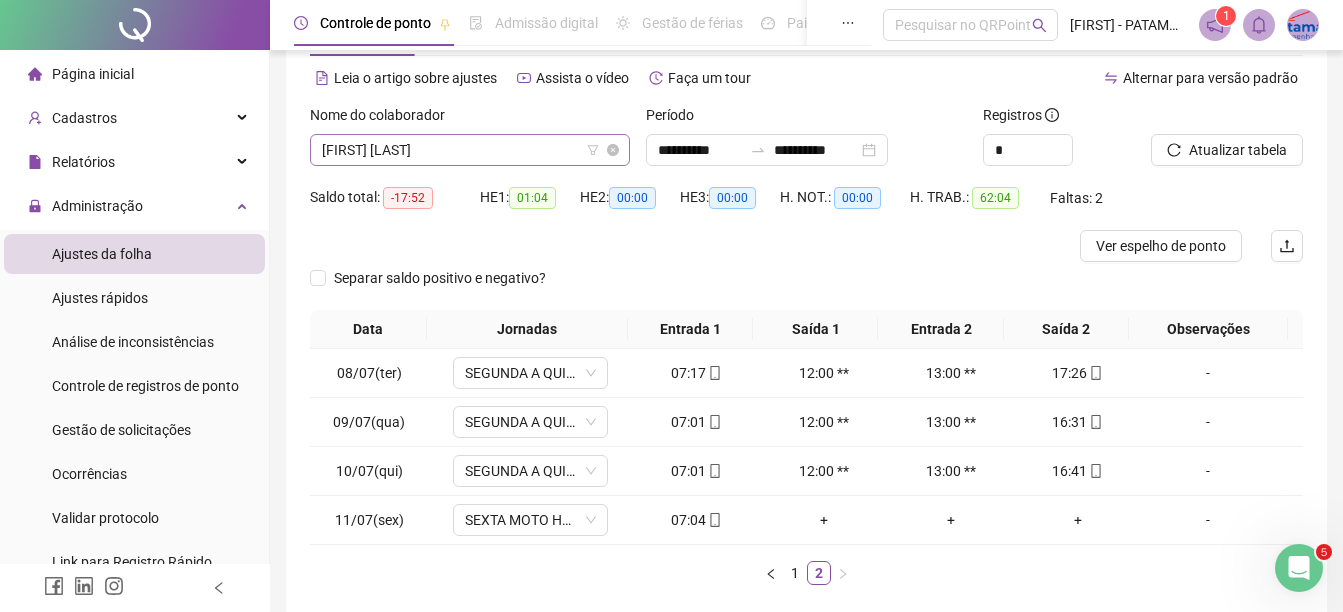 scroll, scrollTop: 79, scrollLeft: 0, axis: vertical 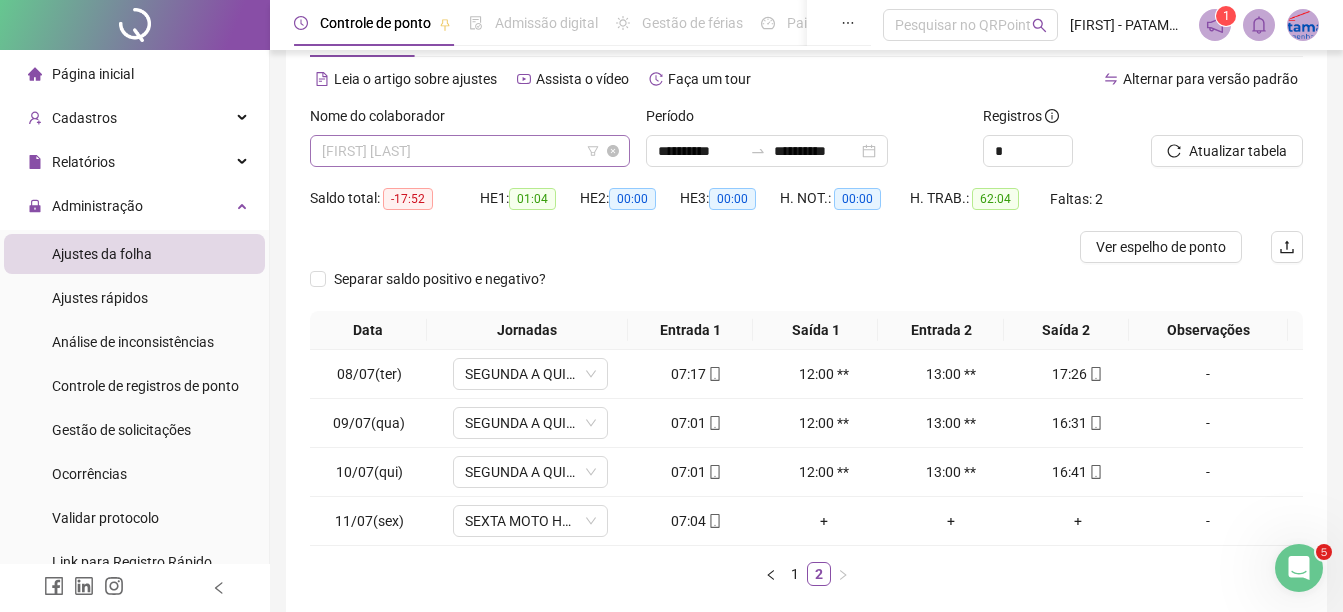 click on "[FIRST] [LAST]" at bounding box center (470, 151) 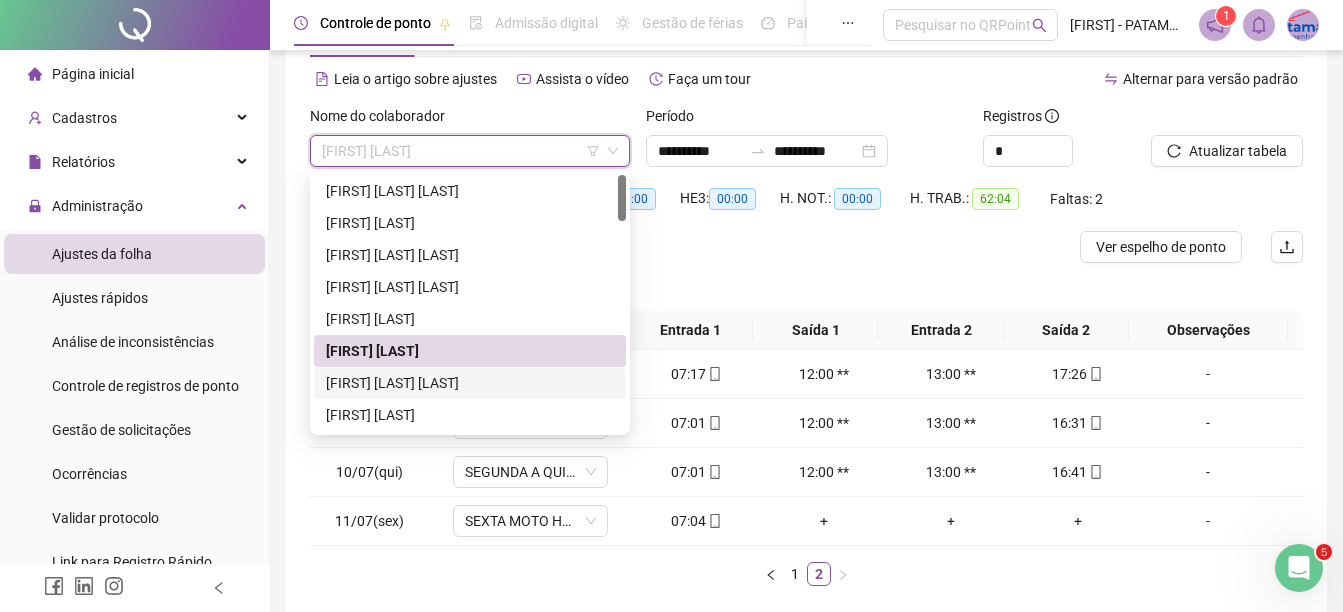 click on "[FIRST] [LAST] [LAST]" at bounding box center [470, 383] 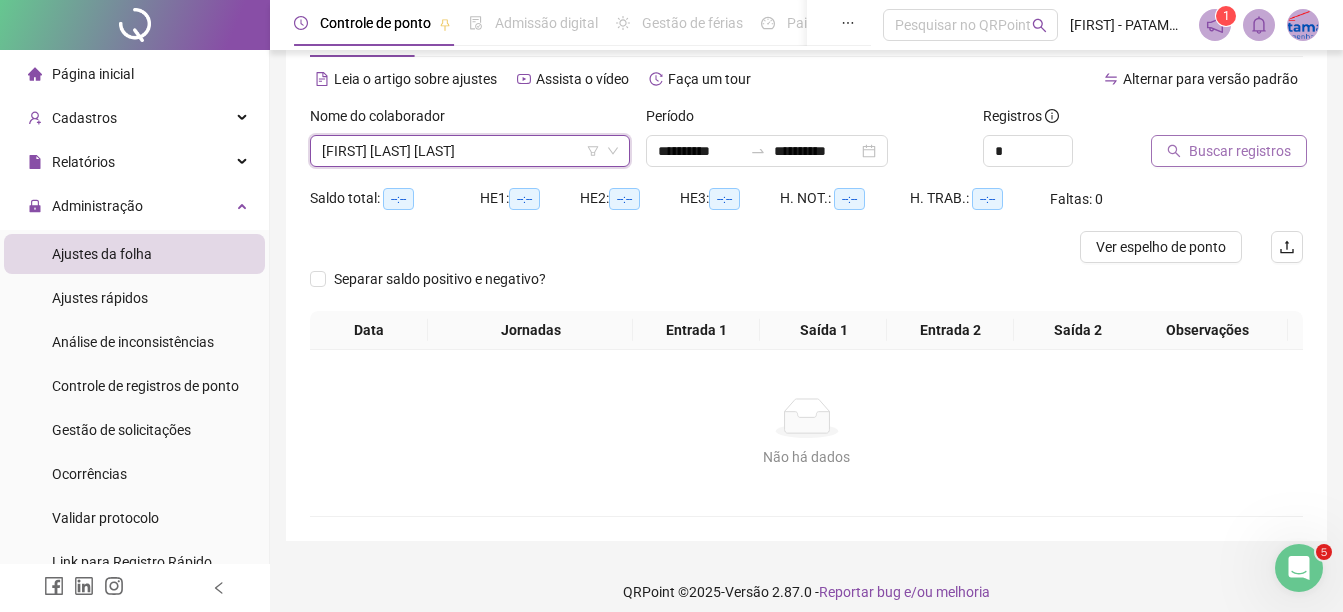 click on "Buscar registros" at bounding box center (1229, 151) 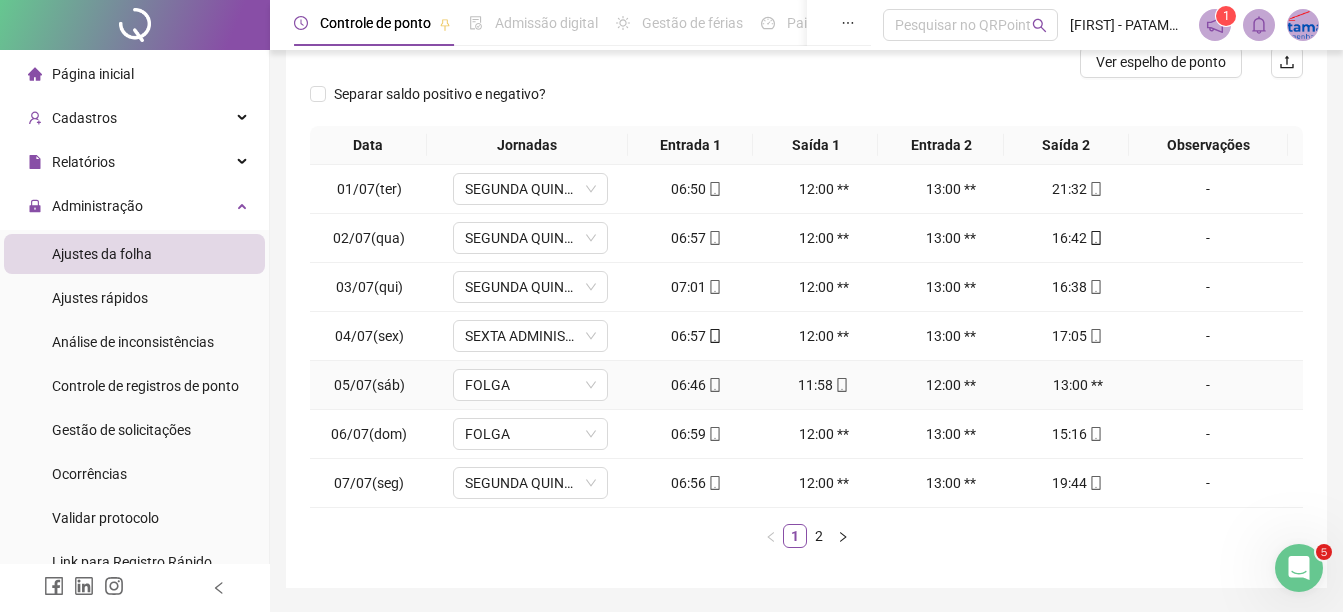 scroll, scrollTop: 326, scrollLeft: 0, axis: vertical 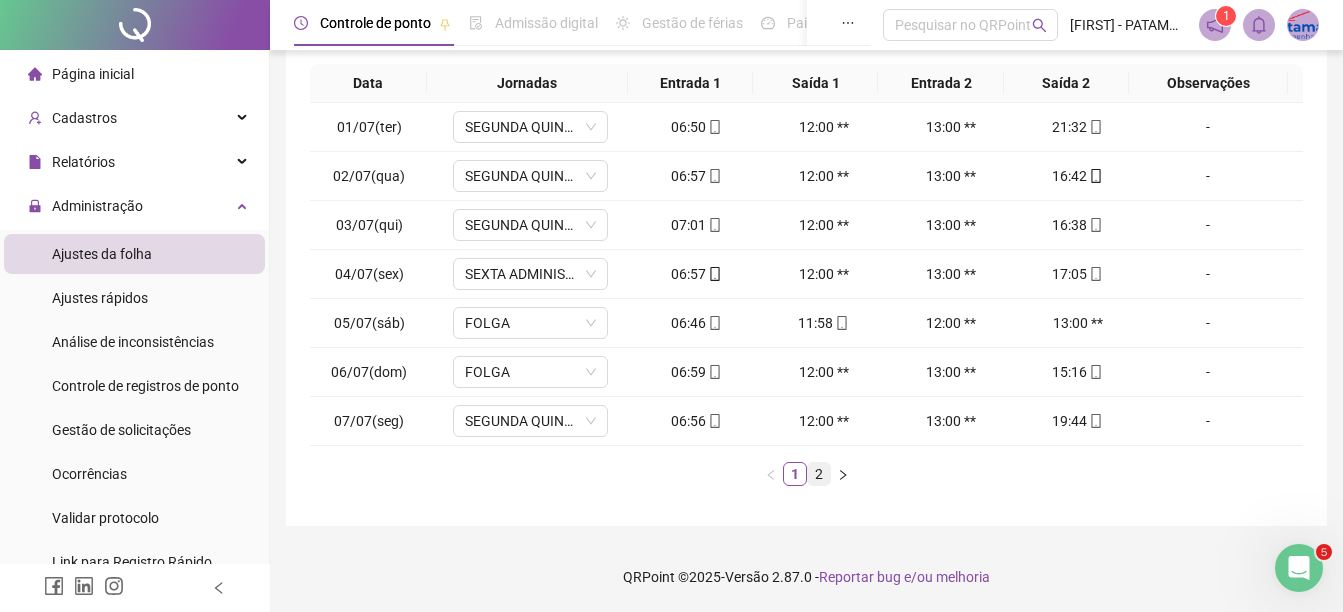 click on "2" at bounding box center [819, 474] 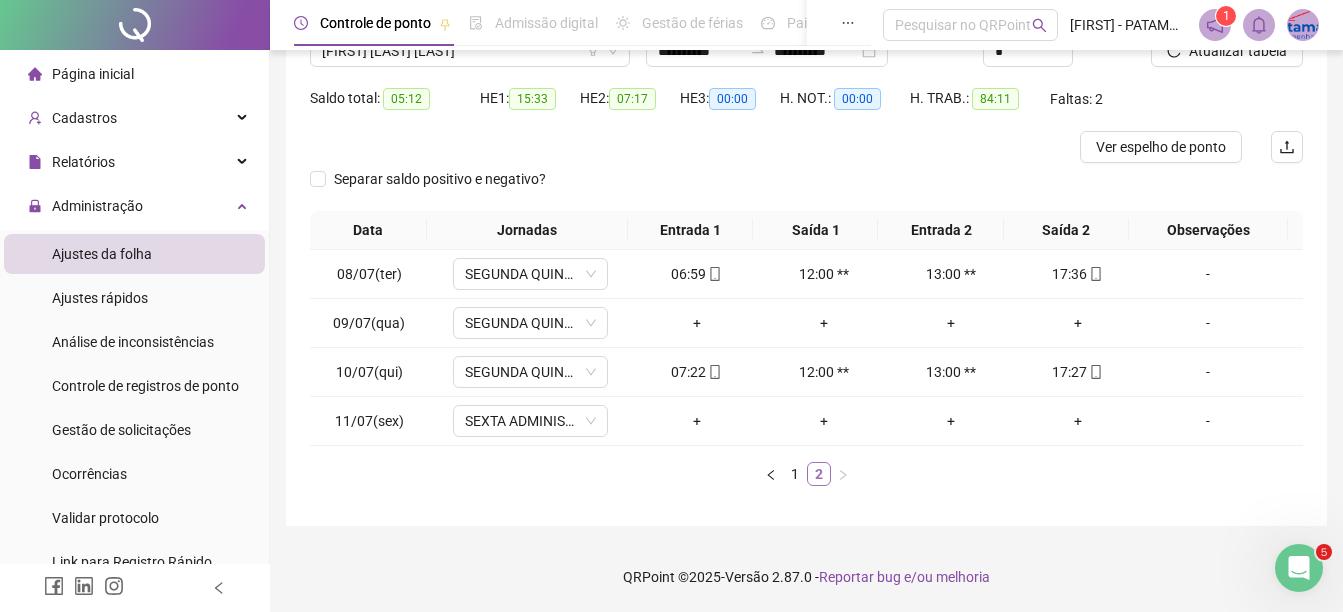 scroll, scrollTop: 179, scrollLeft: 0, axis: vertical 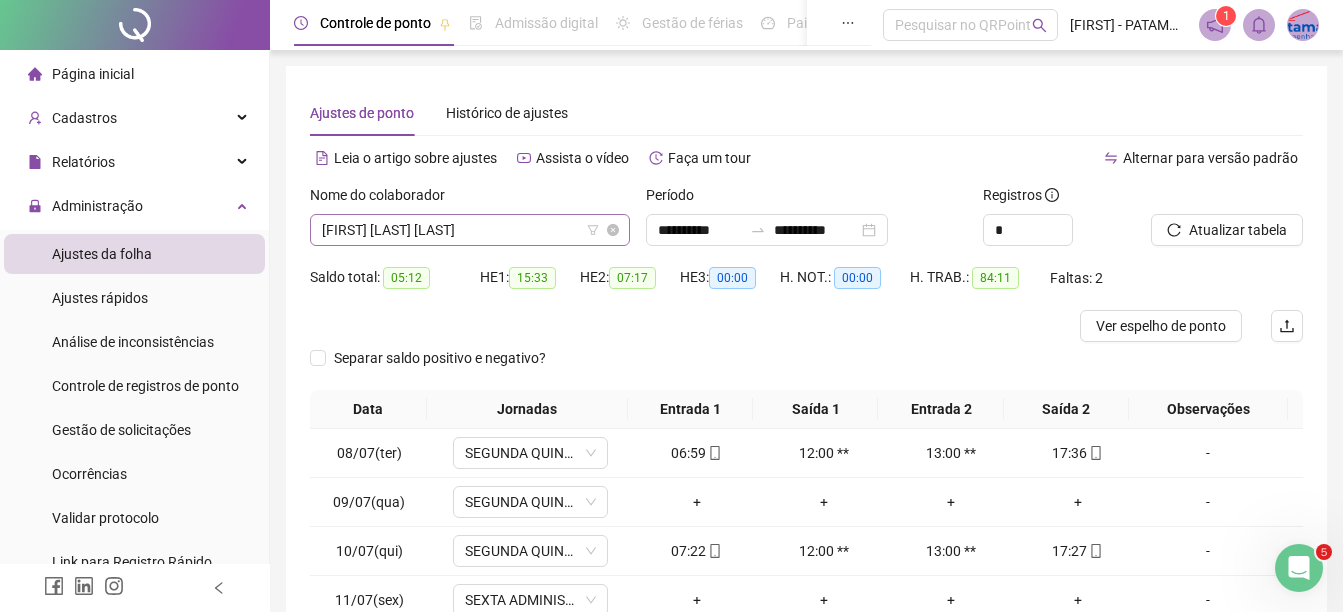 click on "[FIRST] [LAST] [LAST]" at bounding box center [470, 230] 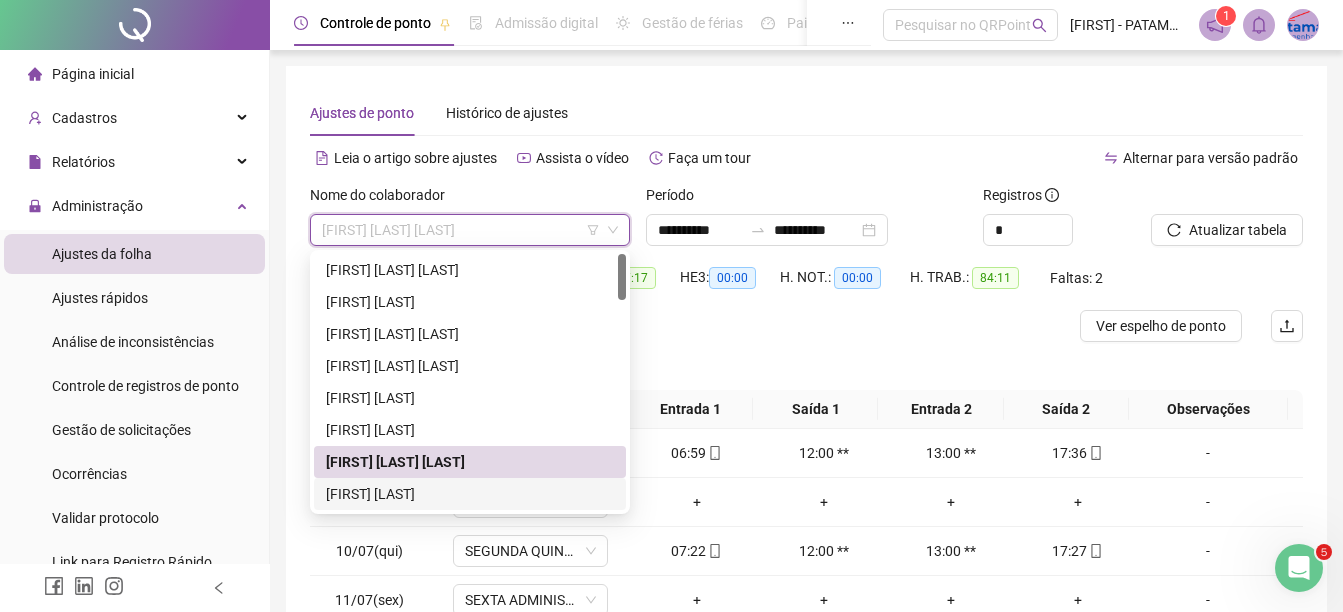 click on "[FIRST] [LAST]" at bounding box center [470, 494] 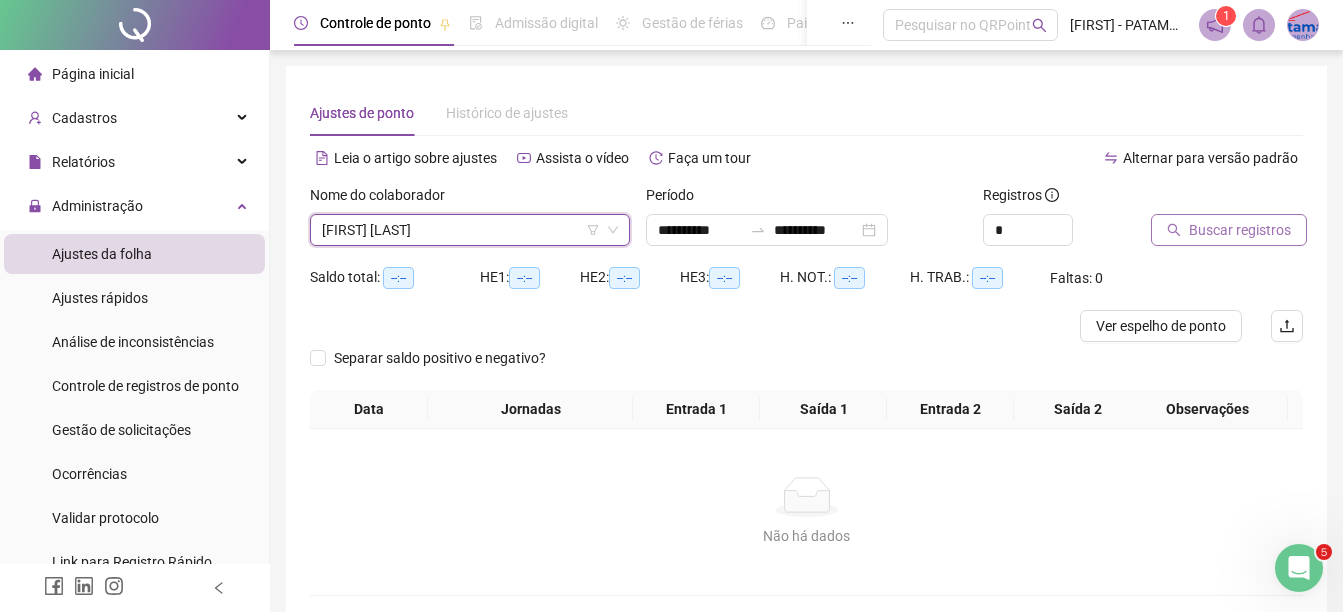 click on "Buscar registros" at bounding box center (1240, 230) 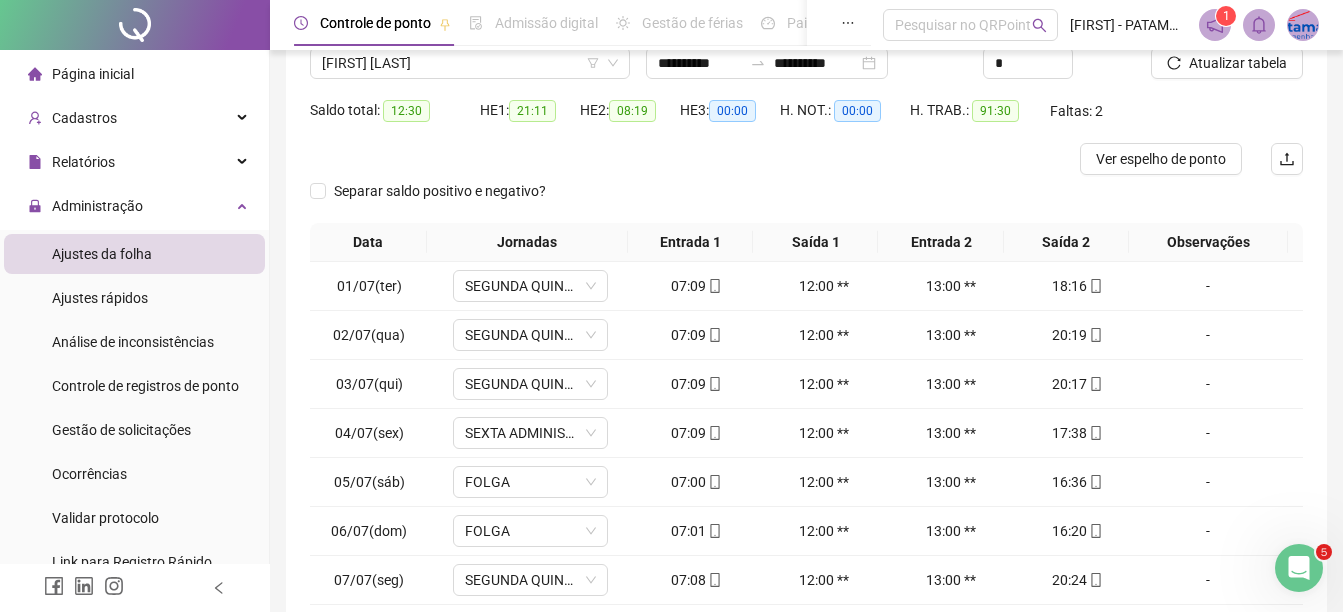 scroll, scrollTop: 326, scrollLeft: 0, axis: vertical 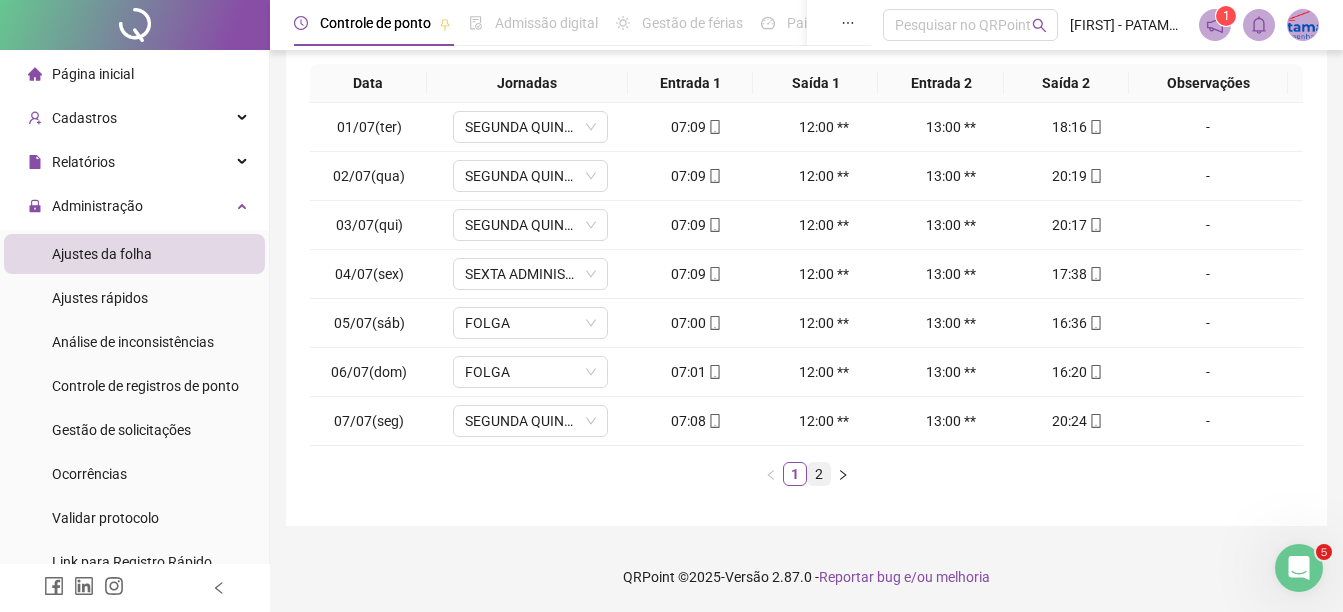 click on "2" at bounding box center [819, 474] 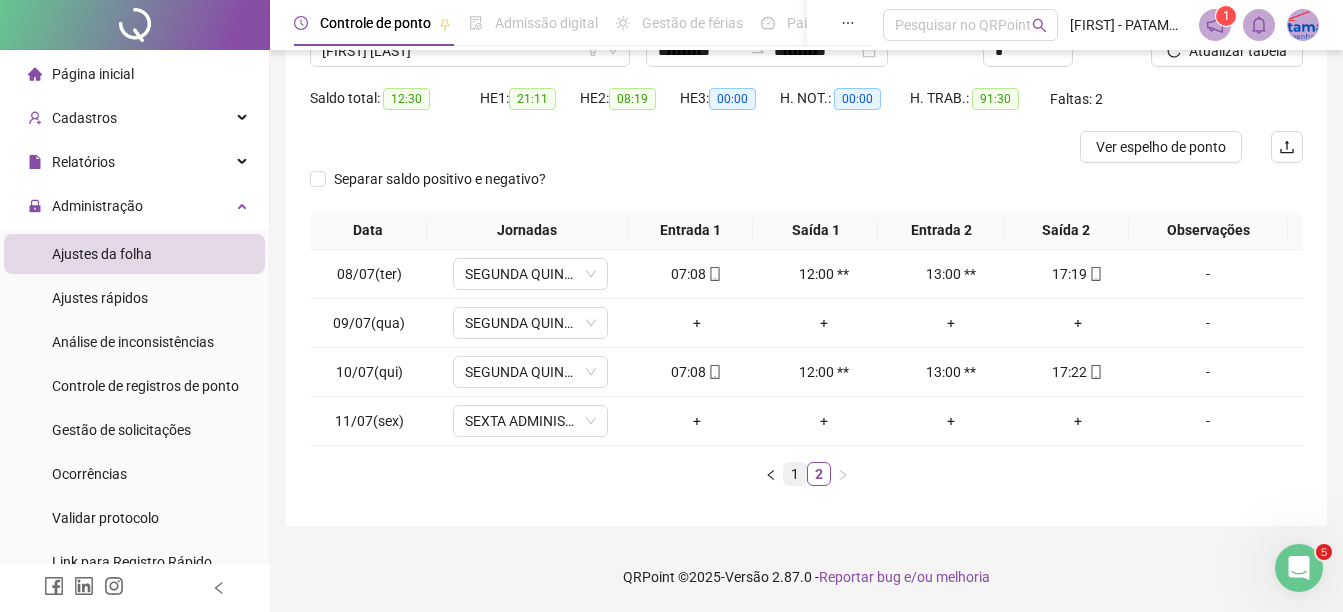 scroll, scrollTop: 79, scrollLeft: 0, axis: vertical 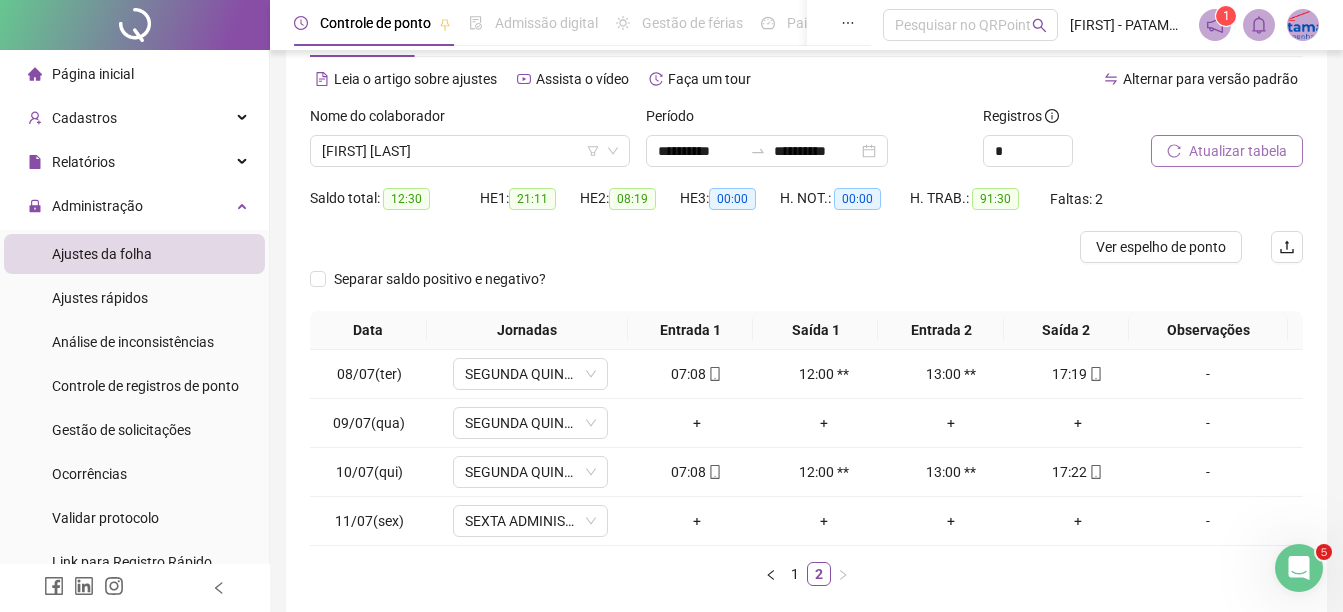 click on "Atualizar tabela" at bounding box center [1238, 151] 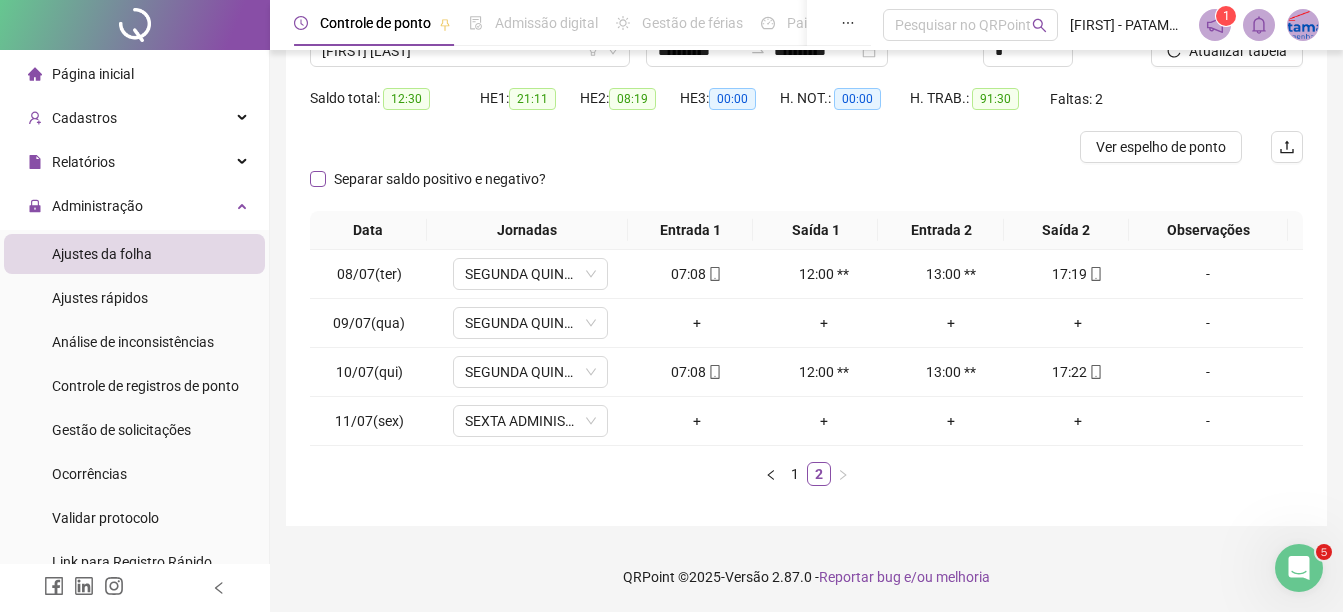 scroll, scrollTop: 0, scrollLeft: 0, axis: both 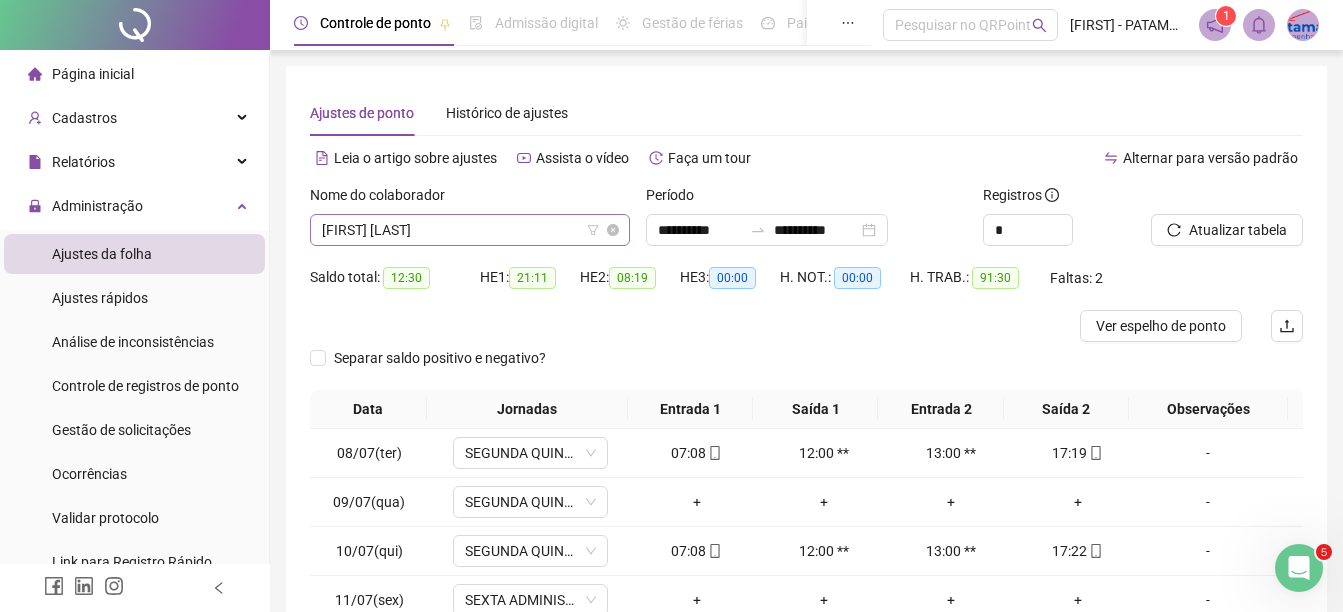 click on "[FIRST] [LAST]" at bounding box center [470, 230] 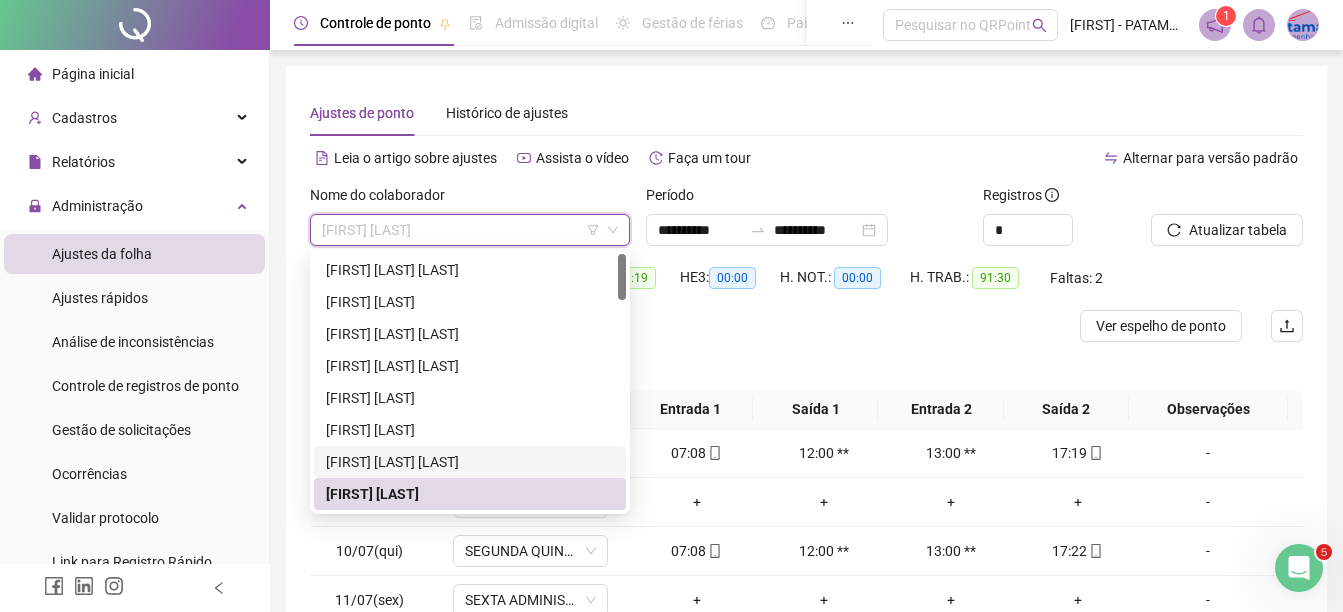 scroll, scrollTop: 100, scrollLeft: 0, axis: vertical 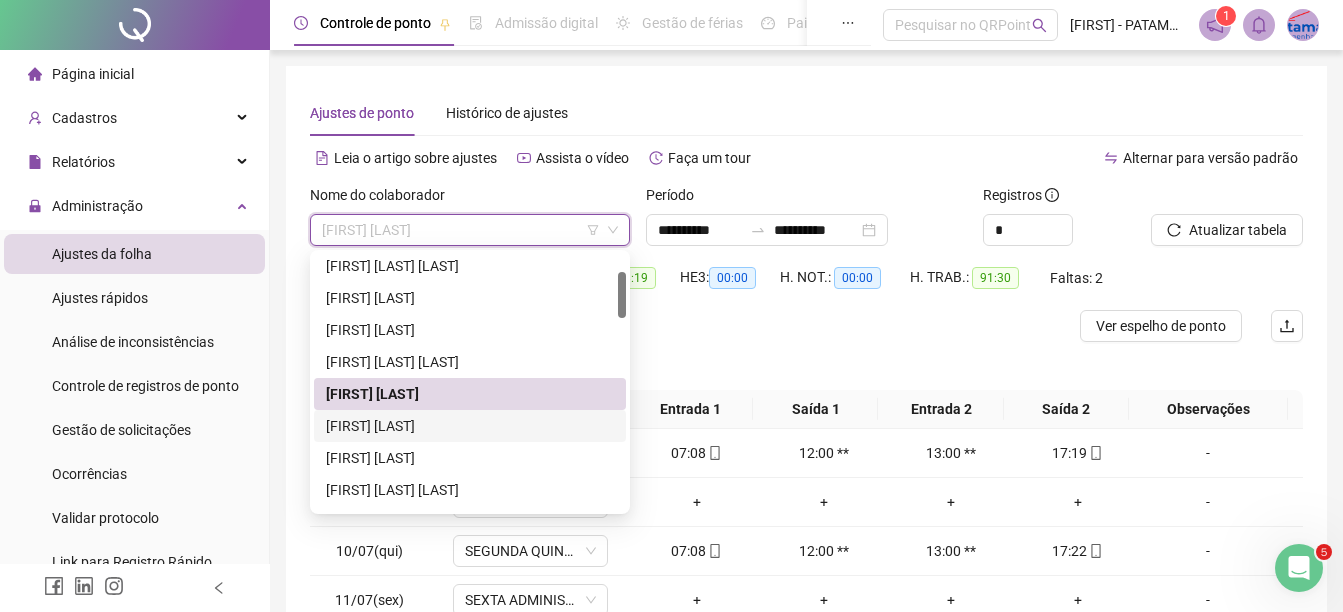 click on "[FIRST] [LAST]" at bounding box center (470, 426) 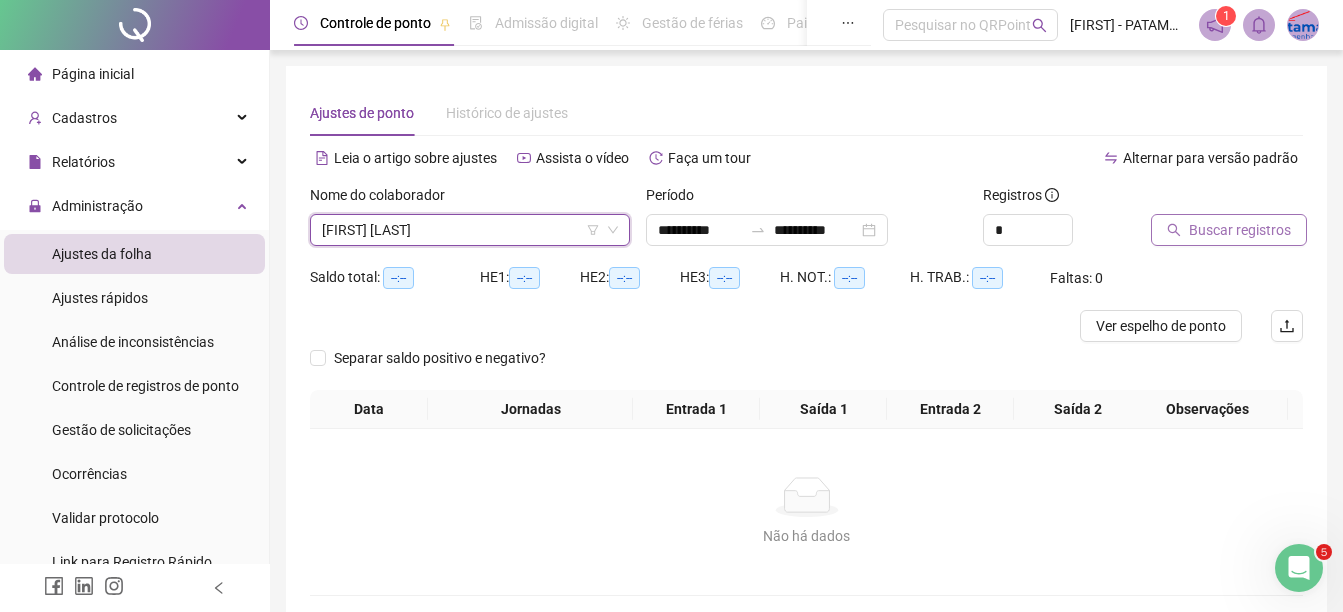 click on "Buscar registros" at bounding box center (1240, 230) 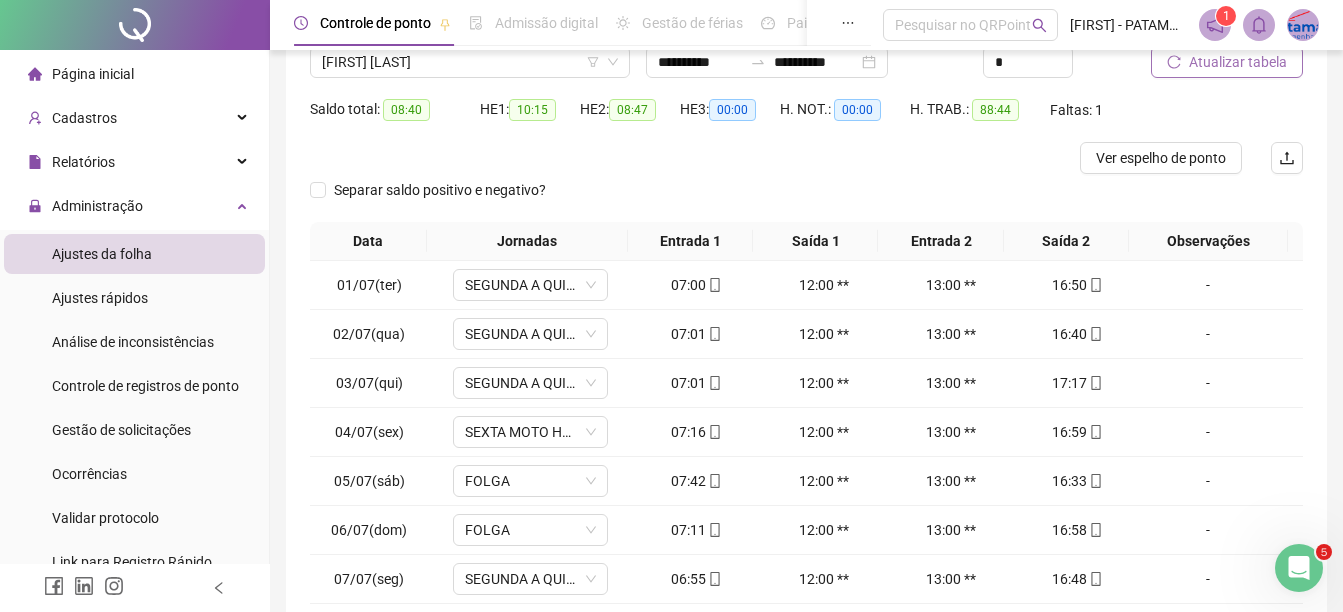 scroll, scrollTop: 326, scrollLeft: 0, axis: vertical 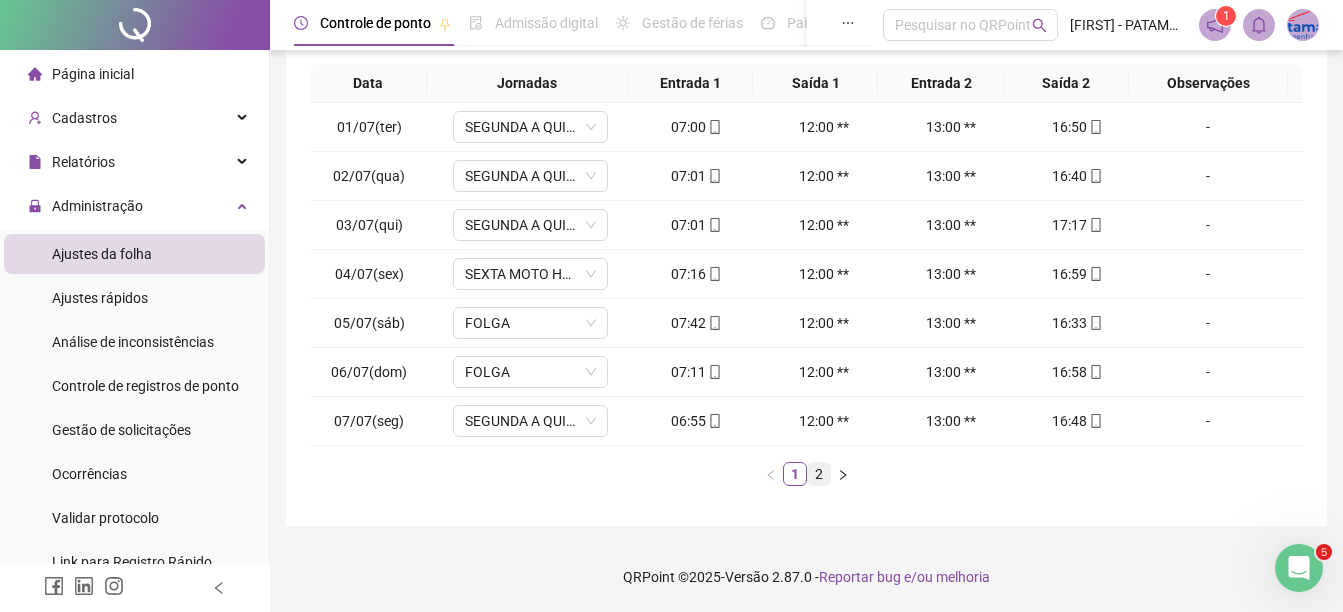 click on "2" at bounding box center [819, 474] 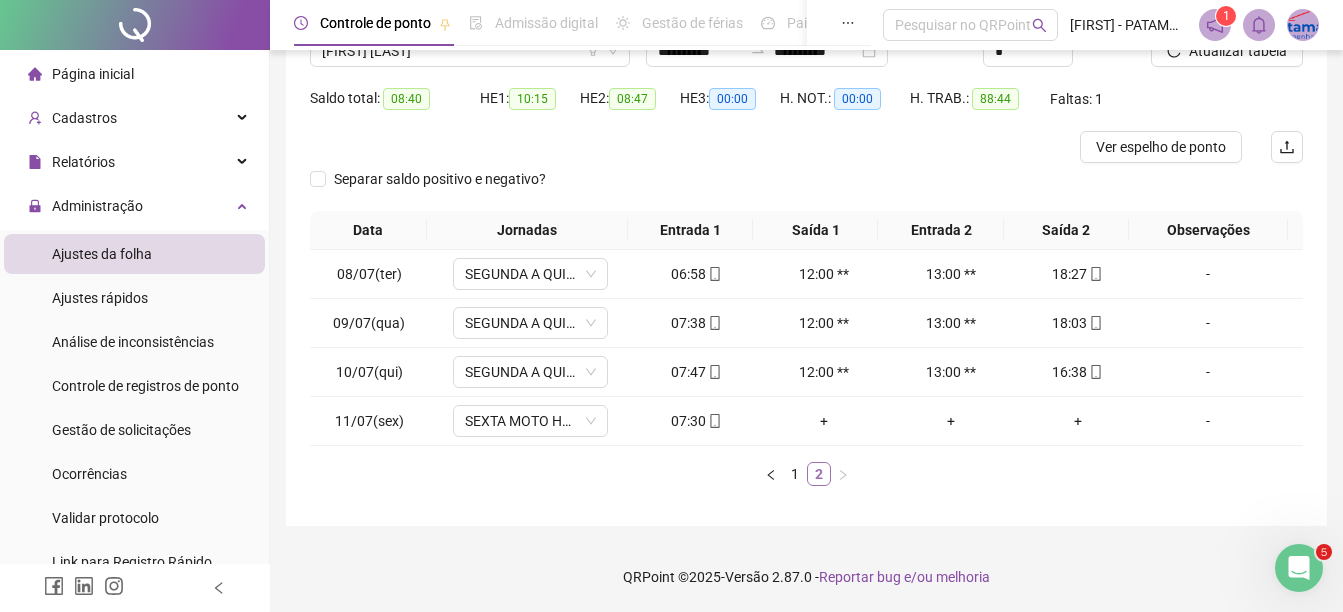 scroll, scrollTop: 179, scrollLeft: 0, axis: vertical 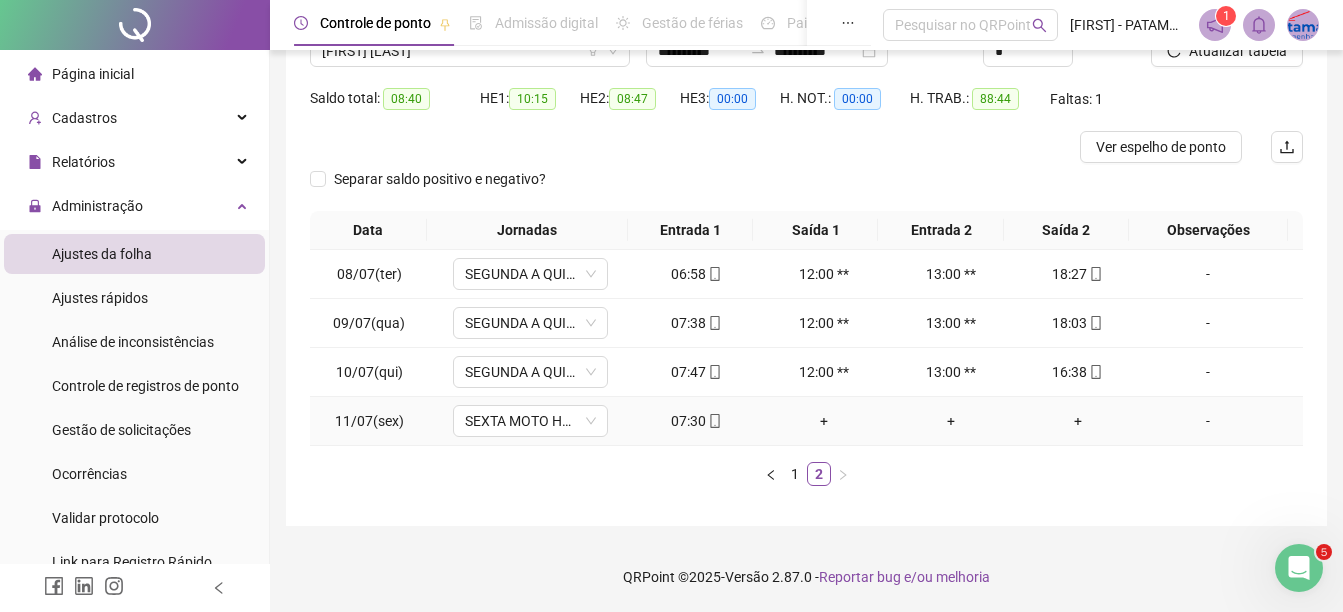 click 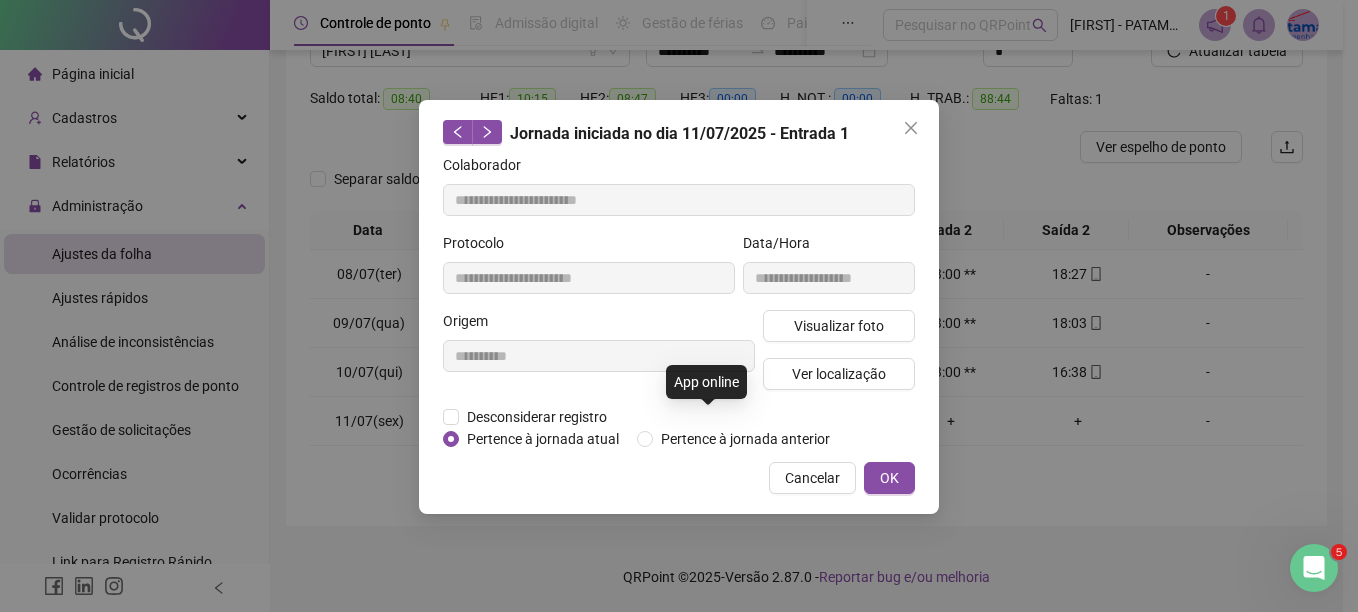 type on "**********" 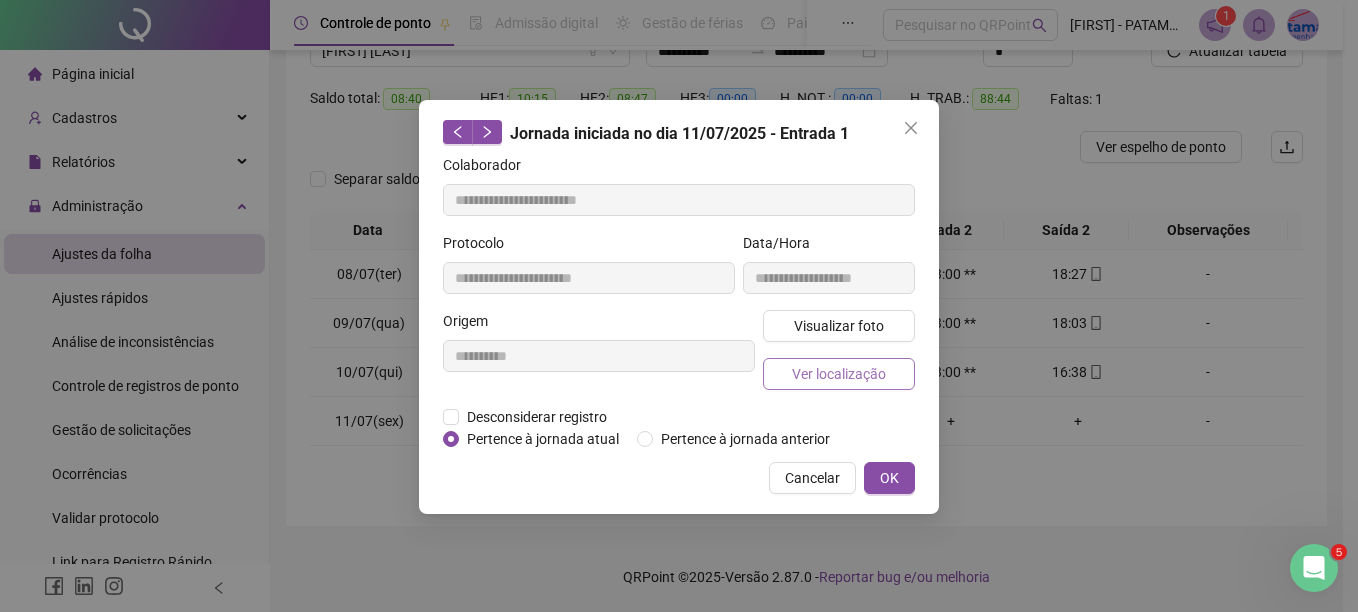 click on "Ver localização" at bounding box center (839, 374) 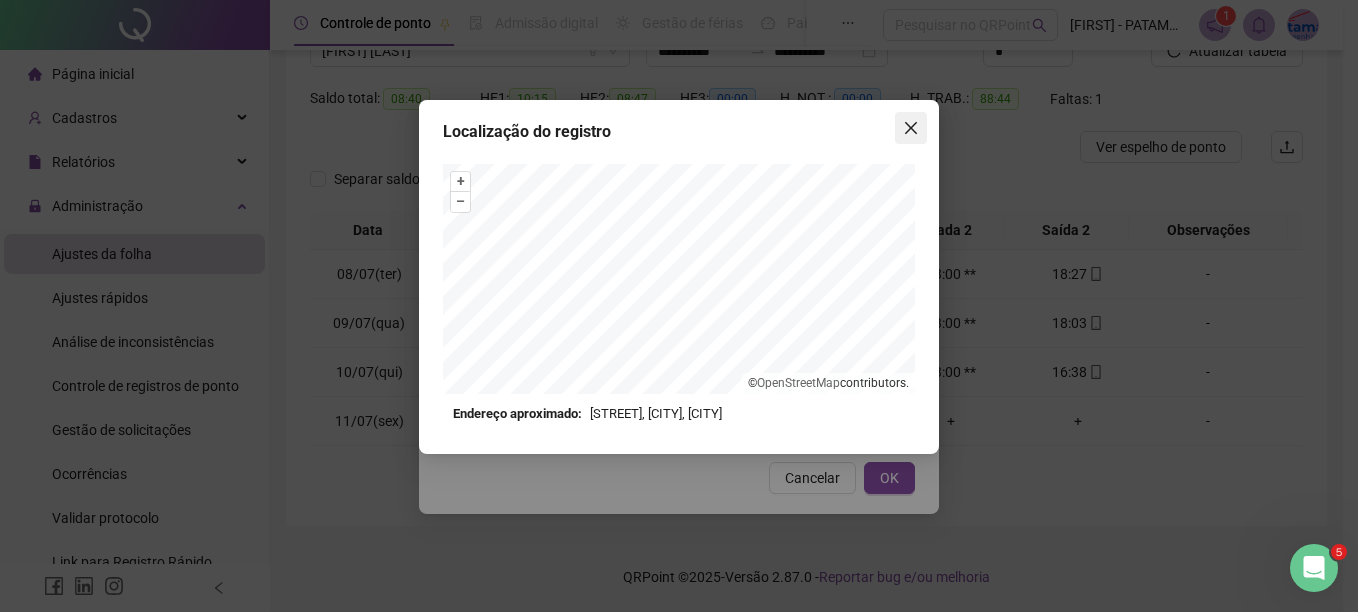 click at bounding box center [911, 128] 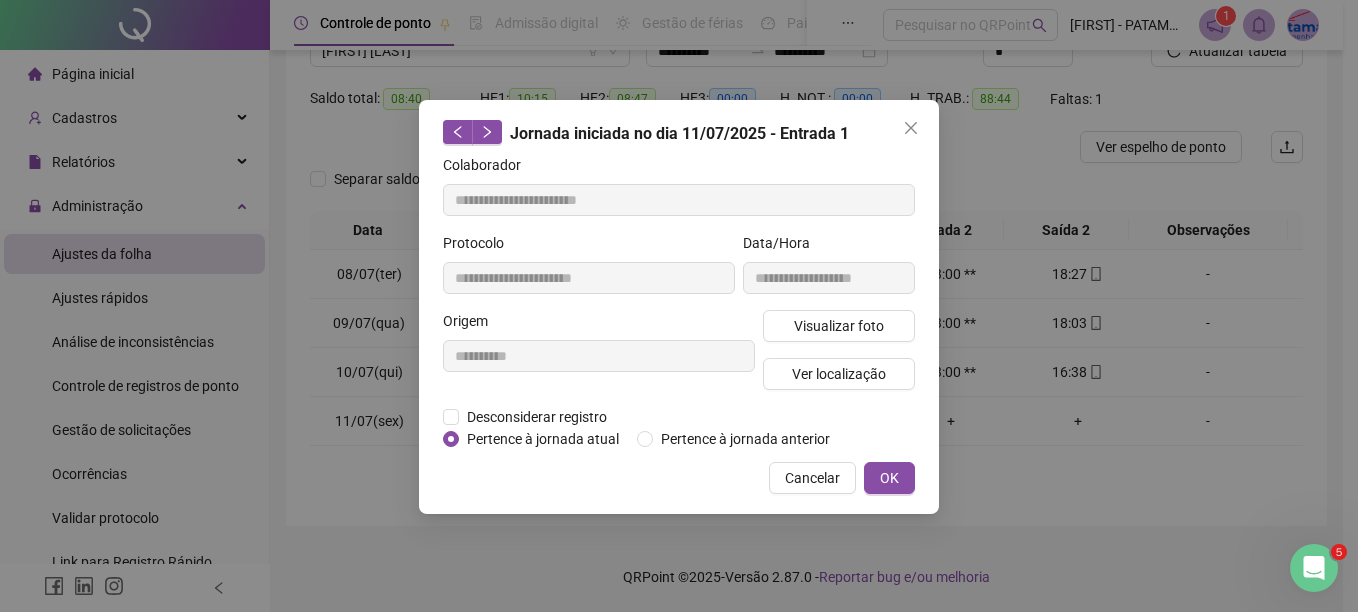 click 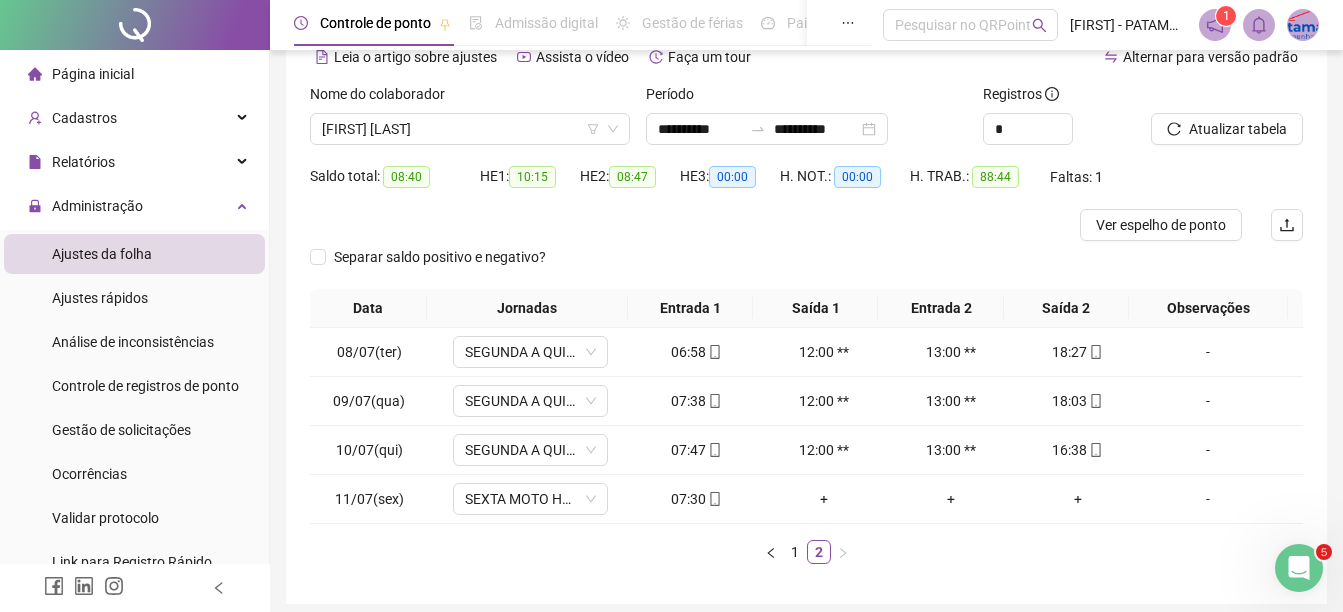 scroll, scrollTop: 79, scrollLeft: 0, axis: vertical 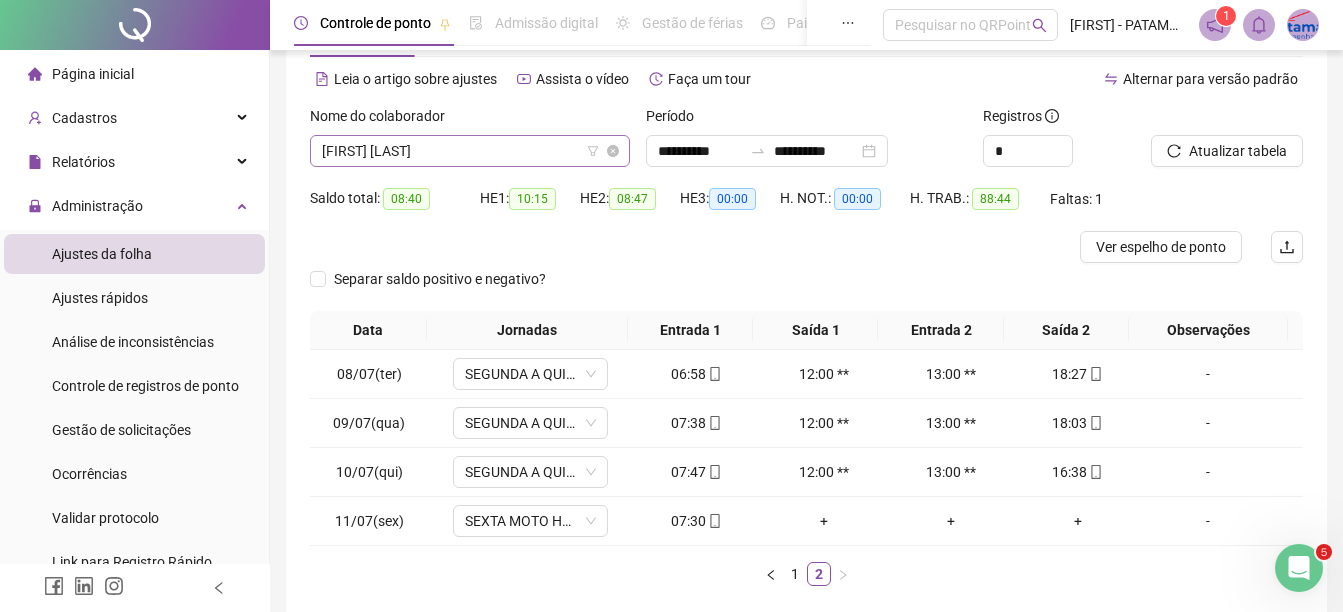click on "[FIRST] [LAST]" at bounding box center [470, 151] 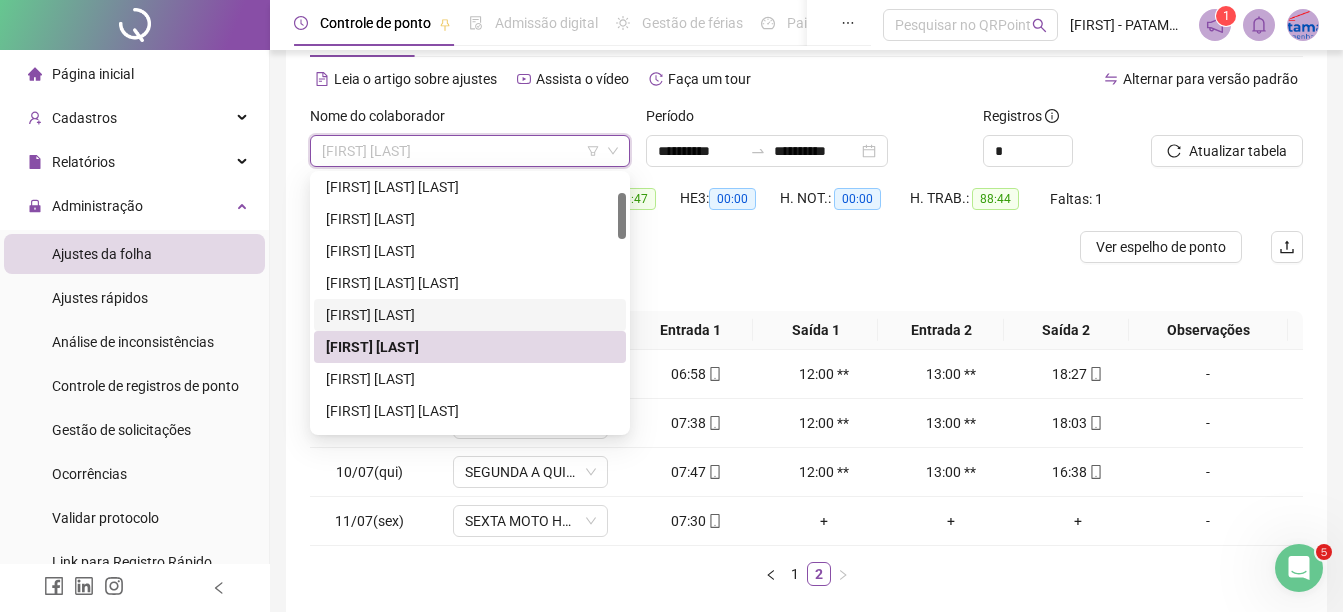 click on "[FIRST] [LAST]" at bounding box center [470, 315] 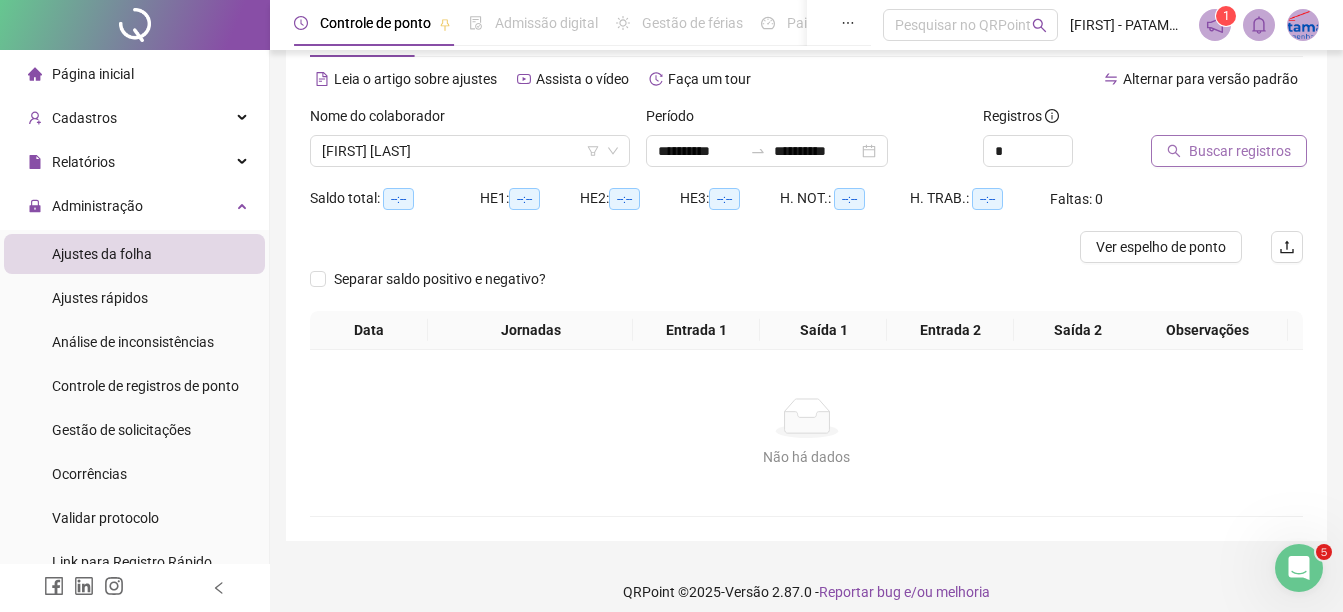 click on "Buscar registros" at bounding box center (1229, 151) 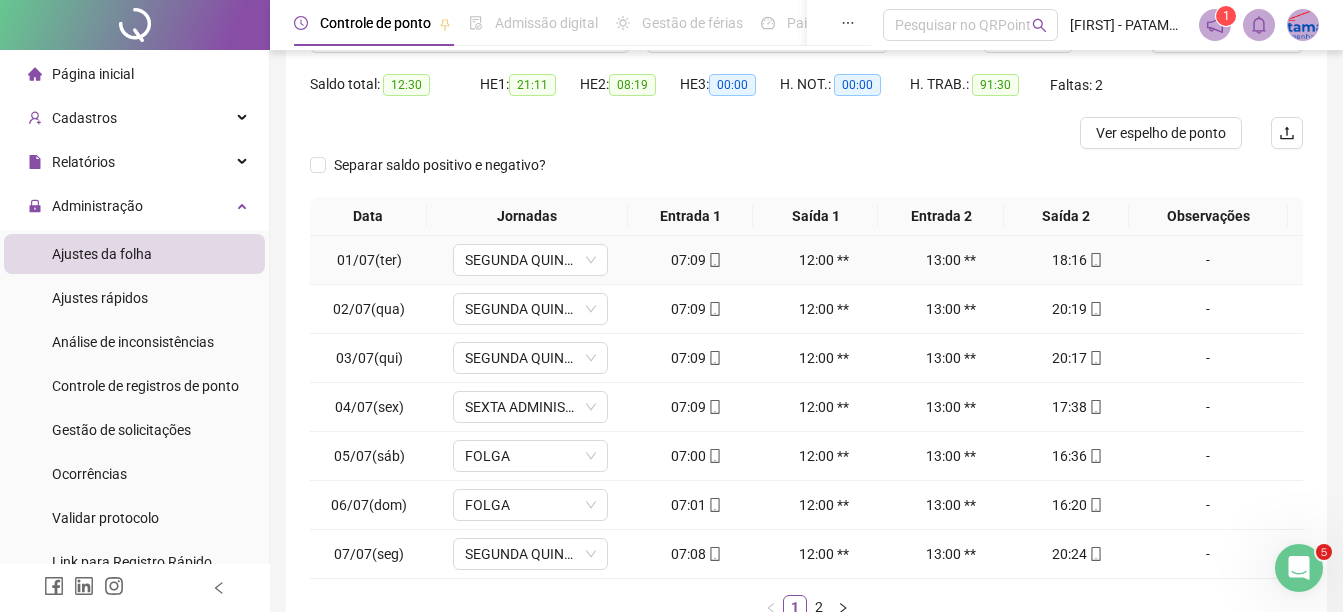 scroll, scrollTop: 326, scrollLeft: 0, axis: vertical 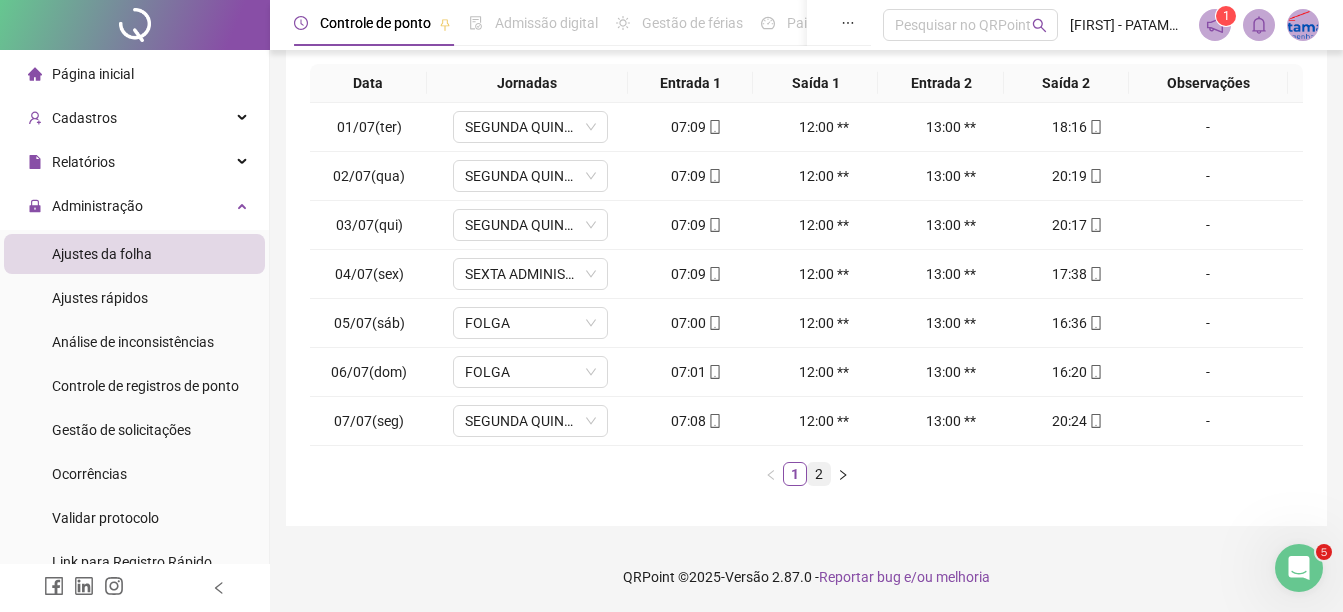 click on "2" at bounding box center (819, 474) 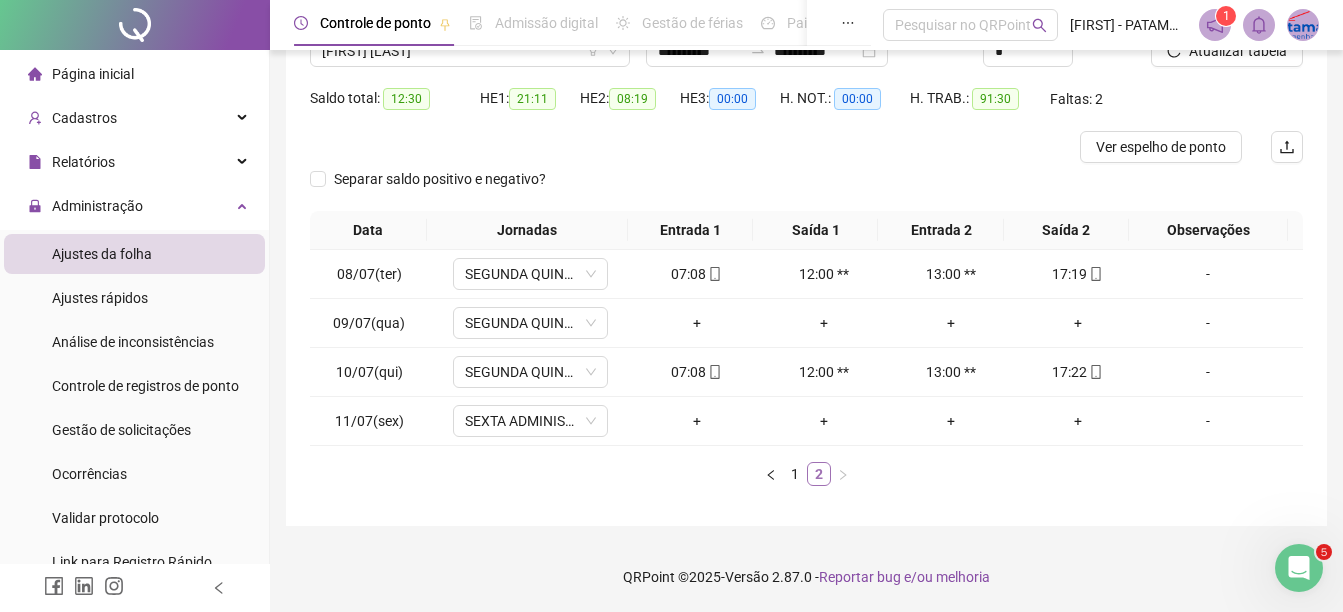 scroll, scrollTop: 179, scrollLeft: 0, axis: vertical 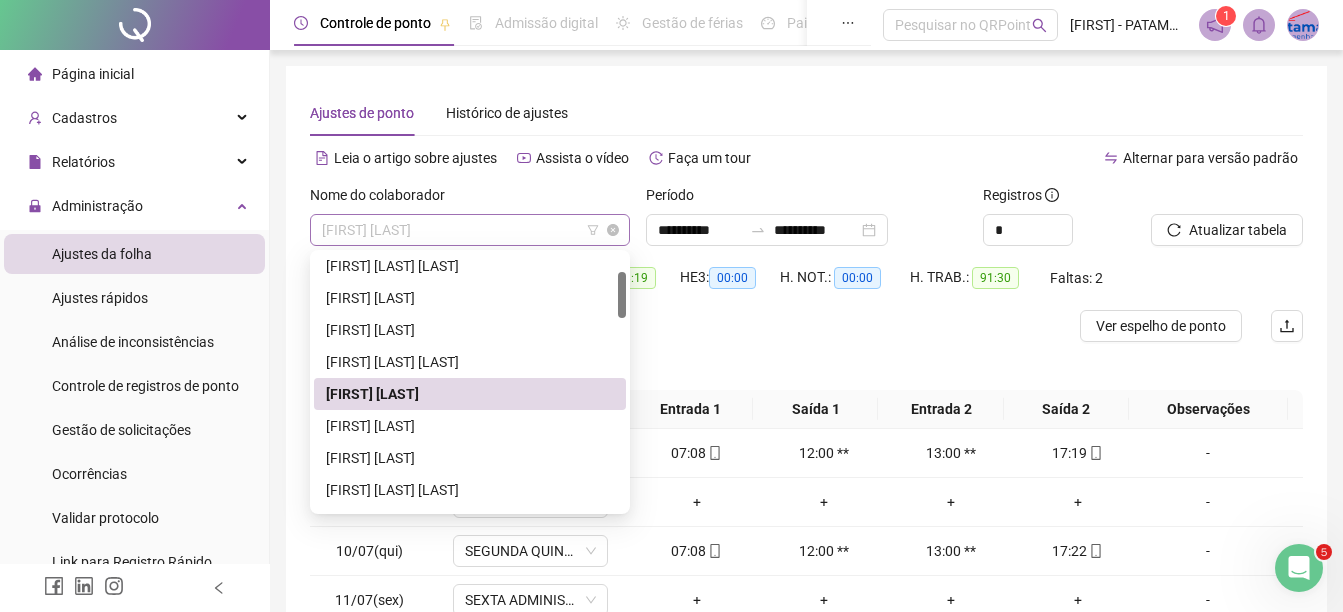 click on "[FIRST] [LAST]" at bounding box center (470, 230) 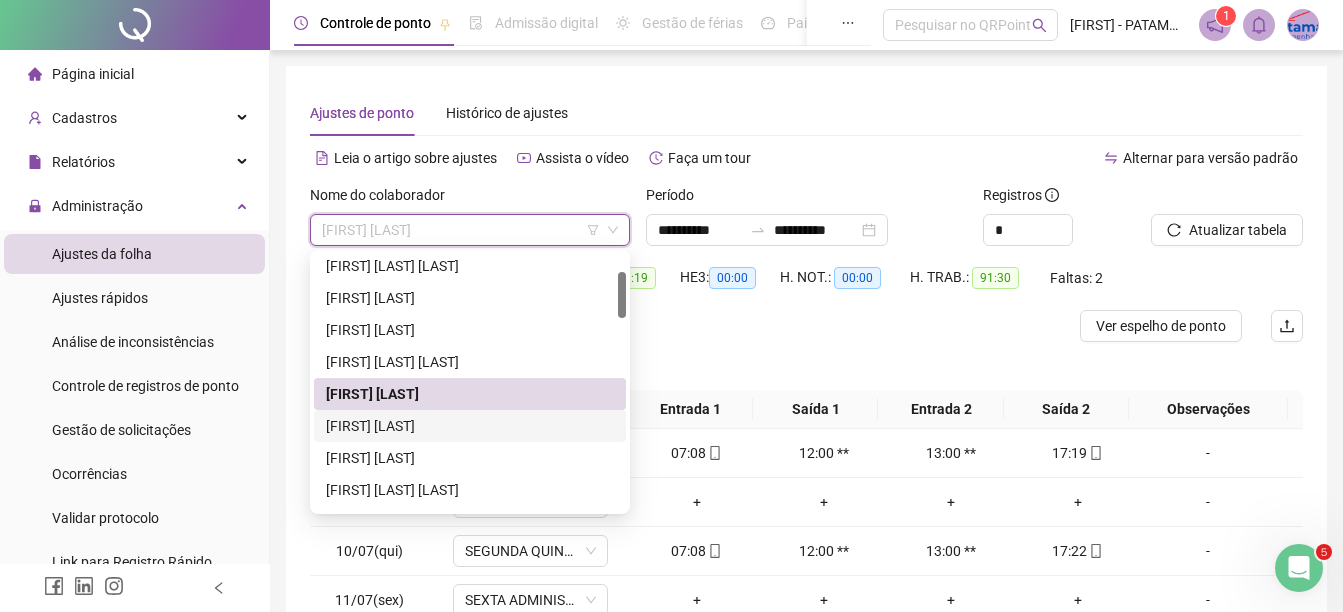 click on "[FIRST] [LAST]" at bounding box center [470, 426] 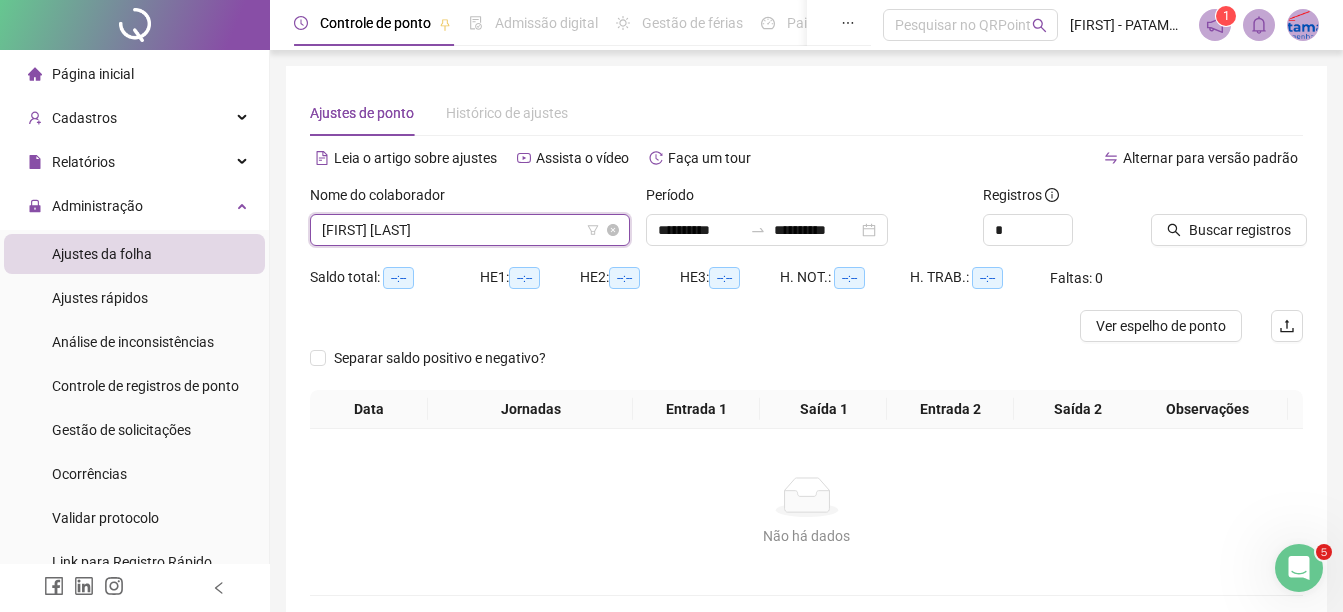 click on "[FIRST] [LAST]" at bounding box center [470, 230] 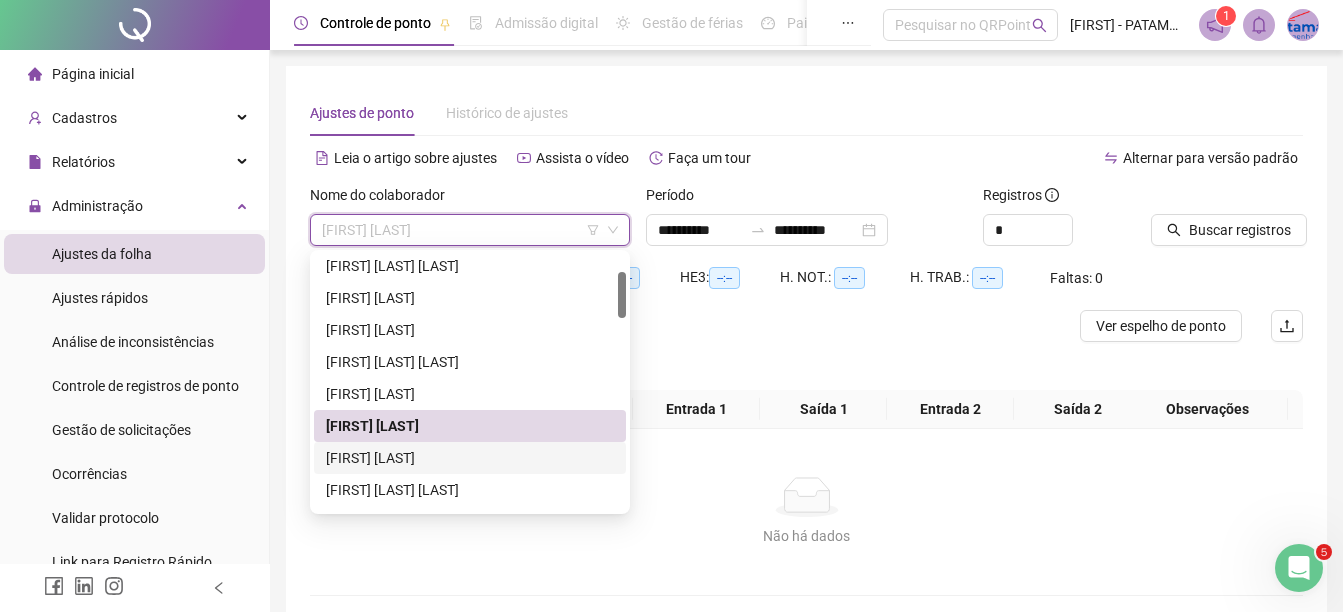click on "[FIRST] [LAST]" at bounding box center [470, 458] 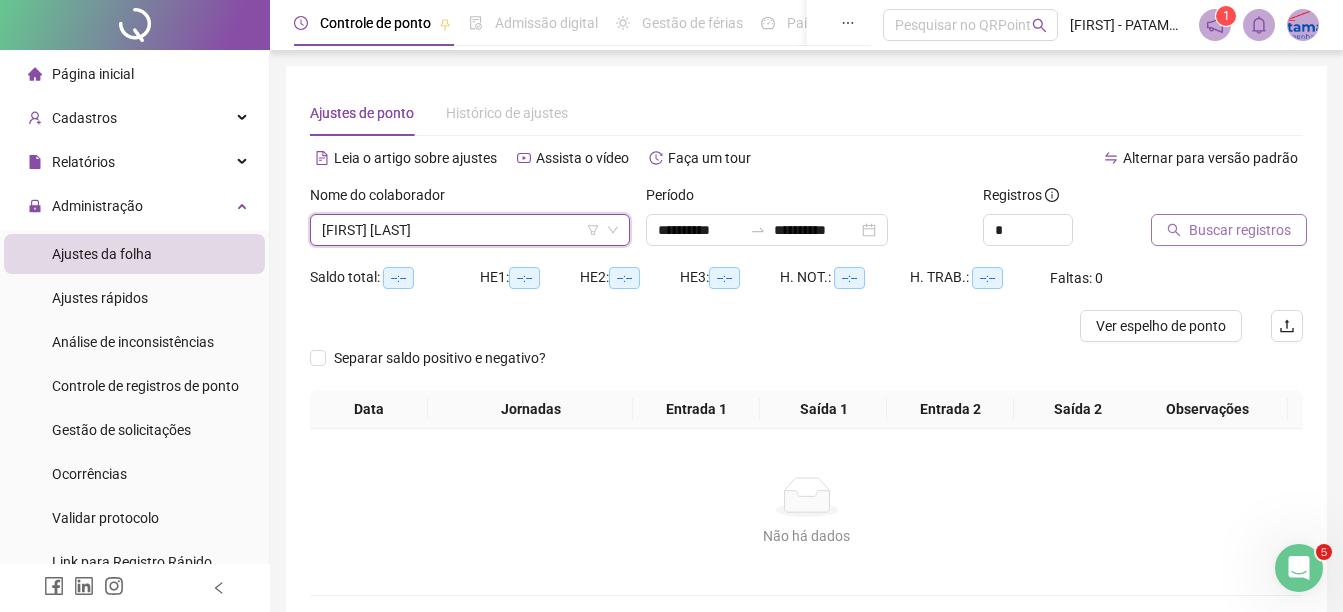 click on "Buscar registros" at bounding box center [1240, 230] 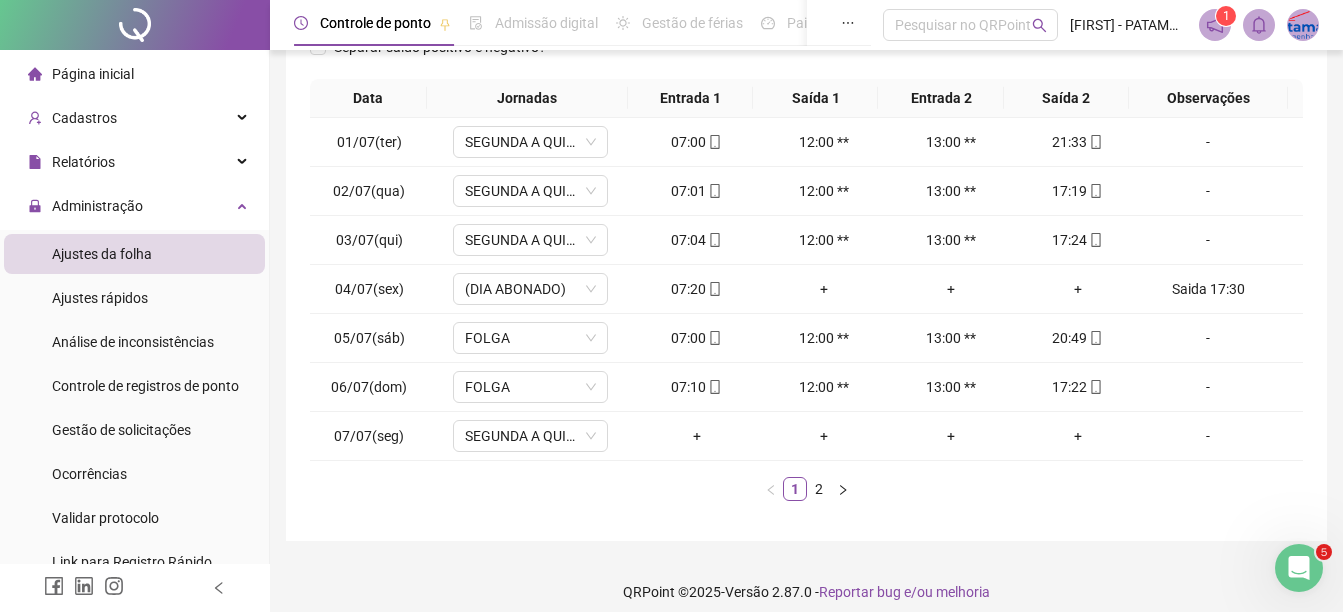 scroll, scrollTop: 326, scrollLeft: 0, axis: vertical 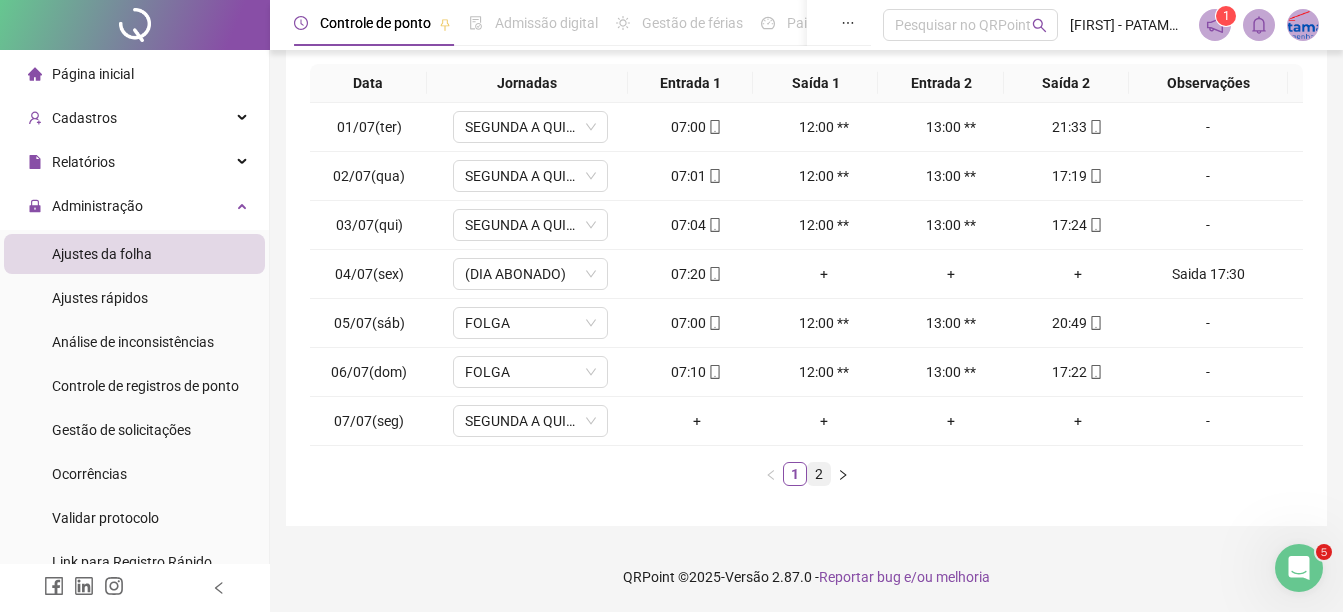 click on "2" at bounding box center (819, 474) 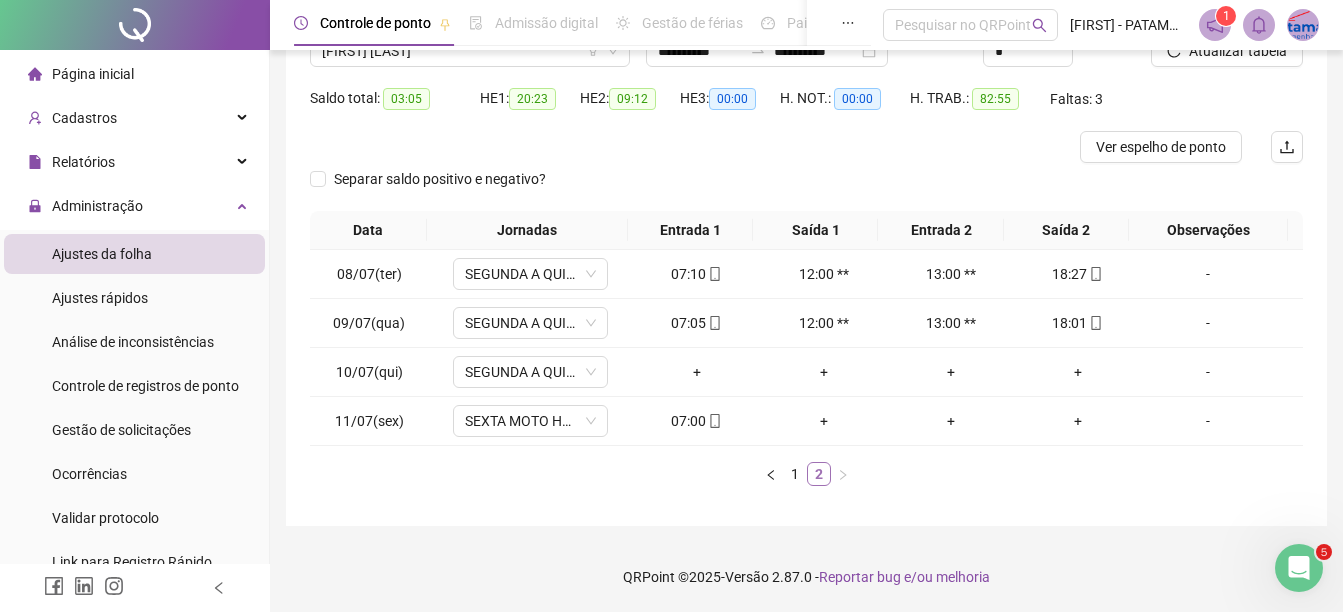scroll, scrollTop: 179, scrollLeft: 0, axis: vertical 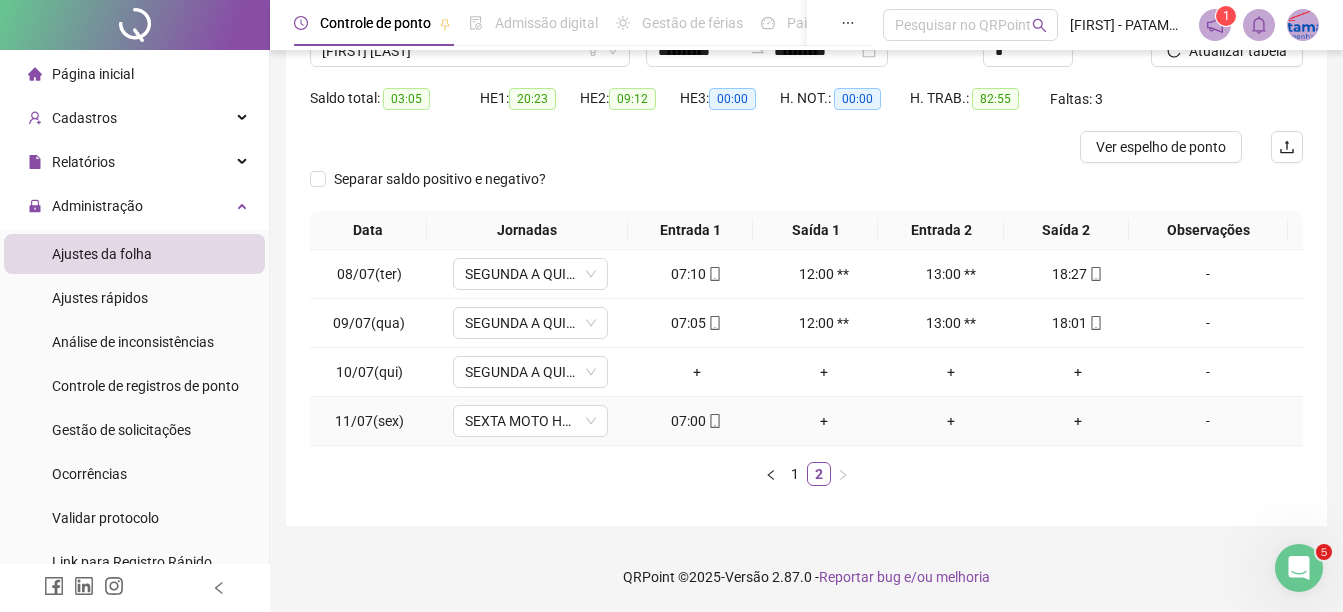 click on "07:00" at bounding box center [696, 421] 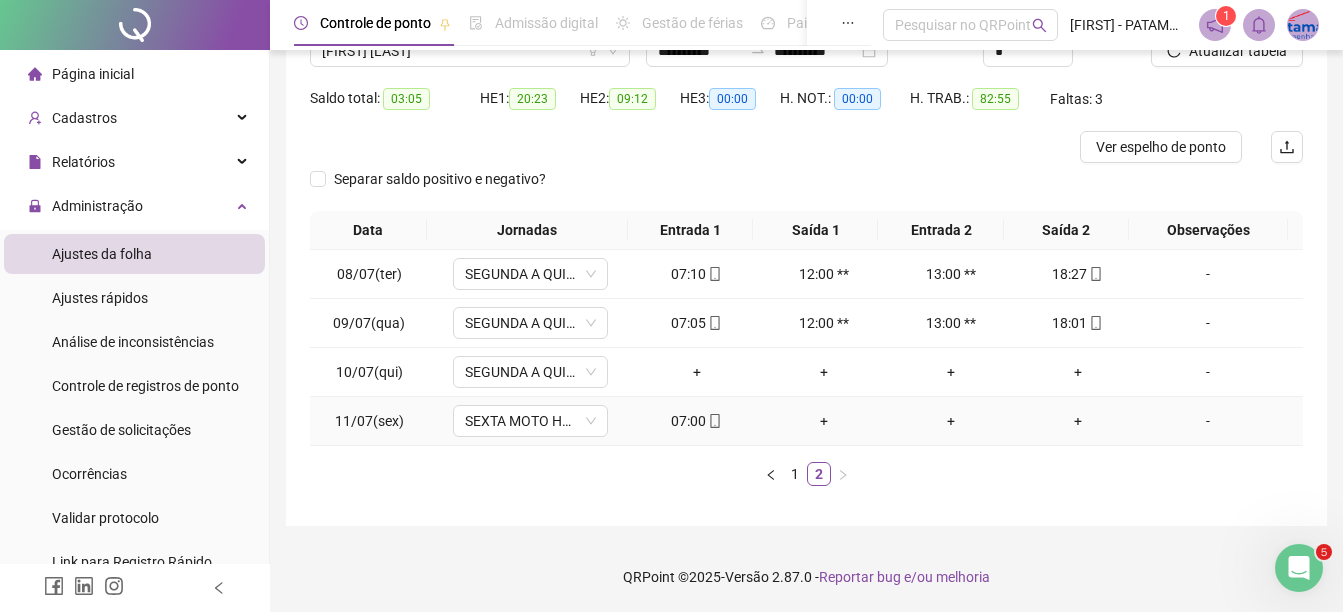 click on "07:00" at bounding box center [696, 421] 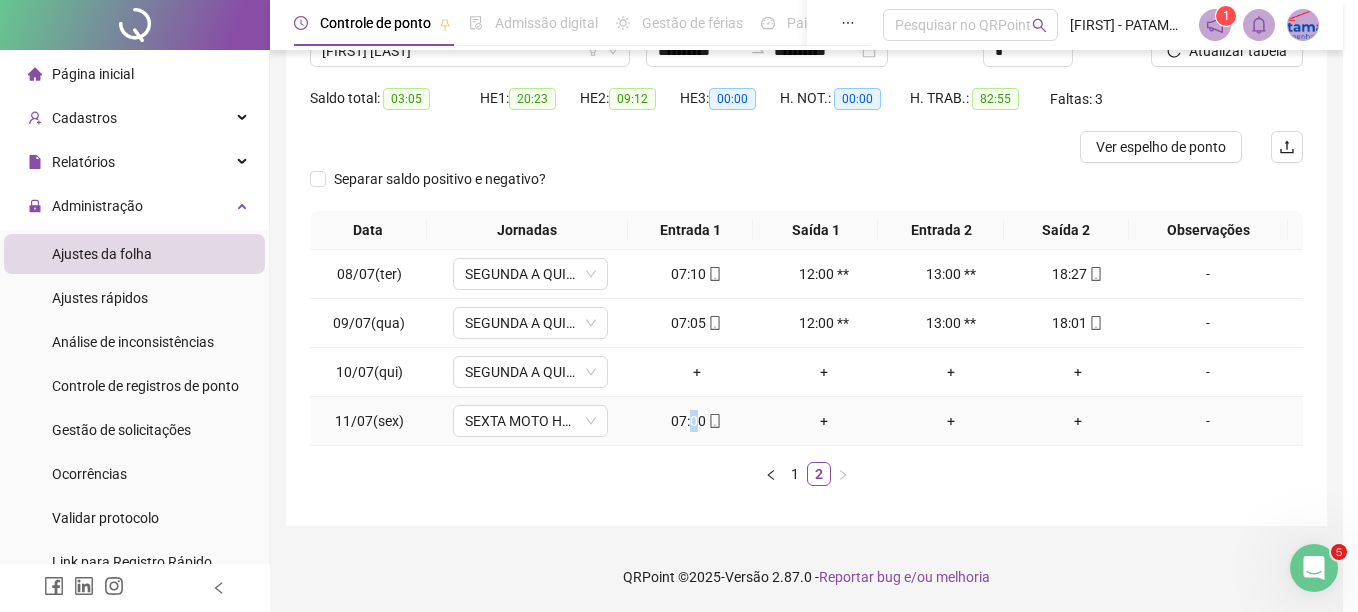 type on "**********" 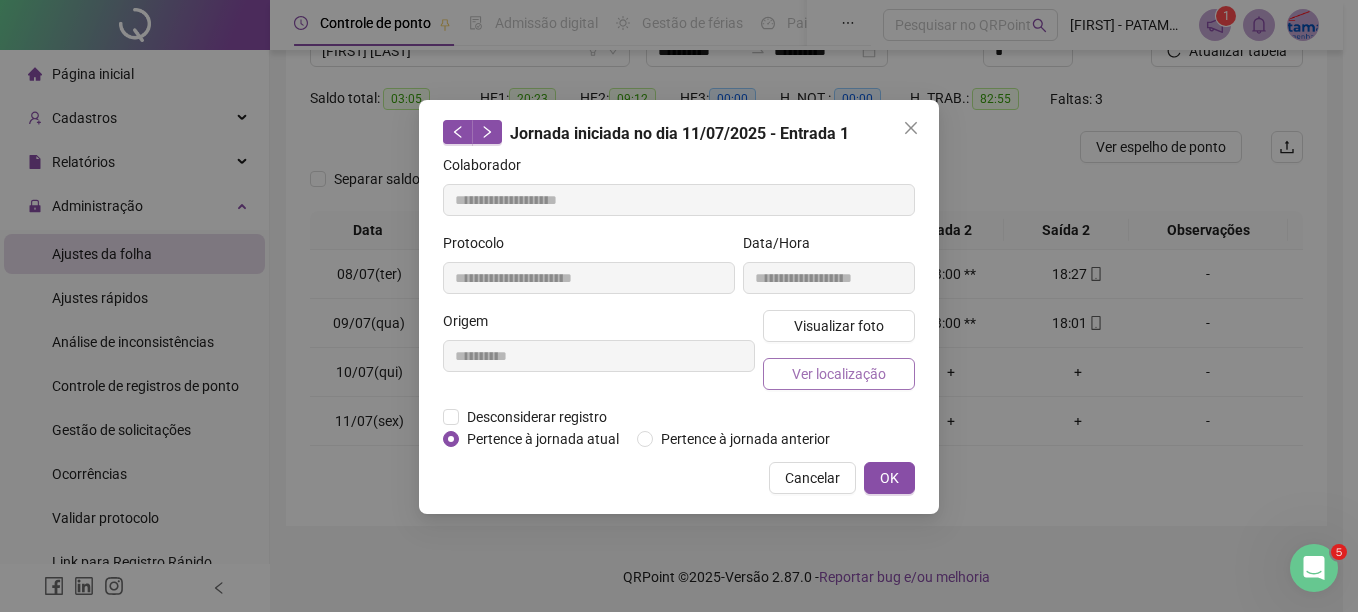 click on "Ver localização" at bounding box center [839, 374] 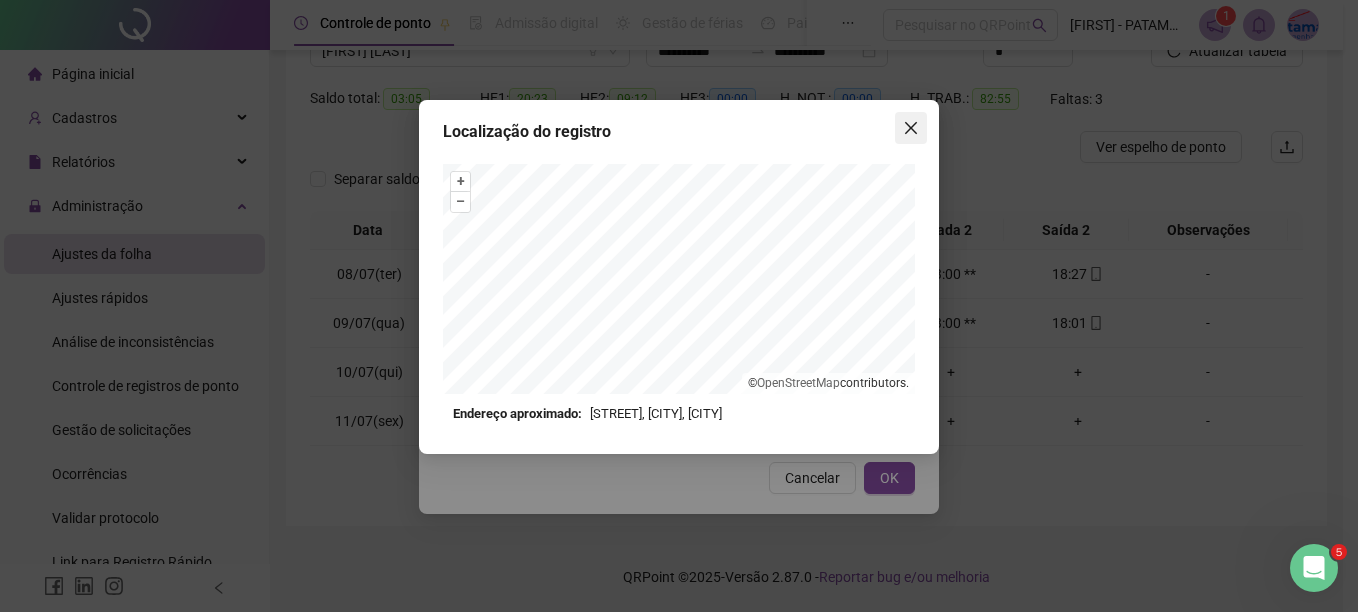 click 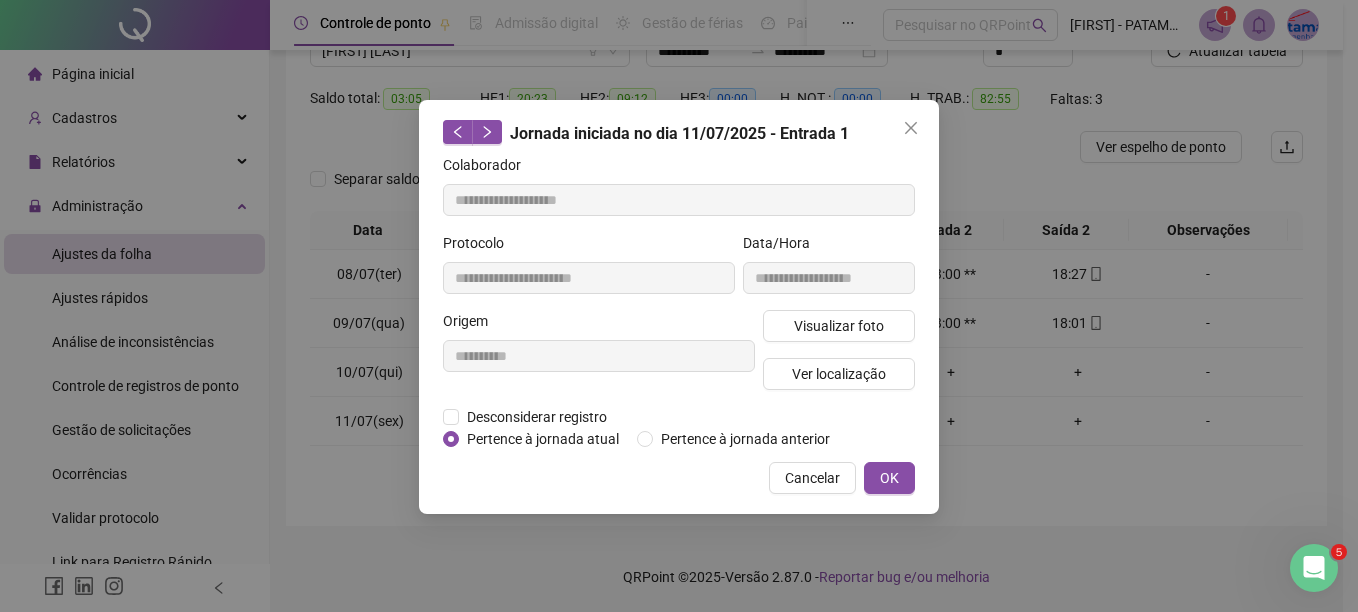 click 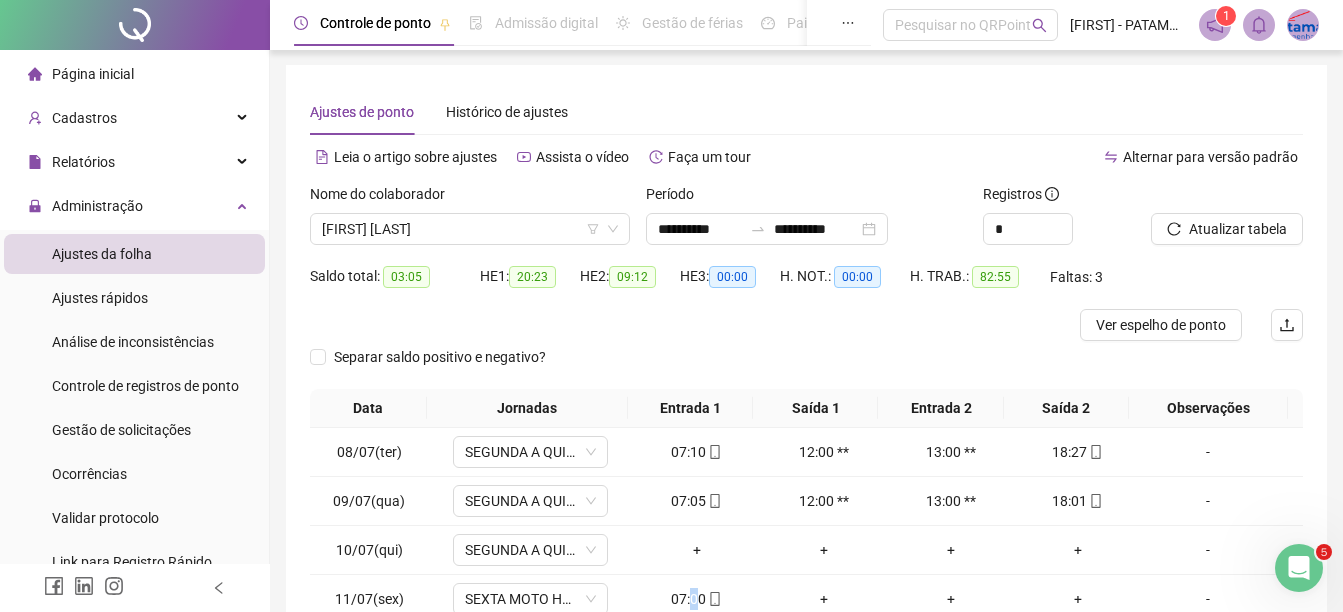 scroll, scrollTop: 0, scrollLeft: 0, axis: both 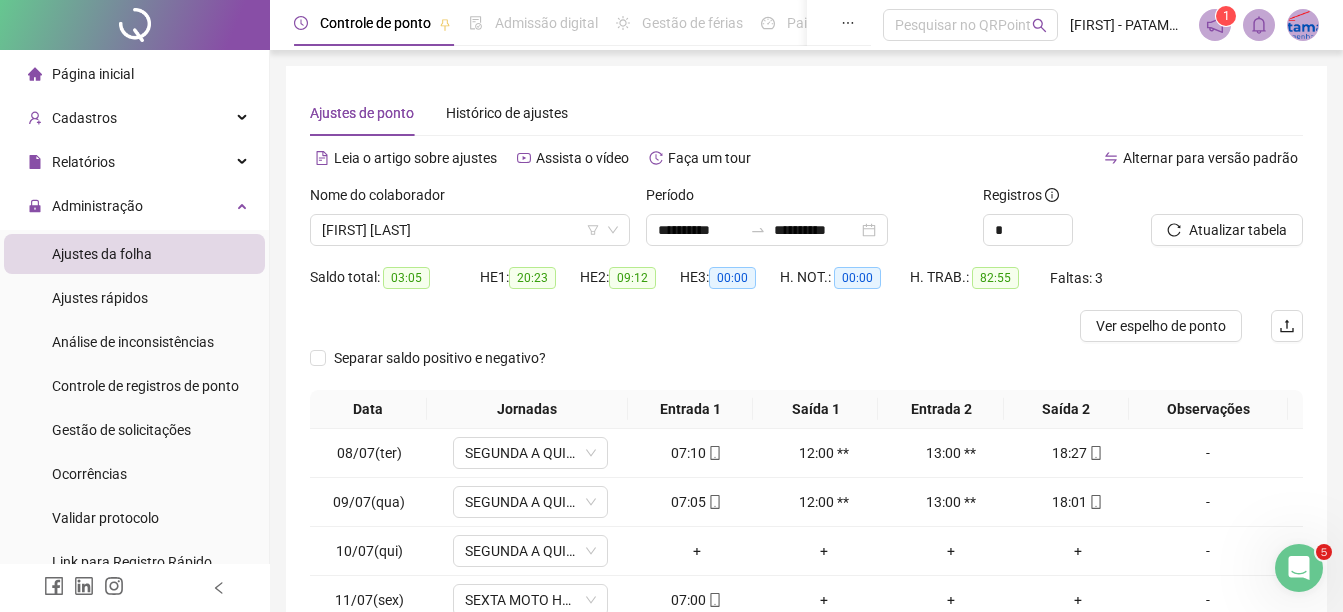 click on "Nome do colaborador" at bounding box center (470, 199) 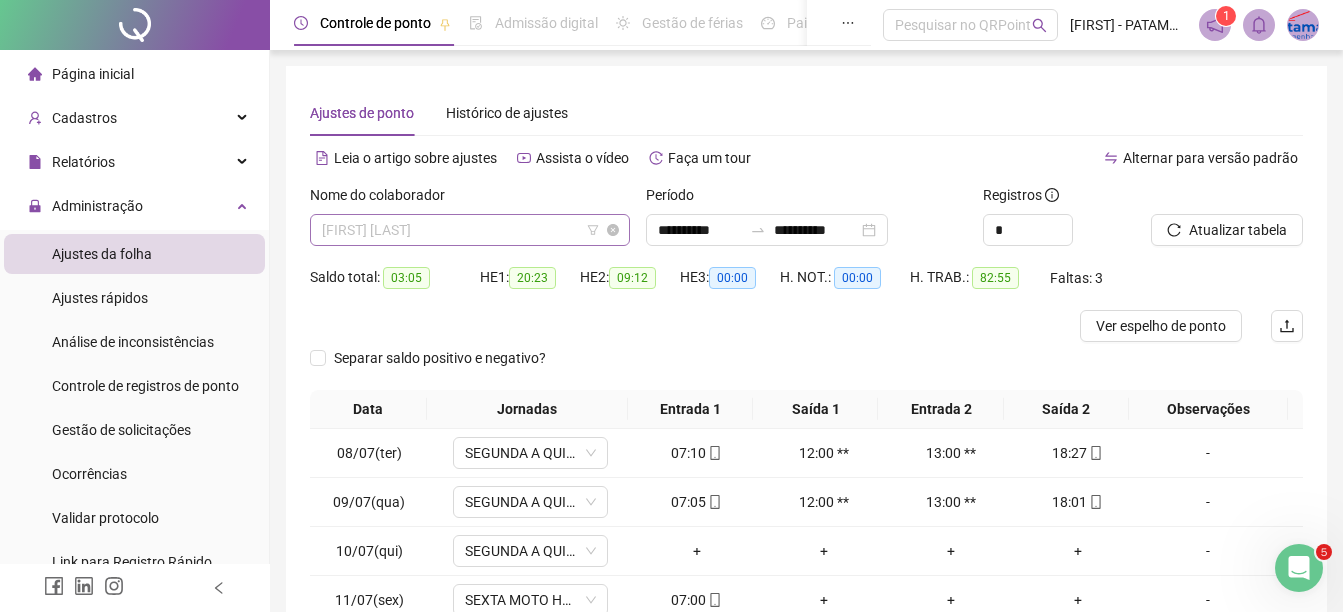 click on "[FIRST] [LAST]" at bounding box center [470, 230] 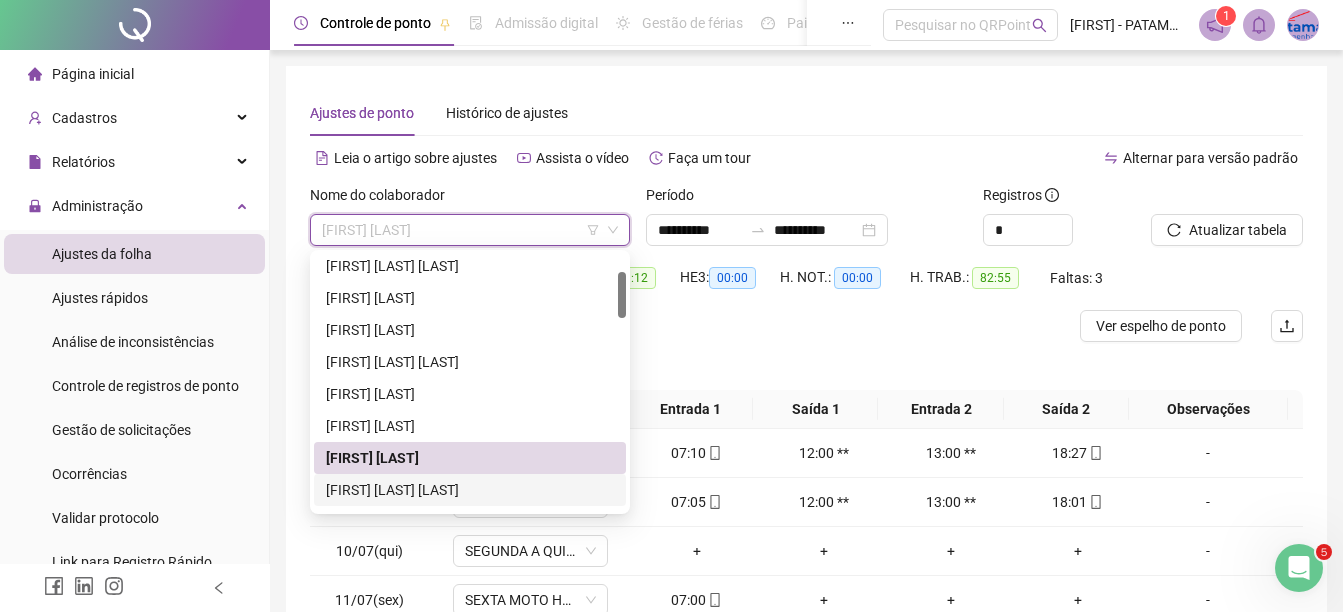 click on "[FIRST] [LAST] [LAST]" at bounding box center (470, 490) 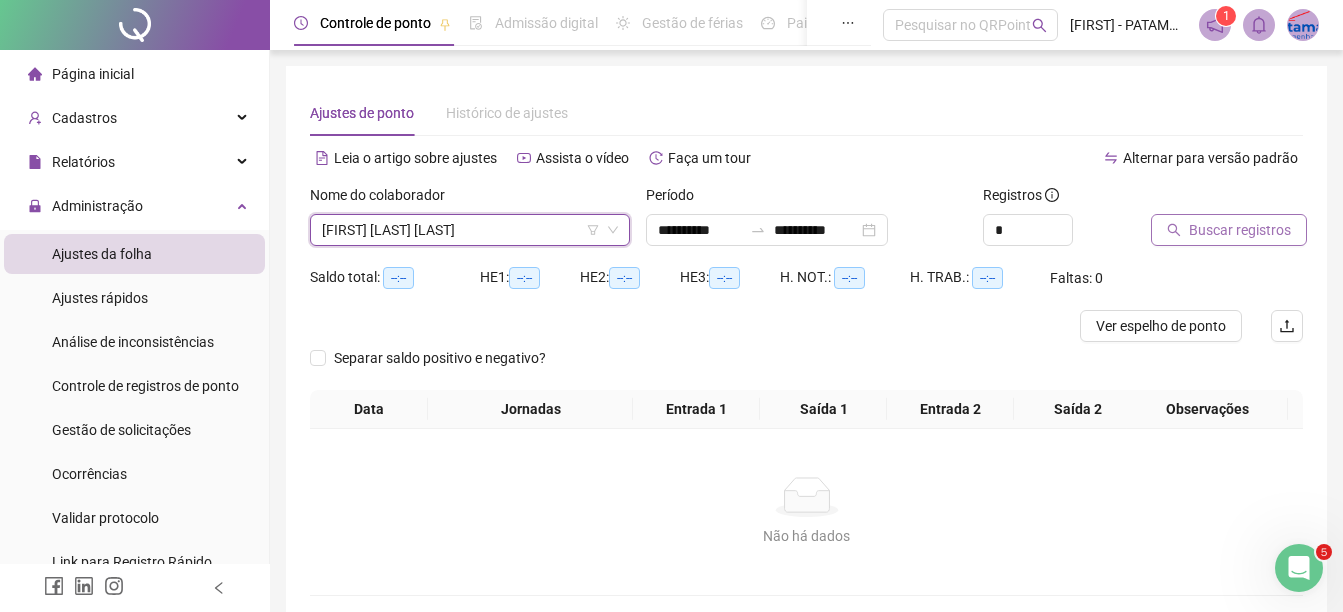 click on "Buscar registros" at bounding box center [1240, 230] 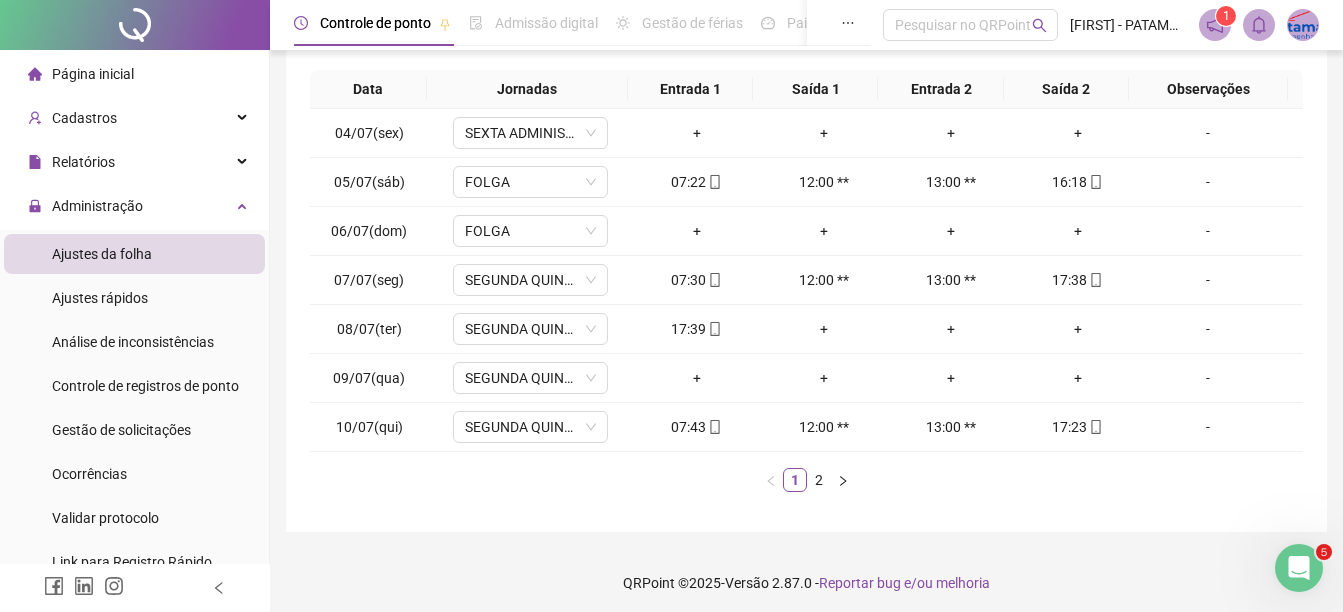 scroll, scrollTop: 326, scrollLeft: 0, axis: vertical 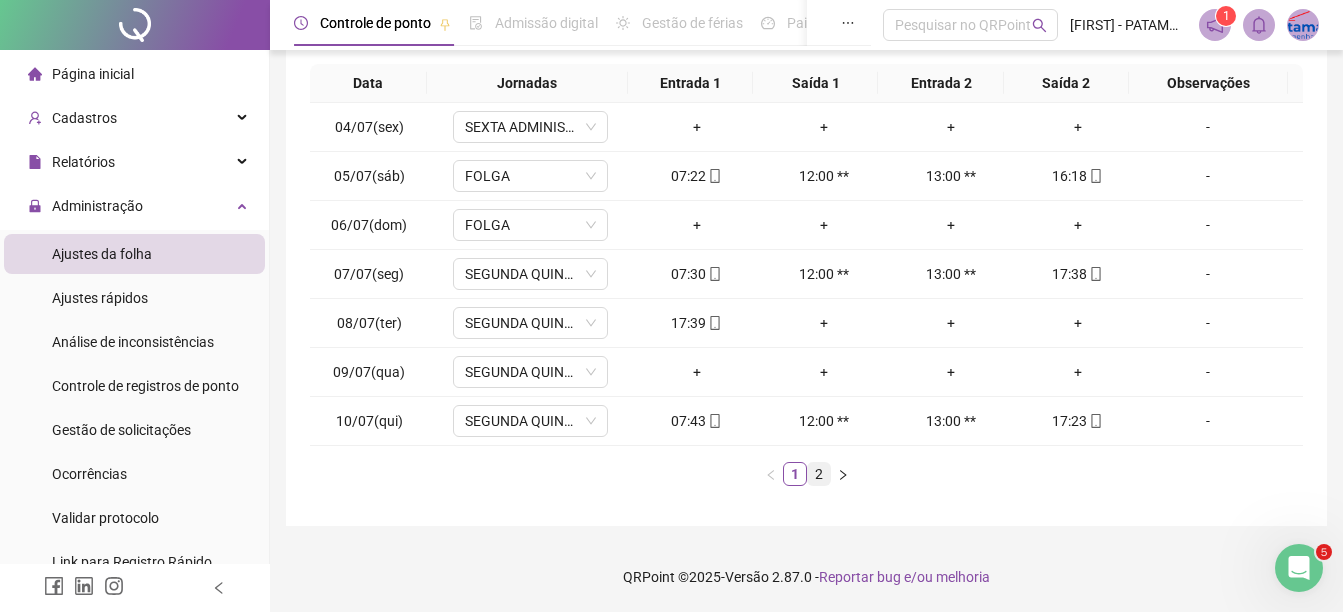 click on "2" at bounding box center [819, 474] 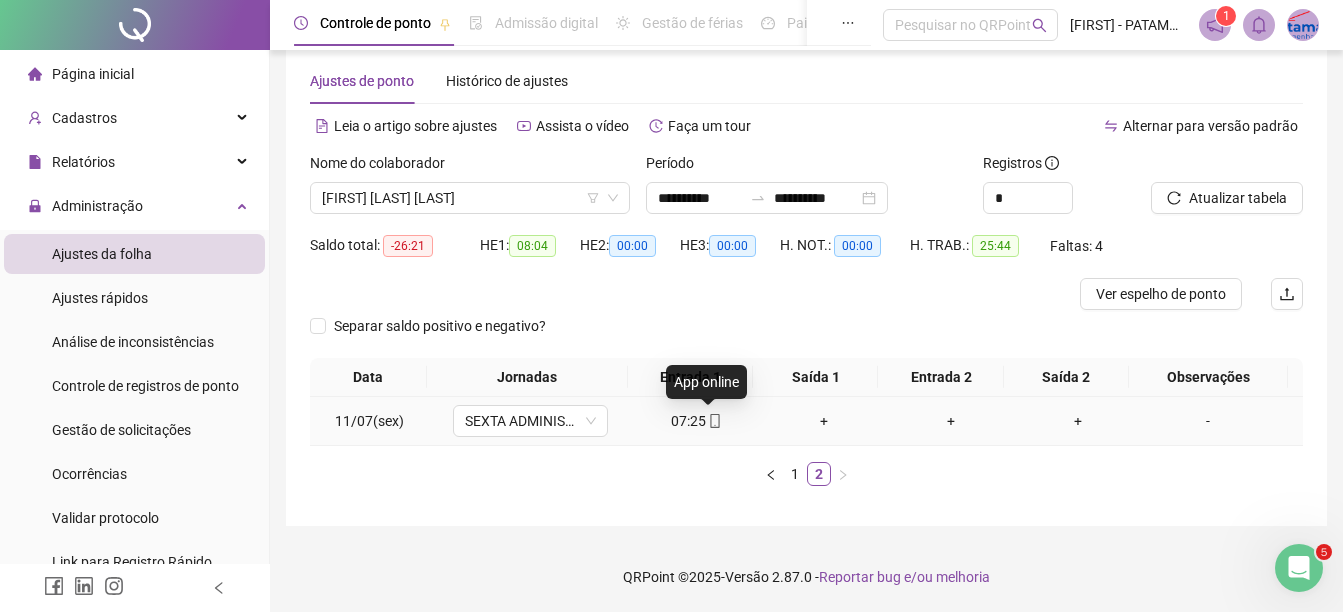 click 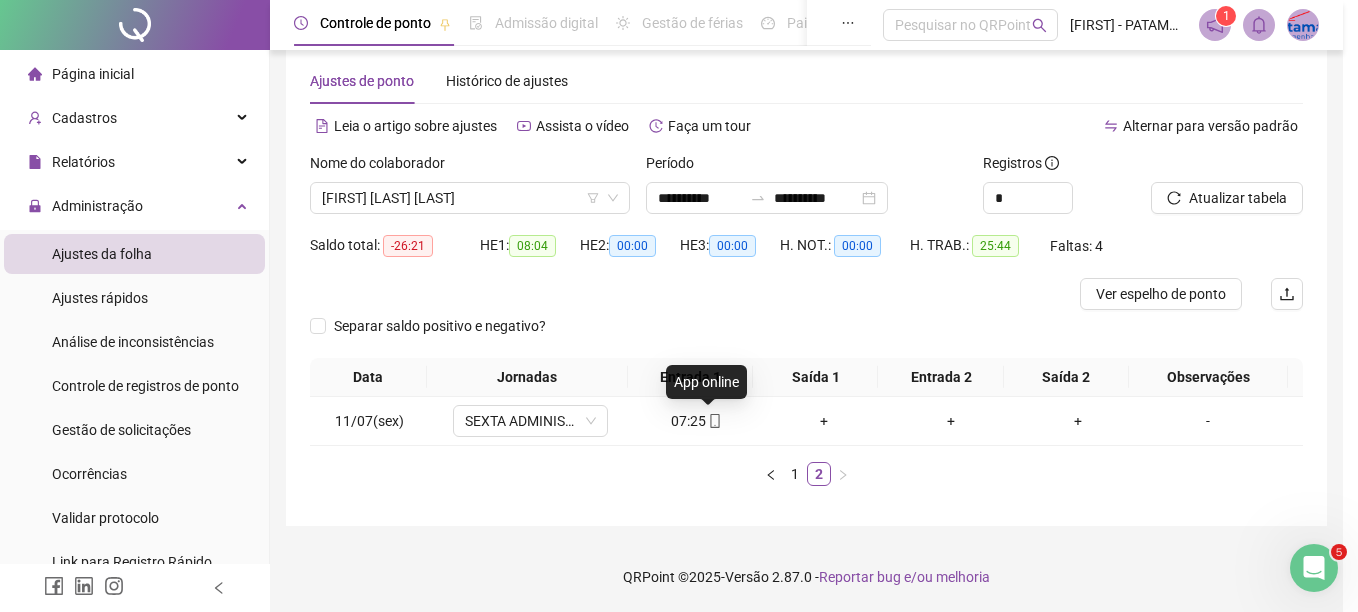 type on "**********" 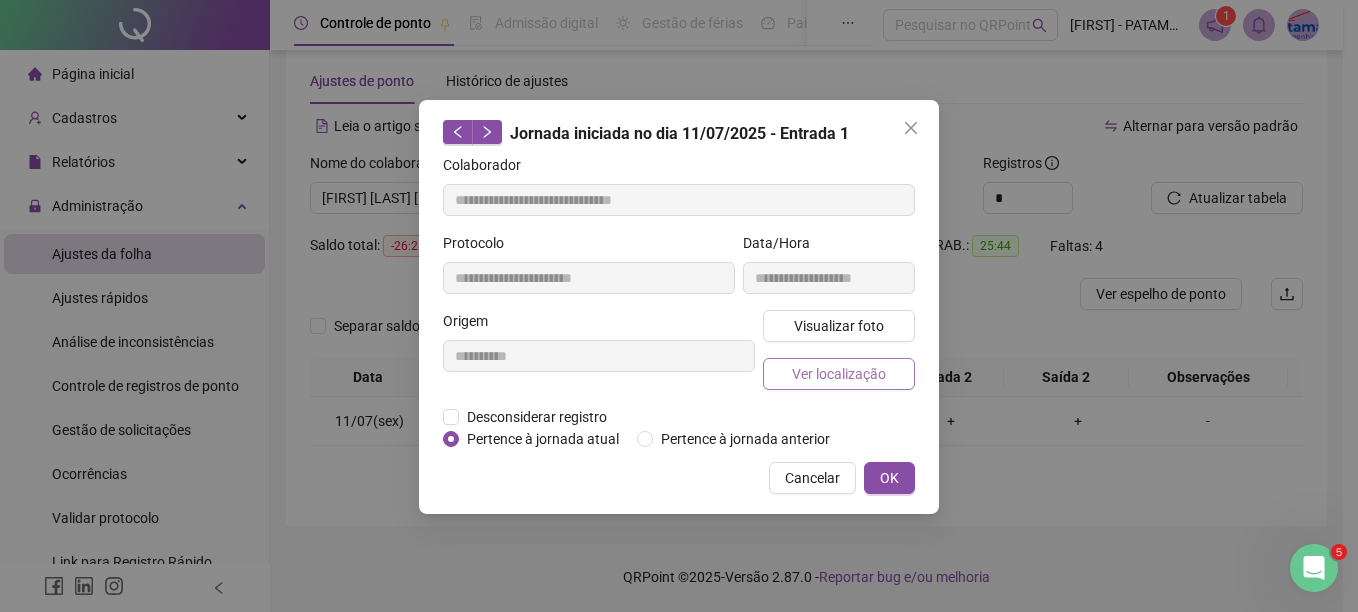 click on "Ver localização" at bounding box center (839, 374) 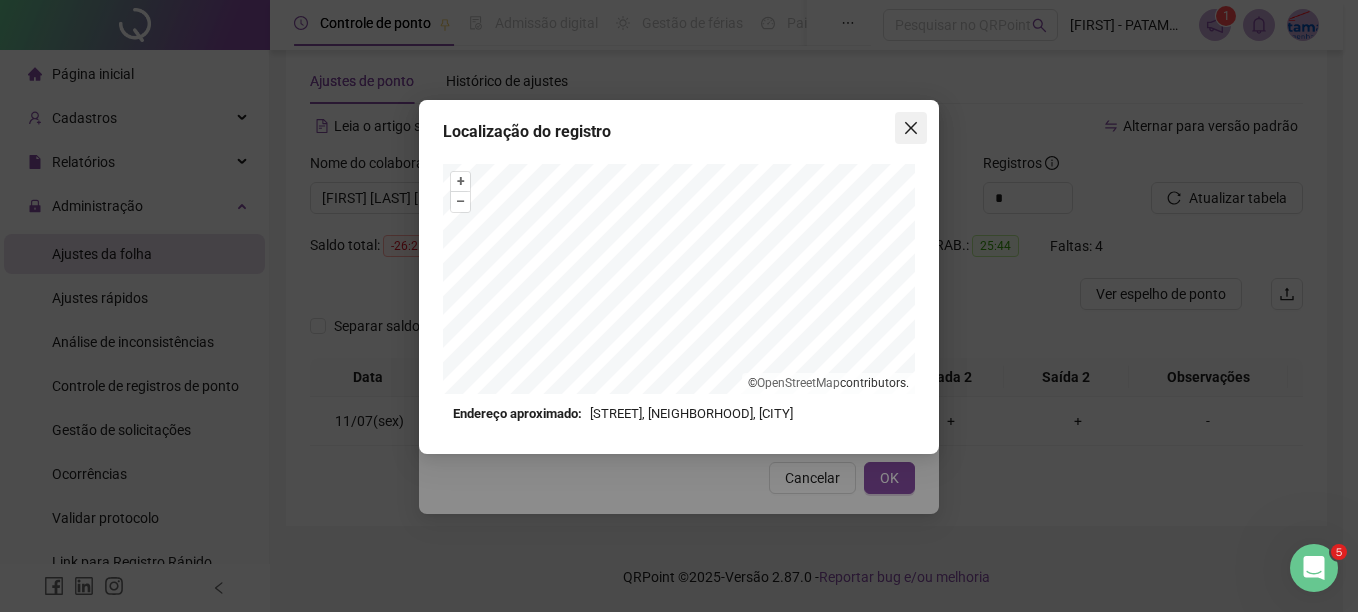 click at bounding box center (911, 128) 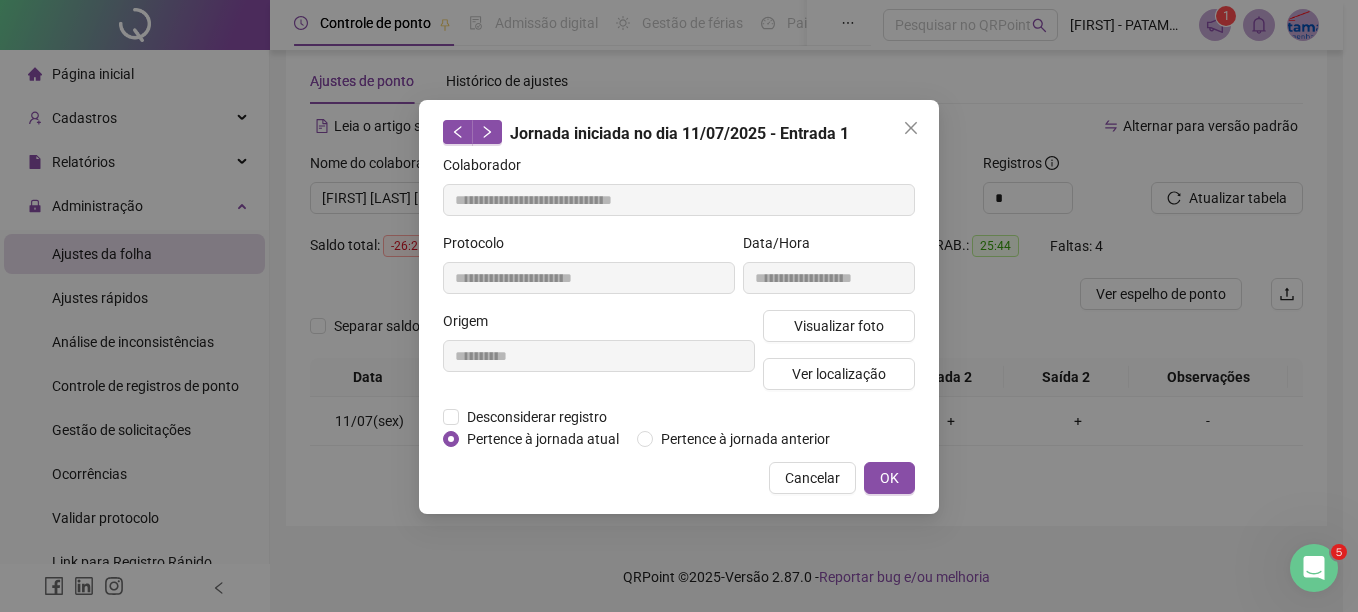 click at bounding box center [911, 128] 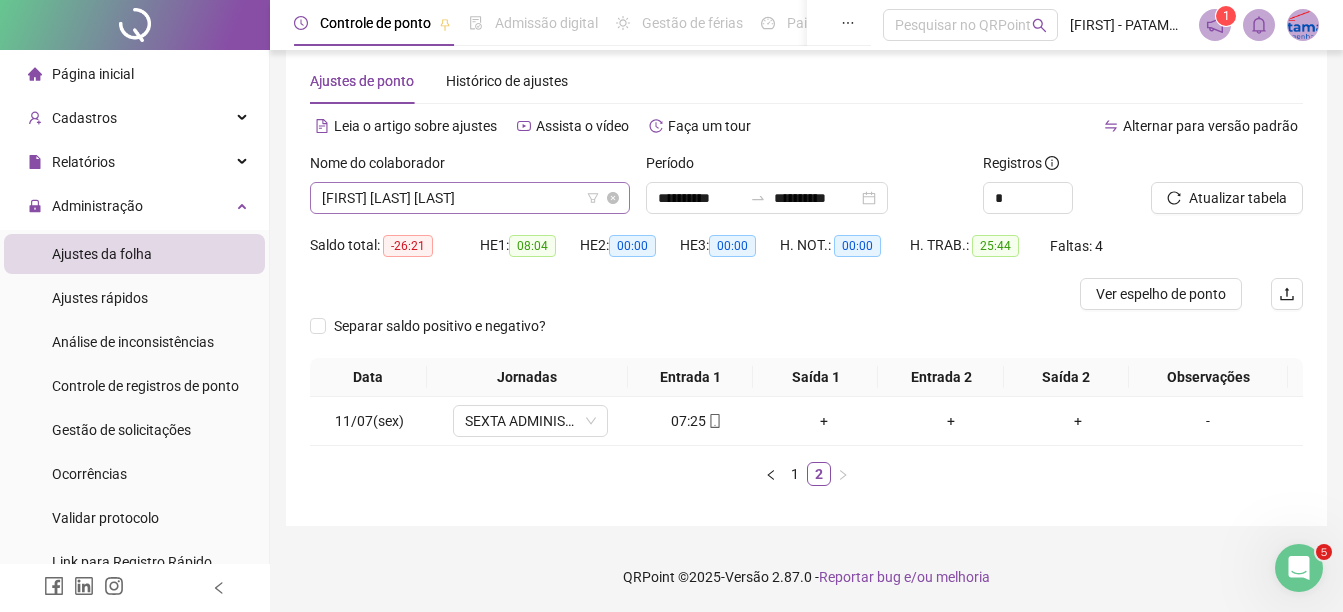 click on "[FIRST] [LAST] [LAST]" at bounding box center (470, 198) 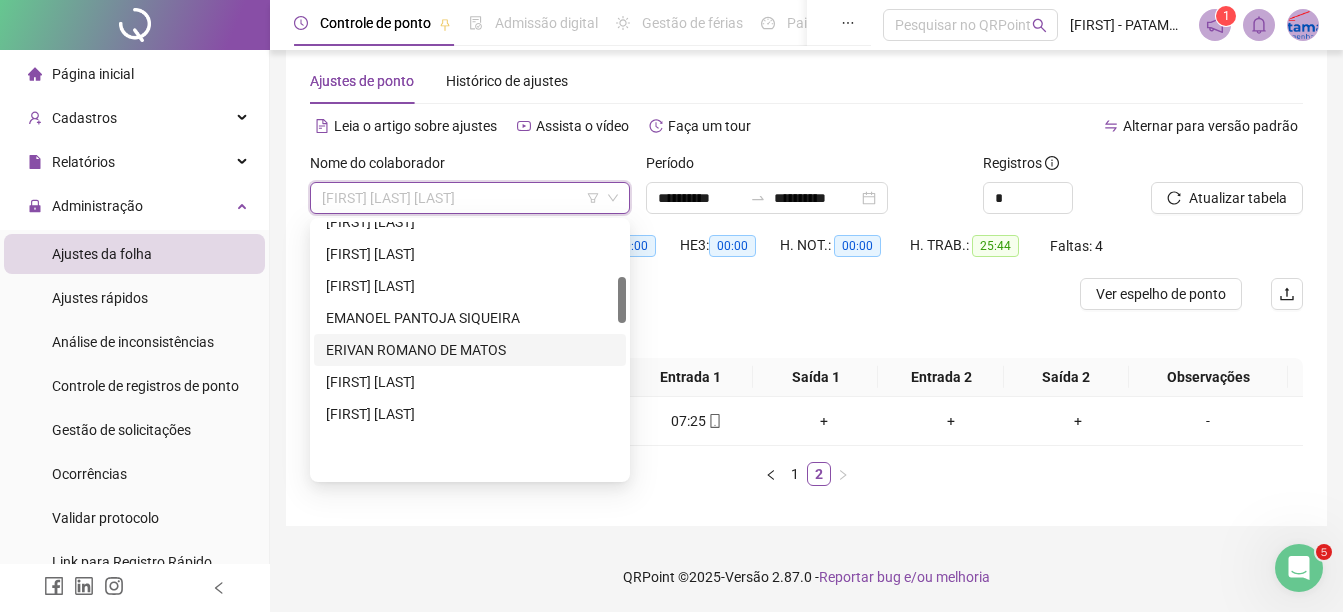 scroll, scrollTop: 300, scrollLeft: 0, axis: vertical 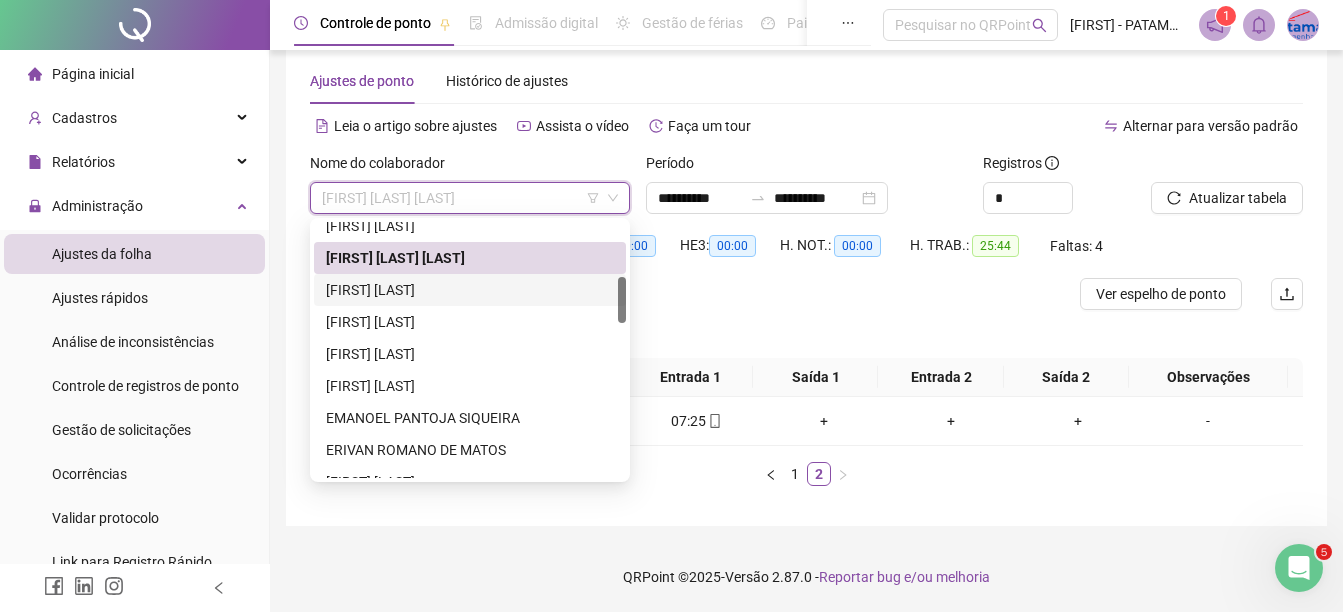 click on "[FIRST] [LAST]" at bounding box center (470, 290) 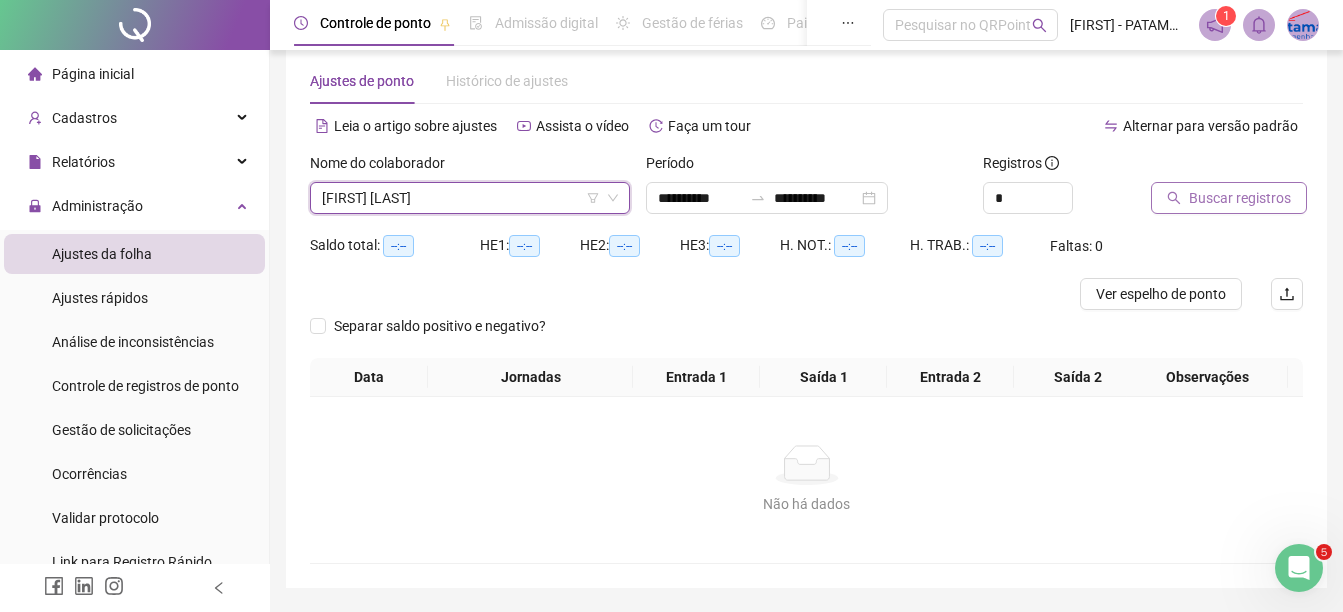 click on "Buscar registros" at bounding box center [1240, 198] 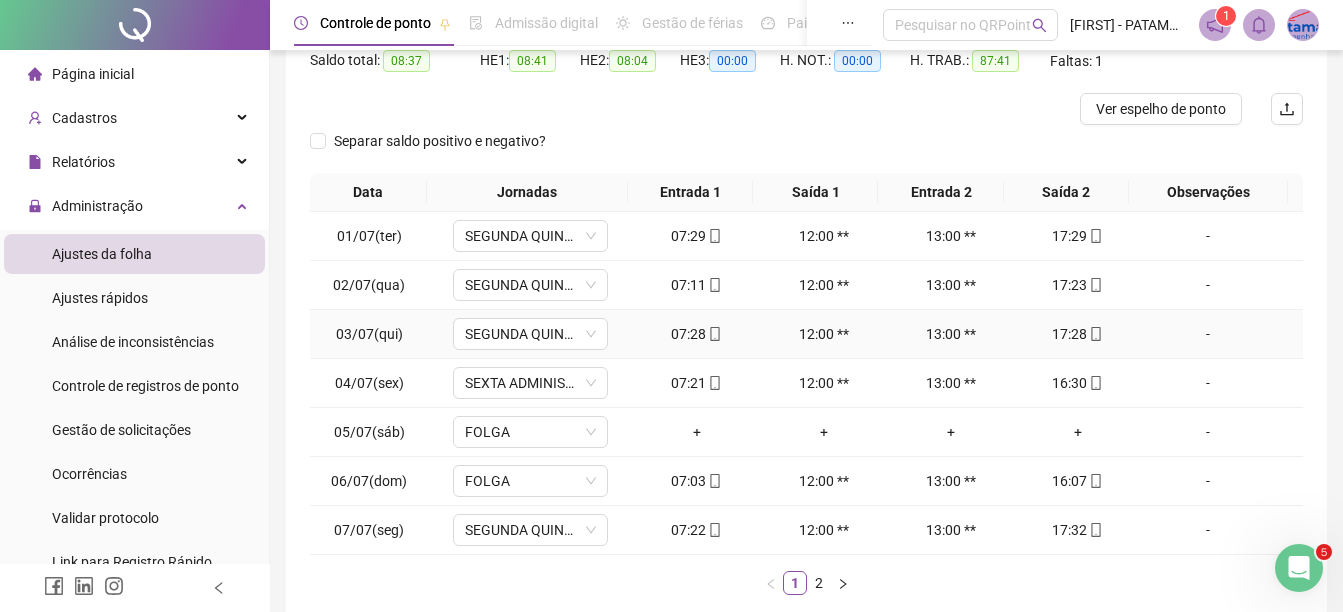 scroll, scrollTop: 326, scrollLeft: 0, axis: vertical 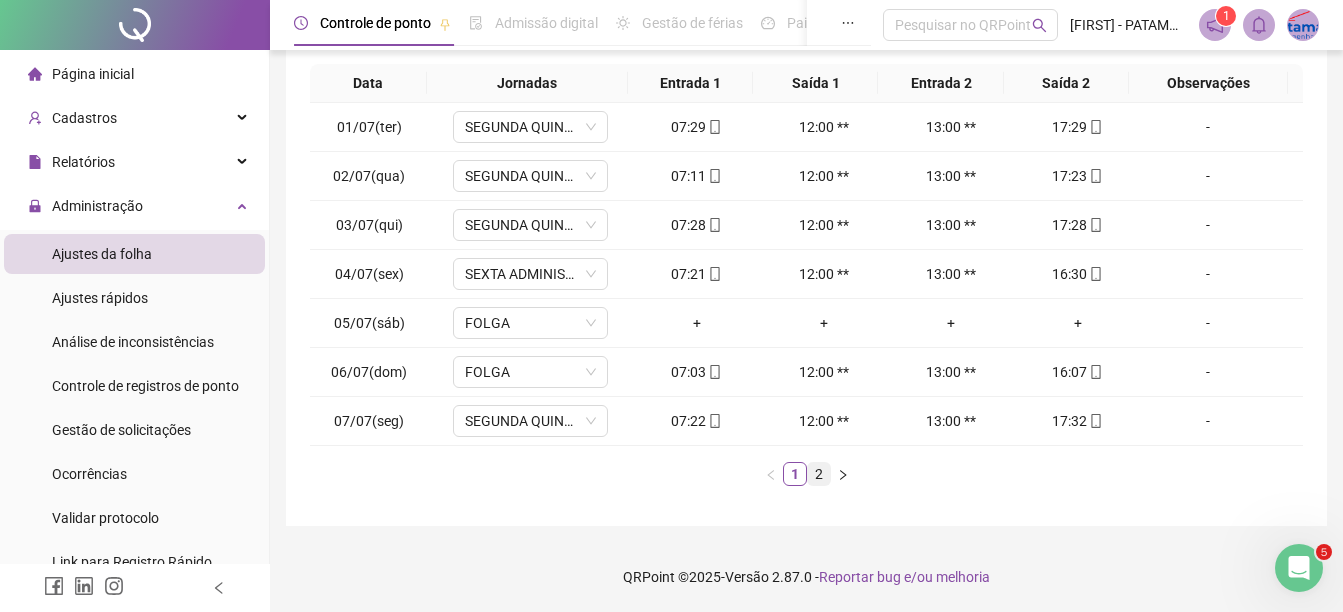 click on "2" at bounding box center (819, 474) 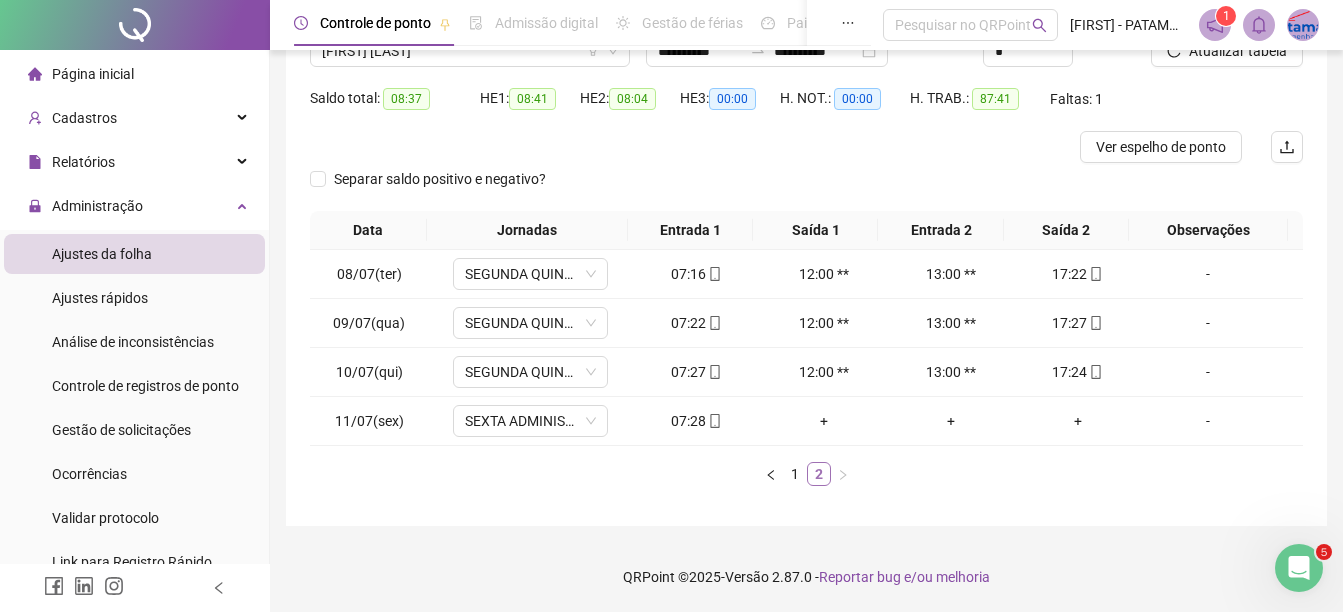 scroll, scrollTop: 179, scrollLeft: 0, axis: vertical 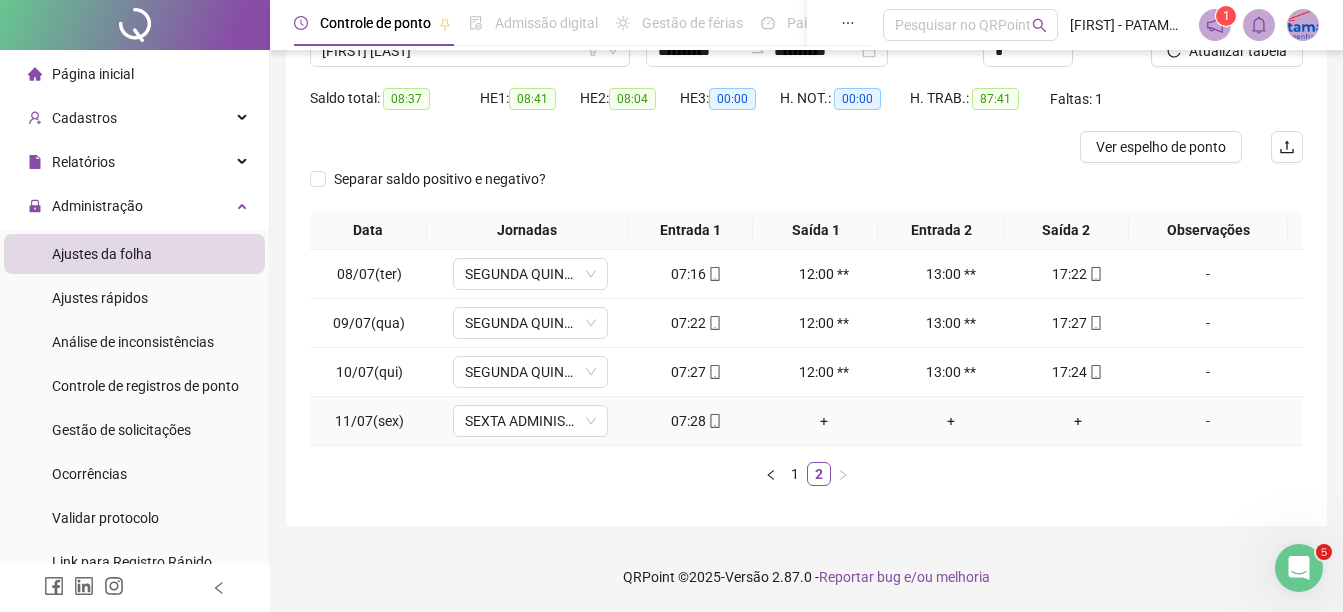 click 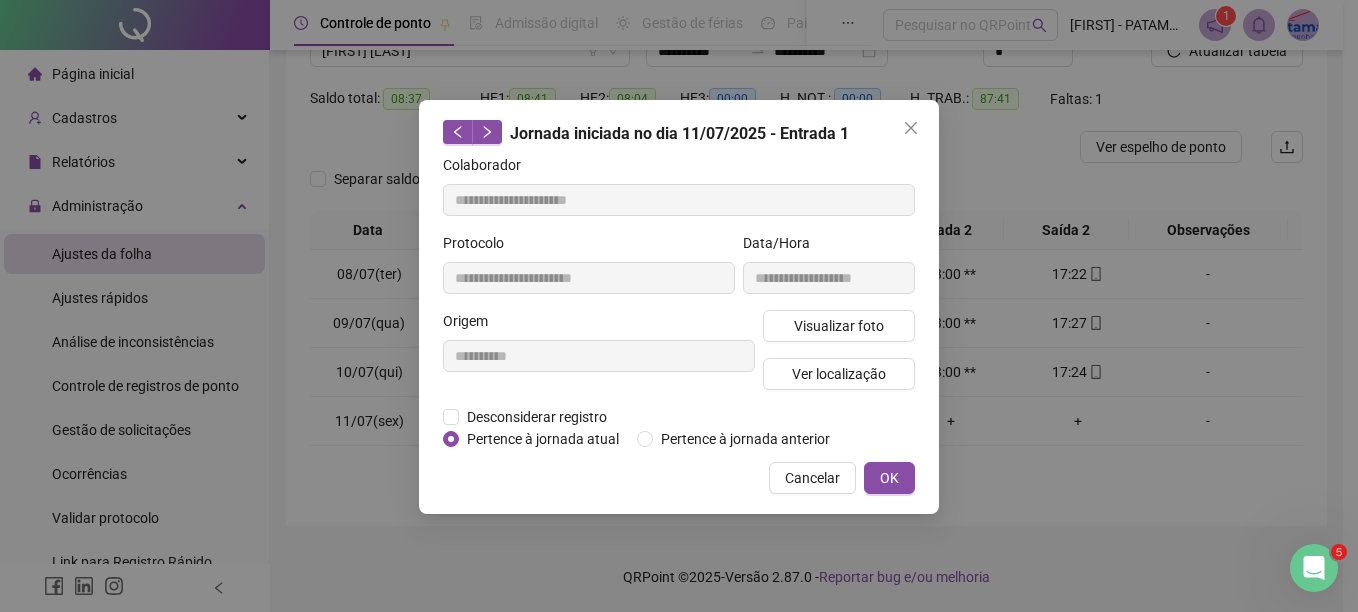 type on "**********" 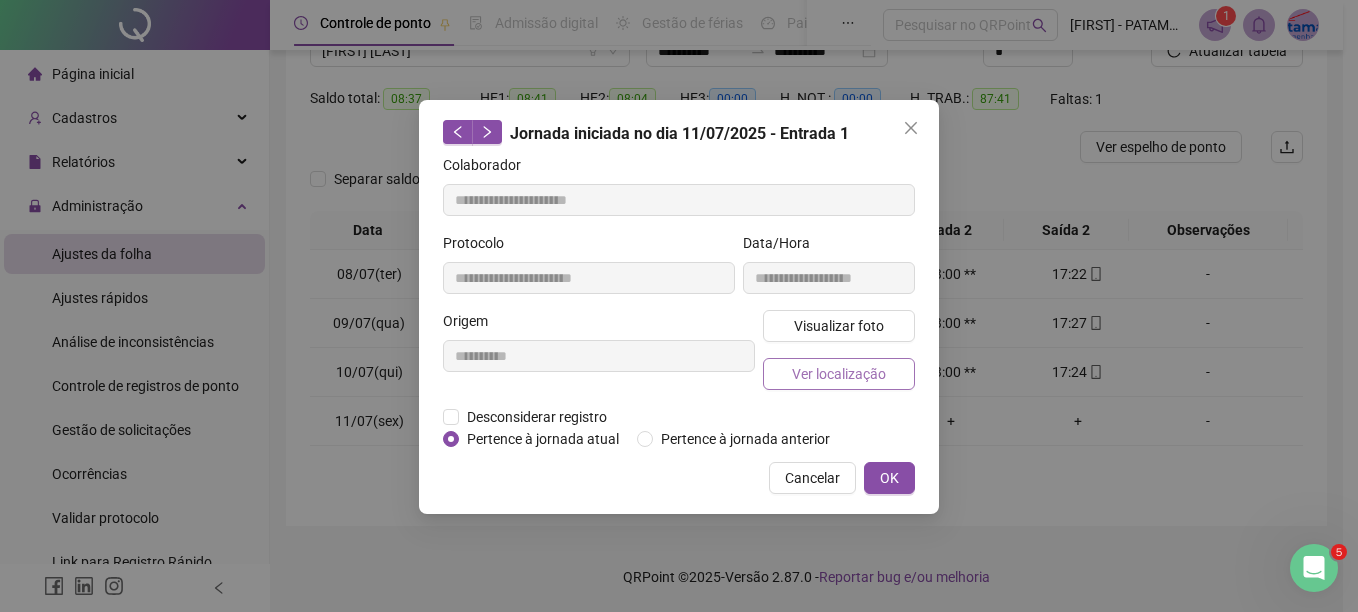 click on "Ver localização" at bounding box center [839, 374] 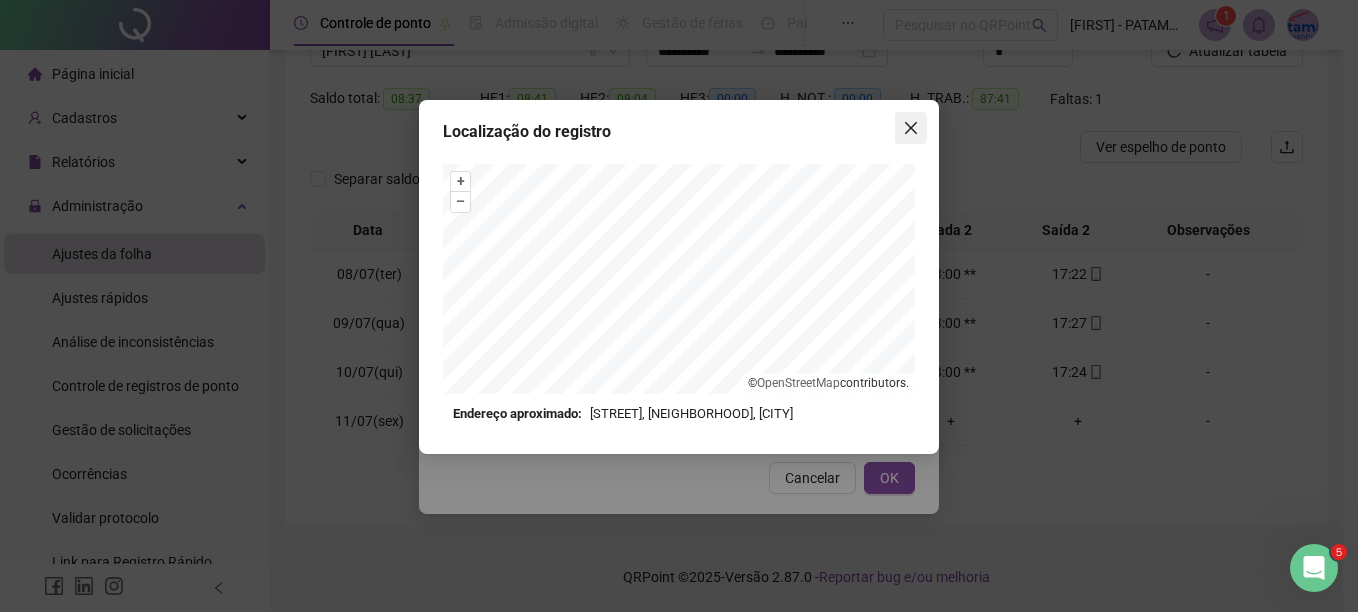 click at bounding box center (911, 128) 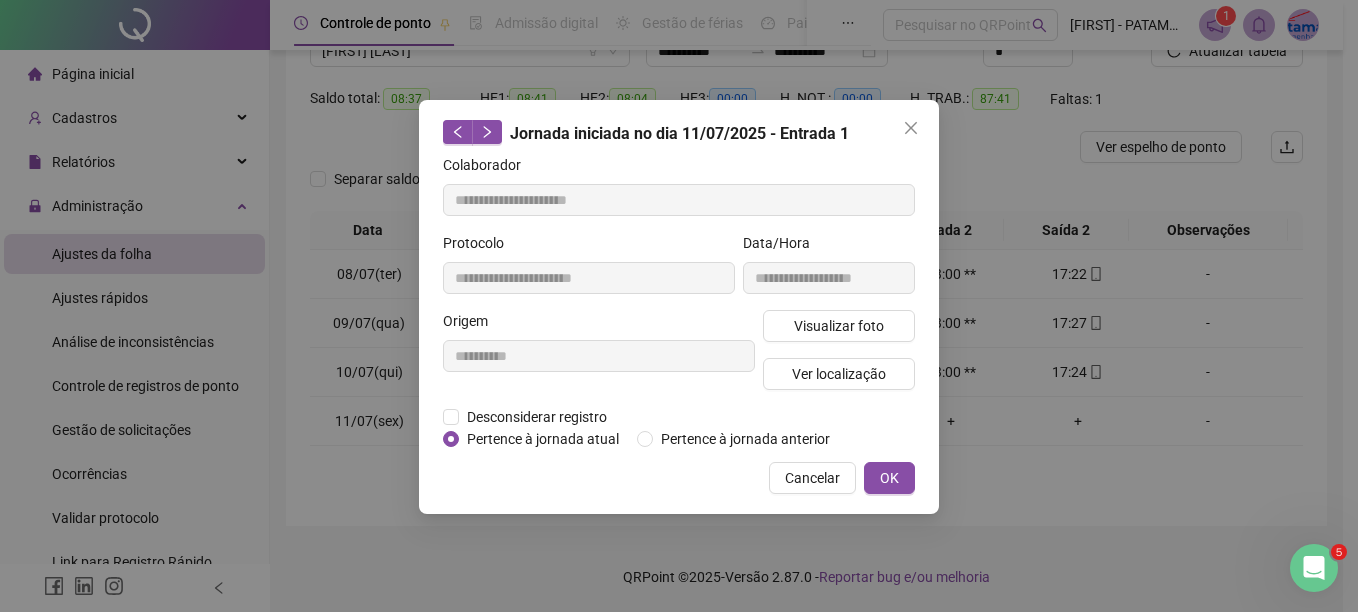click at bounding box center [911, 128] 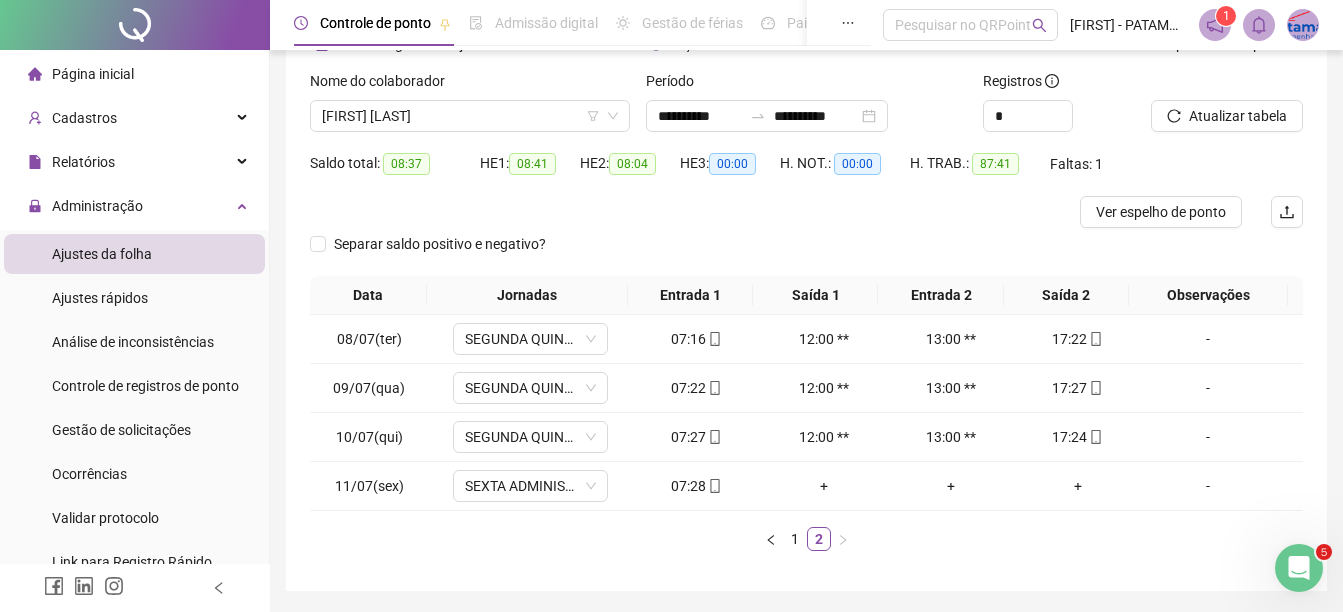 scroll, scrollTop: 79, scrollLeft: 0, axis: vertical 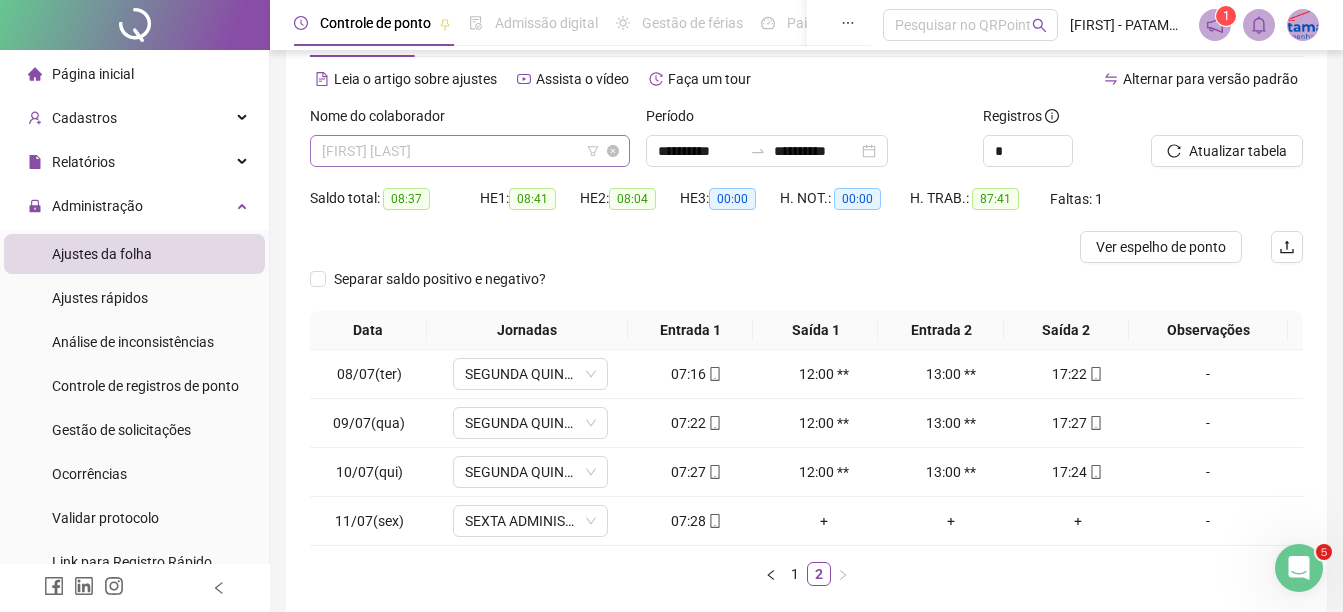 click on "[FIRST] [LAST]" at bounding box center (470, 151) 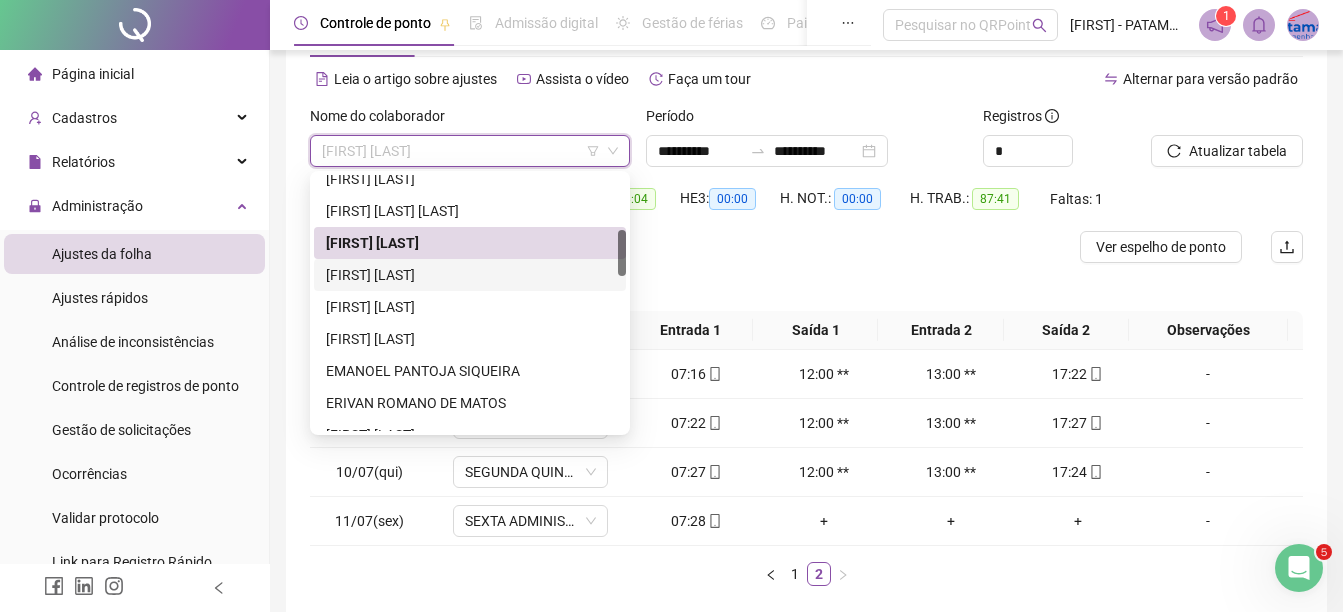 click on "[FIRST] [LAST]" at bounding box center [470, 275] 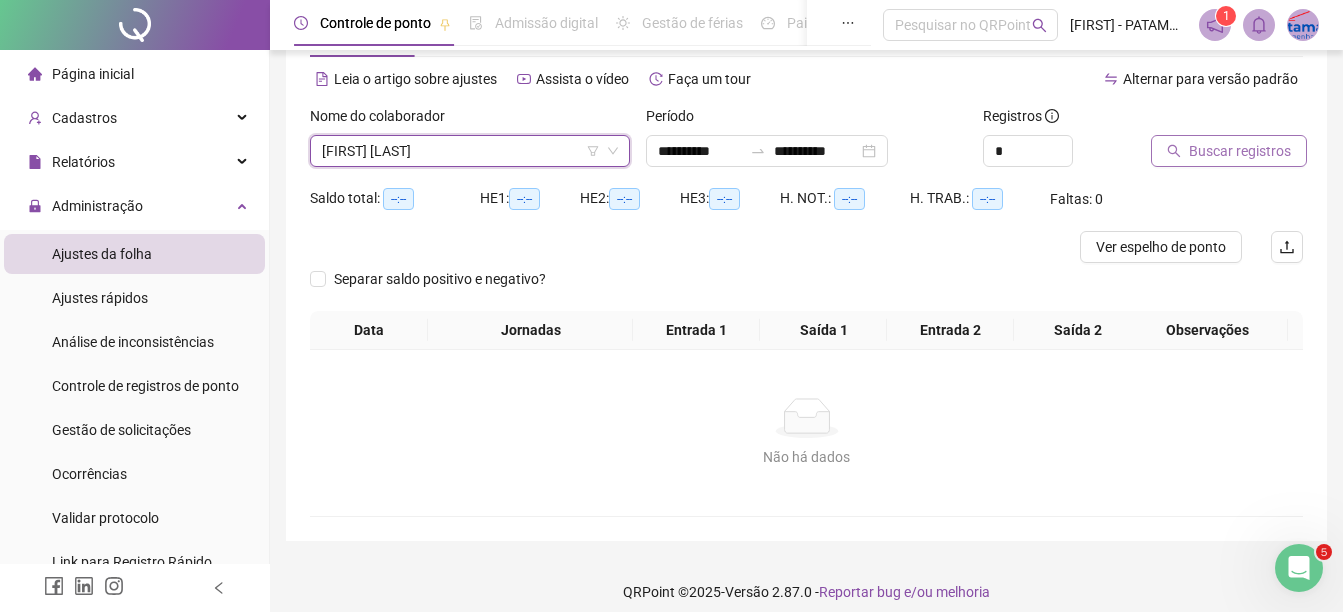 click on "Buscar registros" at bounding box center (1240, 151) 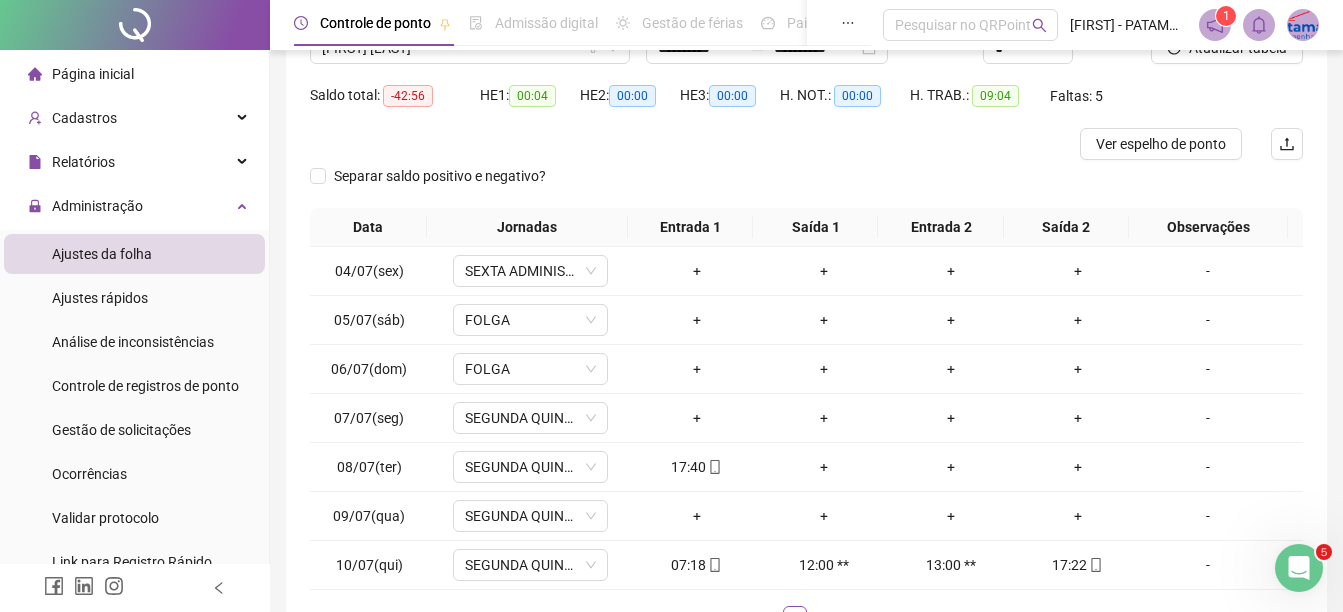 scroll, scrollTop: 326, scrollLeft: 0, axis: vertical 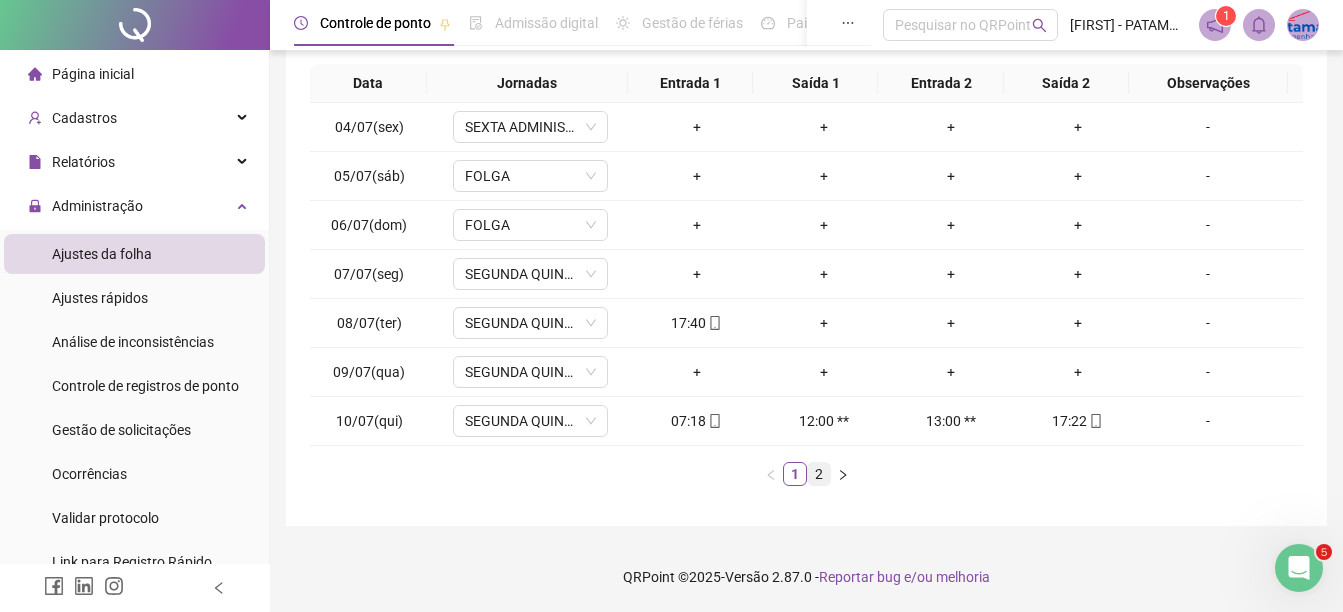 click on "2" at bounding box center [819, 474] 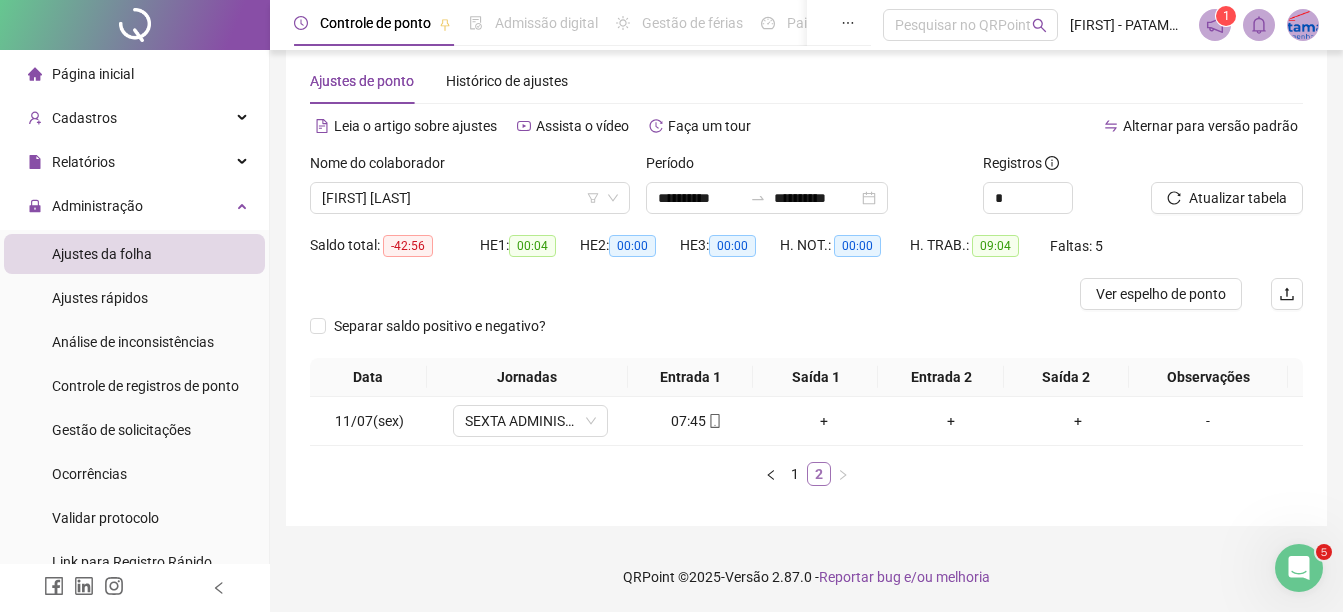 scroll, scrollTop: 32, scrollLeft: 0, axis: vertical 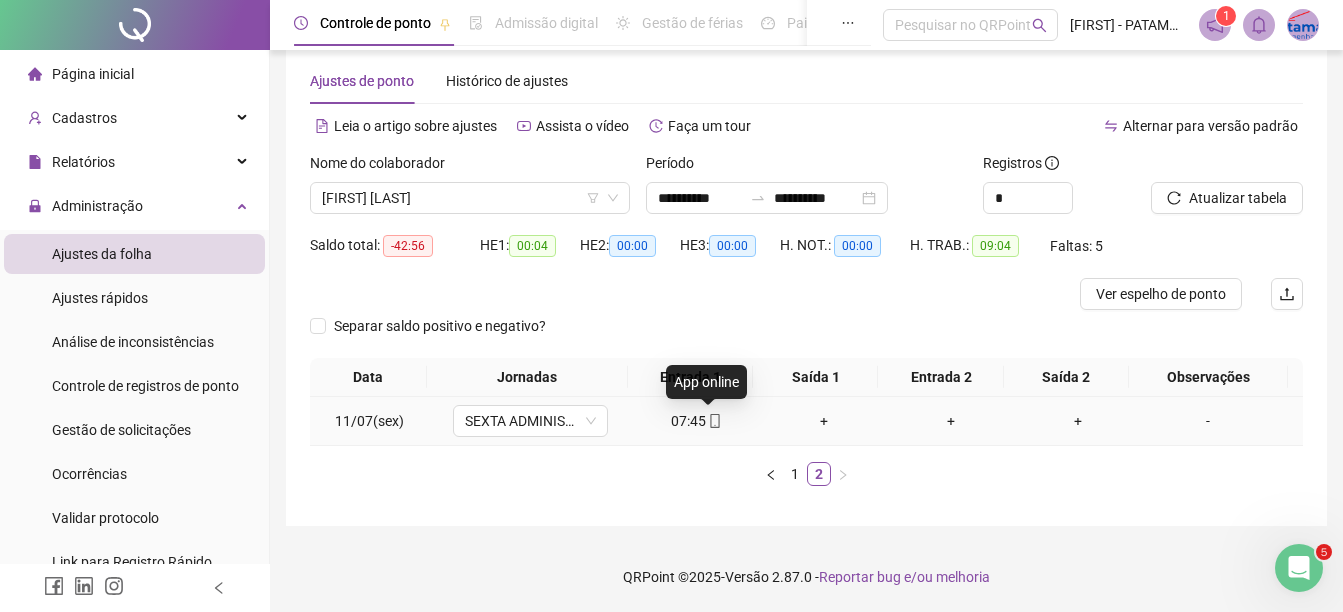 click 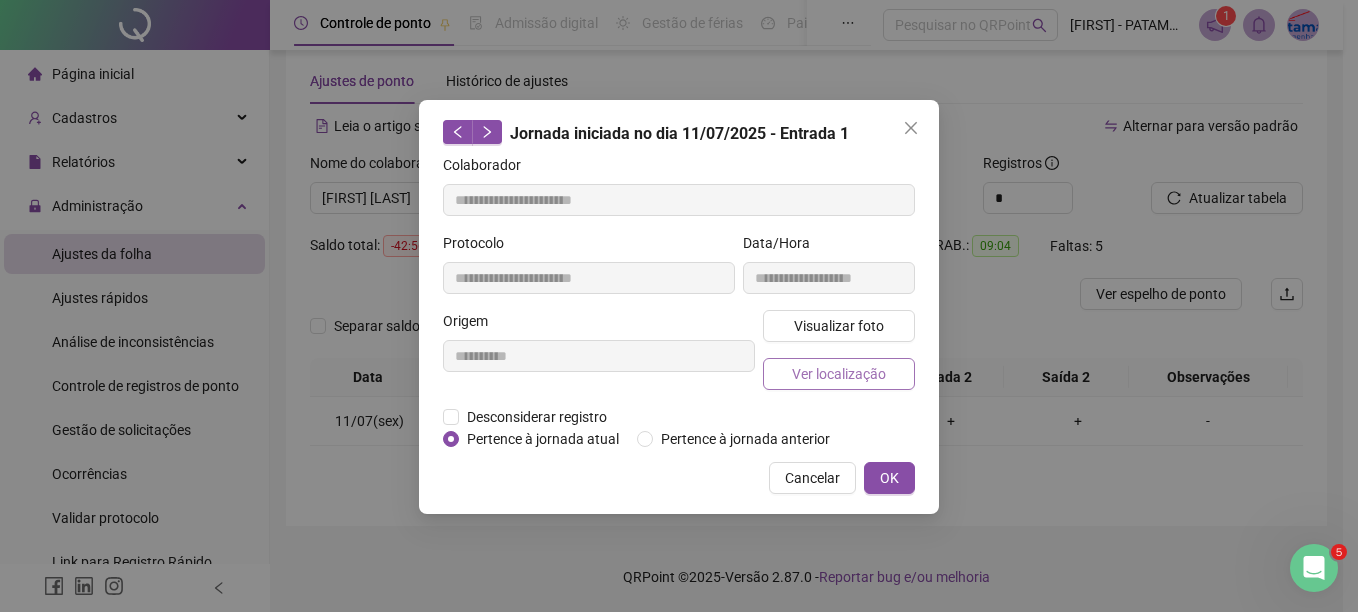 click on "Ver localização" at bounding box center [839, 374] 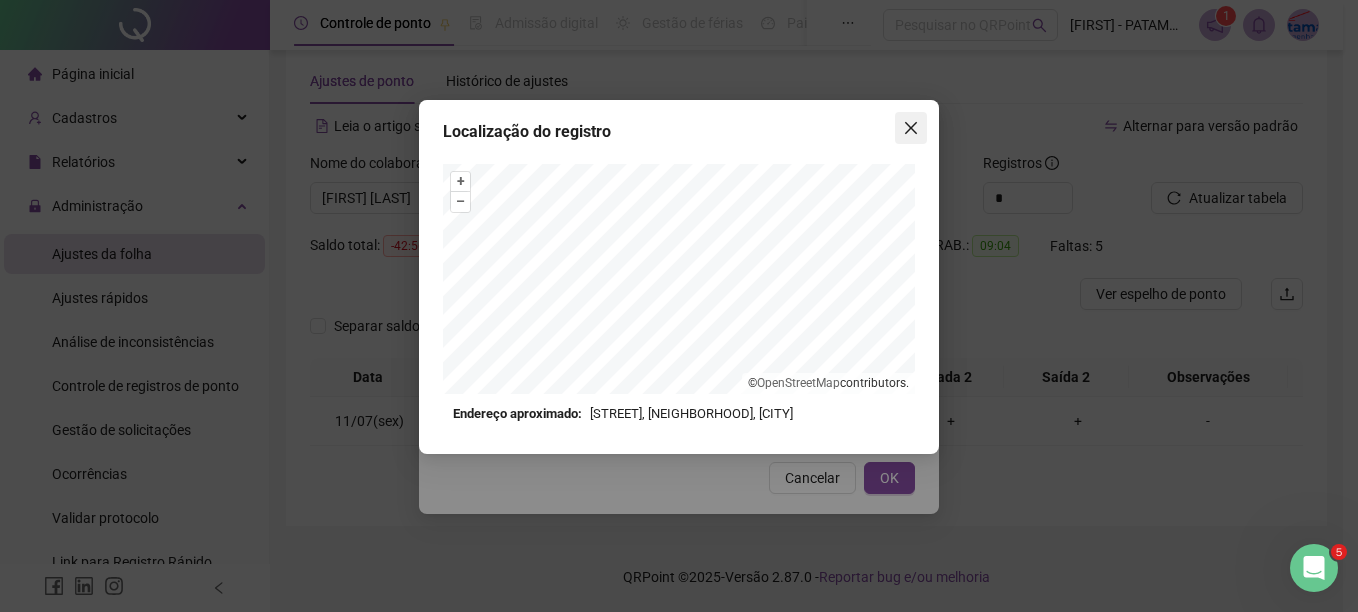 click at bounding box center [911, 128] 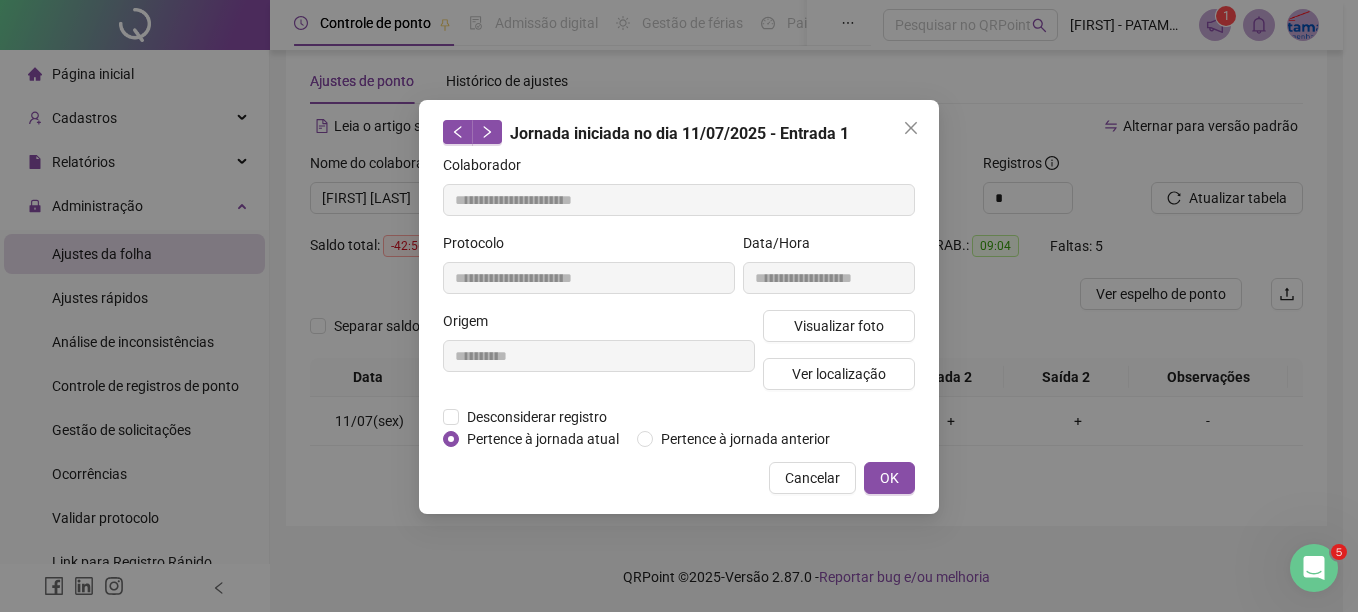 click at bounding box center [911, 128] 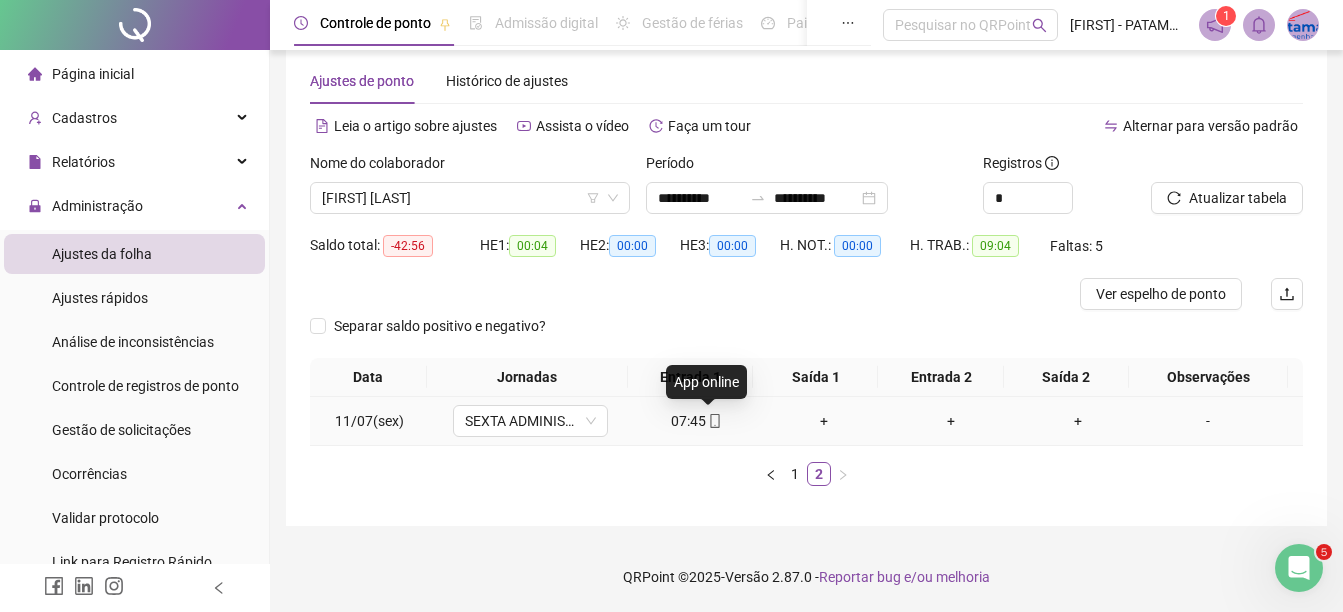click 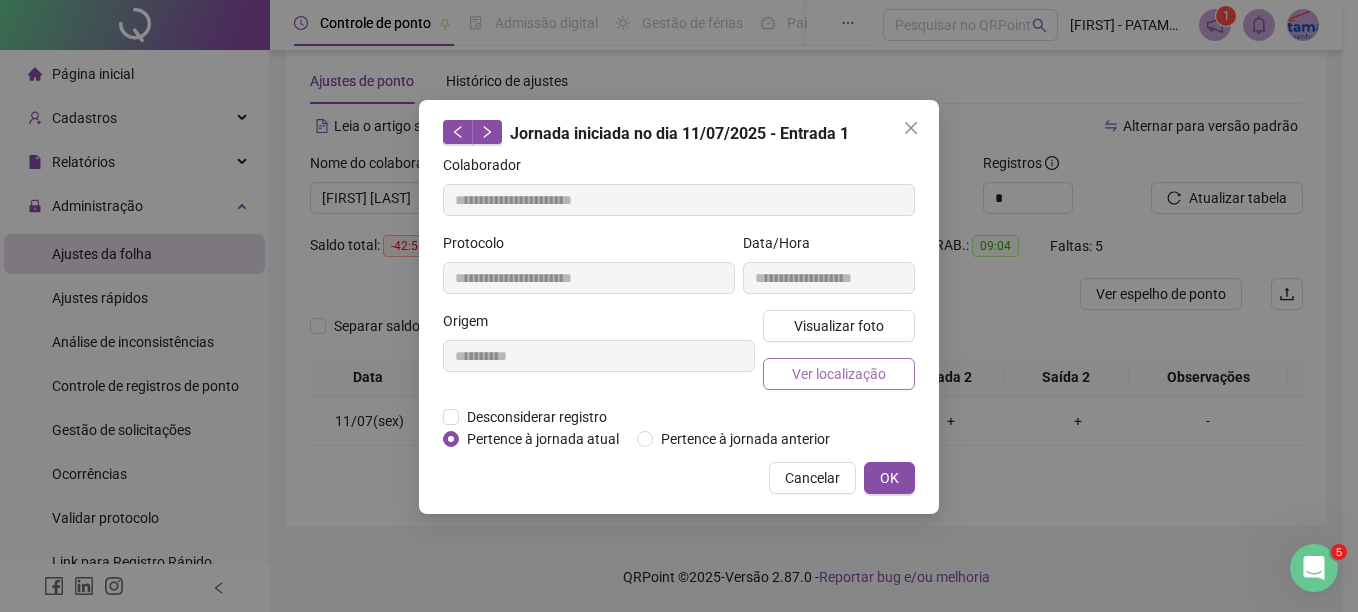 click on "Ver localização" at bounding box center (839, 374) 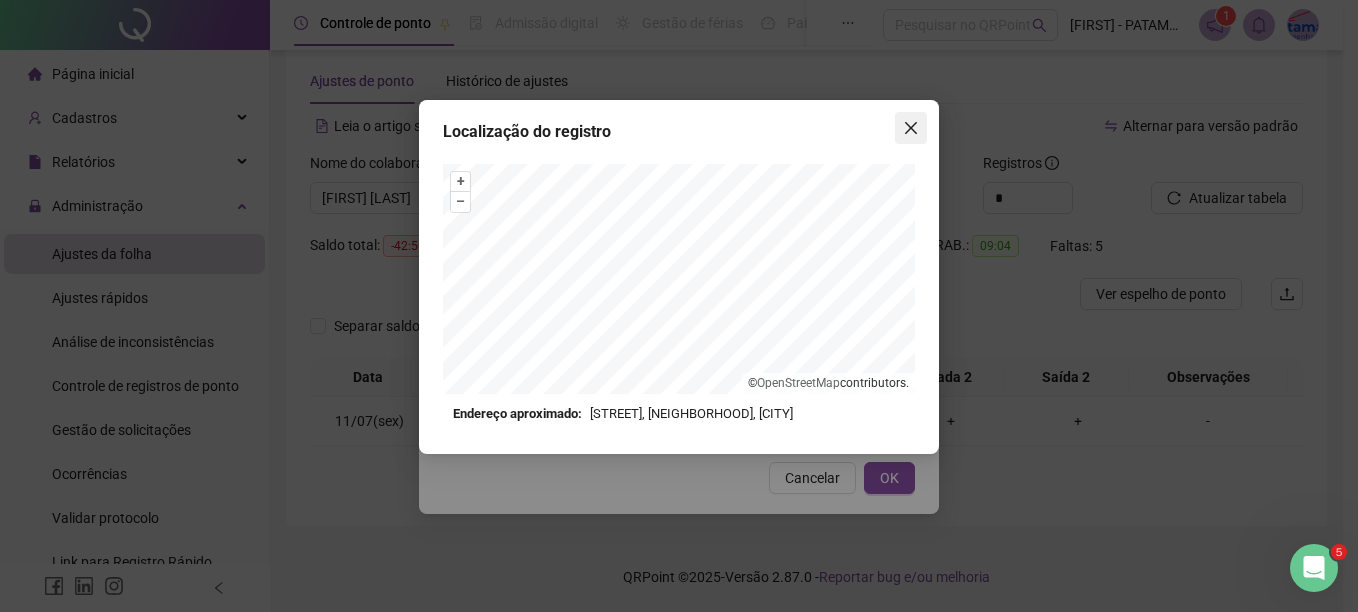 click 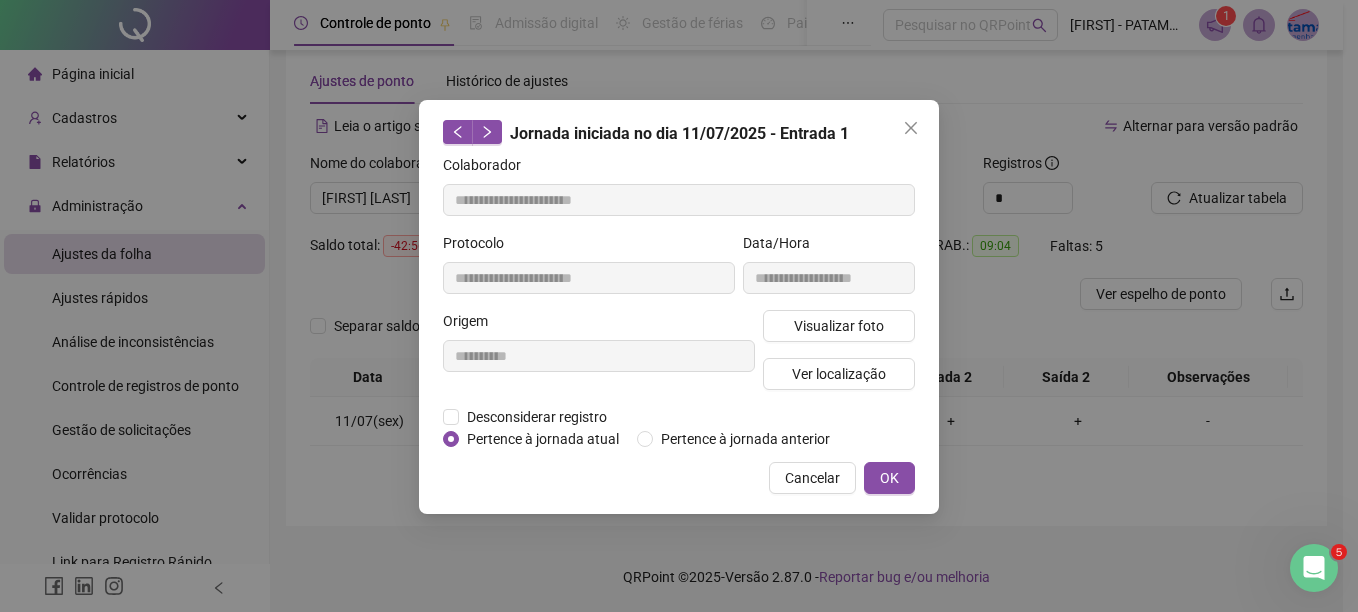 click 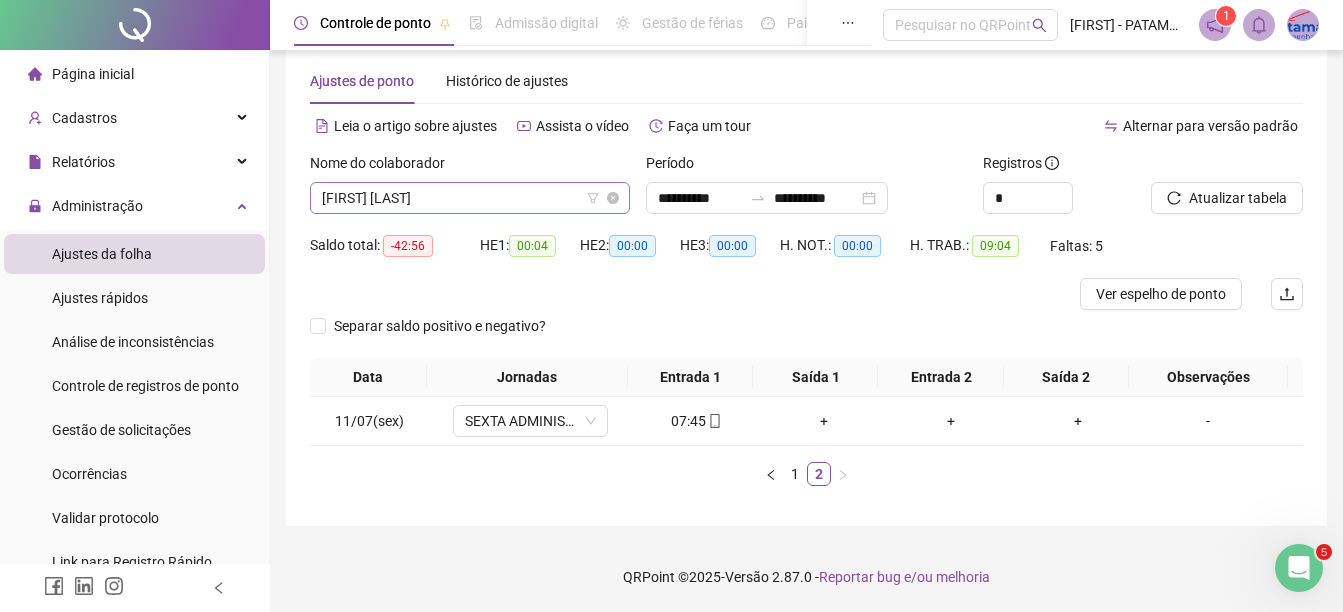 click on "[FIRST] [LAST]" at bounding box center (470, 198) 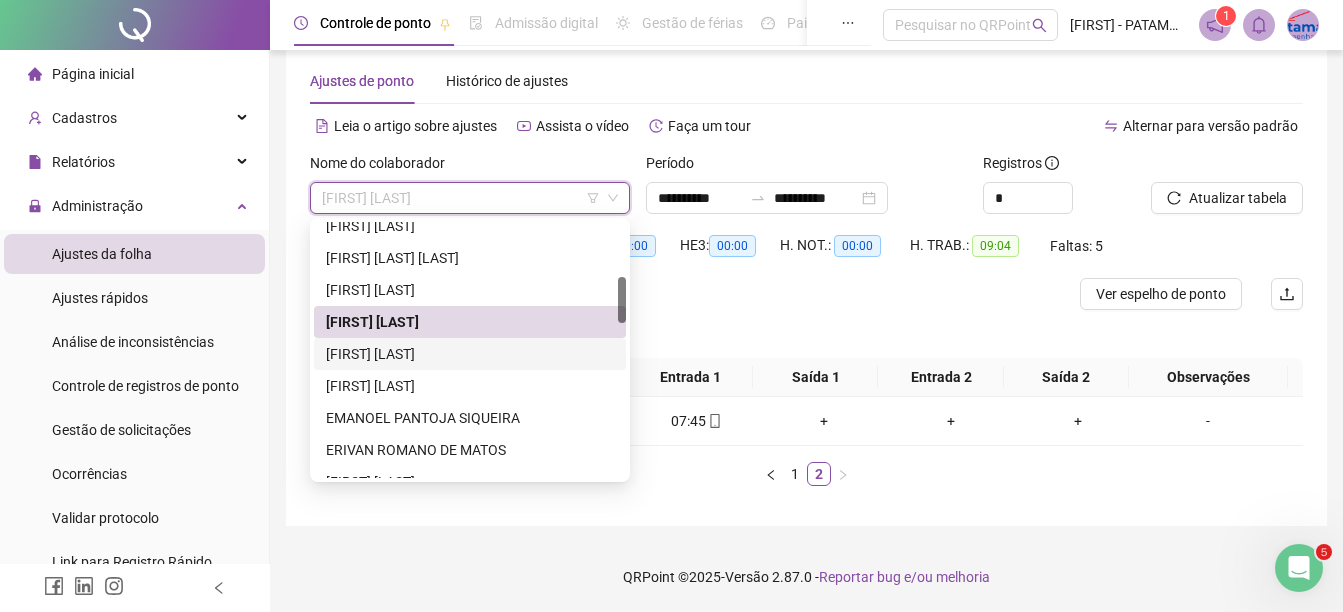 click on "[FIRST] [LAST]" at bounding box center [470, 354] 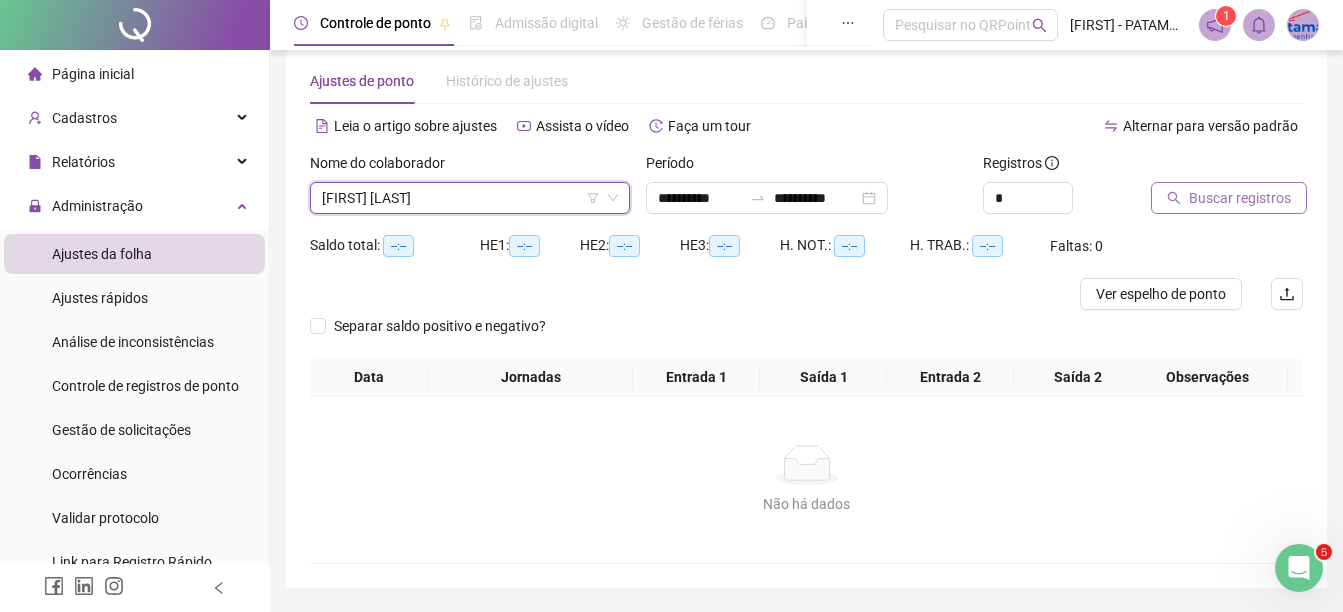 click on "Buscar registros" at bounding box center (1240, 198) 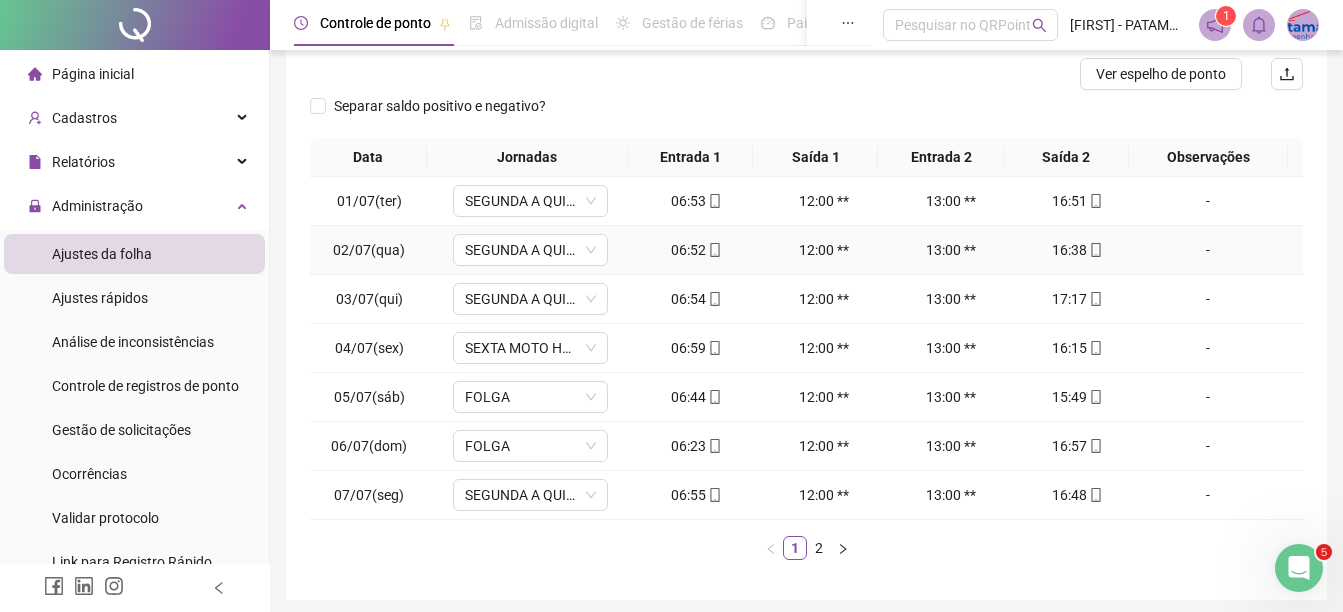 scroll, scrollTop: 326, scrollLeft: 0, axis: vertical 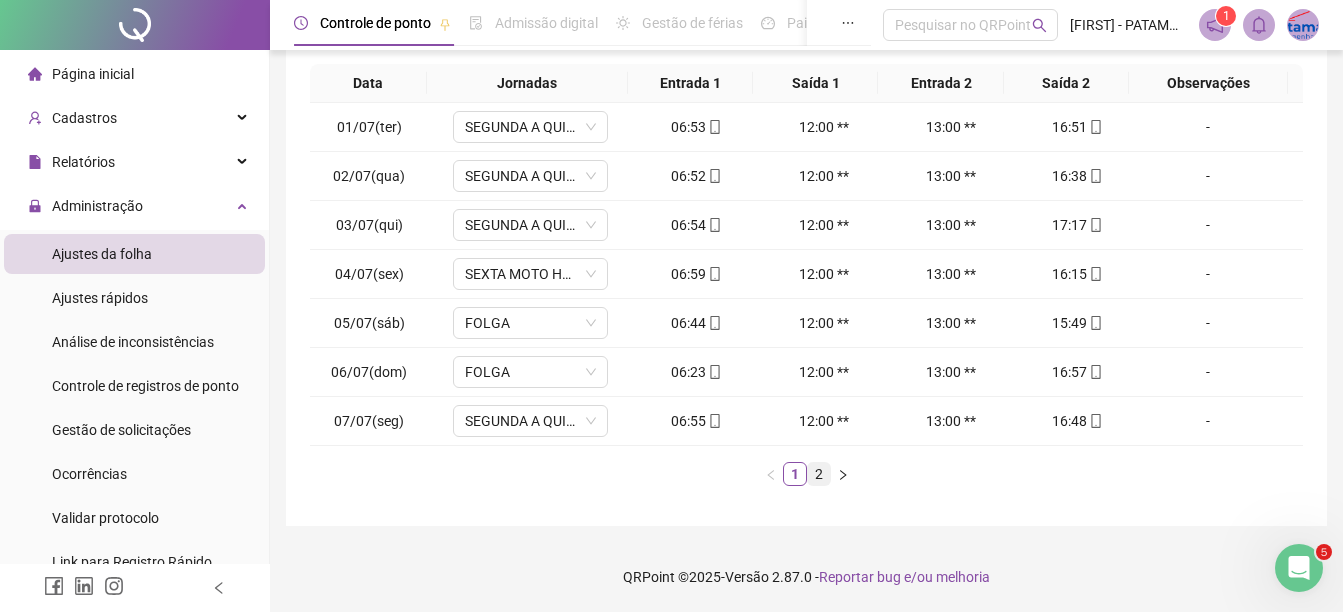 click on "2" at bounding box center [819, 474] 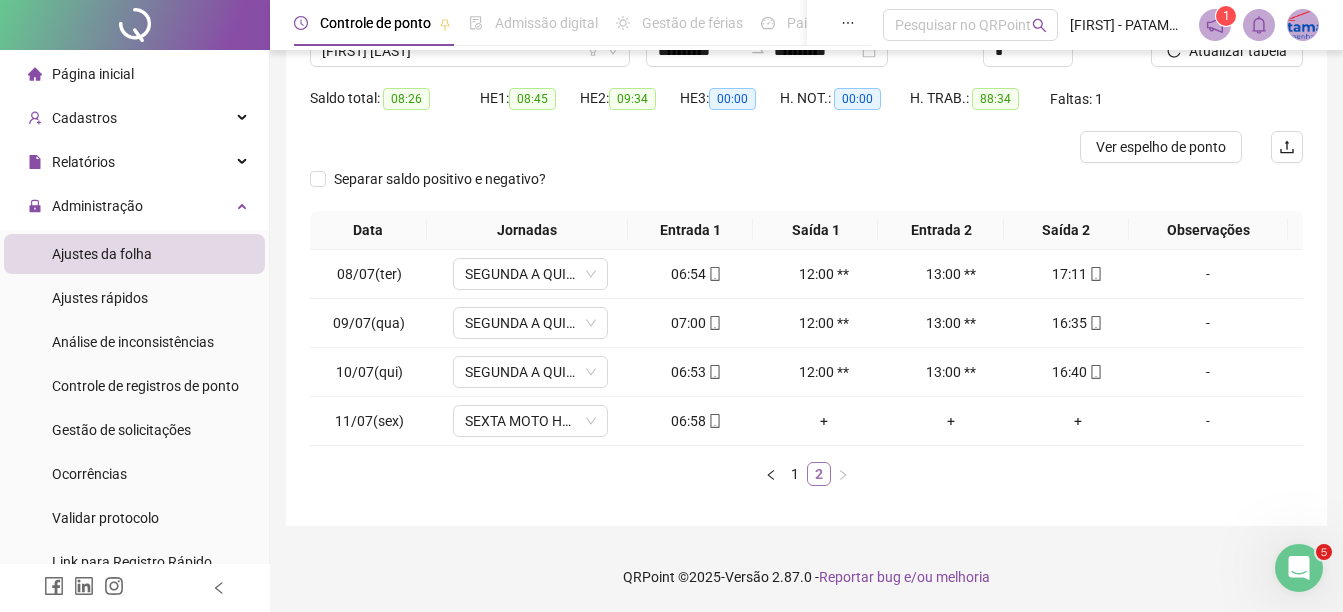 scroll, scrollTop: 179, scrollLeft: 0, axis: vertical 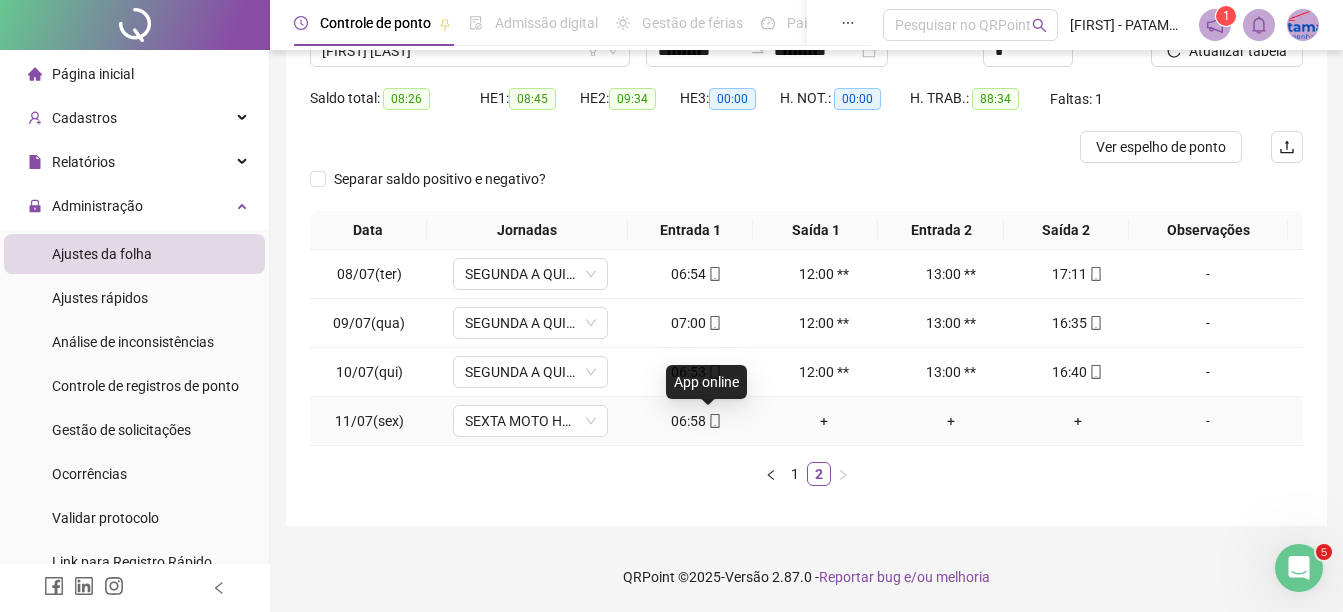 click 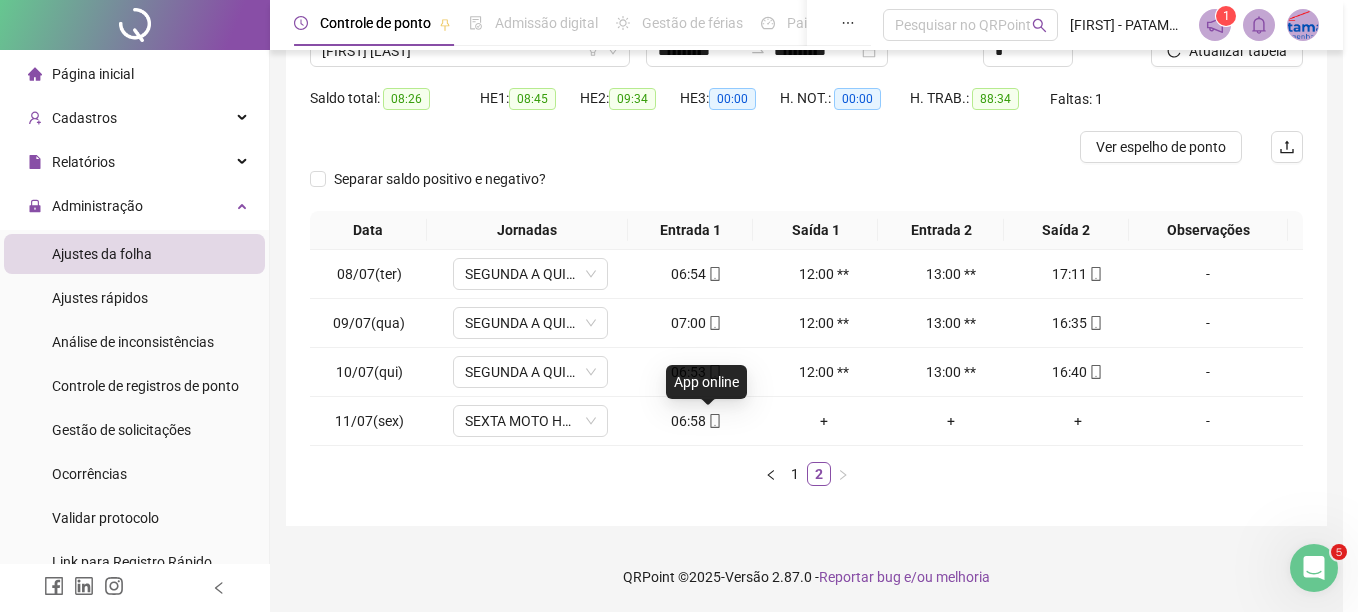 type on "**********" 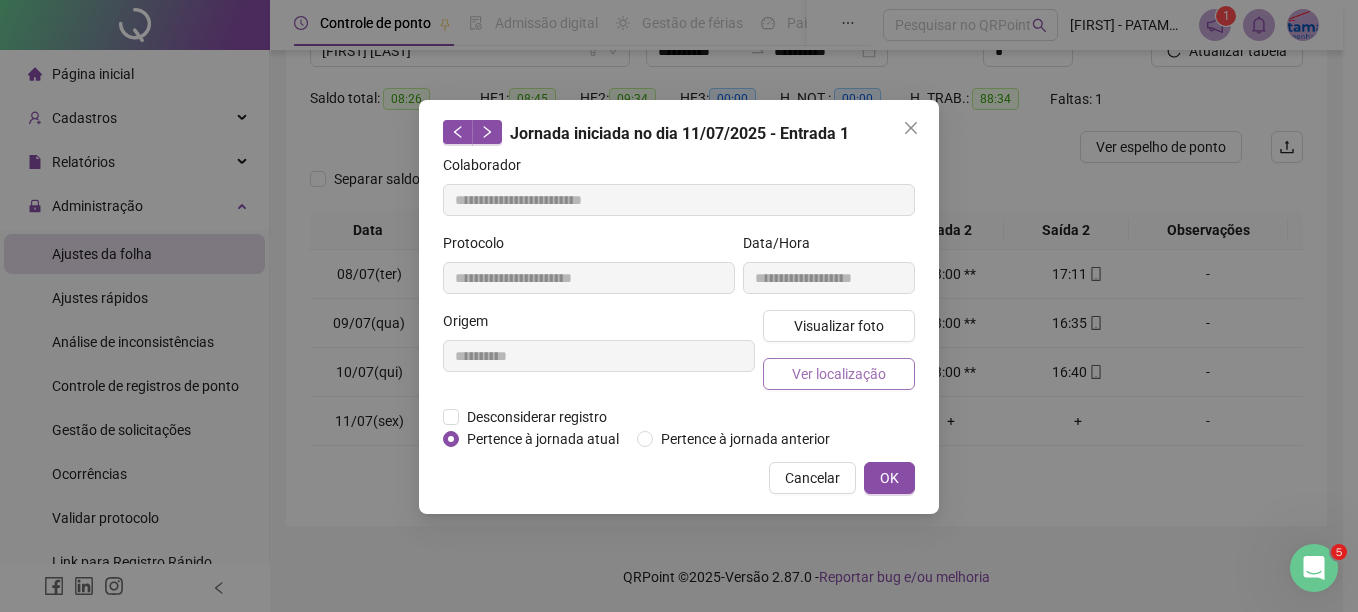 click on "Ver localização" at bounding box center (839, 374) 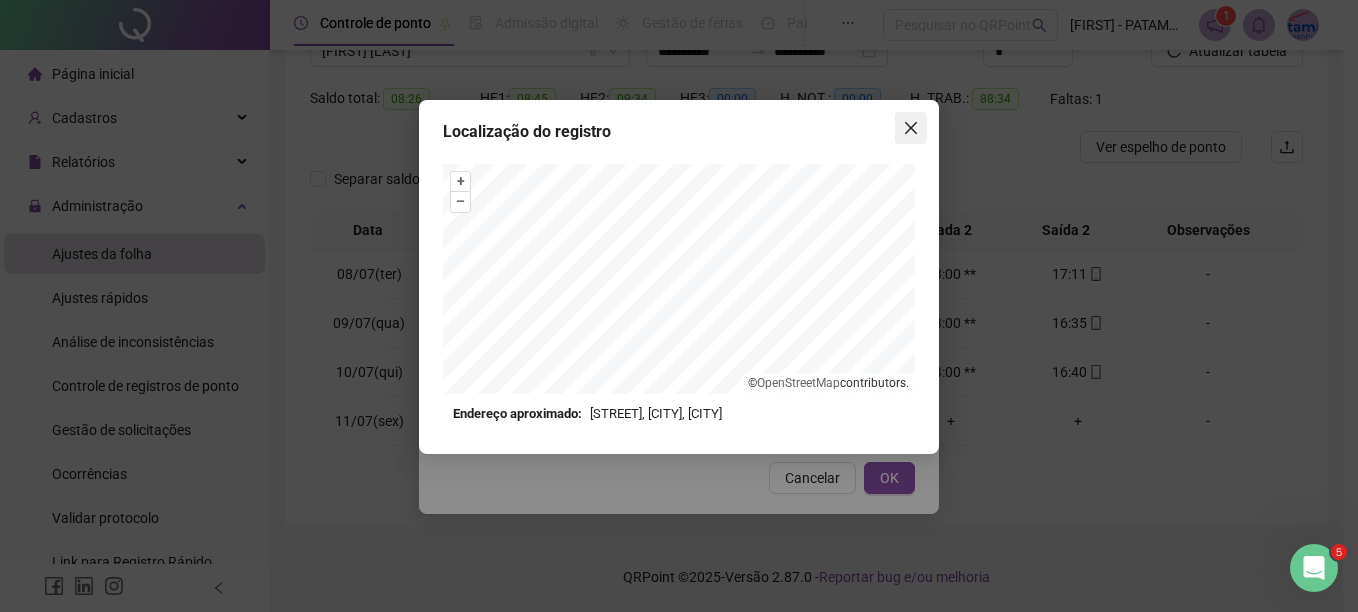 click 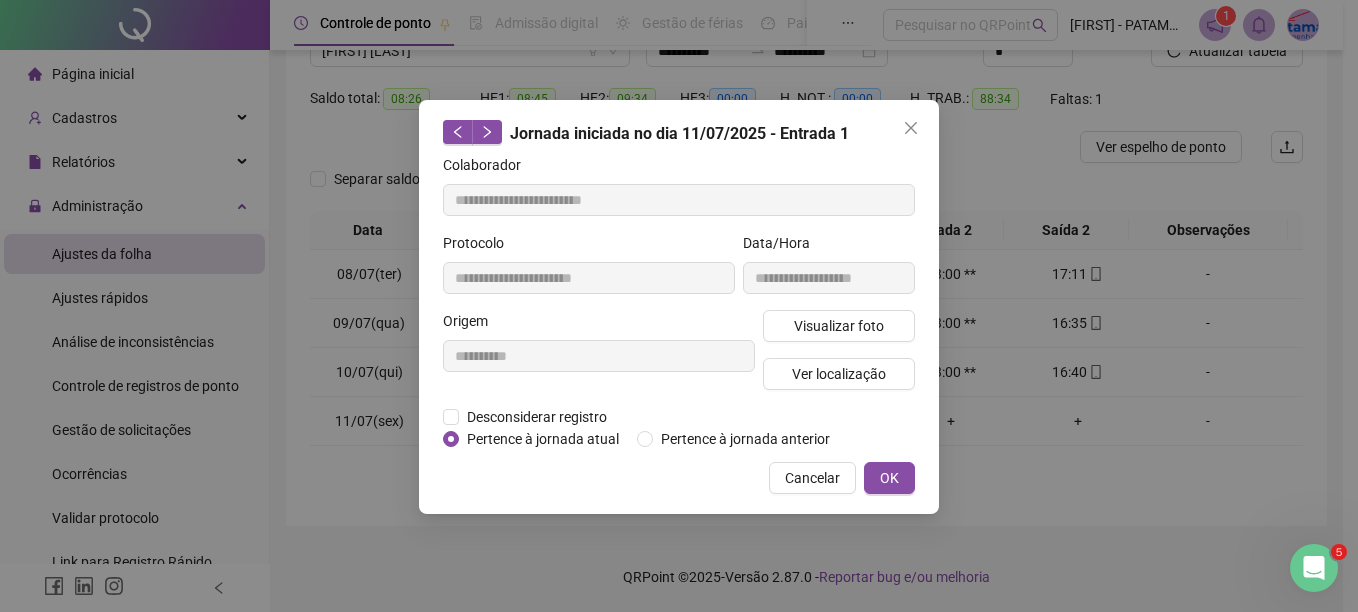 click 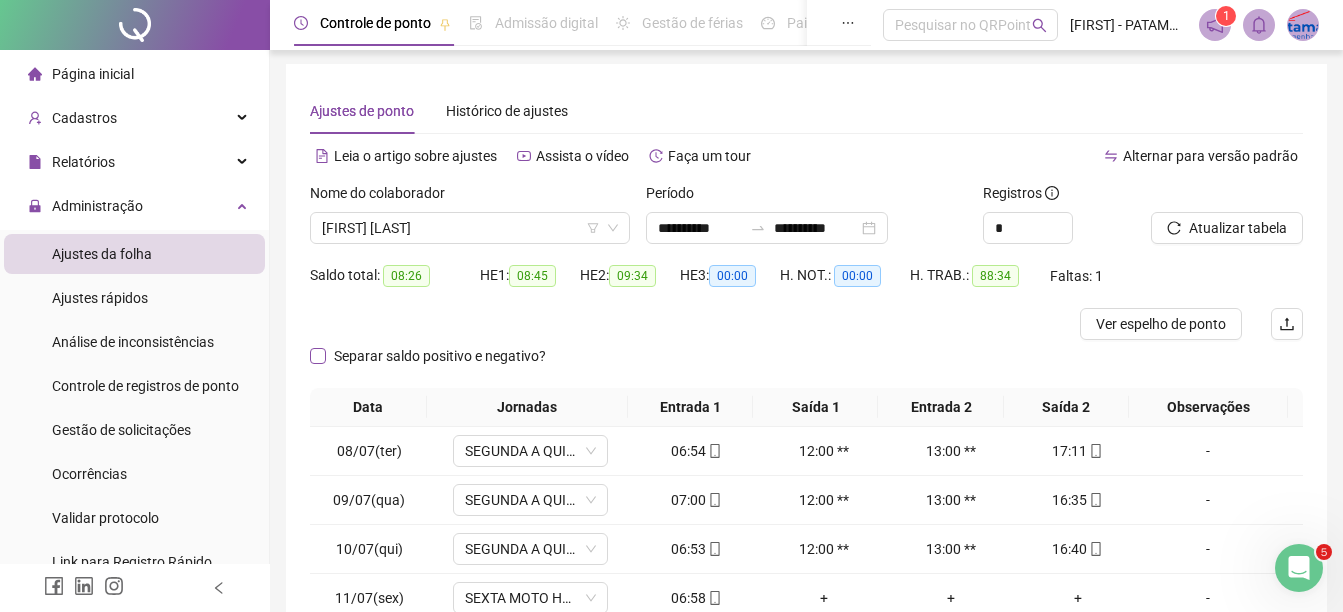 scroll, scrollTop: 0, scrollLeft: 0, axis: both 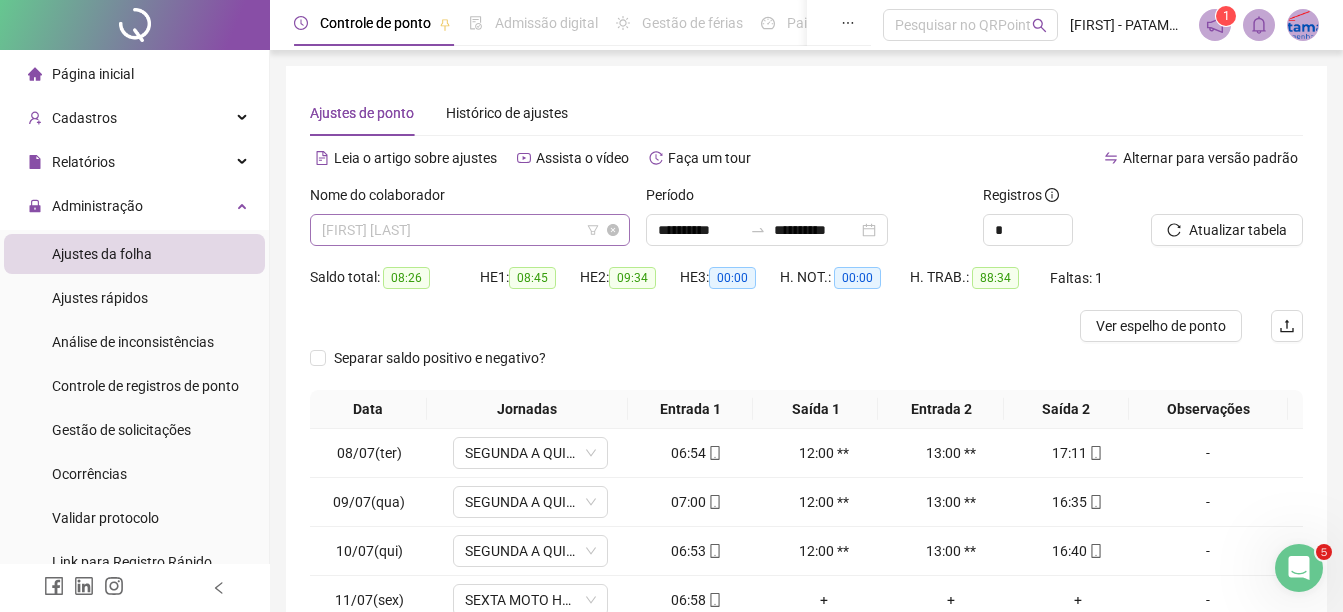 click on "[FIRST] [LAST]" at bounding box center (470, 230) 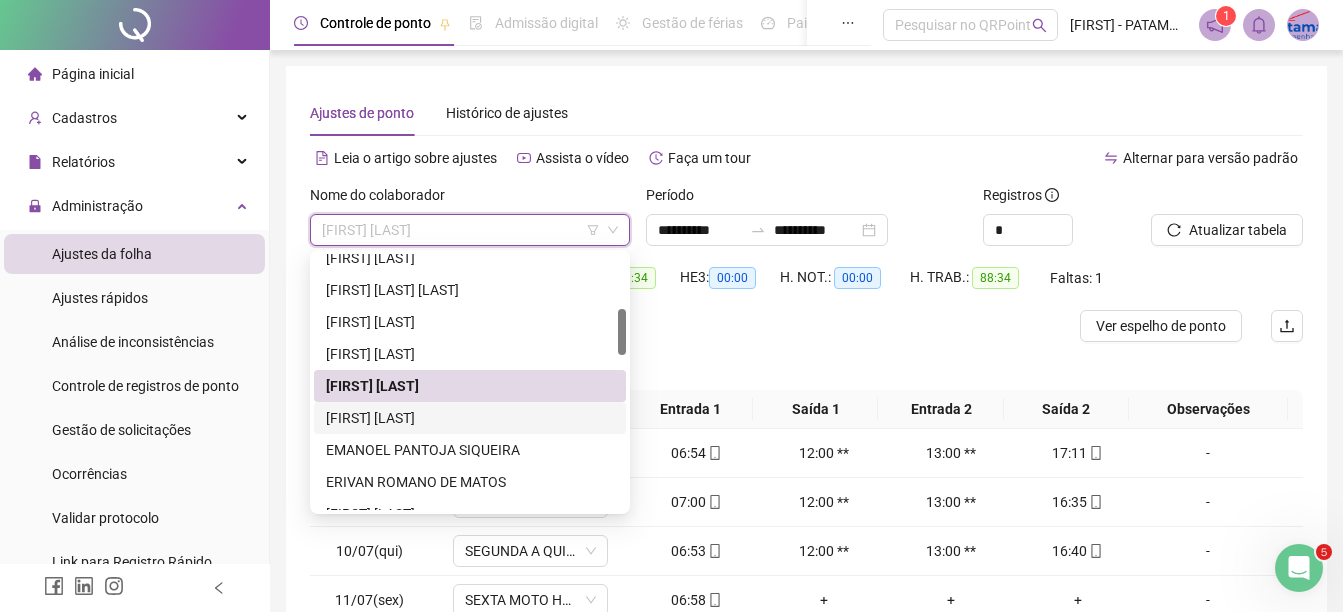 click on "[FIRST] [LAST]" at bounding box center (470, 418) 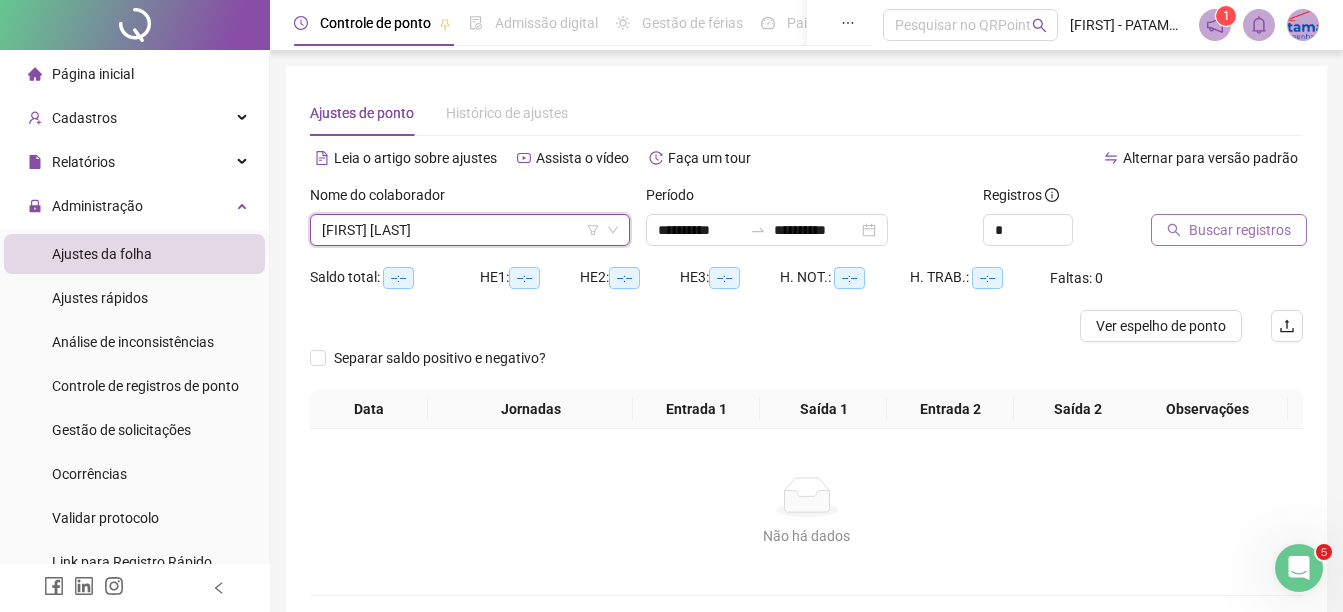 click on "Buscar registros" at bounding box center (1240, 230) 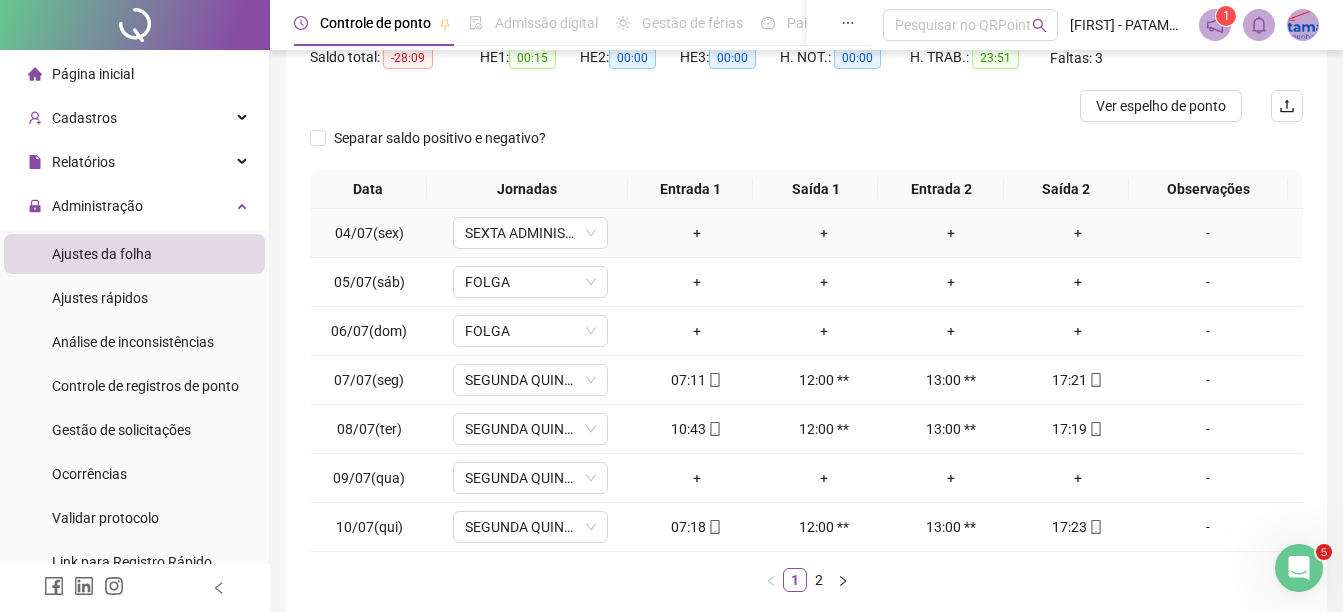 scroll, scrollTop: 326, scrollLeft: 0, axis: vertical 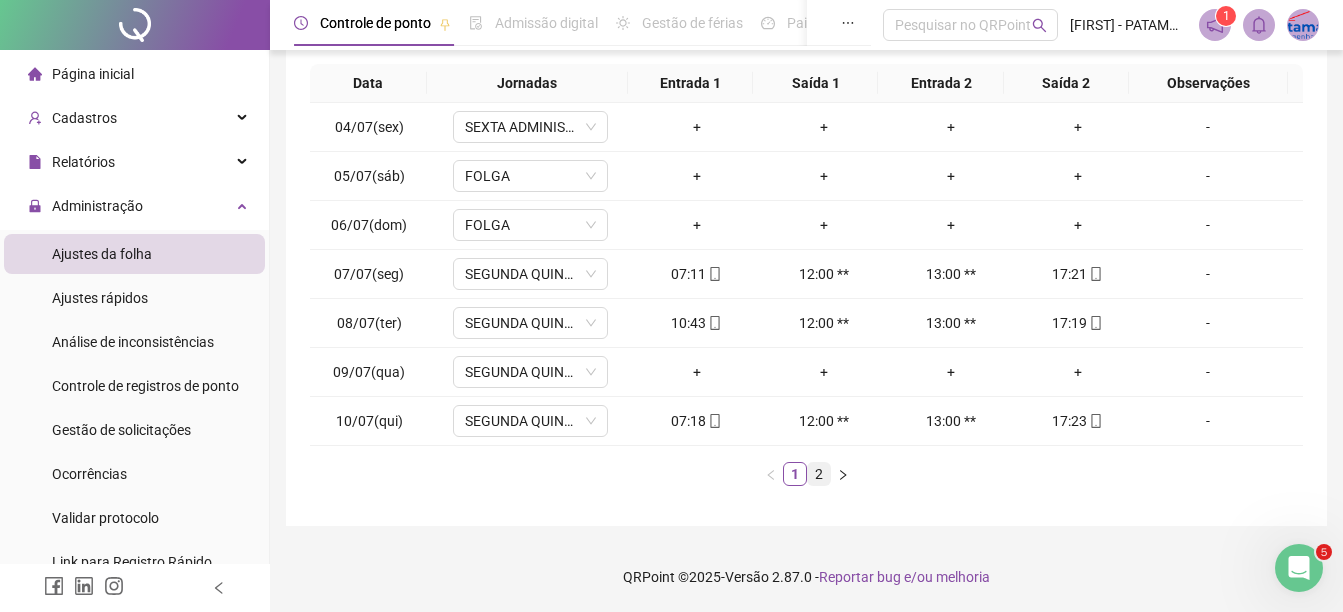 click on "2" at bounding box center (819, 474) 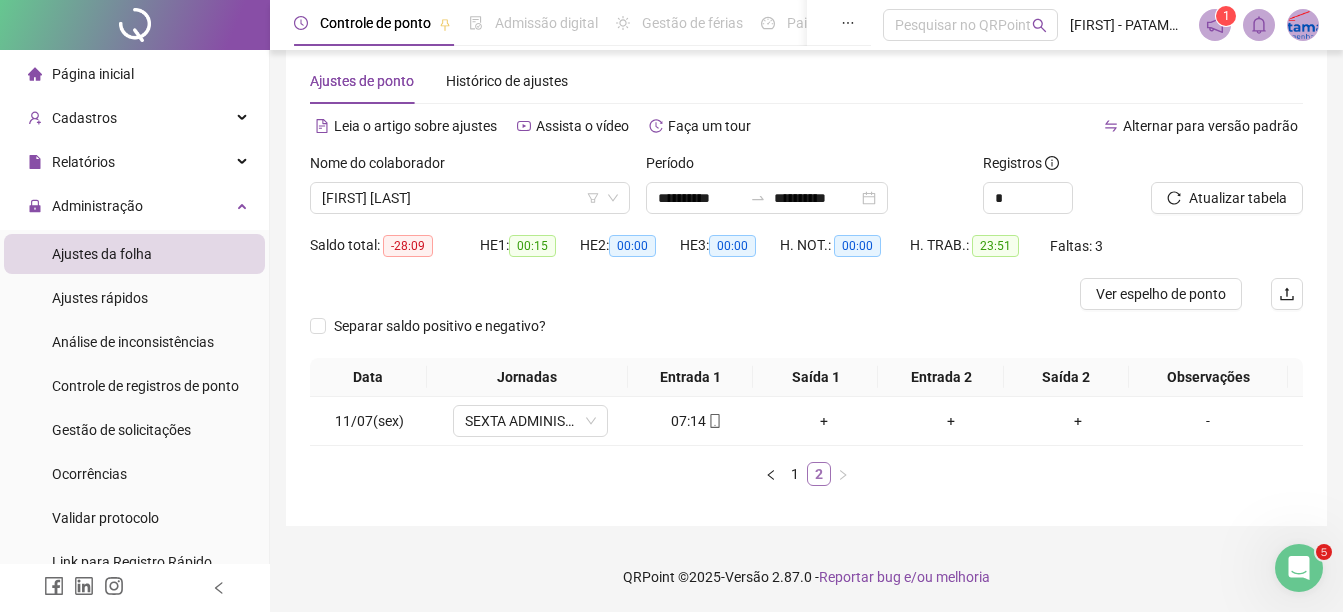 scroll, scrollTop: 32, scrollLeft: 0, axis: vertical 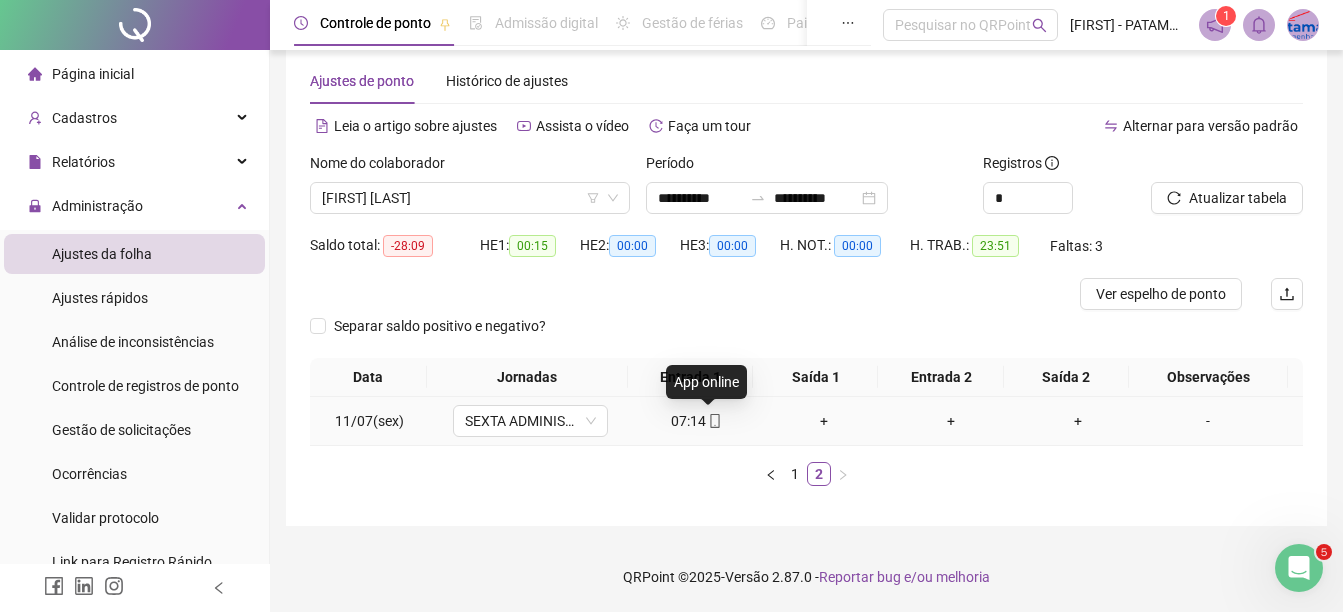 click 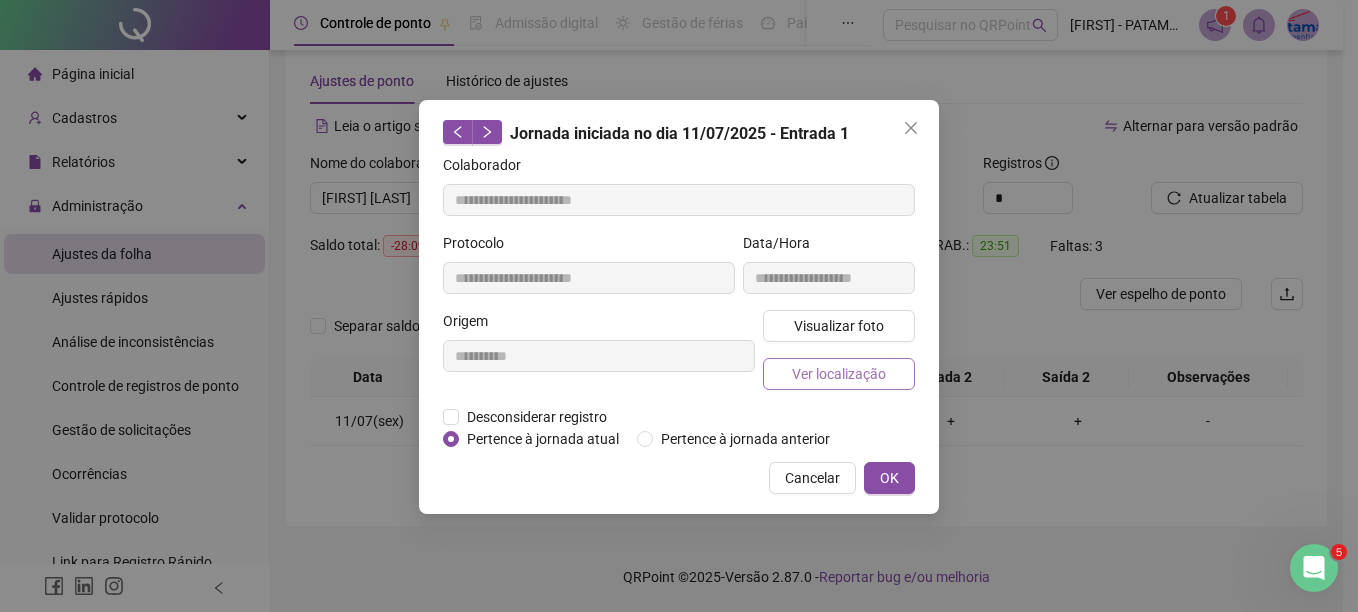 click on "Ver localização" at bounding box center [839, 374] 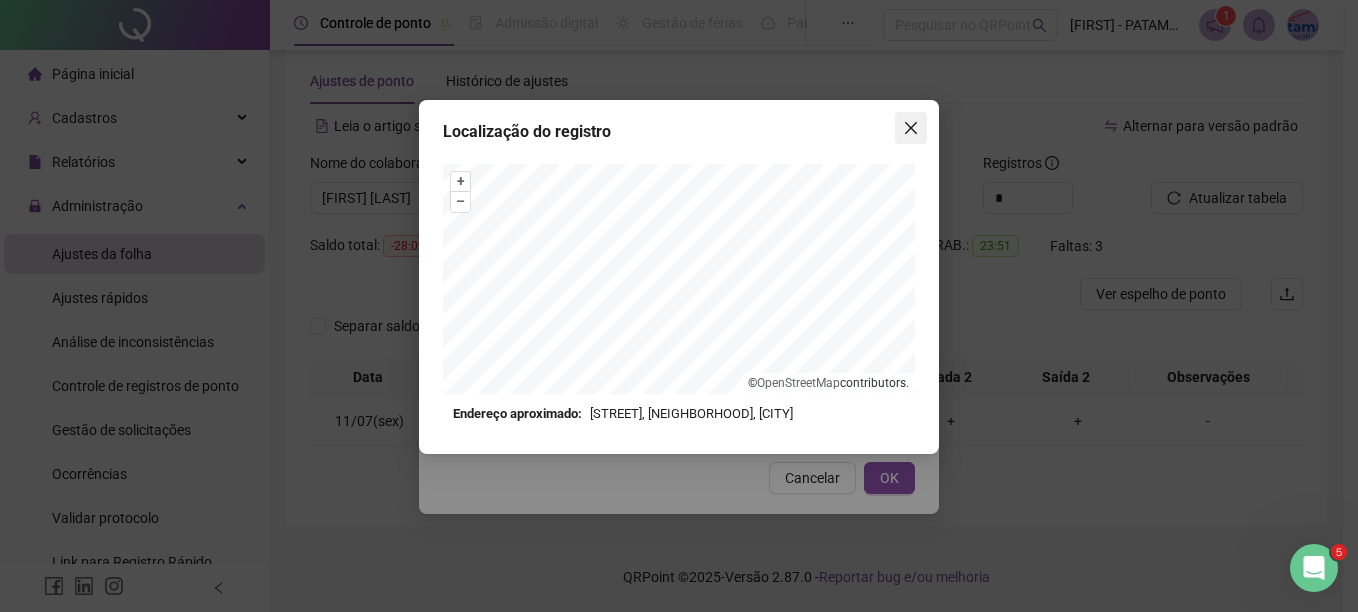 click at bounding box center (911, 128) 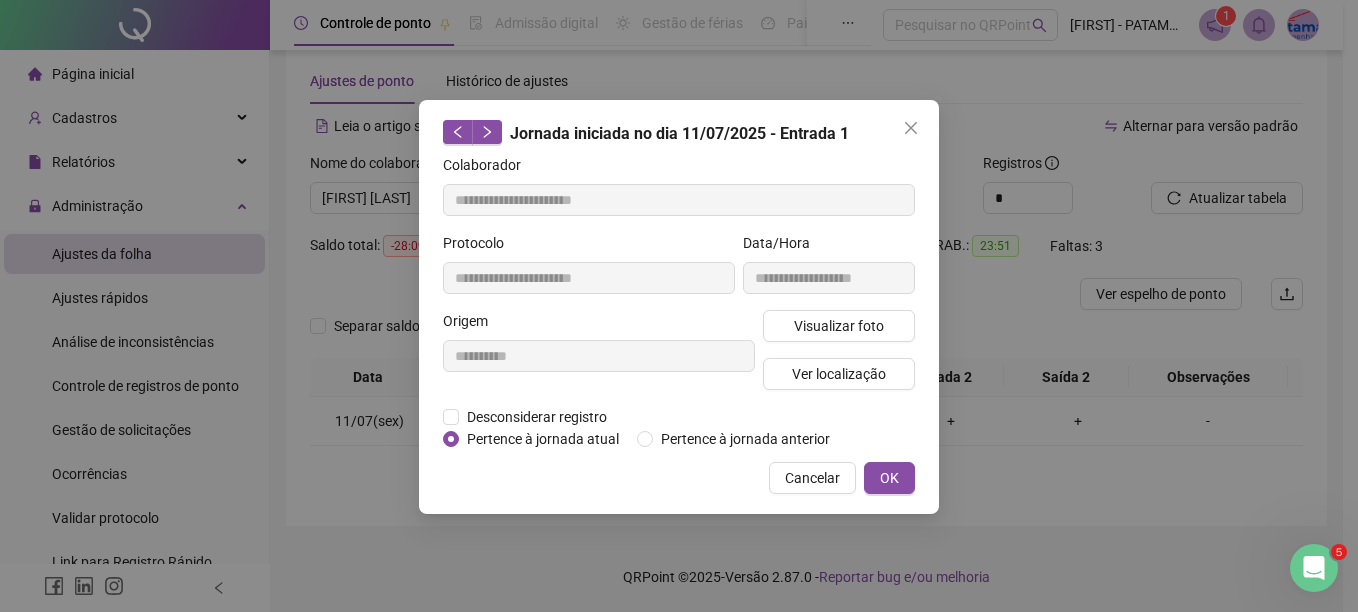 click at bounding box center [911, 128] 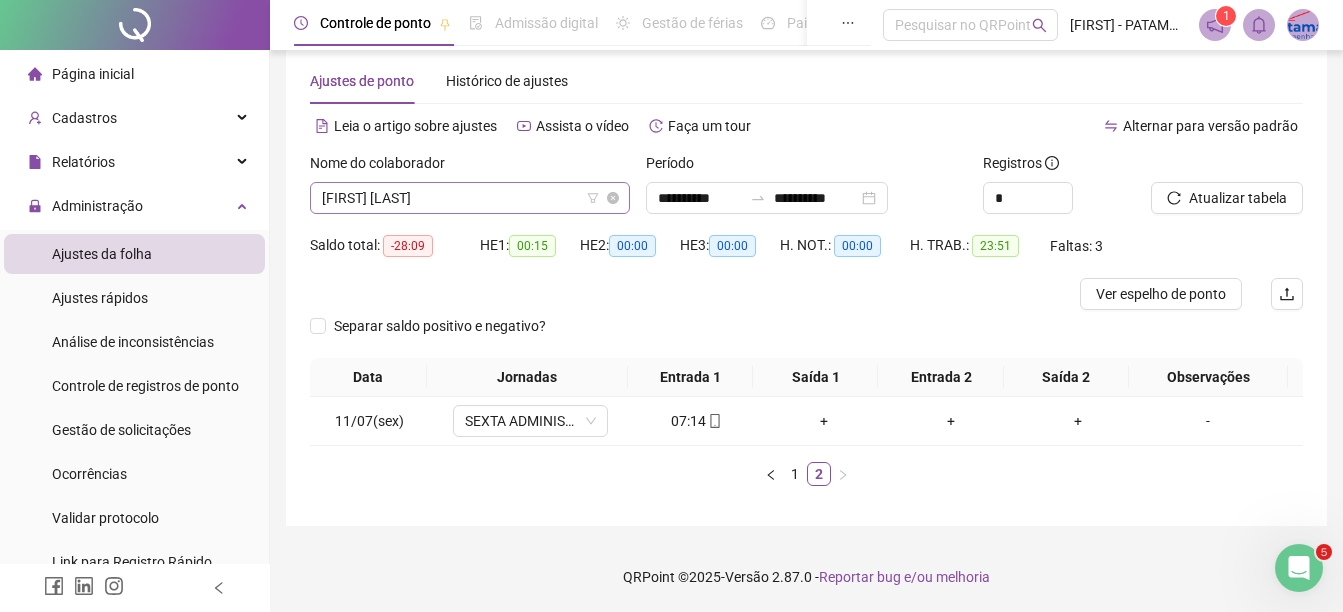 click on "[FIRST] [LAST]" at bounding box center [470, 198] 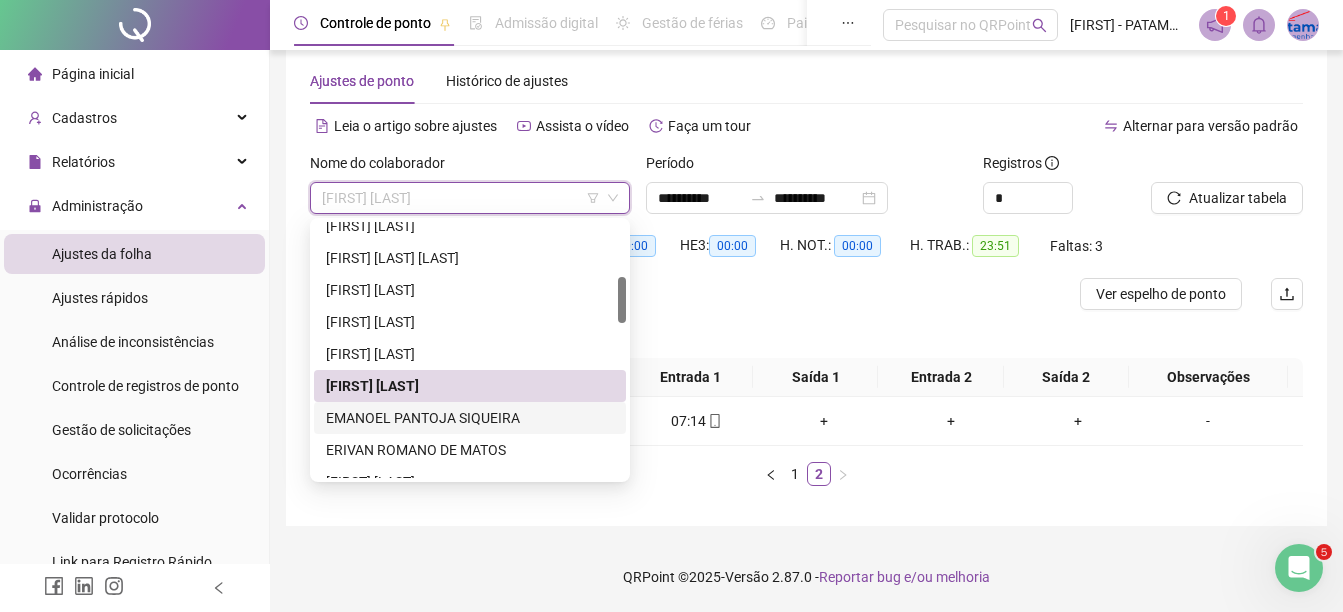 click on "EMANOEL PANTOJA SIQUEIRA" at bounding box center [470, 418] 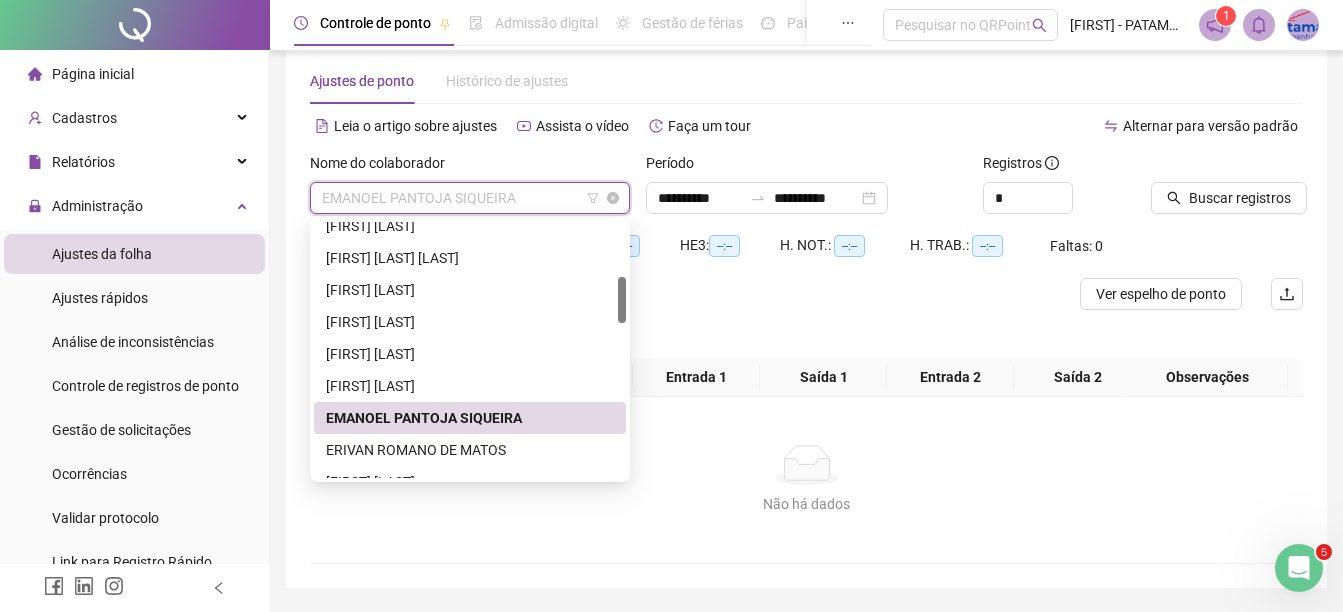 click on "EMANOEL PANTOJA SIQUEIRA" at bounding box center [470, 198] 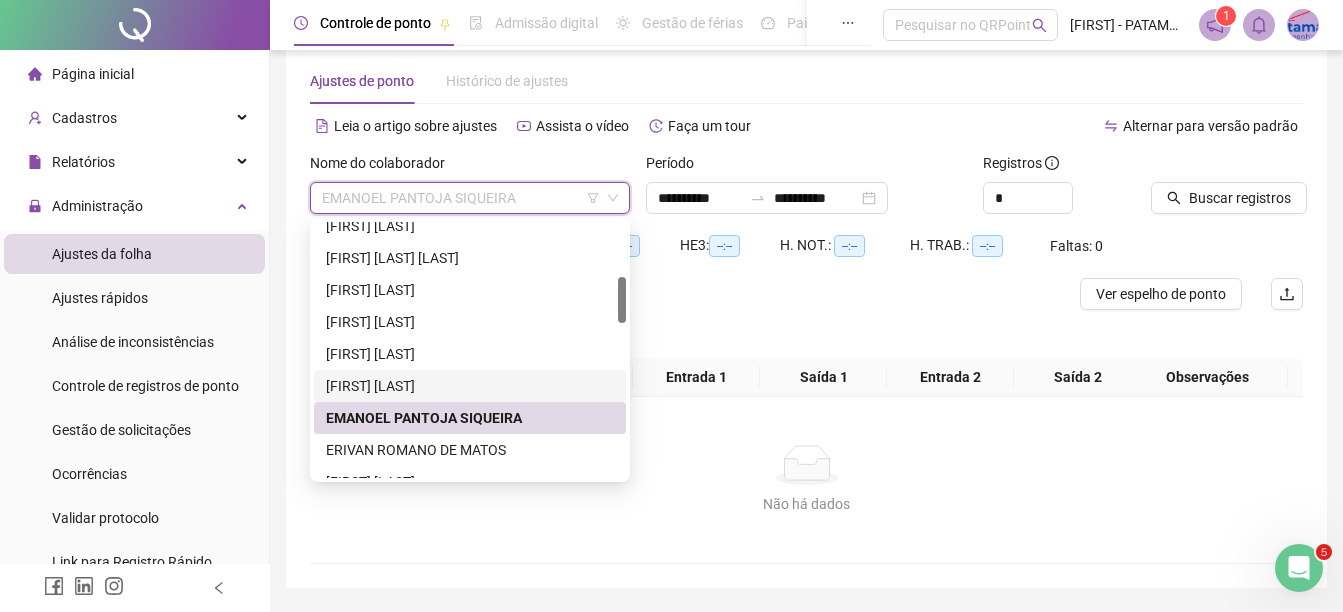 click on "[FIRST] [LAST]" at bounding box center [470, 386] 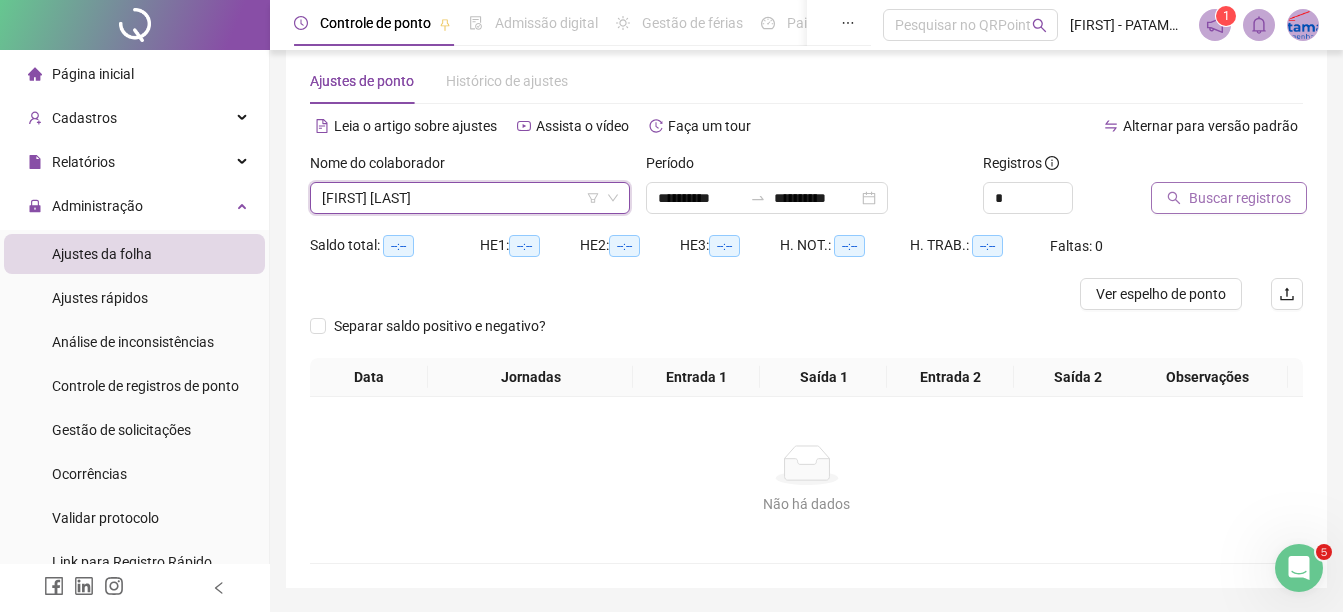 click on "Buscar registros" at bounding box center (1229, 198) 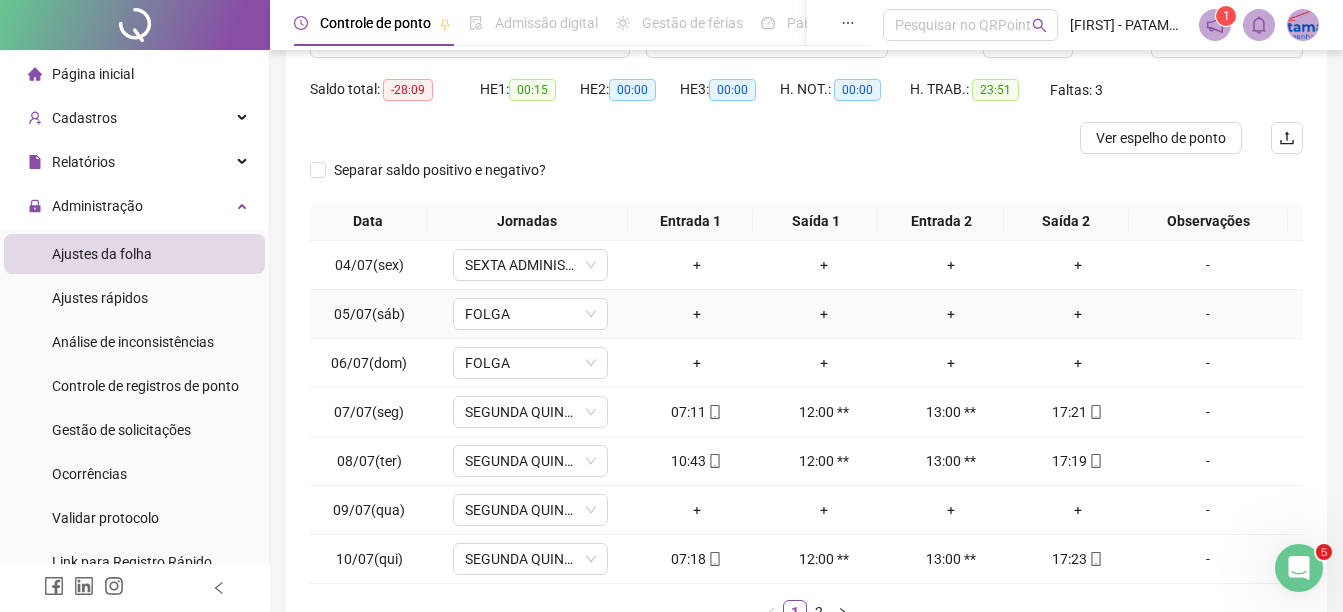 scroll, scrollTop: 326, scrollLeft: 0, axis: vertical 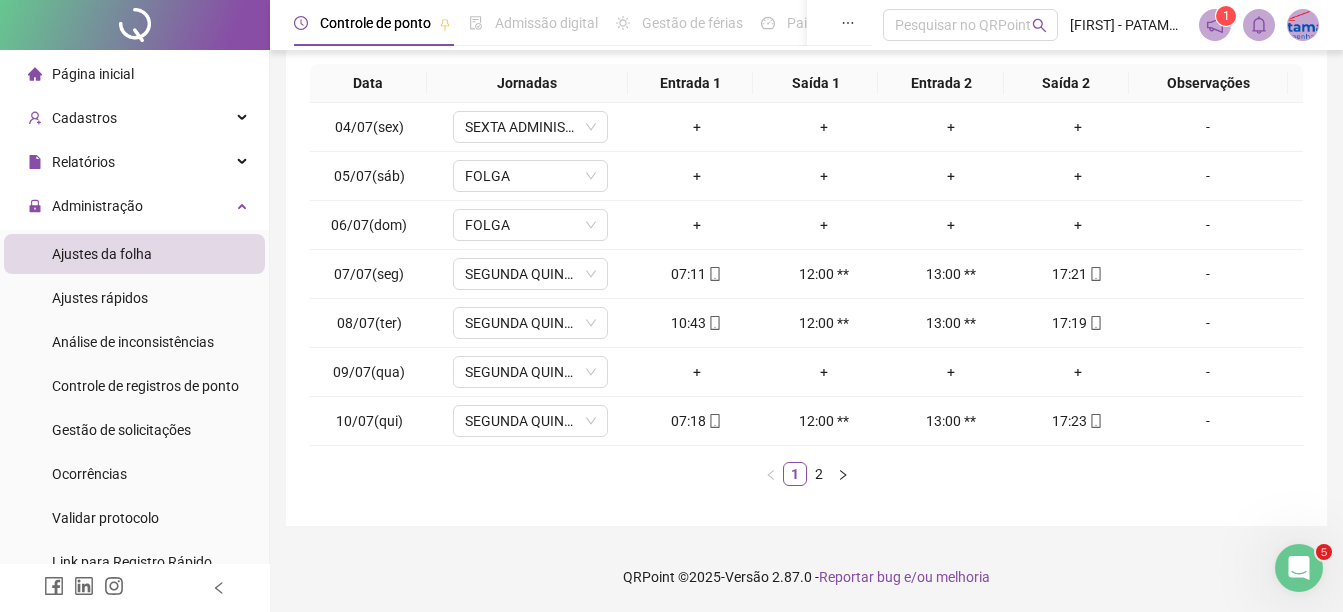 click on "Data Jornadas Entrada 1 Saída 1 Entrada 2 Saída 2 Observações               04/07(sex) SEXTA ADMINISTRAÇÃO + + + + - 05/07(sáb) FOLGA + + + + - 06/07(dom) FOLGA + + + + - 07/07(seg) SEGUNDA QUINTA ADMINISTRAÇÃO 07:11 12:00   ** 13:00   ** 17:21 - 08/07(ter) SEGUNDA QUINTA ADMINISTRAÇÃO 10:43 12:00   ** 13:00   ** 17:19 - 09/07(qua) SEGUNDA QUINTA ADMINISTRAÇÃO + + + + - 10/07(qui) SEGUNDA QUINTA ADMINISTRAÇÃO 07:18 12:00   ** 13:00   ** 17:23 - 1 2" at bounding box center [806, 275] 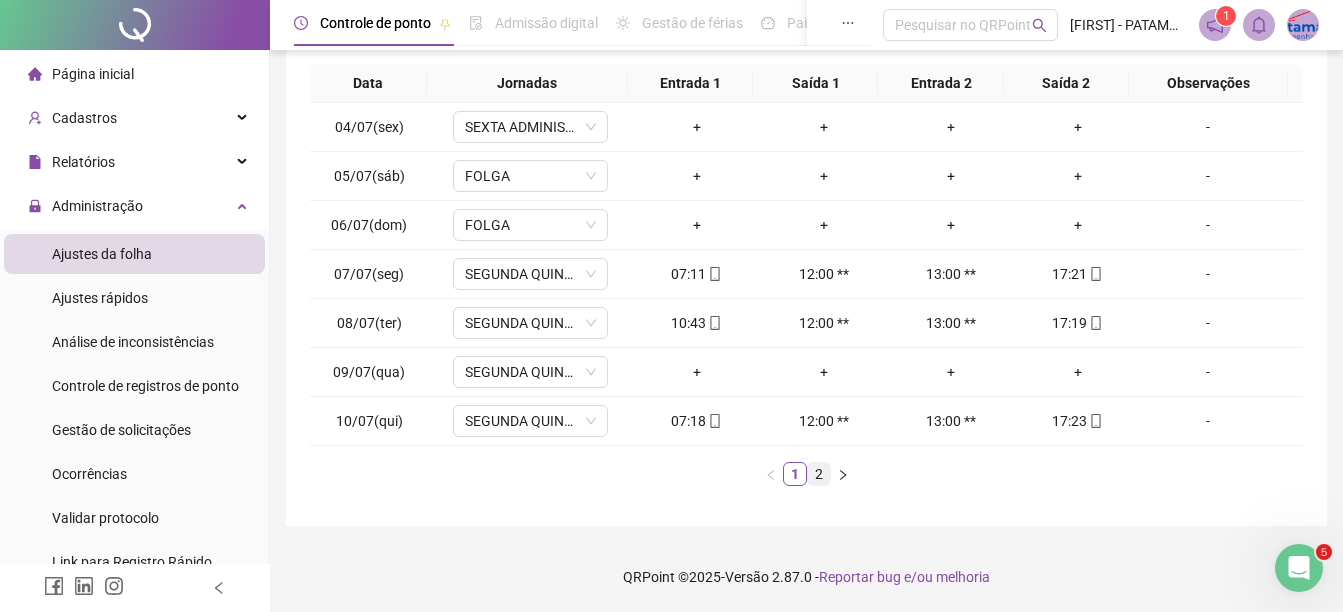 click on "2" at bounding box center [819, 474] 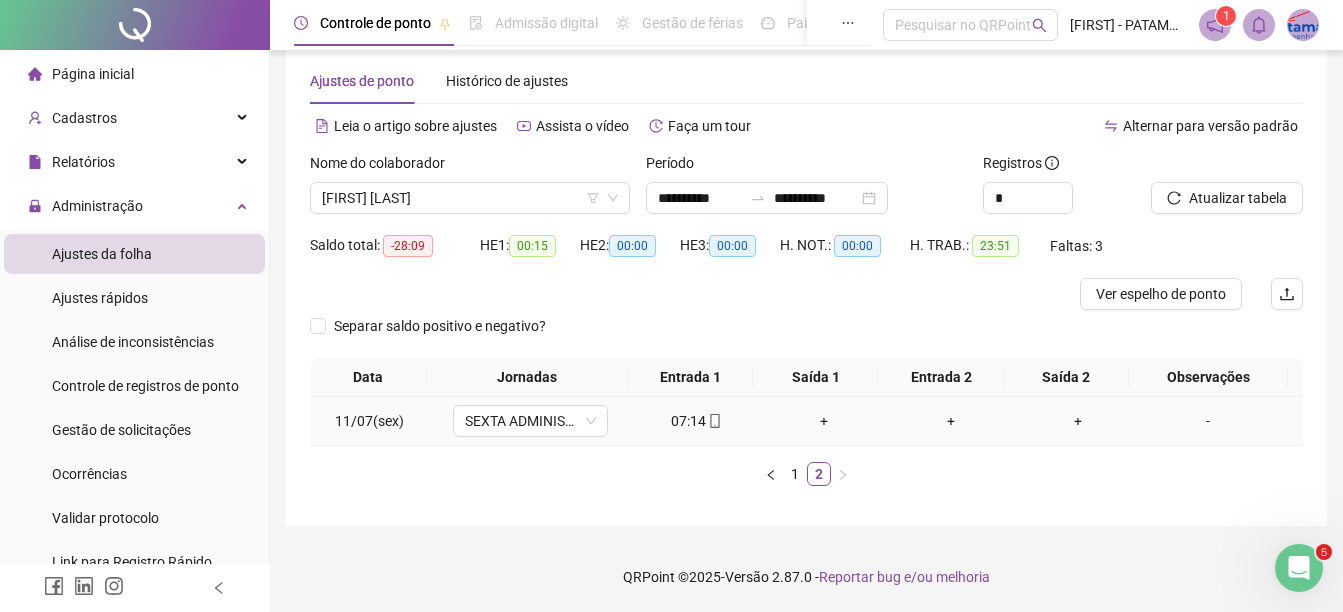 click on "07:14" at bounding box center [696, 421] 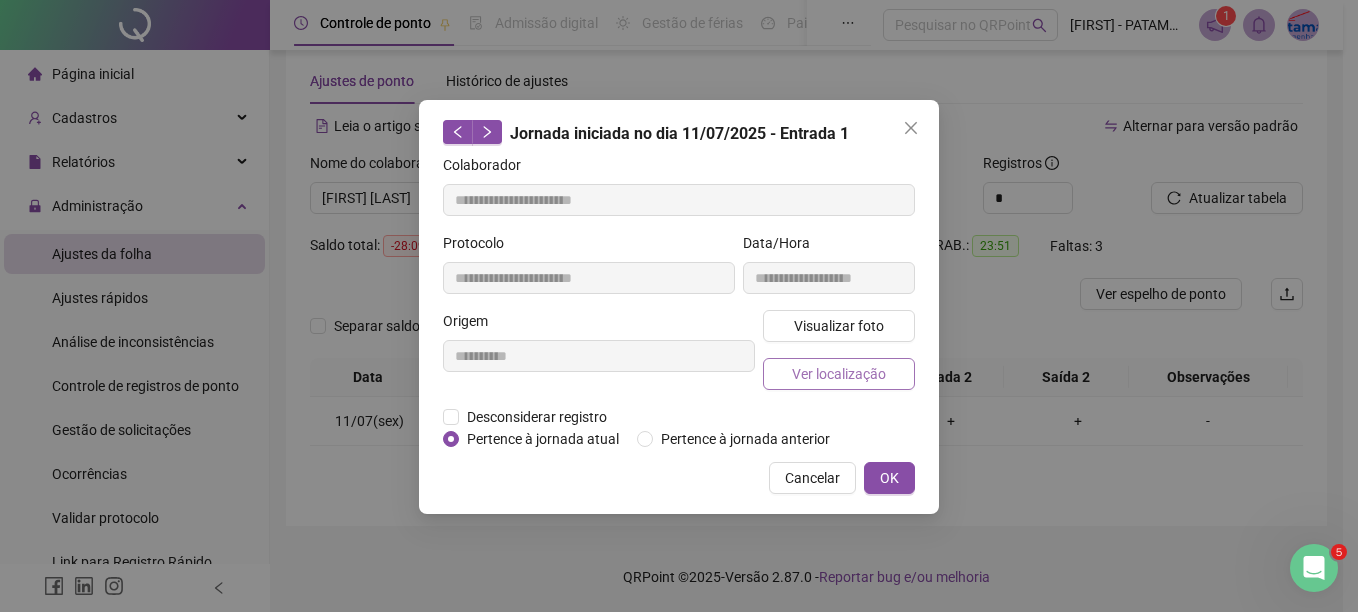 click on "Ver localização" at bounding box center (839, 374) 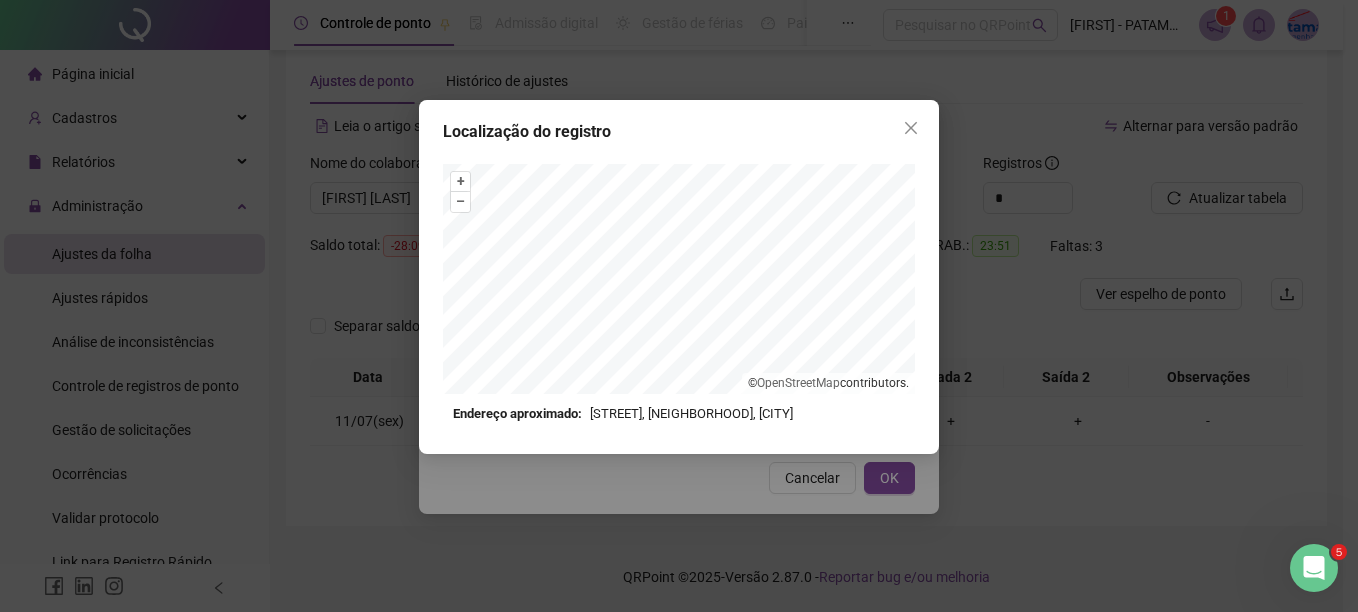 click 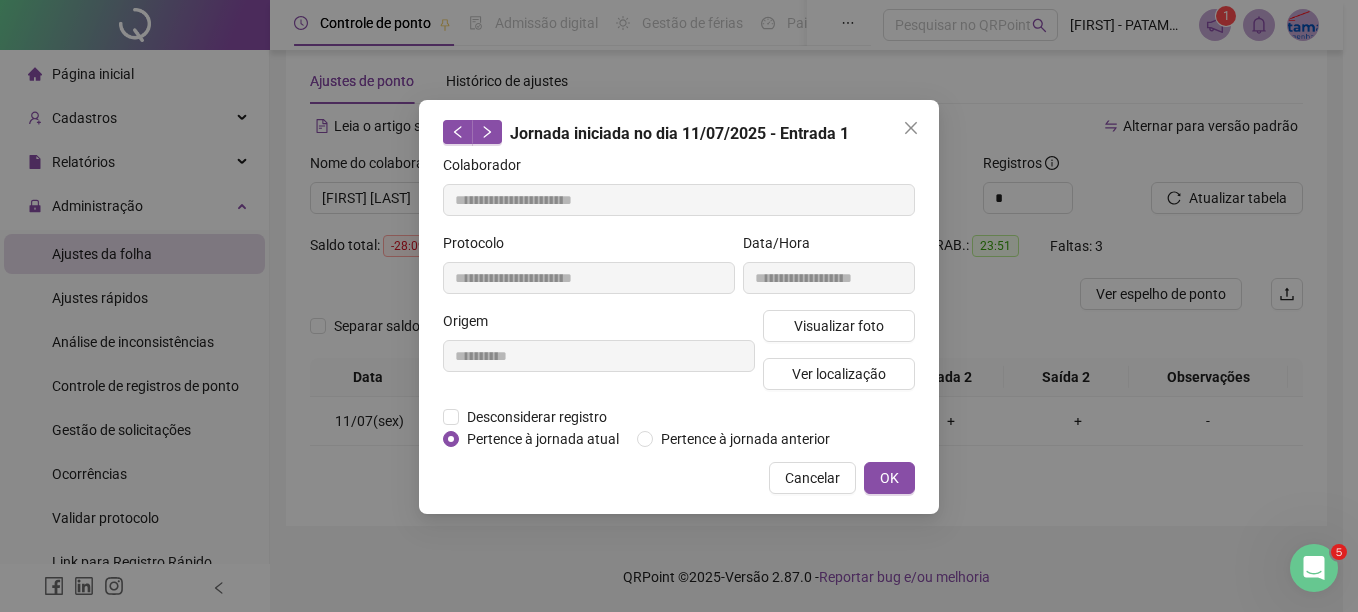 click 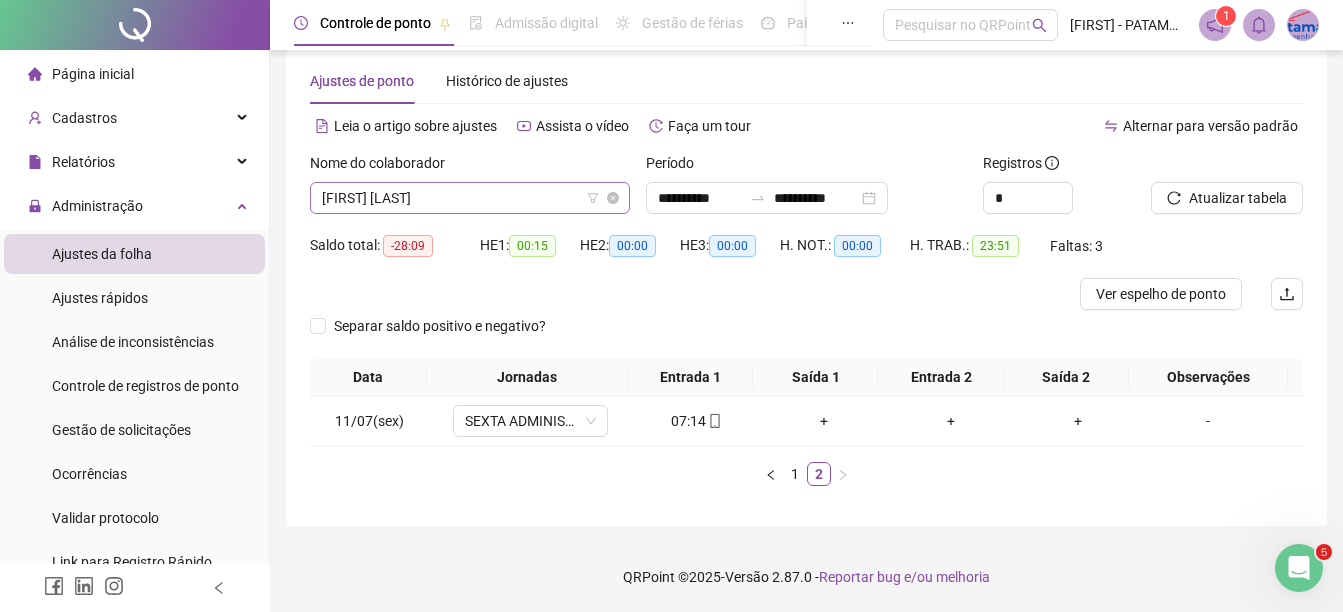 click on "[FIRST] [LAST]" at bounding box center [470, 198] 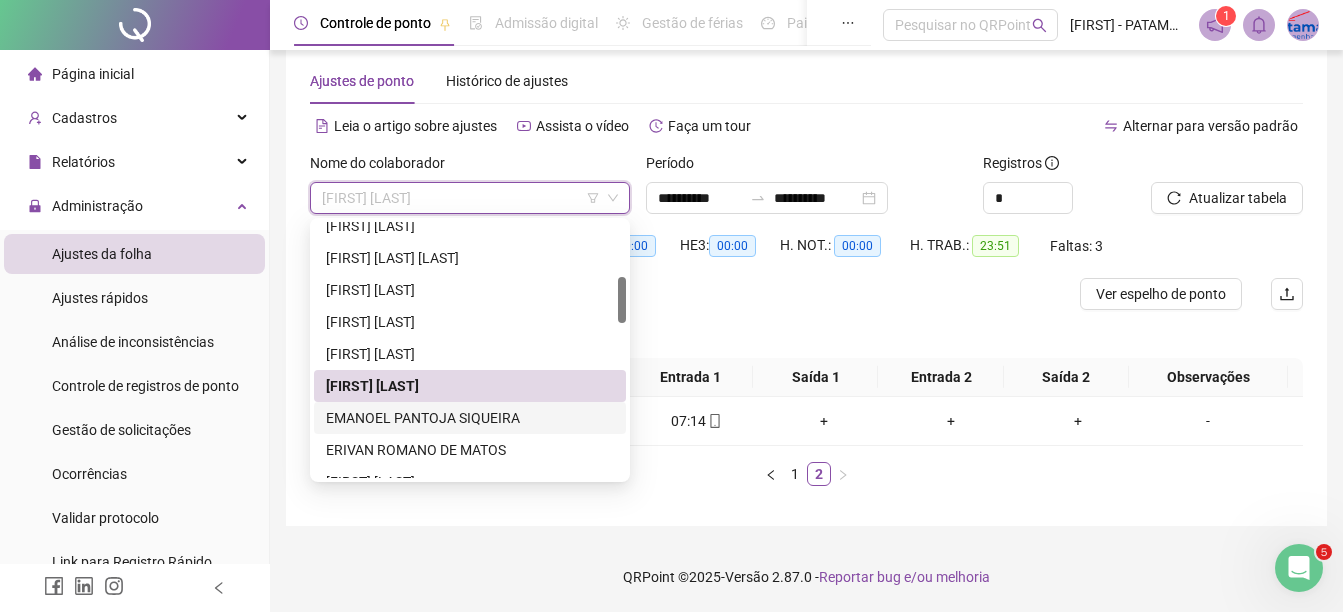 click on "EMANOEL PANTOJA SIQUEIRA" at bounding box center [470, 418] 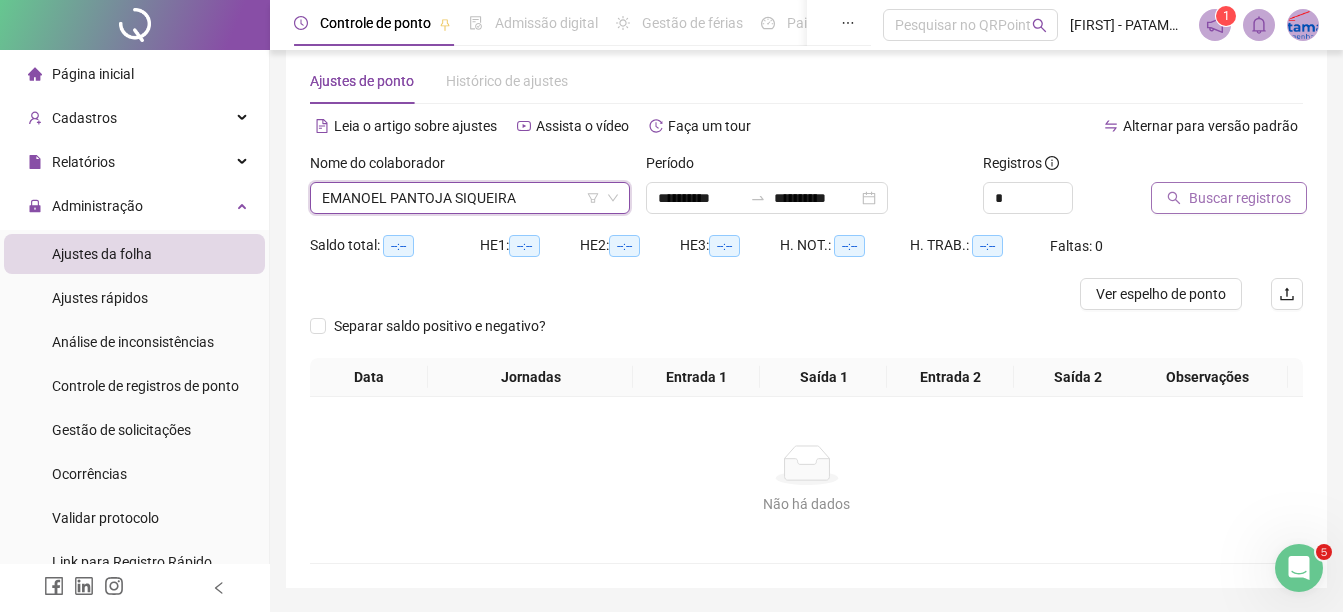 click on "Buscar registros" at bounding box center (1229, 198) 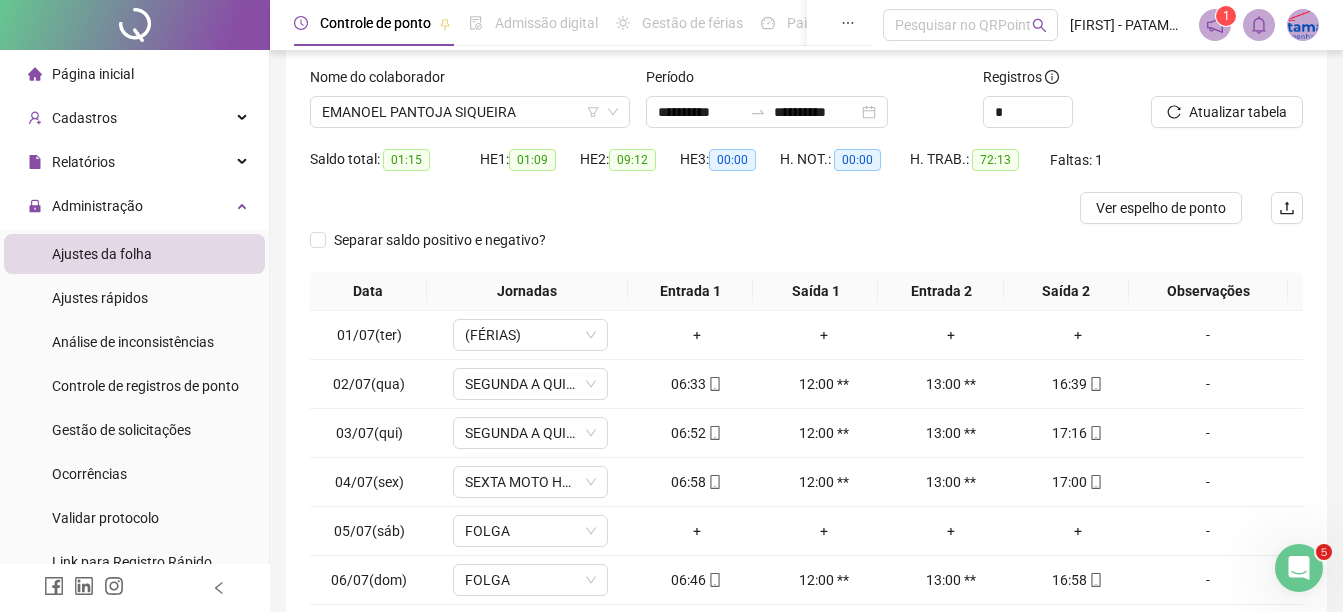 scroll, scrollTop: 326, scrollLeft: 0, axis: vertical 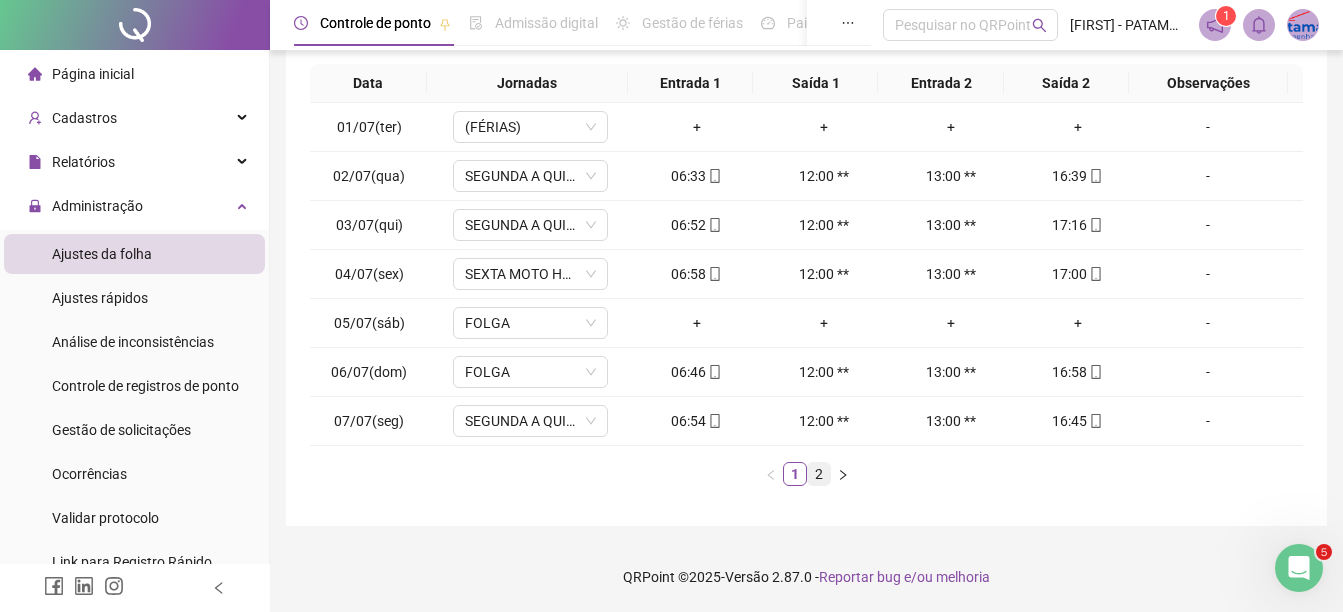 click on "2" at bounding box center [819, 474] 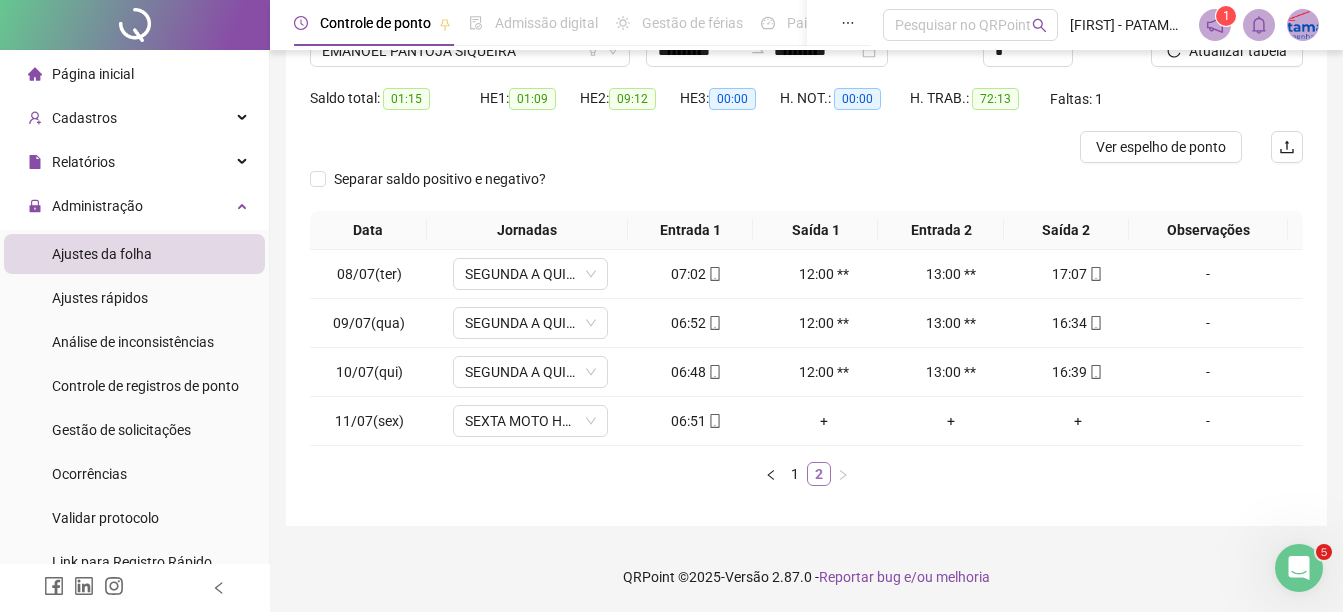 scroll, scrollTop: 179, scrollLeft: 0, axis: vertical 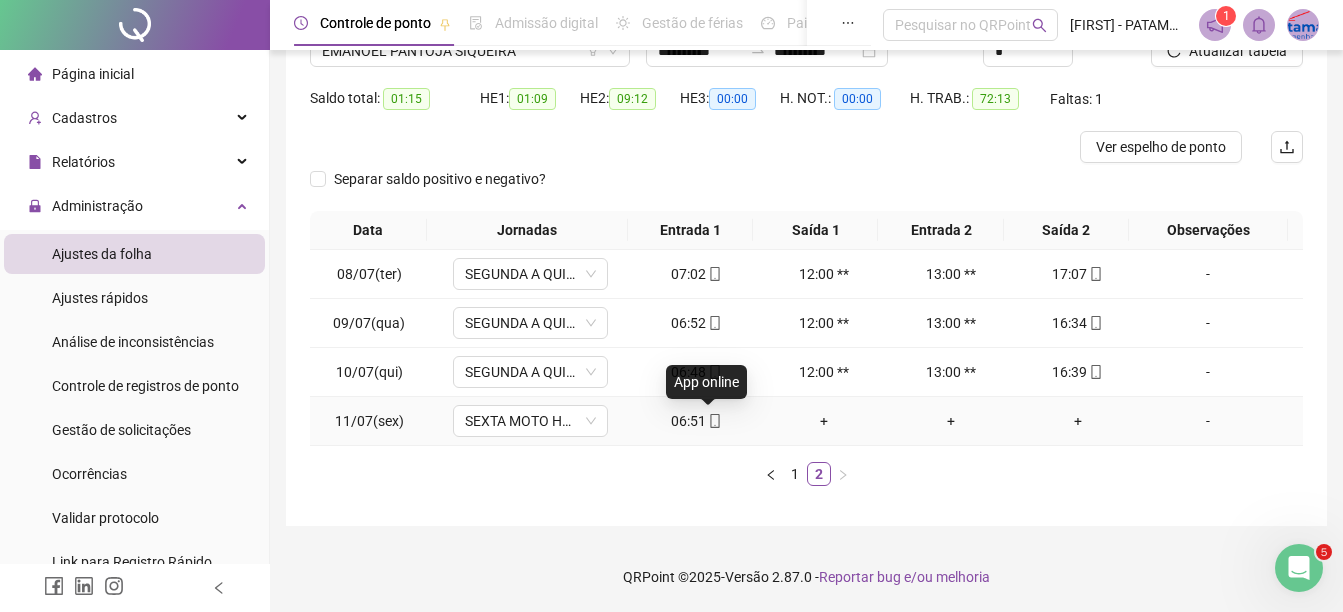 click 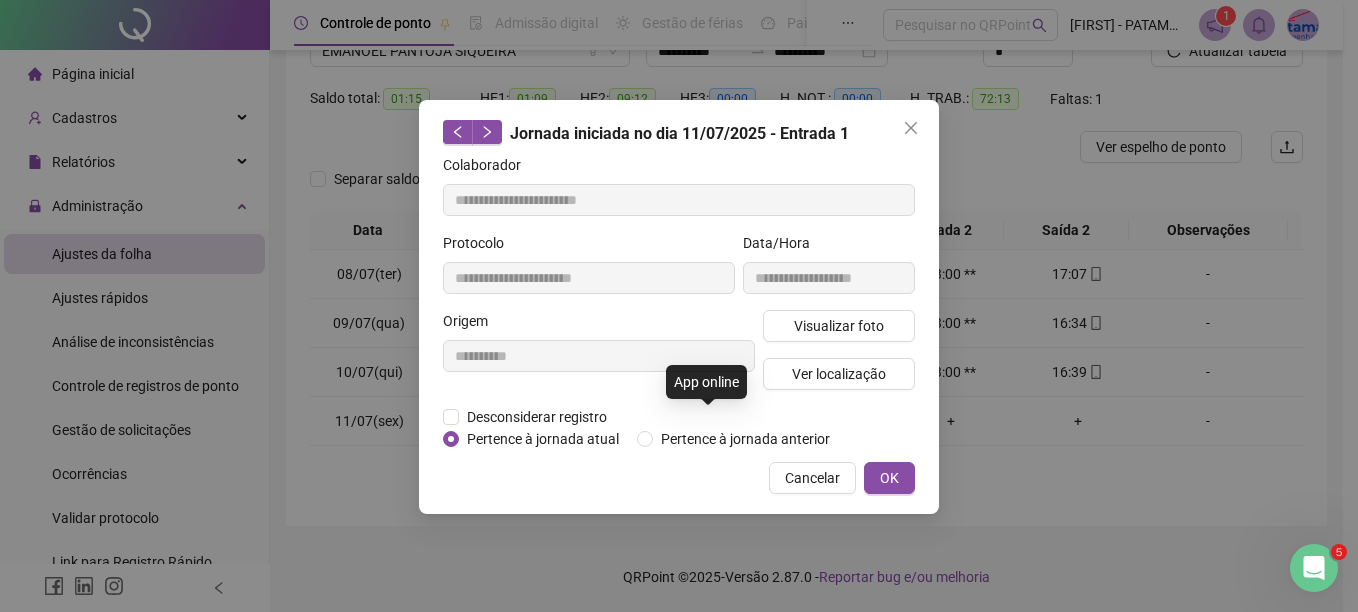 type on "**********" 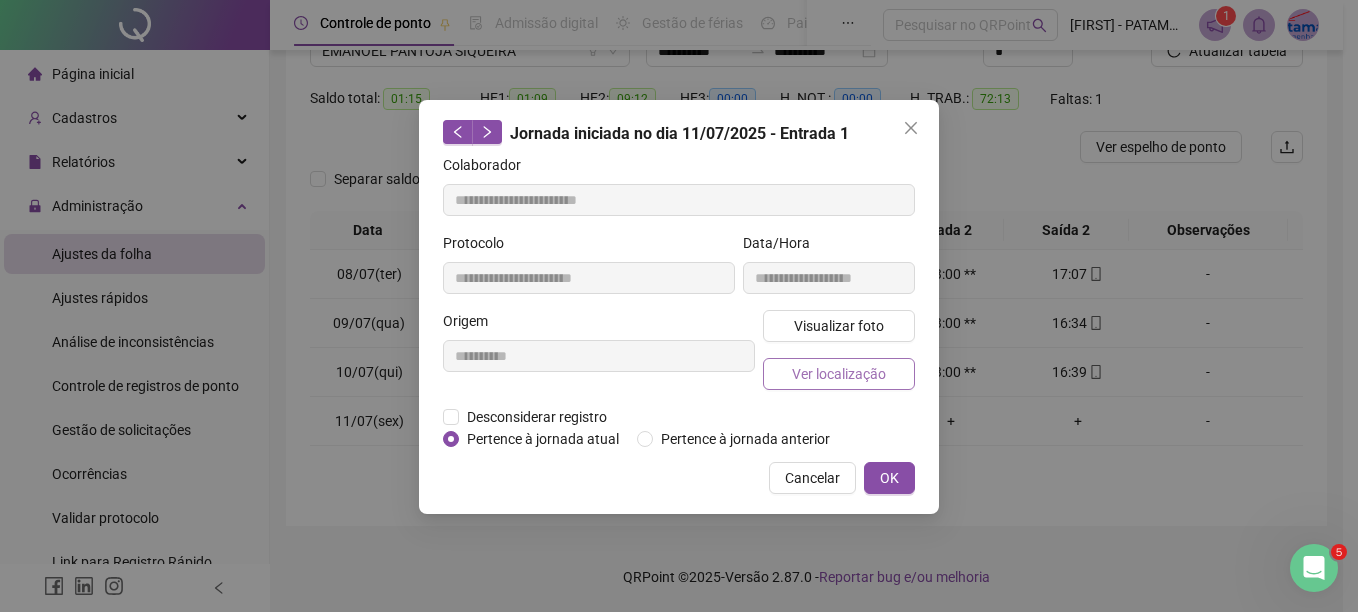 click on "Ver localização" at bounding box center [839, 374] 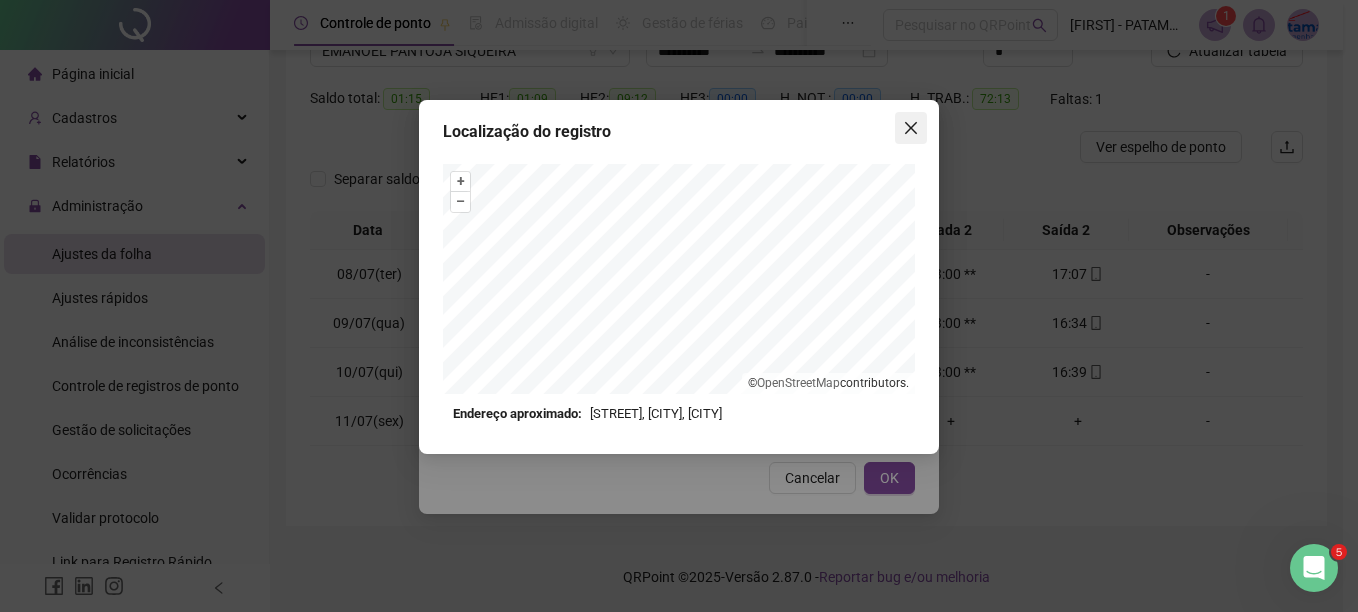 click 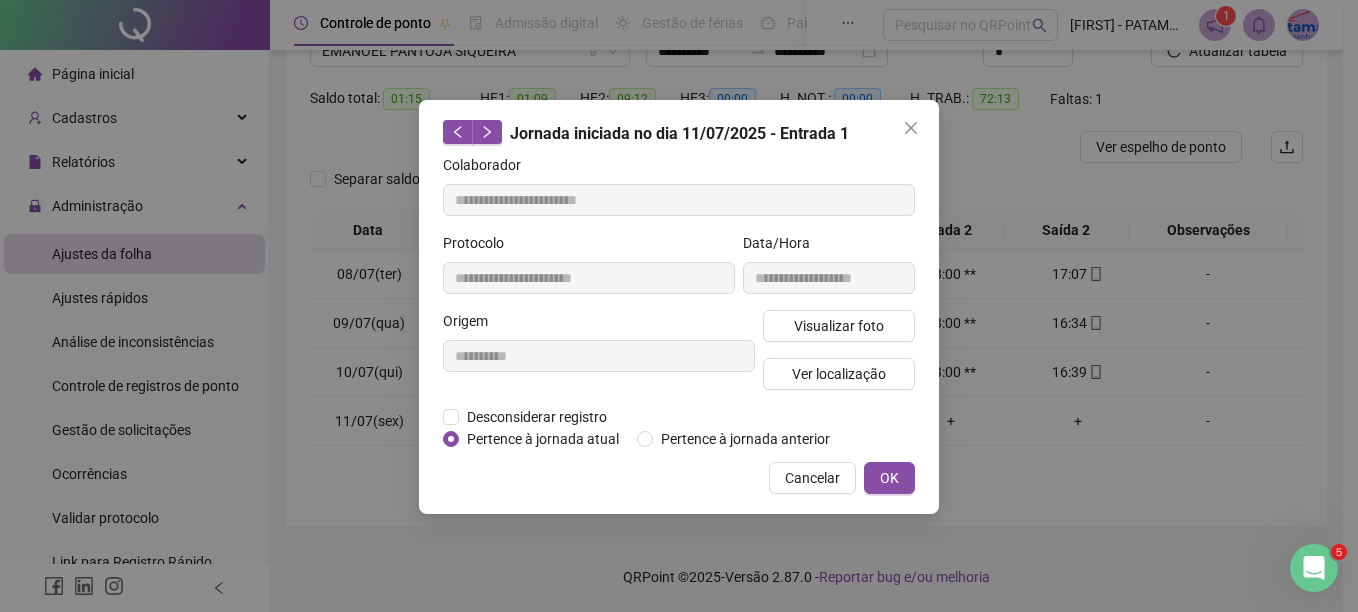 click 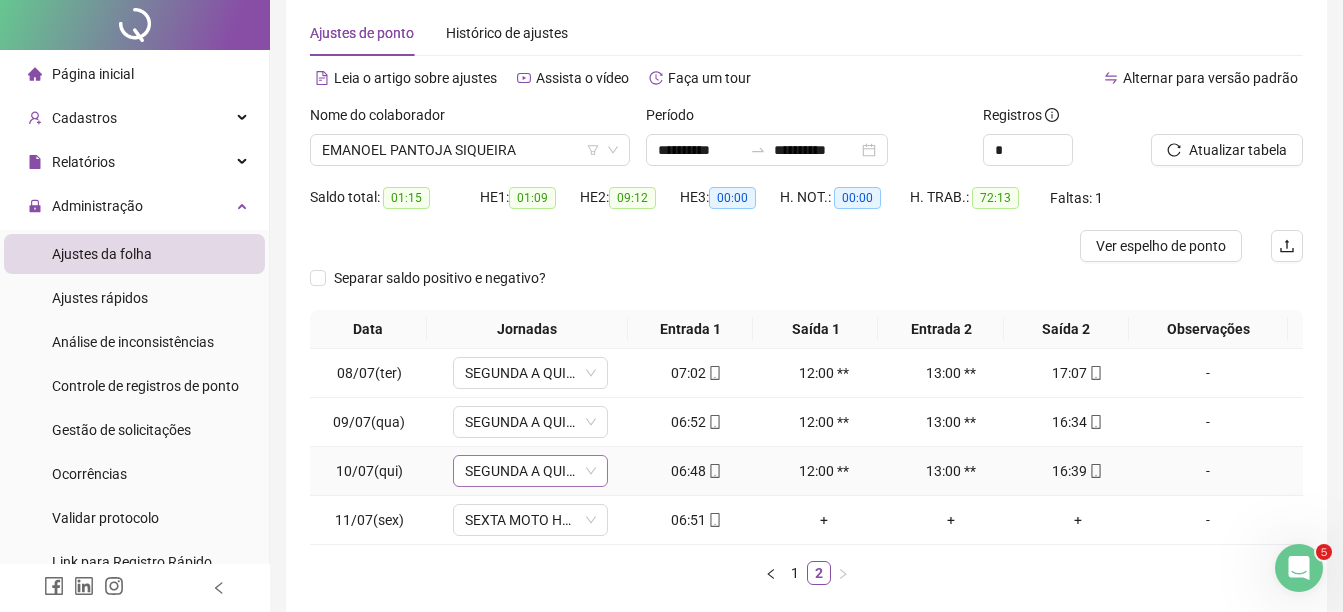 scroll, scrollTop: 0, scrollLeft: 0, axis: both 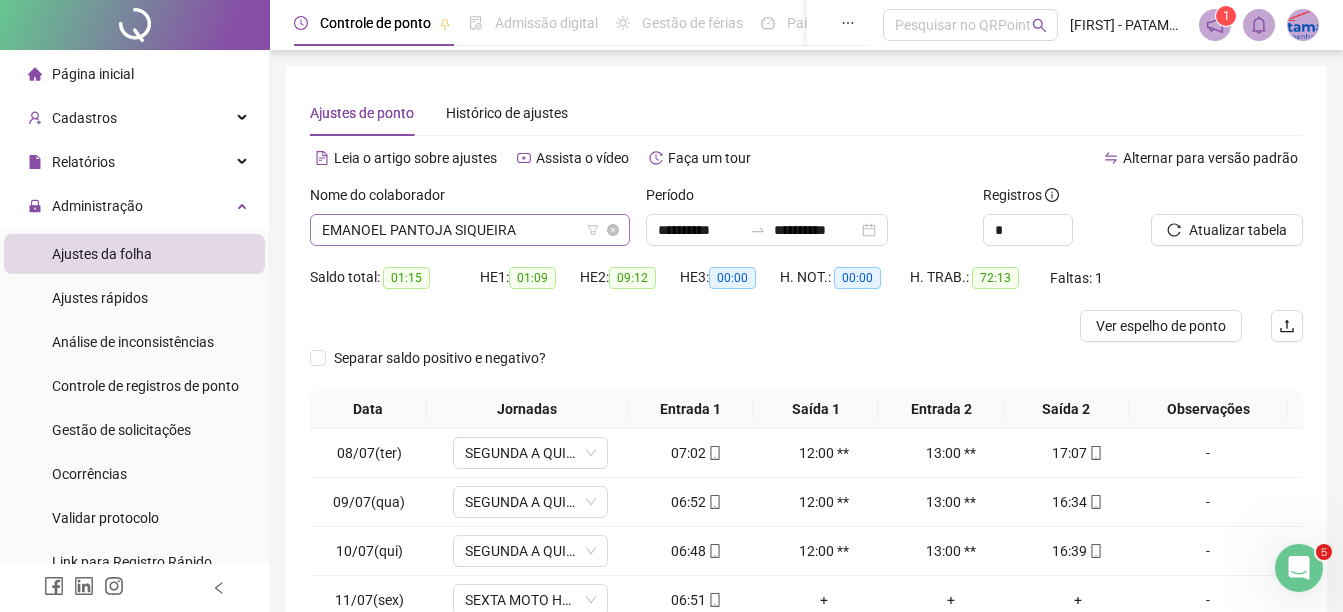 click on "EMANOEL PANTOJA SIQUEIRA" at bounding box center (470, 230) 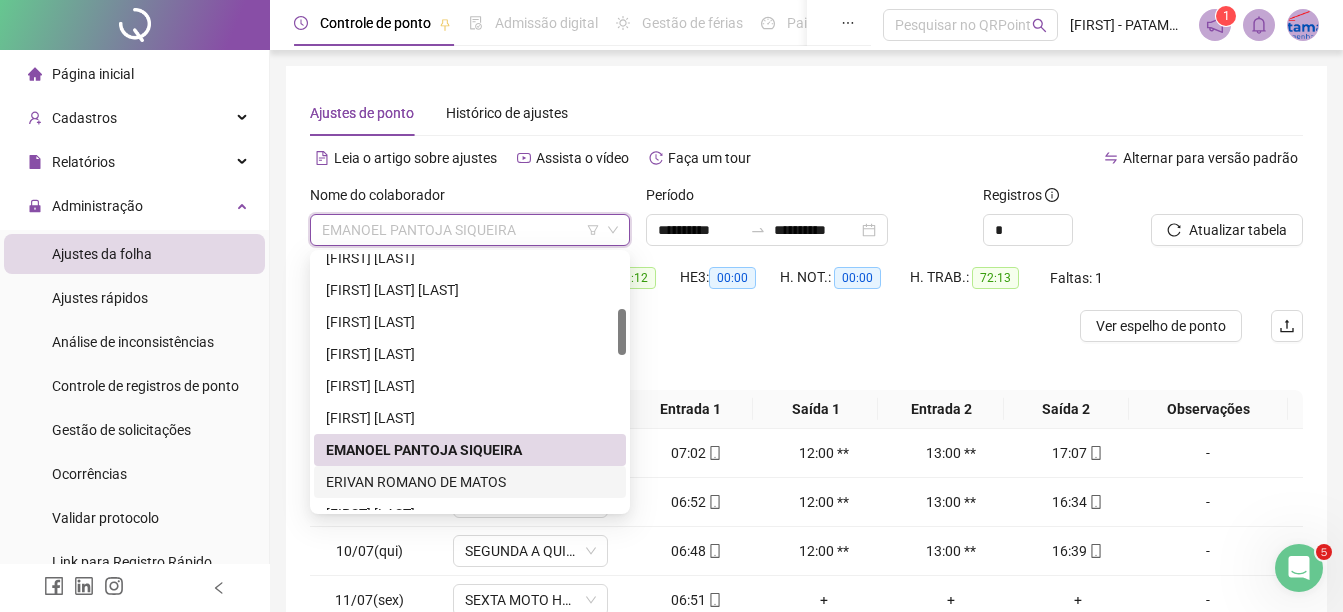 click on "ERIVAN ROMANO DE MATOS" at bounding box center [470, 482] 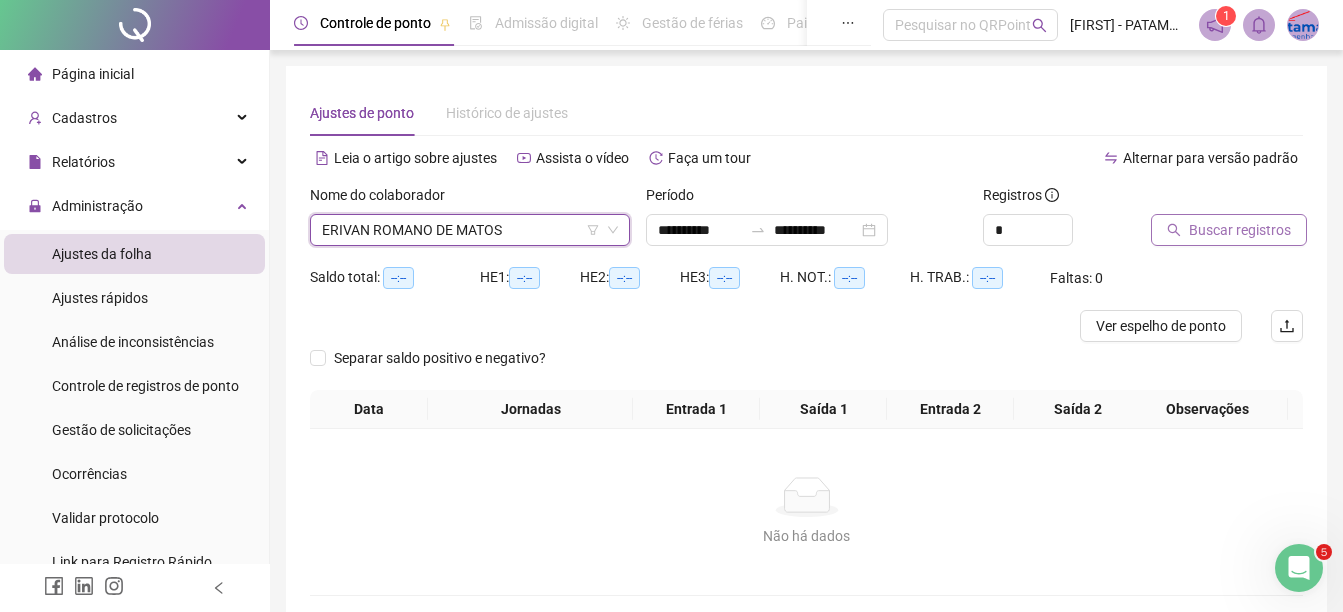 click on "Buscar registros" at bounding box center [1240, 230] 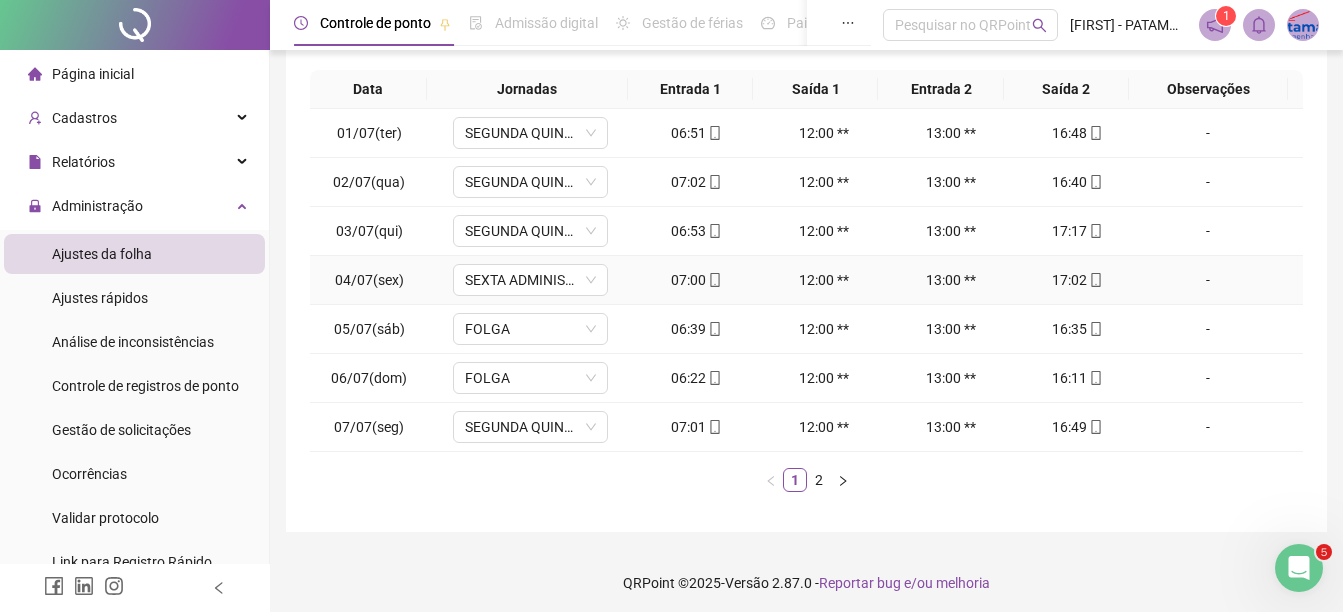scroll, scrollTop: 326, scrollLeft: 0, axis: vertical 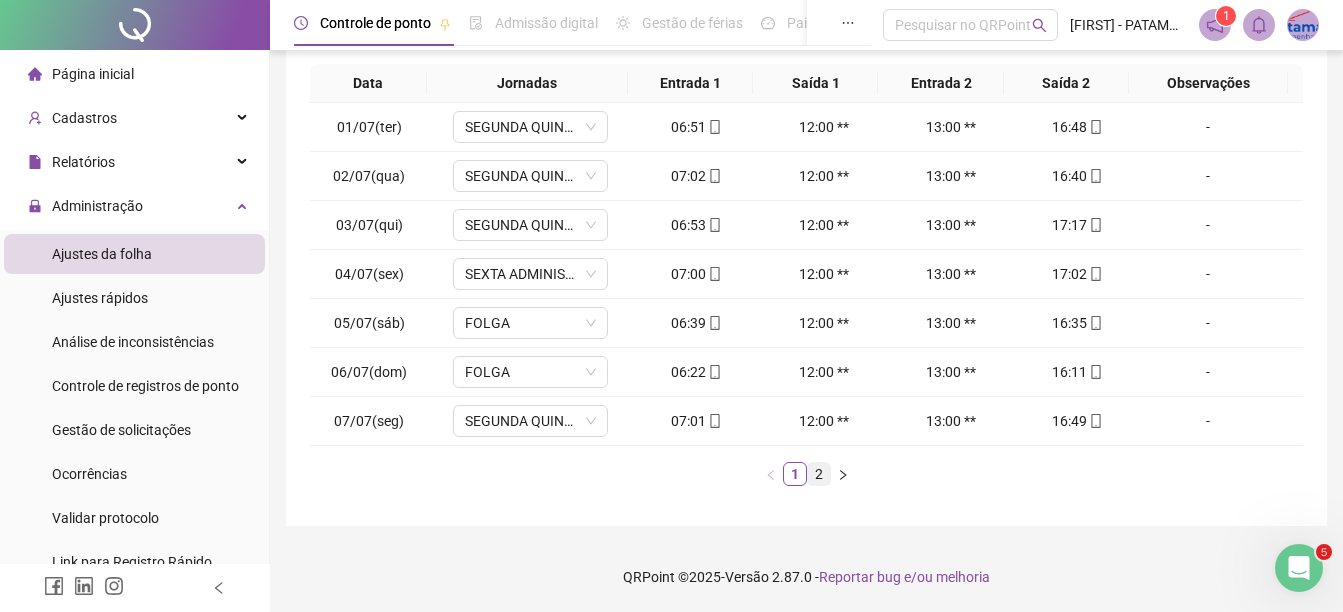 click on "2" at bounding box center (819, 474) 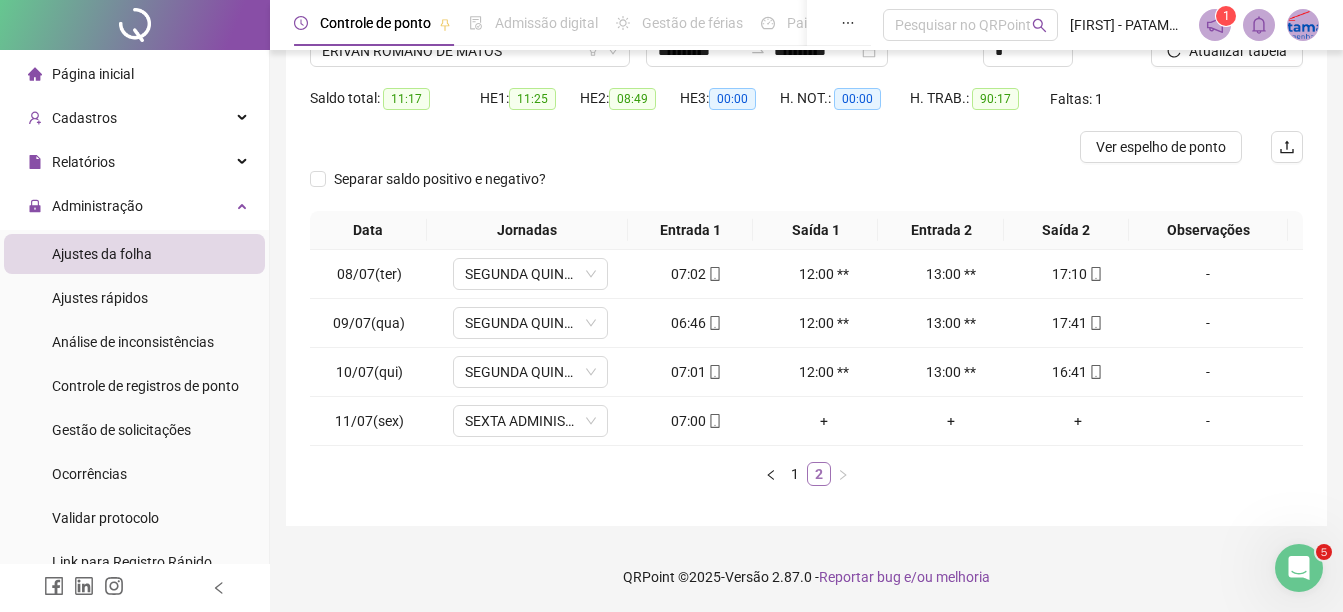 scroll, scrollTop: 179, scrollLeft: 0, axis: vertical 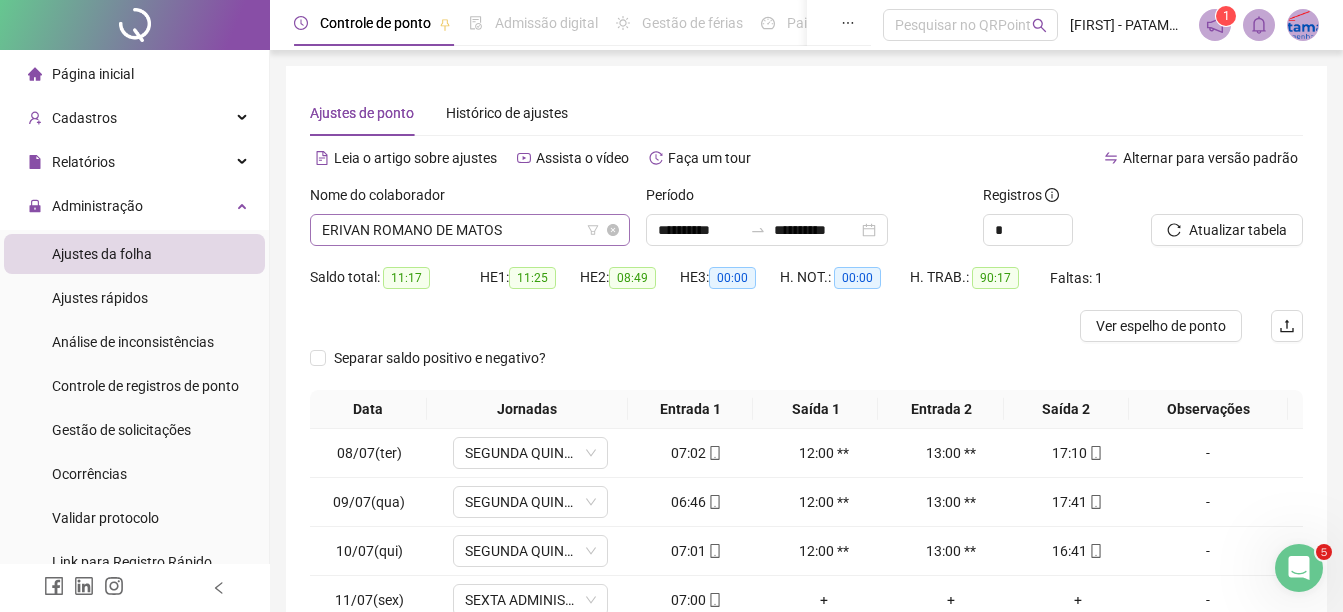 click on "ERIVAN ROMANO DE MATOS" at bounding box center [470, 230] 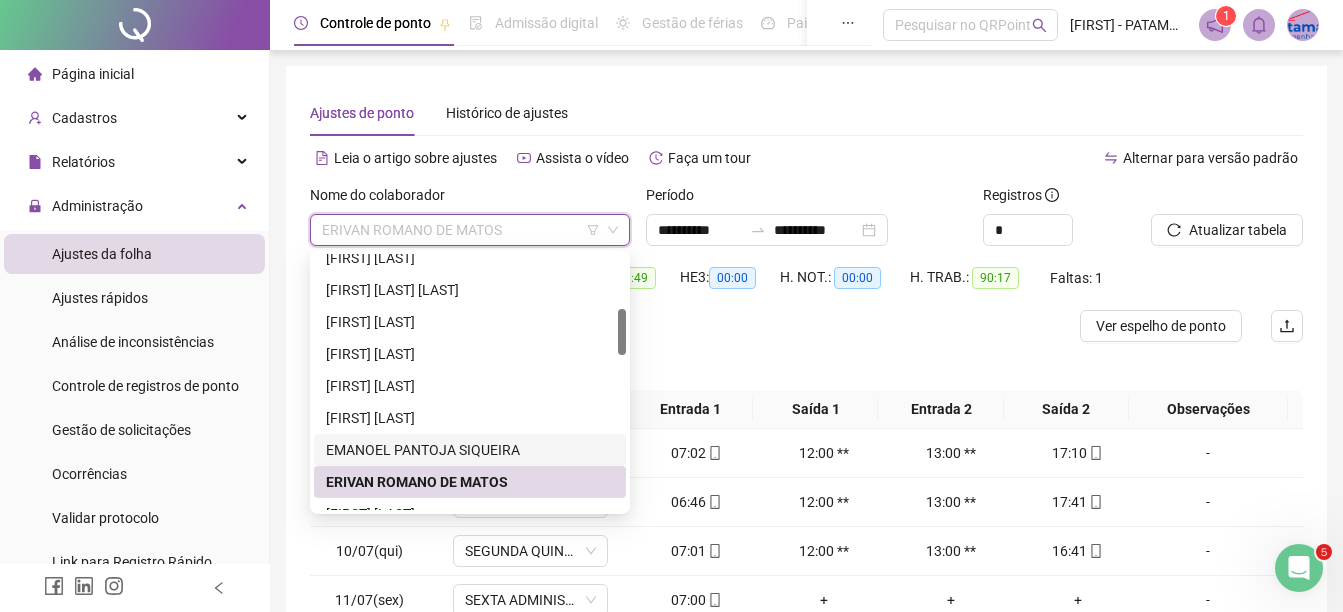 scroll, scrollTop: 500, scrollLeft: 0, axis: vertical 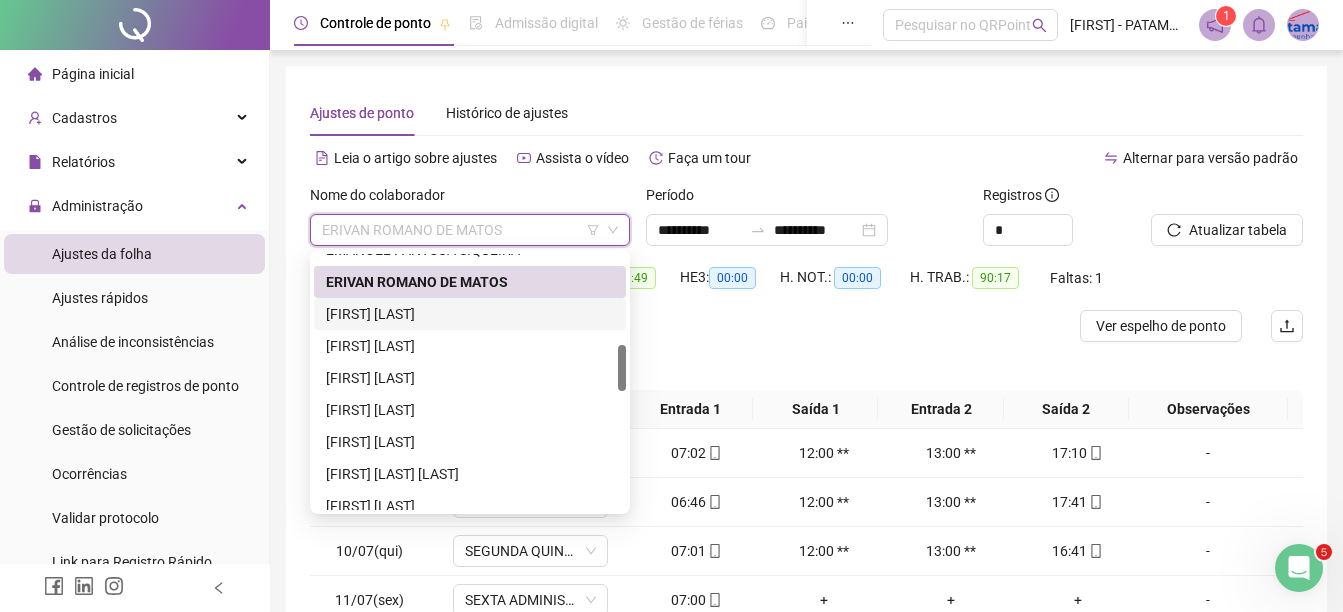 click on "[FIRST] [LAST]" at bounding box center (470, 314) 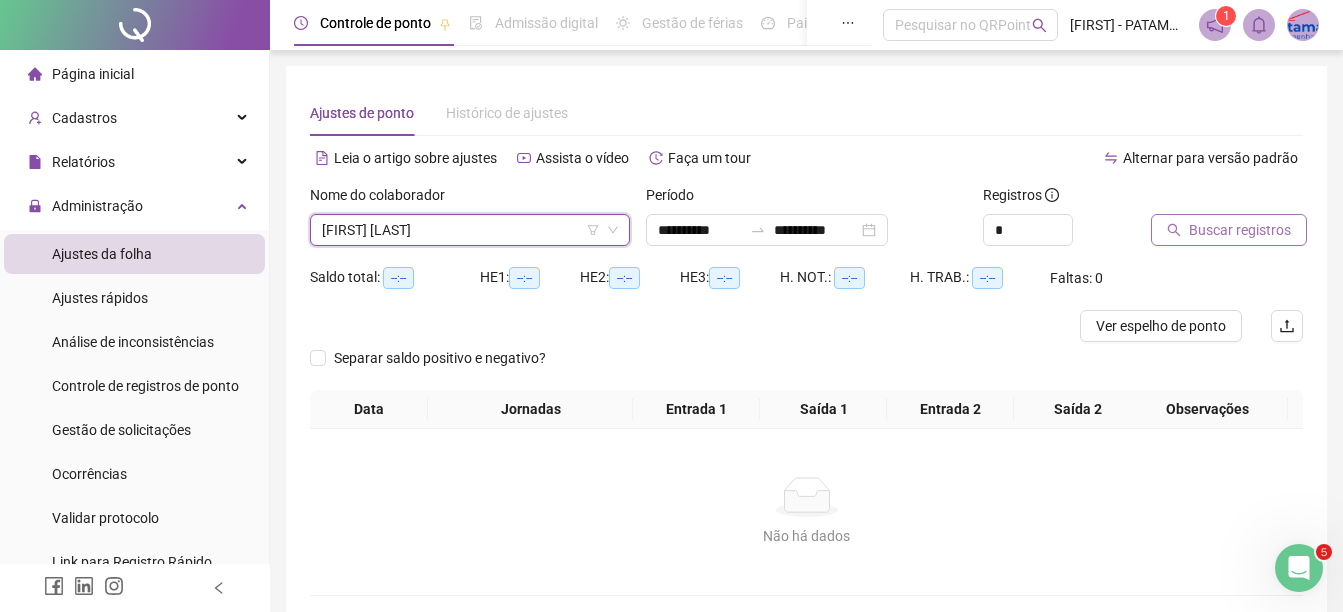 click on "Buscar registros" at bounding box center (1240, 230) 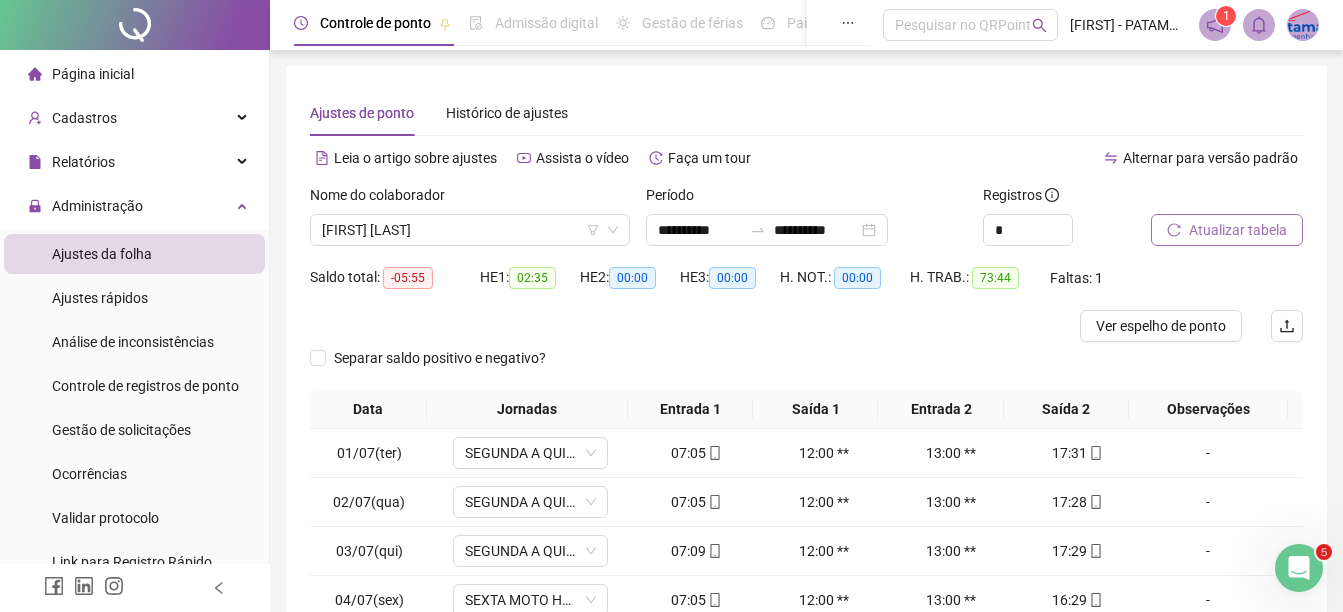 scroll, scrollTop: 326, scrollLeft: 0, axis: vertical 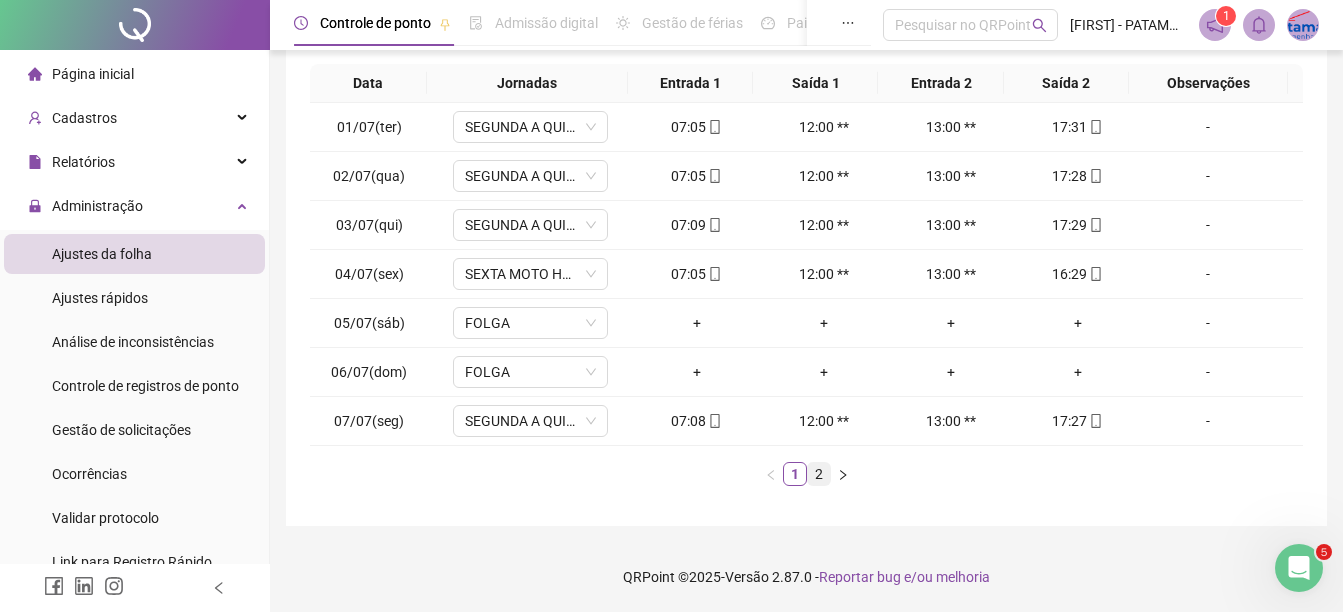 click on "2" at bounding box center (819, 474) 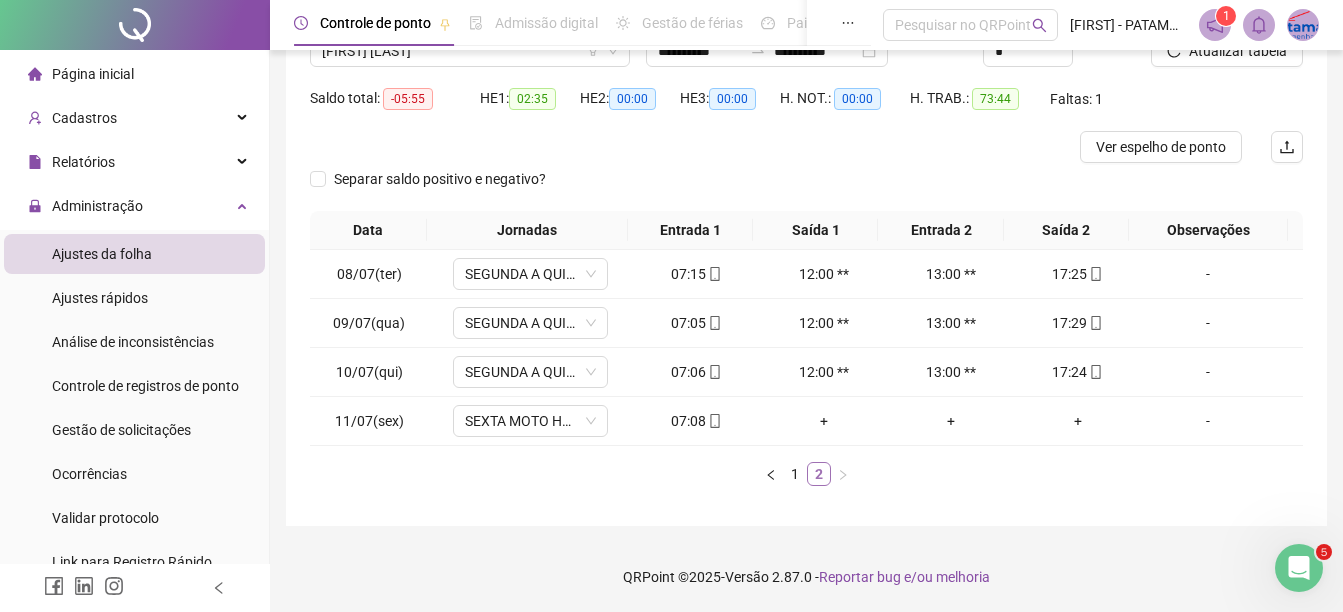 scroll, scrollTop: 179, scrollLeft: 0, axis: vertical 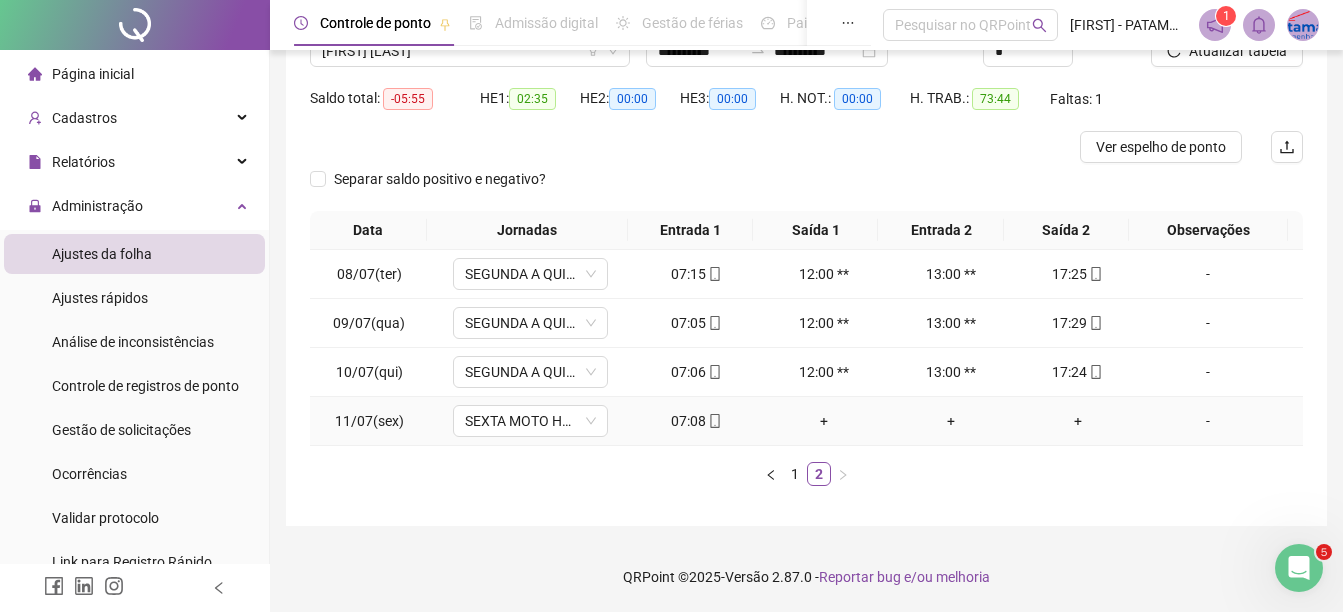 click on "07:08" at bounding box center [696, 421] 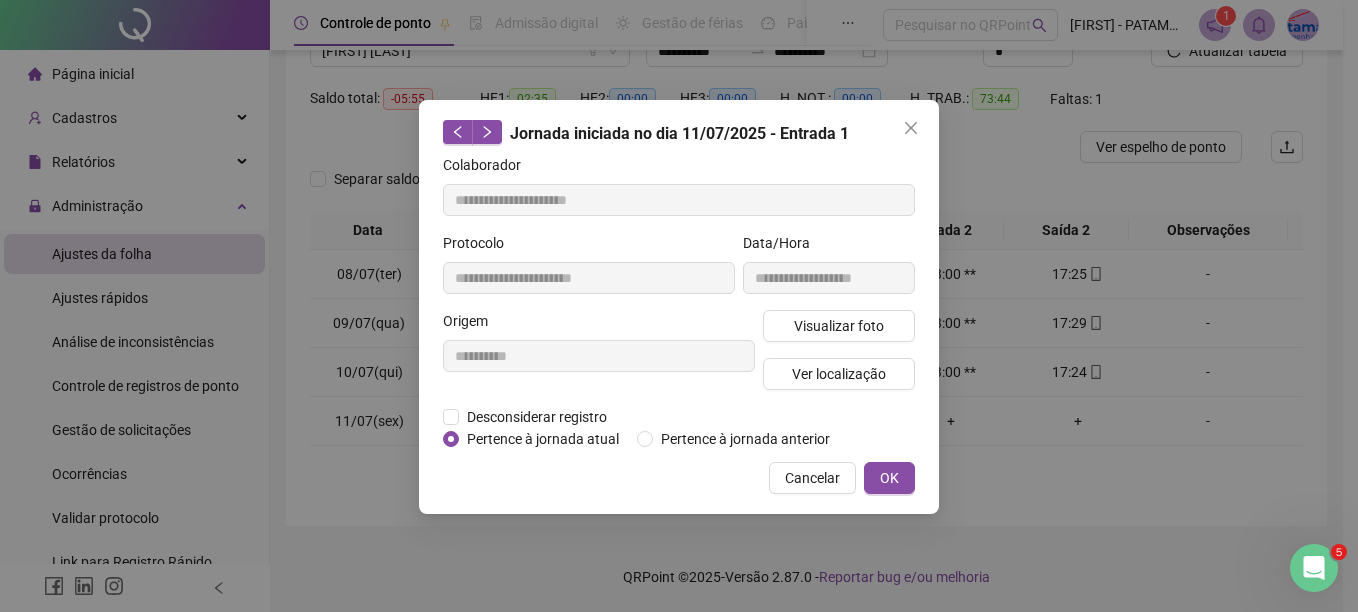 type on "**********" 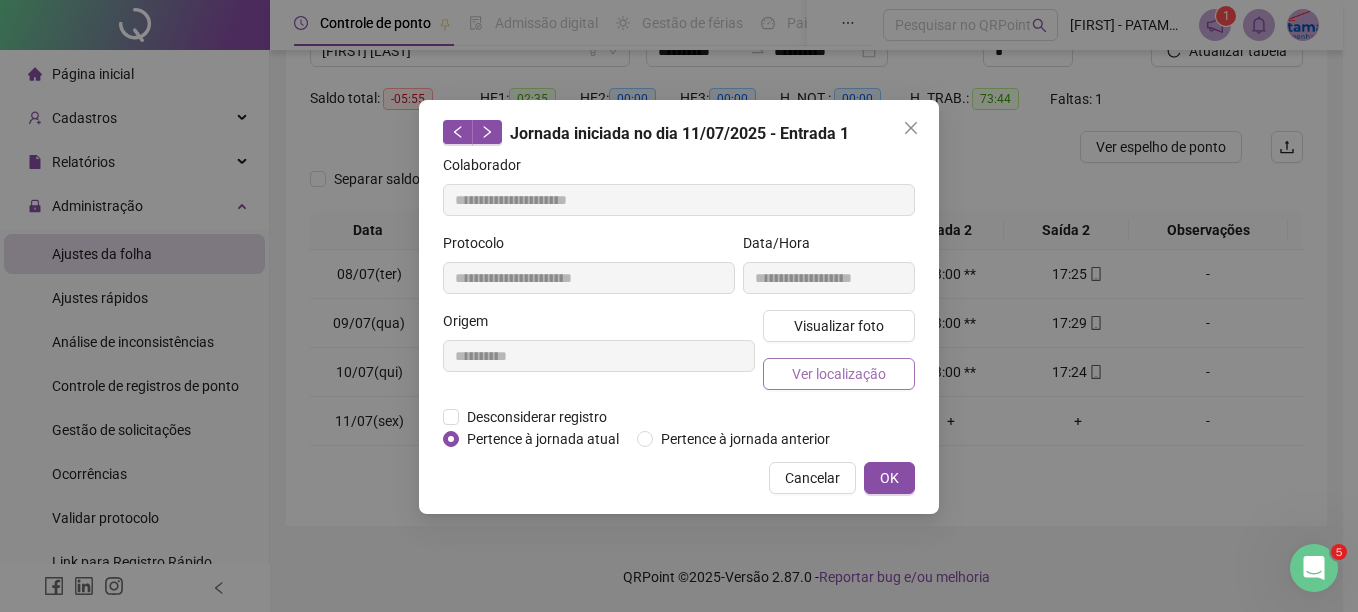 click on "Ver localização" at bounding box center [839, 374] 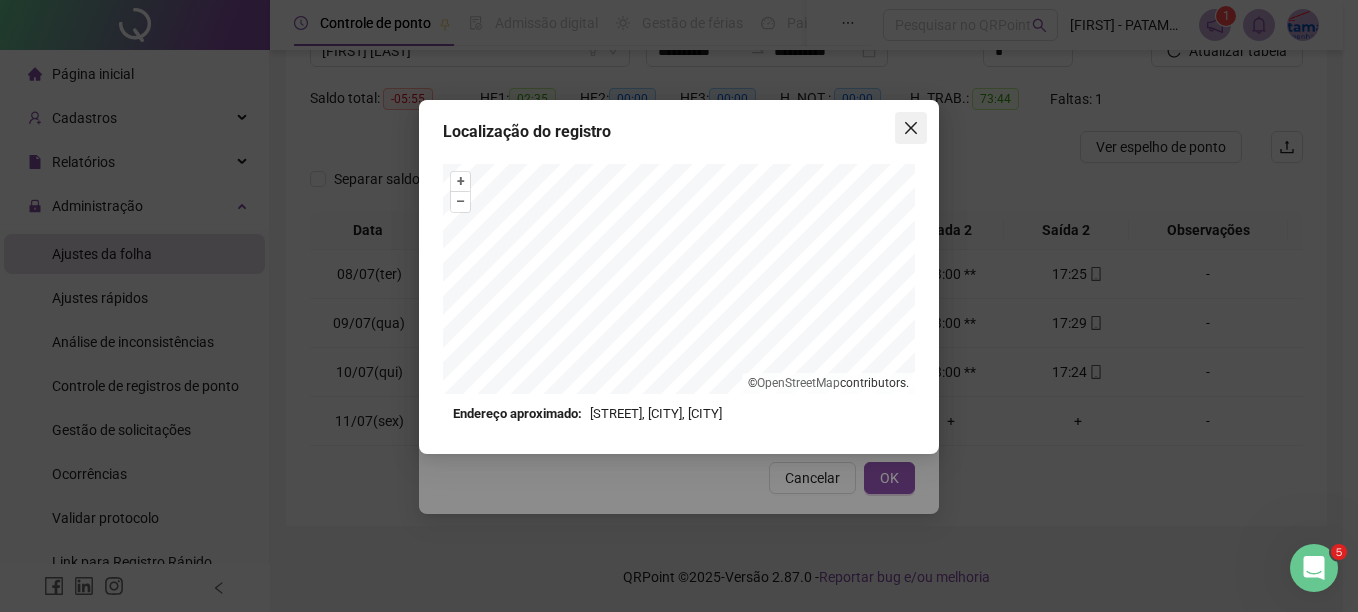 click at bounding box center (911, 128) 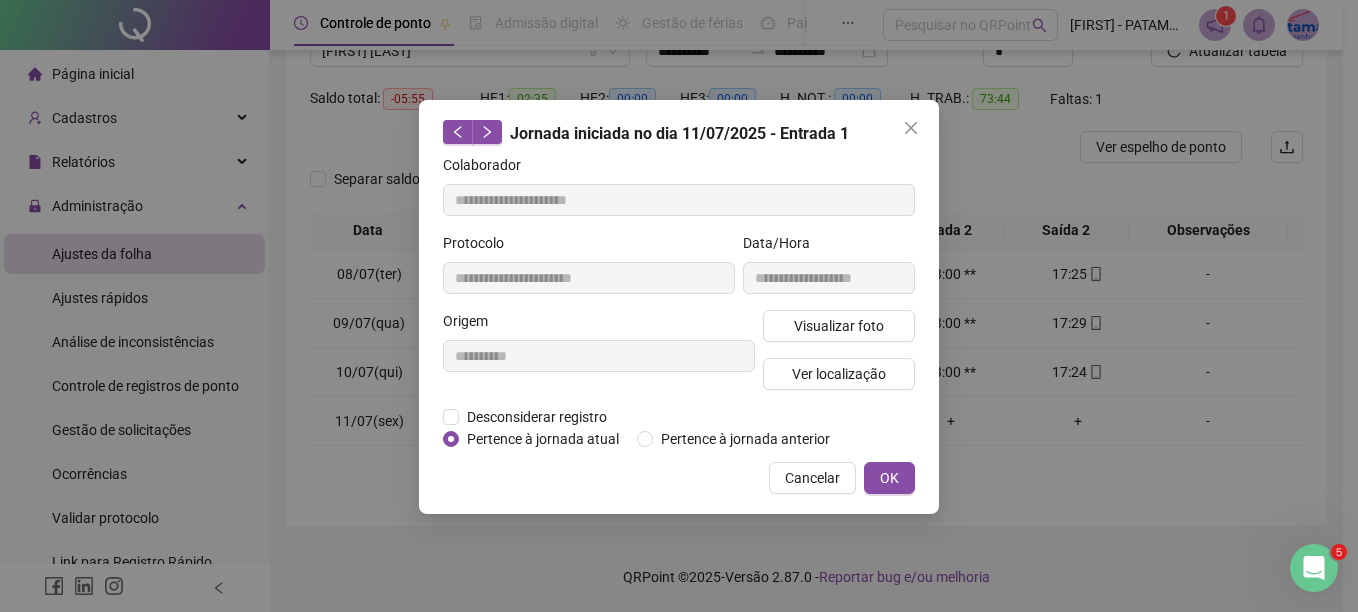 click at bounding box center (911, 128) 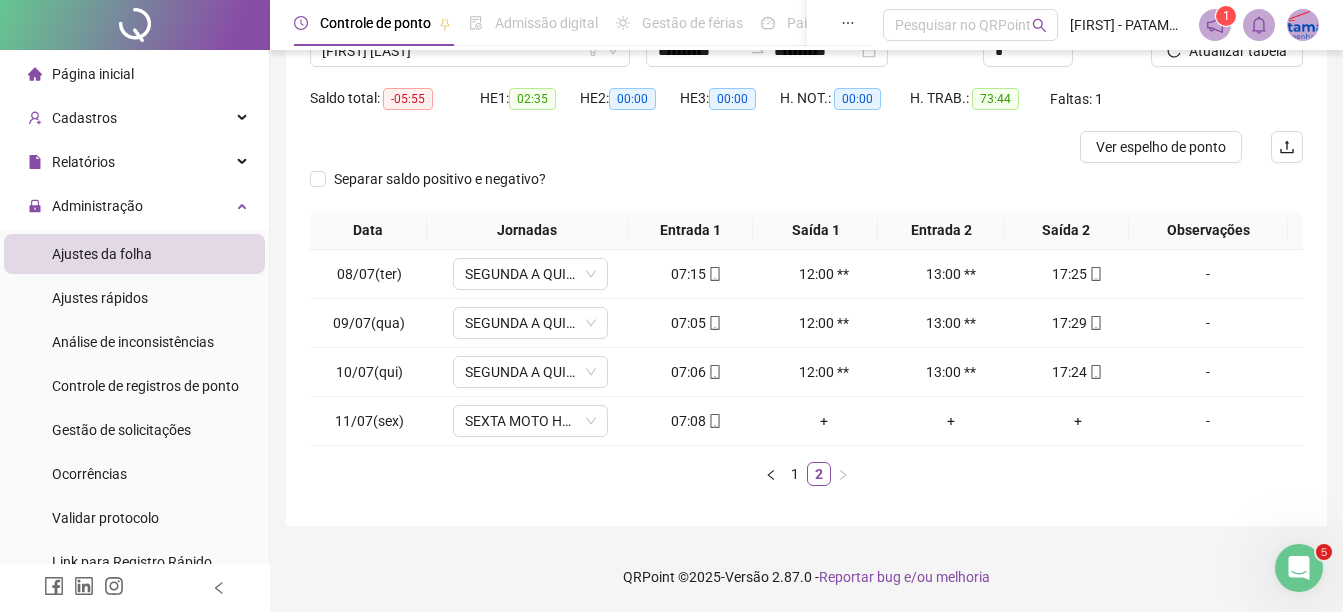 scroll, scrollTop: 79, scrollLeft: 0, axis: vertical 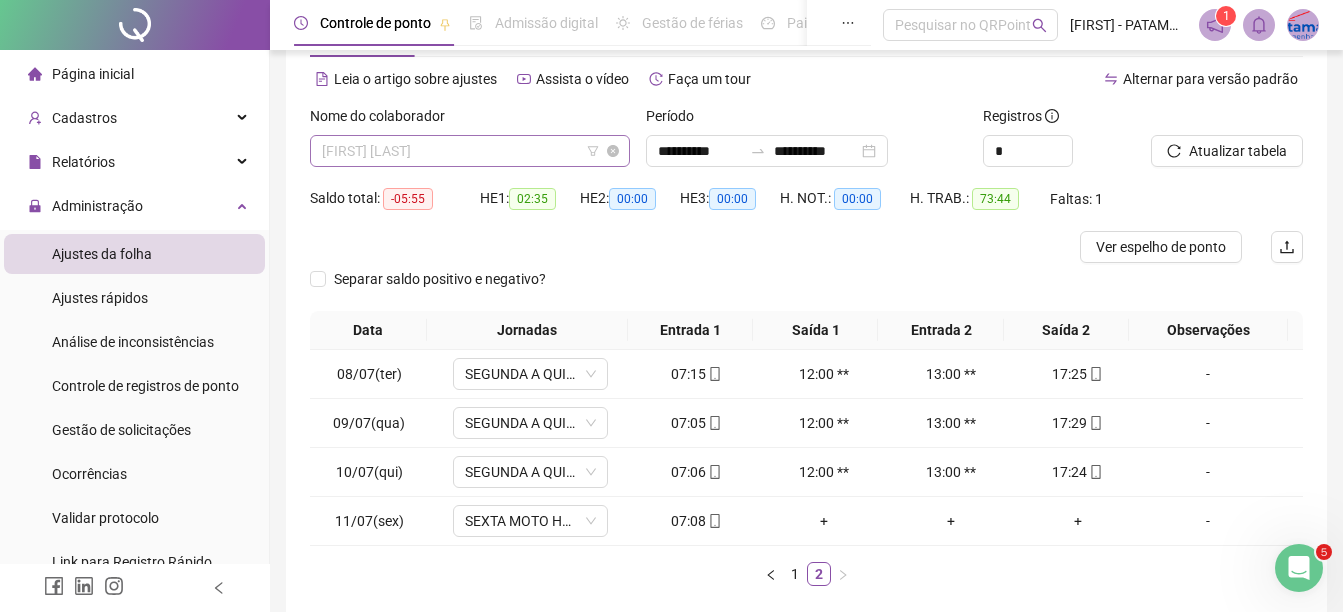 click on "[FIRST] [LAST]" at bounding box center (470, 151) 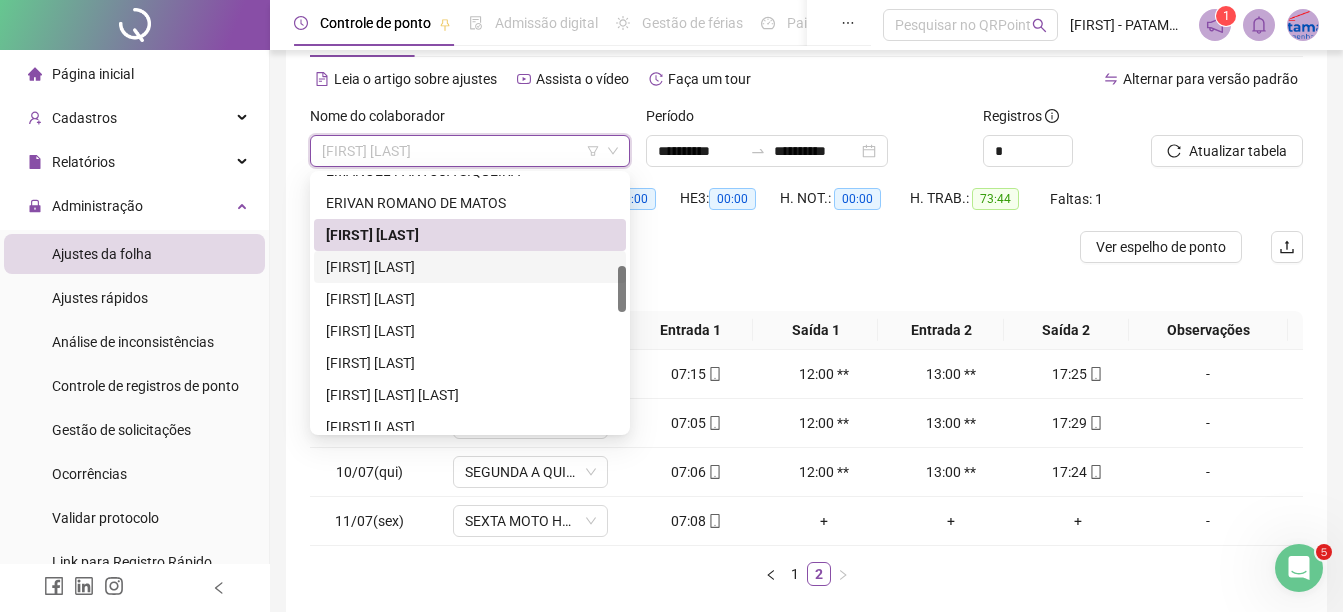 click on "[FIRST] [LAST]" at bounding box center [470, 267] 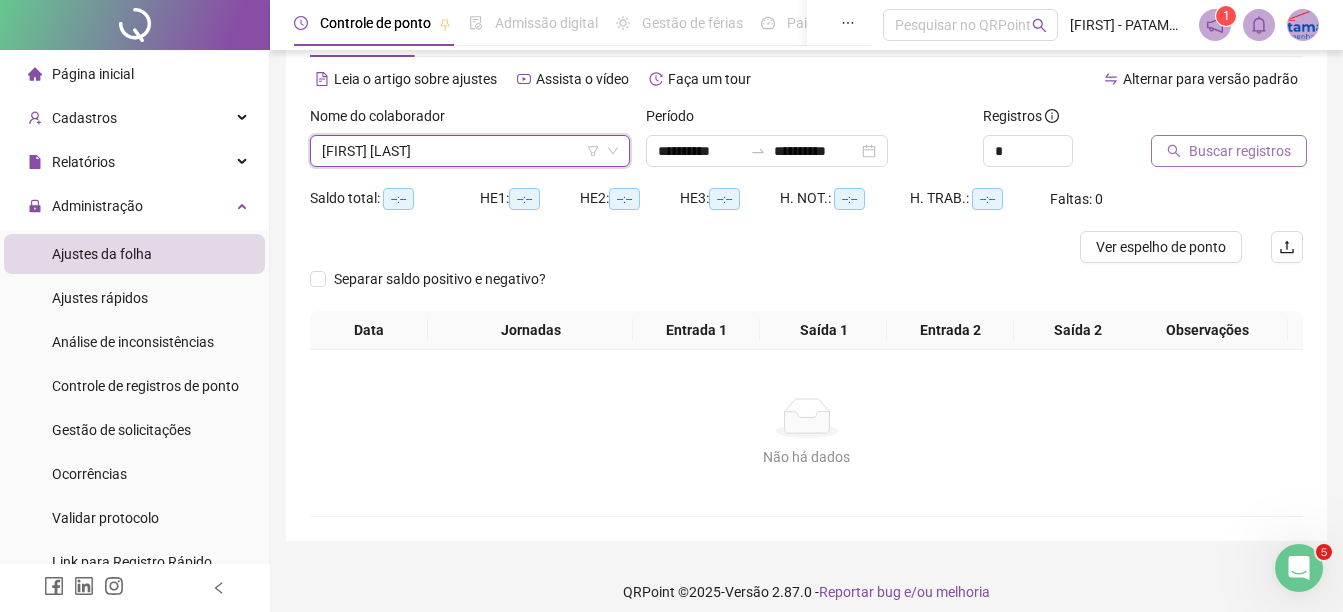 click on "Buscar registros" at bounding box center (1240, 151) 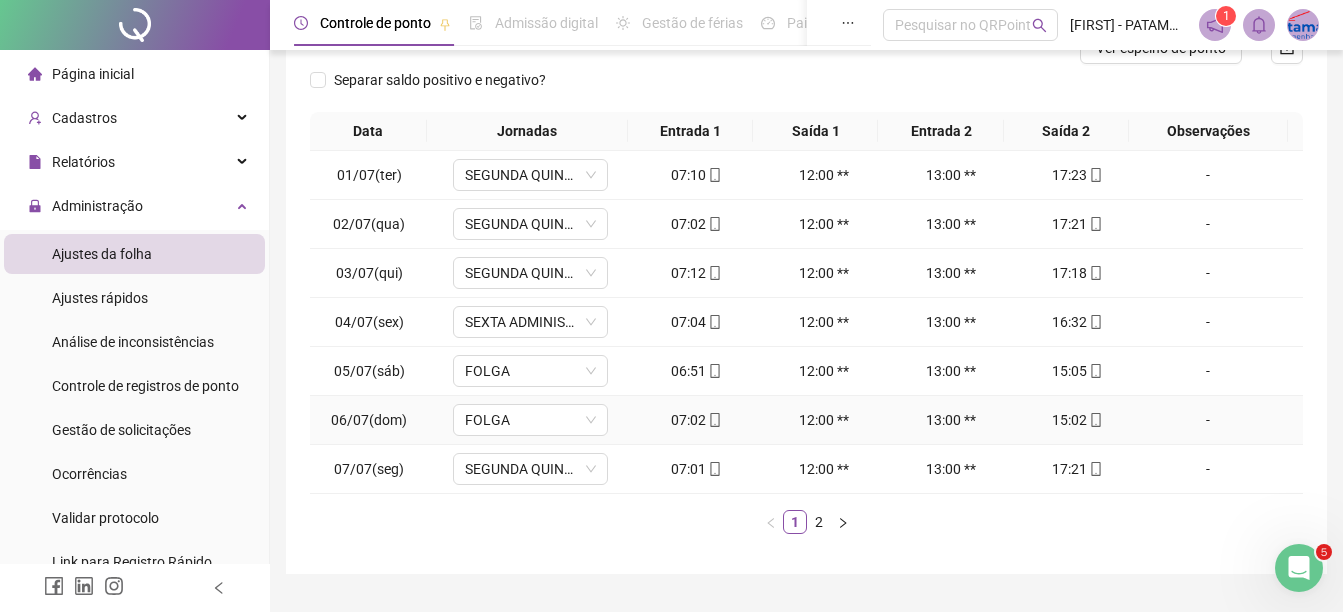 scroll, scrollTop: 326, scrollLeft: 0, axis: vertical 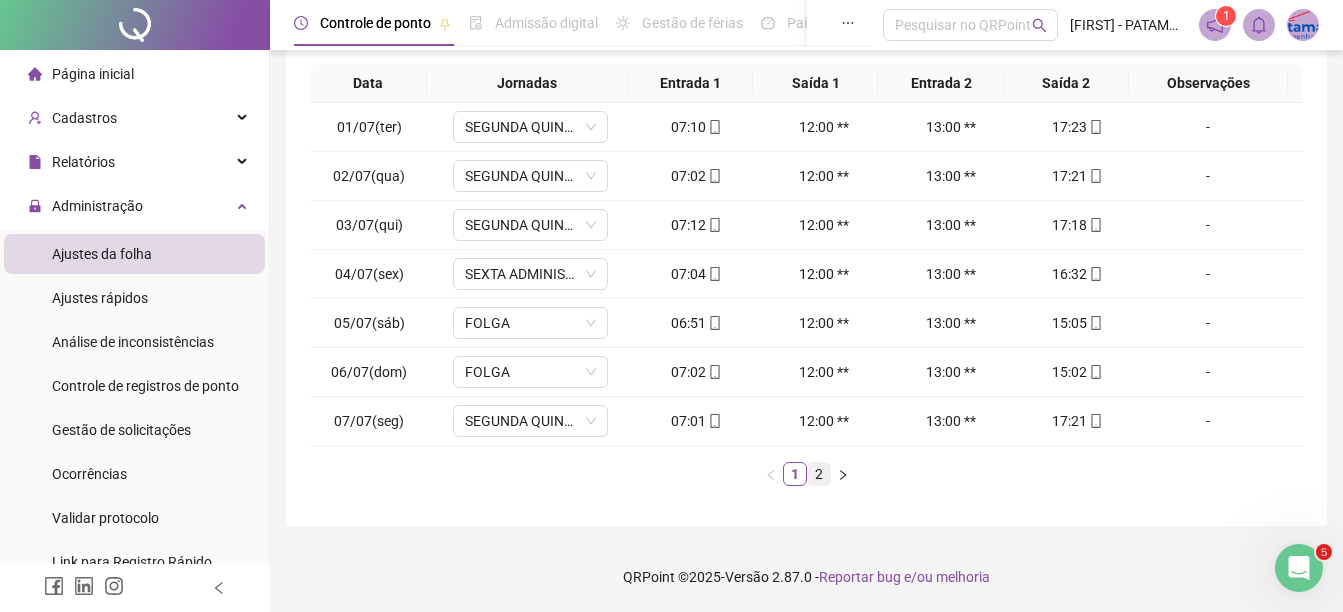 click on "2" at bounding box center [819, 474] 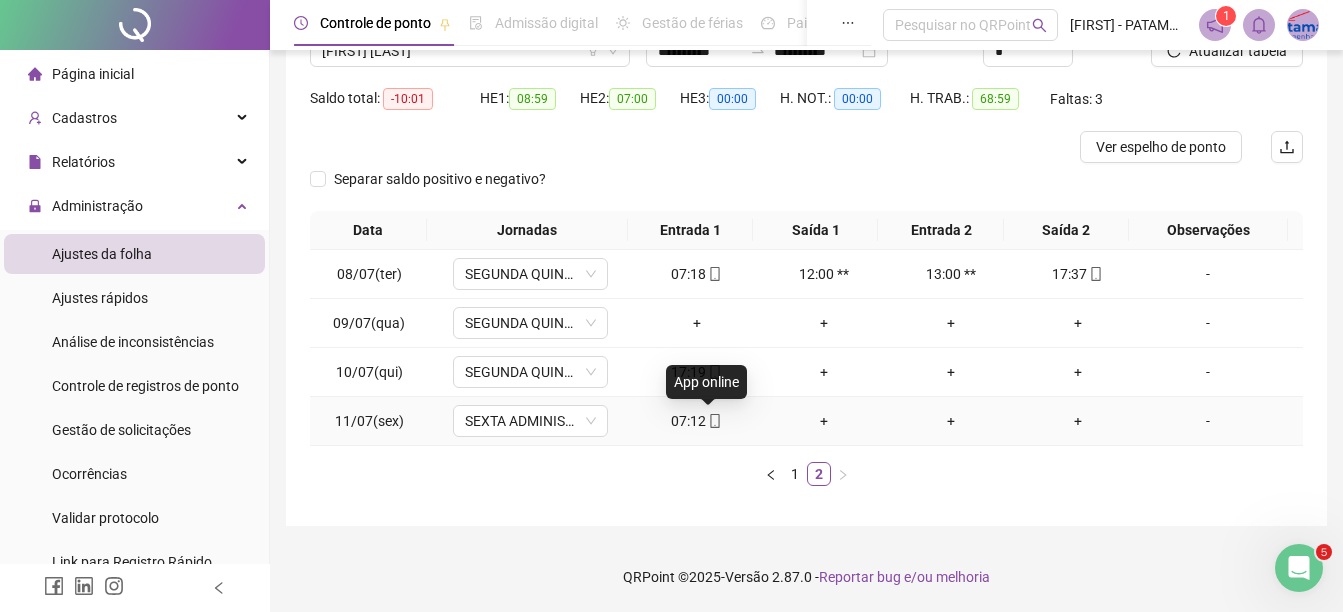 click at bounding box center [714, 421] 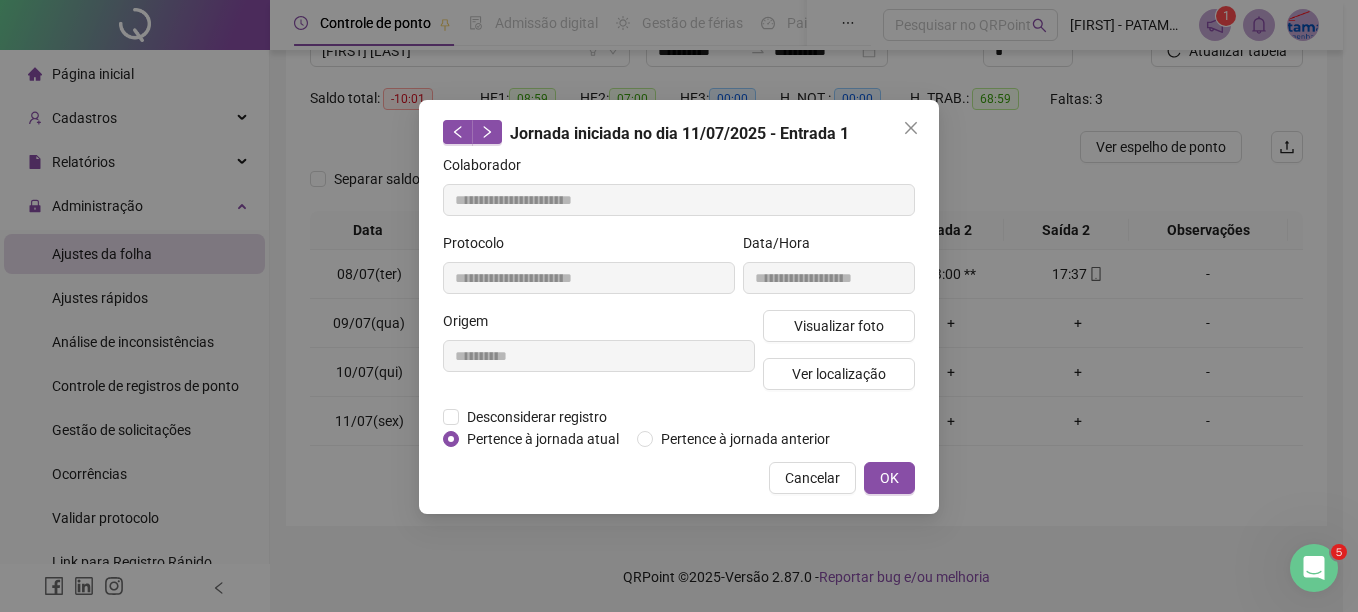 type on "**********" 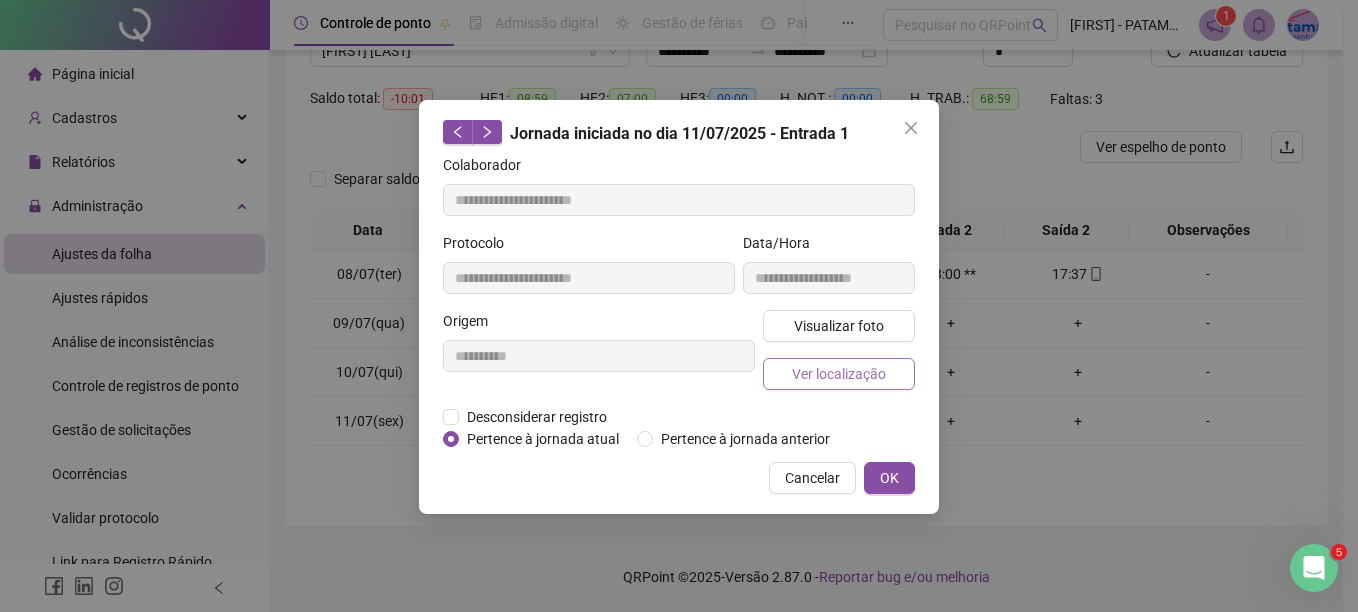 click on "Ver localização" at bounding box center [839, 374] 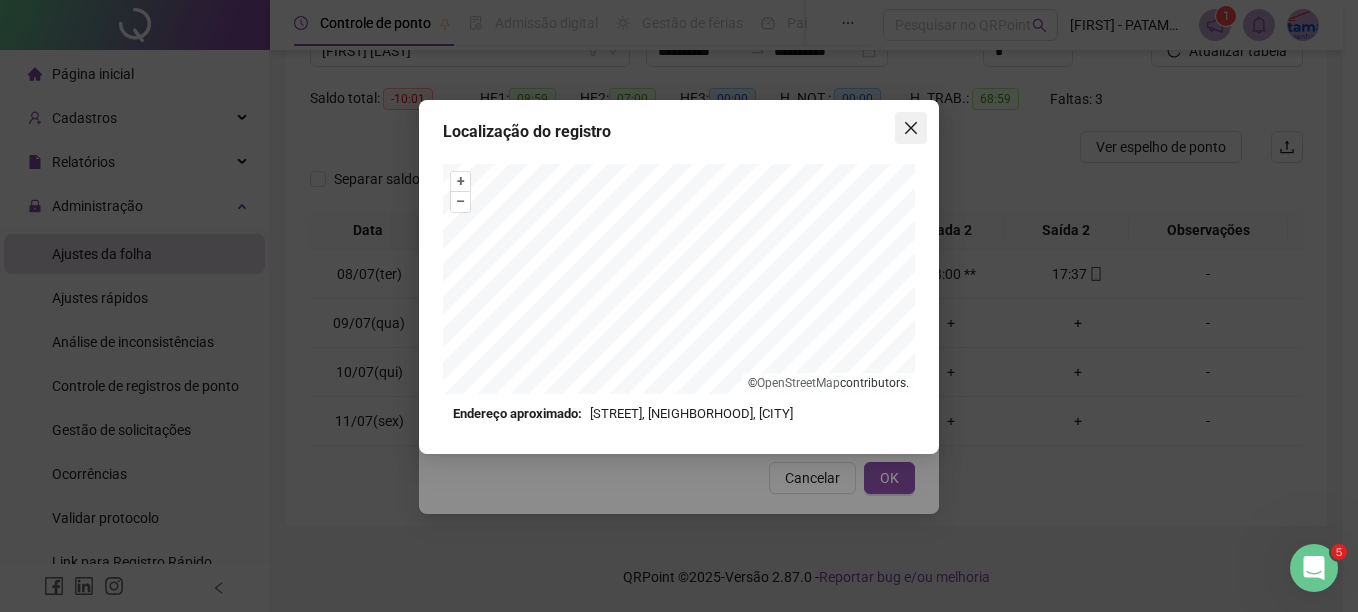 click at bounding box center [911, 128] 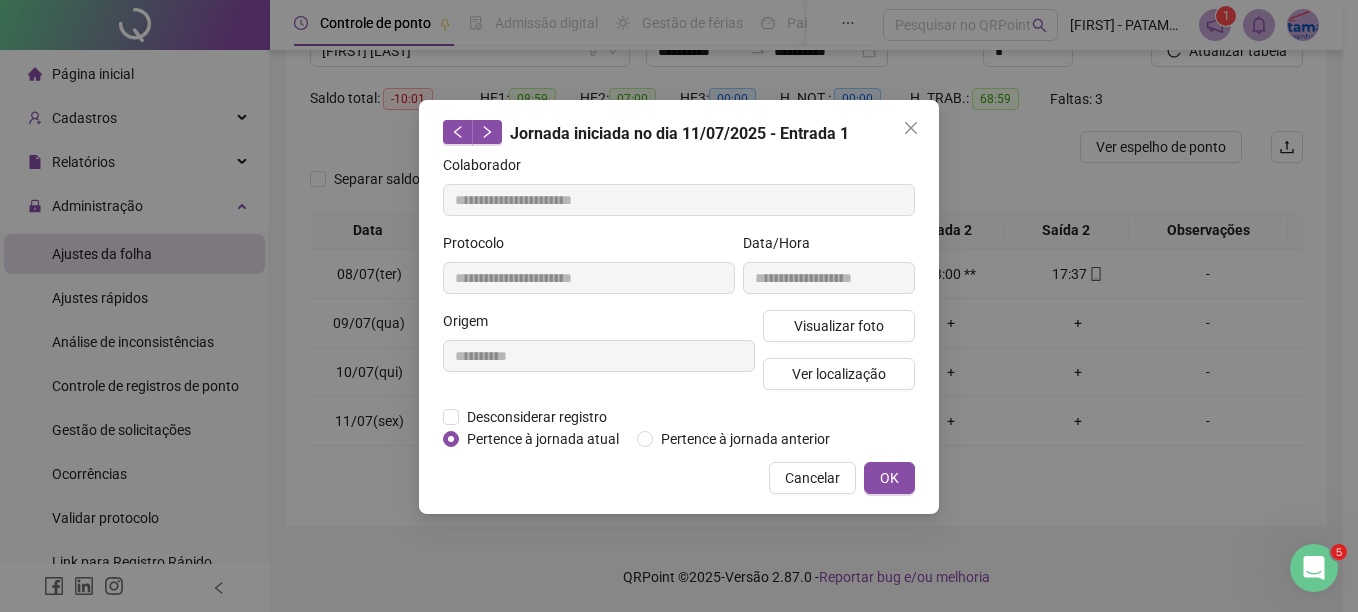 click at bounding box center [911, 128] 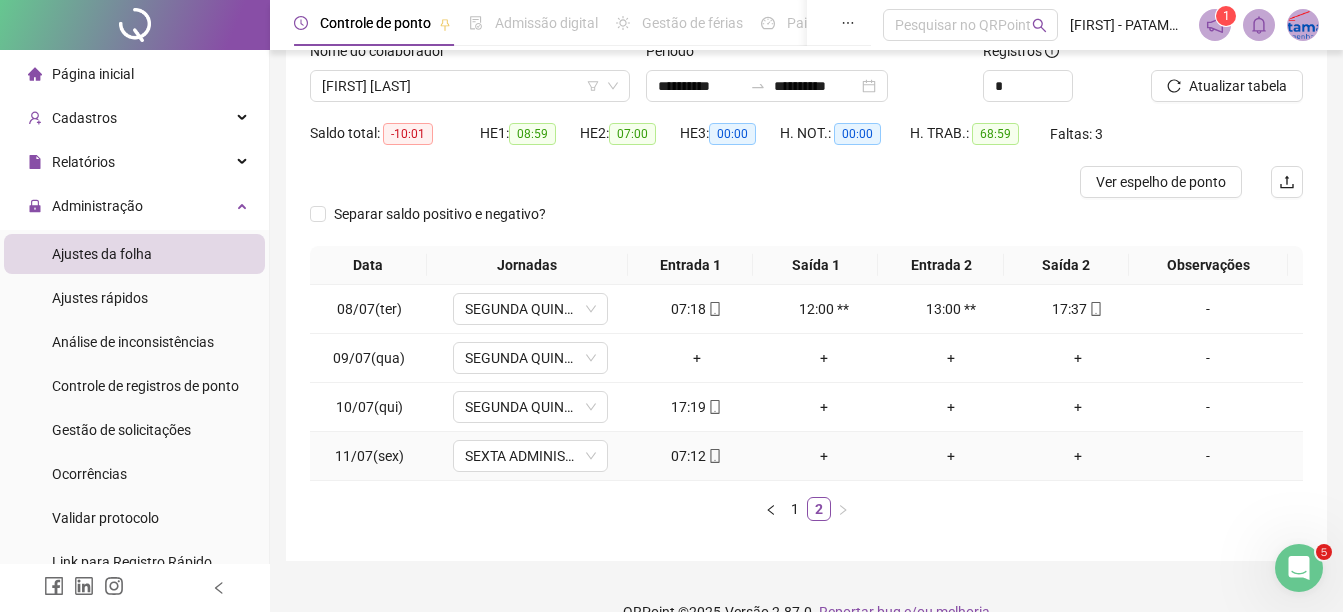 scroll, scrollTop: 179, scrollLeft: 0, axis: vertical 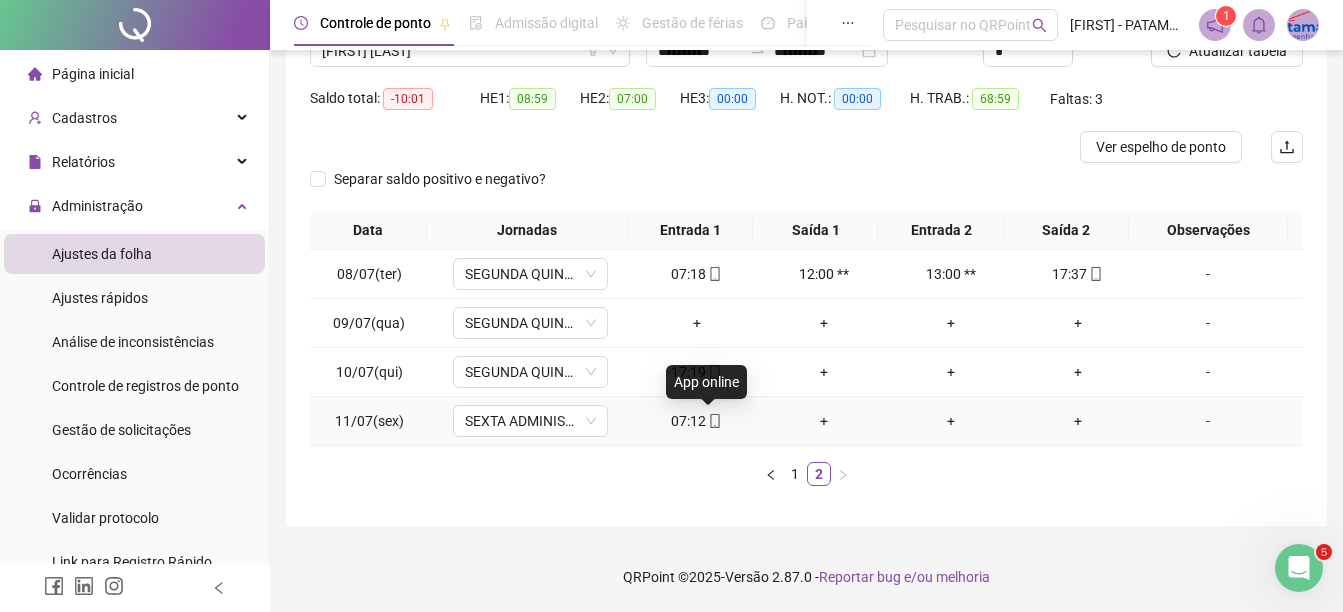 click 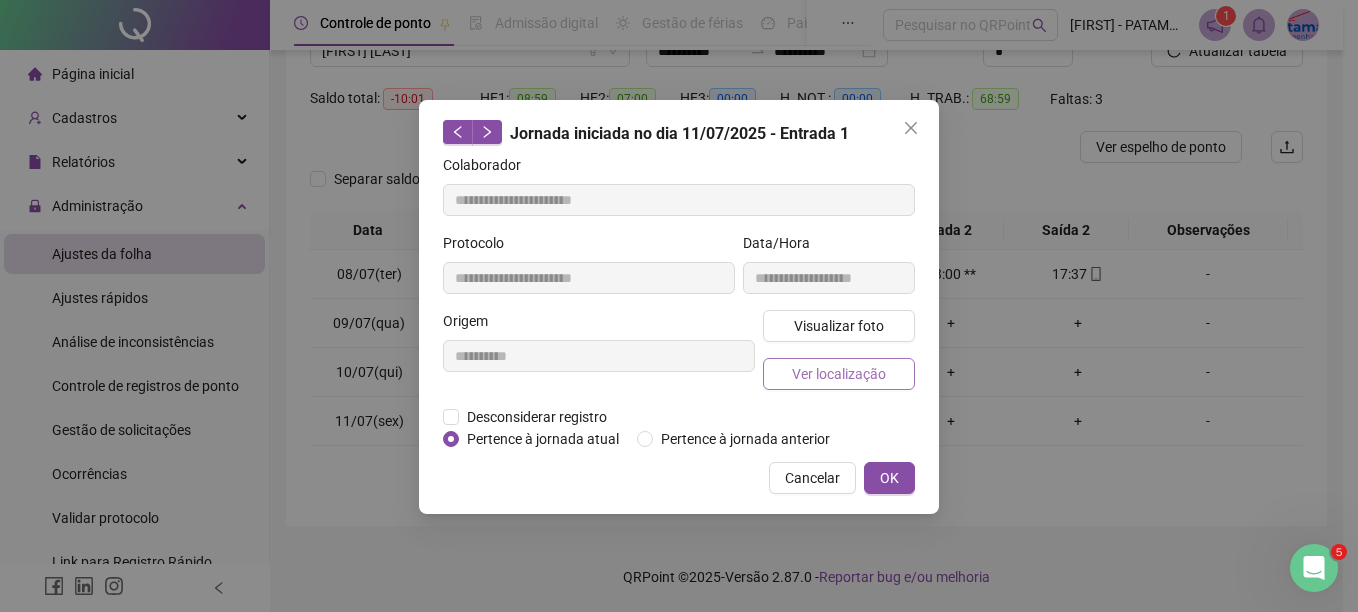 click on "Ver localização" at bounding box center (839, 374) 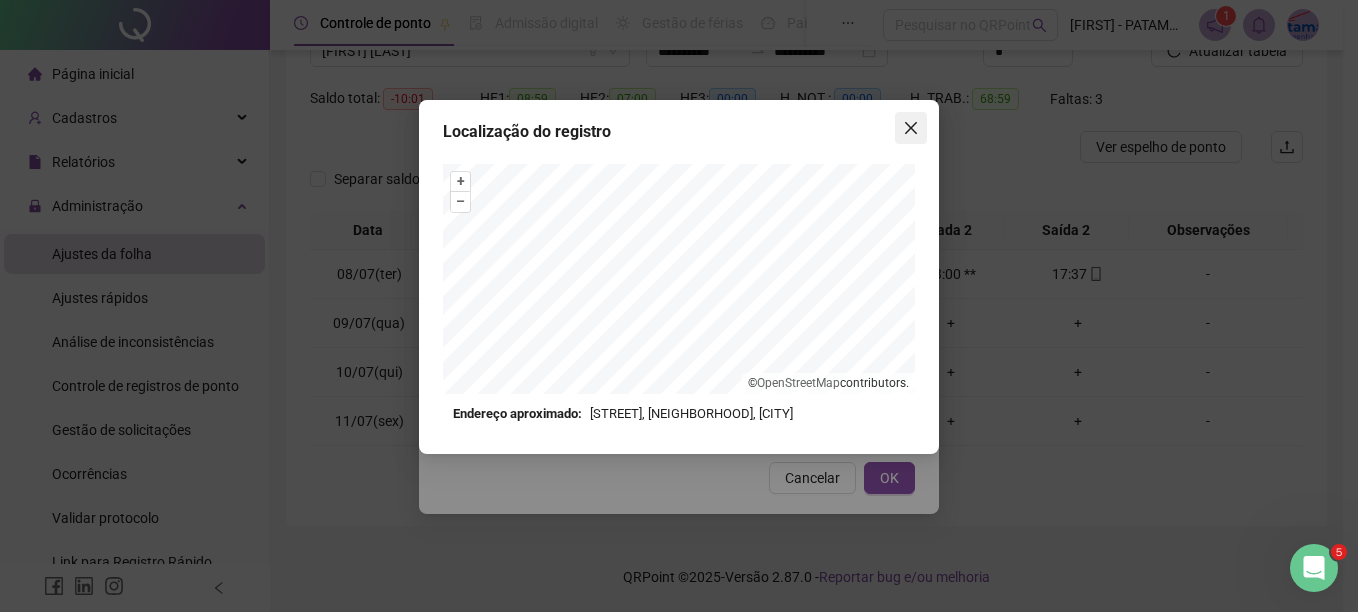 click 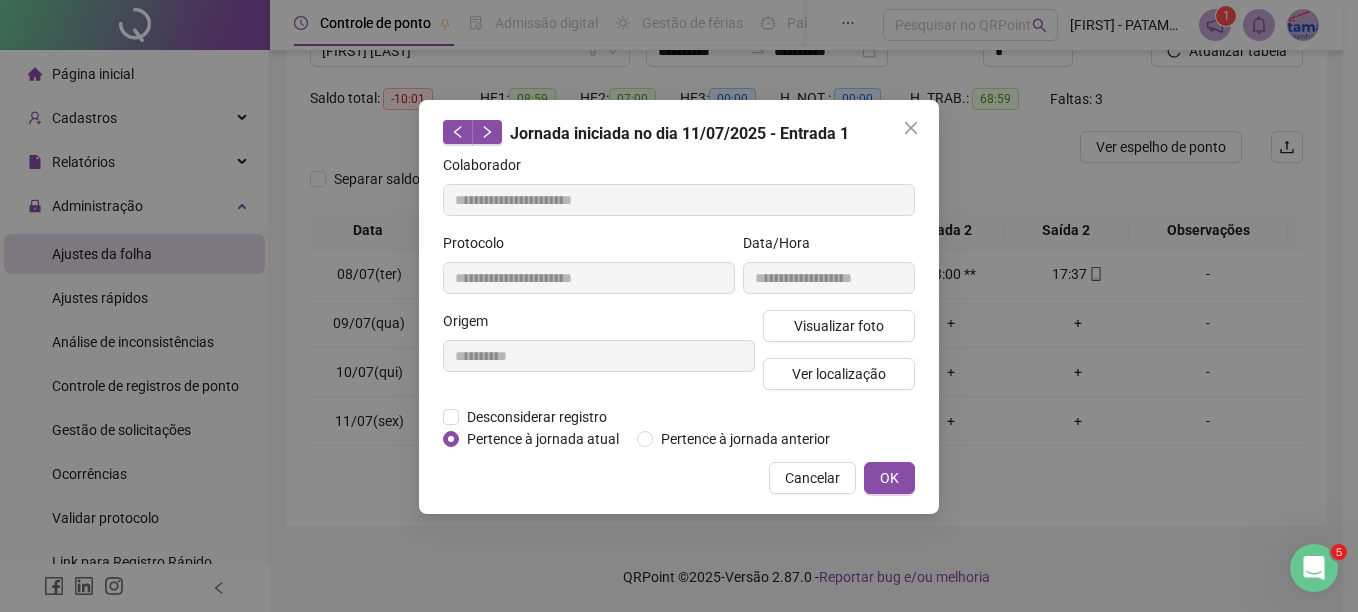 click 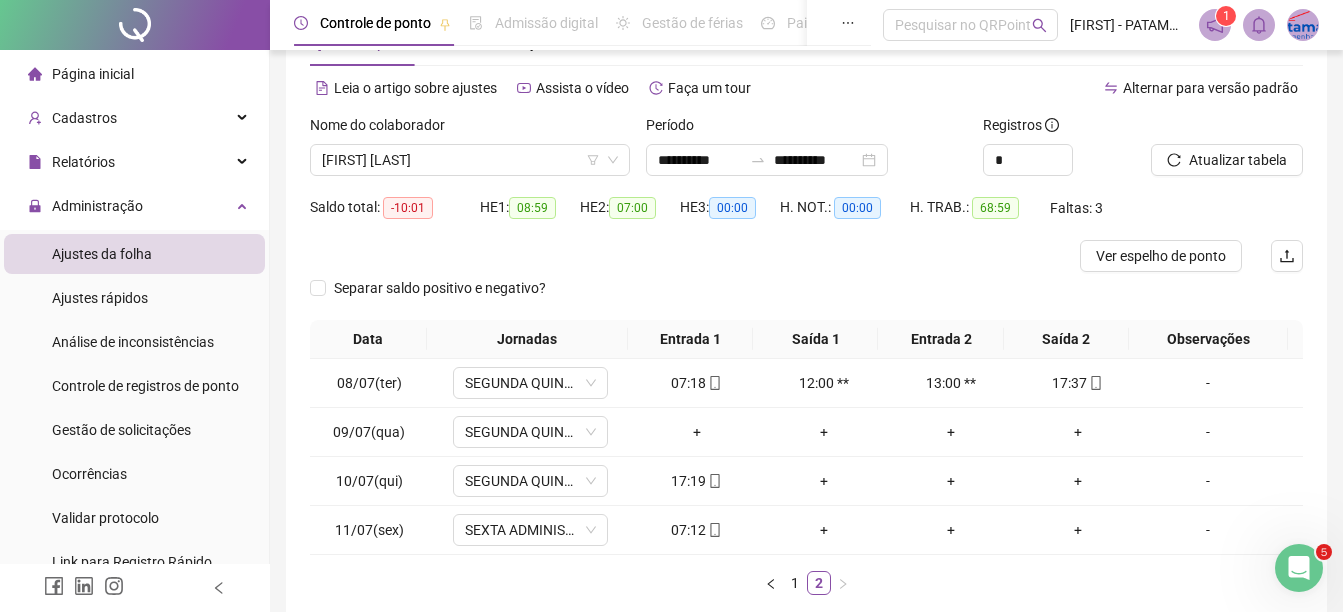scroll, scrollTop: 0, scrollLeft: 0, axis: both 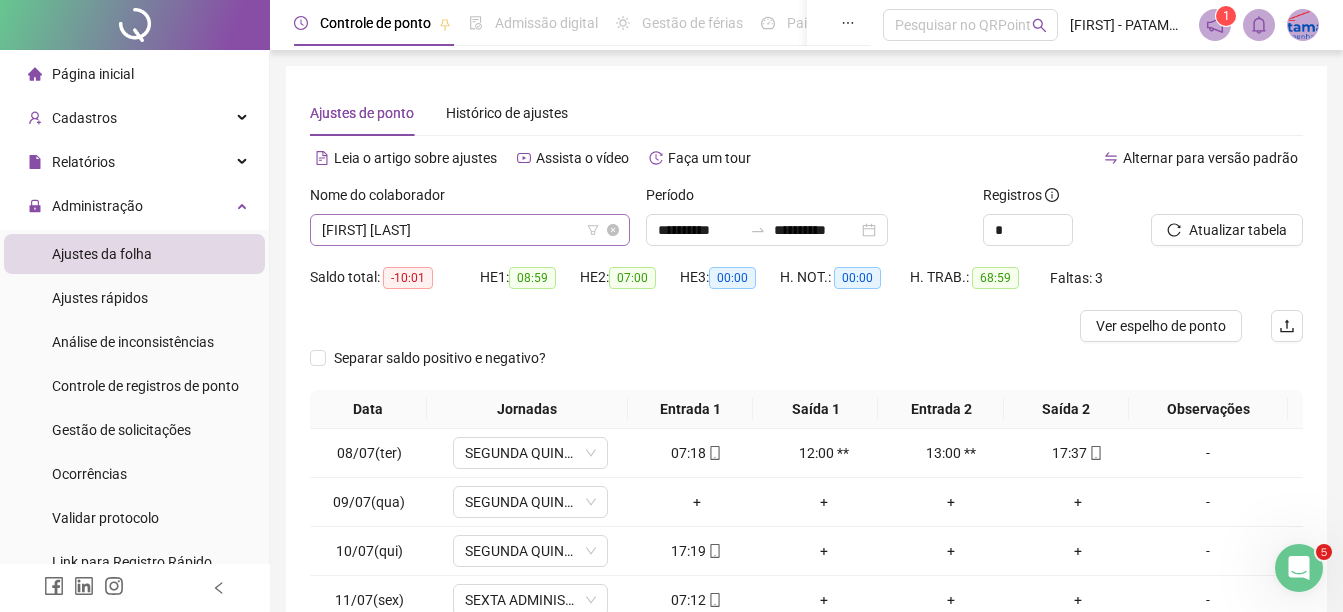 click on "[FIRST] [LAST]" at bounding box center [470, 230] 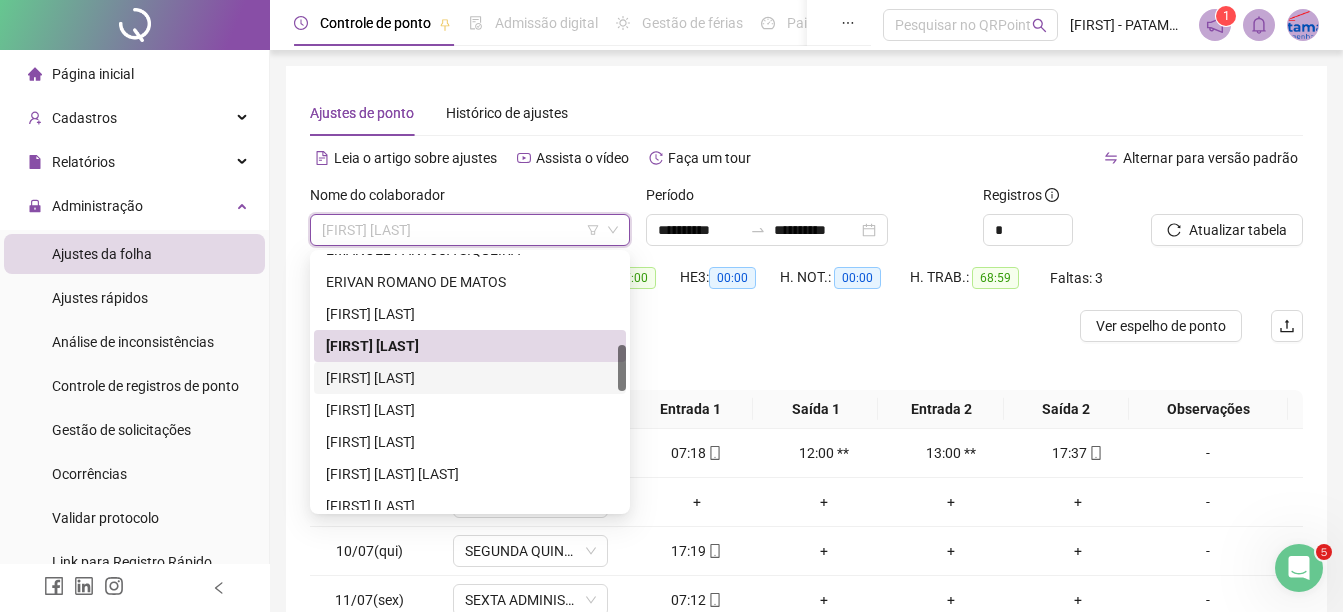 click on "[FIRST] [LAST]" at bounding box center (470, 378) 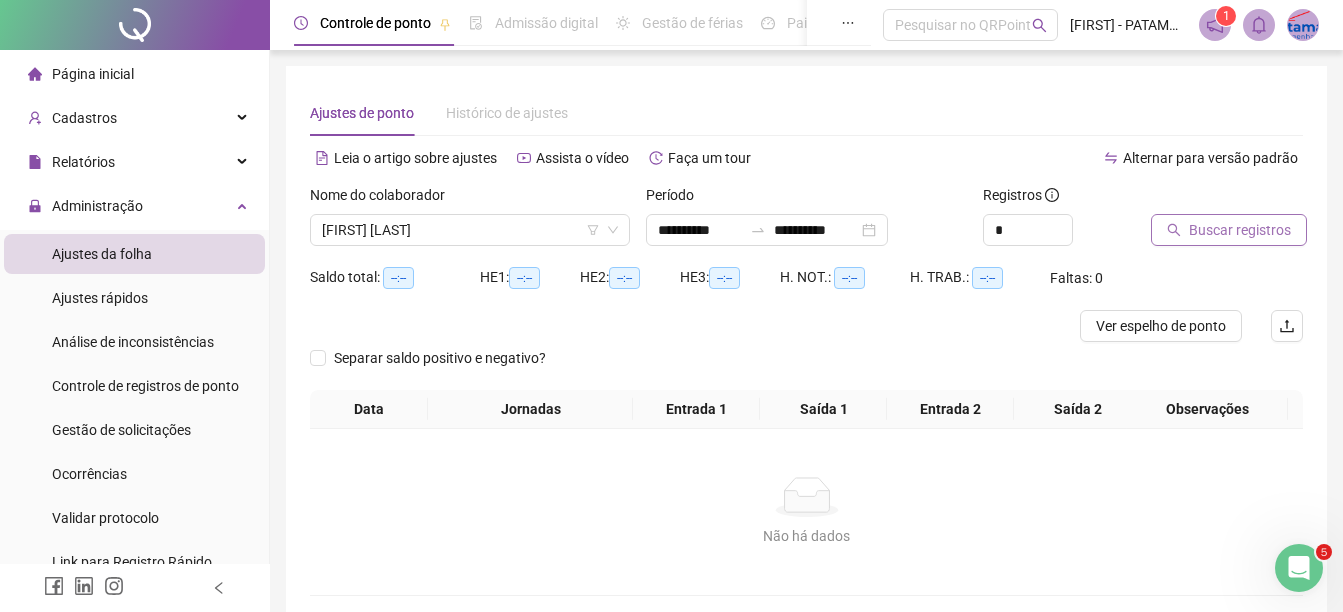 click on "Buscar registros" at bounding box center (1229, 230) 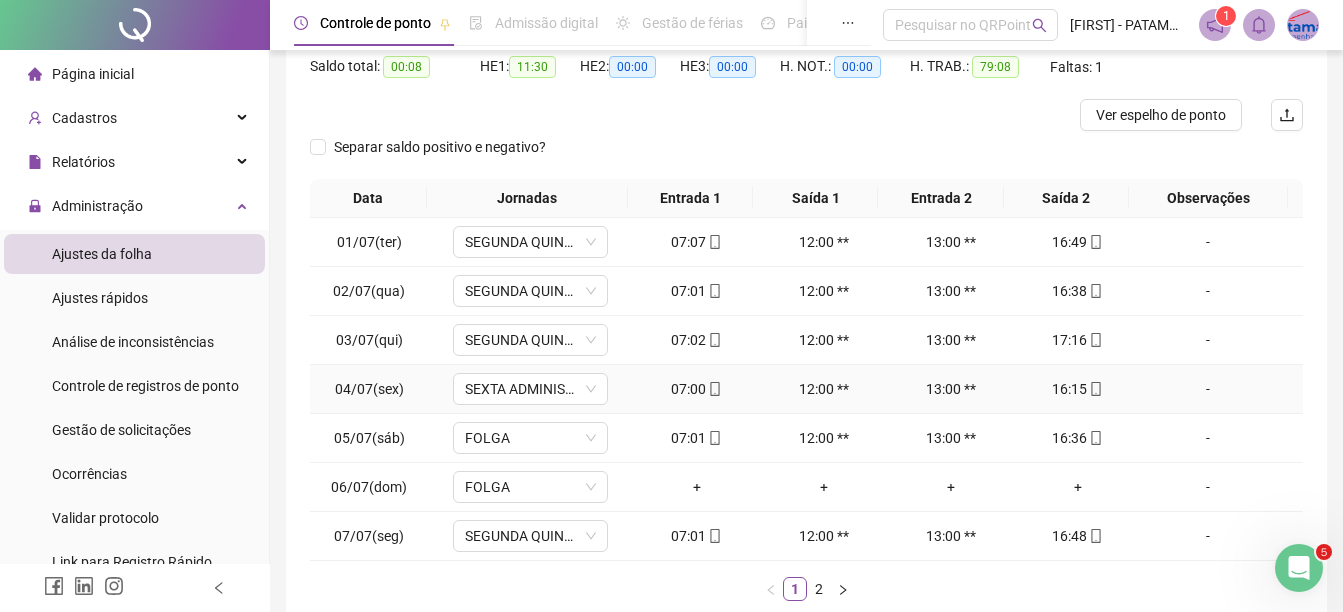 scroll, scrollTop: 326, scrollLeft: 0, axis: vertical 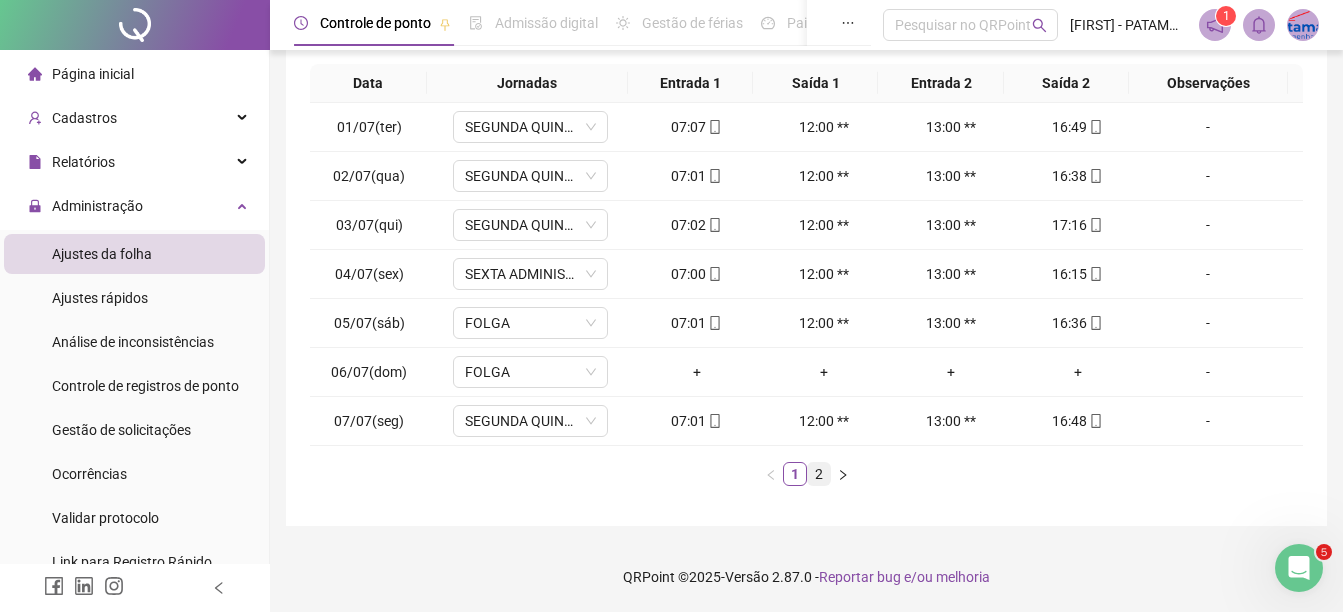 click on "2" at bounding box center [819, 474] 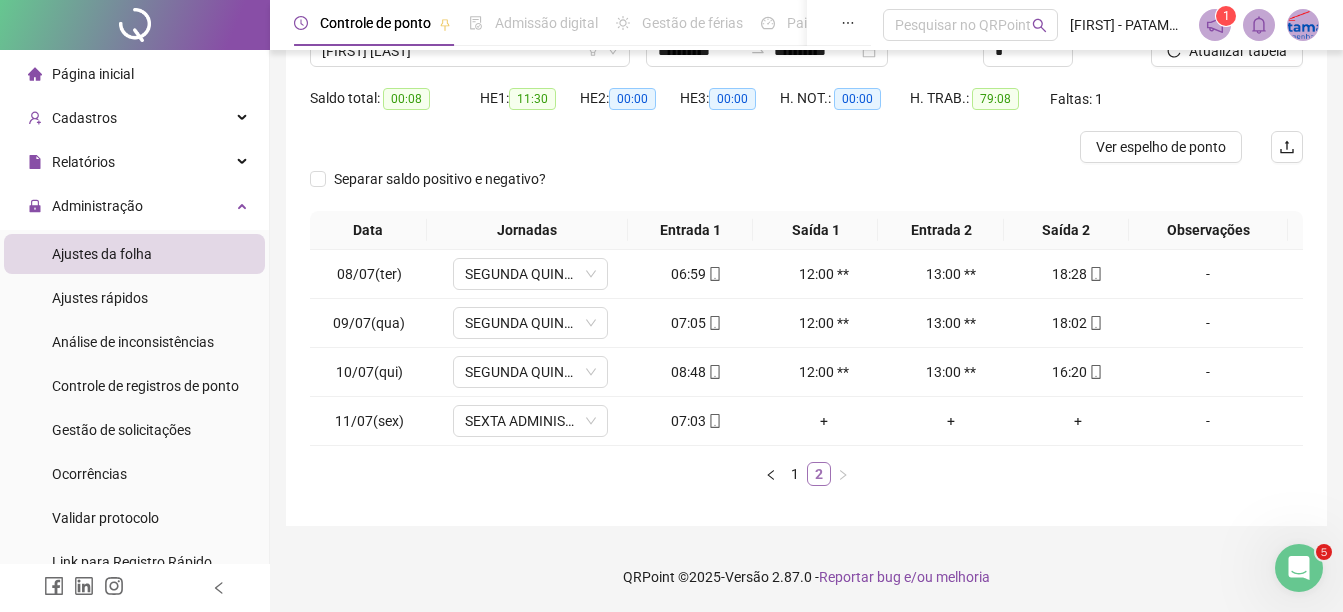 scroll, scrollTop: 179, scrollLeft: 0, axis: vertical 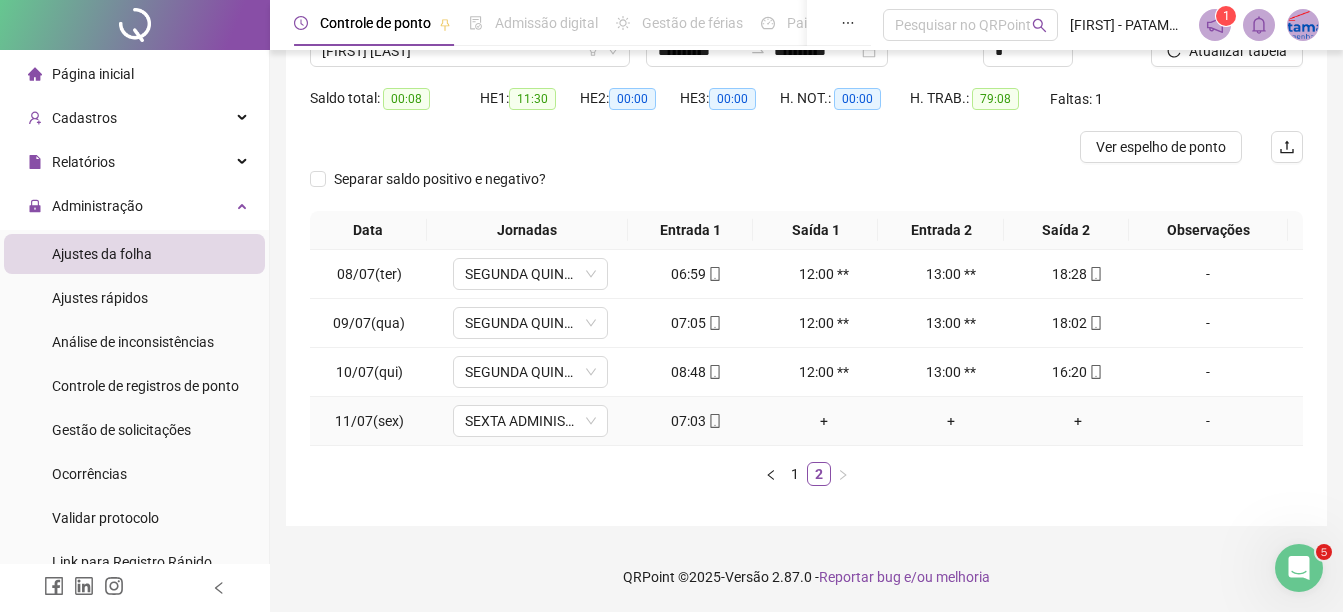 click on "07:03" at bounding box center (696, 421) 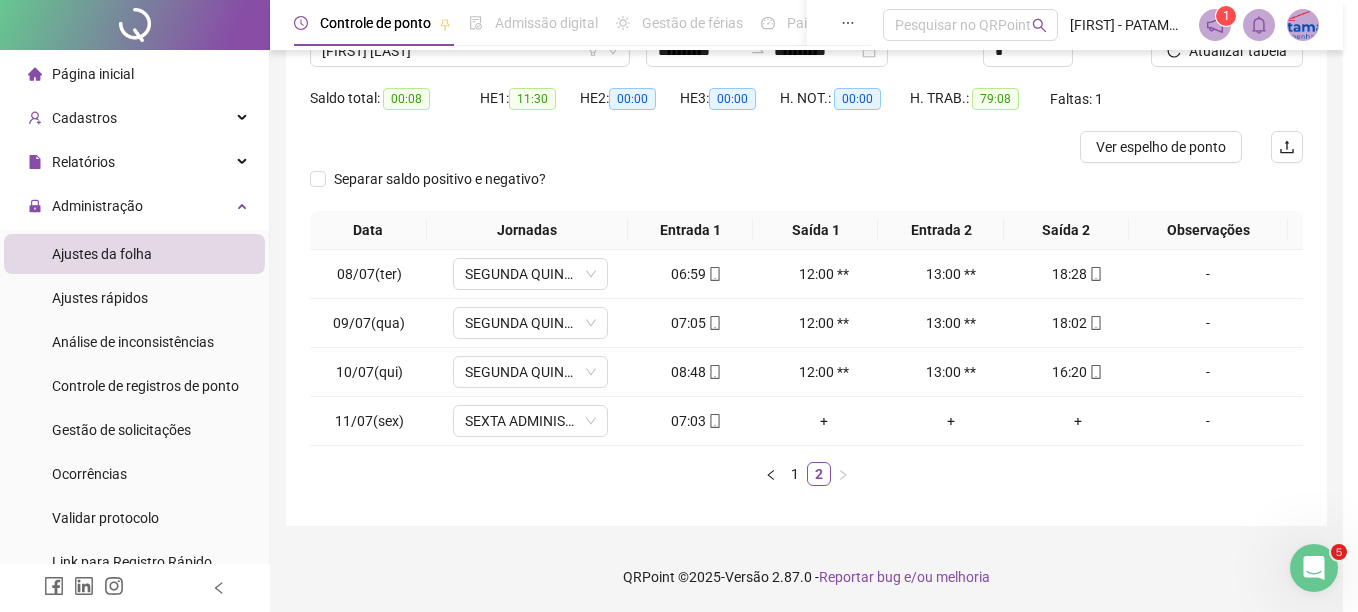 type on "**********" 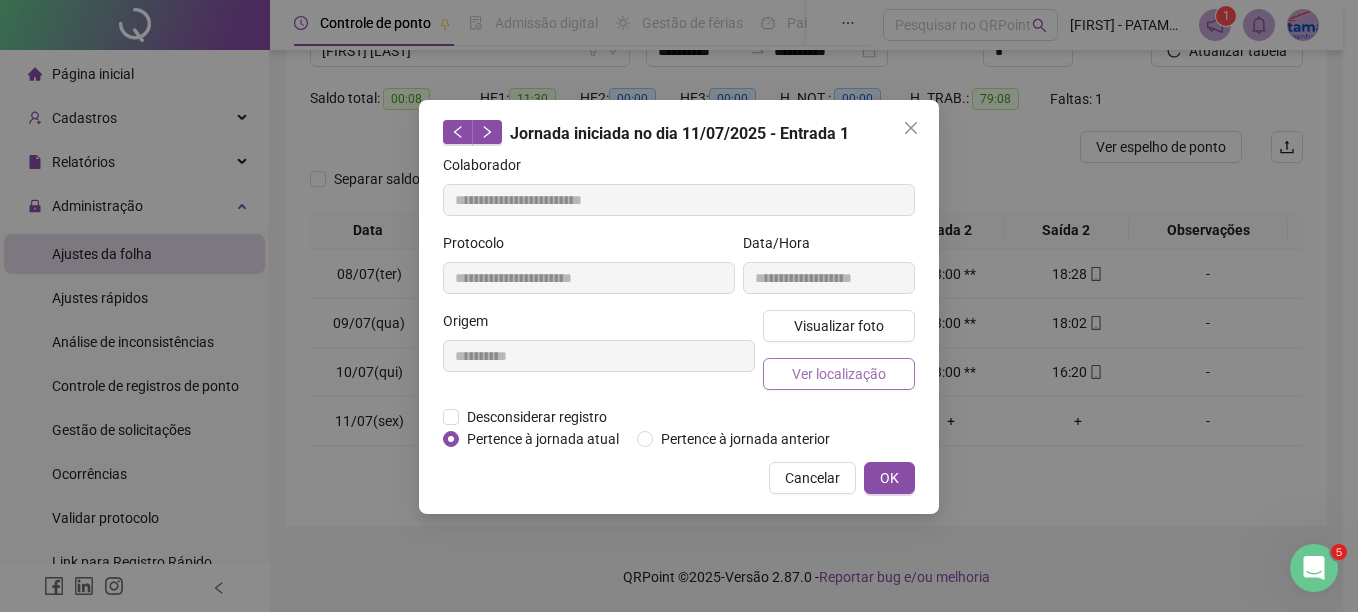 click on "Ver localização" at bounding box center [839, 374] 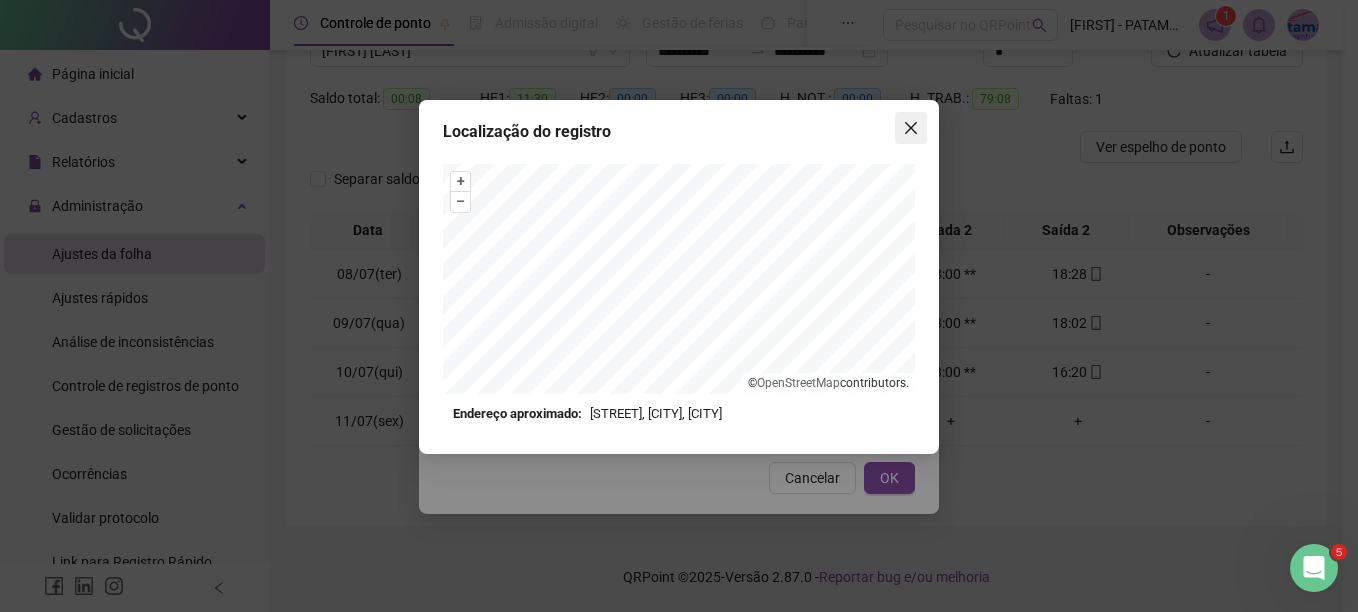 click at bounding box center (911, 128) 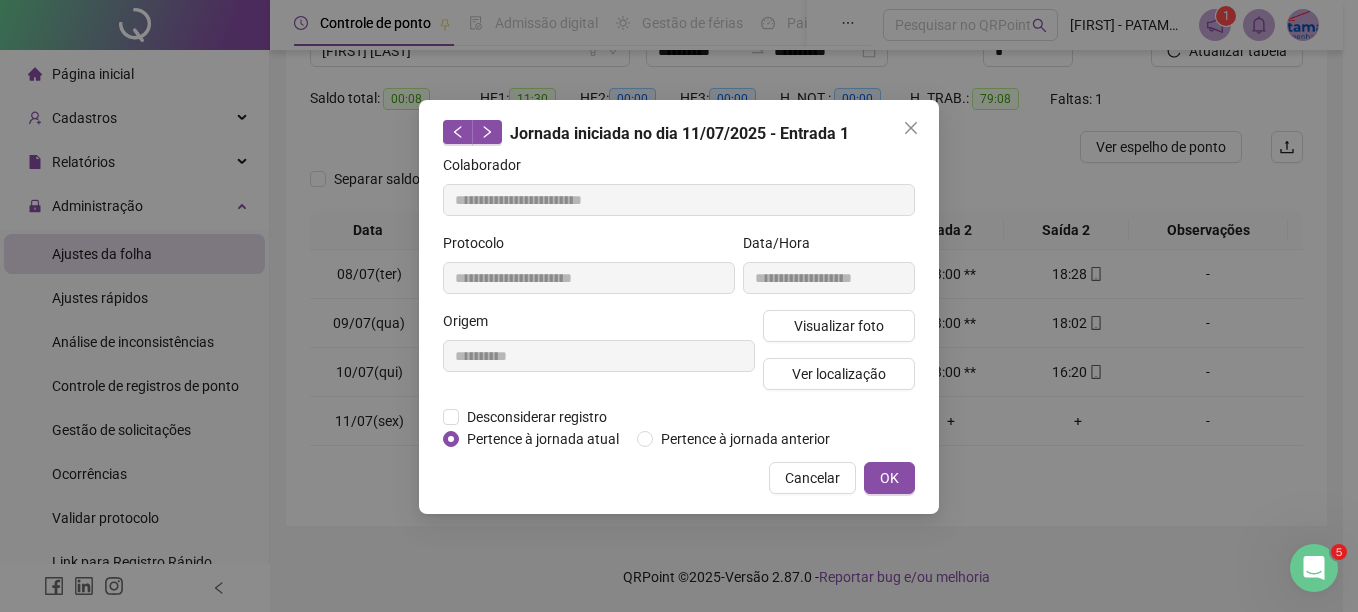 click at bounding box center [911, 128] 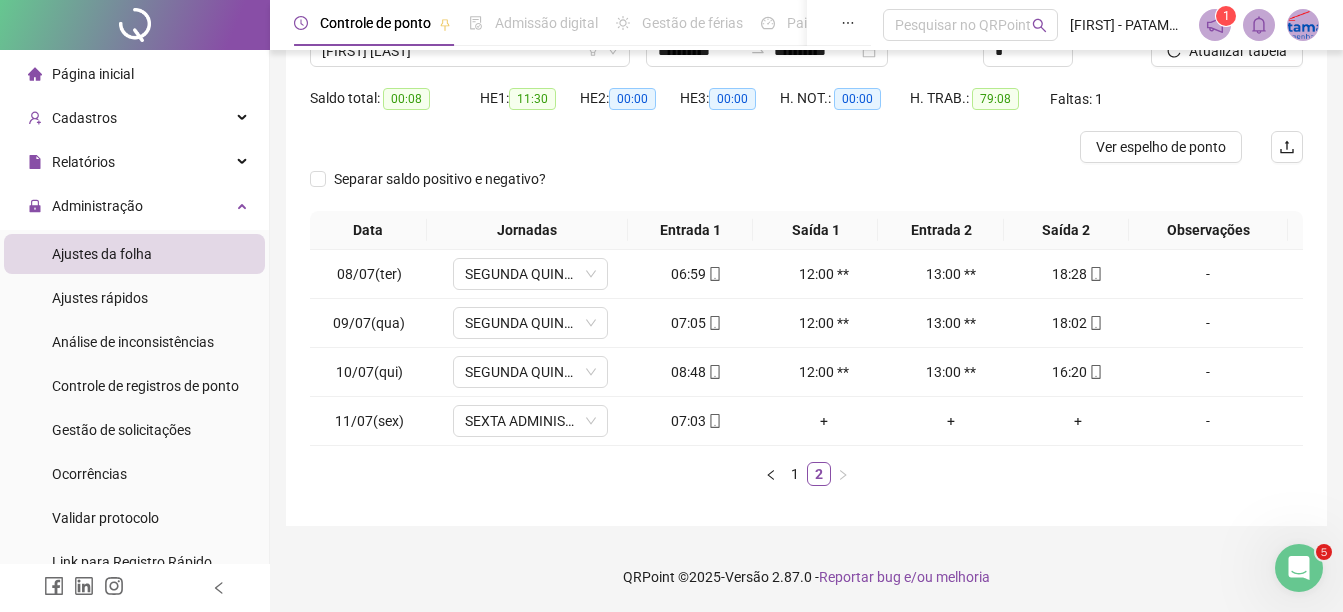 scroll, scrollTop: 79, scrollLeft: 0, axis: vertical 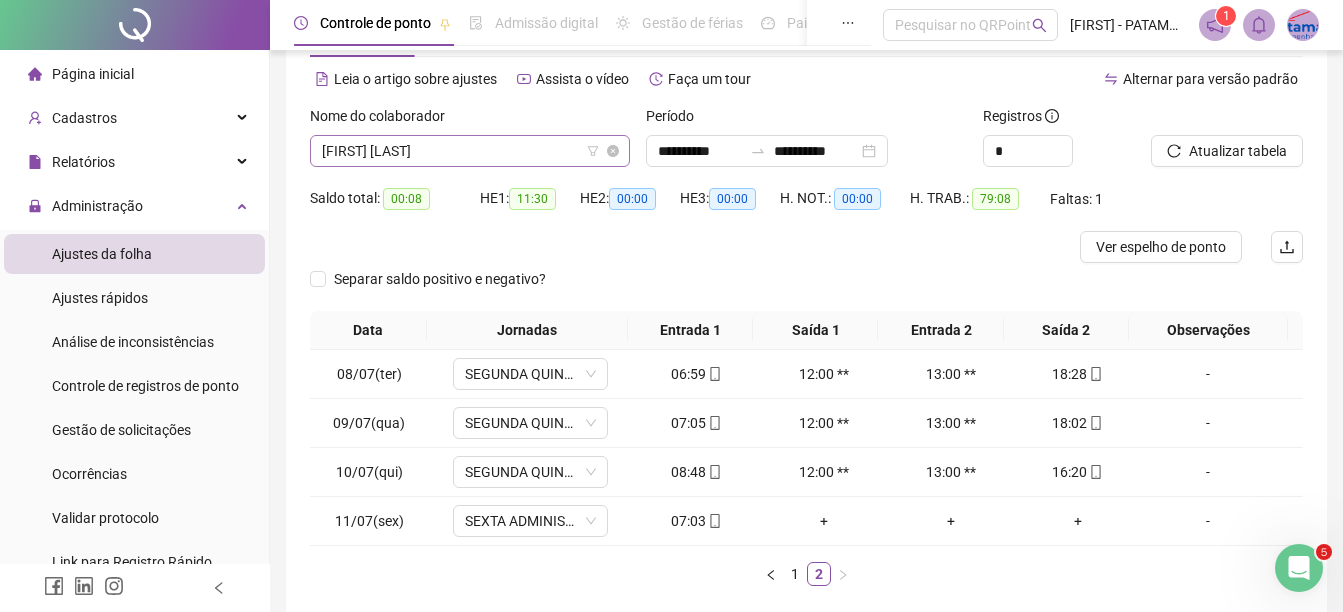 click on "[FIRST] [LAST]" at bounding box center [470, 151] 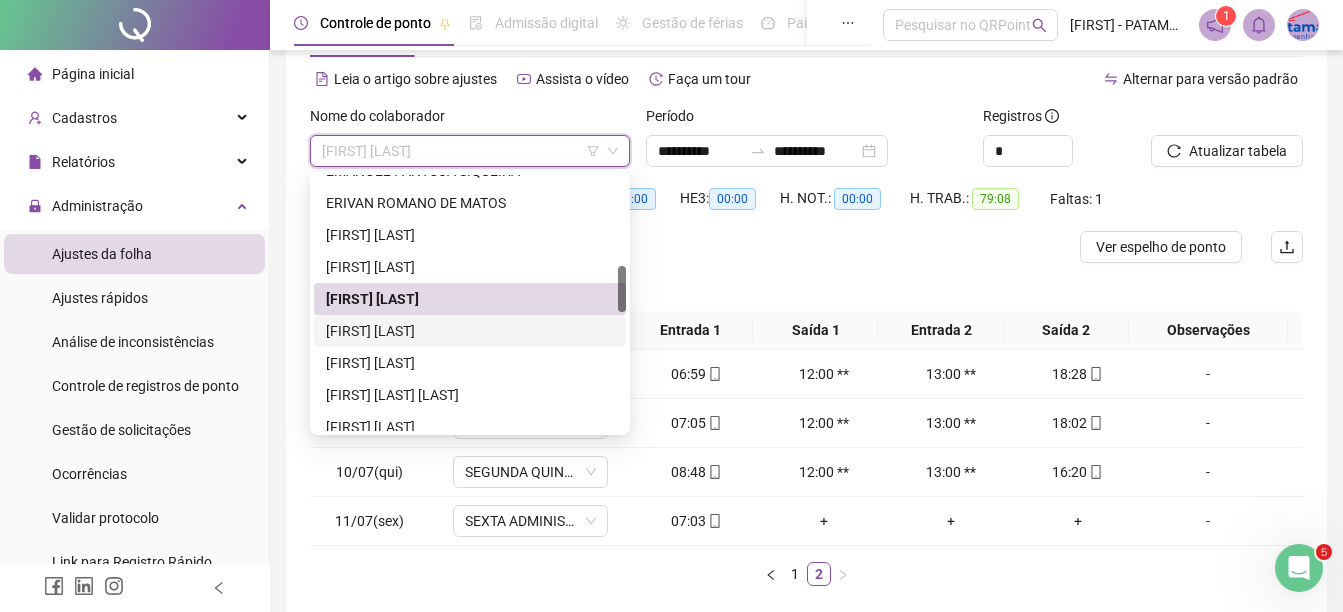 click on "[FIRST] [LAST]" at bounding box center [470, 331] 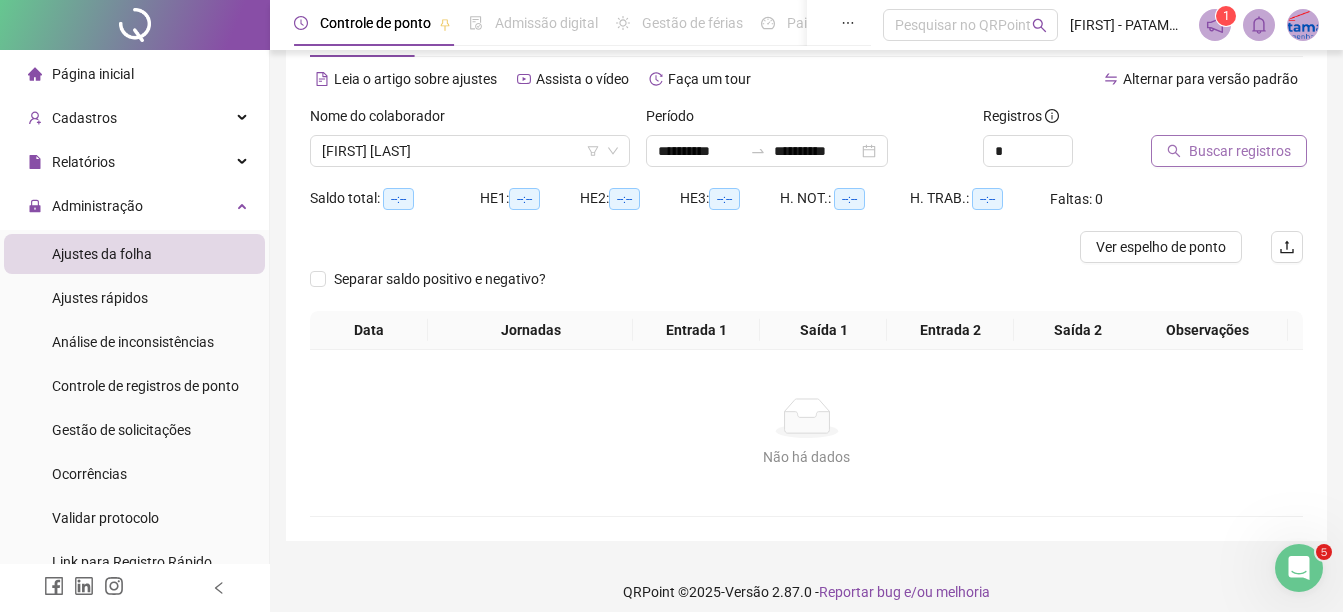 click on "Buscar registros" at bounding box center [1240, 151] 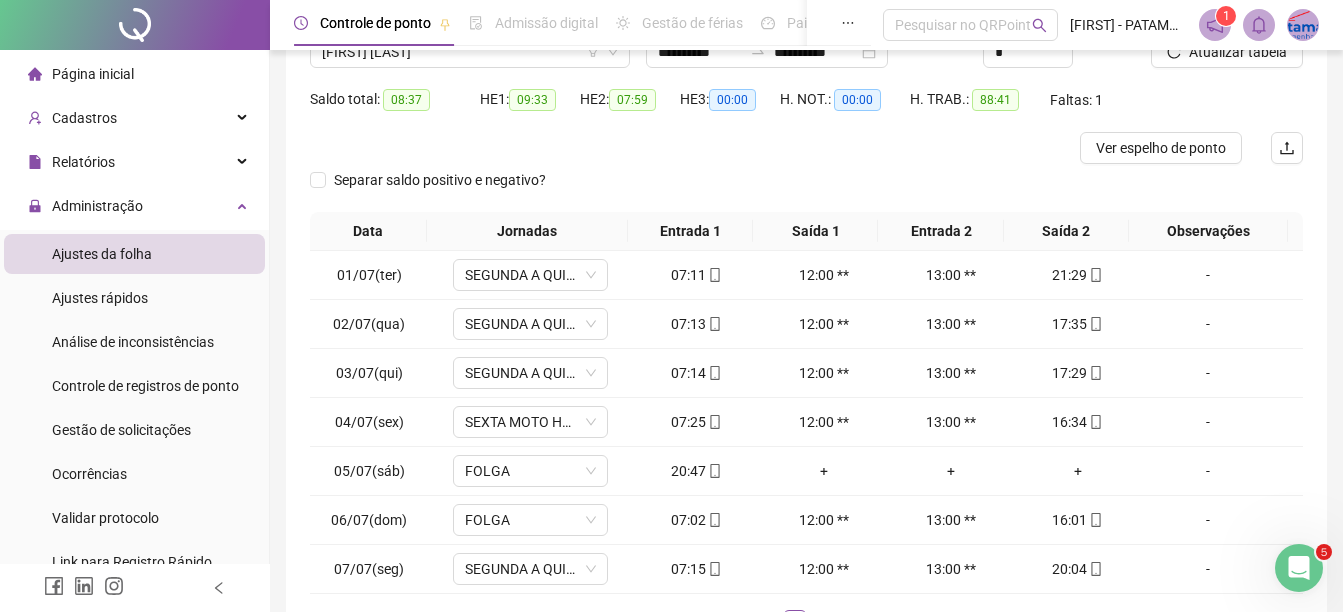 scroll, scrollTop: 326, scrollLeft: 0, axis: vertical 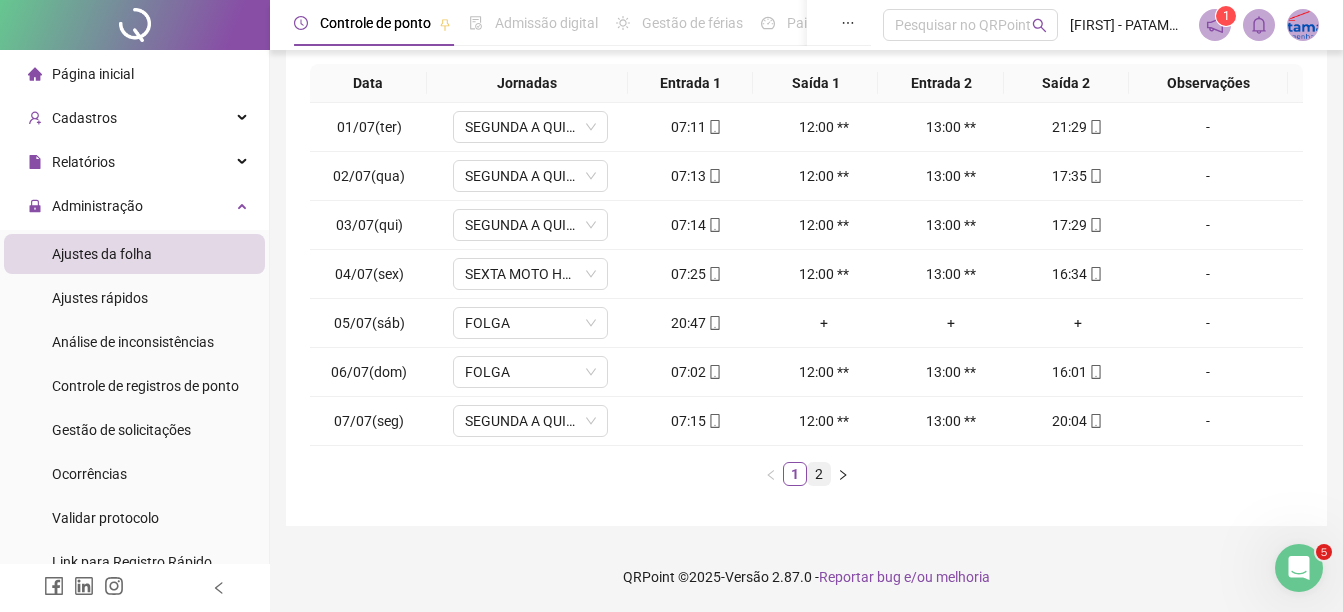 click on "2" at bounding box center [819, 474] 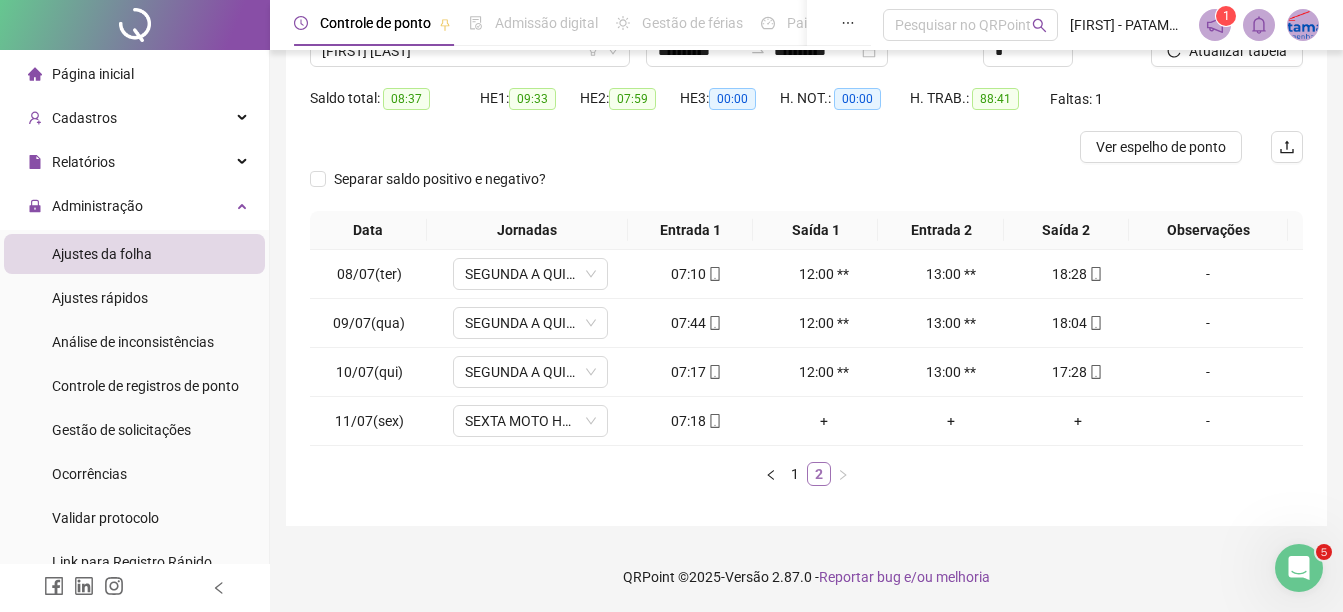 scroll, scrollTop: 179, scrollLeft: 0, axis: vertical 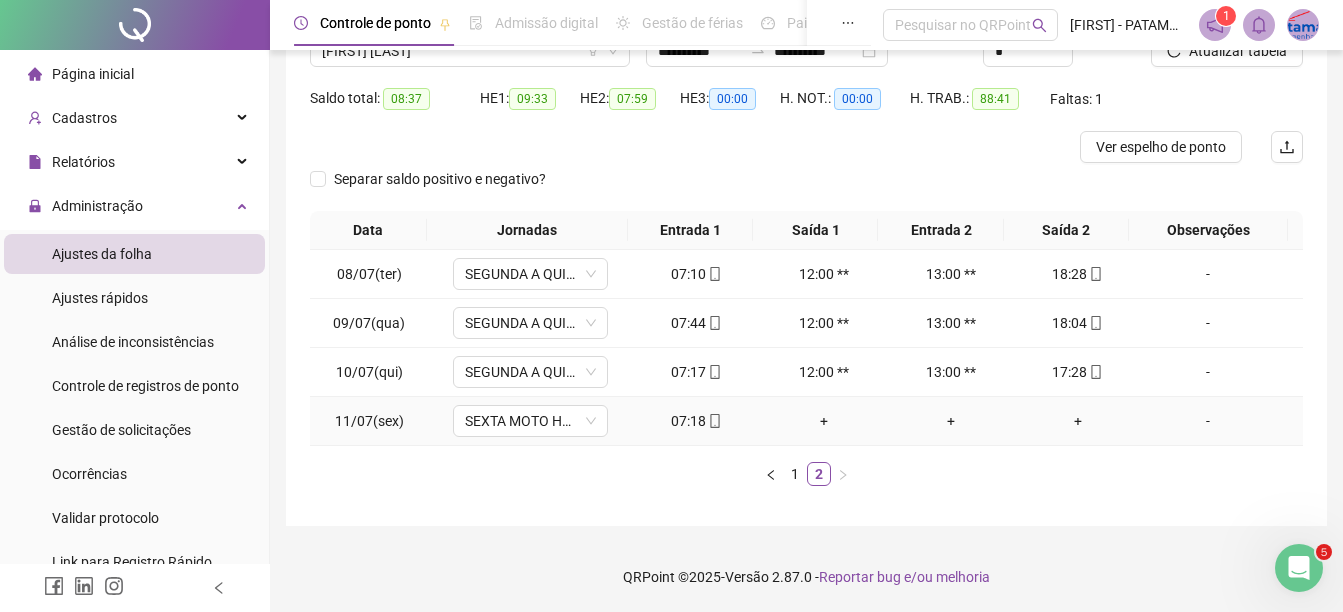 click on "07:18" at bounding box center [696, 421] 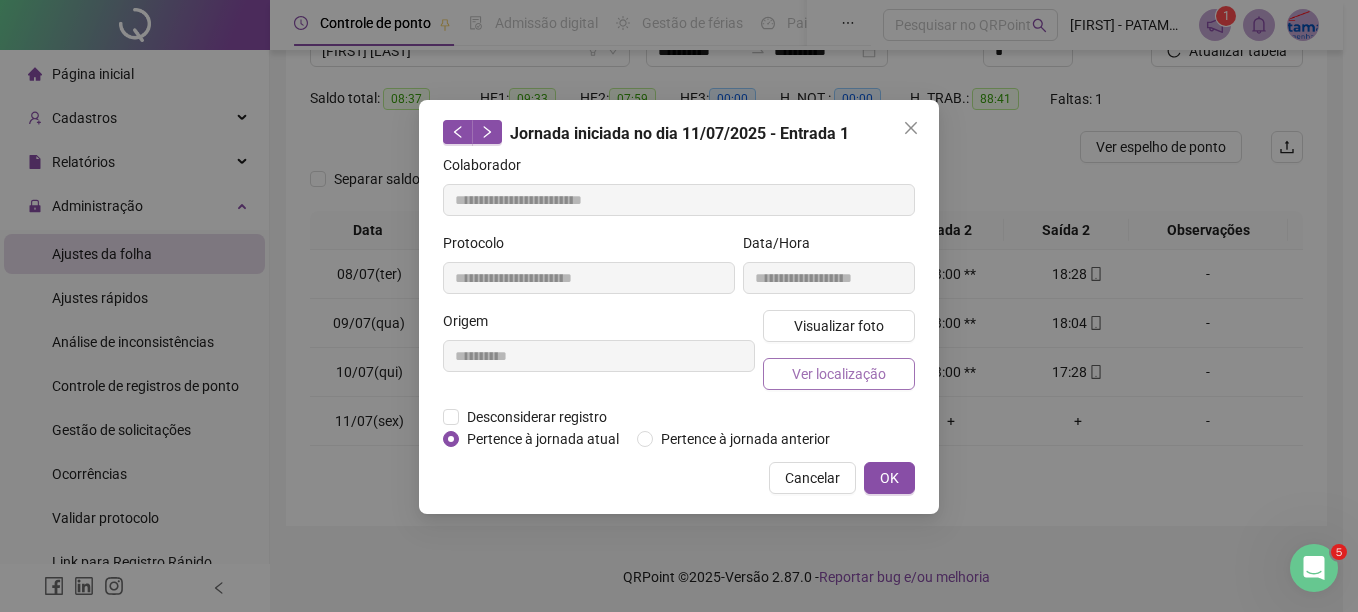 click on "Ver localização" at bounding box center (839, 374) 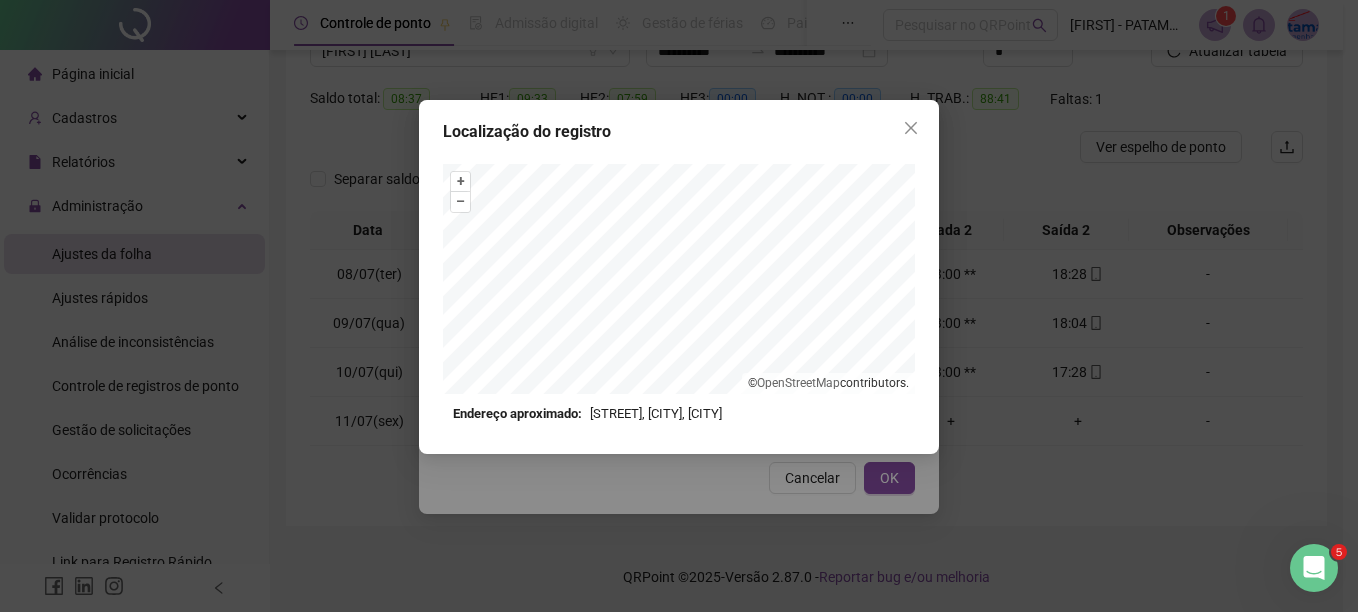 type on "**********" 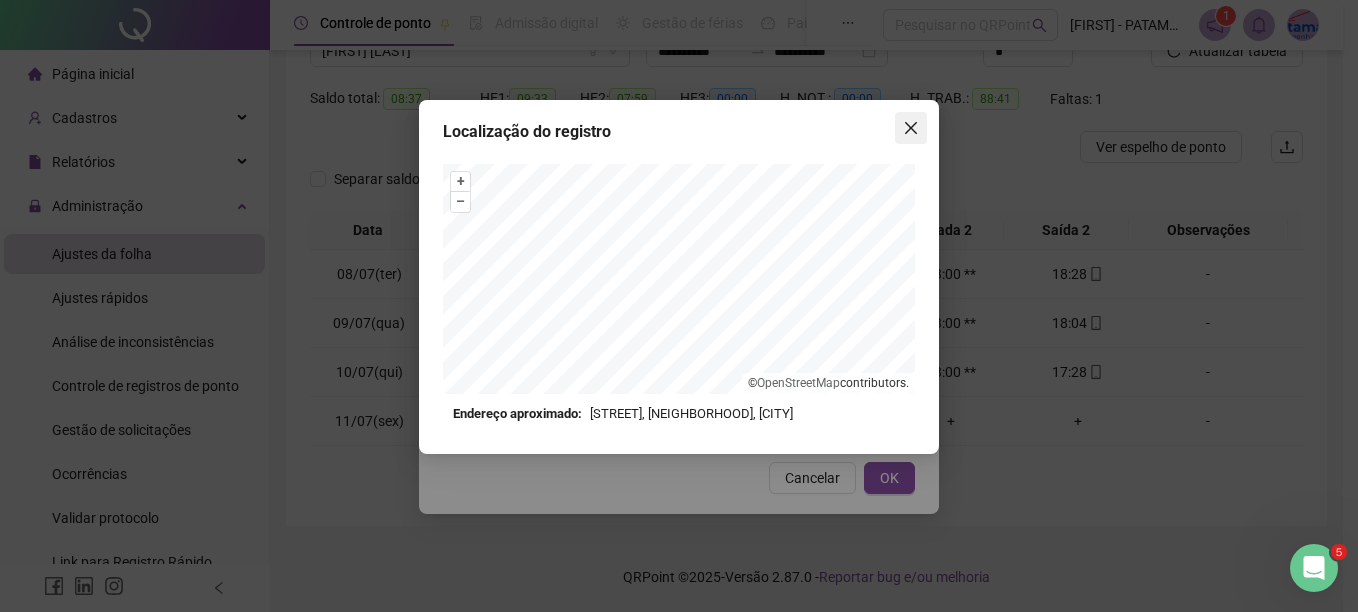 click at bounding box center (911, 128) 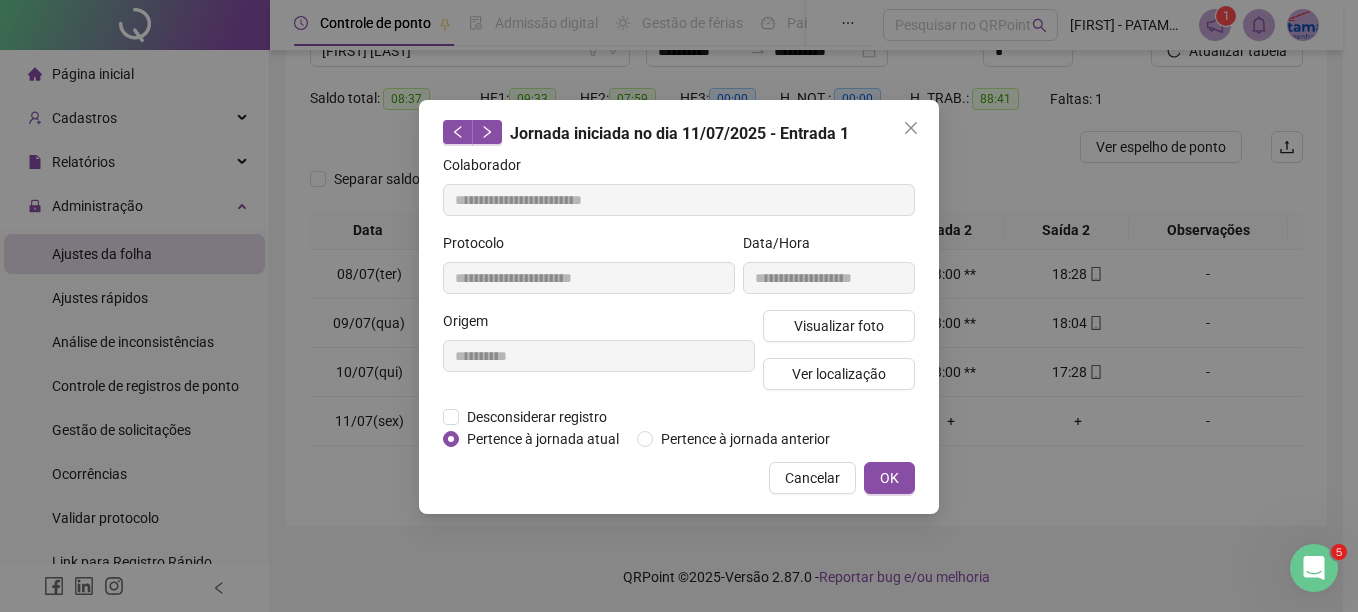 click at bounding box center (911, 128) 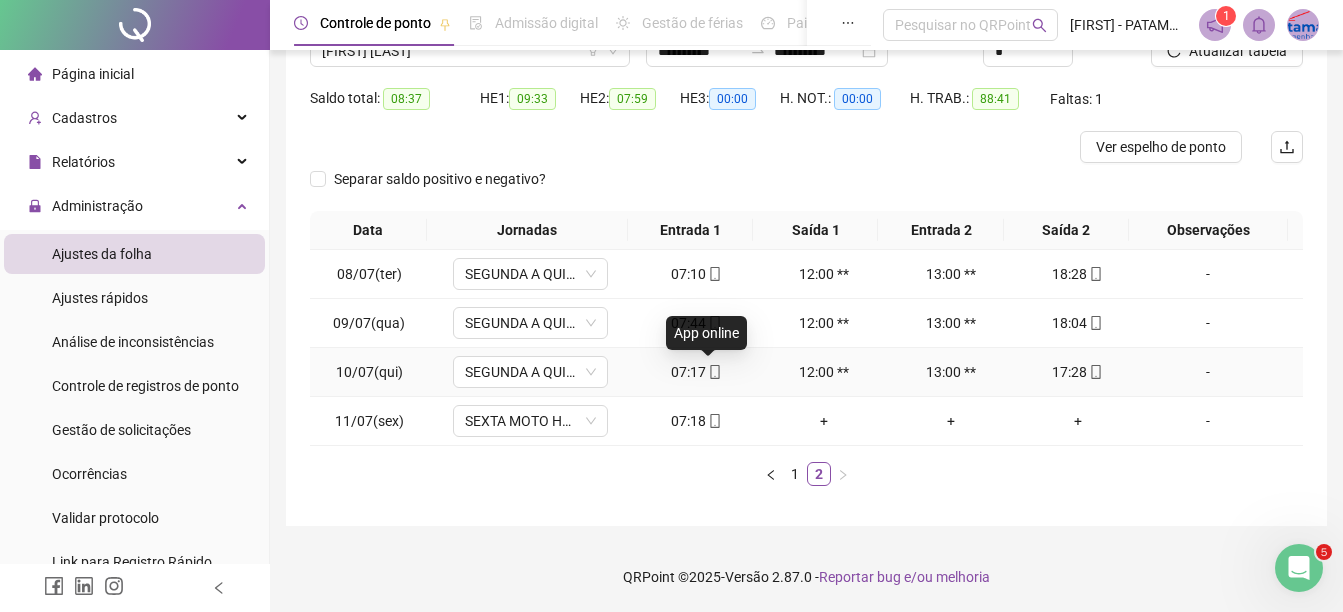 click 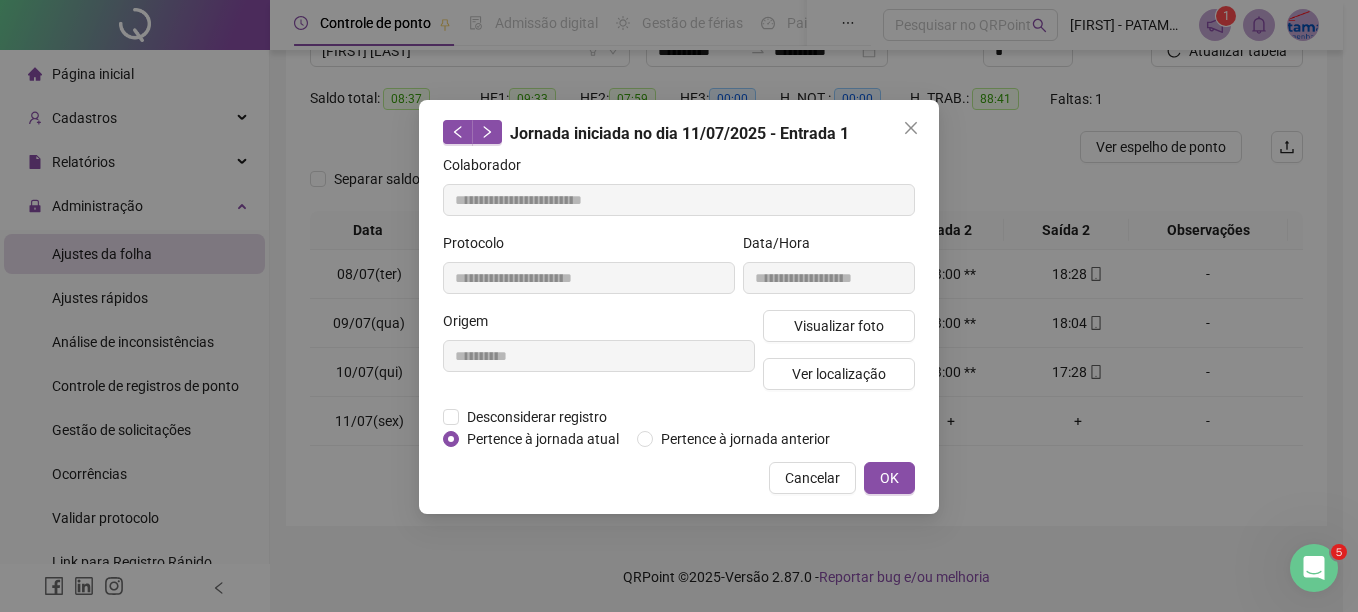 type on "**********" 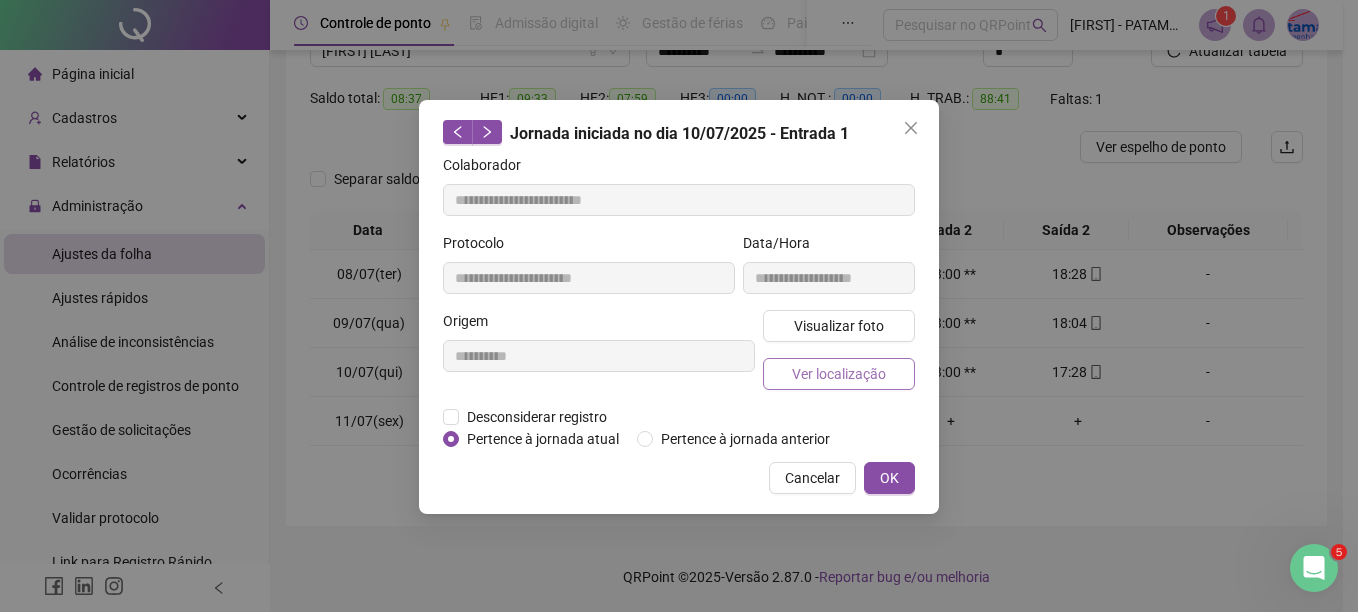 click on "Ver localização" at bounding box center [839, 374] 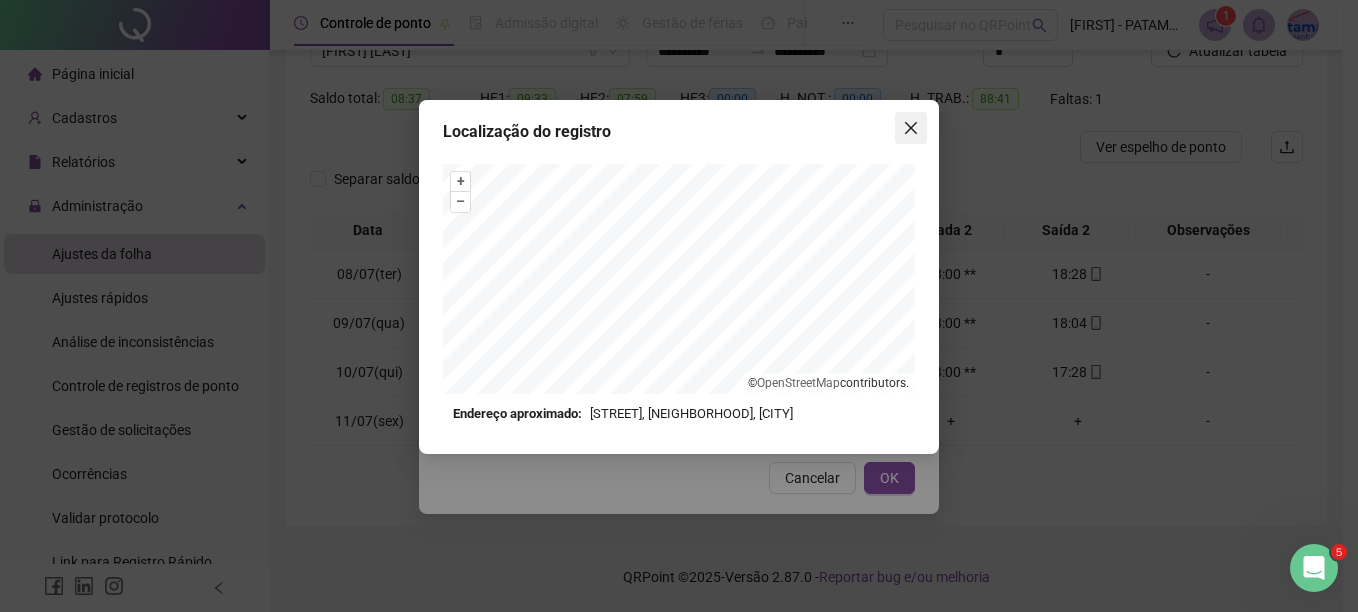 click 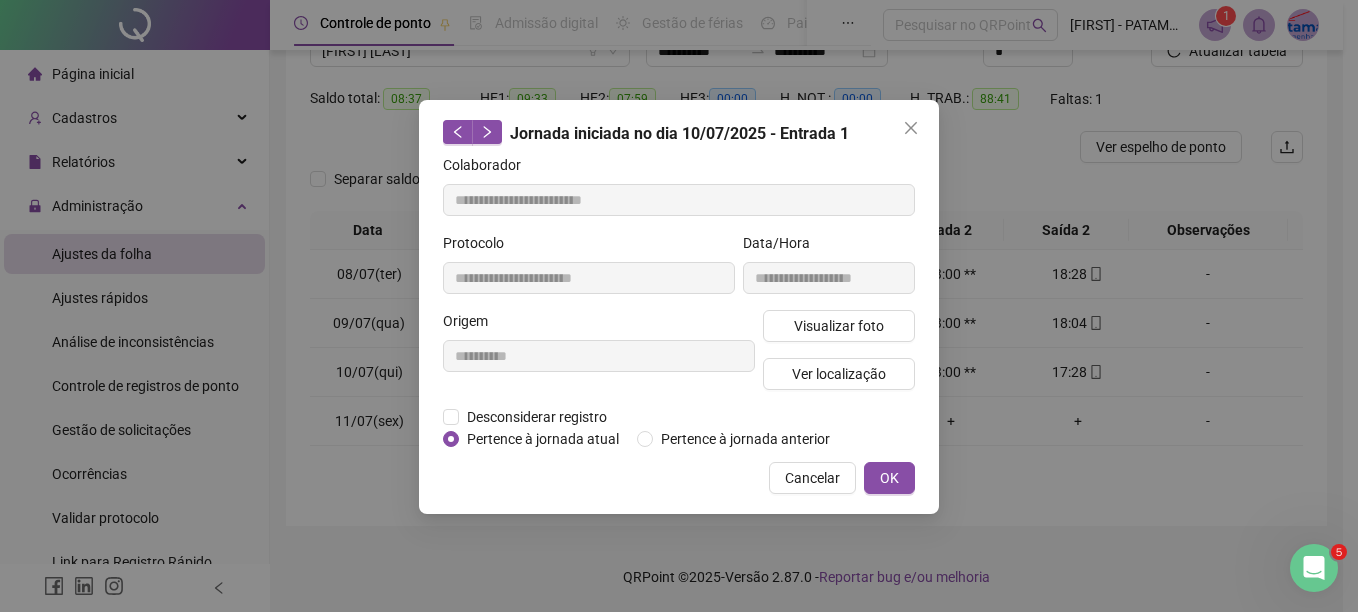 click 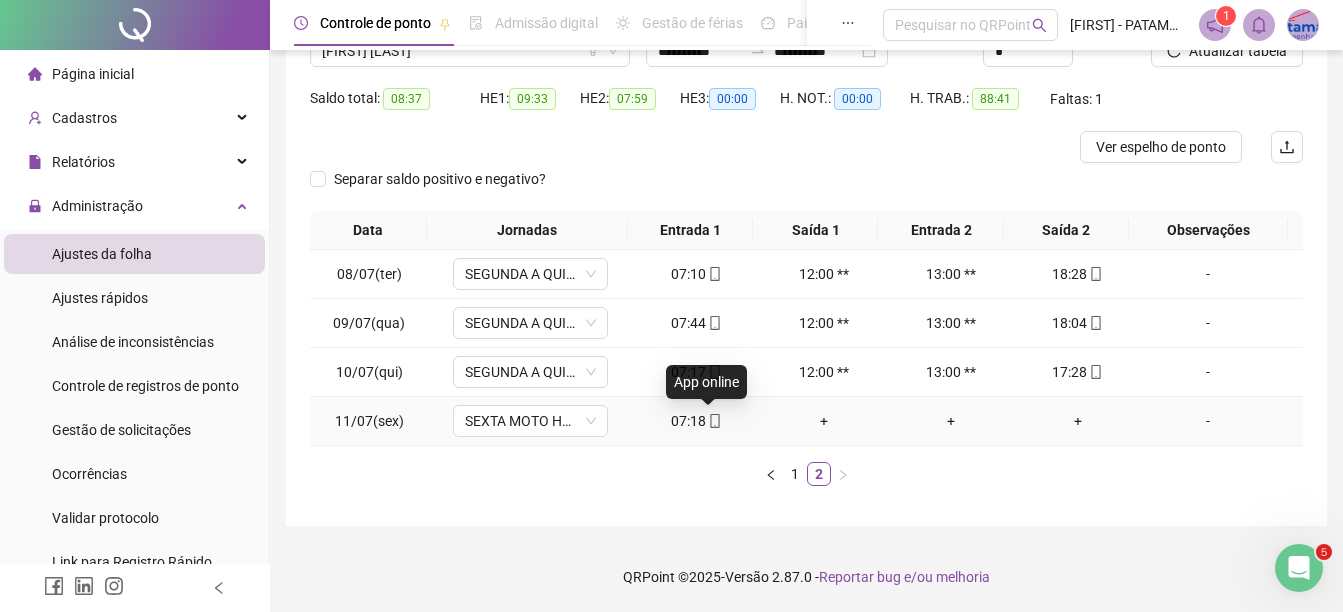 click 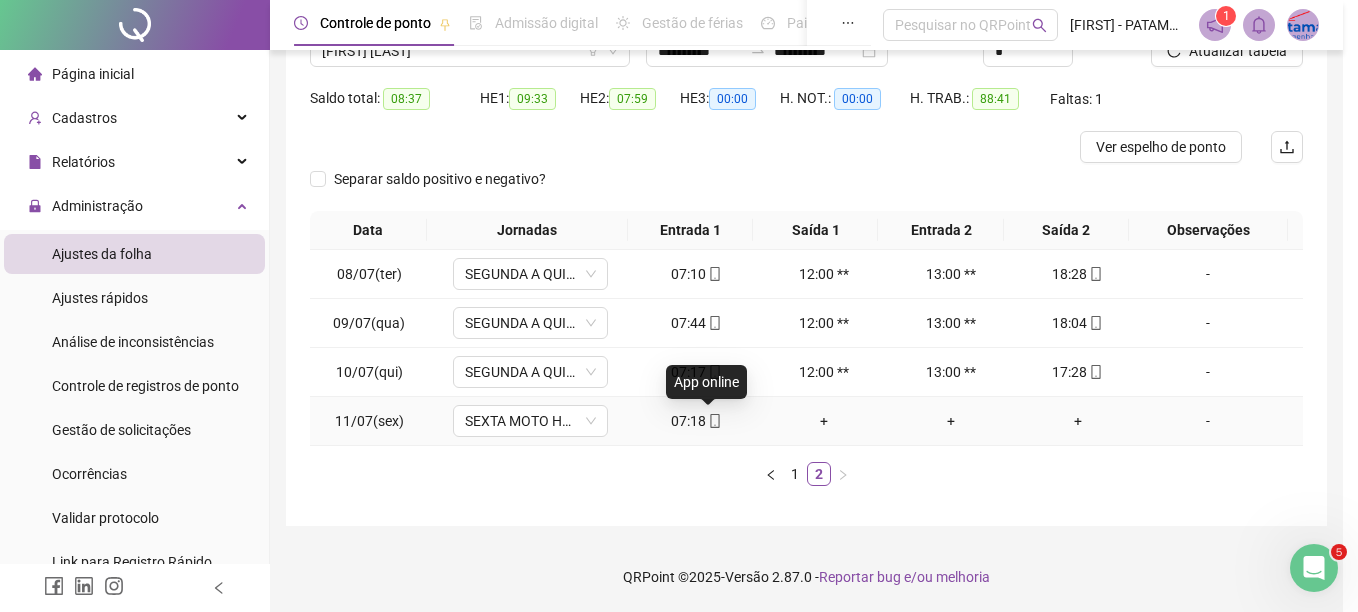 type on "**********" 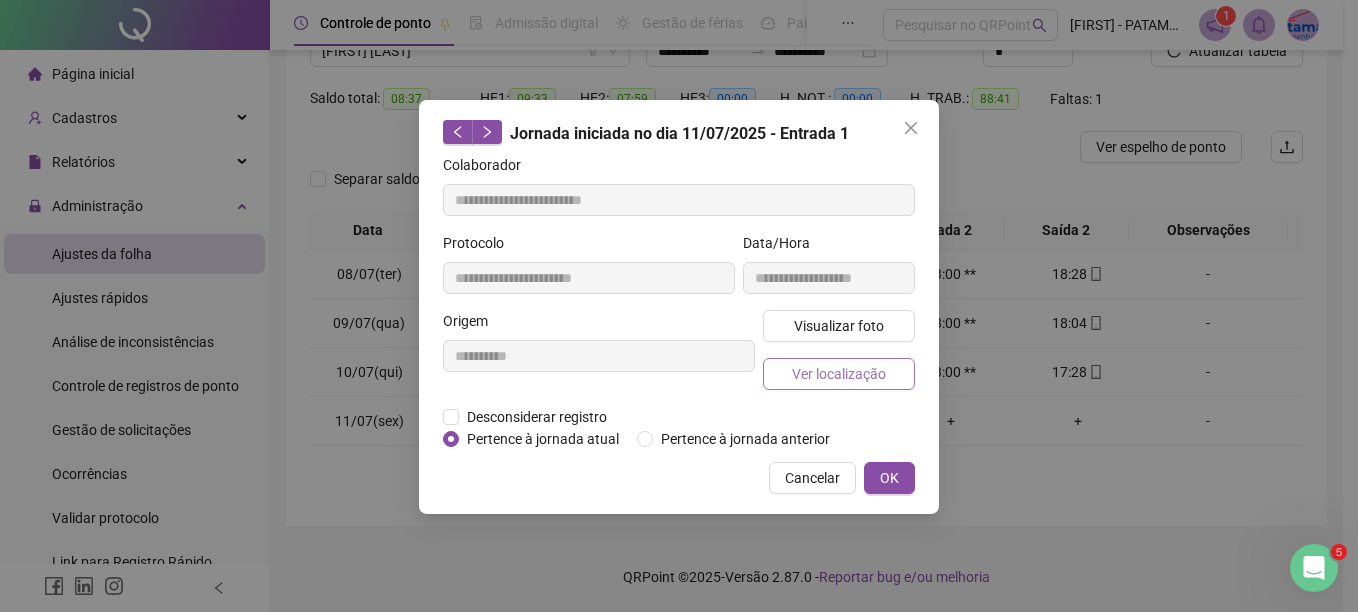 click on "Ver localização" at bounding box center [839, 374] 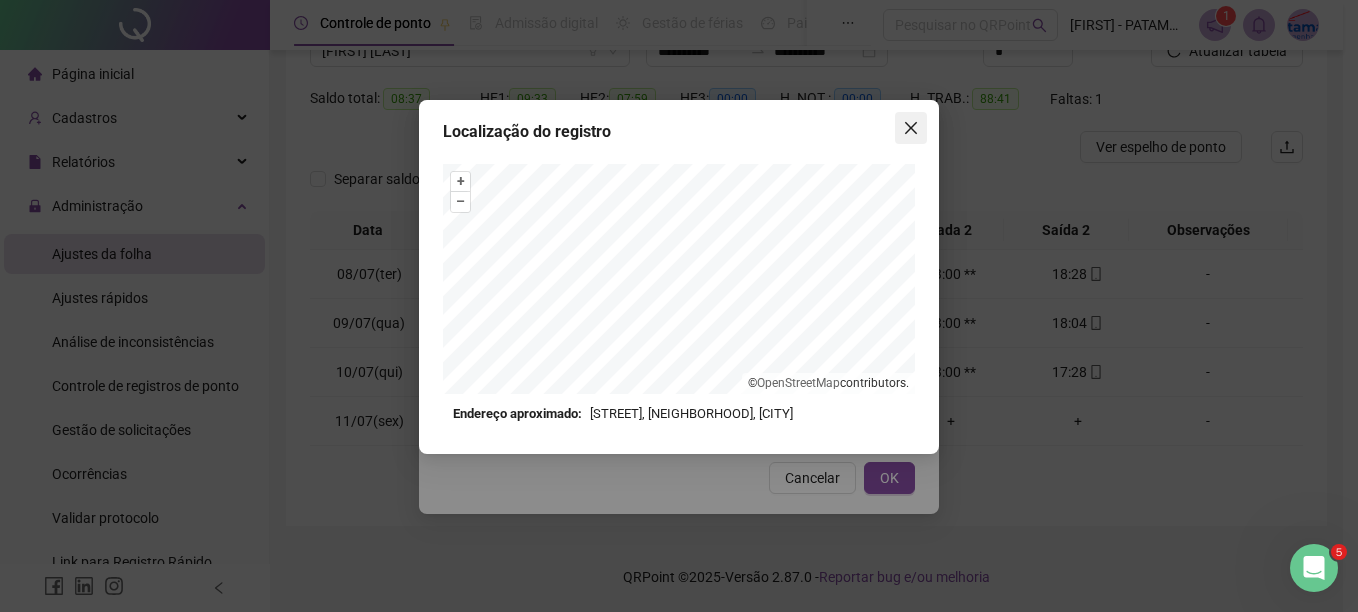 click 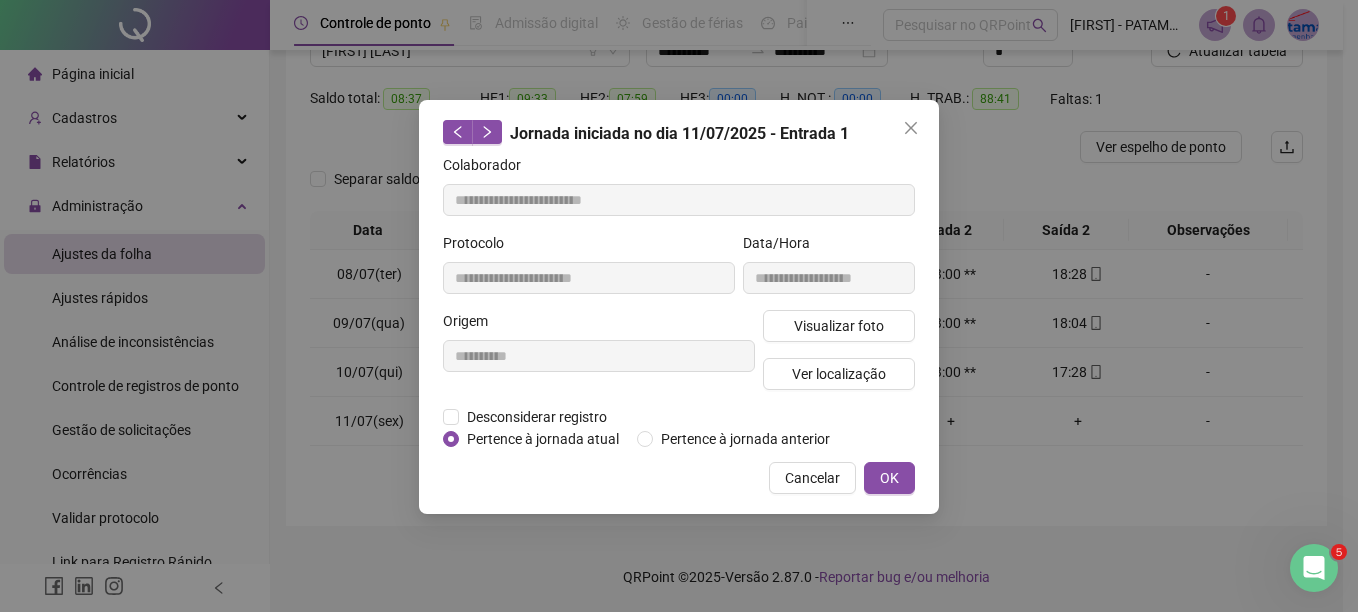 click 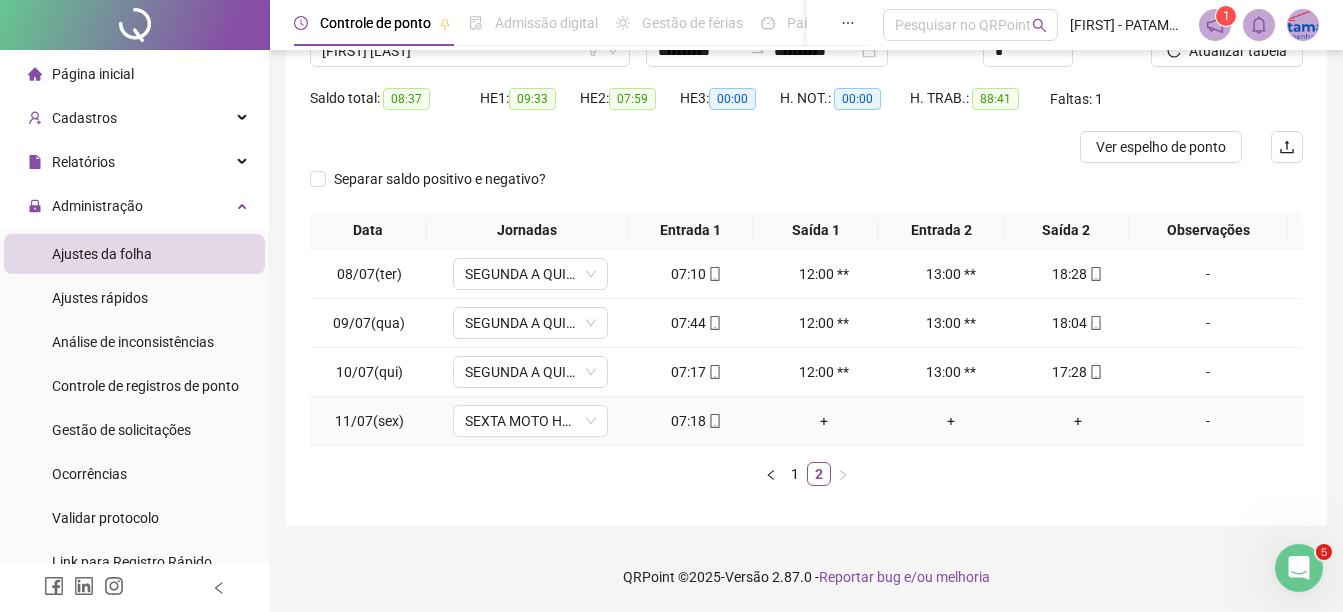click at bounding box center (714, 421) 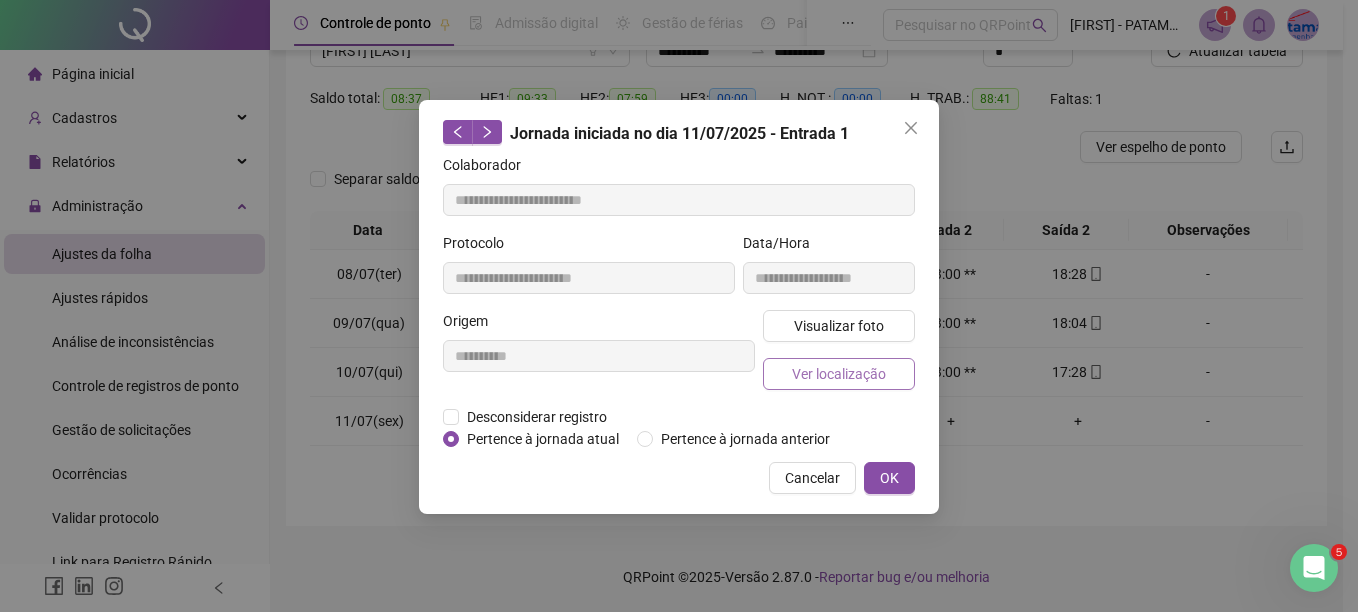 click on "Ver localização" at bounding box center [839, 374] 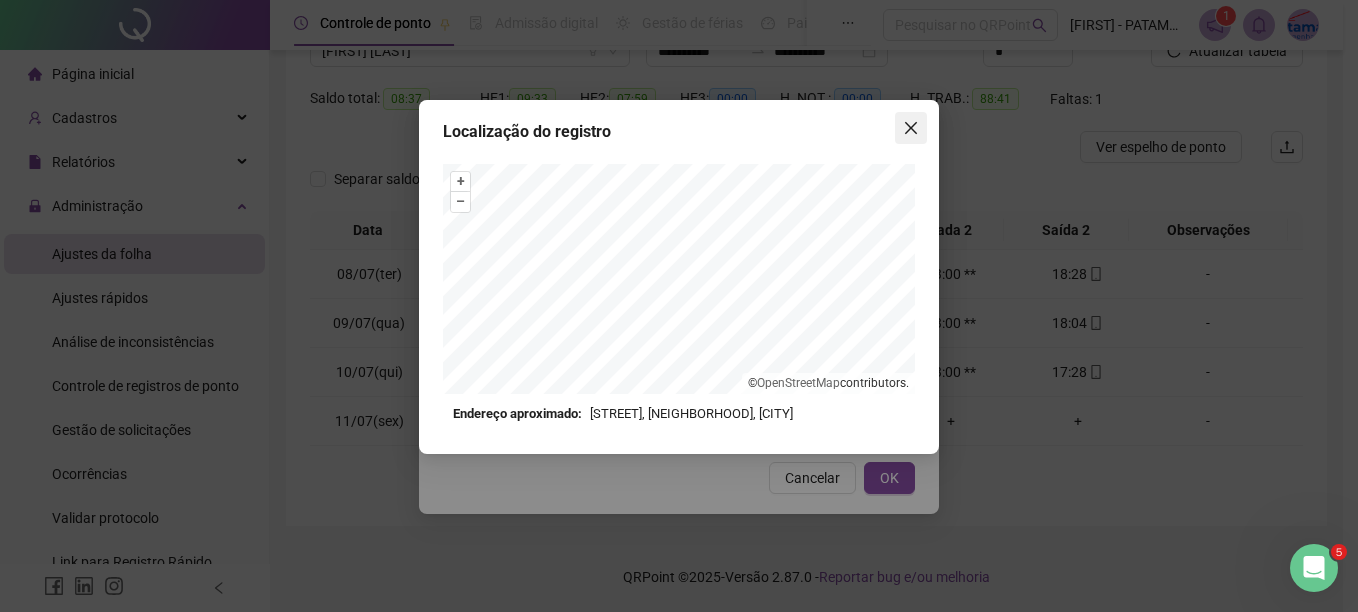 click 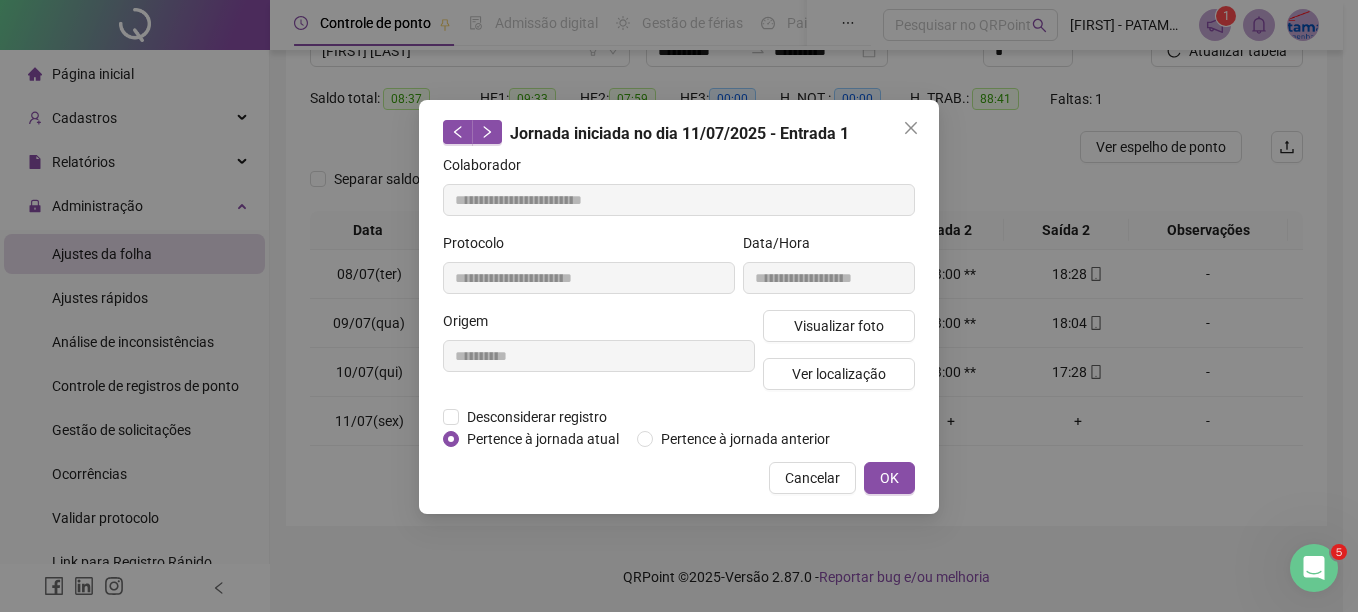 click 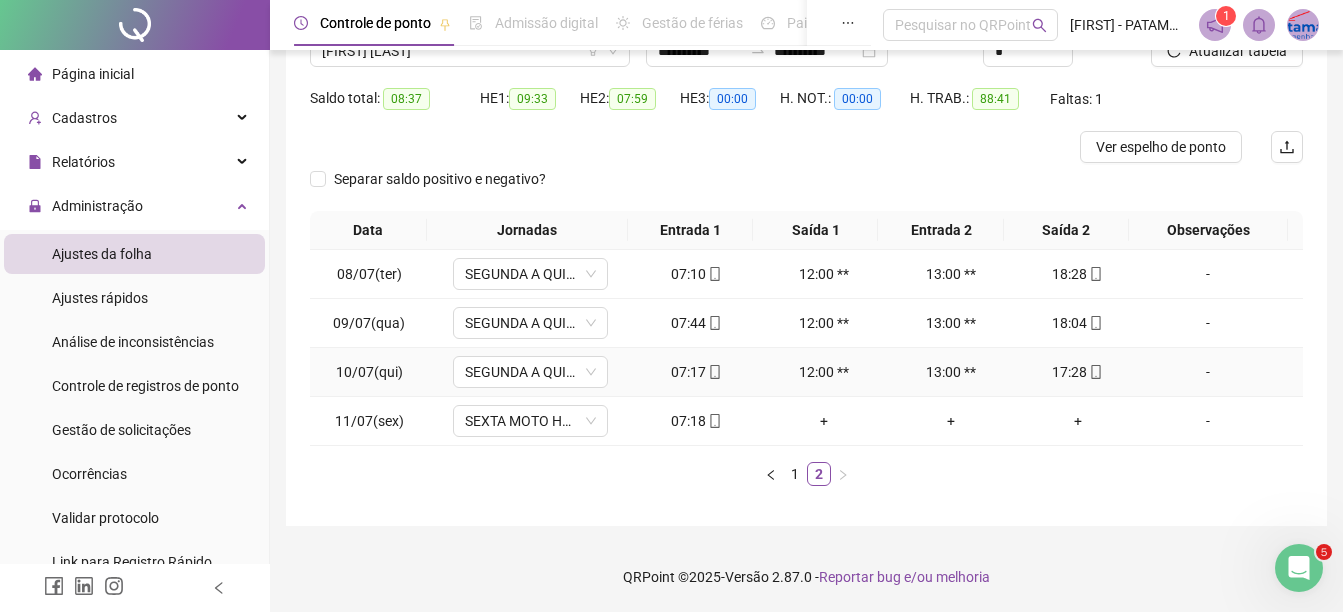 scroll, scrollTop: 79, scrollLeft: 0, axis: vertical 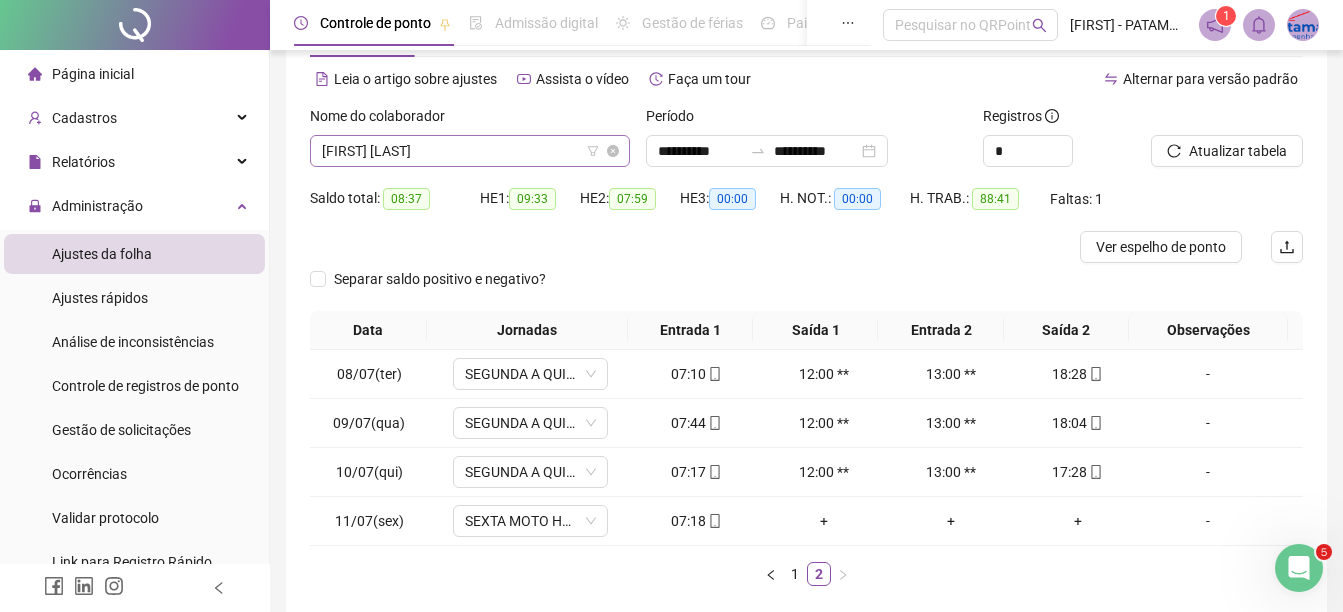 click on "[FIRST] [LAST]" at bounding box center [470, 151] 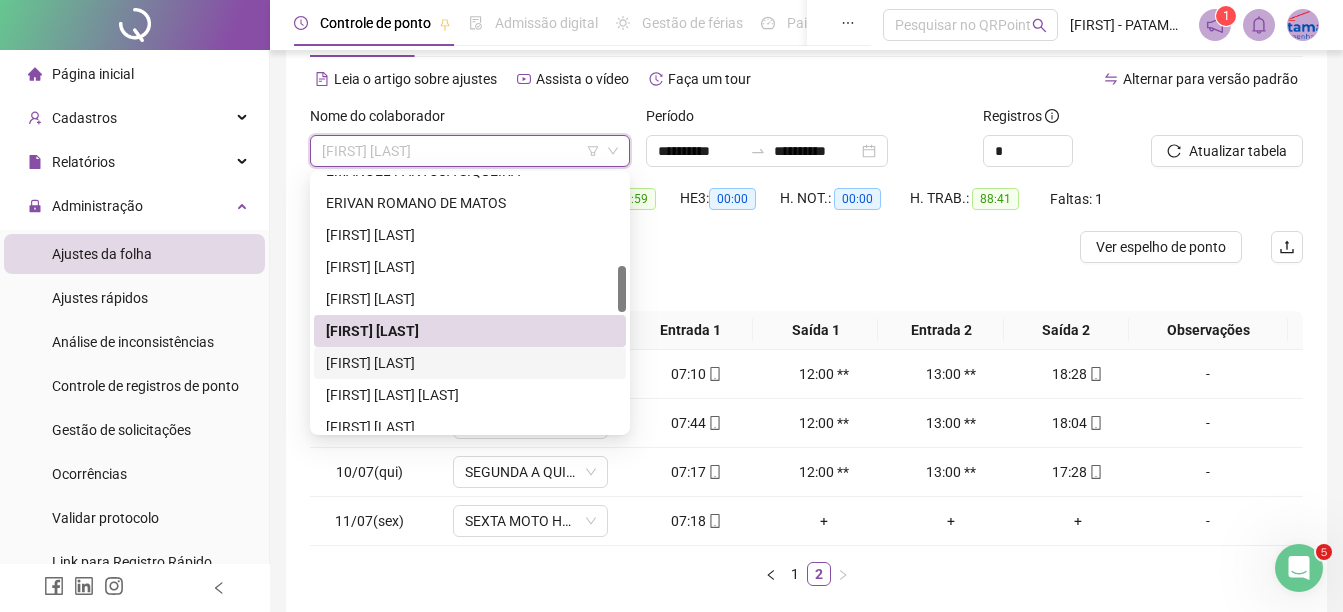 click on "[FIRST] [LAST]" at bounding box center (470, 363) 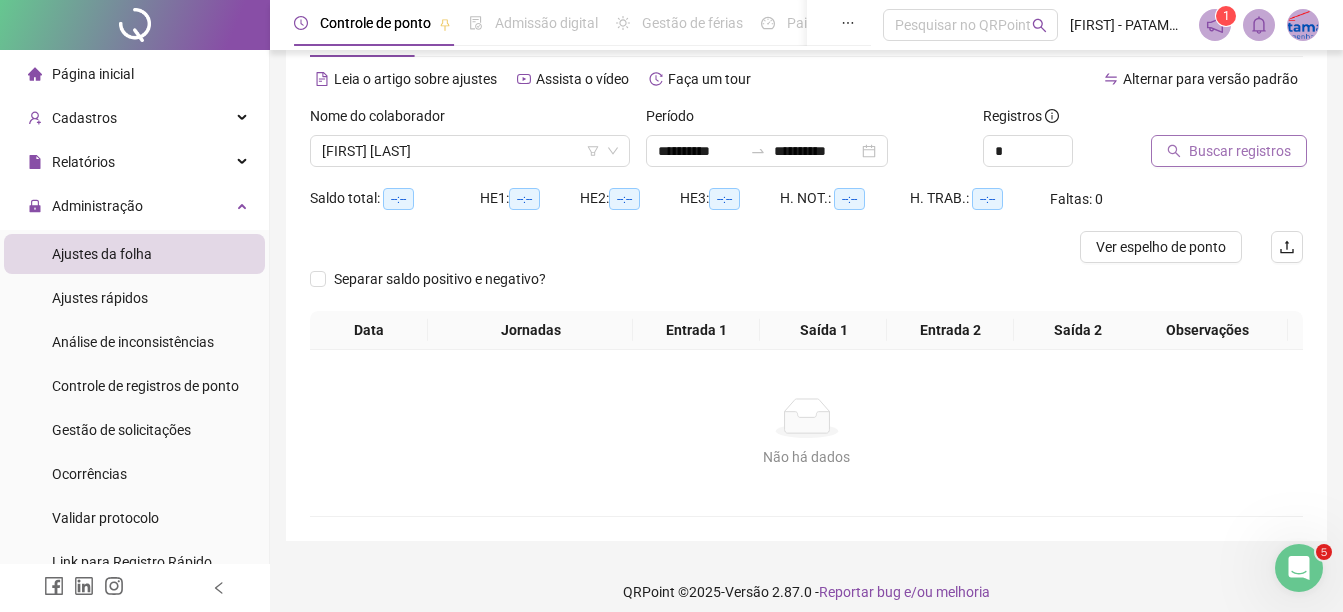 click on "Buscar registros" at bounding box center [1240, 151] 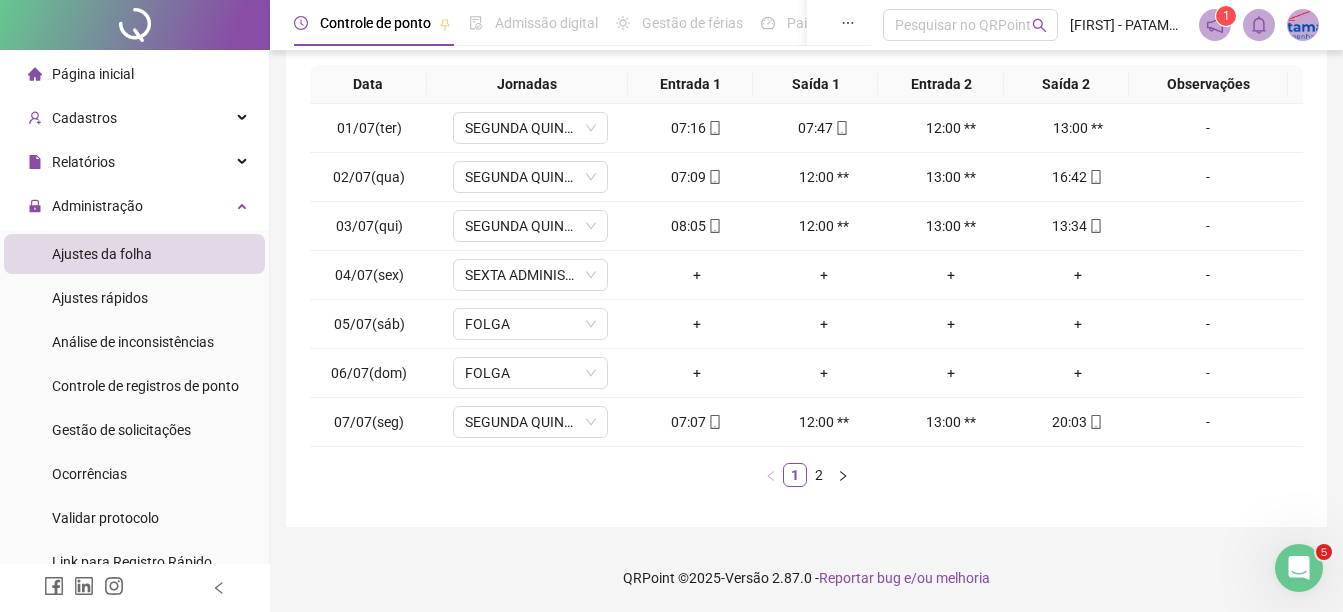 scroll, scrollTop: 326, scrollLeft: 0, axis: vertical 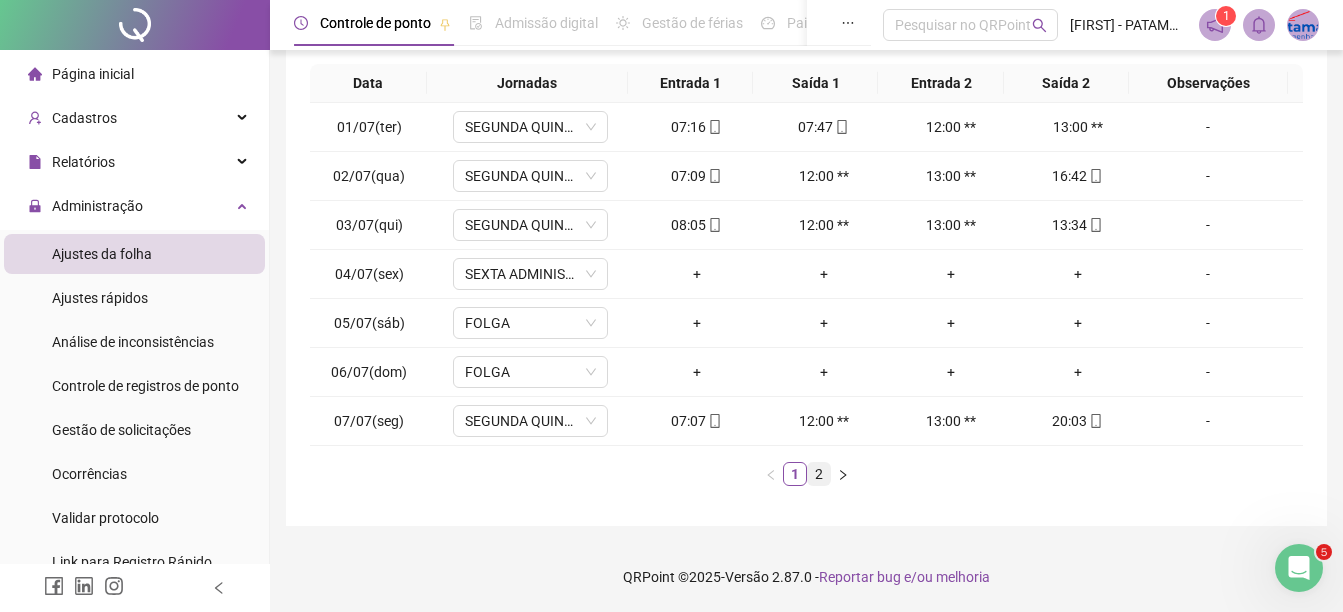 click on "2" at bounding box center (819, 474) 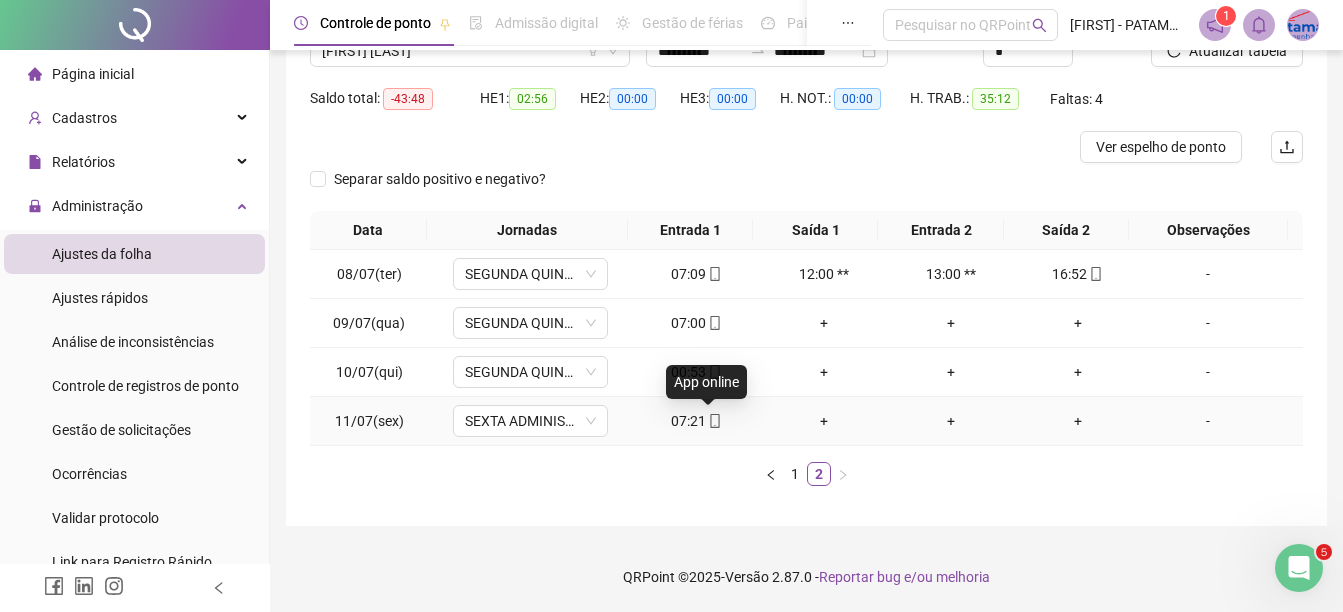click 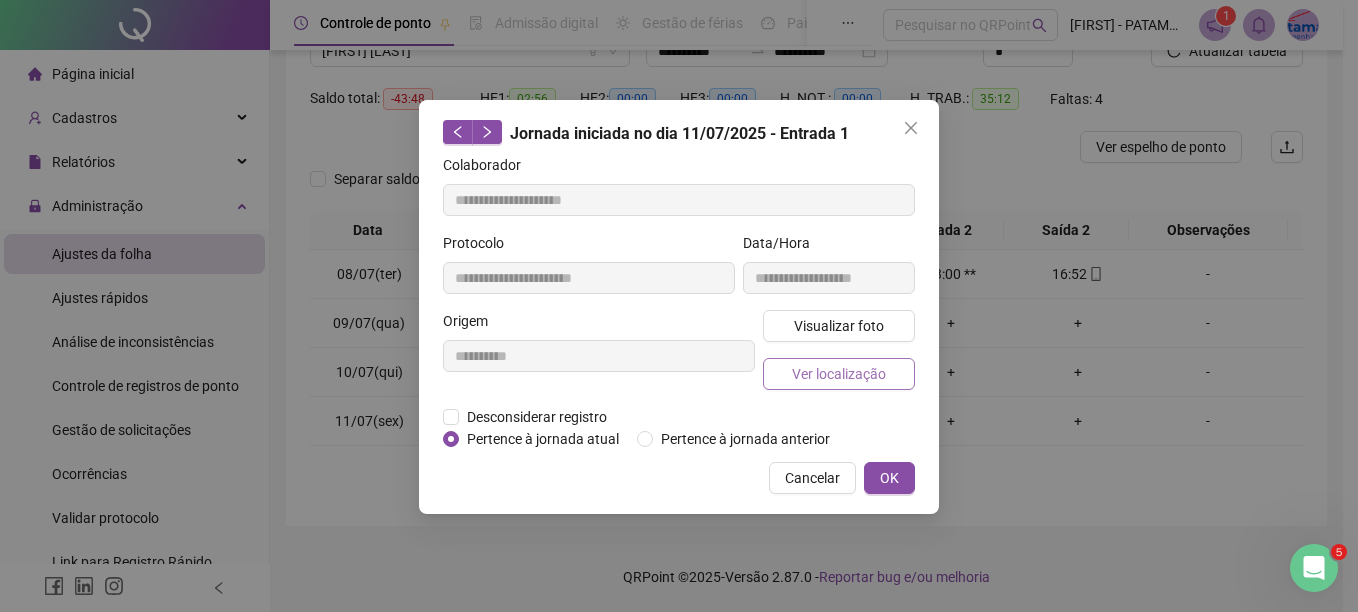 click on "Ver localização" at bounding box center [839, 374] 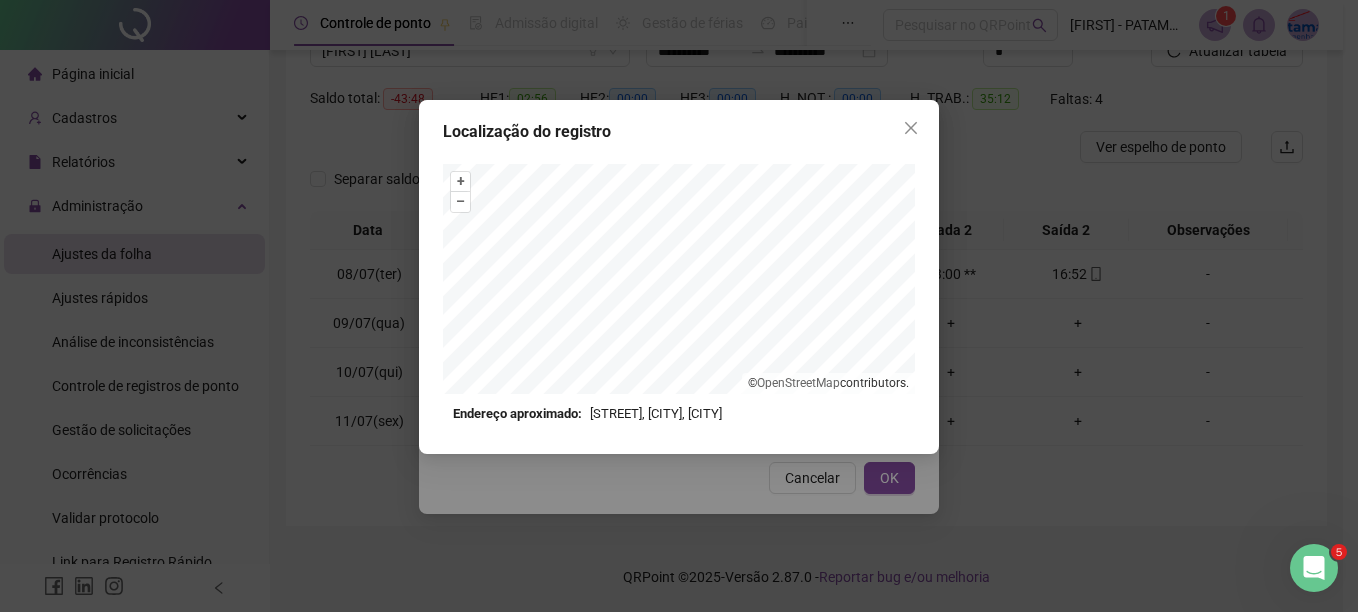 click on "Localização do registro" at bounding box center (679, 132) 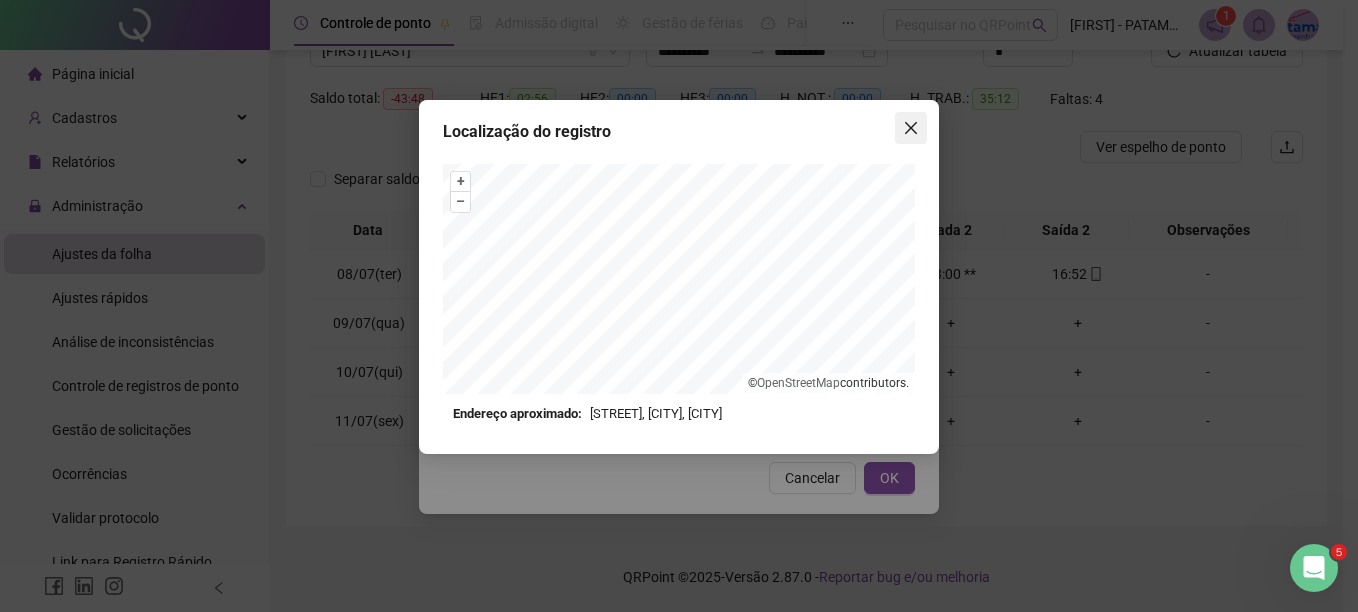click at bounding box center [911, 128] 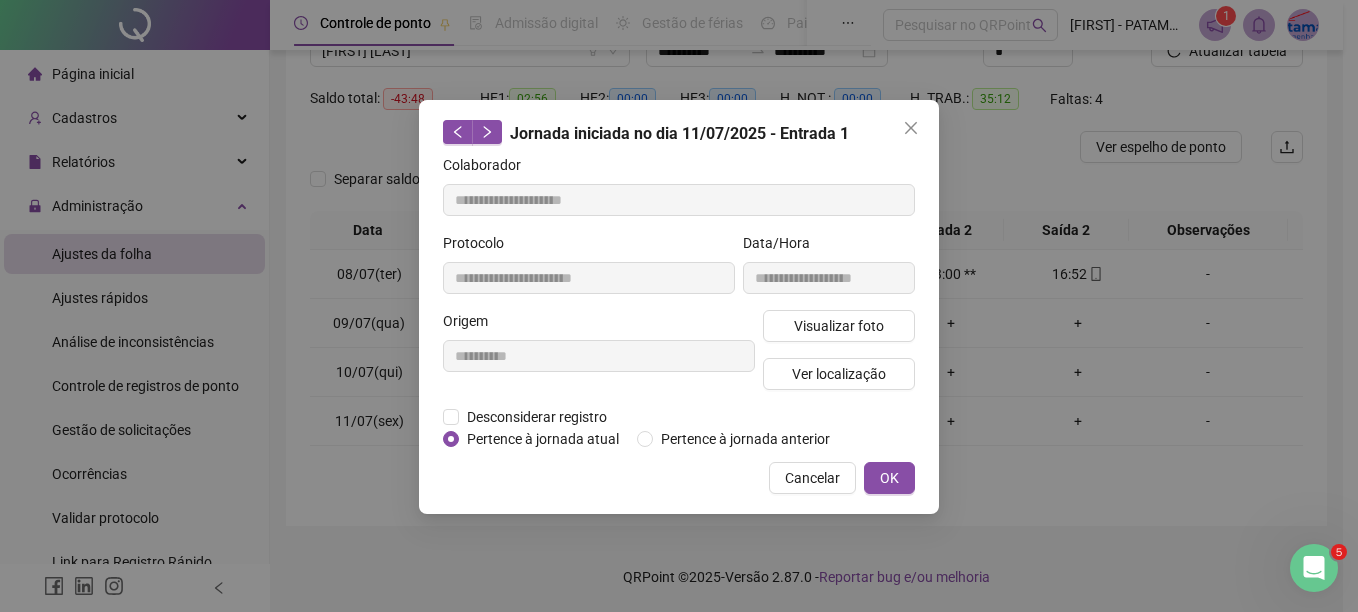 click at bounding box center (911, 128) 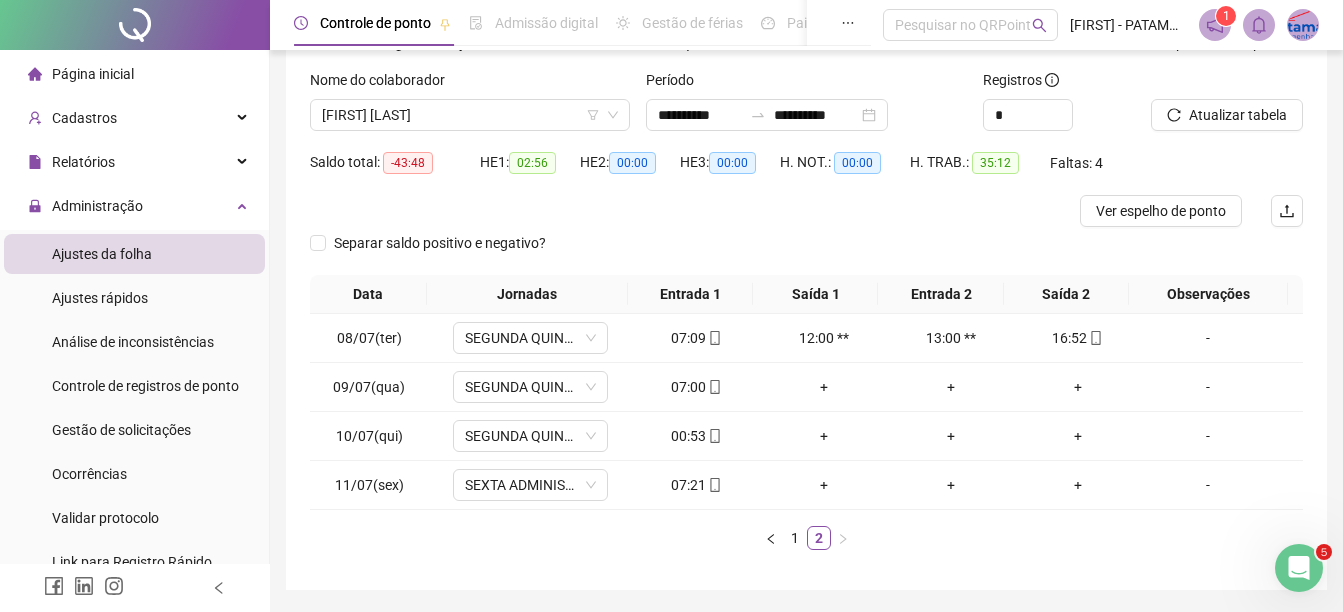scroll, scrollTop: 79, scrollLeft: 0, axis: vertical 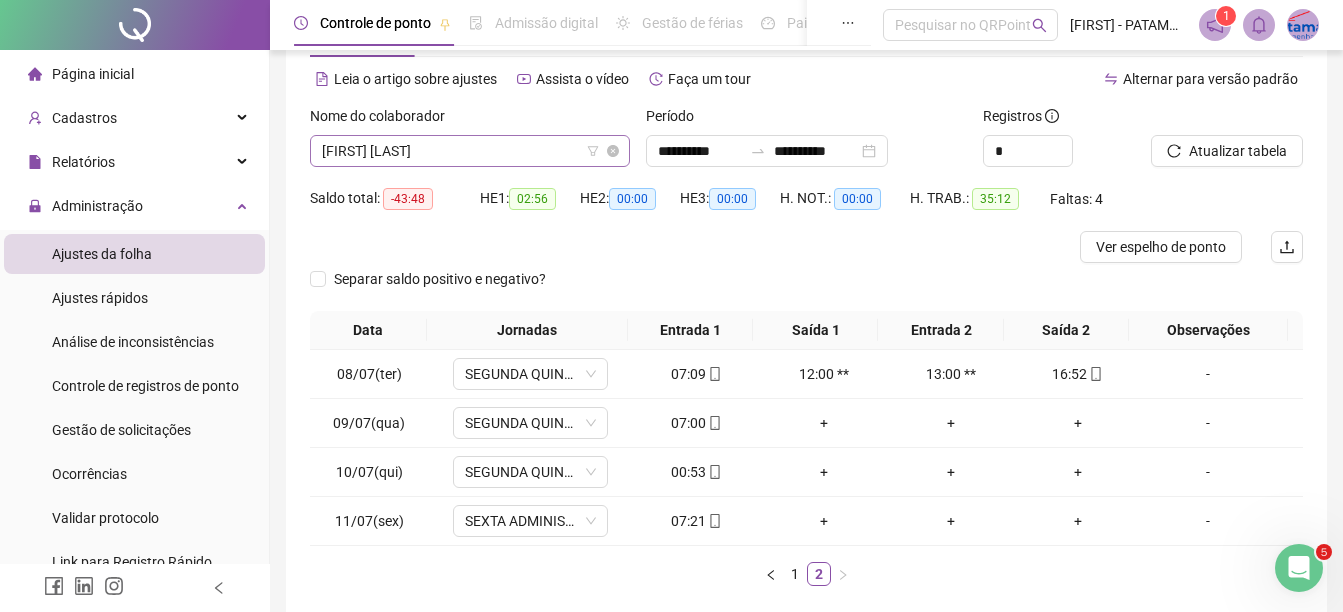 click on "[FIRST] [LAST]" at bounding box center (470, 151) 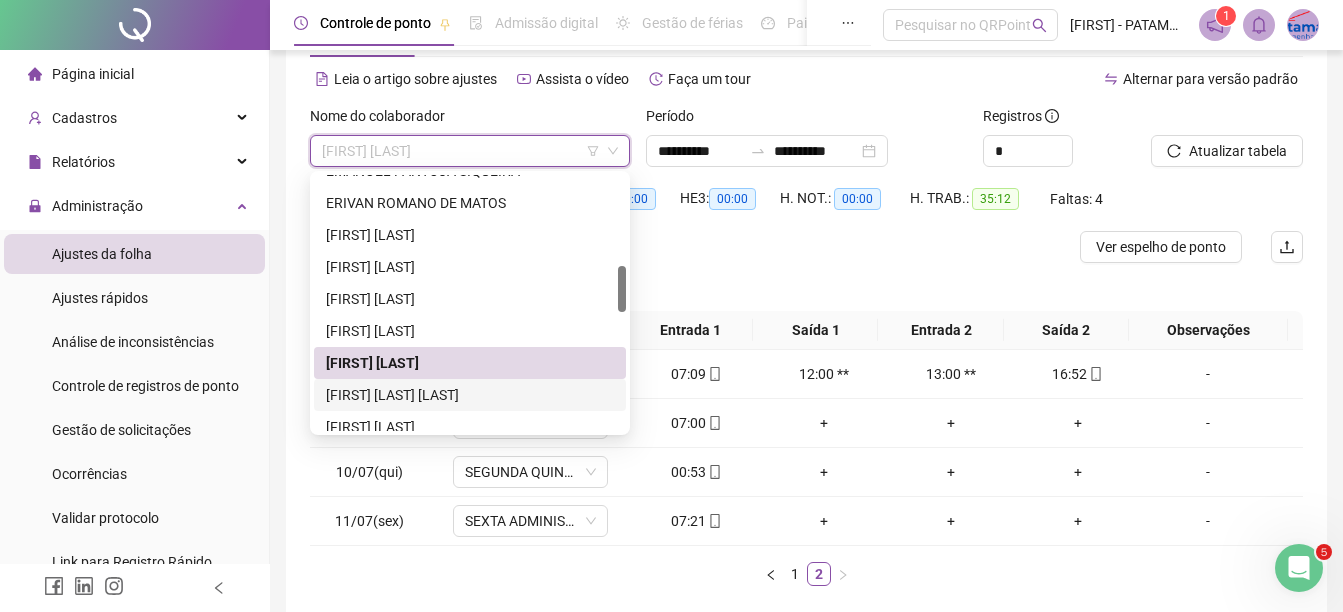 click on "[FIRST] [LAST] [LAST]" at bounding box center [470, 395] 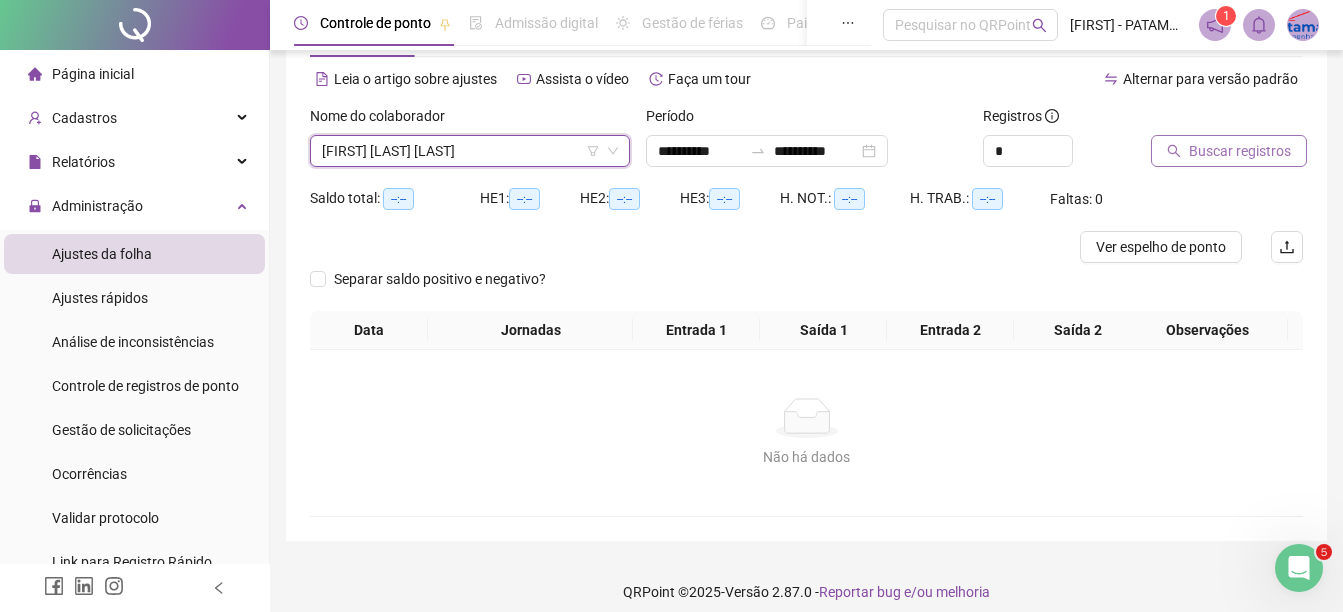 click on "Buscar registros" at bounding box center (1229, 151) 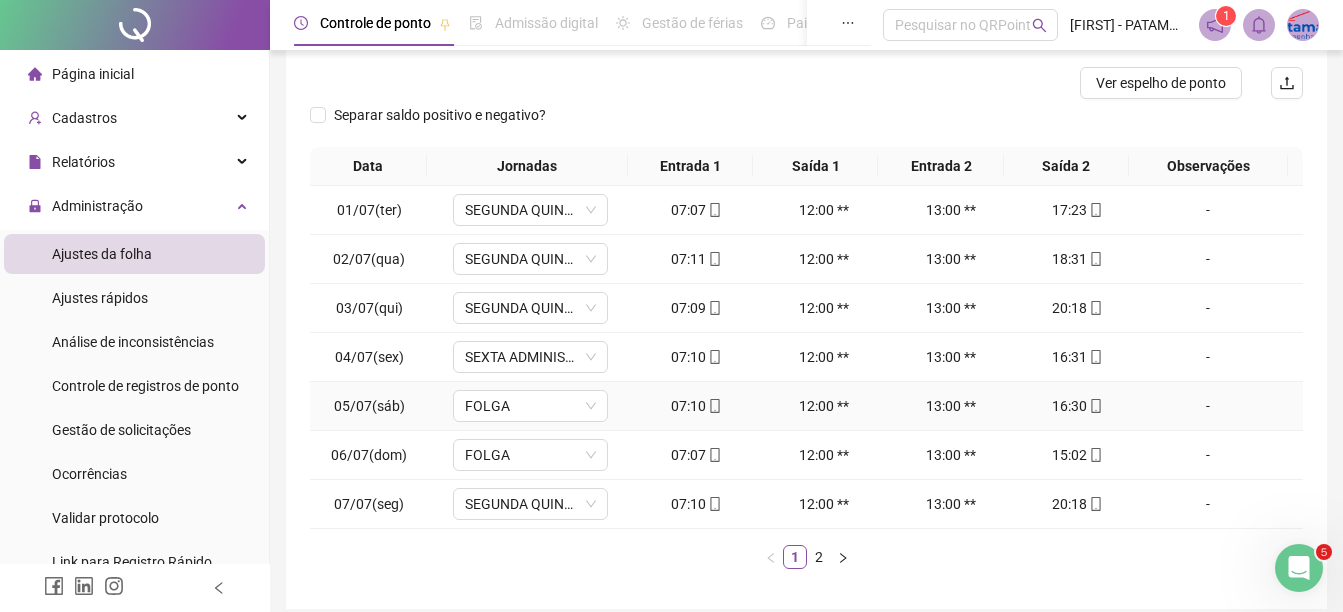 scroll, scrollTop: 326, scrollLeft: 0, axis: vertical 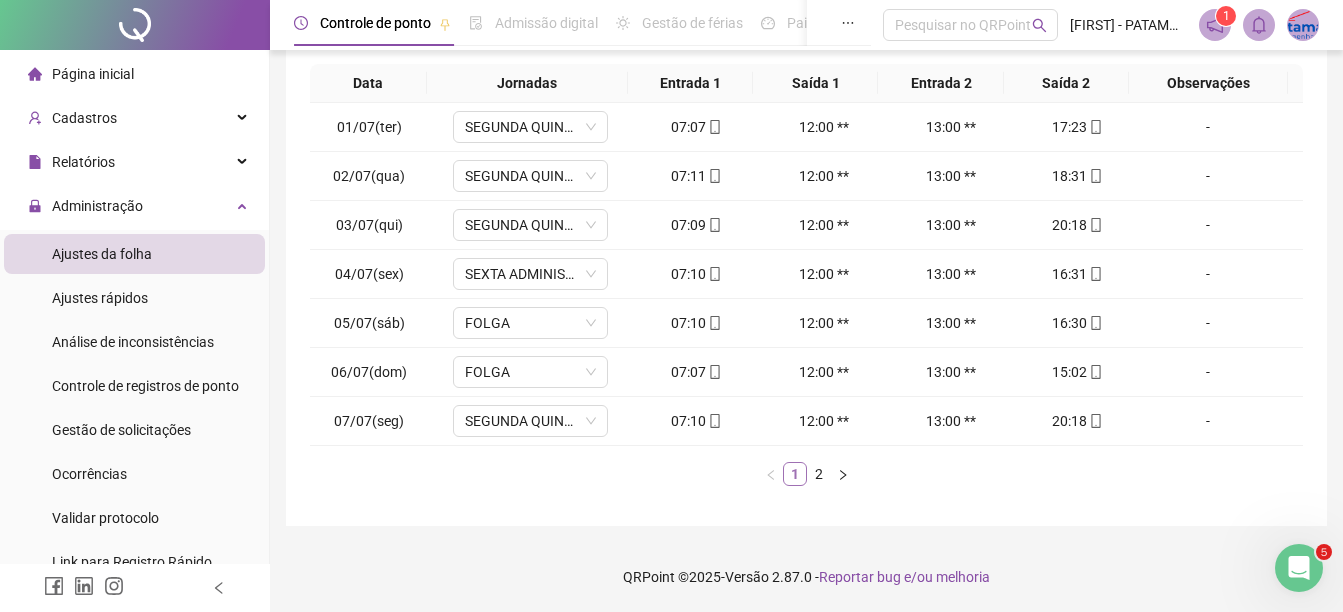 click on "1" at bounding box center (795, 474) 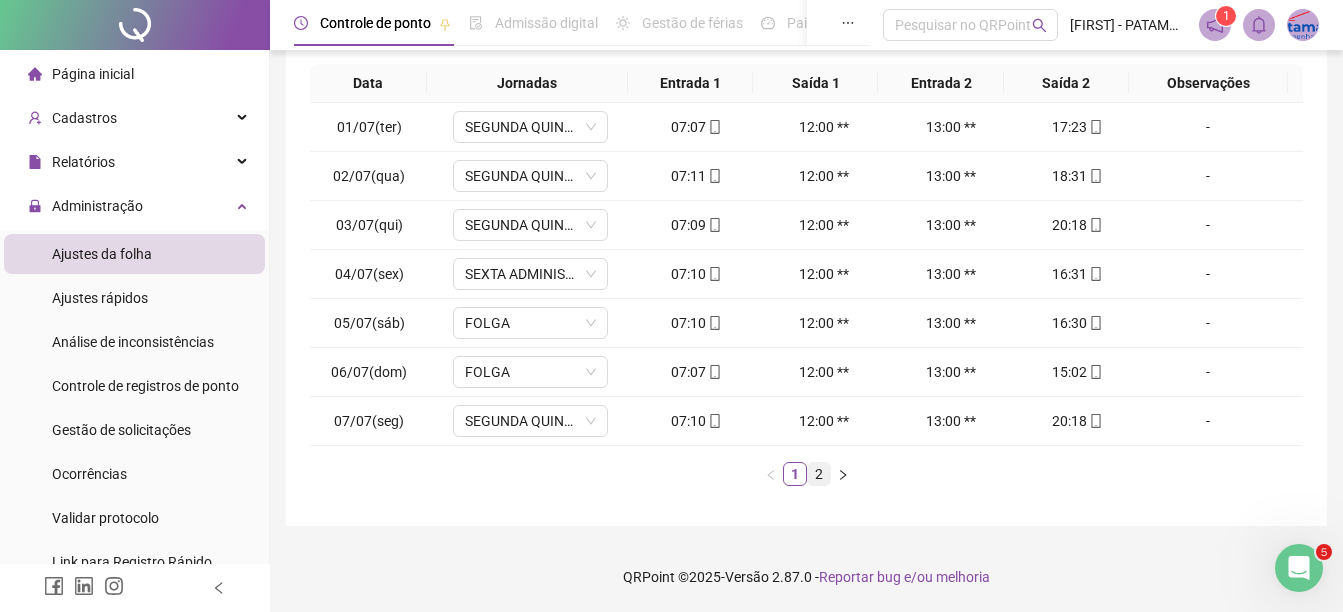 click on "2" at bounding box center (819, 474) 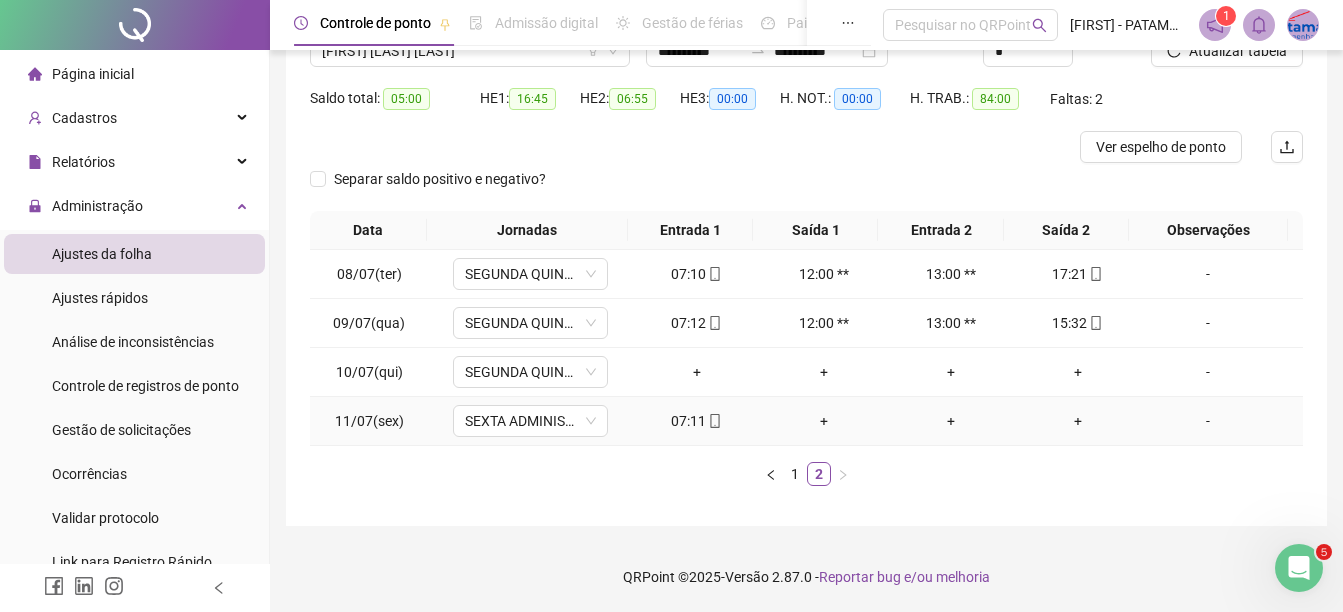 click 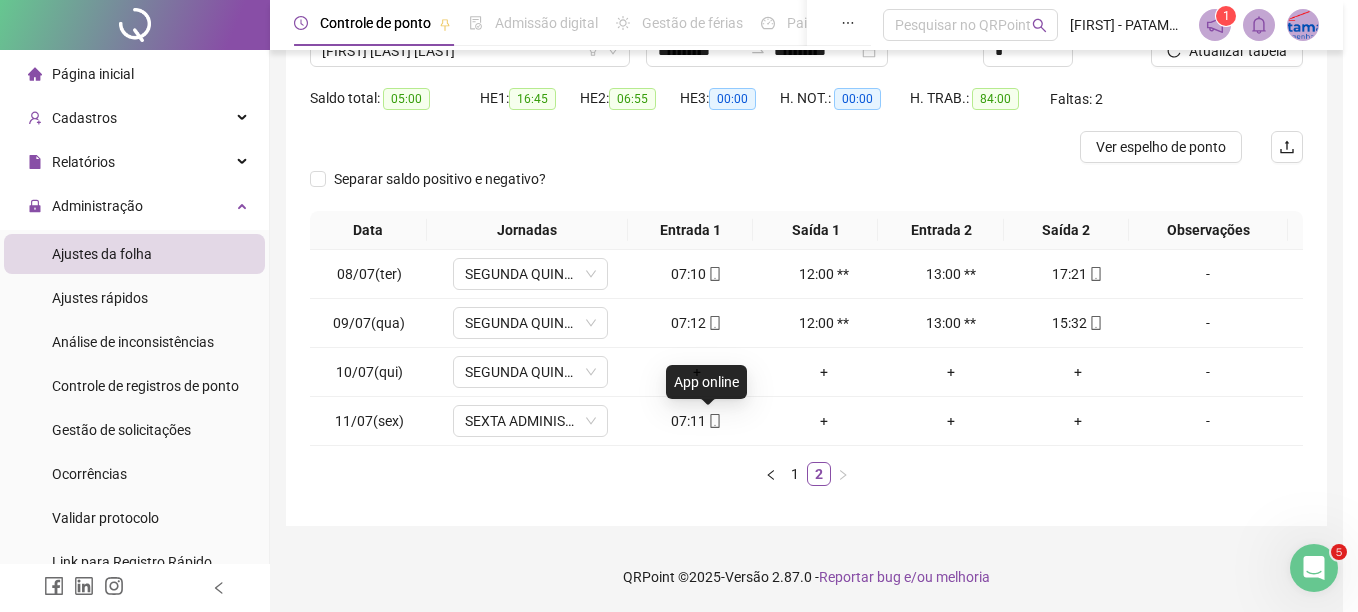 type on "**********" 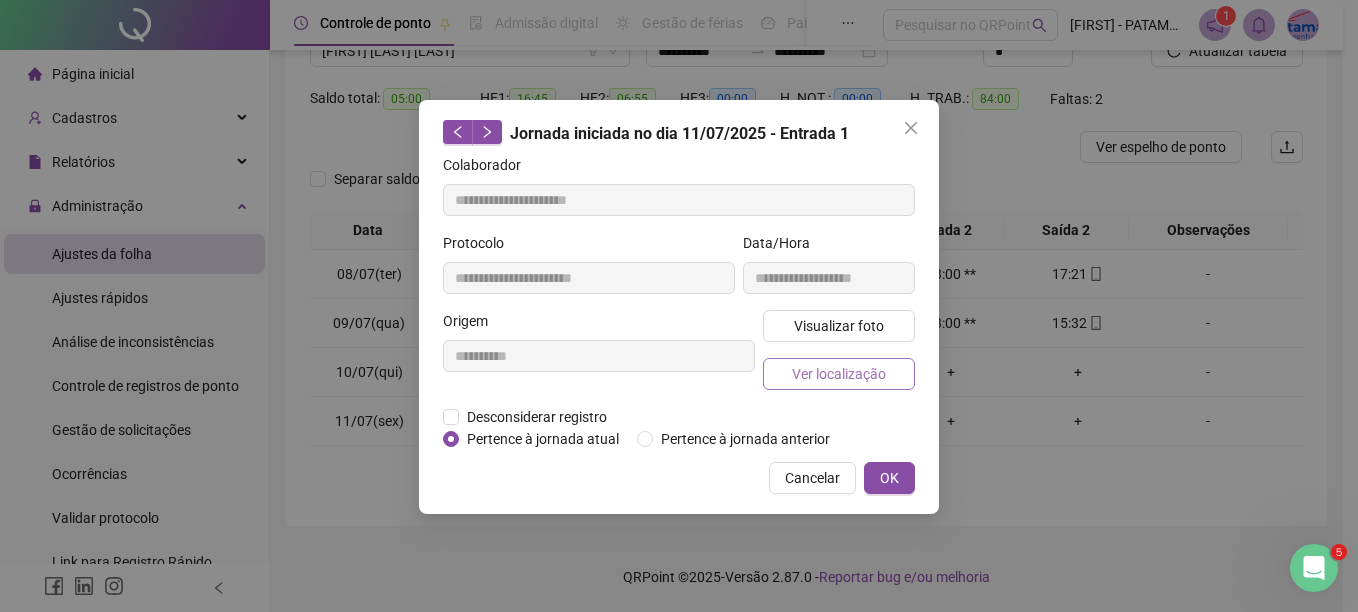 click on "Ver localização" at bounding box center (839, 374) 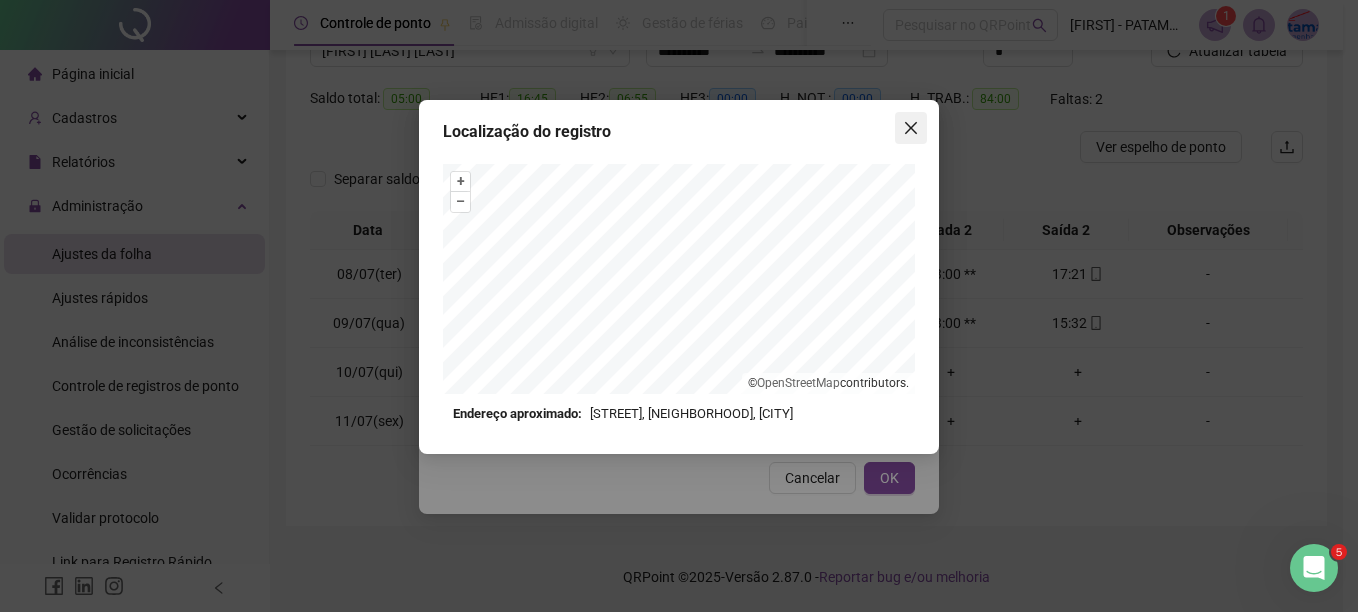 click at bounding box center (911, 128) 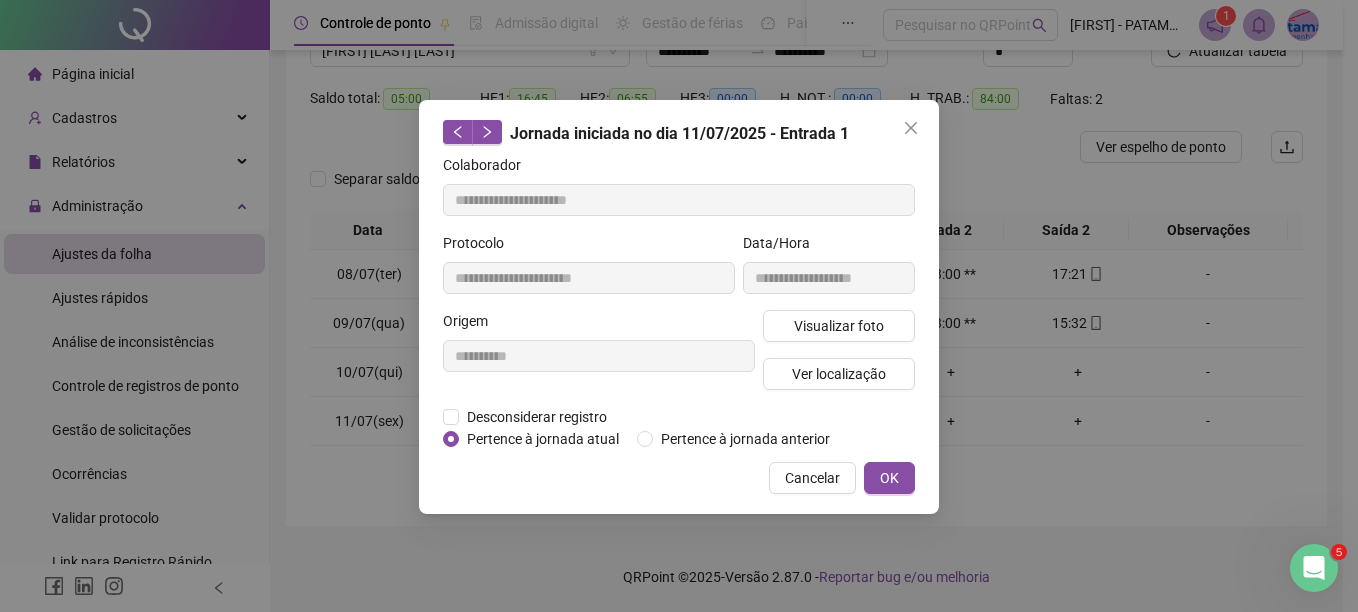 click at bounding box center (911, 128) 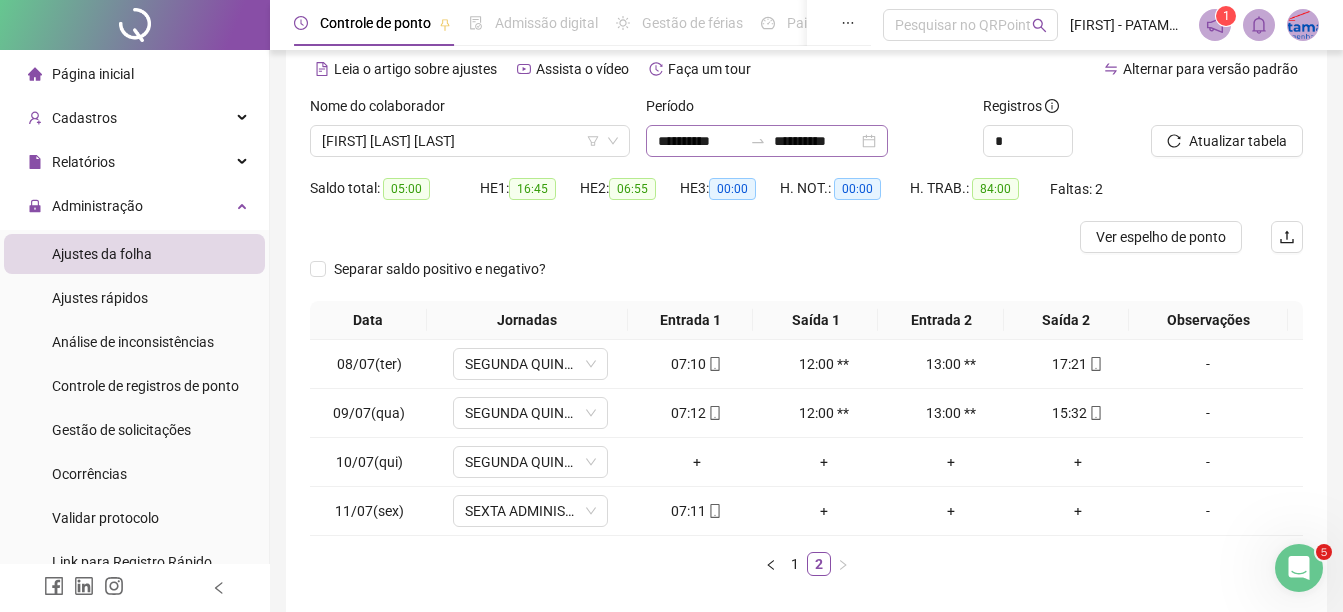 scroll, scrollTop: 0, scrollLeft: 0, axis: both 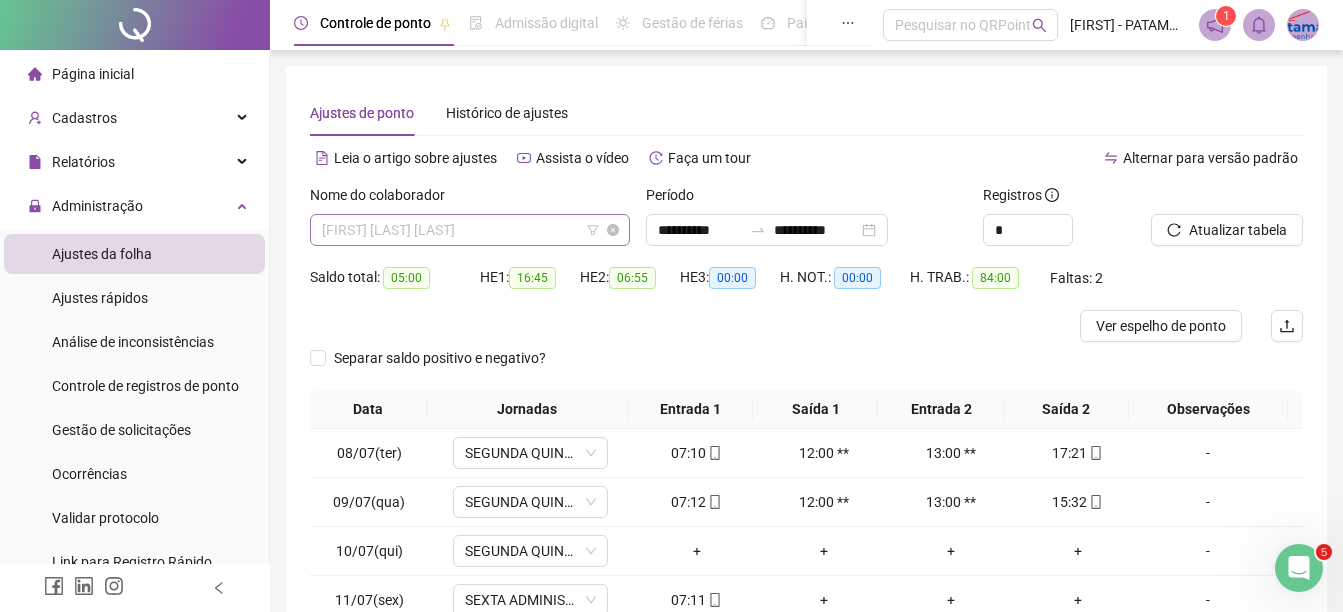 click on "[FIRST] [LAST] [LAST]" at bounding box center [470, 230] 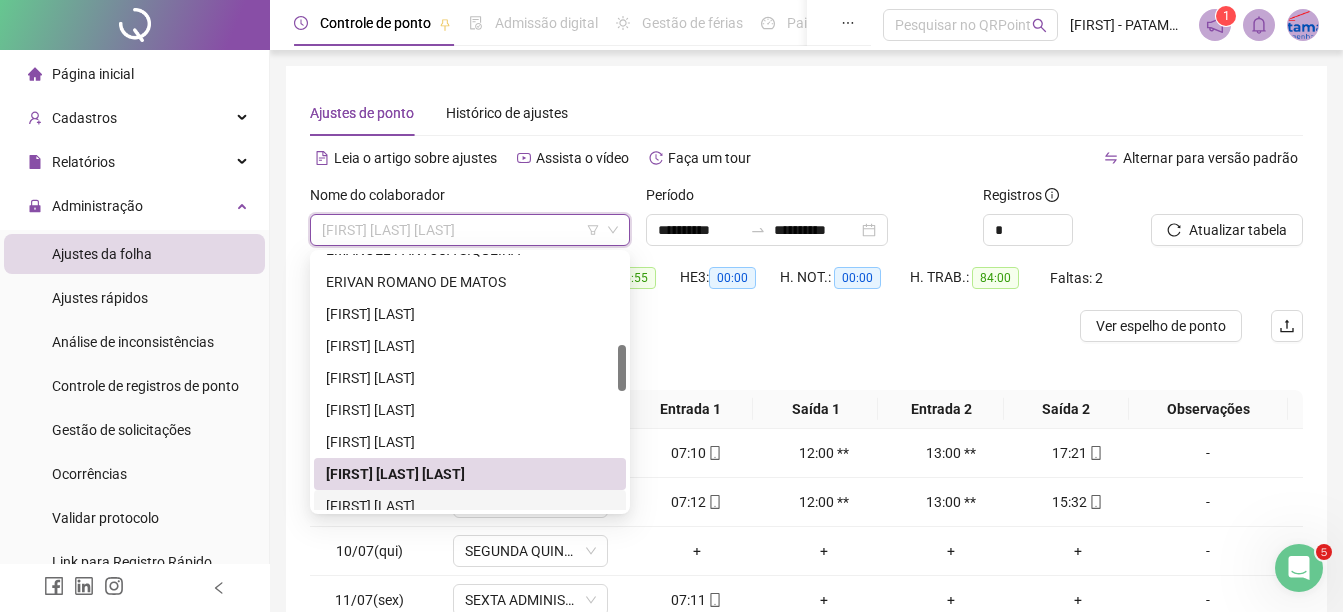 click on "[FIRST] [LAST]" at bounding box center (470, 506) 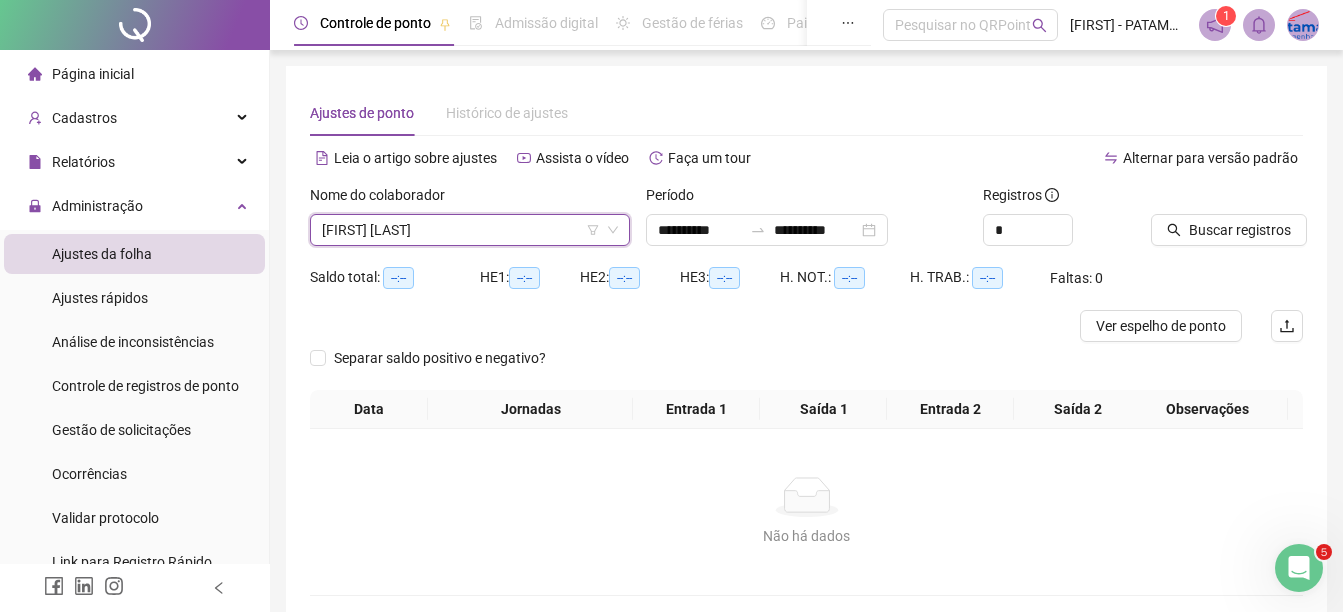click at bounding box center [1202, 199] 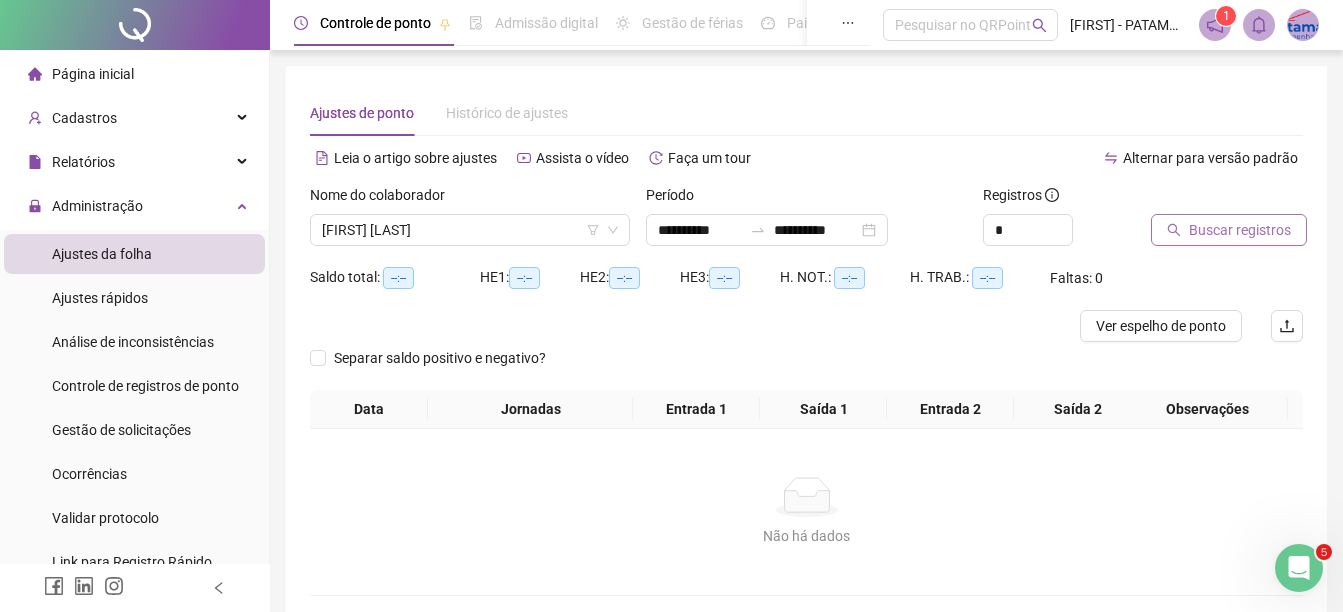 click on "Buscar registros" at bounding box center [1240, 230] 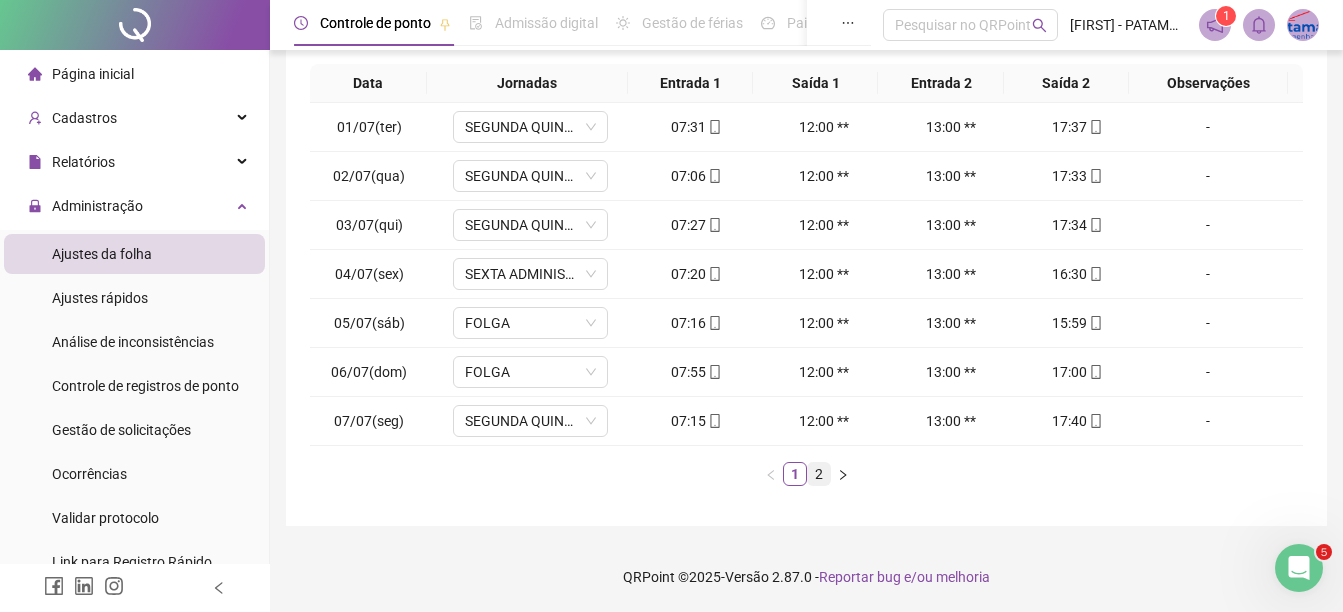 click on "2" at bounding box center (819, 474) 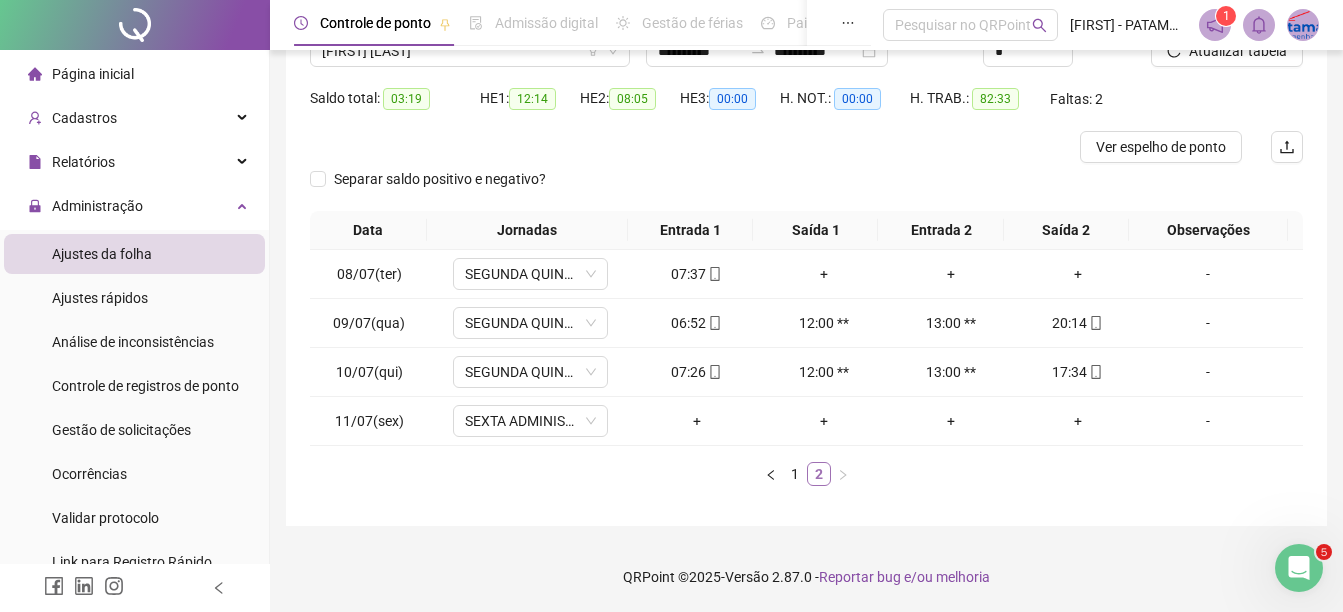 scroll, scrollTop: 179, scrollLeft: 0, axis: vertical 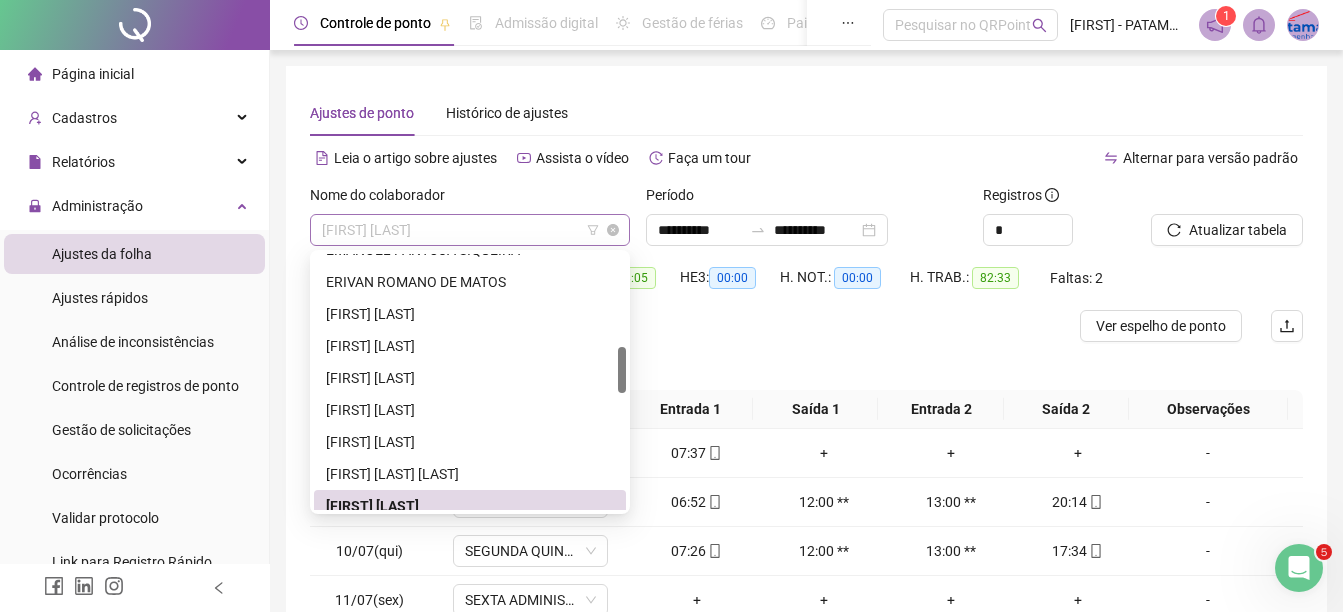 click on "[FIRST] [LAST]" at bounding box center (470, 230) 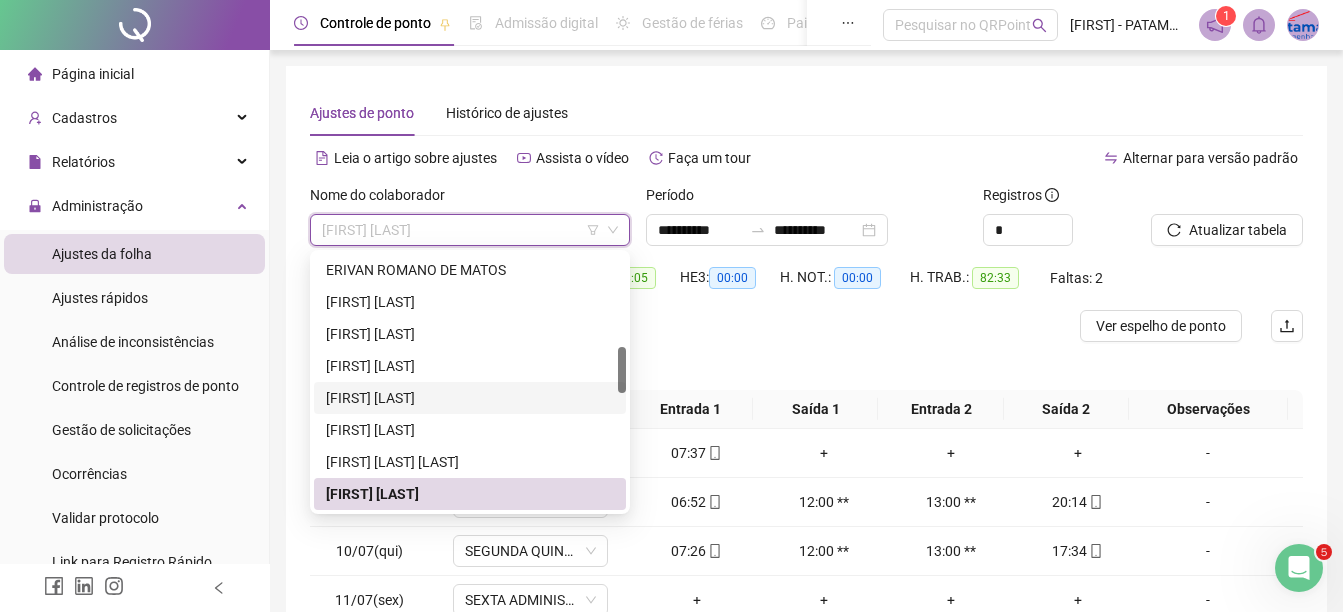 scroll, scrollTop: 712, scrollLeft: 0, axis: vertical 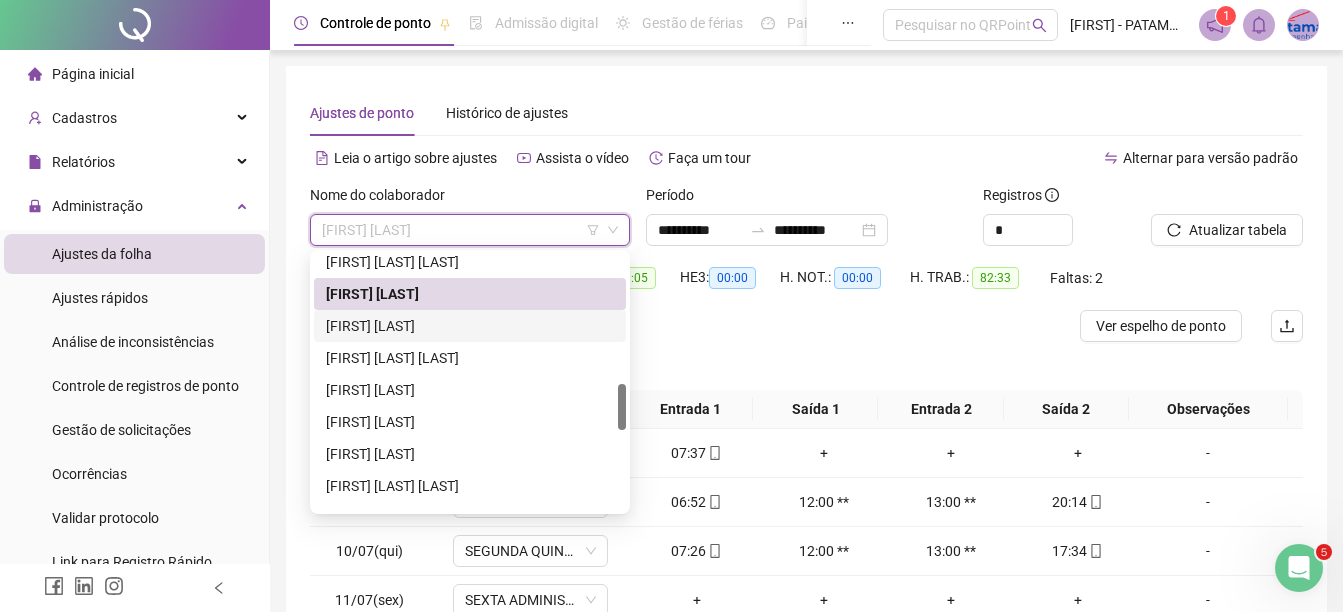 click on "[FIRST] [LAST]" at bounding box center [470, 326] 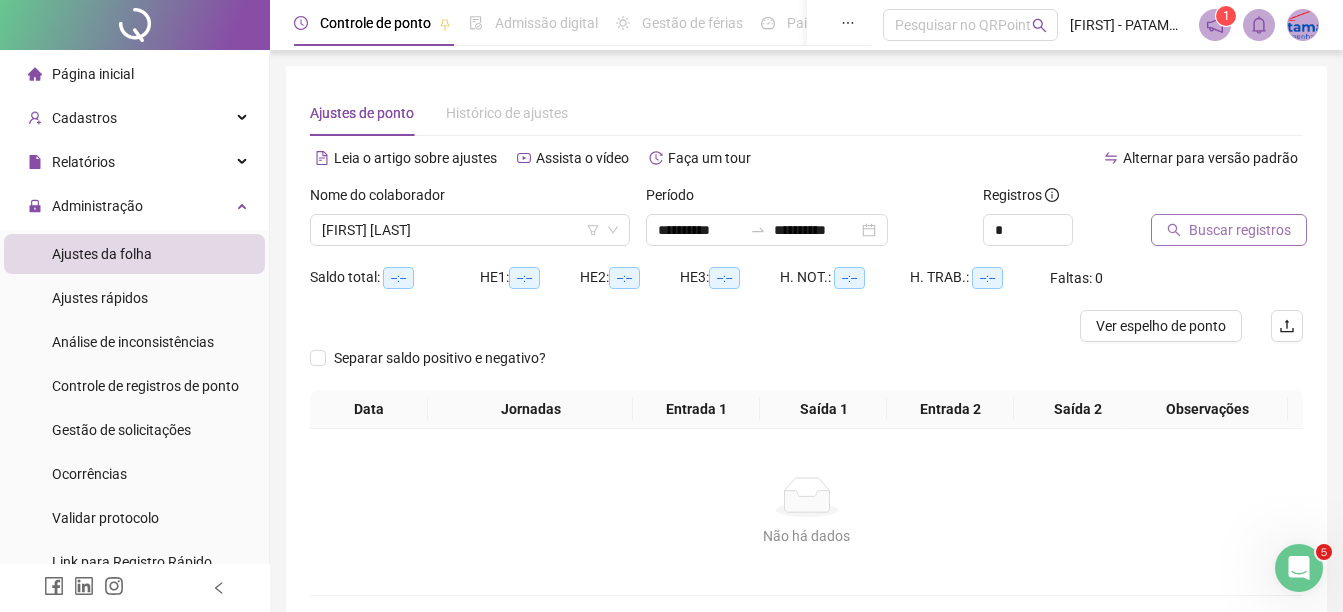 click on "Buscar registros" at bounding box center [1229, 230] 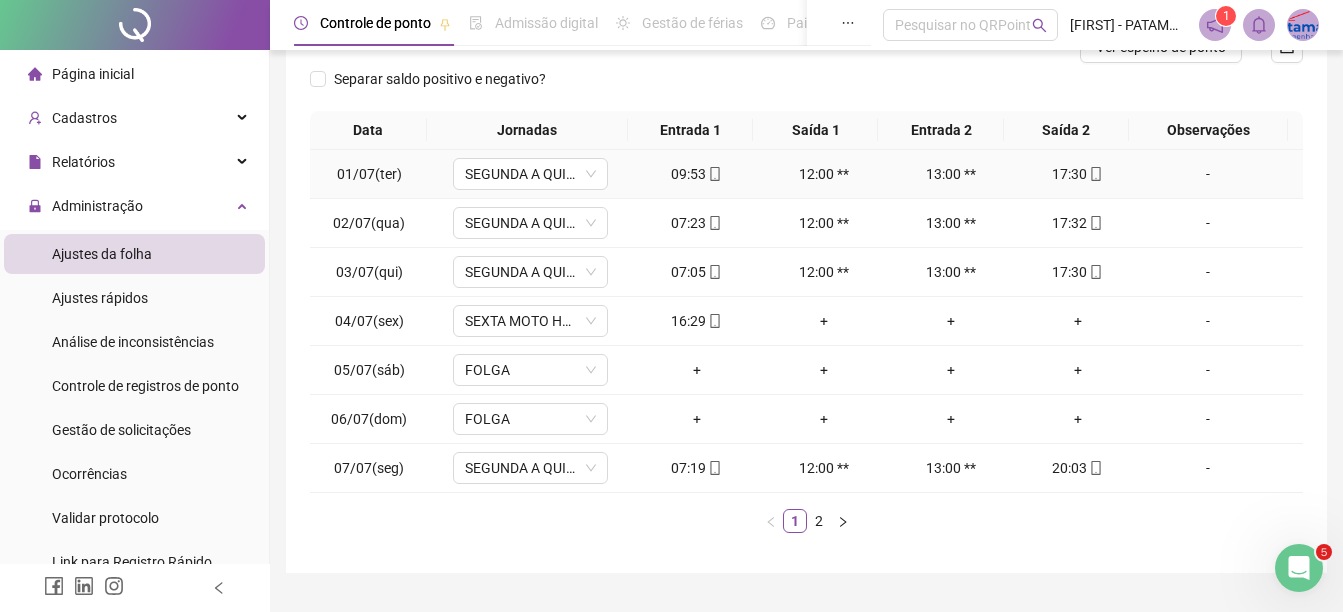 scroll, scrollTop: 326, scrollLeft: 0, axis: vertical 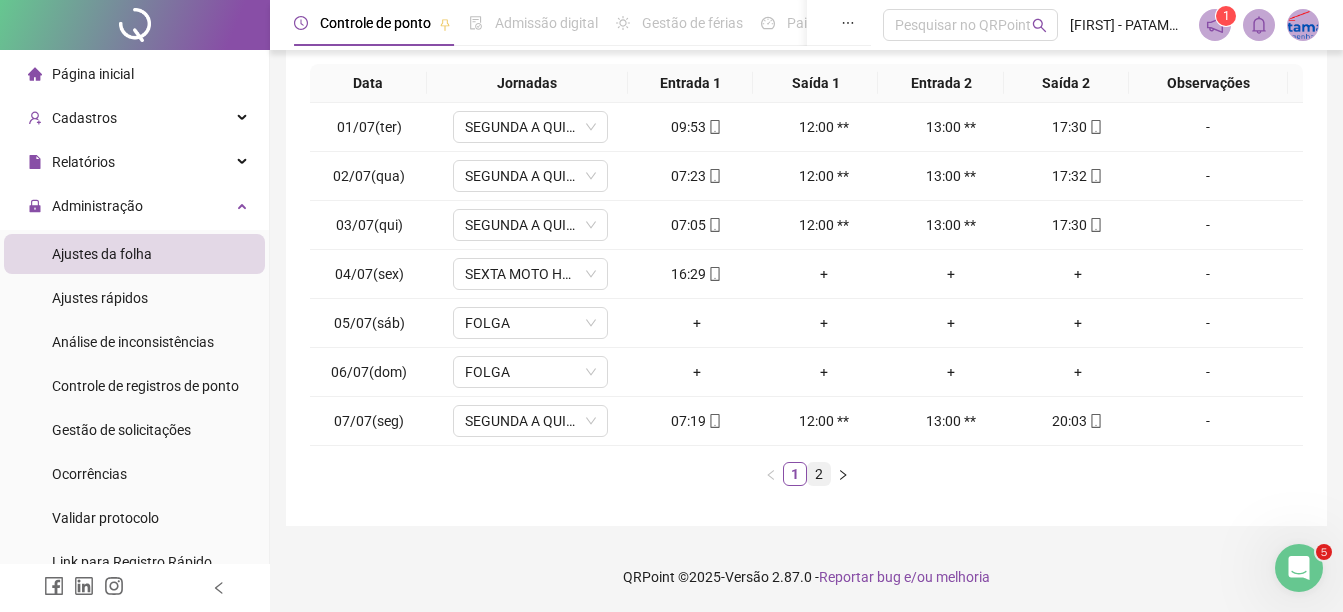 click on "2" at bounding box center [819, 474] 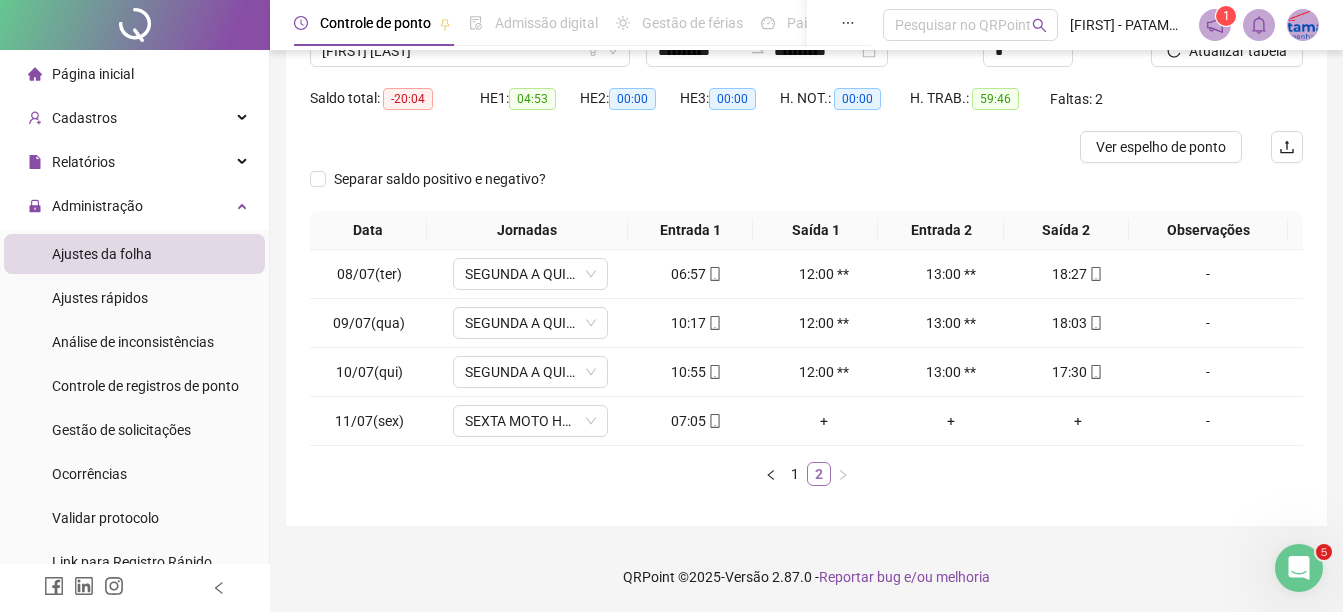 scroll, scrollTop: 179, scrollLeft: 0, axis: vertical 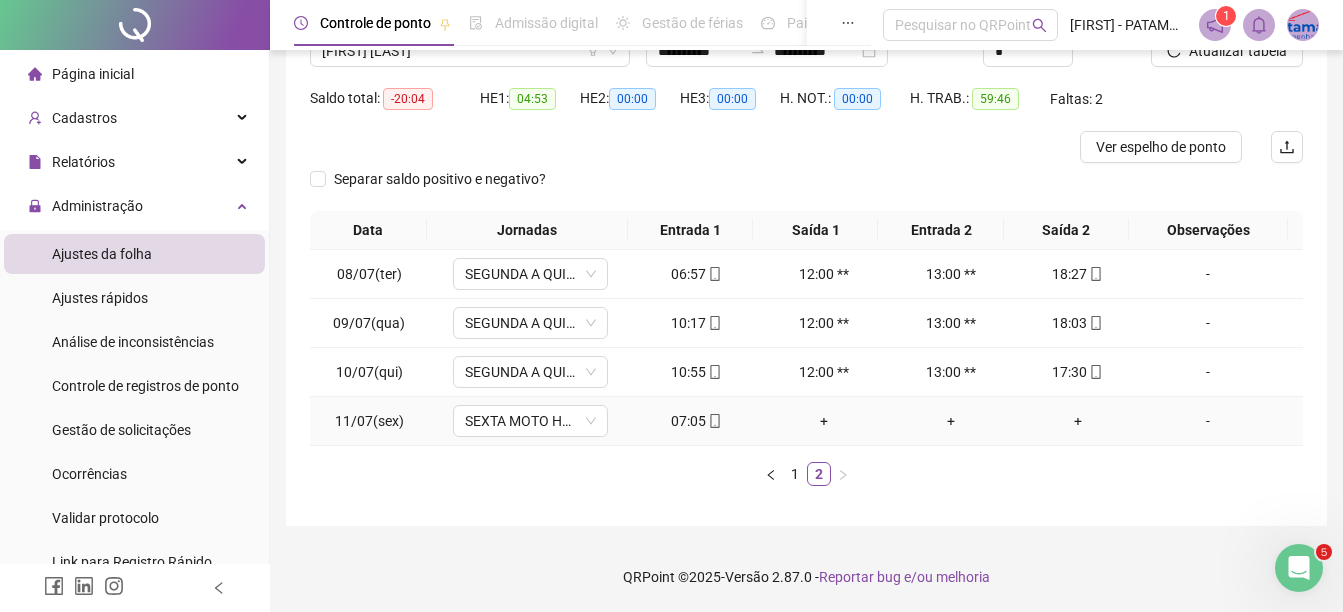 click on "07:05" at bounding box center (696, 421) 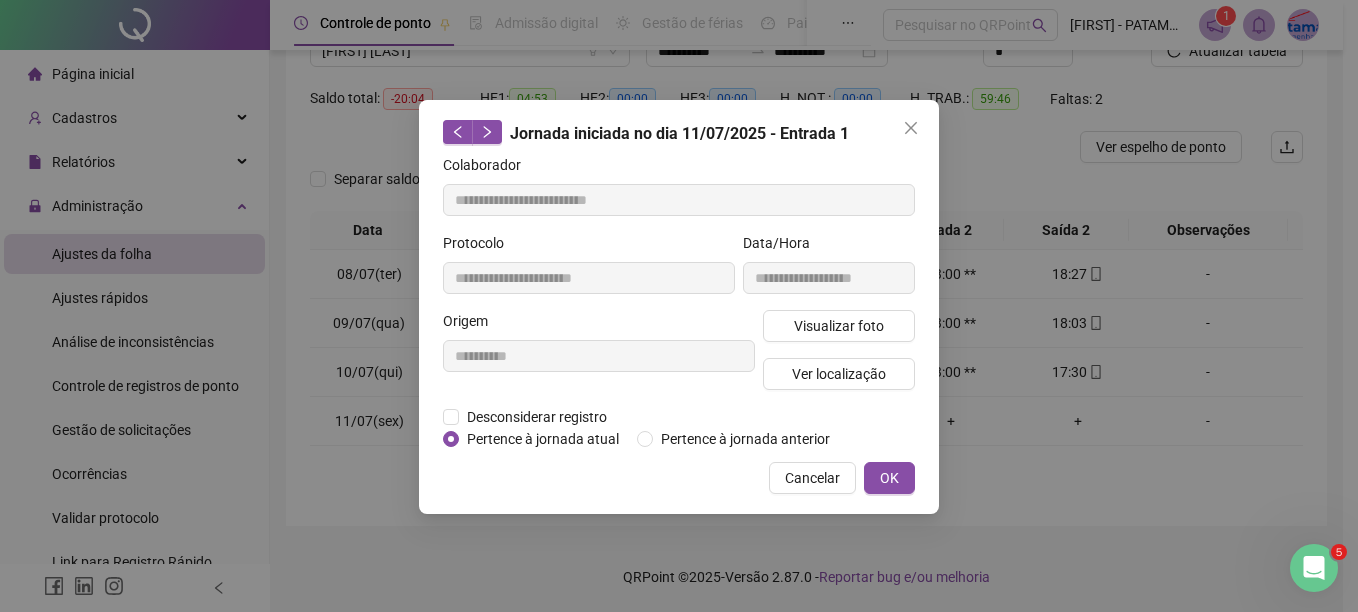 type on "**********" 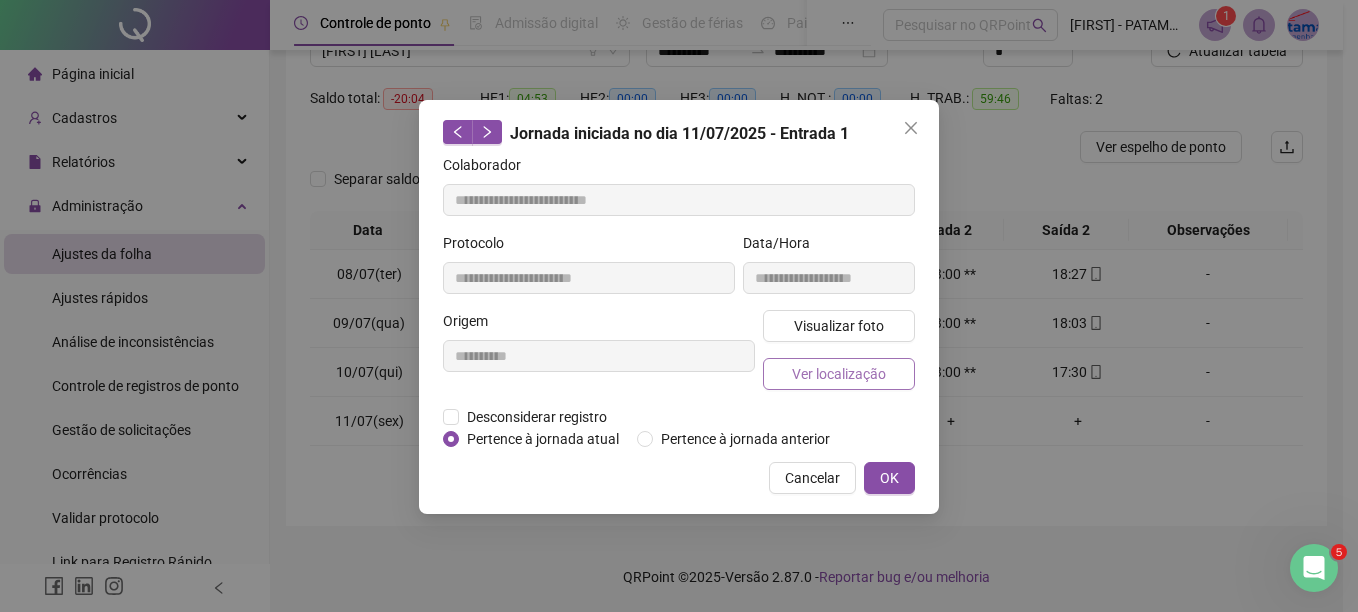click on "Ver localização" at bounding box center (839, 374) 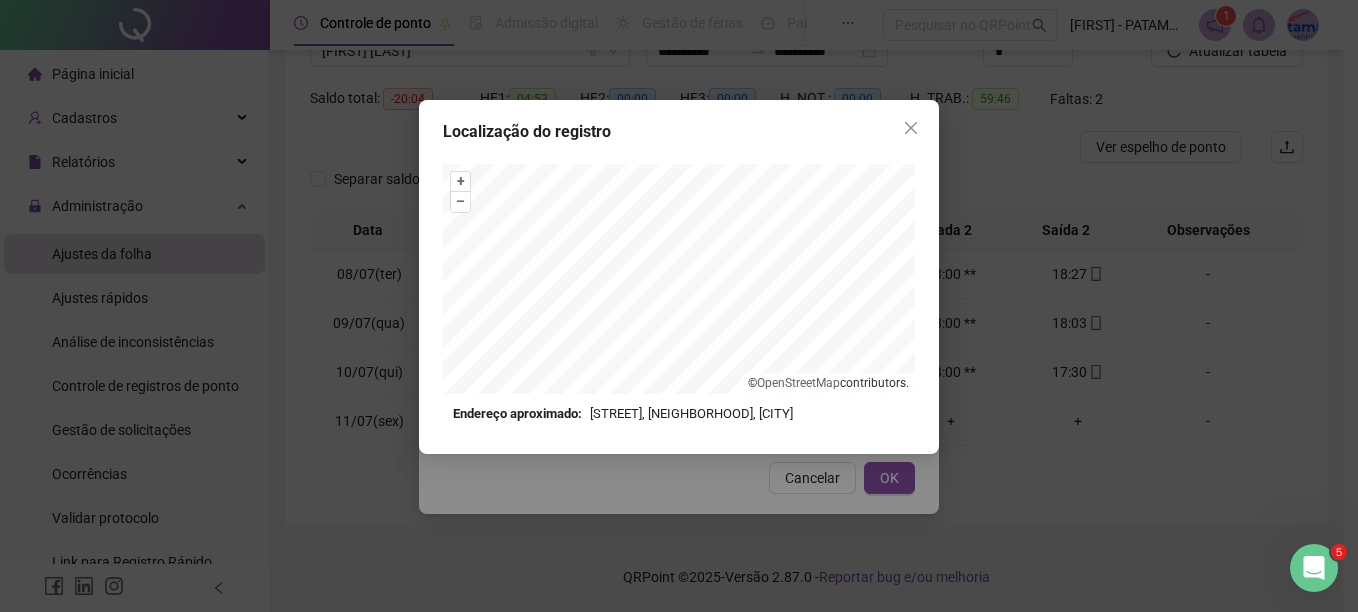 click at bounding box center [911, 128] 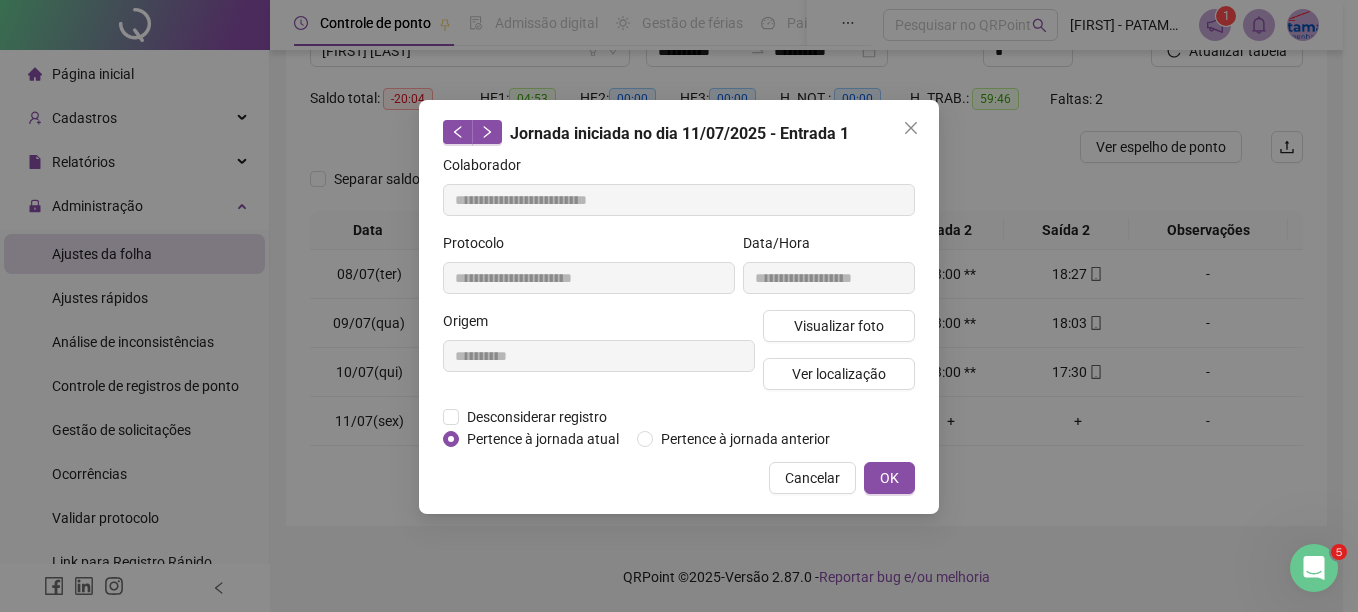 click at bounding box center [911, 128] 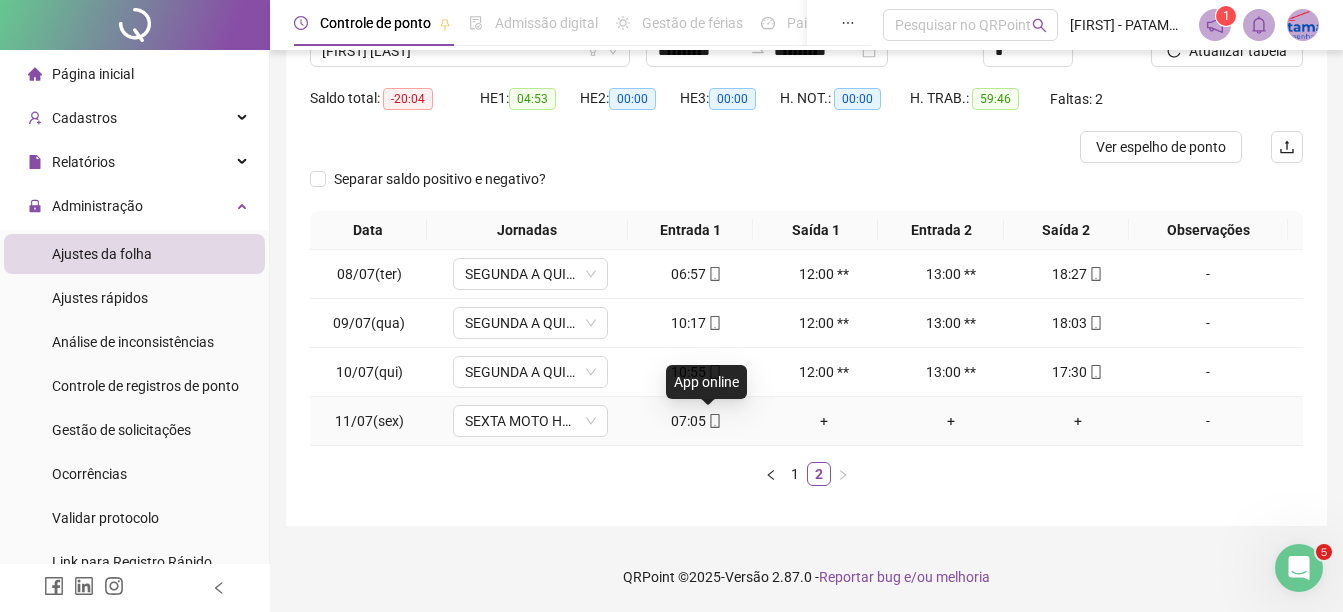 click 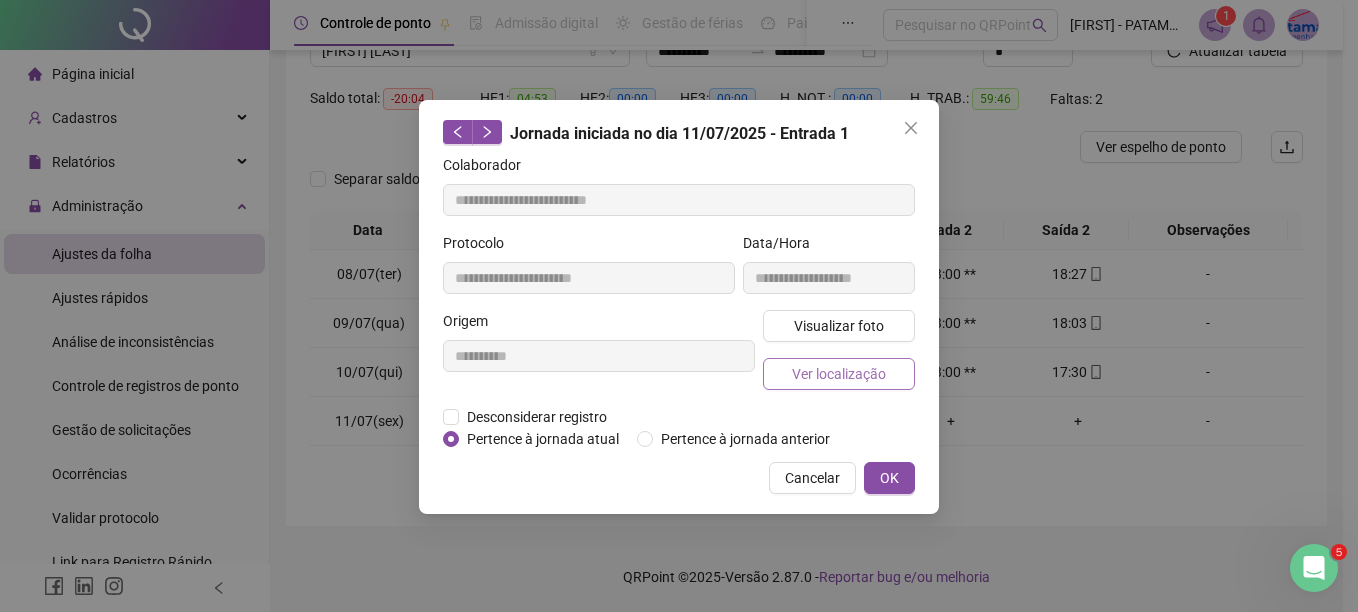 click on "Ver localização" at bounding box center [839, 374] 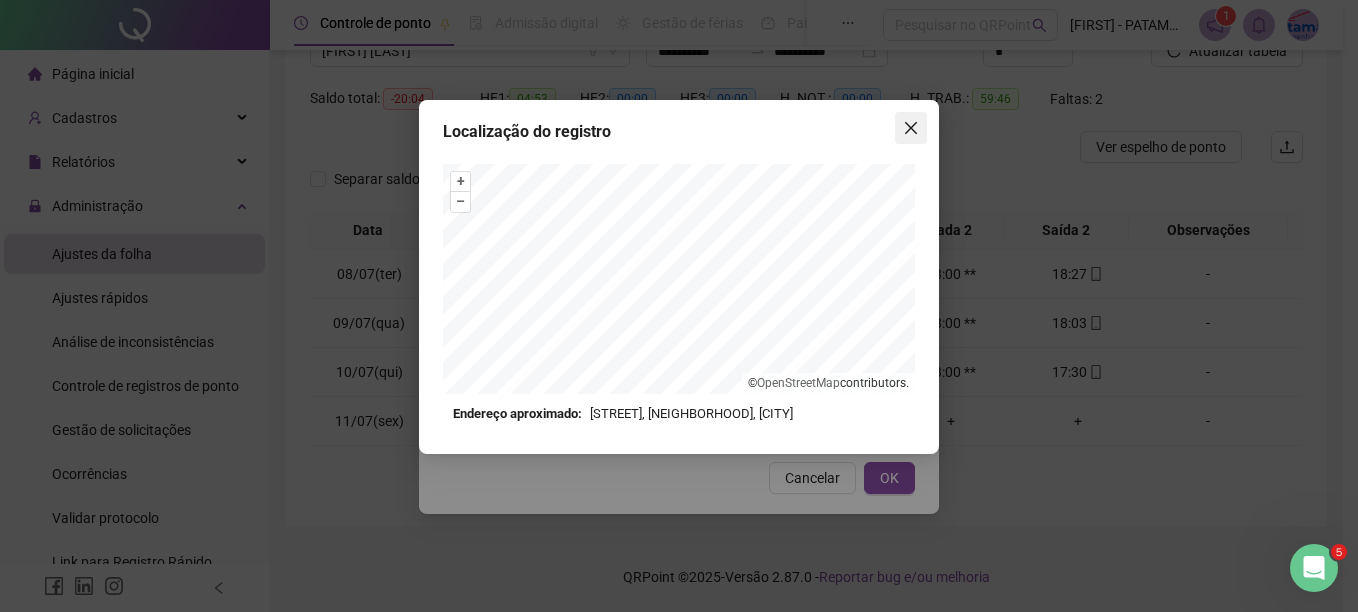 click 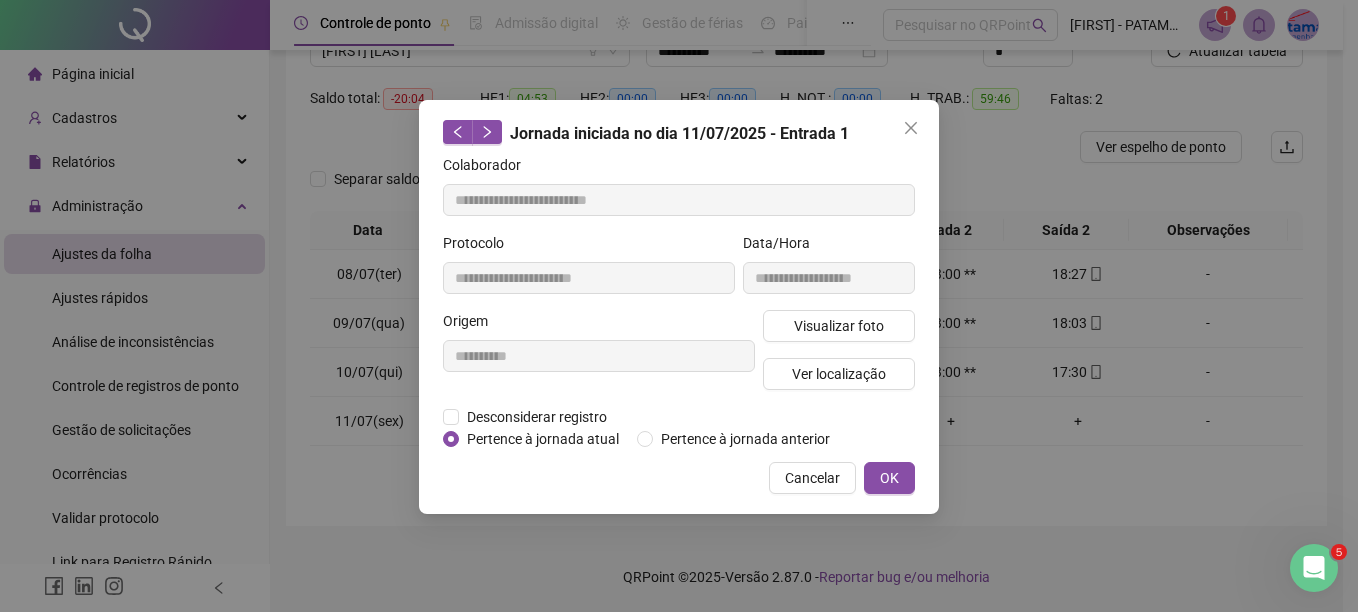 click 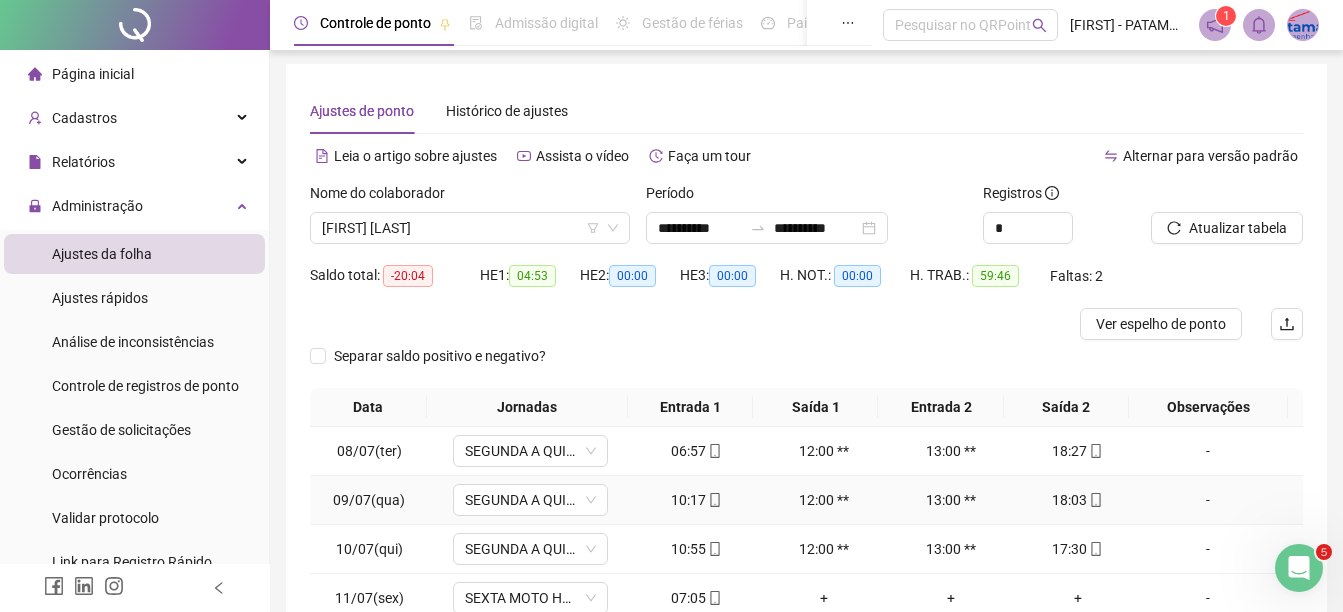 scroll, scrollTop: 0, scrollLeft: 0, axis: both 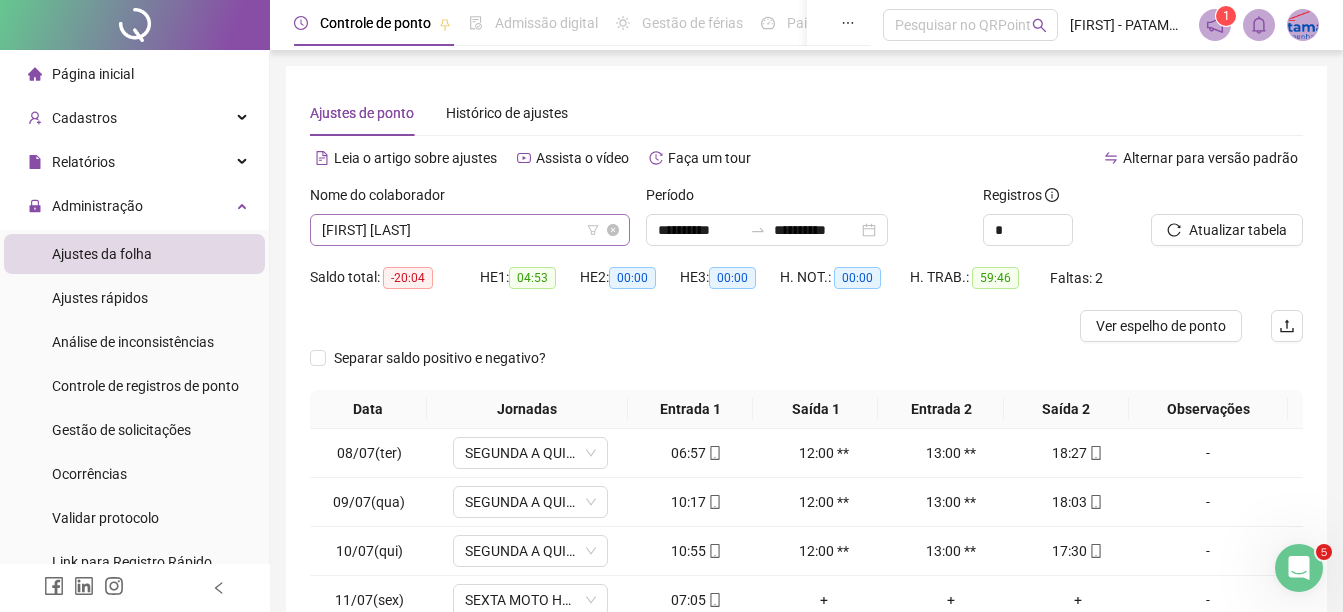click on "[FIRST] [LAST]" at bounding box center [470, 230] 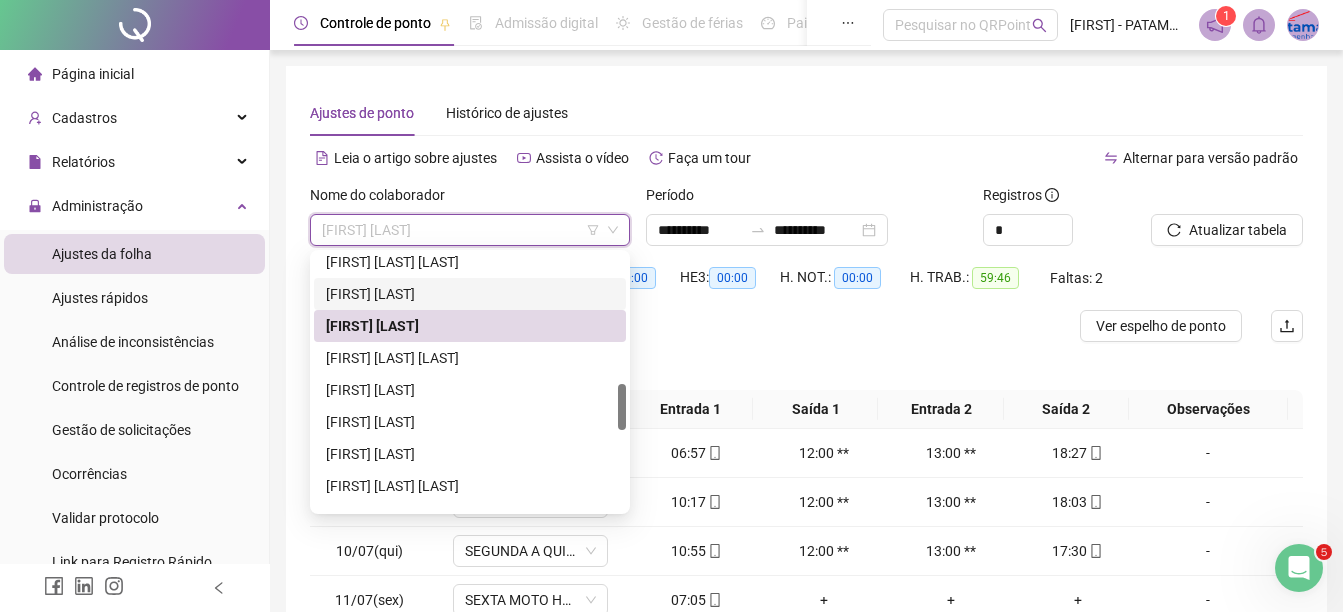 click on "[FIRST] [LAST]" at bounding box center (470, 294) 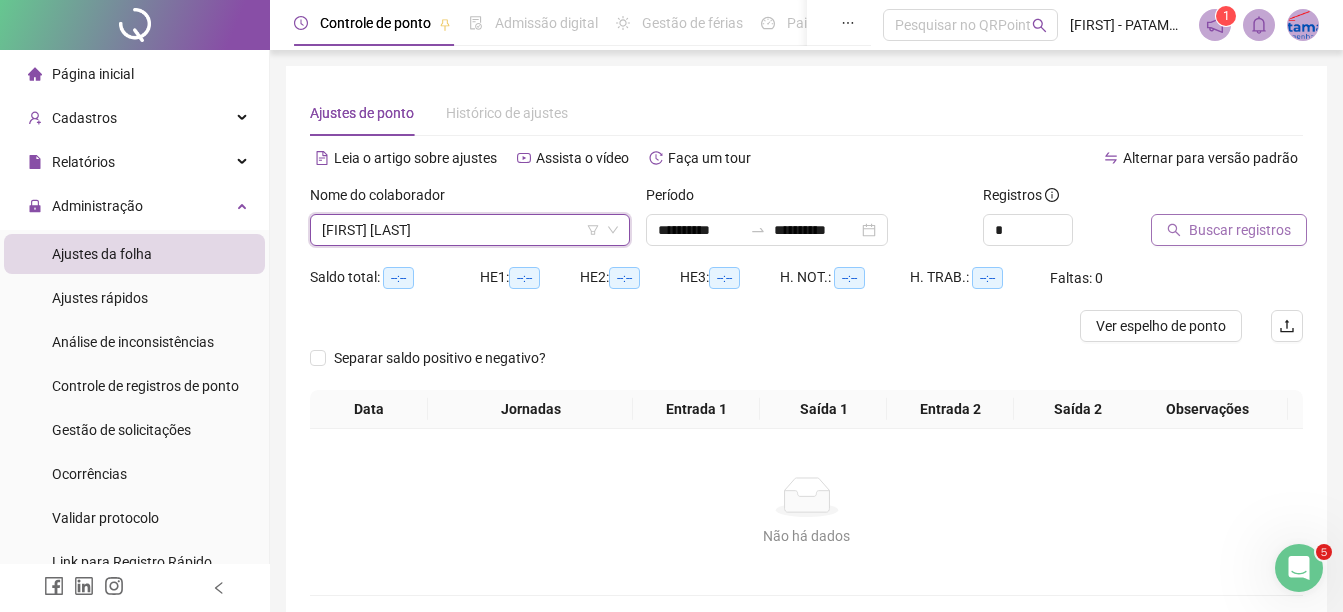 click on "Buscar registros" at bounding box center (1240, 230) 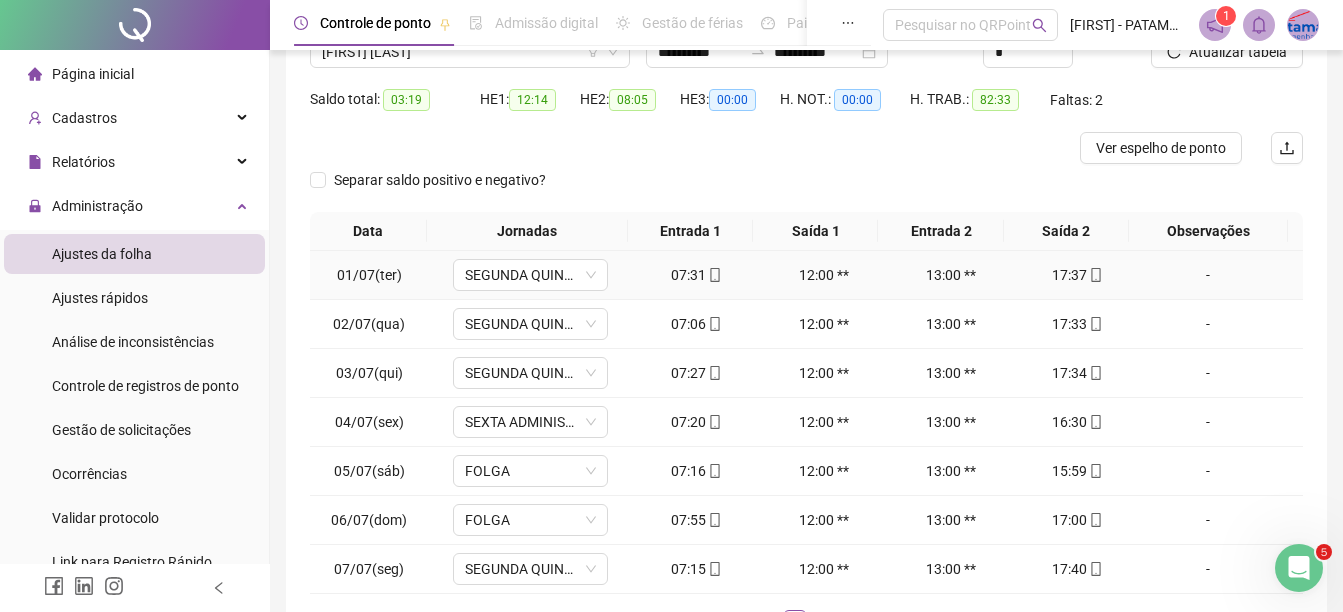 scroll, scrollTop: 326, scrollLeft: 0, axis: vertical 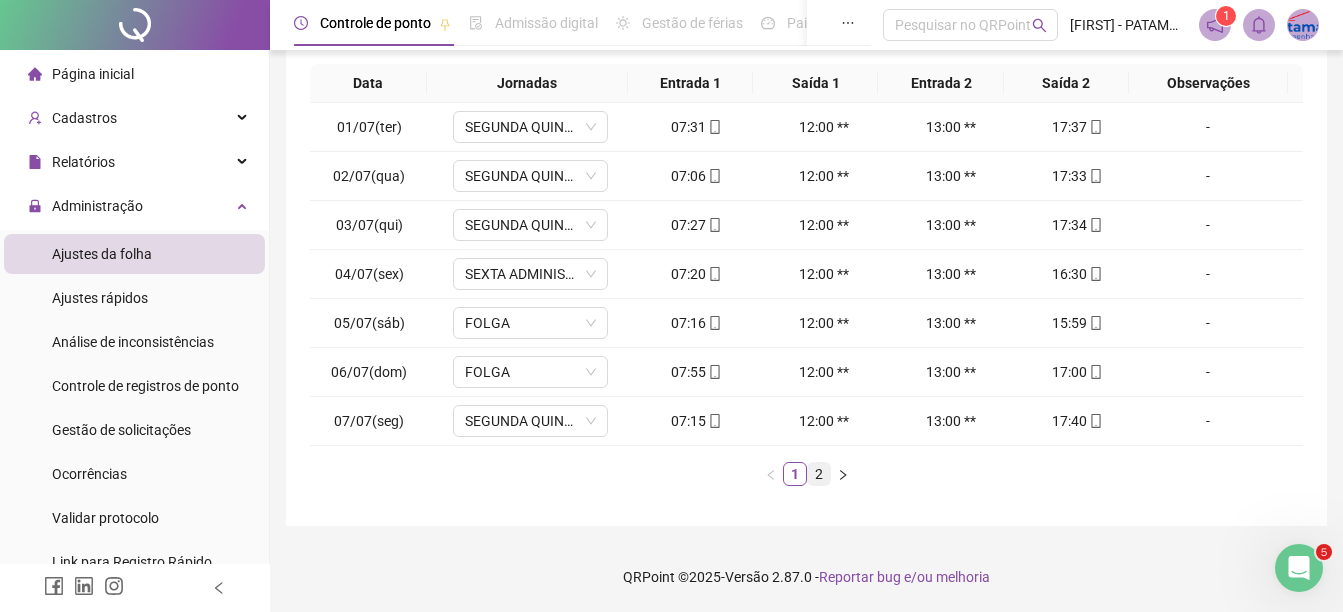 click on "2" at bounding box center (819, 474) 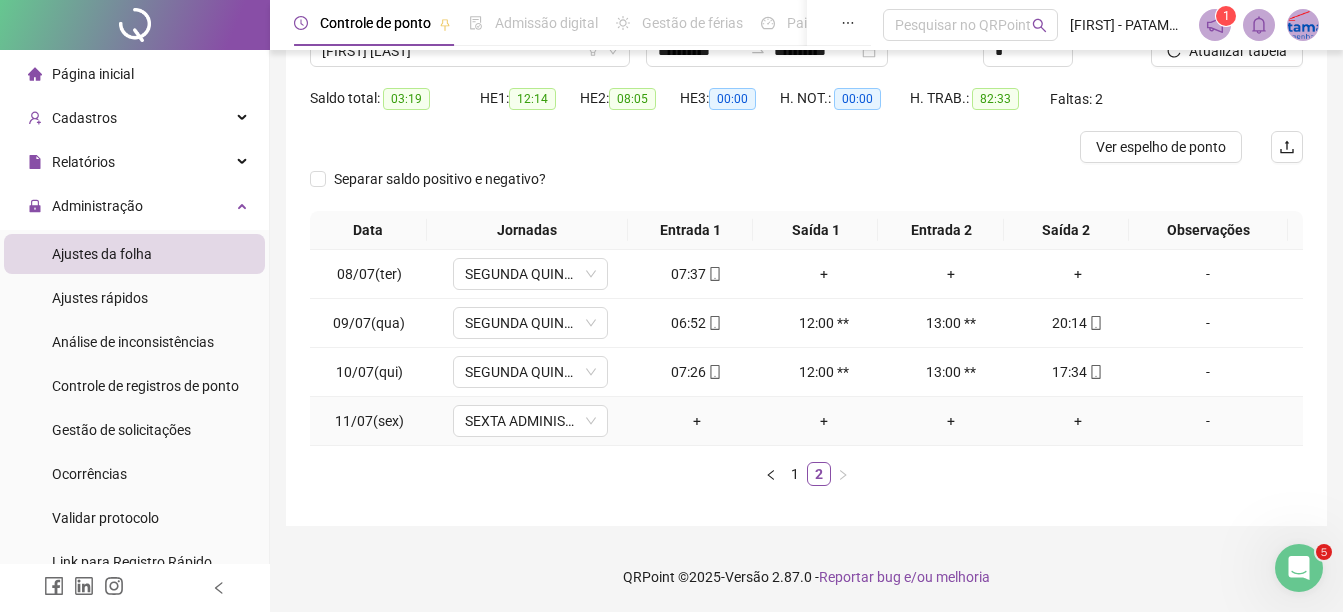 click on "-" at bounding box center [1208, 421] 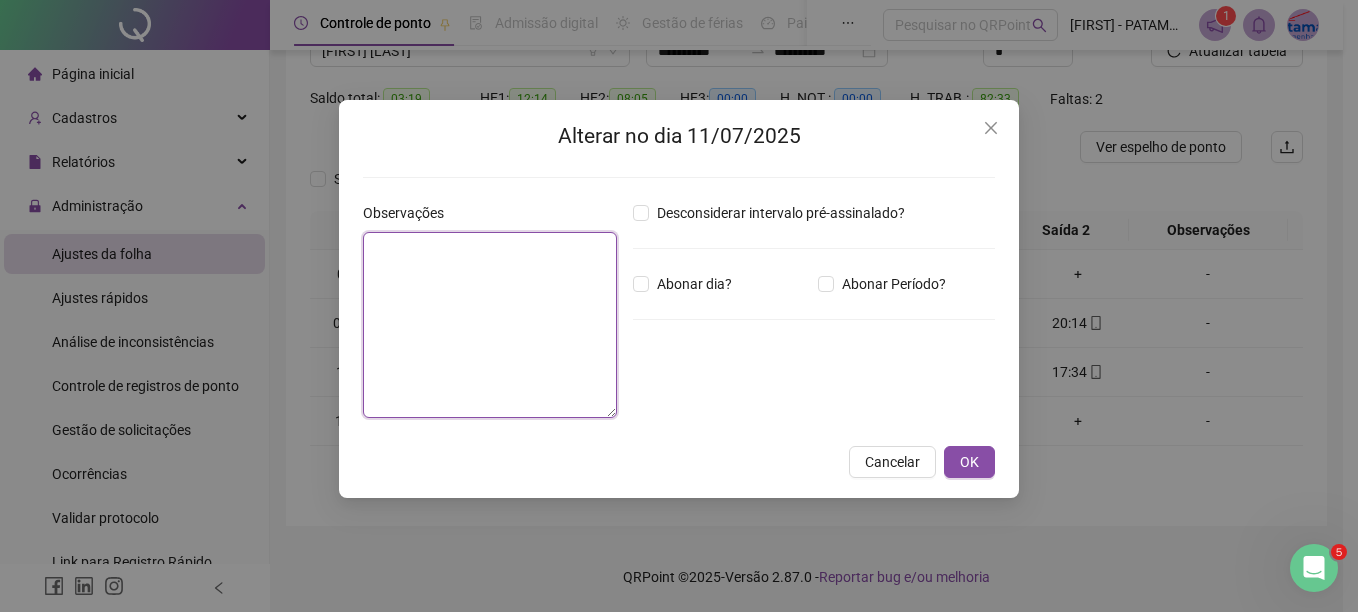 click at bounding box center (490, 325) 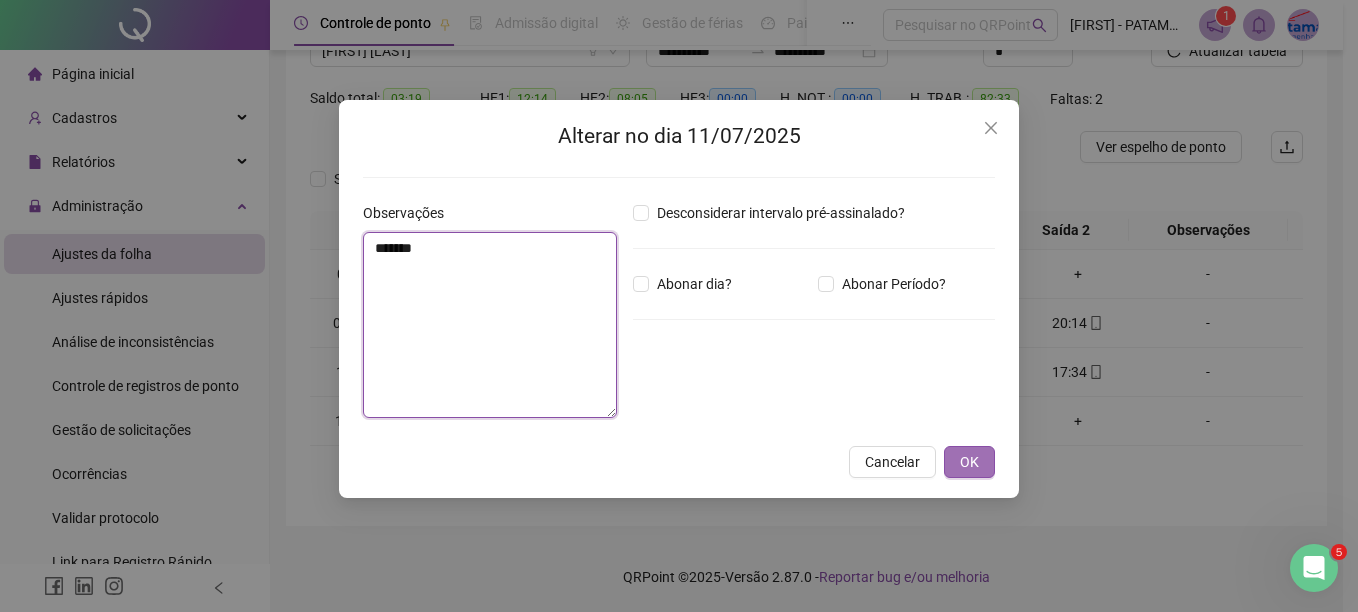 type on "*******" 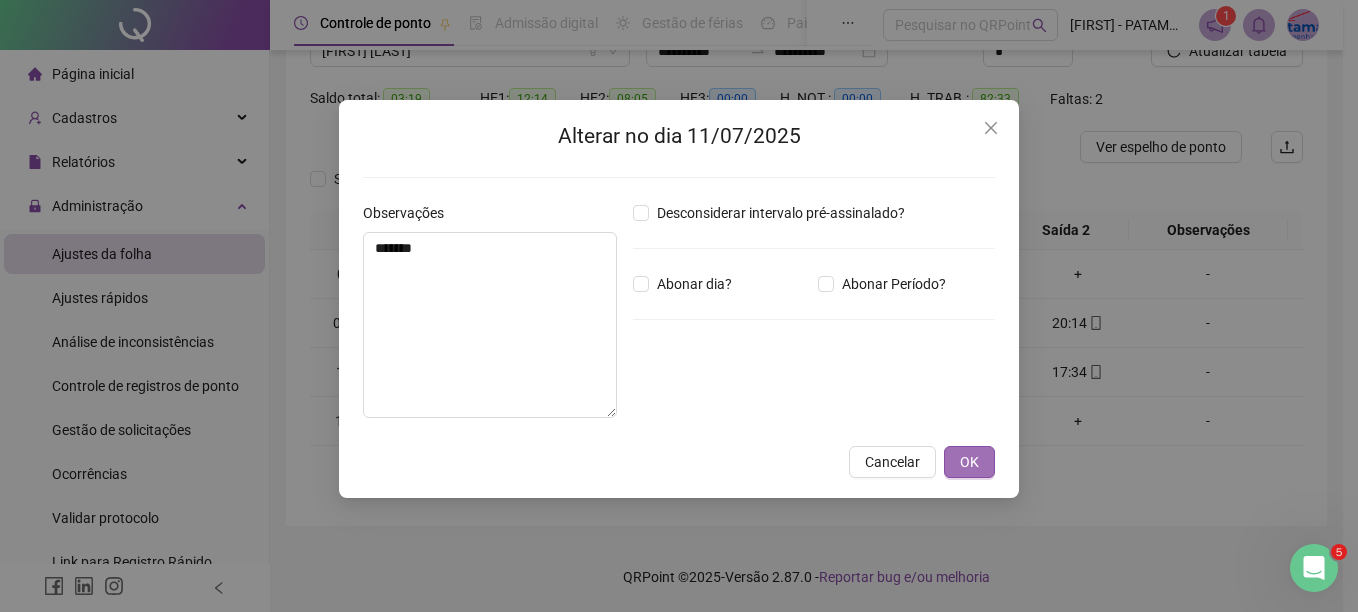 click on "OK" at bounding box center (969, 462) 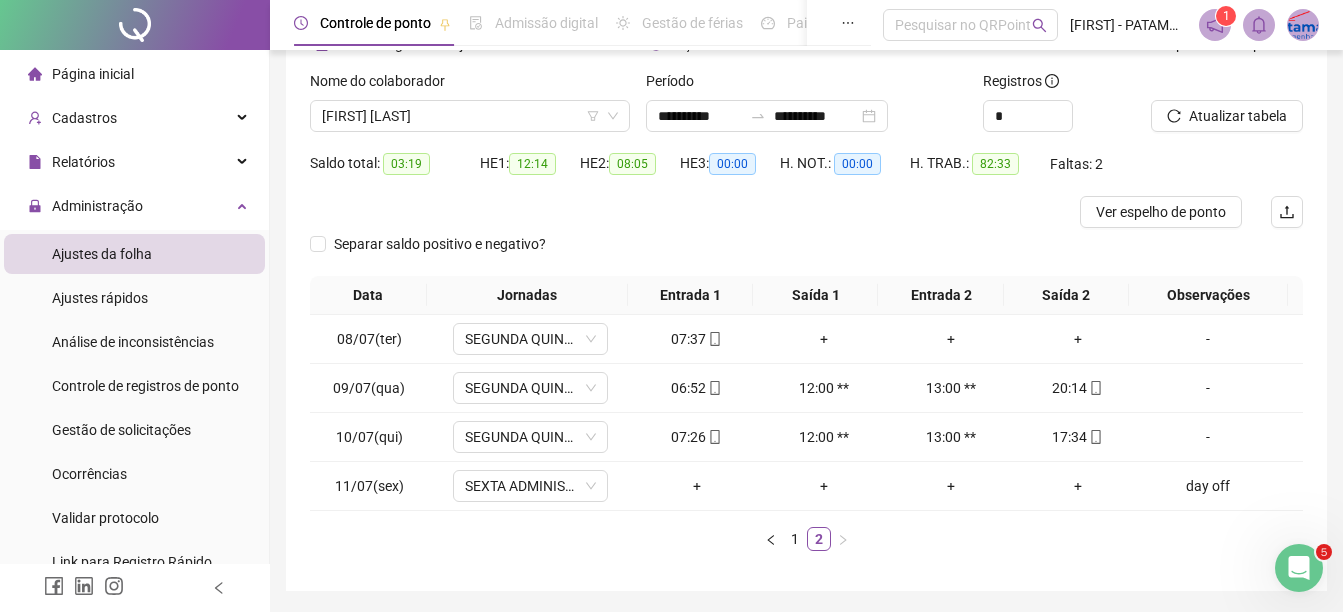 scroll, scrollTop: 79, scrollLeft: 0, axis: vertical 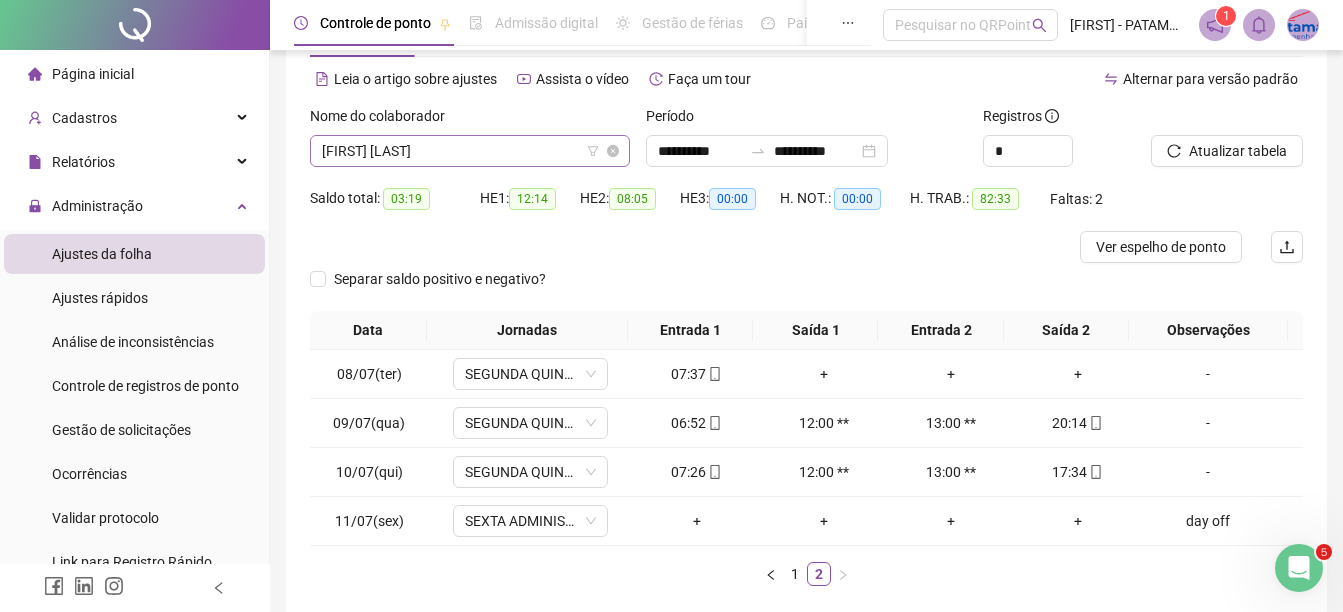 click on "[FIRST] [LAST]" at bounding box center (470, 151) 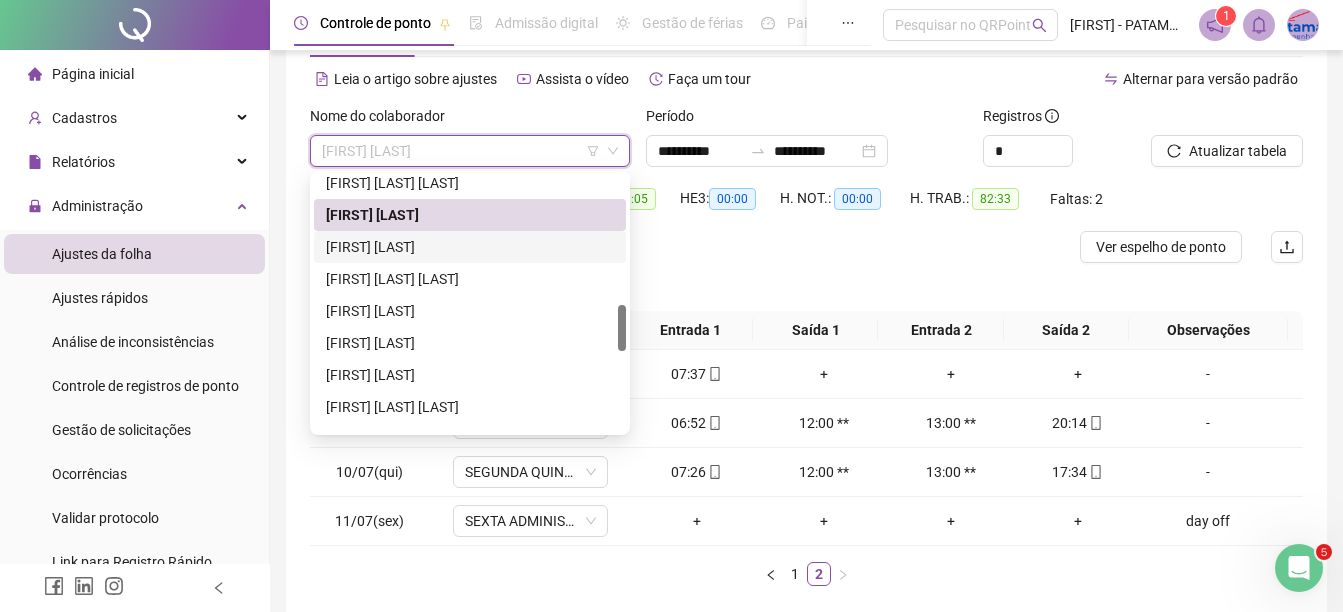 click on "[FIRST] [LAST]" at bounding box center (470, 247) 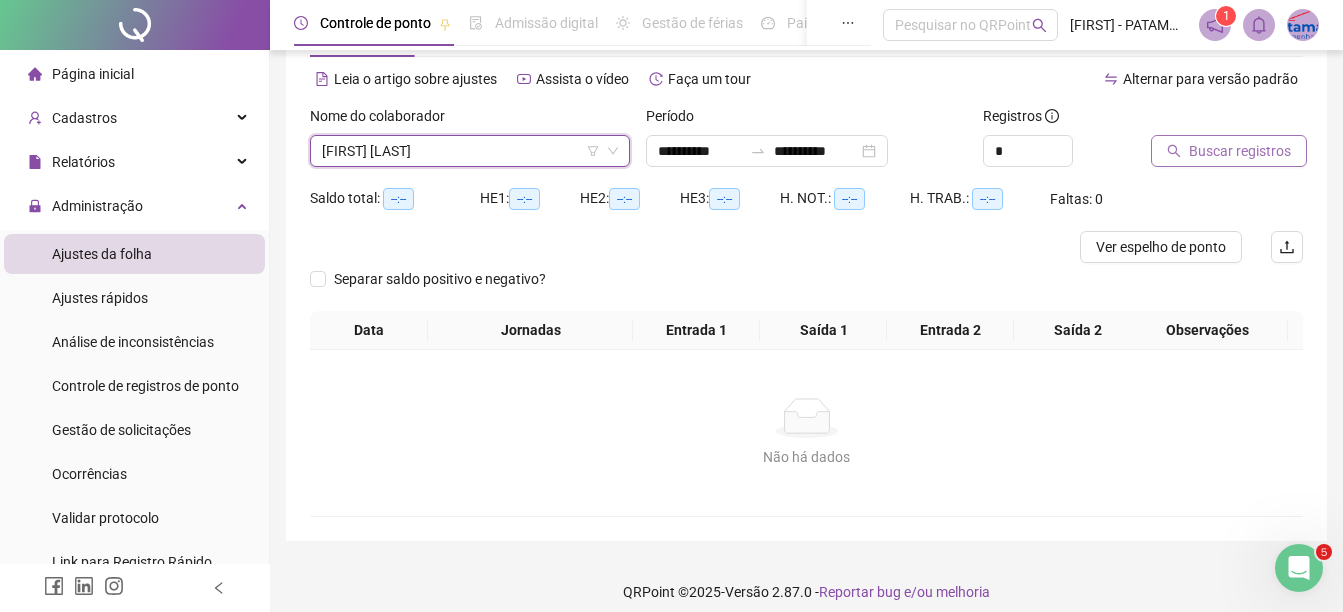 click on "Buscar registros" at bounding box center [1229, 151] 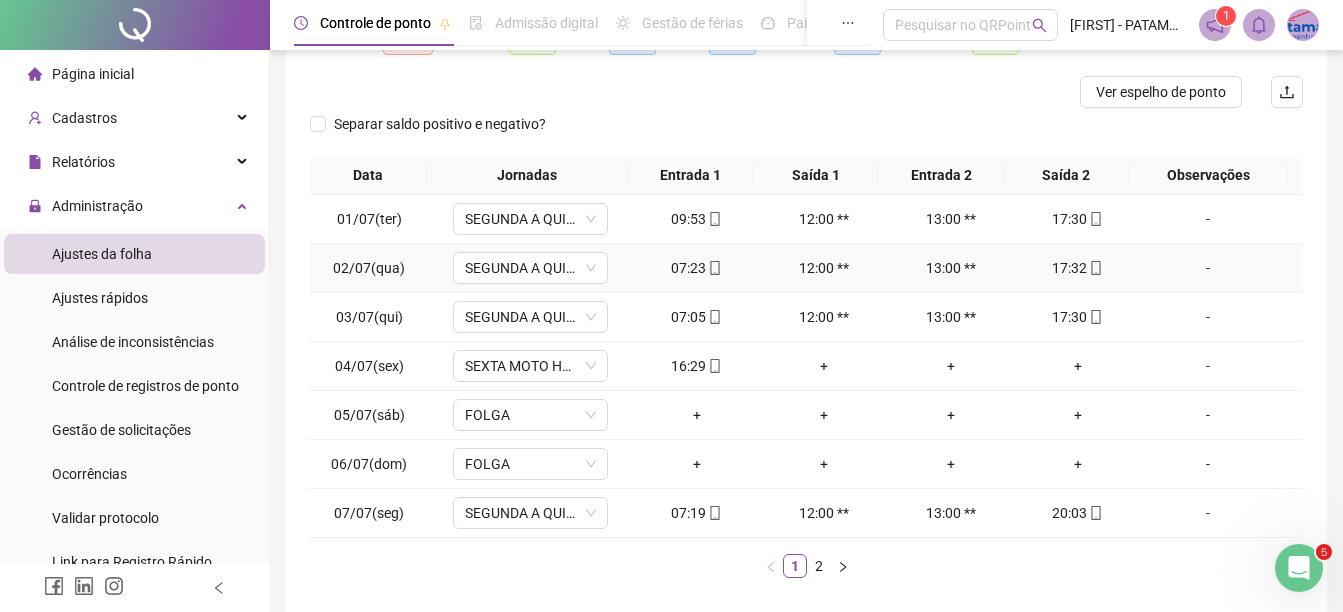 scroll, scrollTop: 326, scrollLeft: 0, axis: vertical 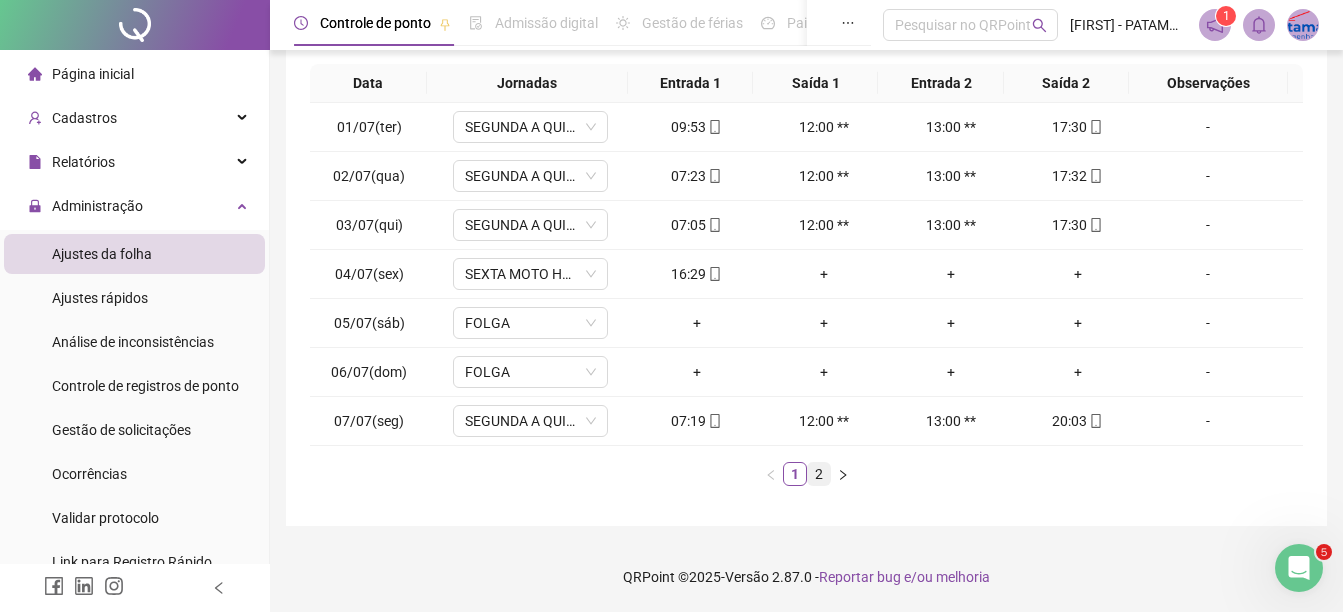 click on "2" at bounding box center [819, 474] 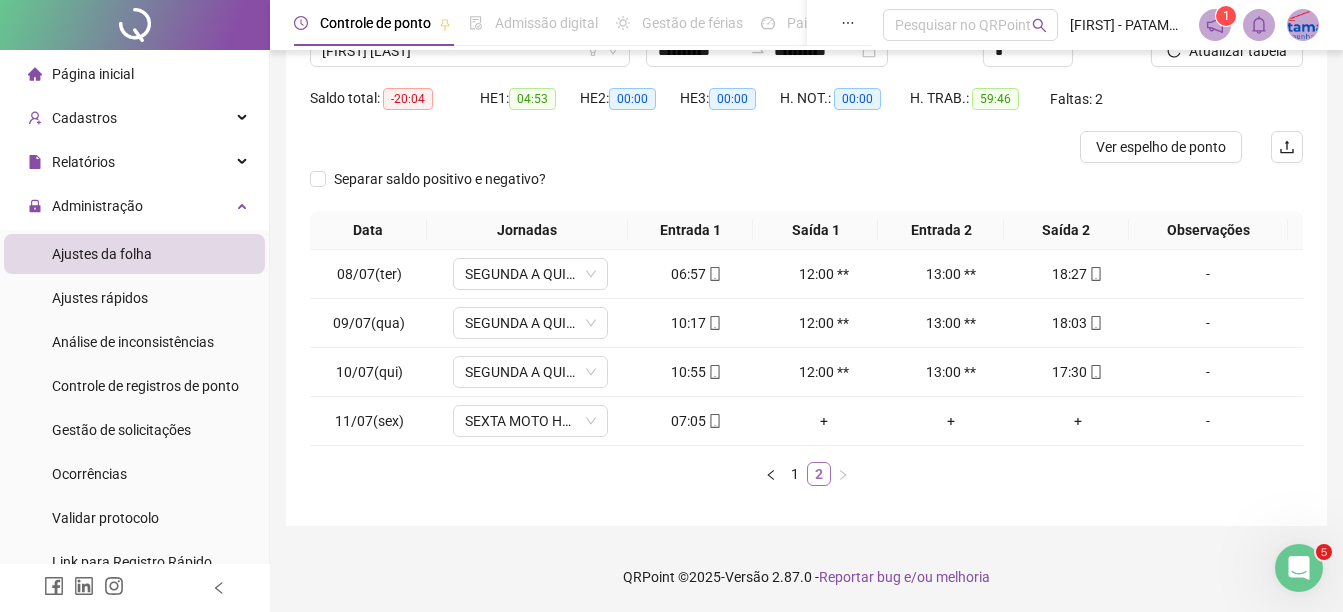 scroll, scrollTop: 179, scrollLeft: 0, axis: vertical 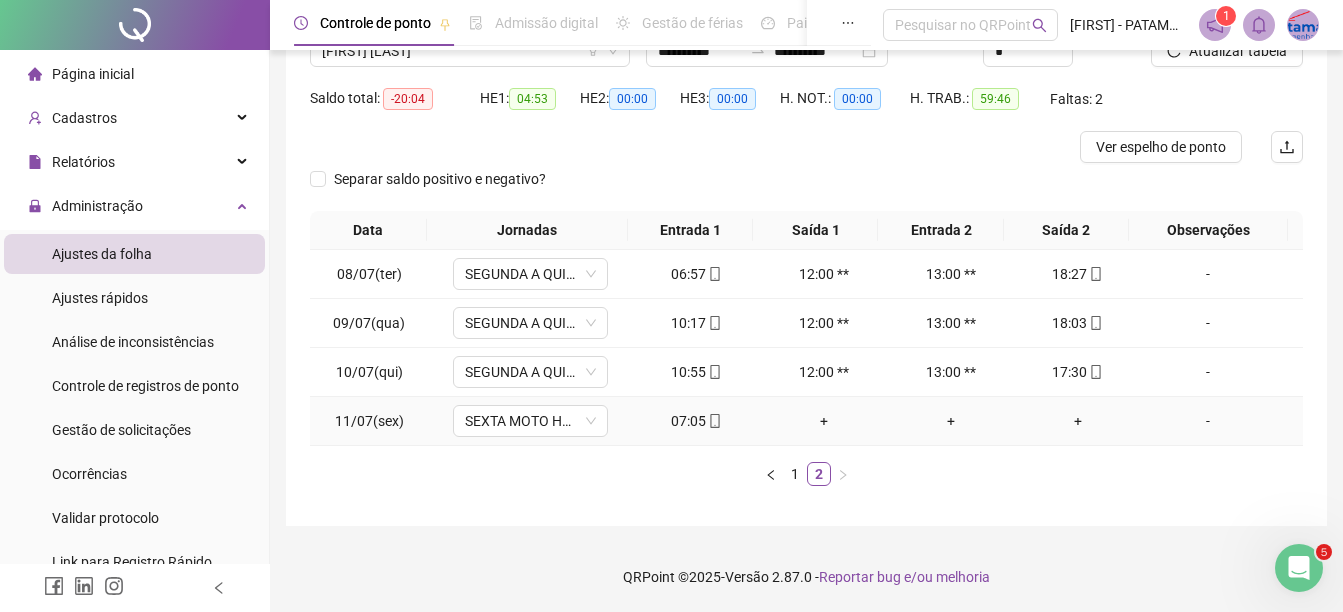 click on "07:05" at bounding box center (696, 421) 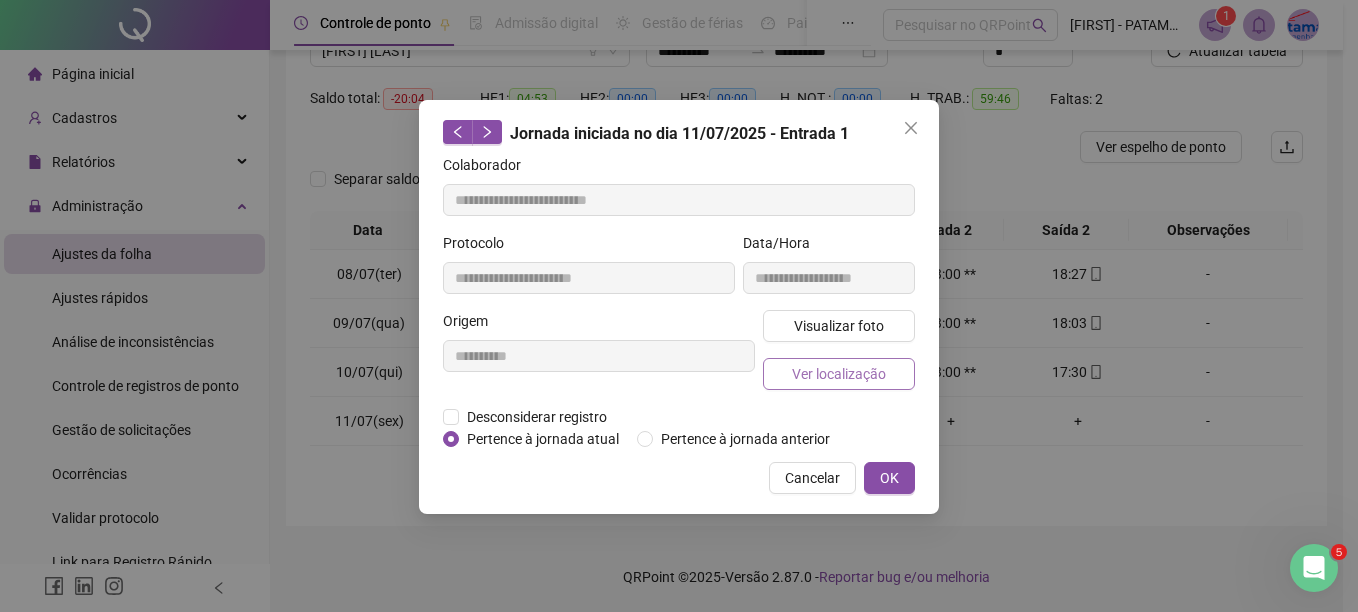 click on "Ver localização" at bounding box center [839, 374] 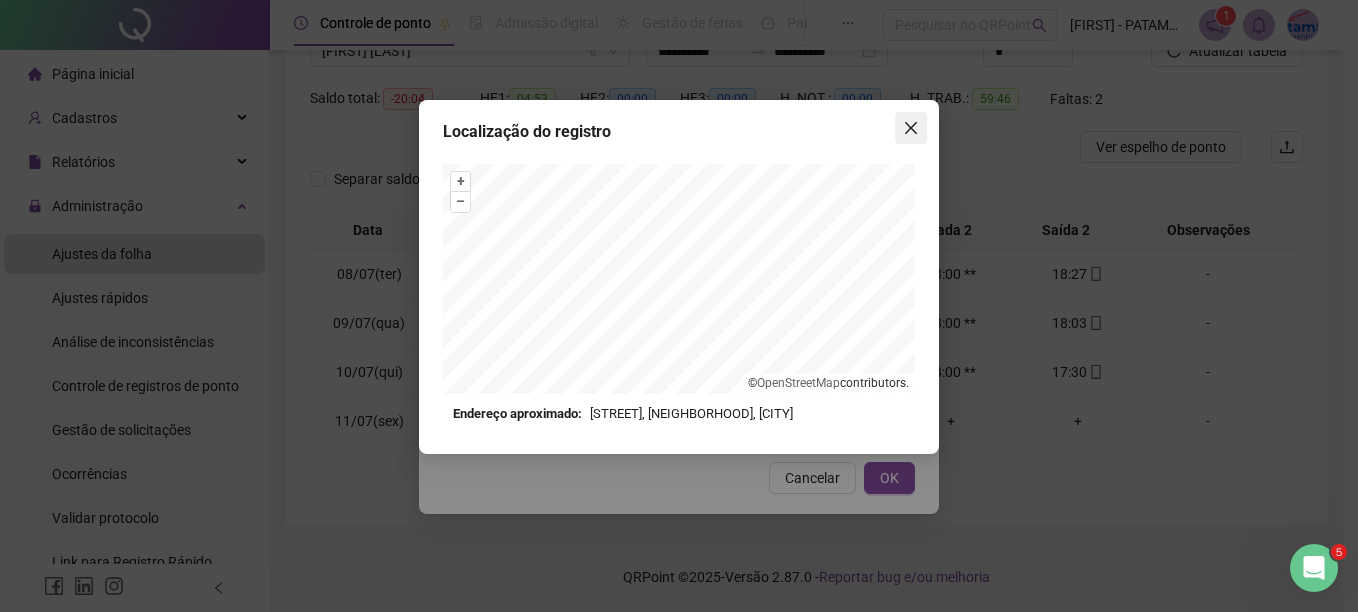 click 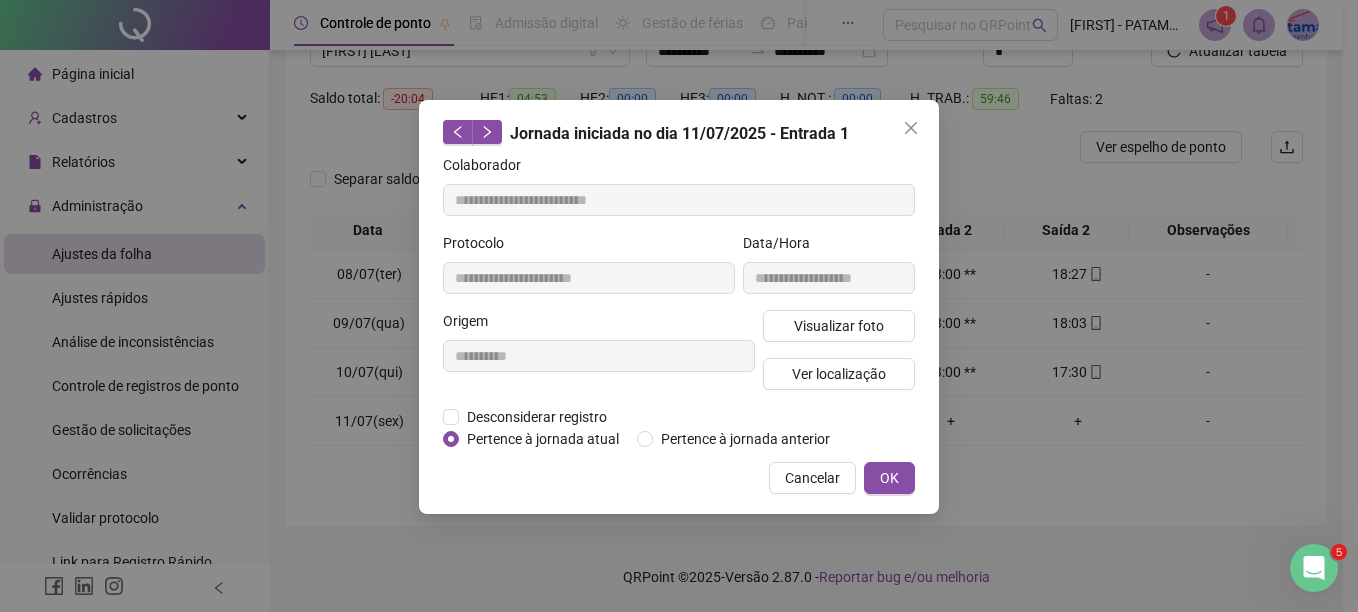 click 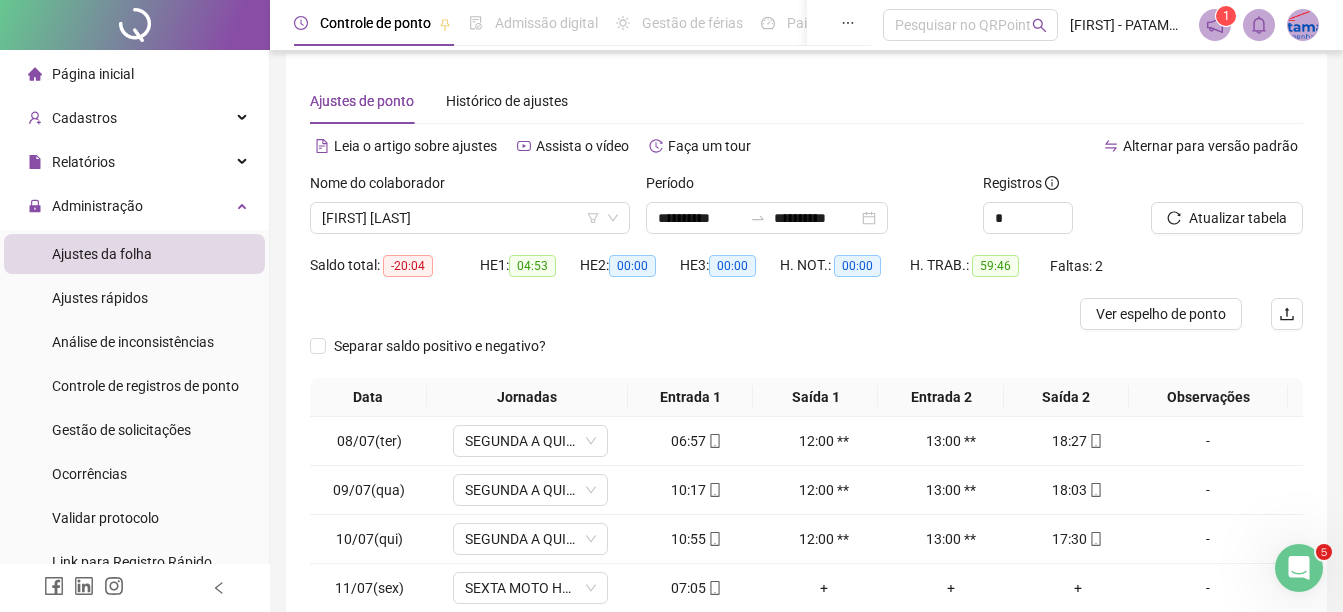 scroll, scrollTop: 0, scrollLeft: 0, axis: both 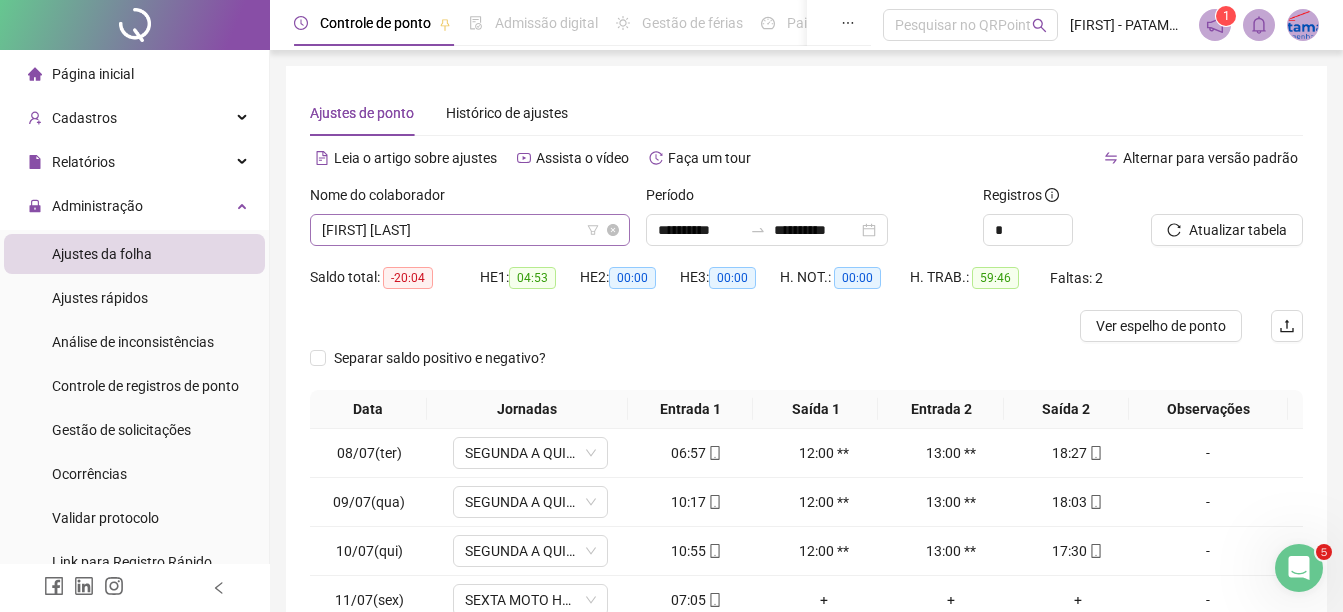click on "[FIRST] [LAST]" at bounding box center (470, 230) 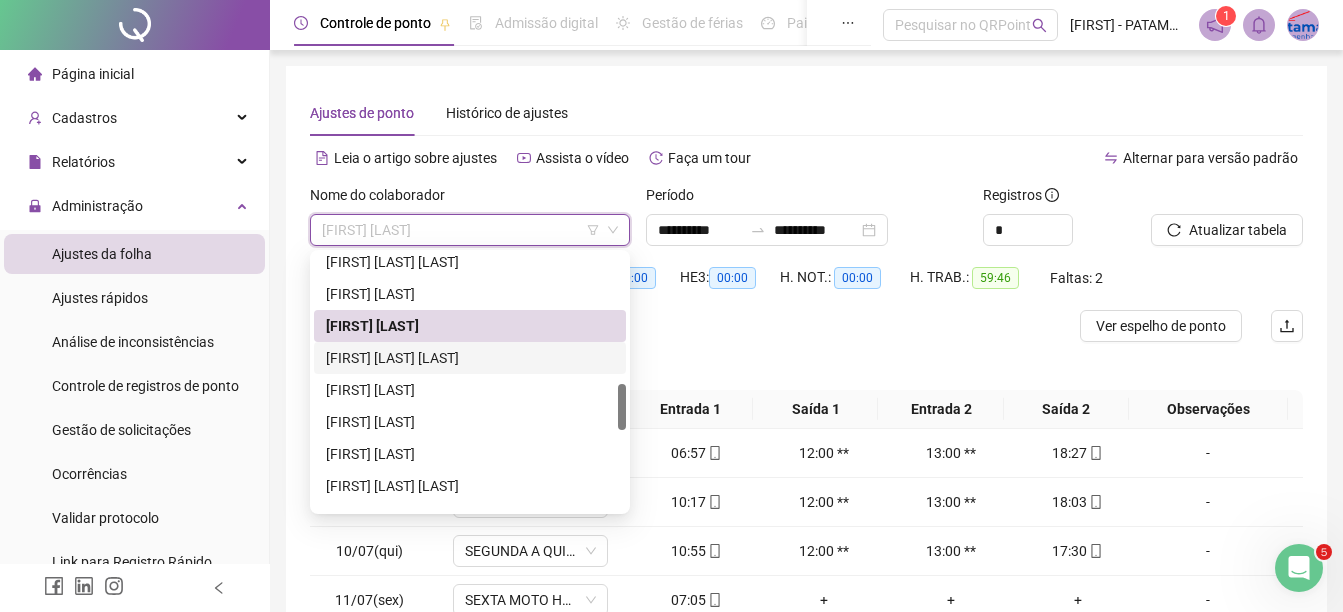 click on "[FIRST] [LAST] [LAST]" at bounding box center [470, 358] 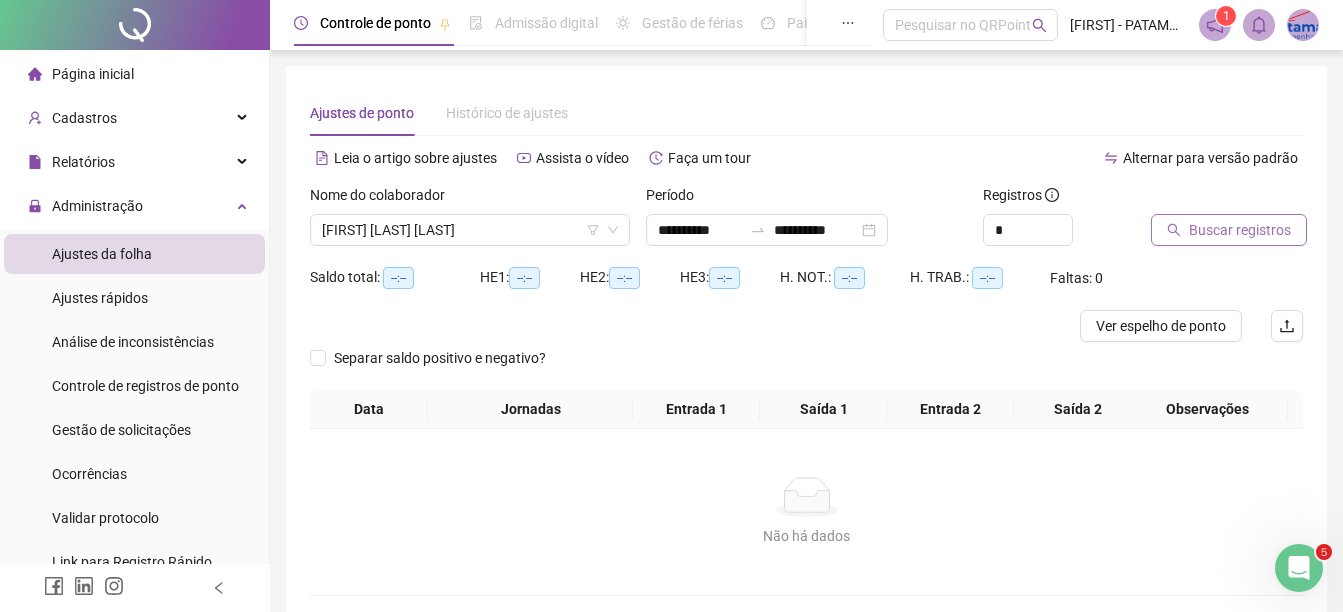 click on "Buscar registros" at bounding box center [1240, 230] 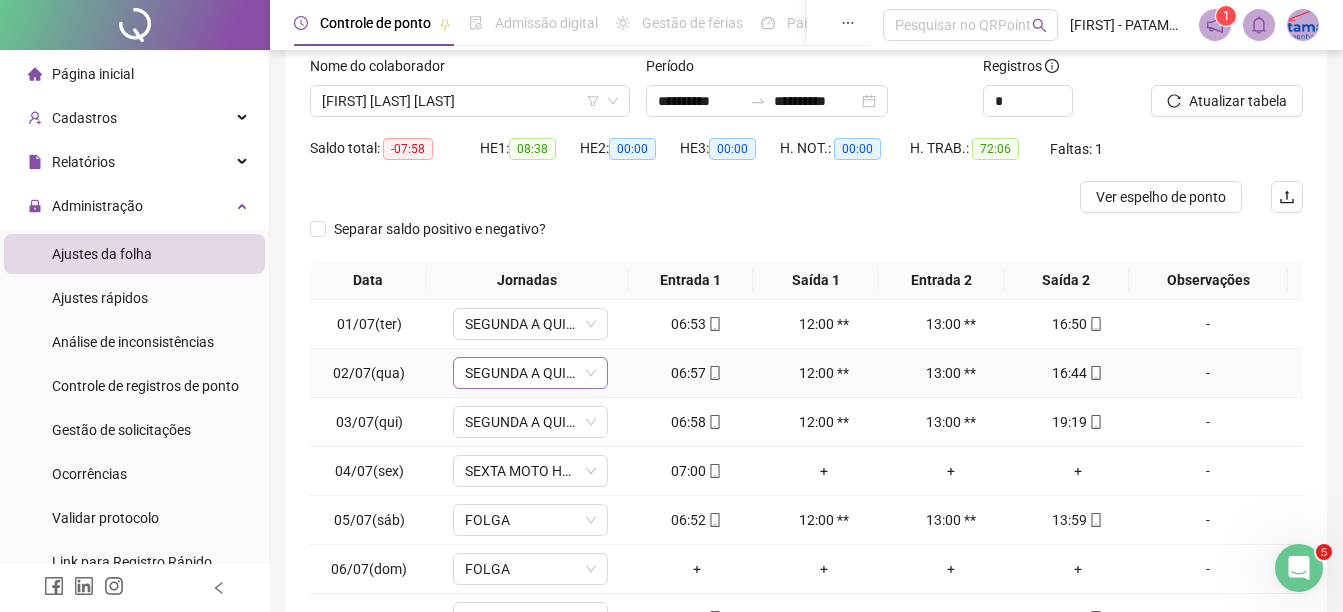 scroll, scrollTop: 326, scrollLeft: 0, axis: vertical 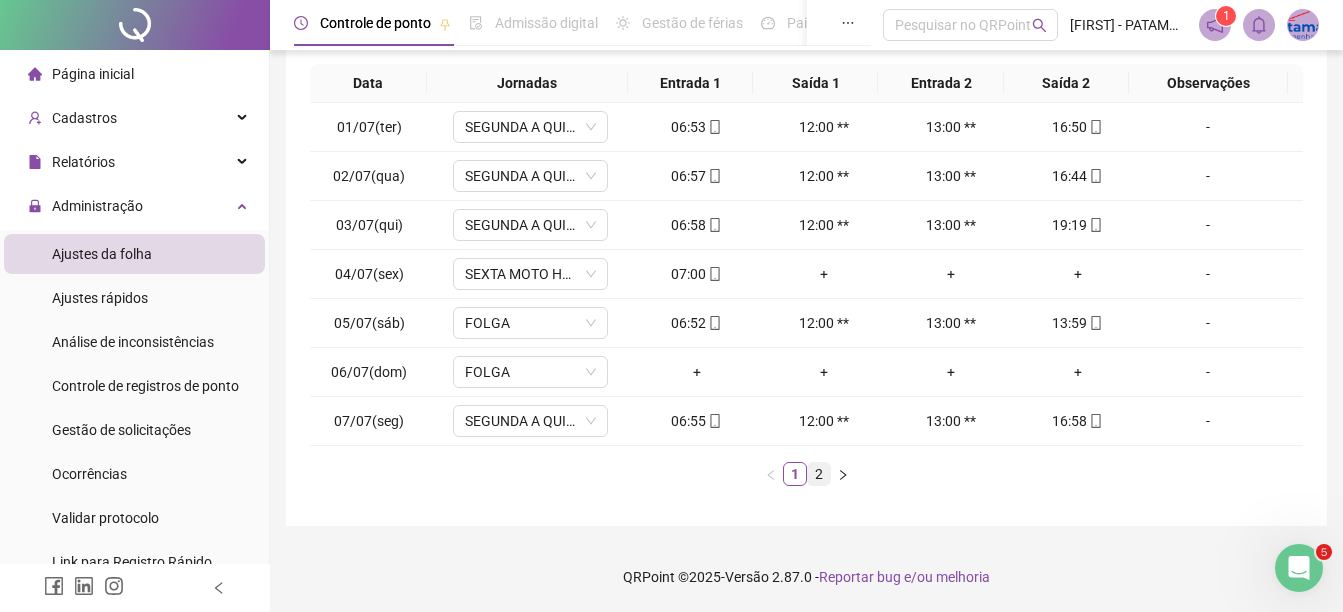 click on "2" at bounding box center (819, 474) 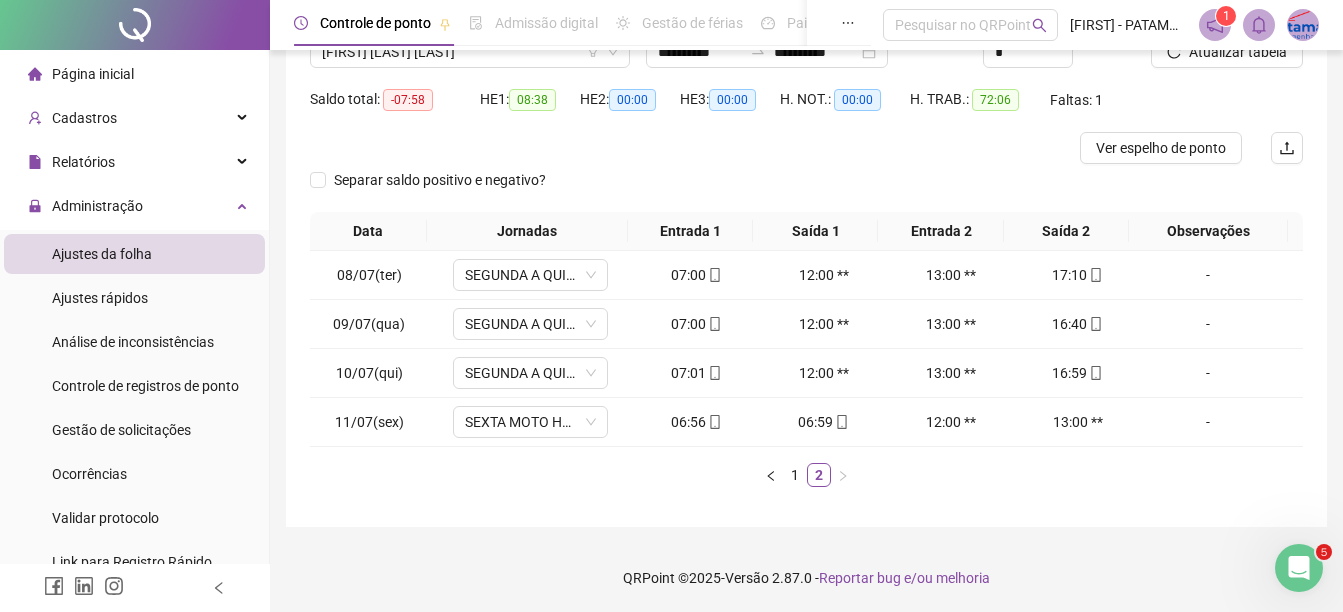 scroll, scrollTop: 179, scrollLeft: 0, axis: vertical 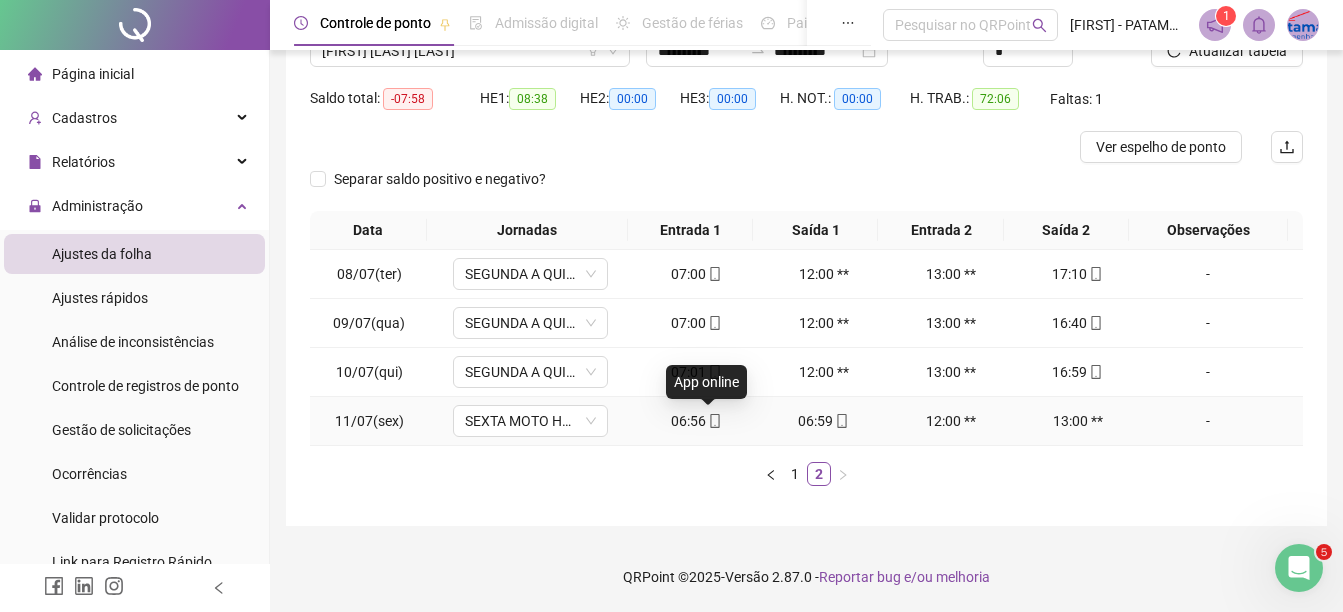 click 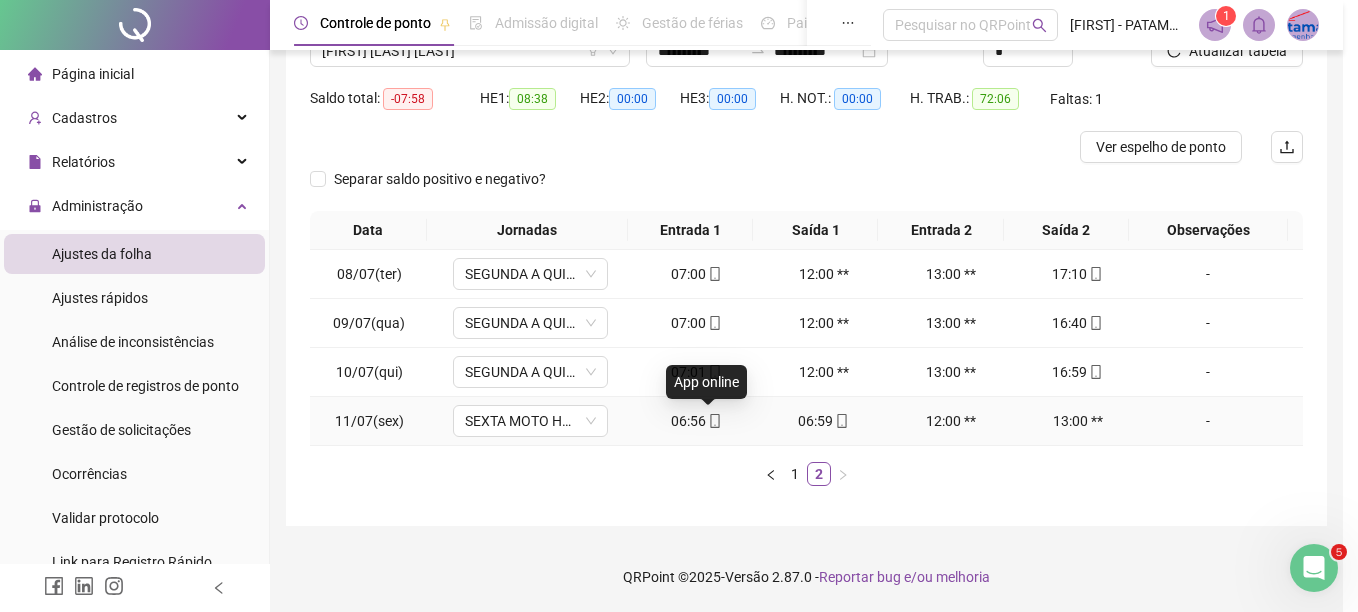 type on "**********" 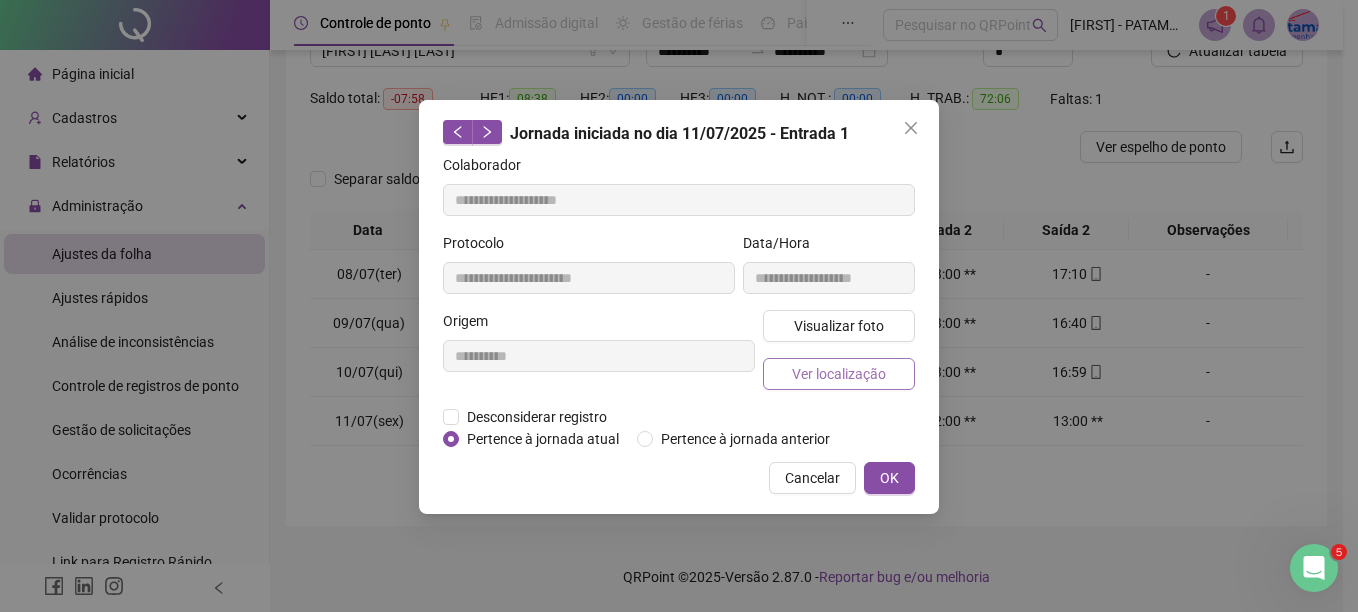 click on "Ver localização" at bounding box center [839, 374] 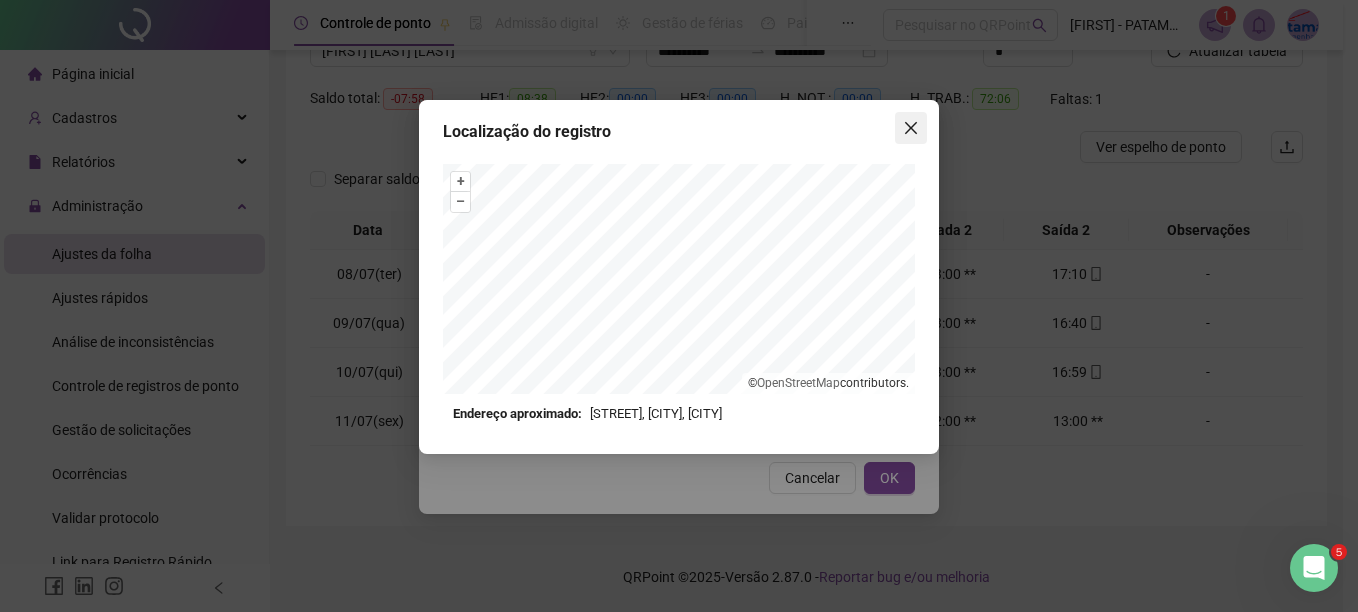click 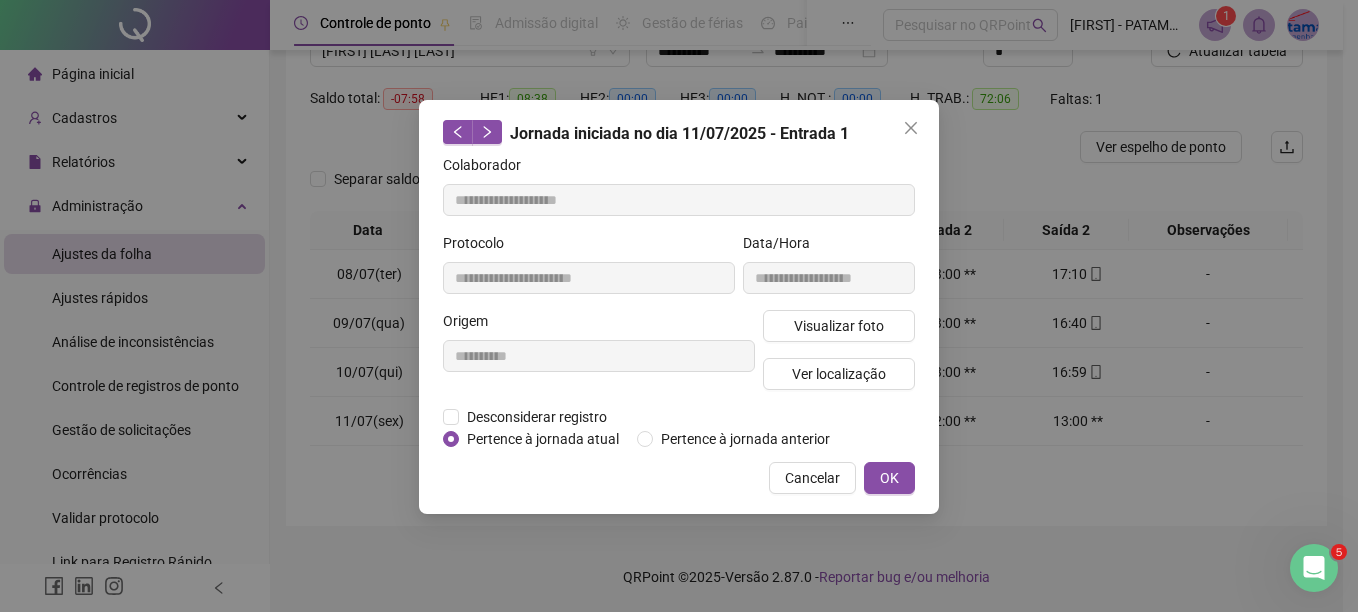 click 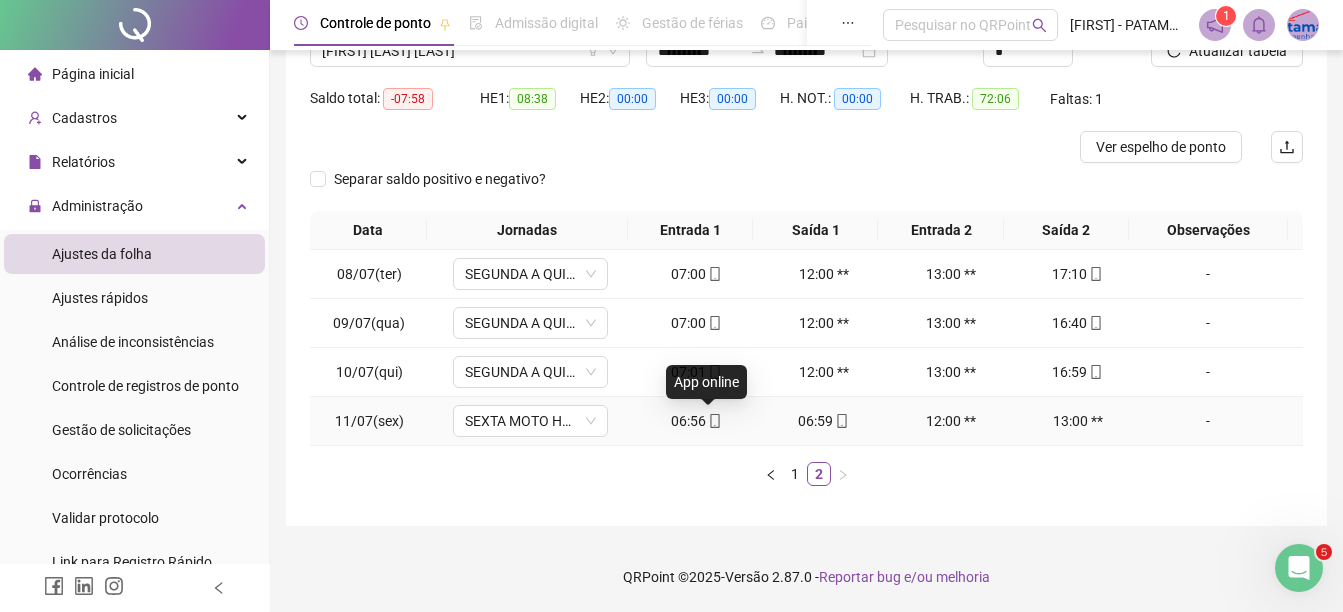 click 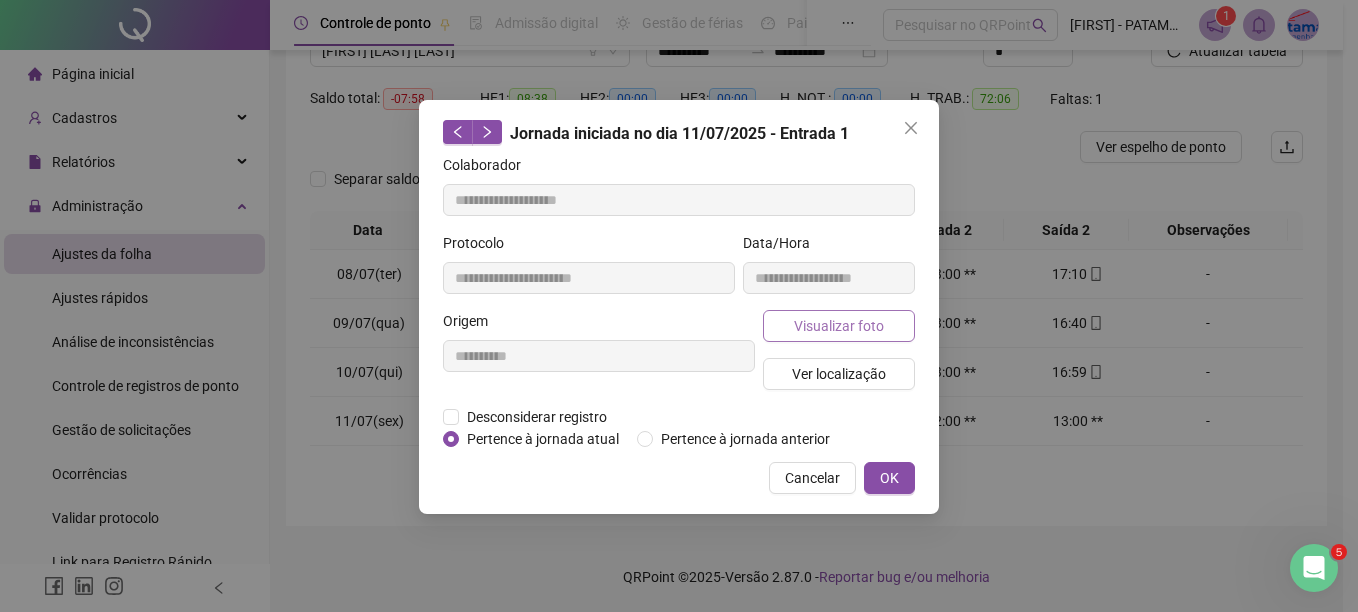click on "Visualizar foto" at bounding box center [839, 326] 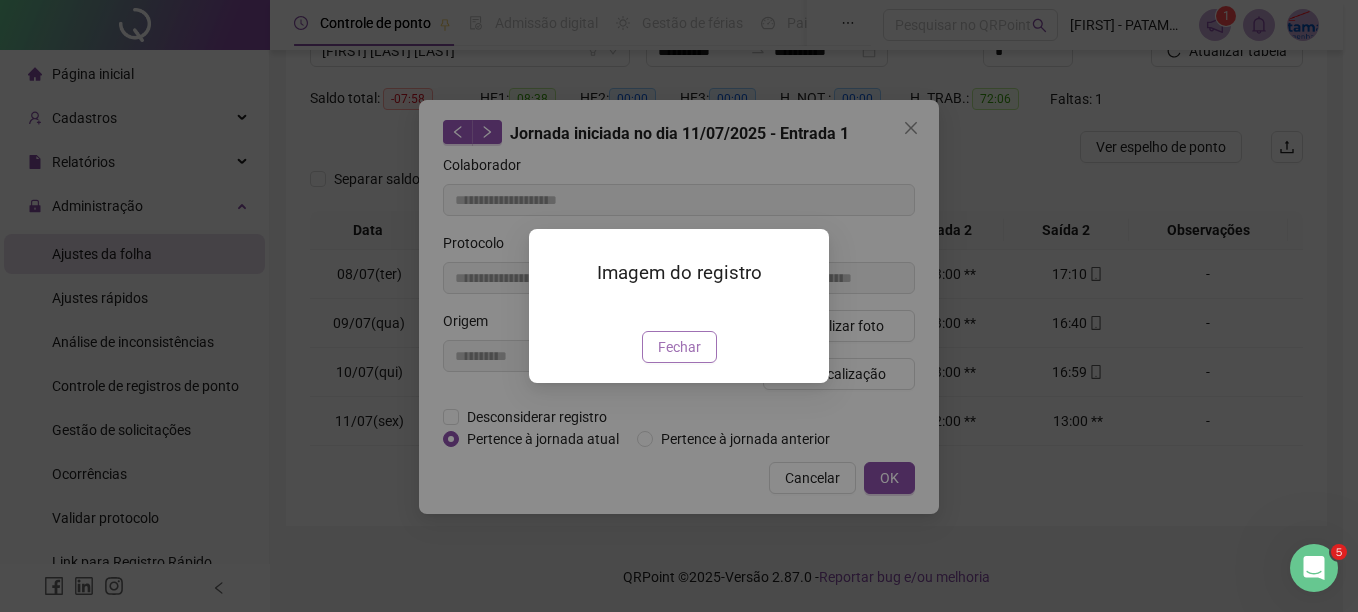 click on "Fechar" at bounding box center [679, 347] 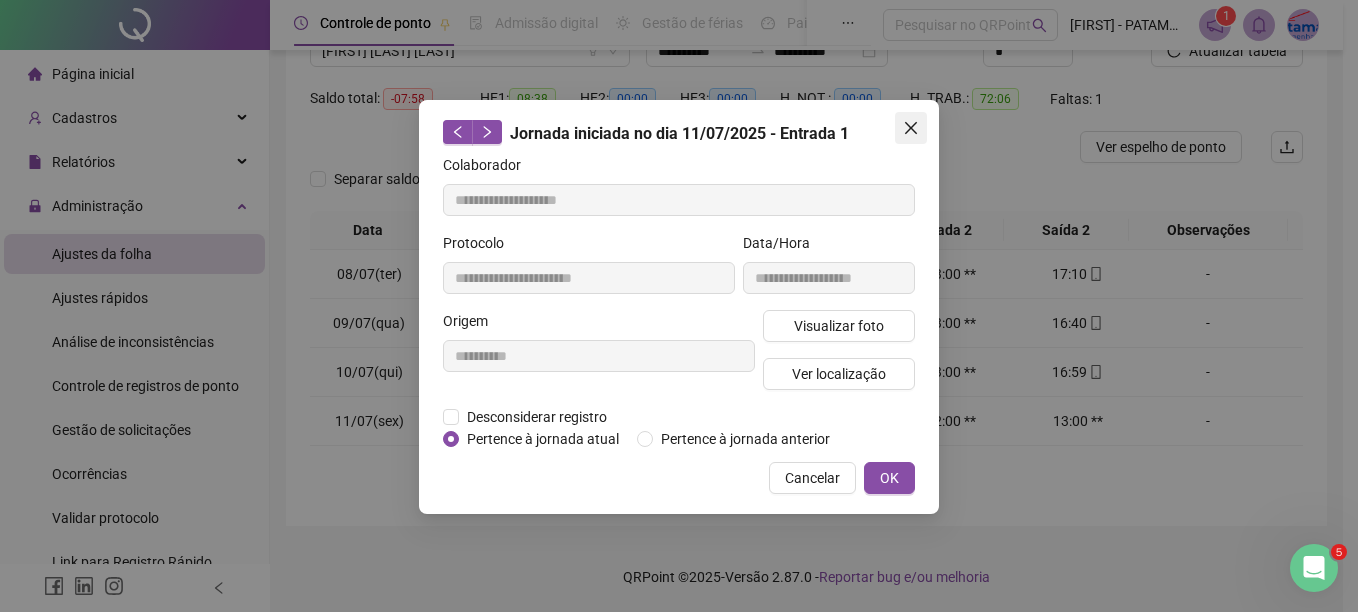 click 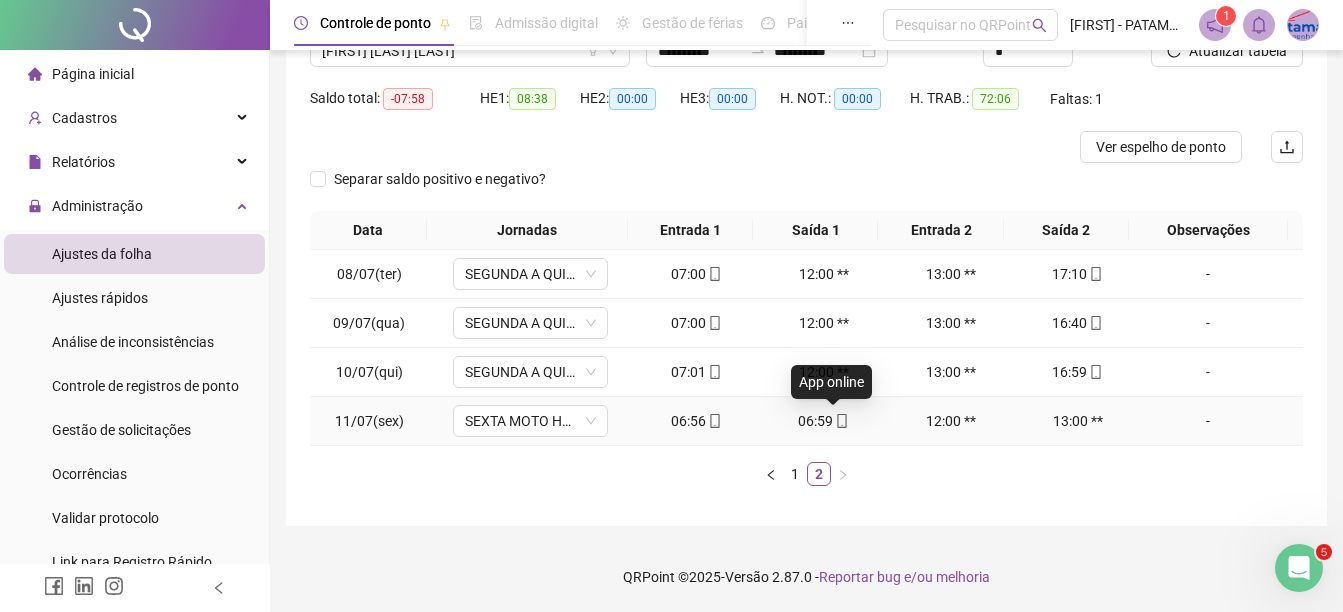 click 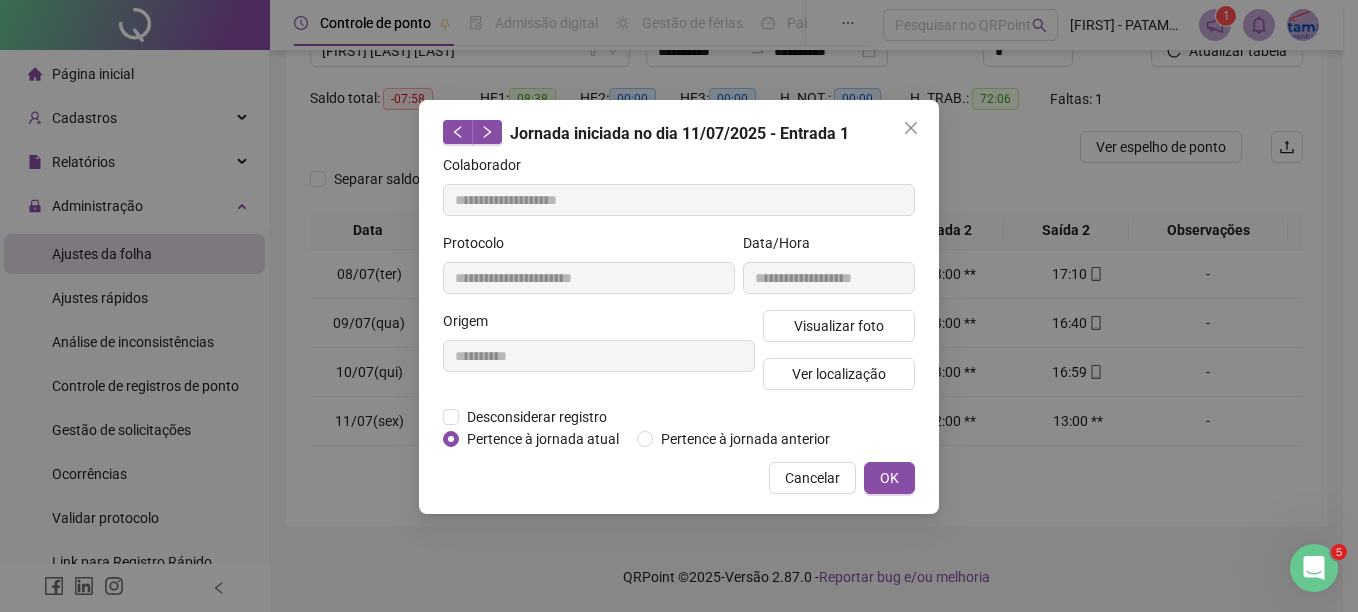 type on "**********" 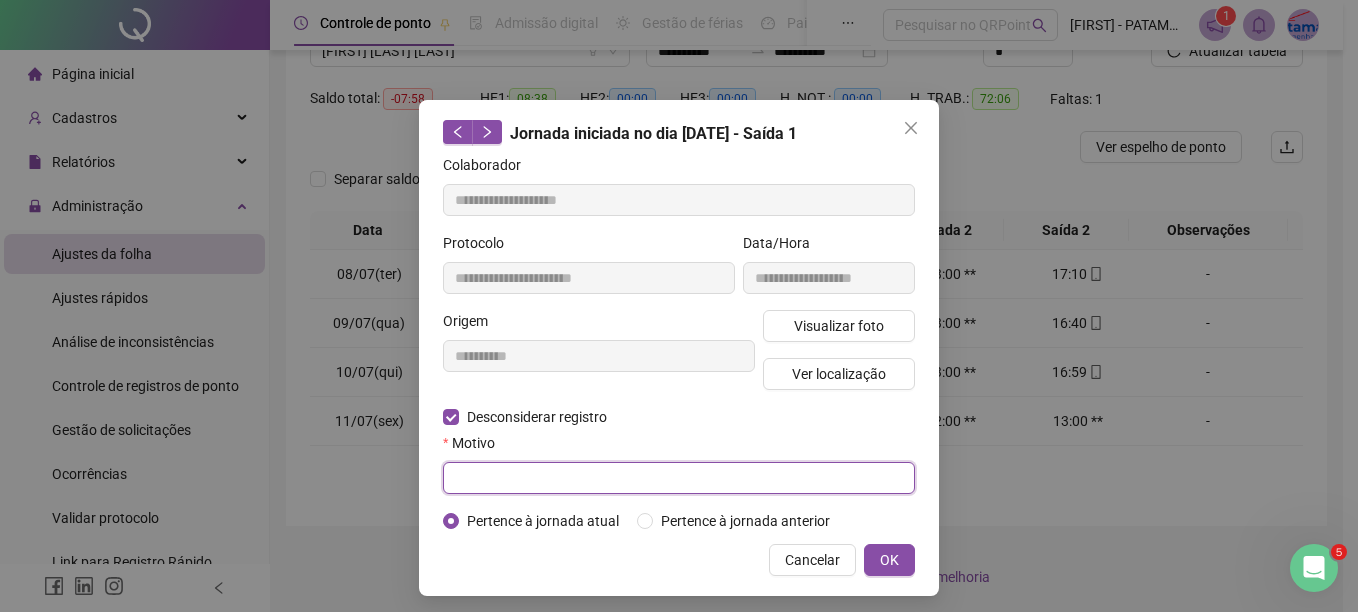 click at bounding box center [679, 478] 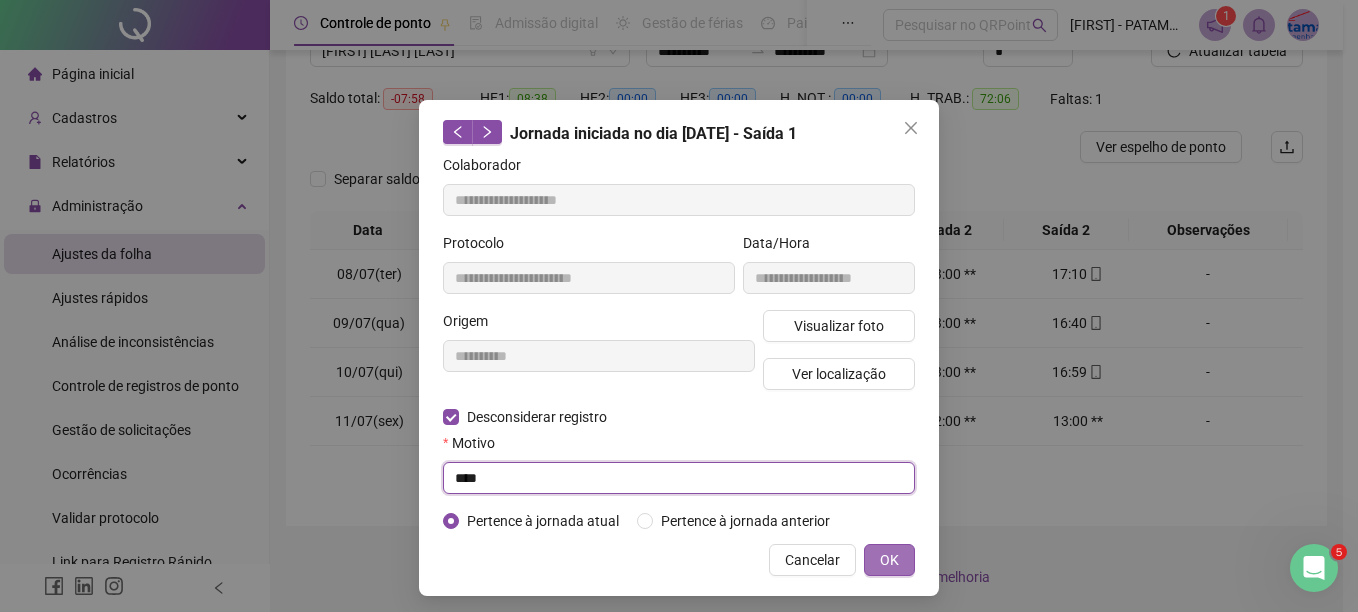 type on "****" 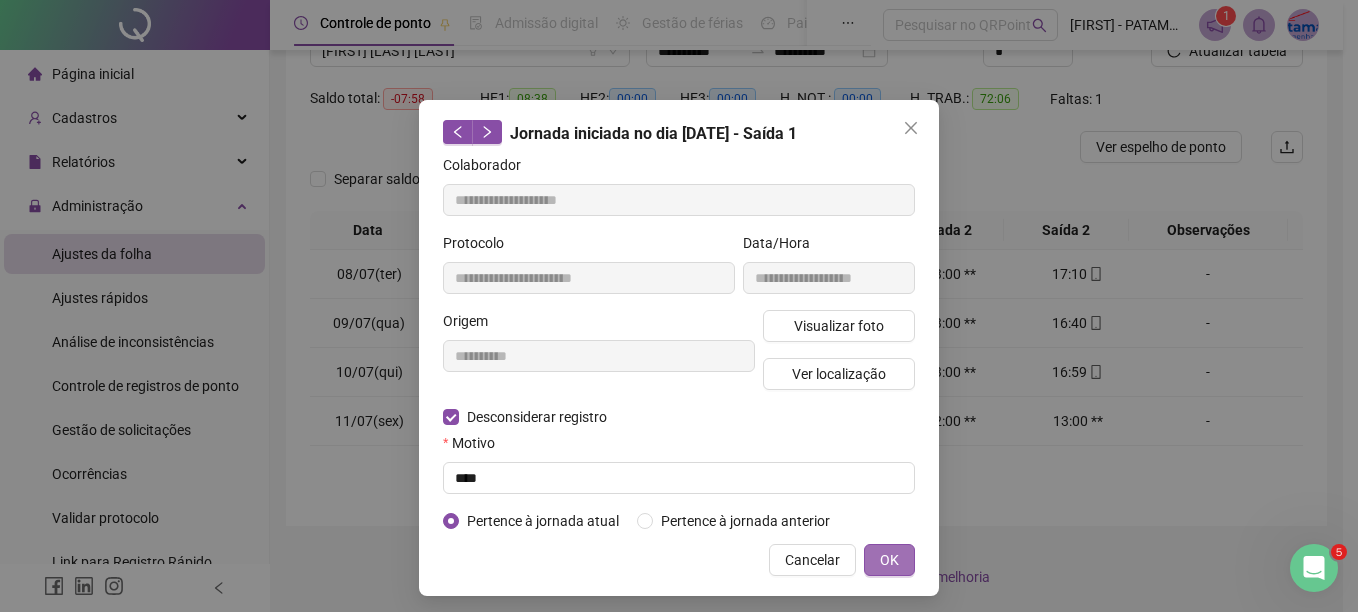 click on "OK" at bounding box center (889, 560) 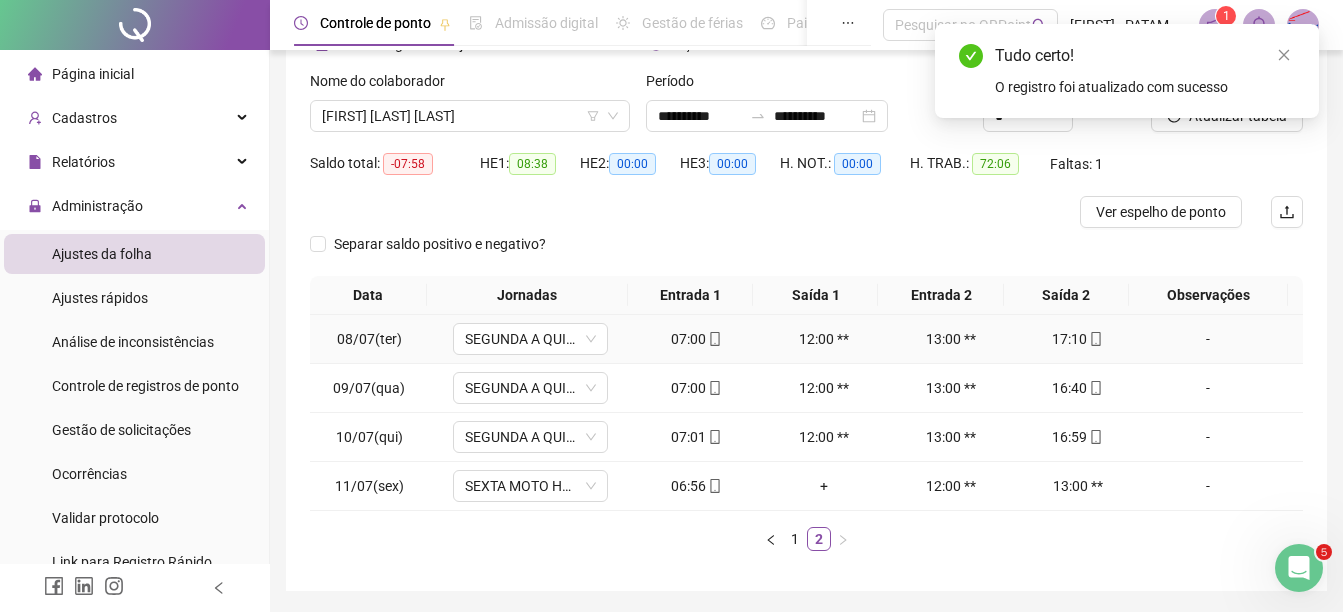scroll, scrollTop: 0, scrollLeft: 0, axis: both 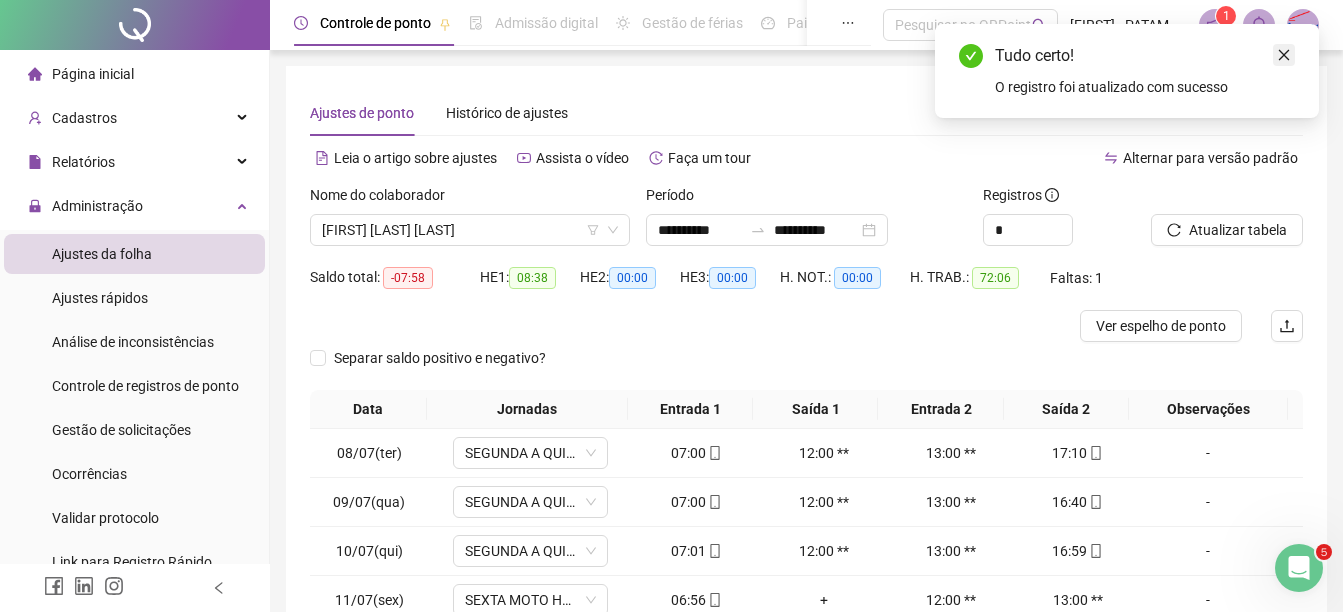 click 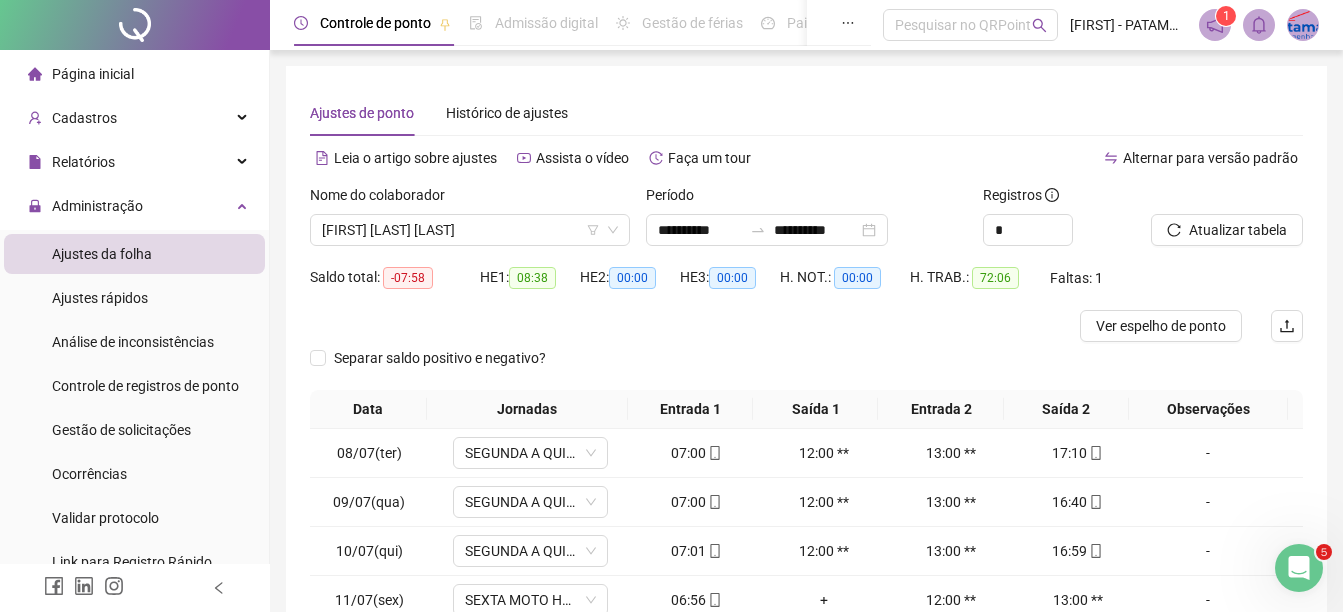 click at bounding box center [1202, 199] 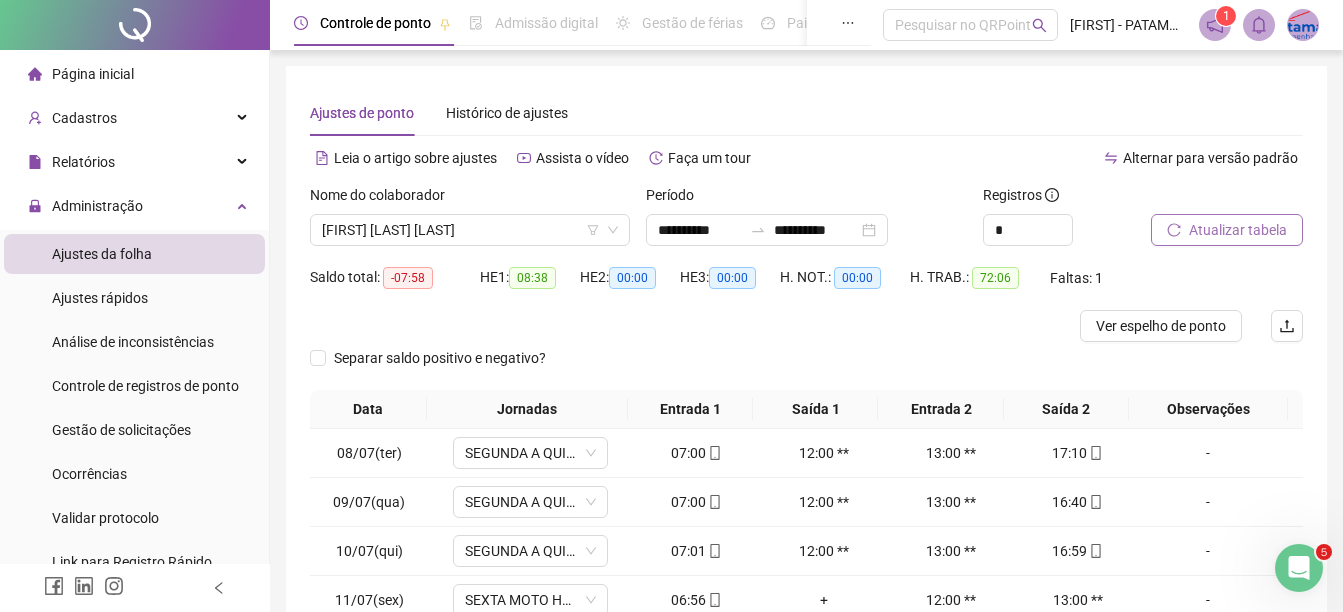 click on "Atualizar tabela" at bounding box center (1238, 230) 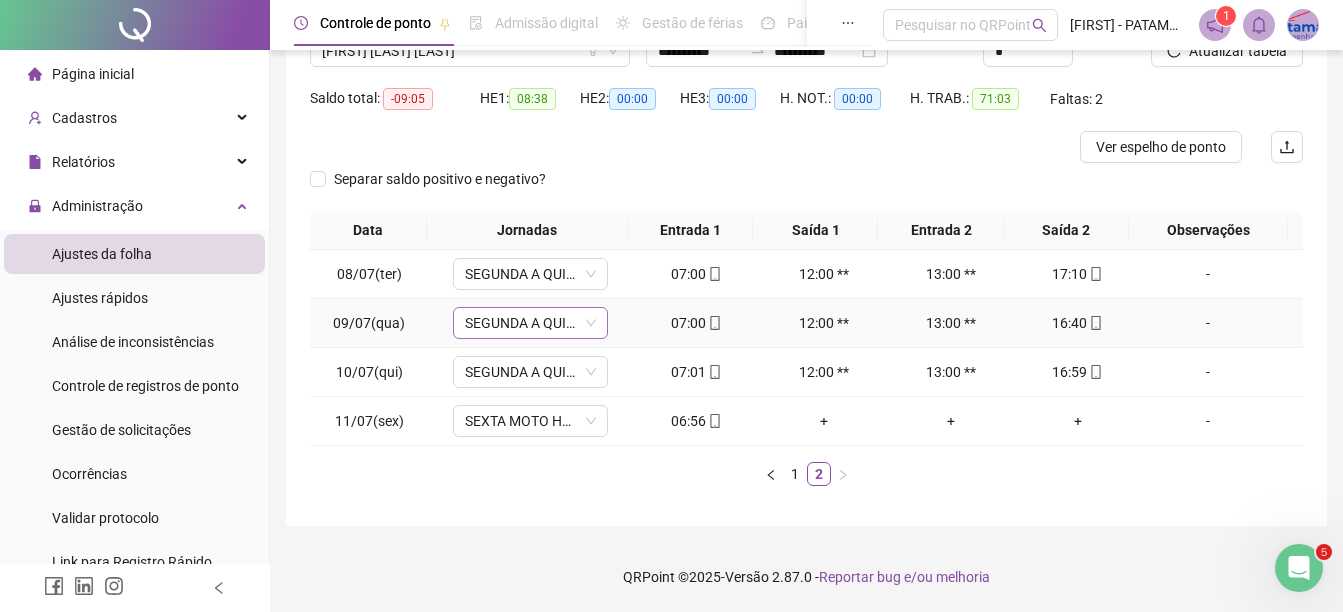 scroll, scrollTop: 79, scrollLeft: 0, axis: vertical 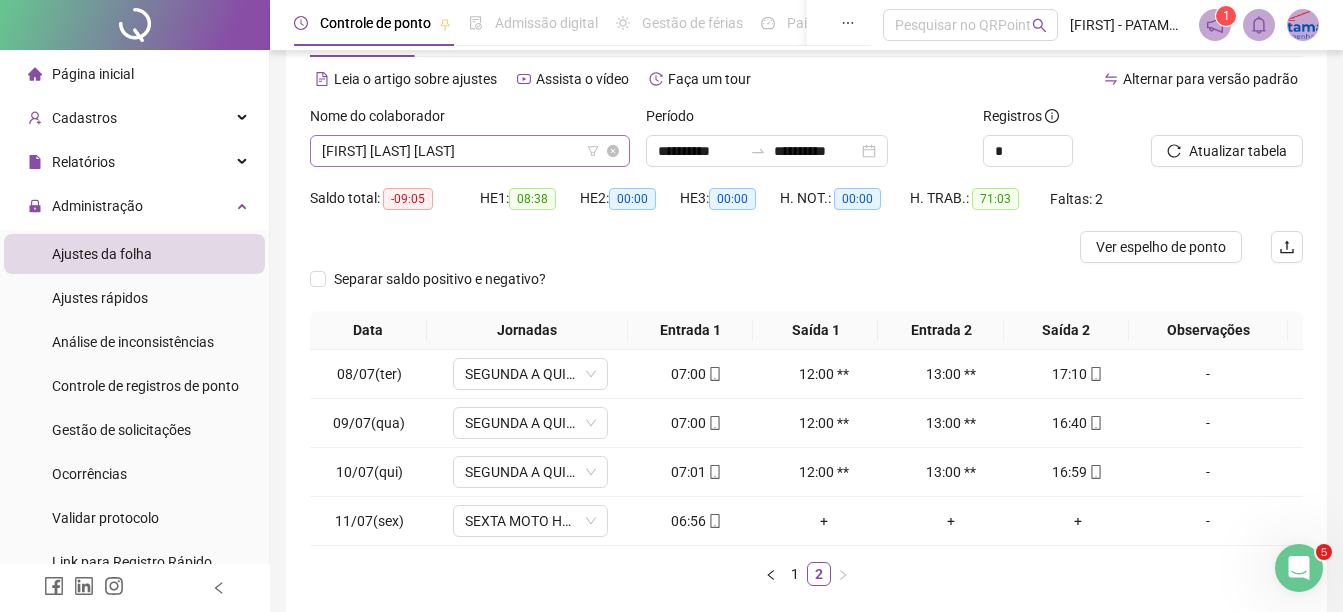 click on "[FIRST] [LAST] [LAST]" at bounding box center [470, 151] 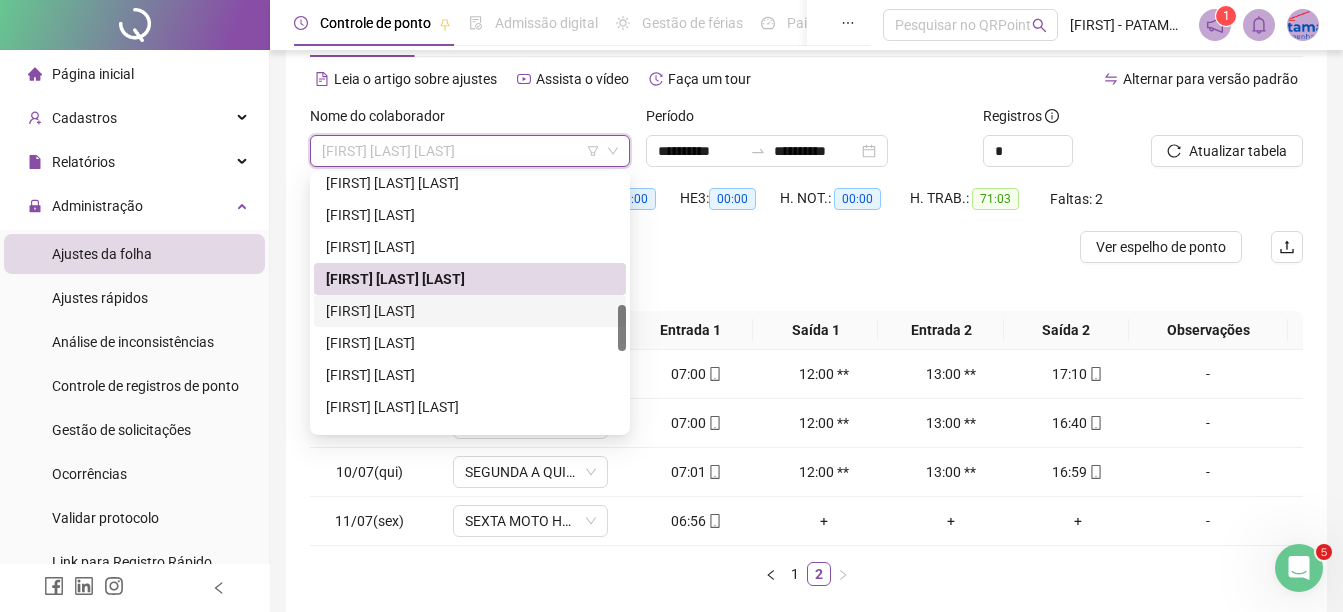click on "[FIRST] [LAST]" at bounding box center [470, 311] 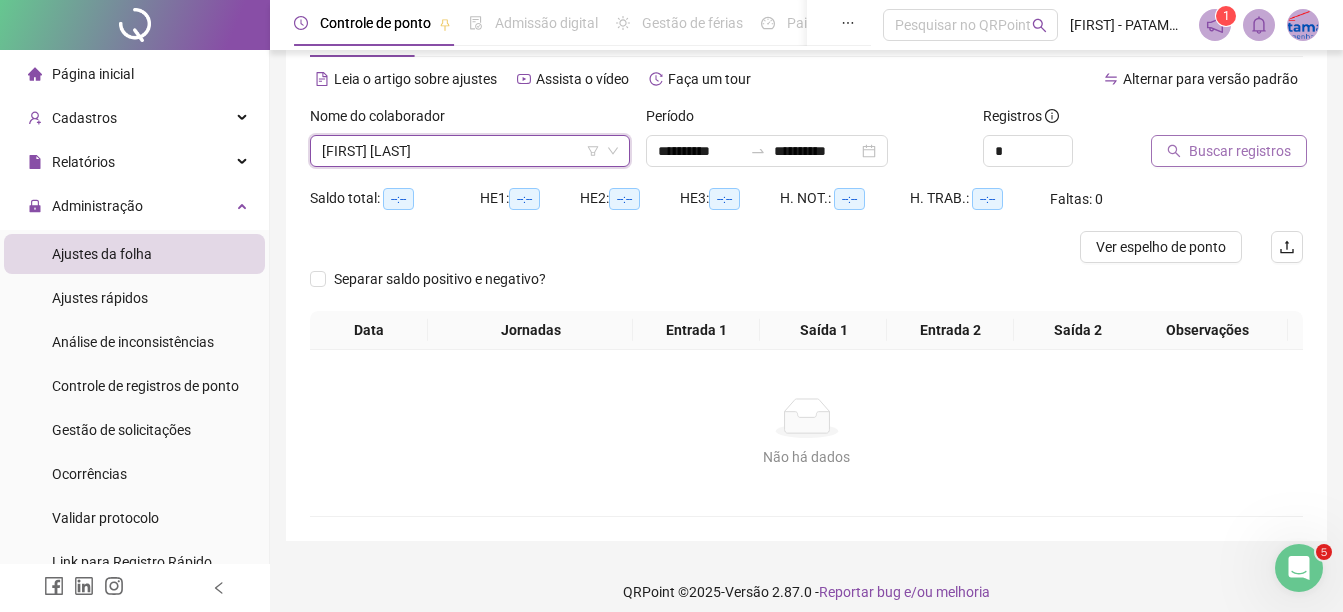 click on "Buscar registros" at bounding box center (1240, 151) 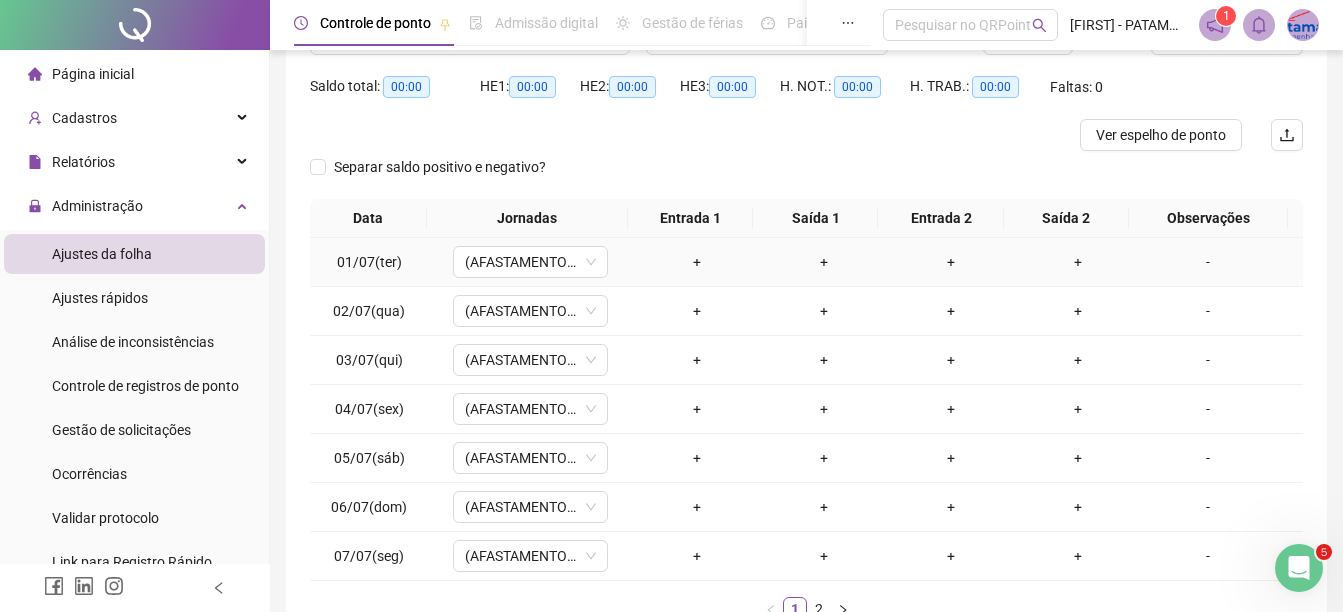 scroll, scrollTop: 326, scrollLeft: 0, axis: vertical 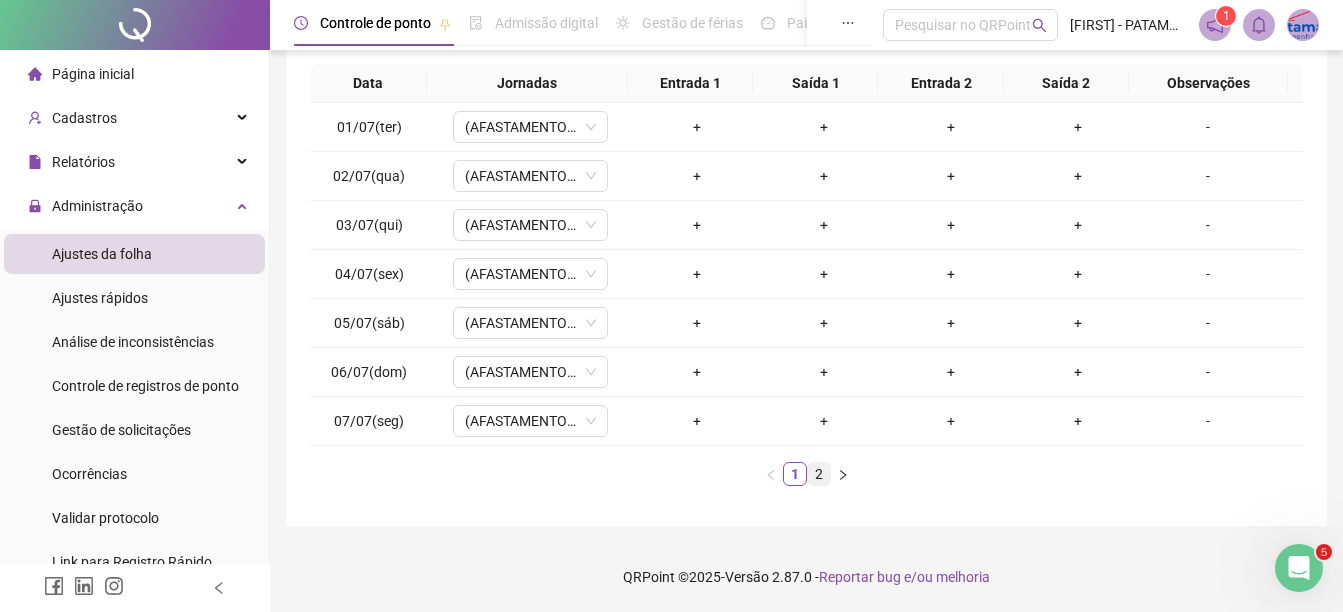 click on "2" at bounding box center (819, 474) 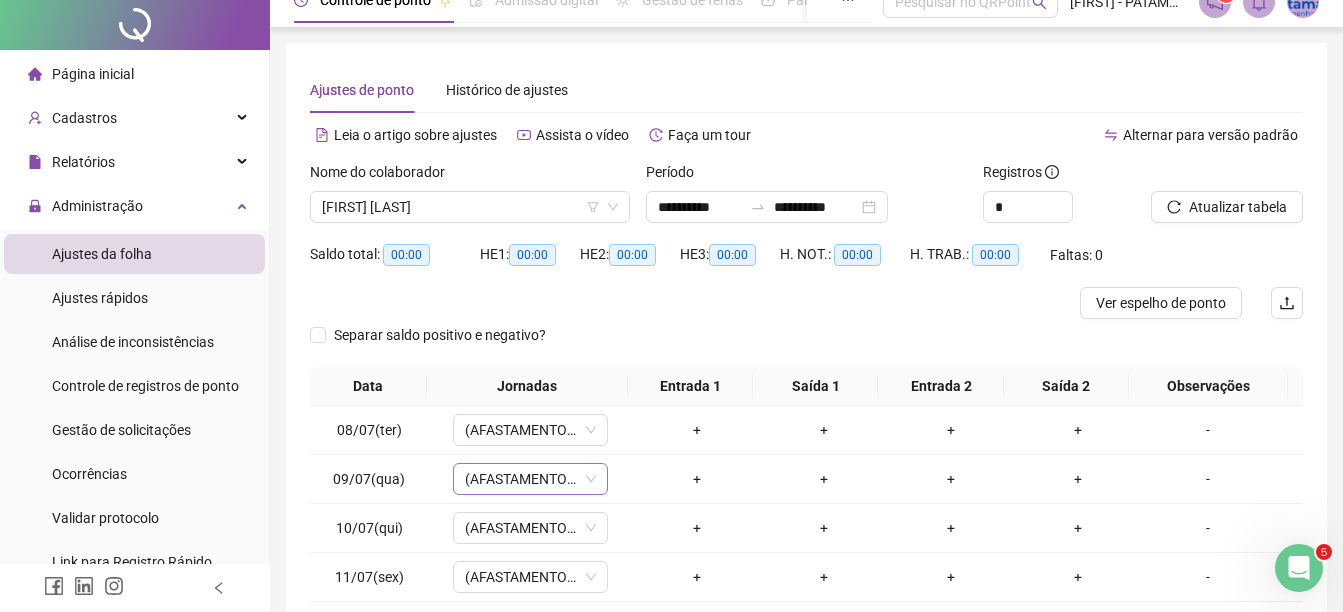 scroll, scrollTop: 0, scrollLeft: 0, axis: both 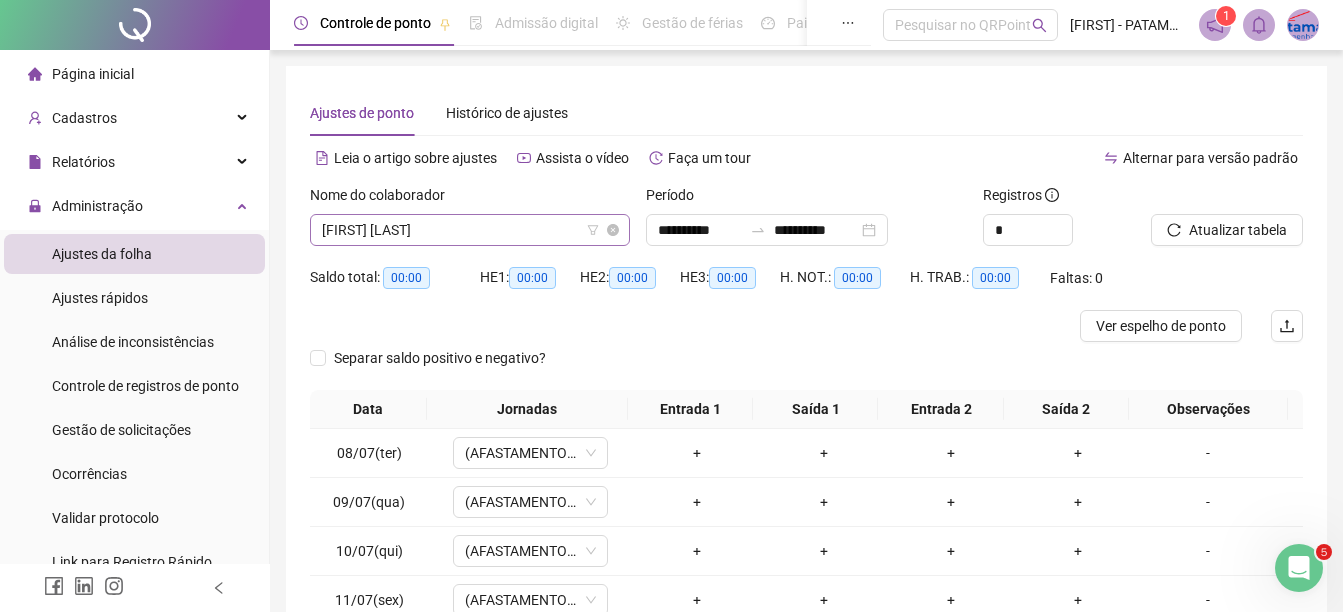 click on "[FIRST] [LAST]" at bounding box center [470, 230] 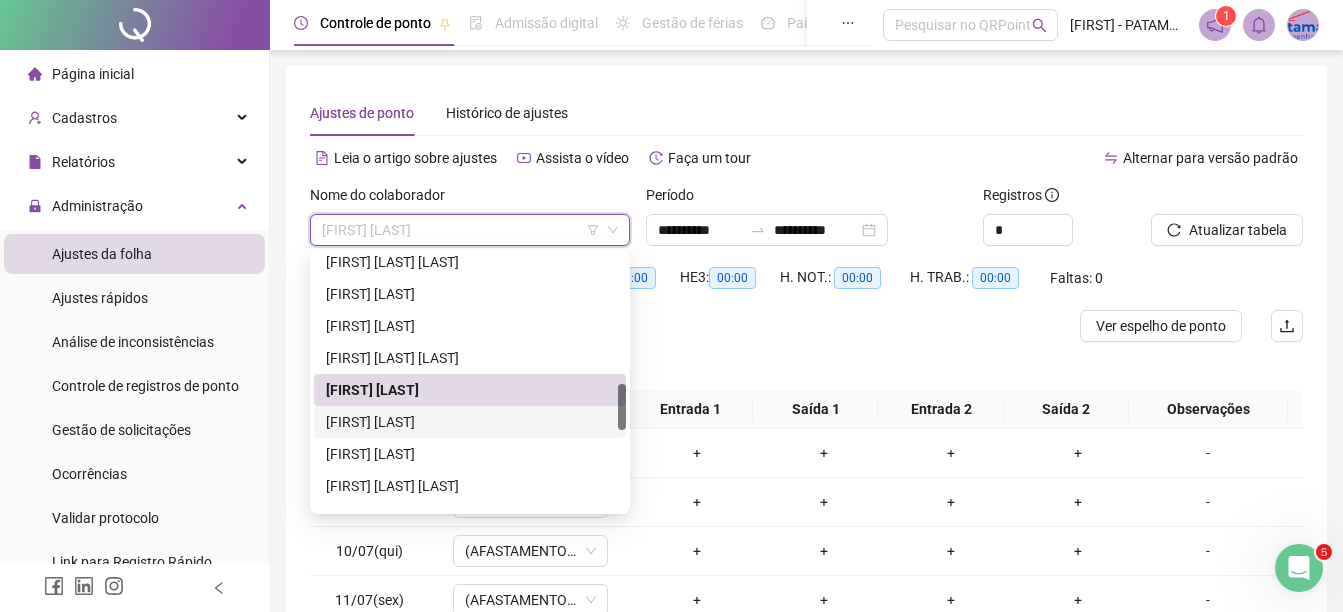 click on "[FIRST] [LAST]" at bounding box center (470, 422) 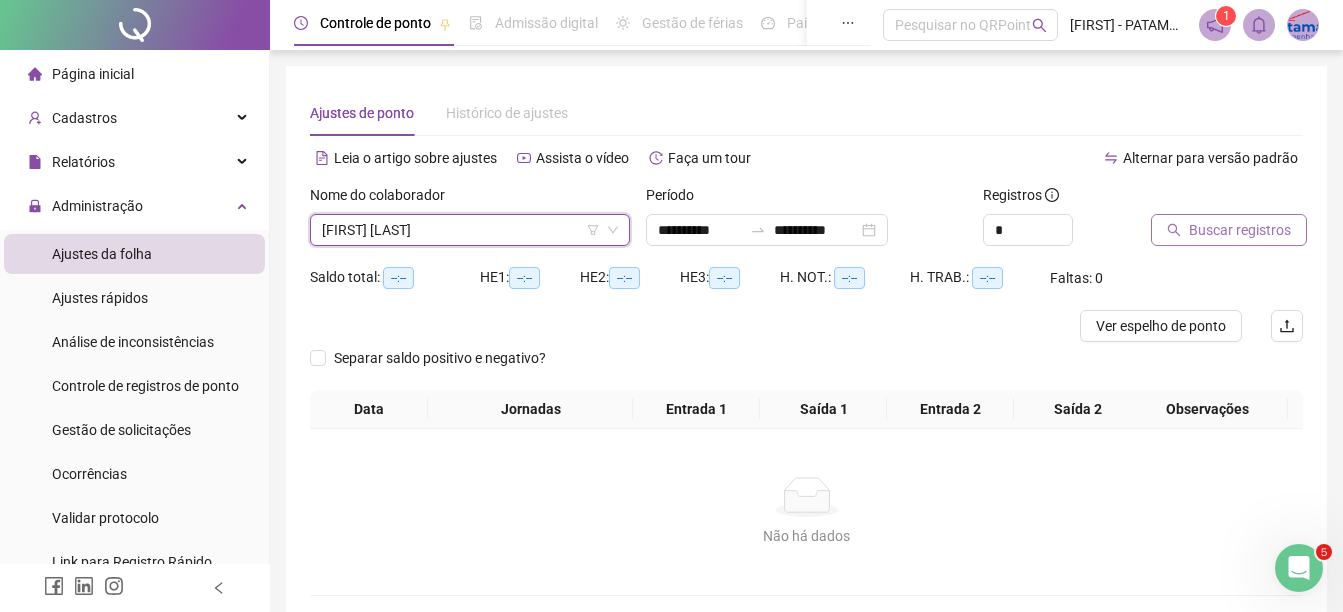 click on "Buscar registros" at bounding box center [1240, 230] 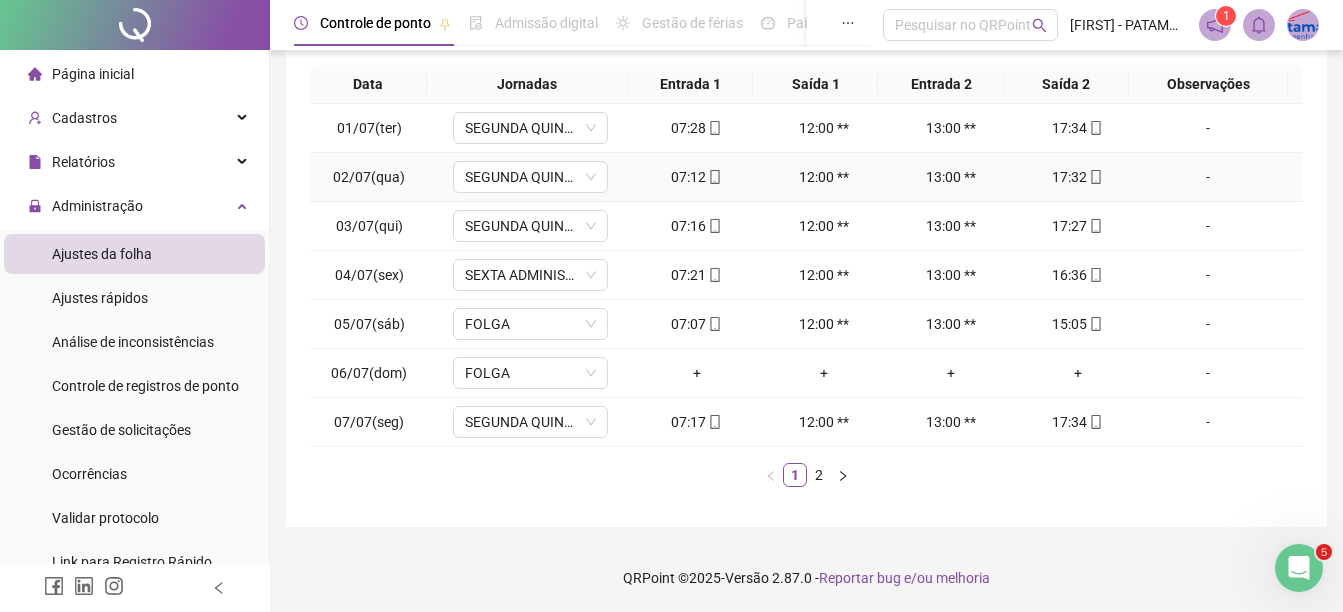 scroll, scrollTop: 326, scrollLeft: 0, axis: vertical 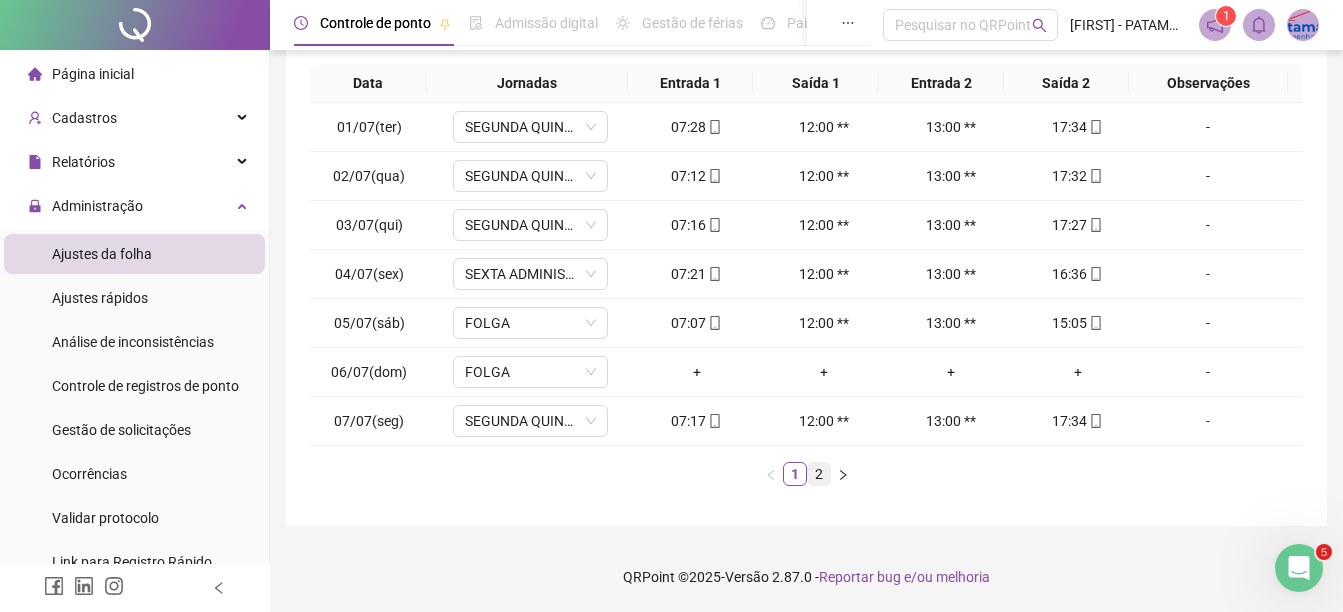 click on "2" at bounding box center [819, 474] 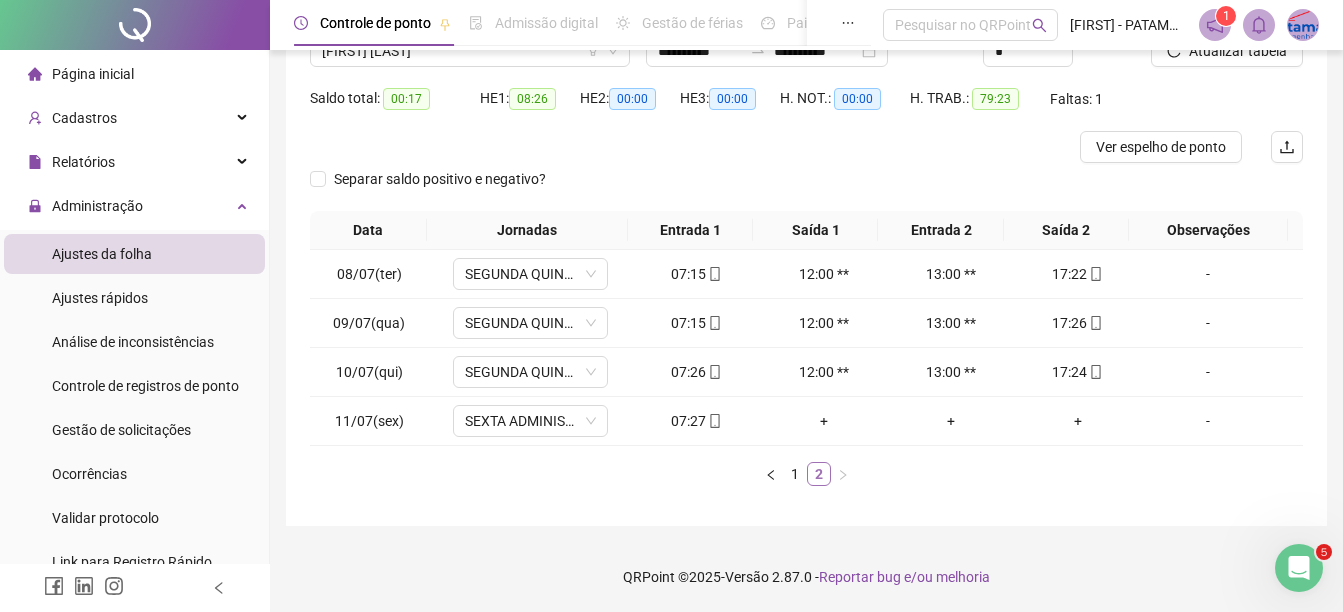 scroll, scrollTop: 179, scrollLeft: 0, axis: vertical 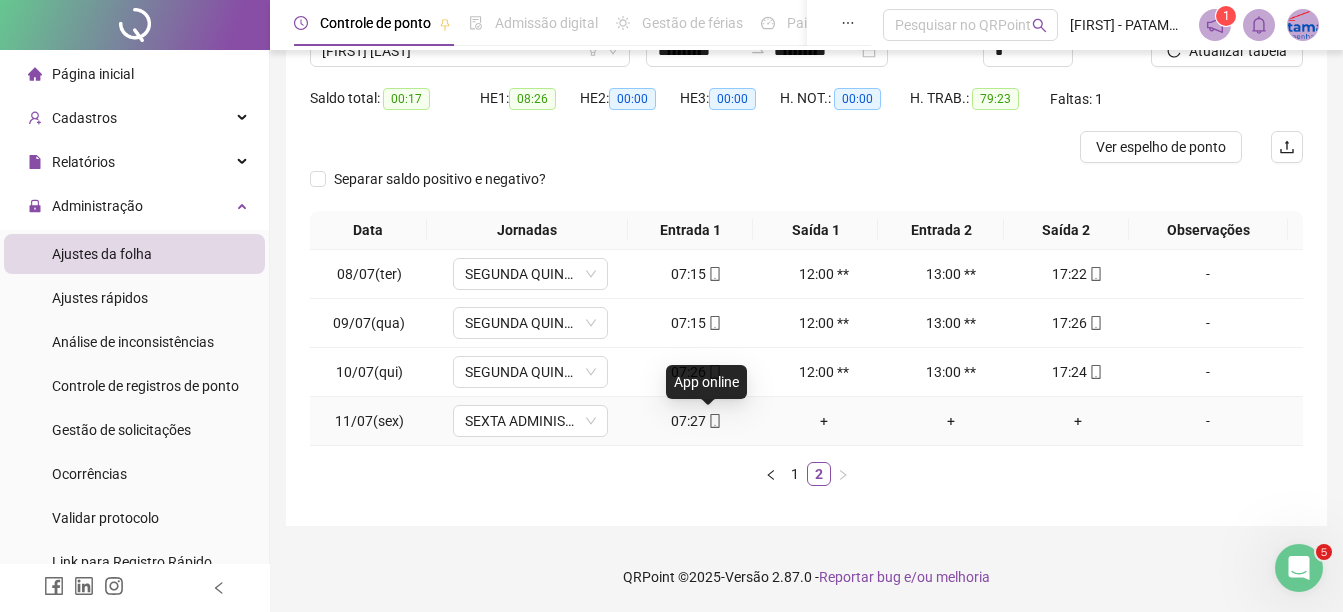 click 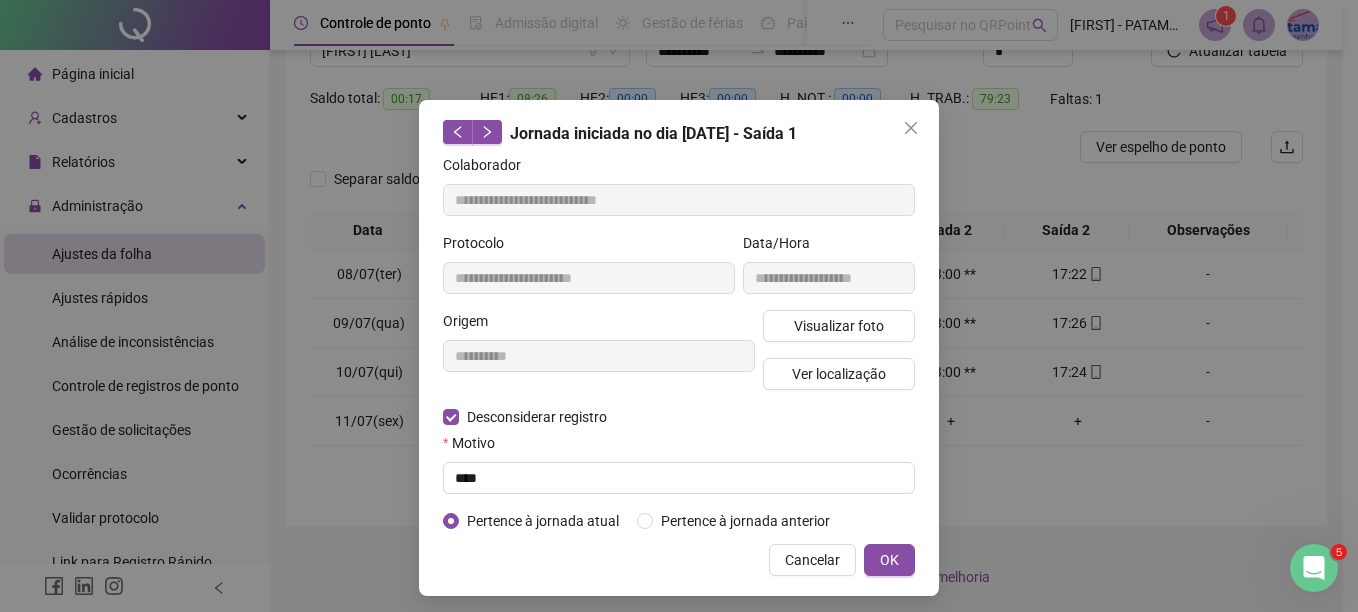 type on "**********" 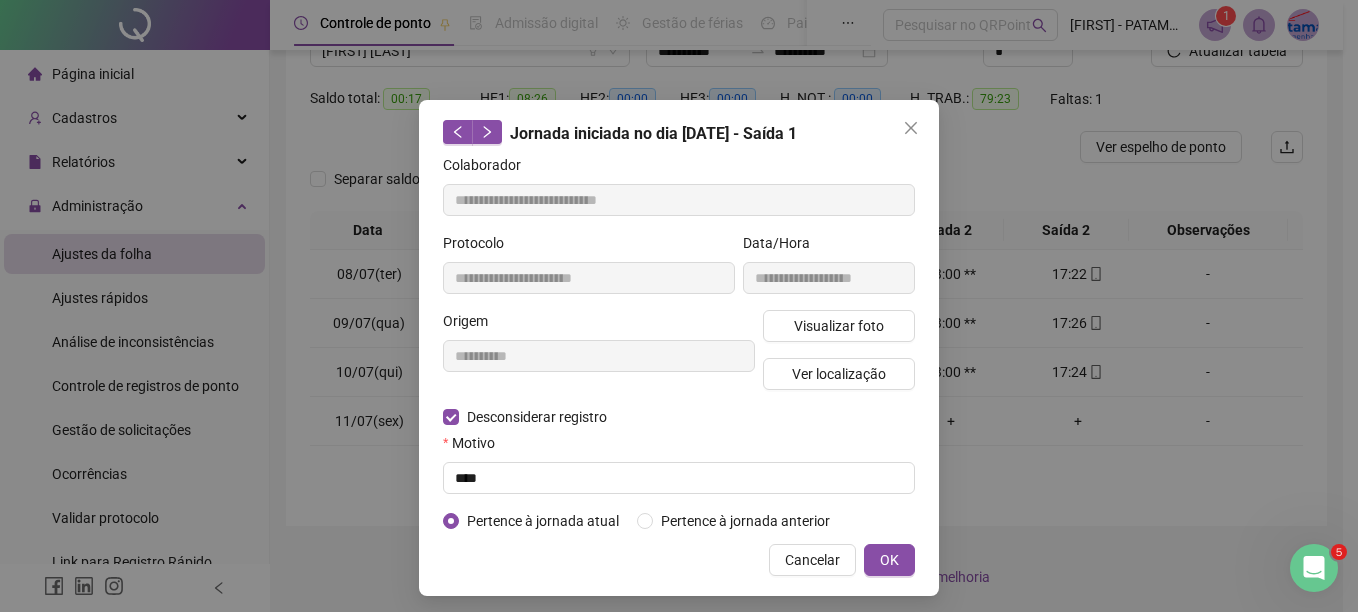 type on "**********" 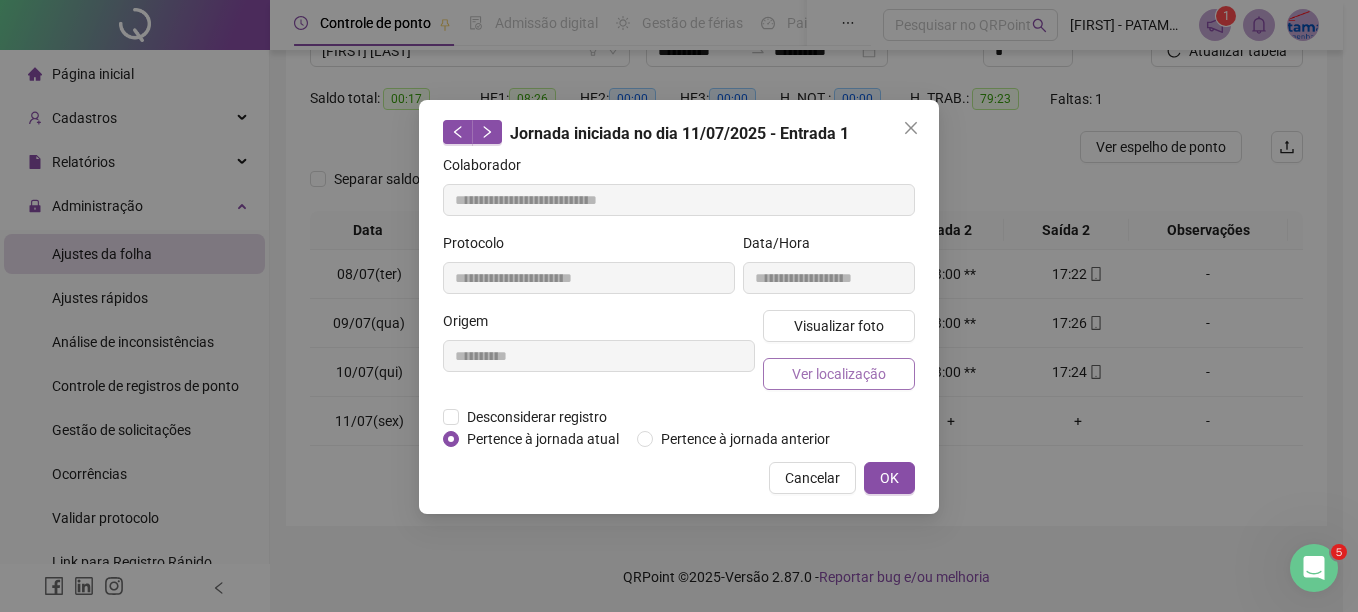 click on "Ver localização" at bounding box center (839, 374) 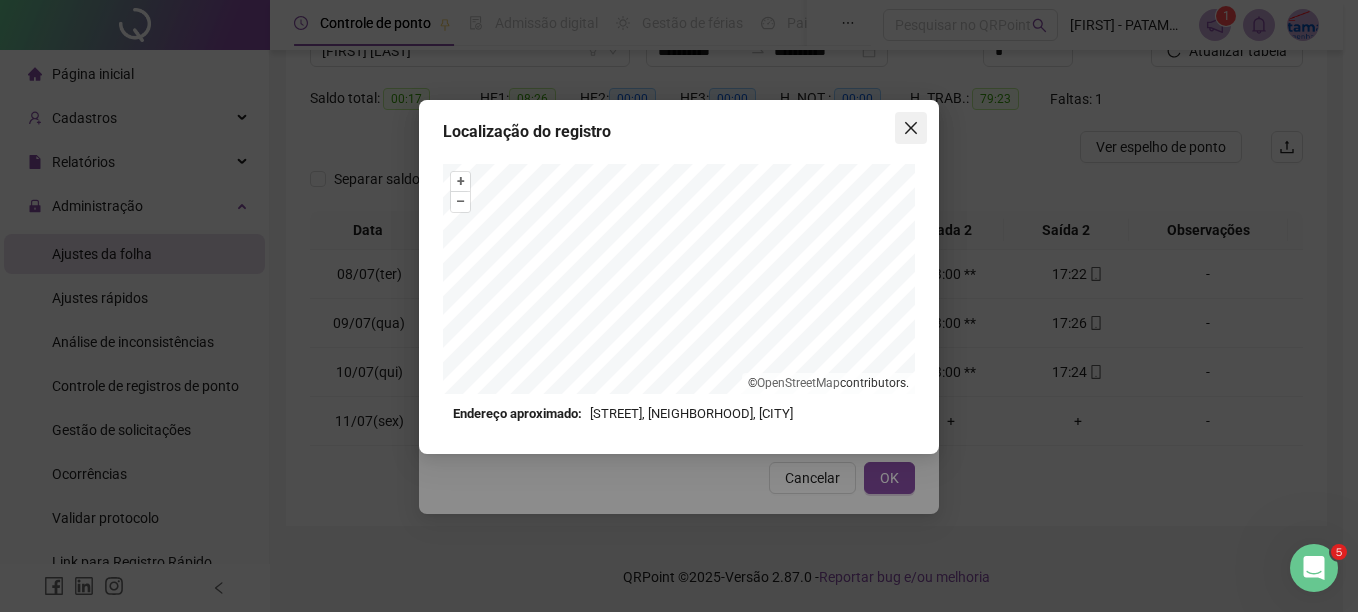 click at bounding box center (911, 128) 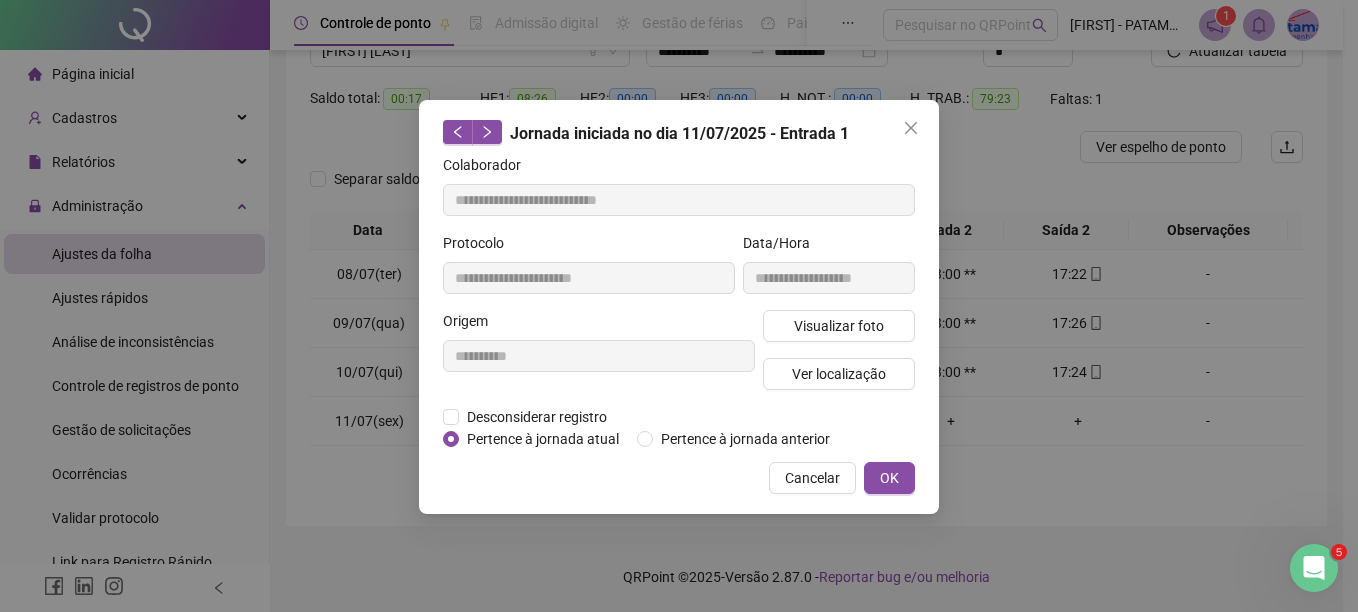 click at bounding box center (911, 128) 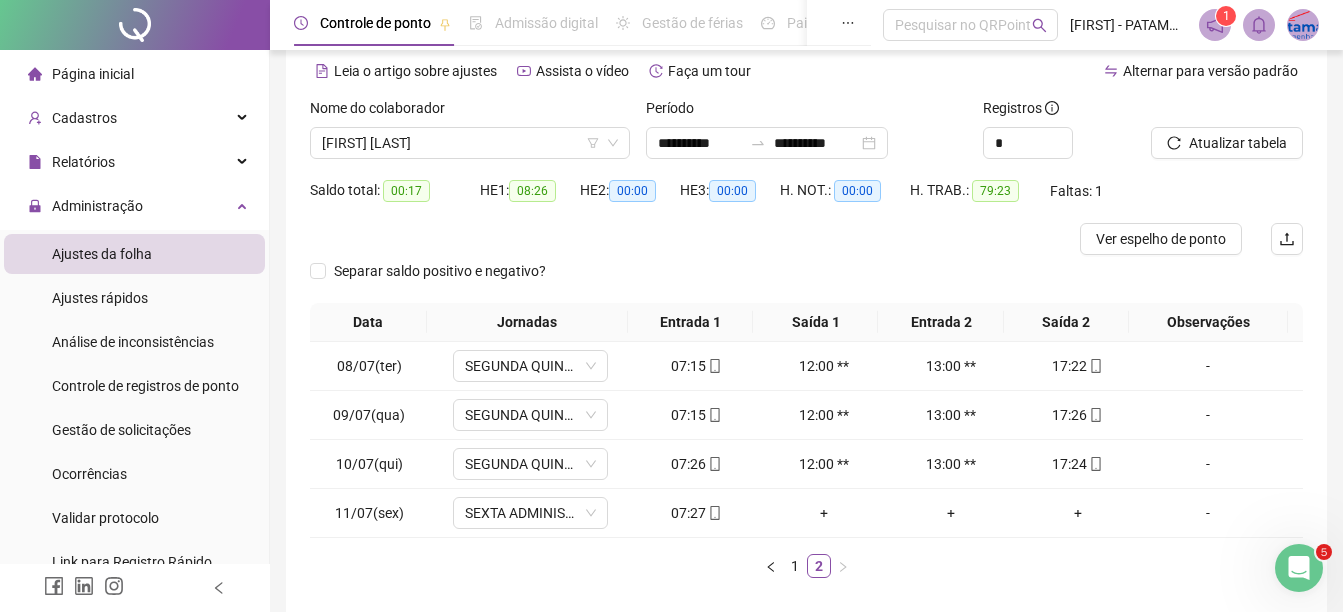 scroll, scrollTop: 0, scrollLeft: 0, axis: both 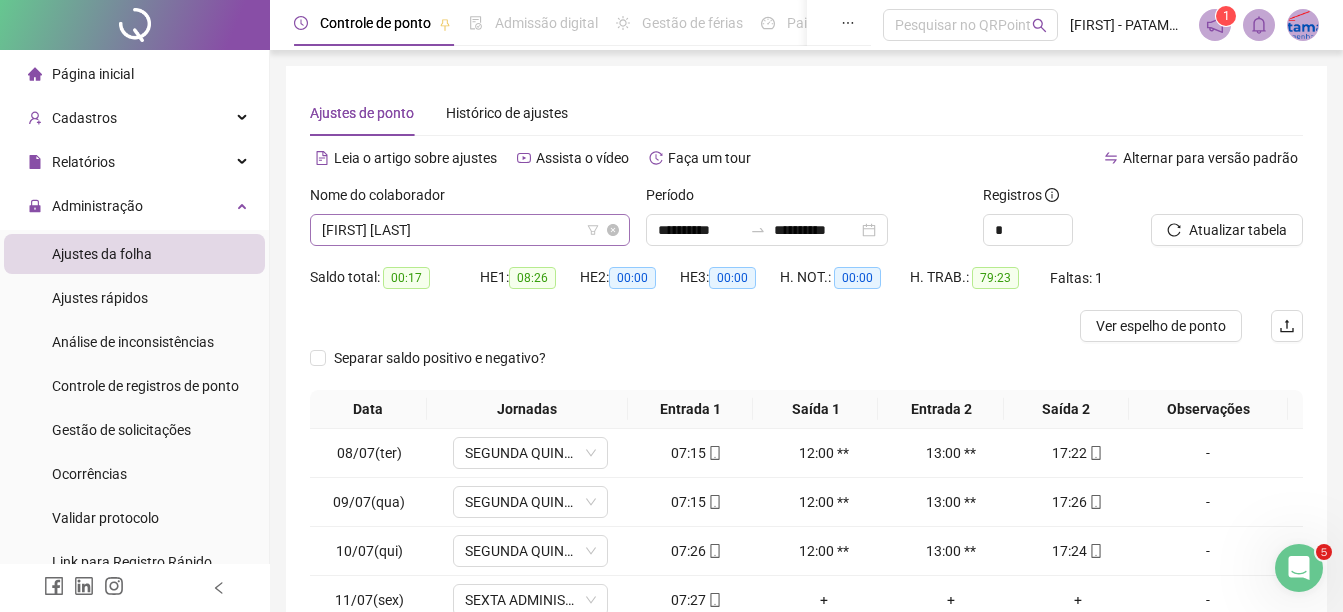 click on "[FIRST] [LAST]" at bounding box center [470, 230] 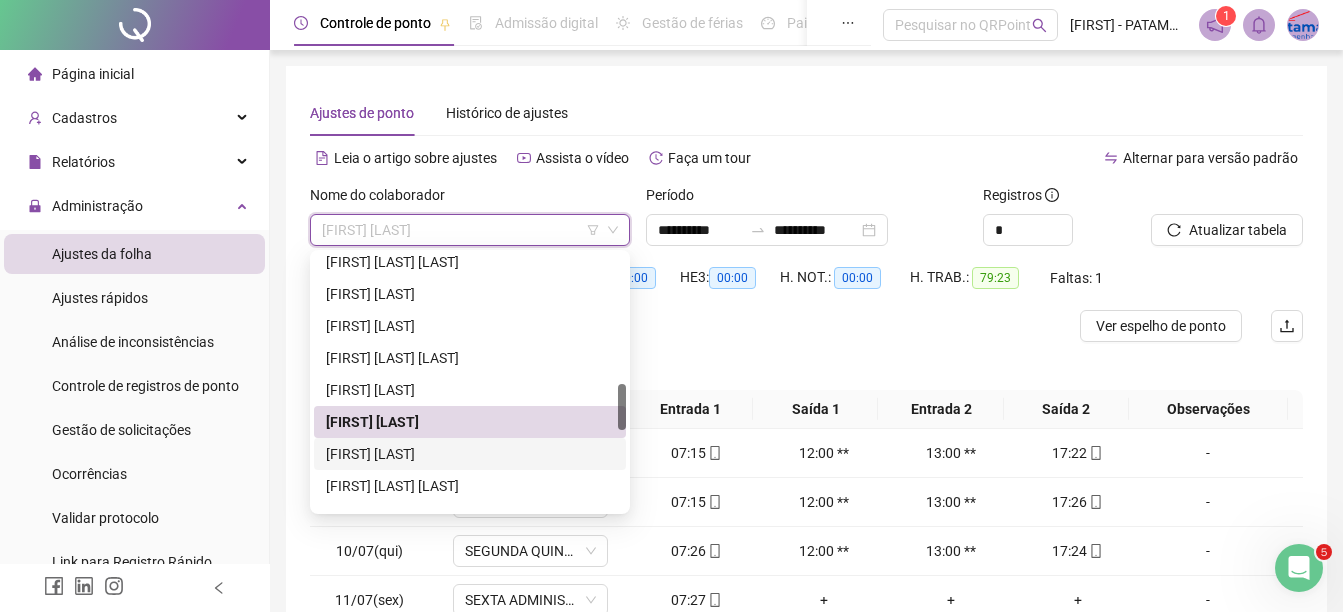 click on "[FIRST] [LAST]" at bounding box center [470, 454] 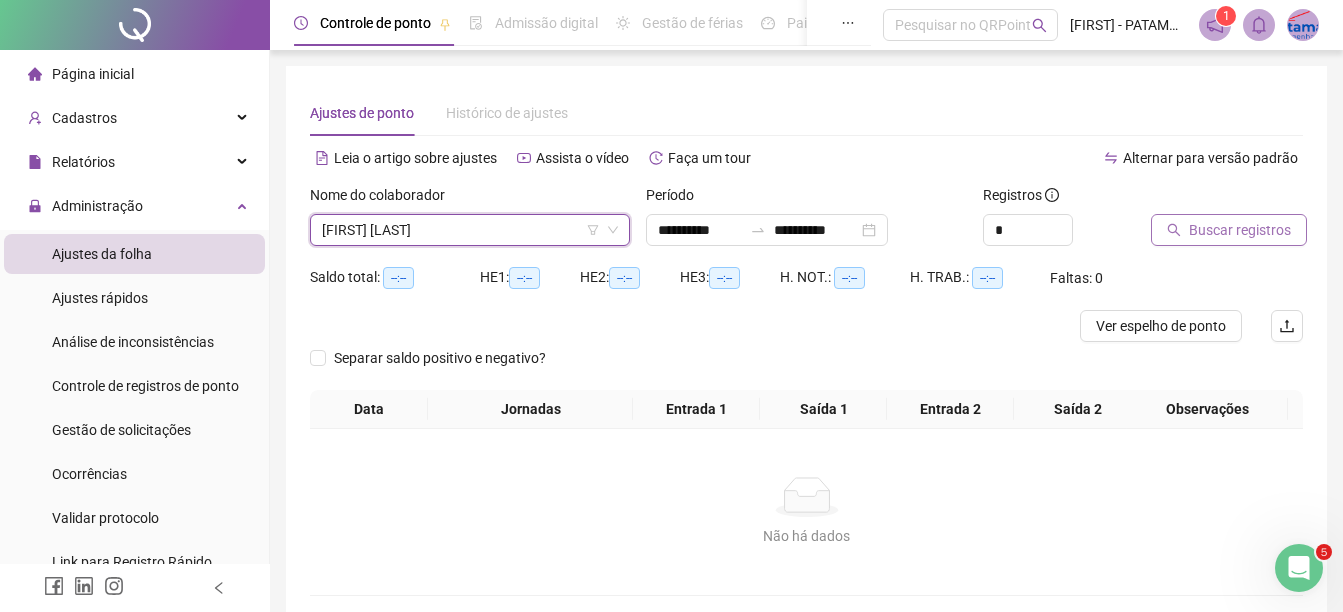 click on "Buscar registros" at bounding box center (1240, 230) 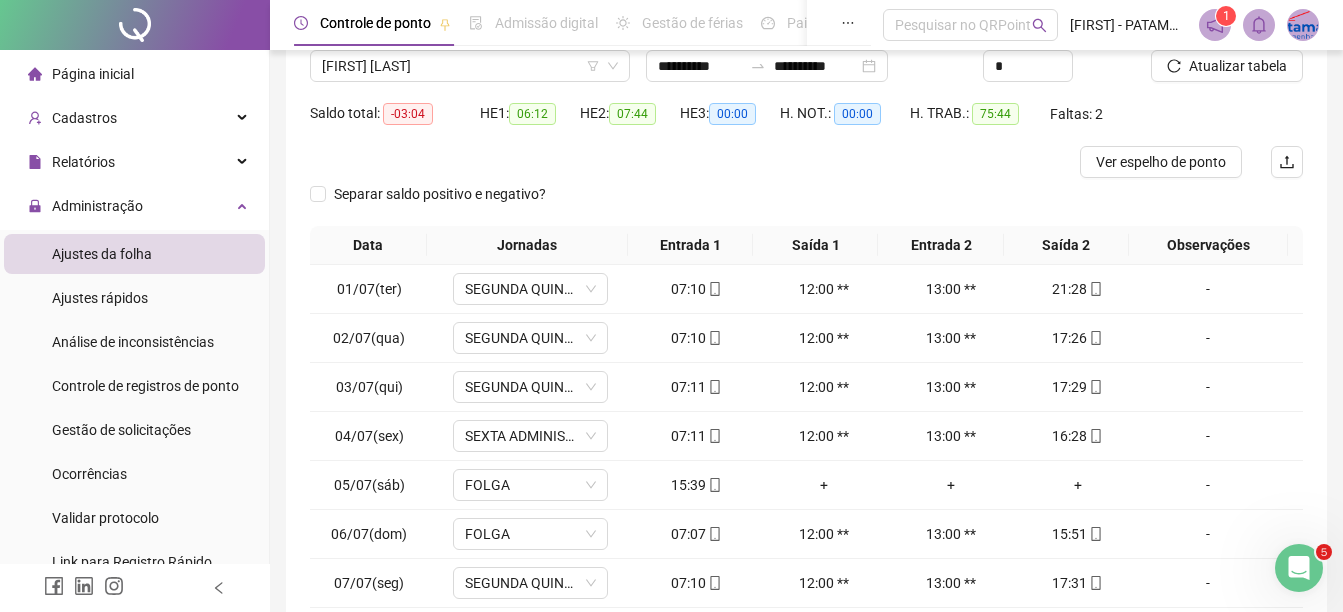 scroll, scrollTop: 326, scrollLeft: 0, axis: vertical 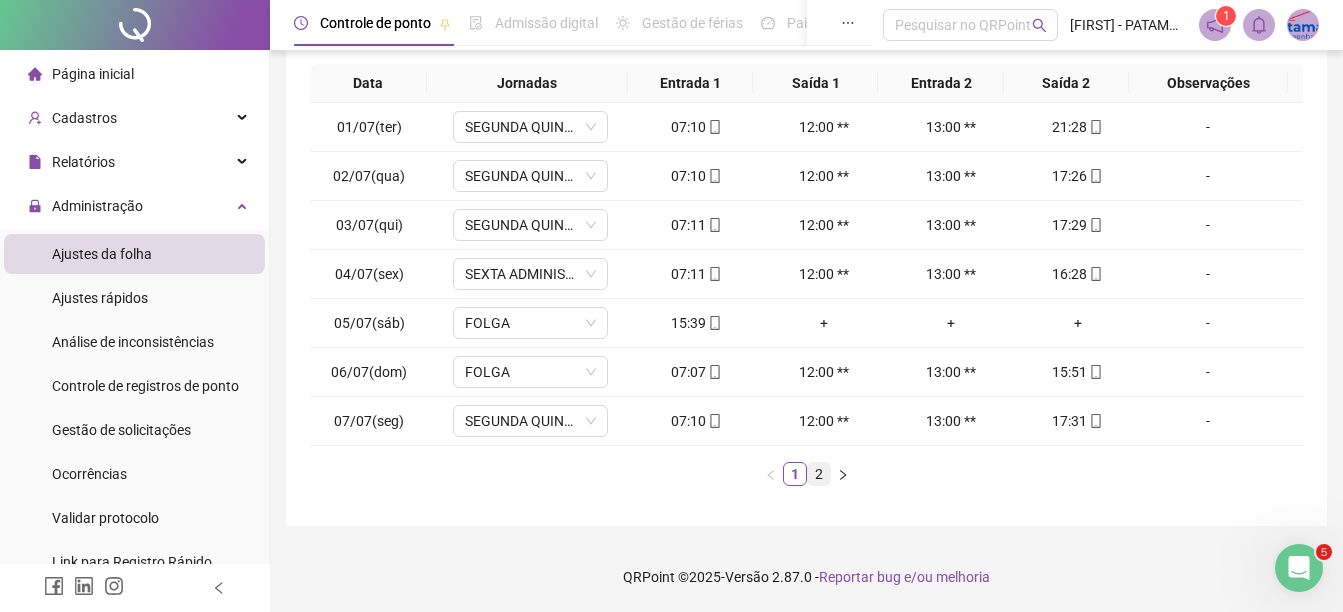 click on "2" at bounding box center (819, 474) 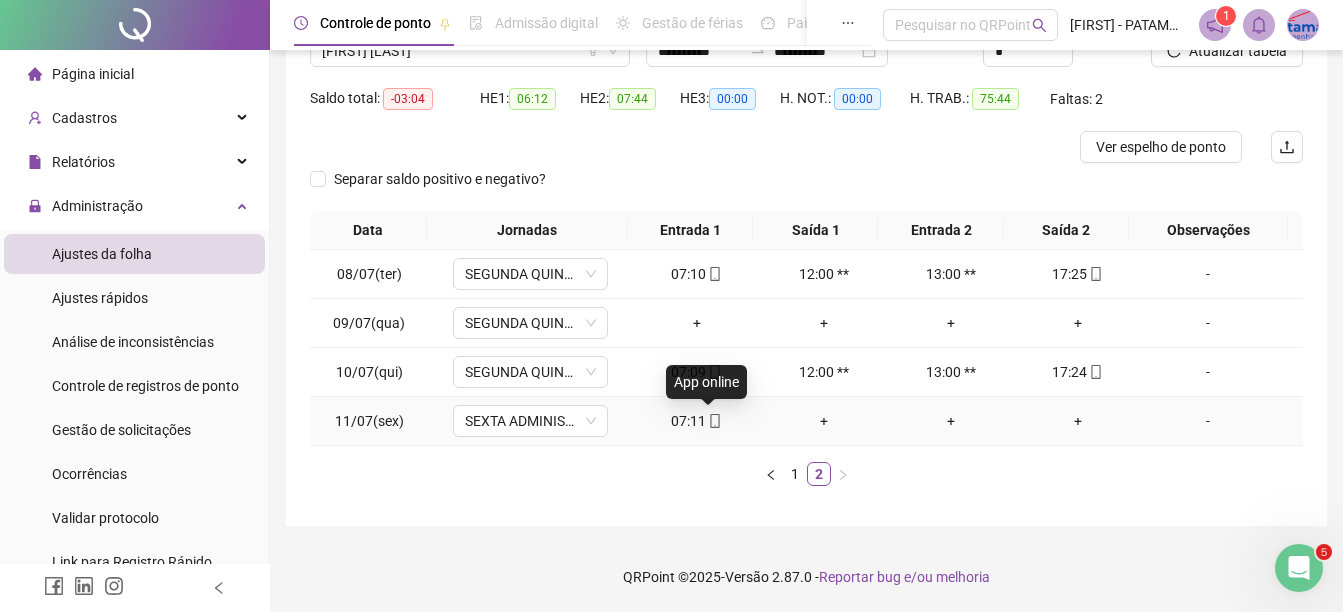 click 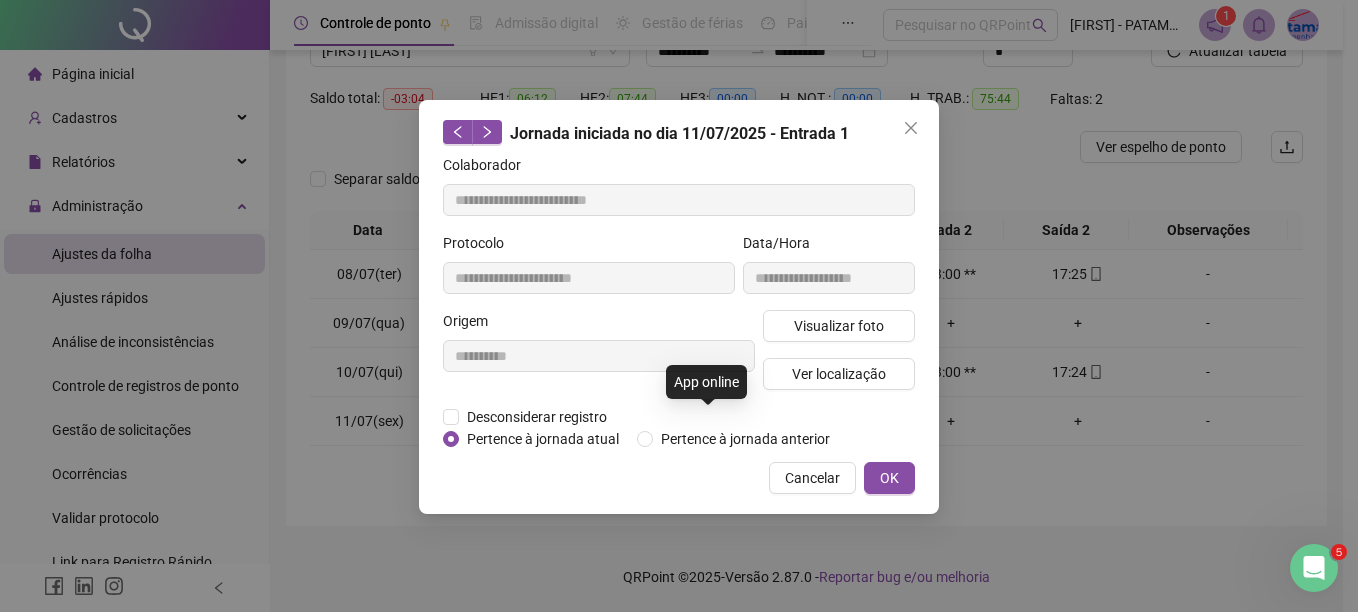 type on "**********" 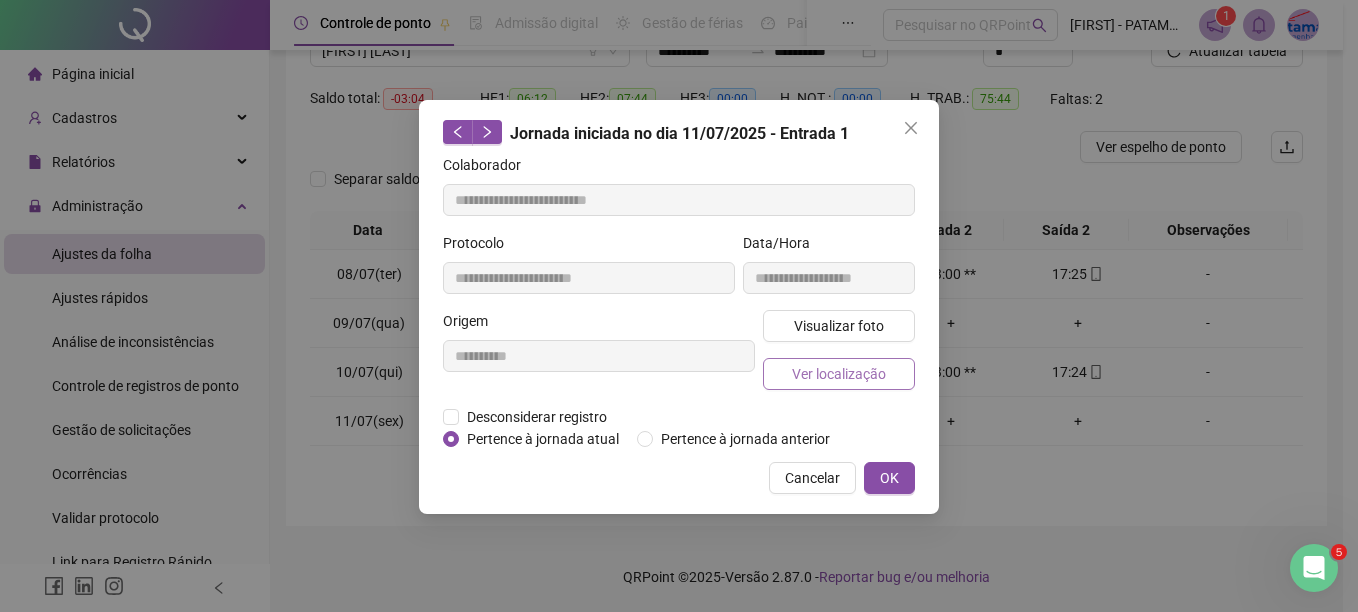 click on "Ver localização" at bounding box center [839, 374] 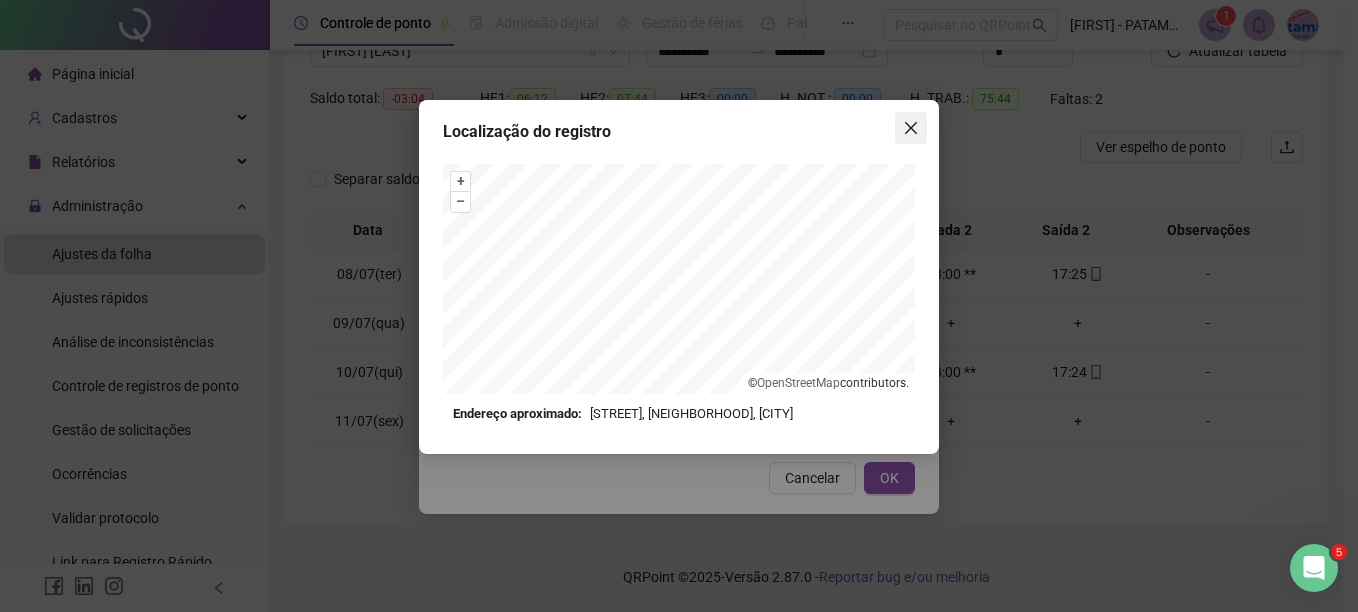click 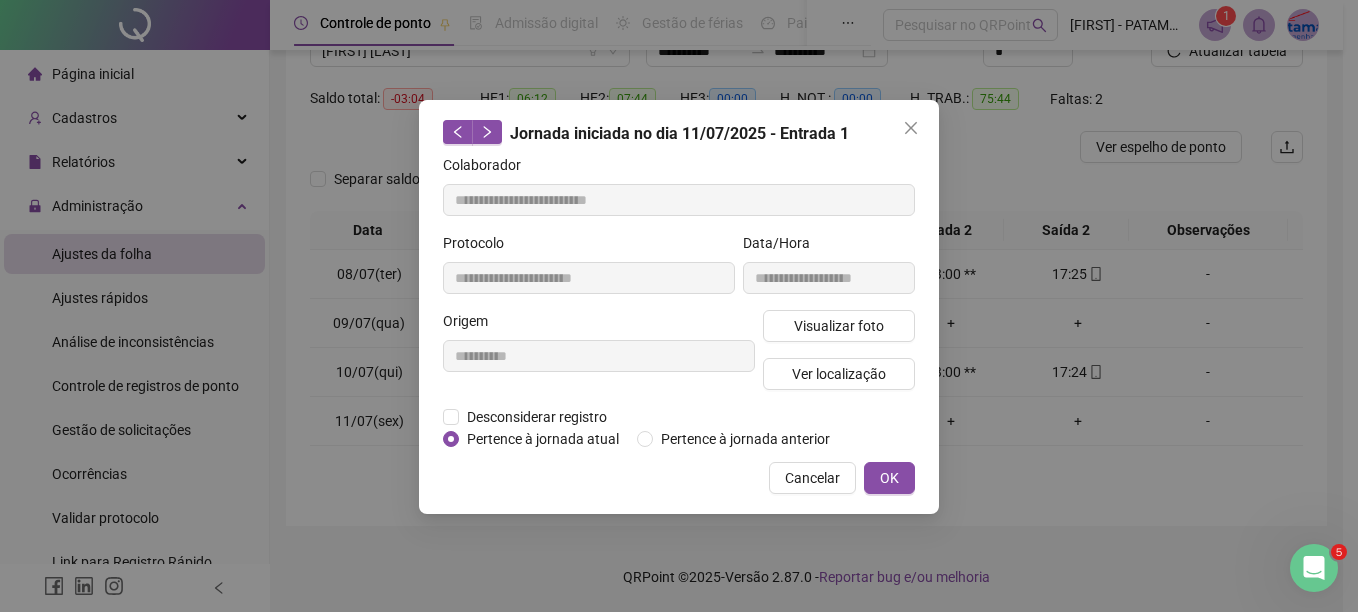 click 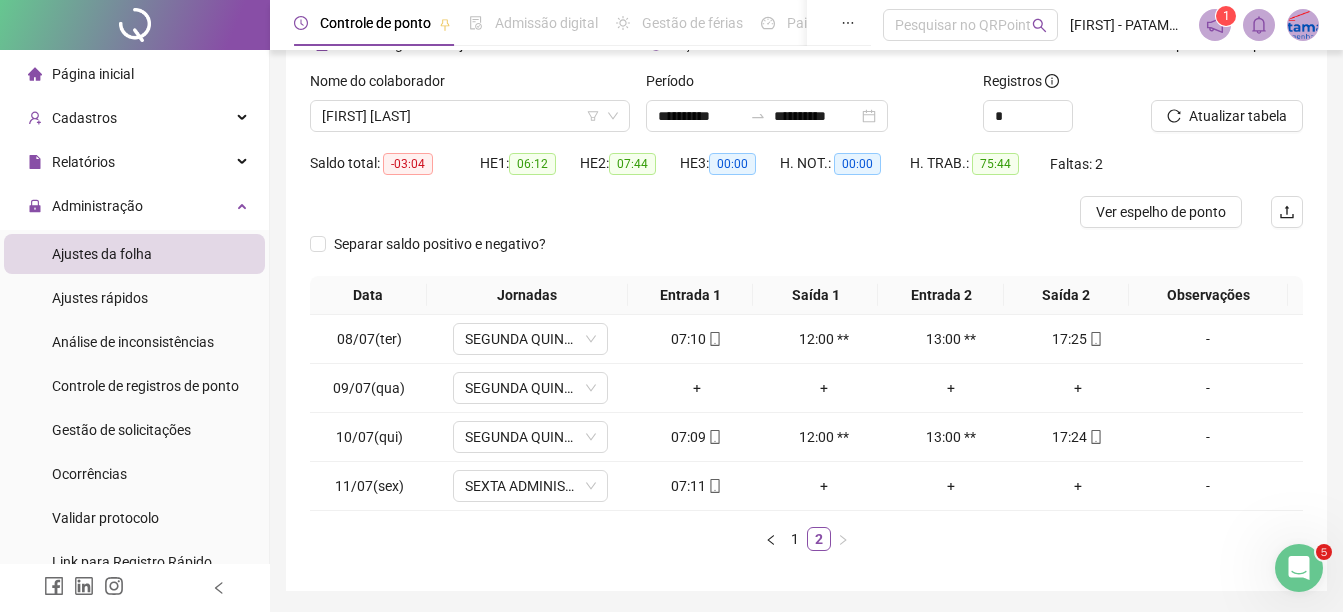 scroll, scrollTop: 79, scrollLeft: 0, axis: vertical 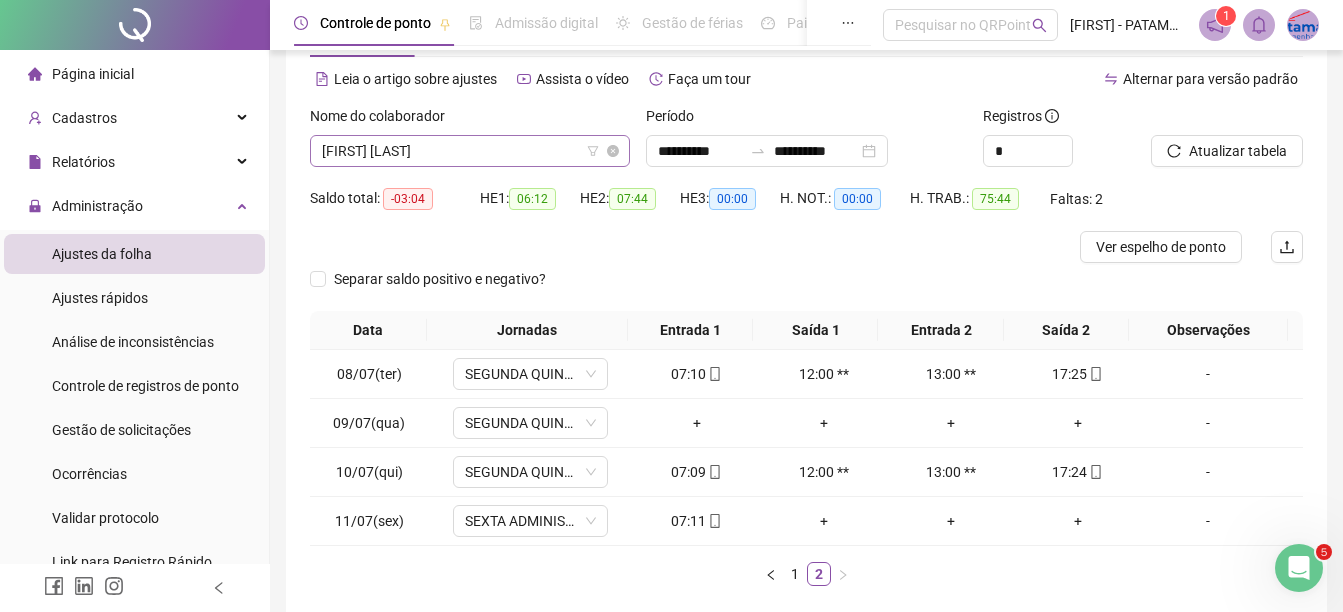click on "[FIRST] [LAST]" at bounding box center (470, 151) 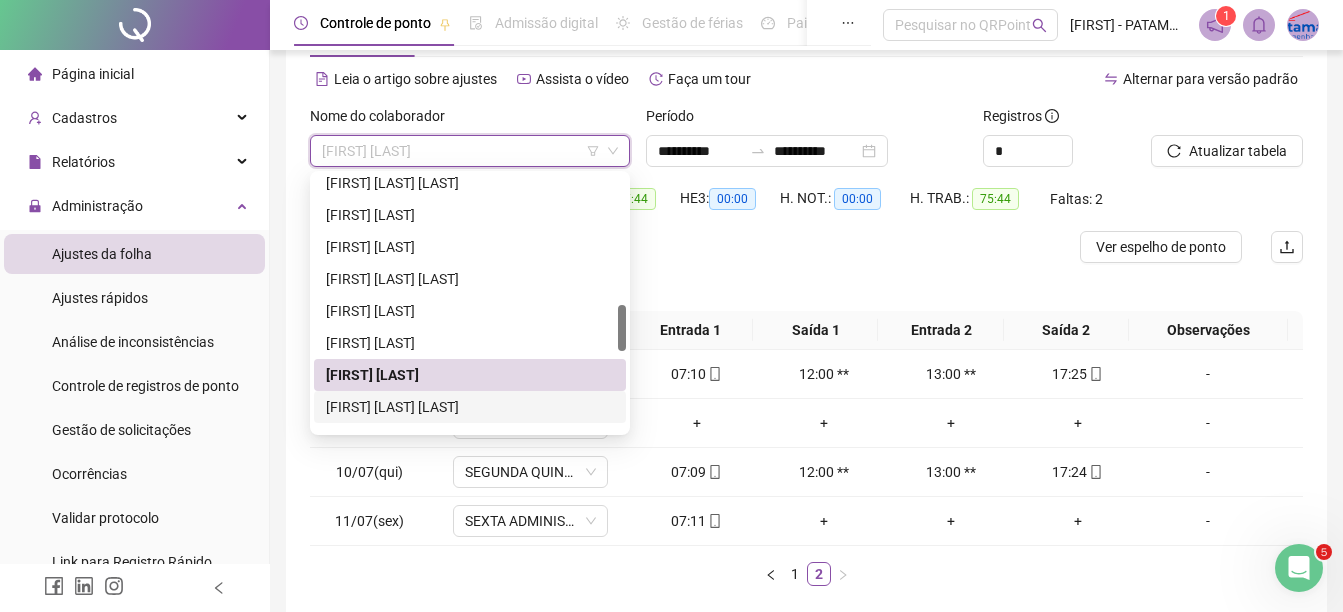 click on "[FIRST] [LAST] [LAST]" at bounding box center (470, 407) 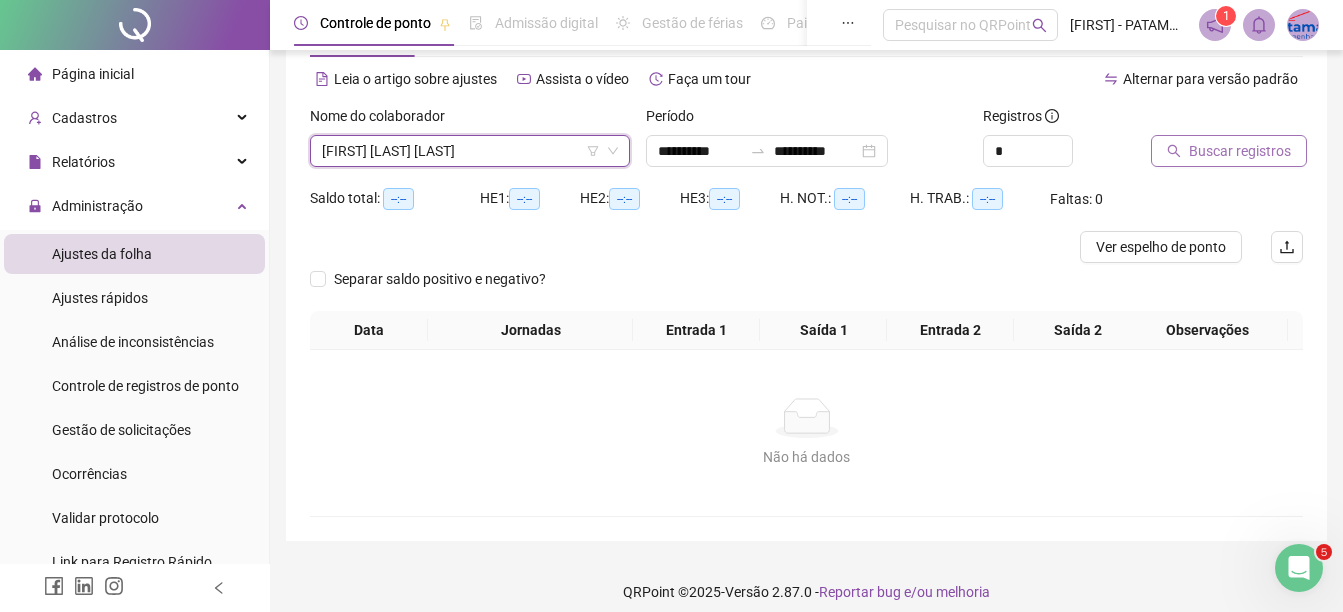 click on "Buscar registros" at bounding box center [1229, 151] 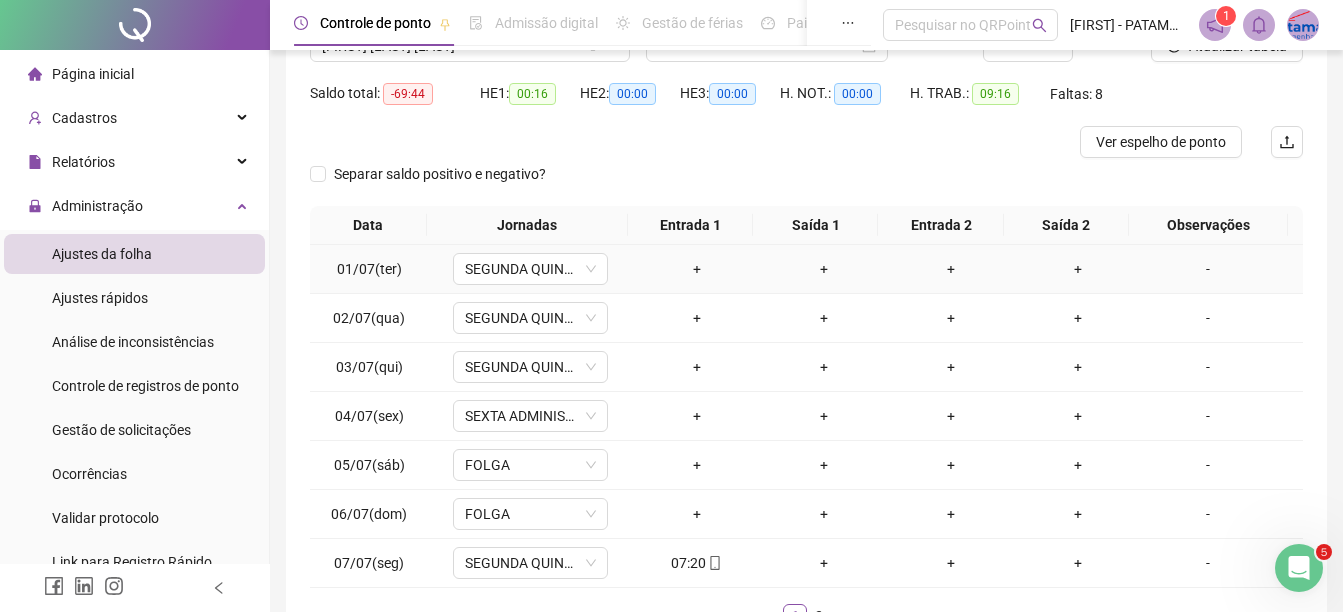 scroll, scrollTop: 326, scrollLeft: 0, axis: vertical 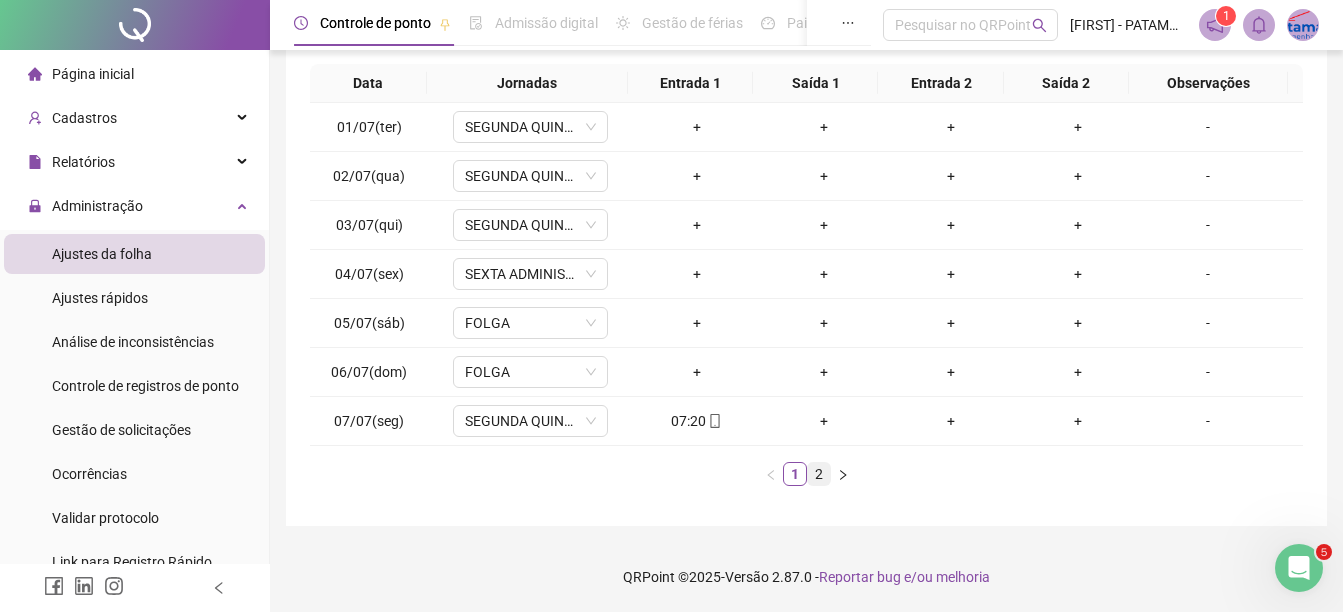 click on "2" at bounding box center (819, 474) 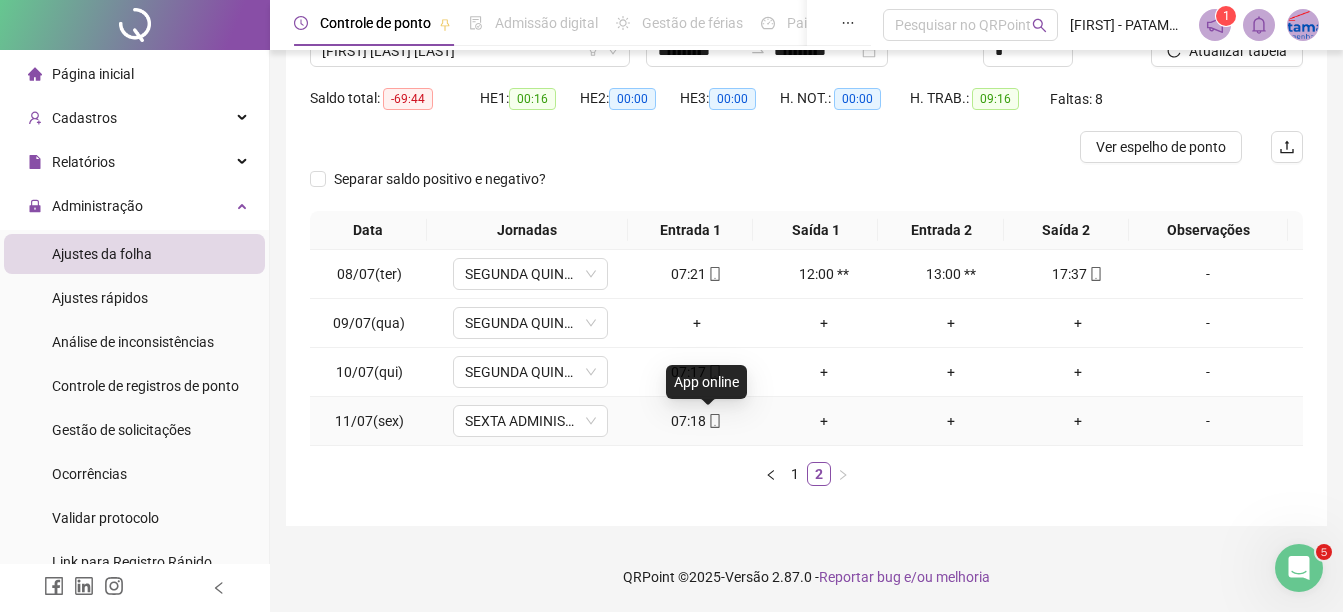 click 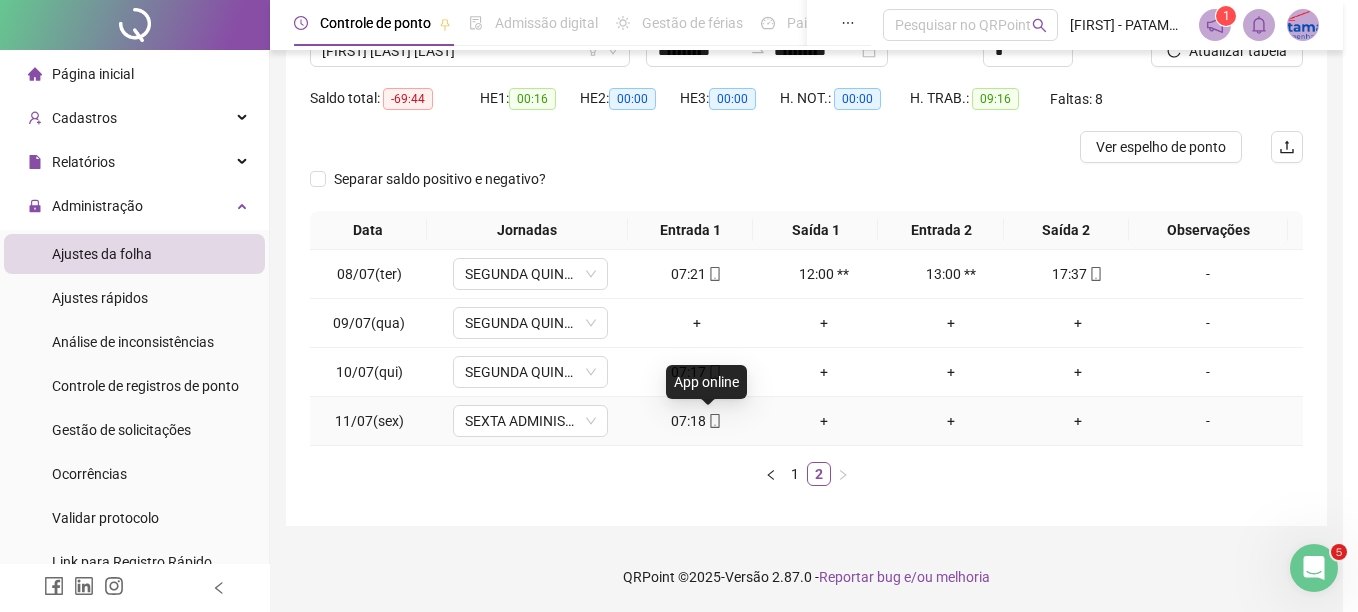 type on "**********" 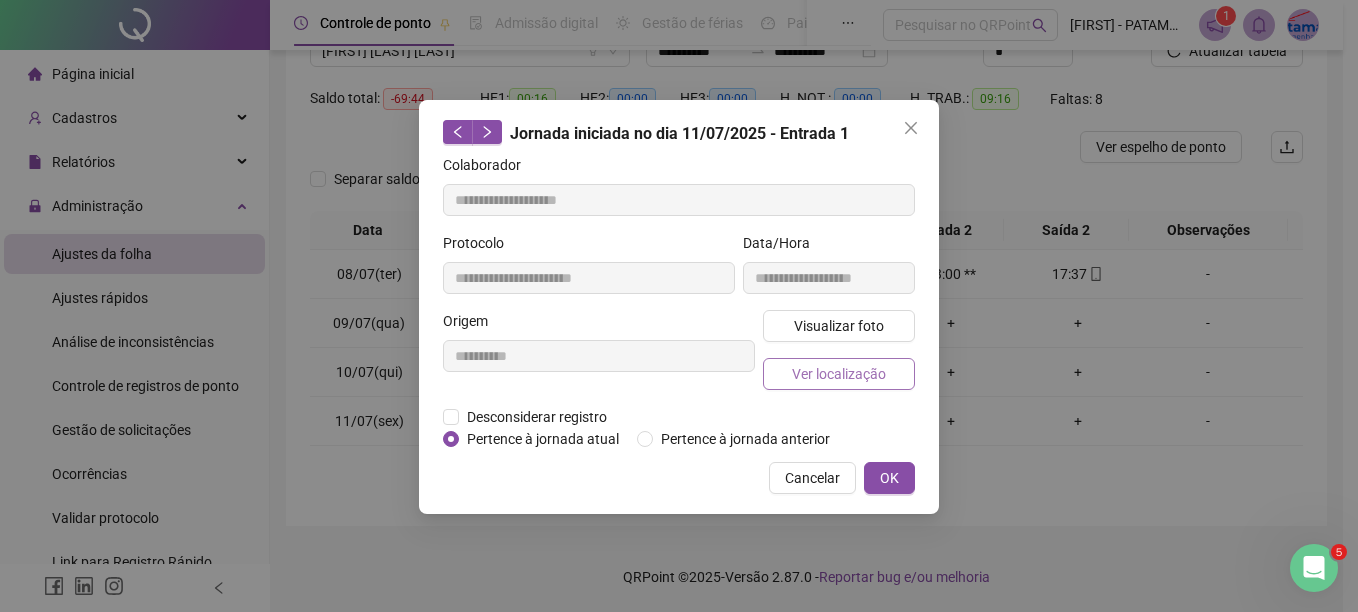 click on "Ver localização" at bounding box center (839, 374) 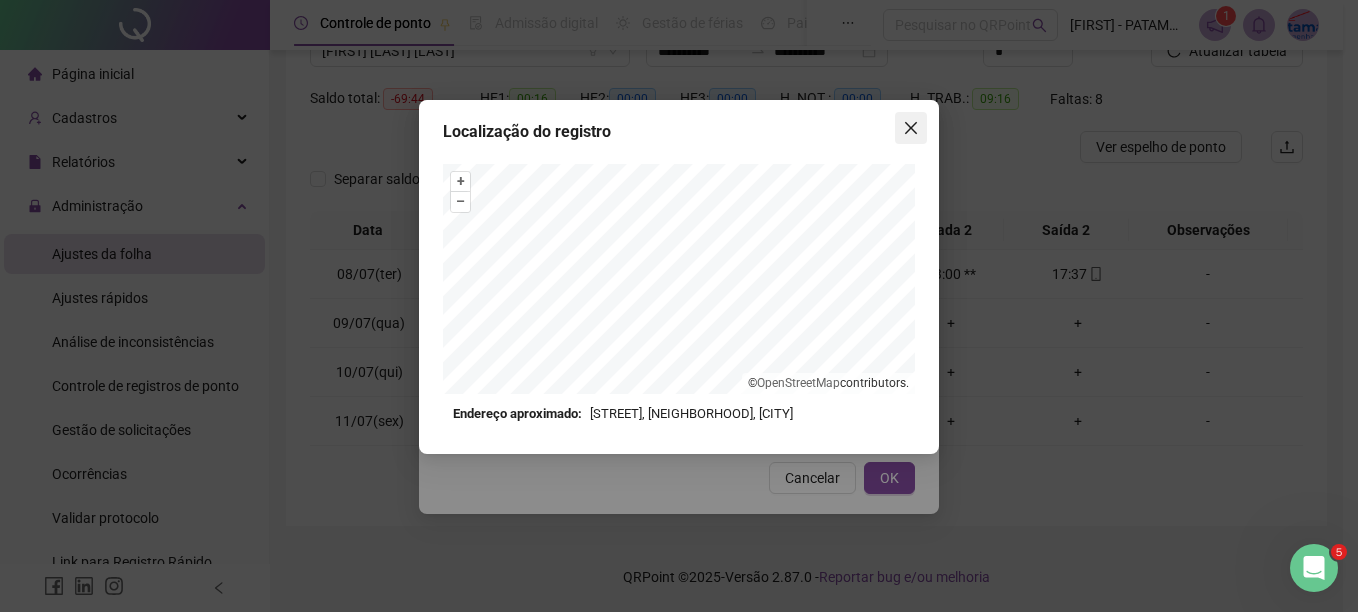 click 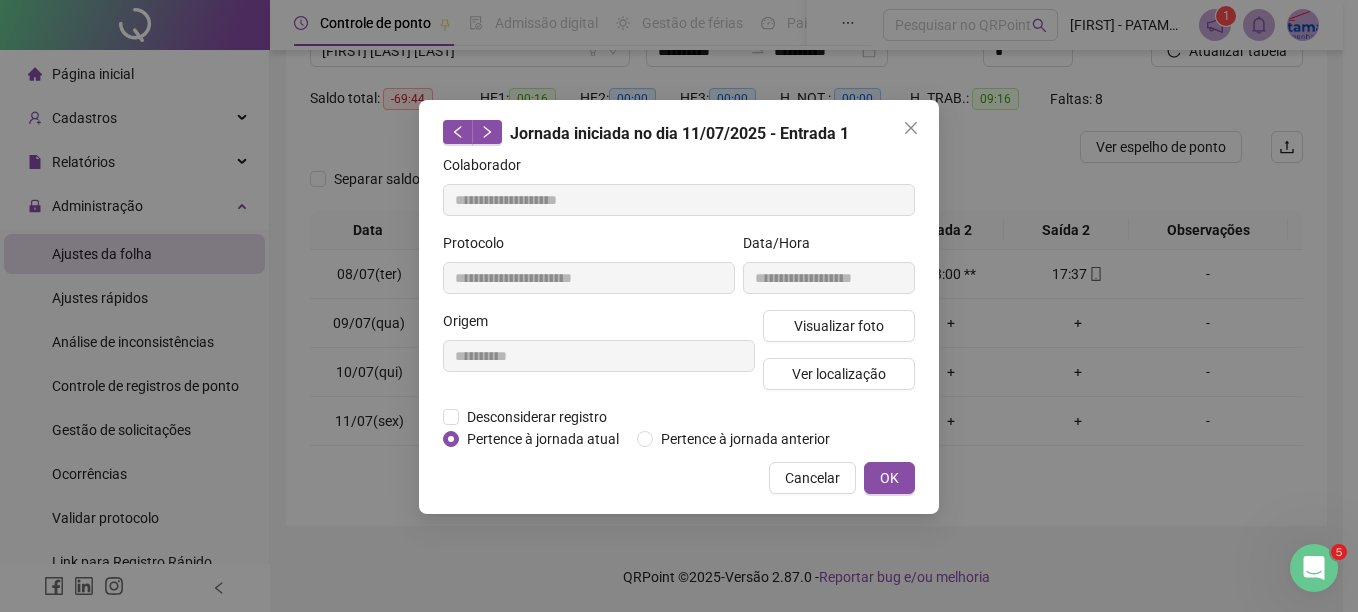 click 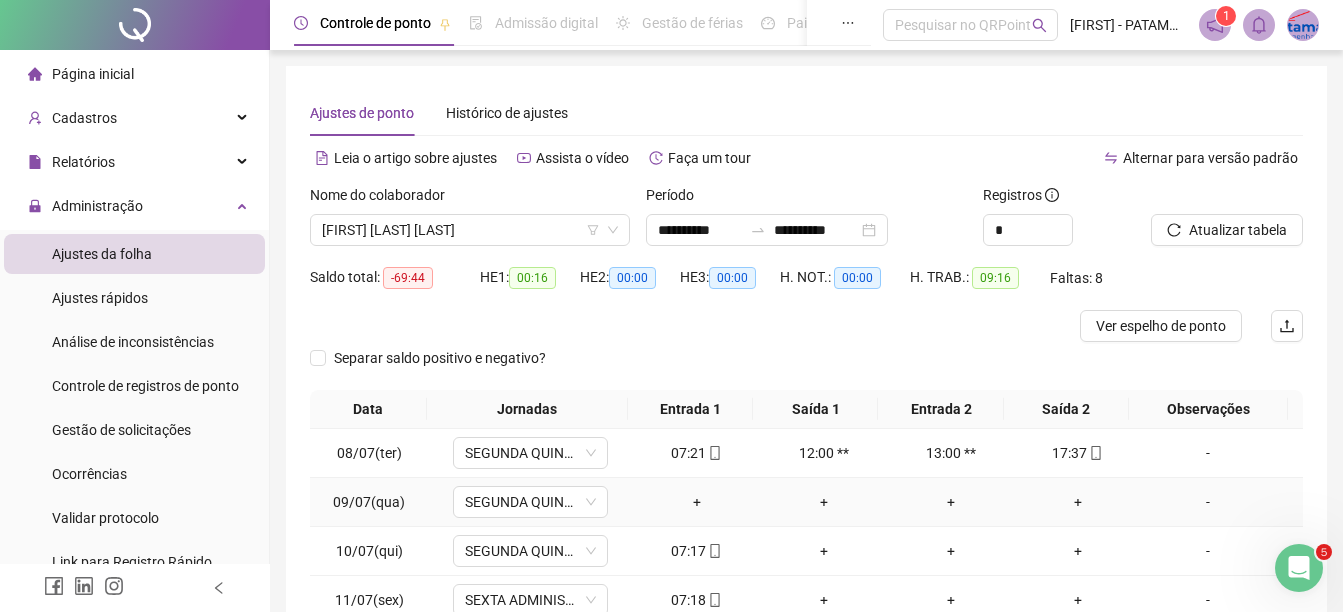 scroll, scrollTop: 179, scrollLeft: 0, axis: vertical 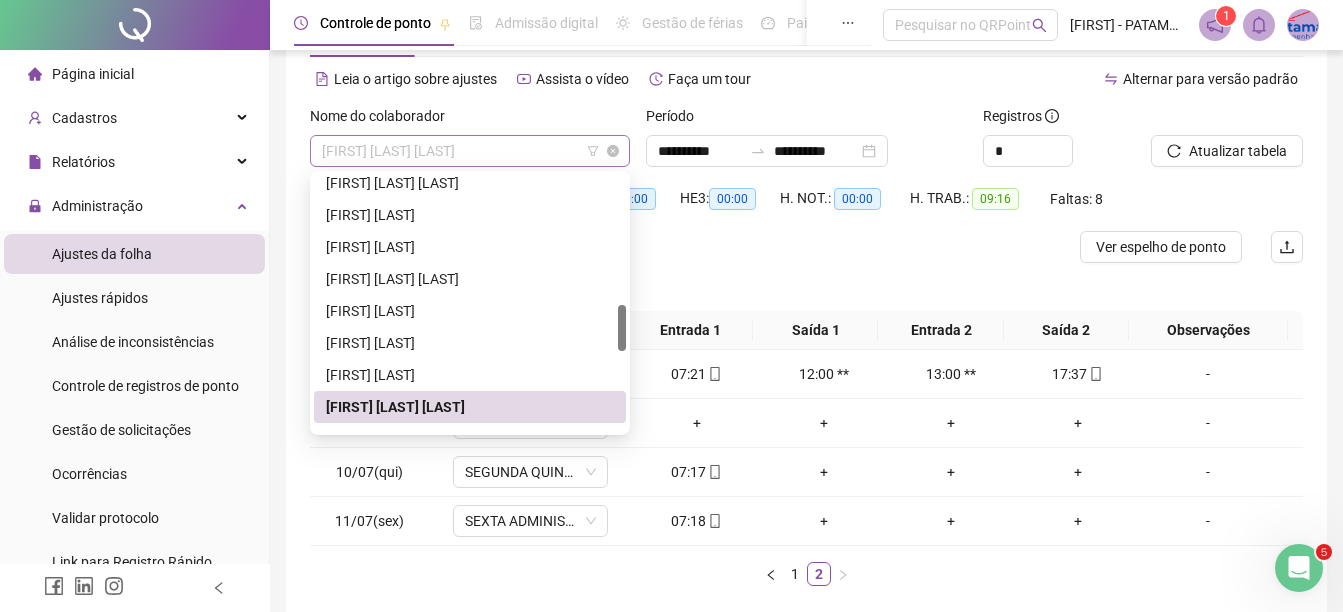 click on "[FIRST] [LAST] [LAST]" at bounding box center (470, 151) 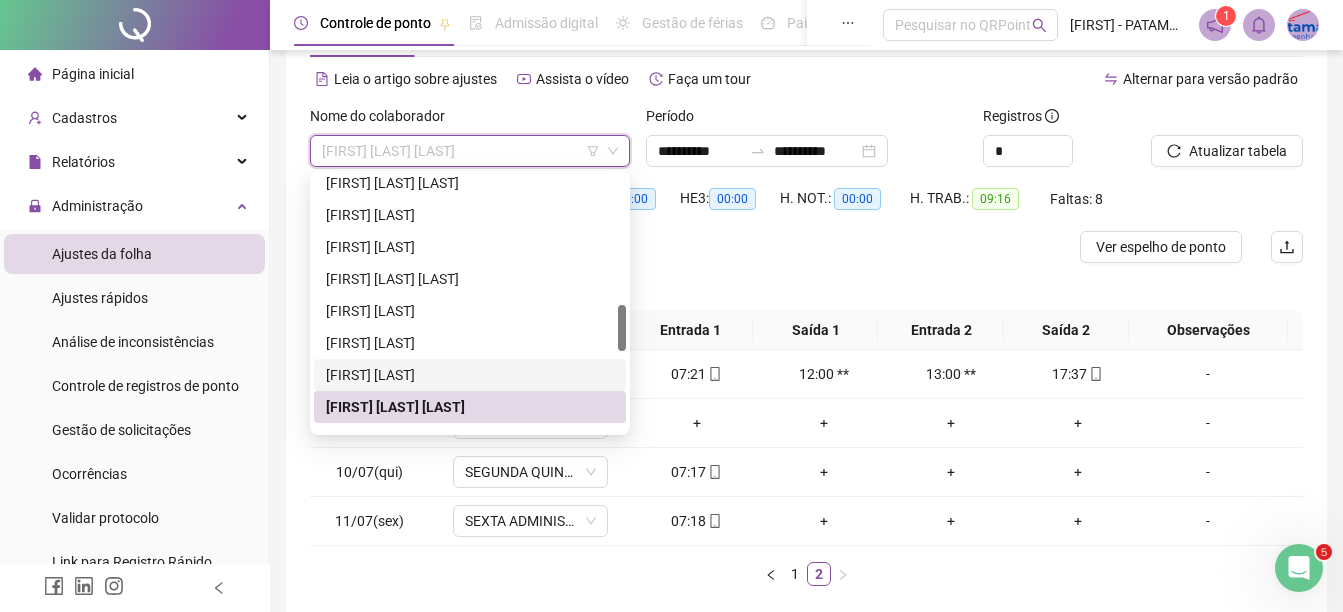 scroll, scrollTop: 812, scrollLeft: 0, axis: vertical 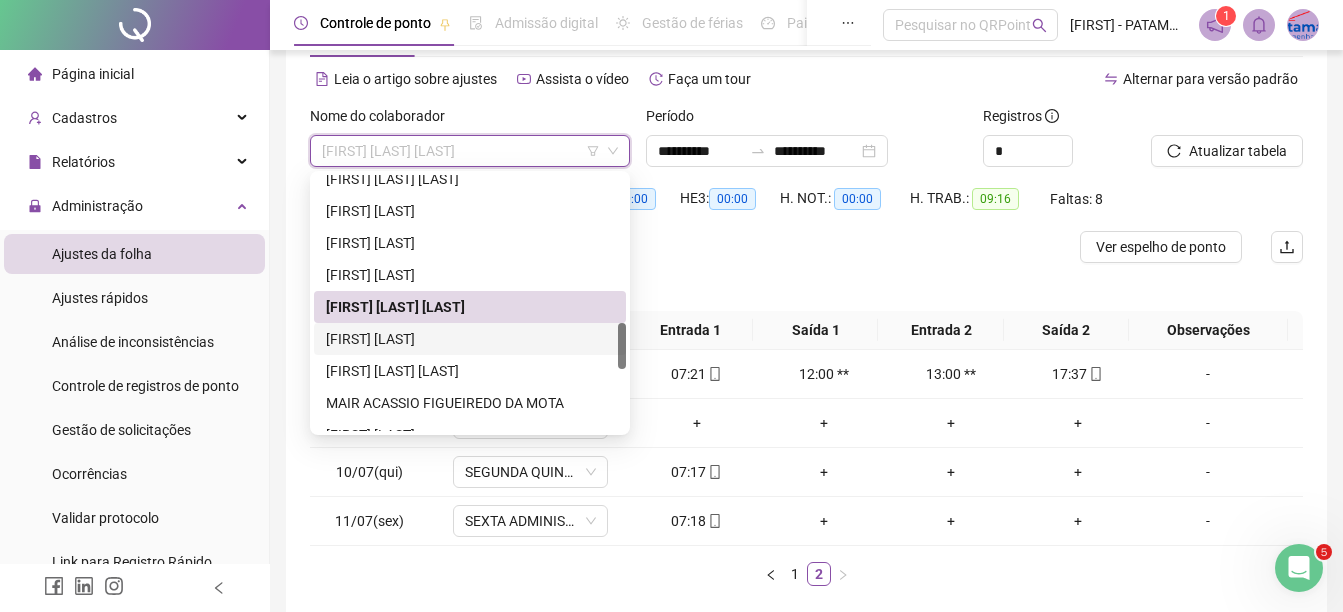 click on "[FIRST] [LAST]" at bounding box center [470, 339] 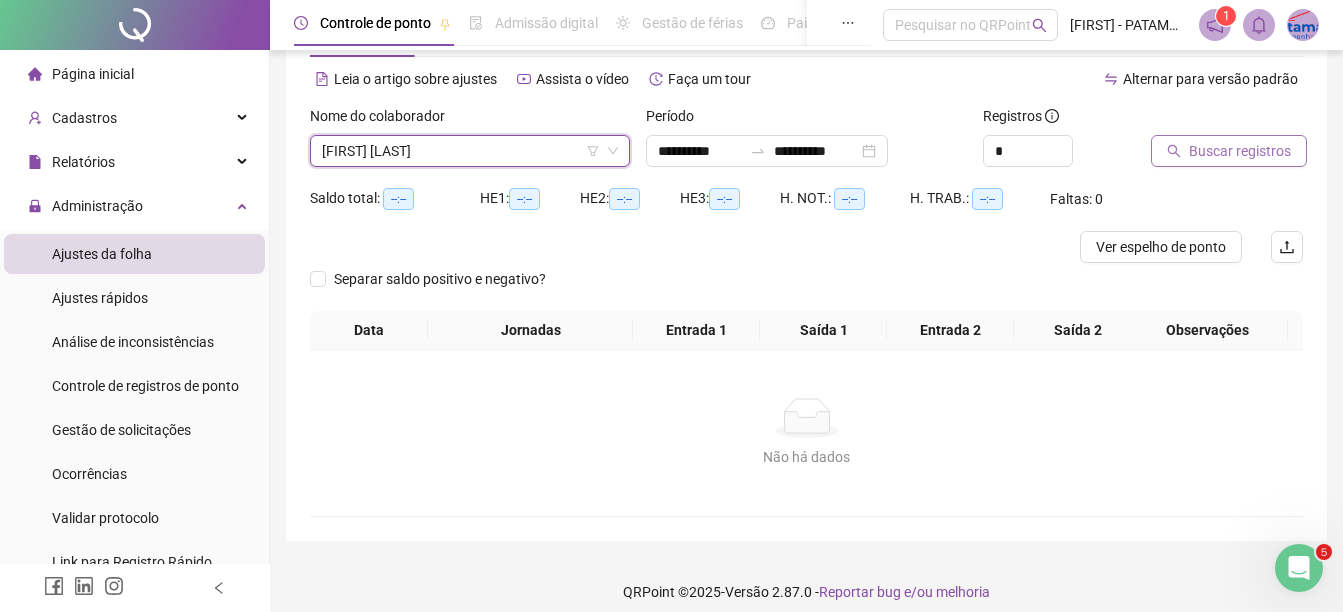 click on "Buscar registros" at bounding box center (1240, 151) 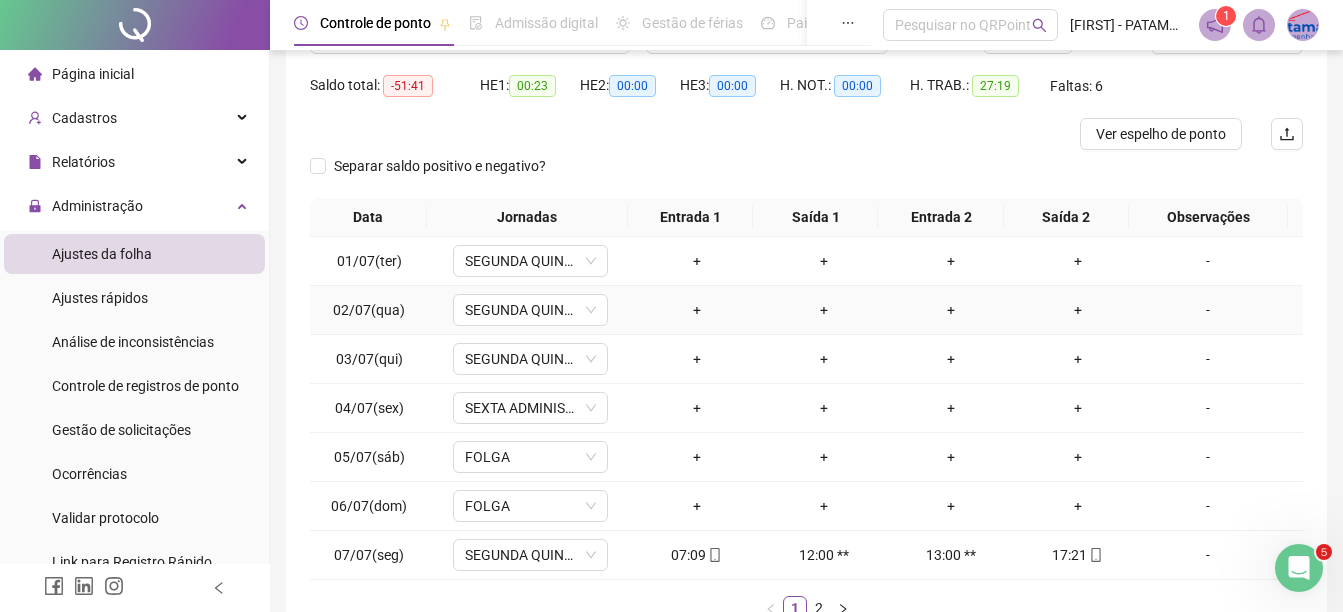 scroll, scrollTop: 326, scrollLeft: 0, axis: vertical 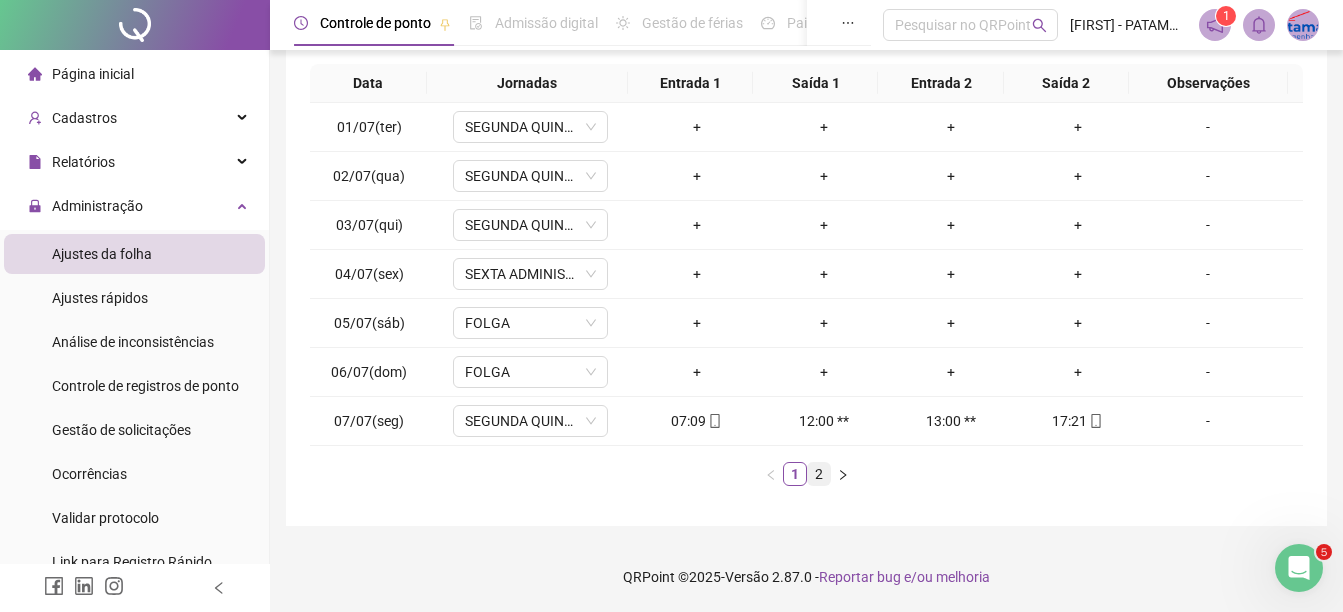 click on "2" at bounding box center [819, 474] 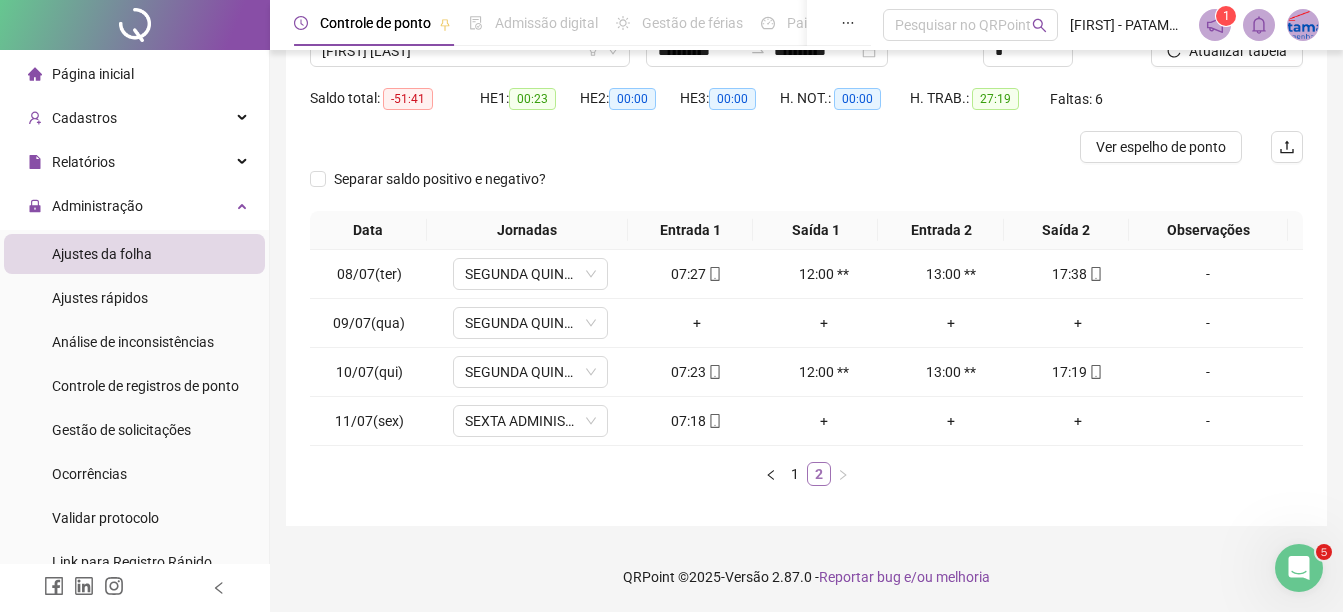 scroll, scrollTop: 179, scrollLeft: 0, axis: vertical 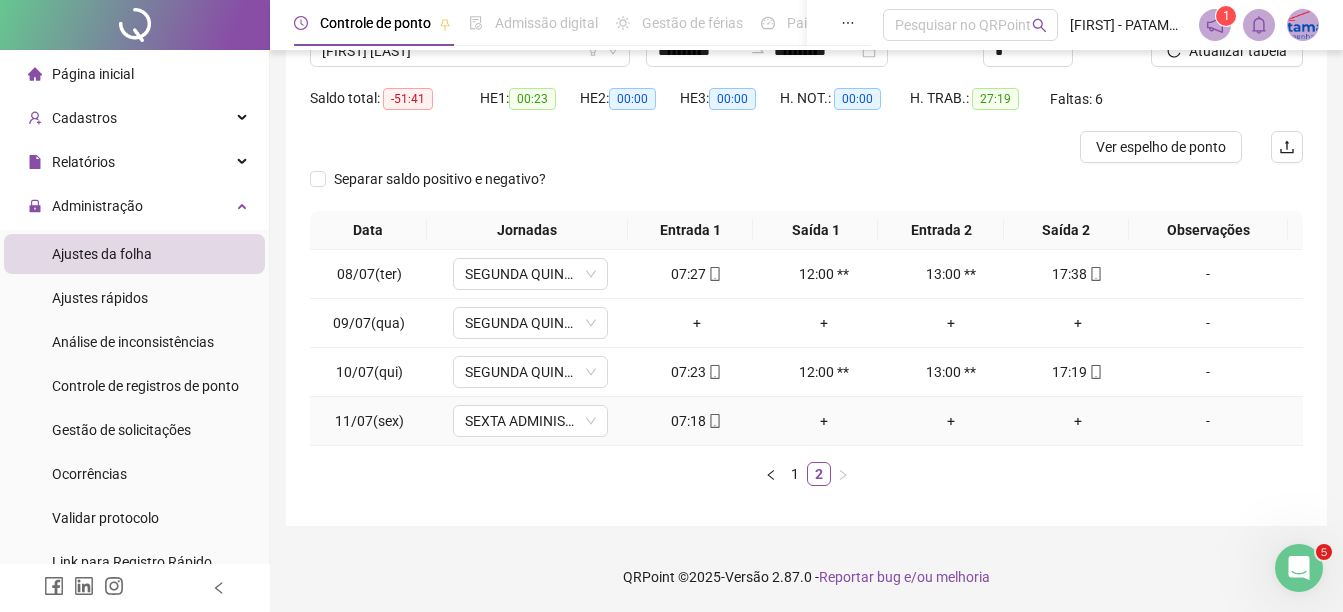 click on "07:18" at bounding box center (696, 421) 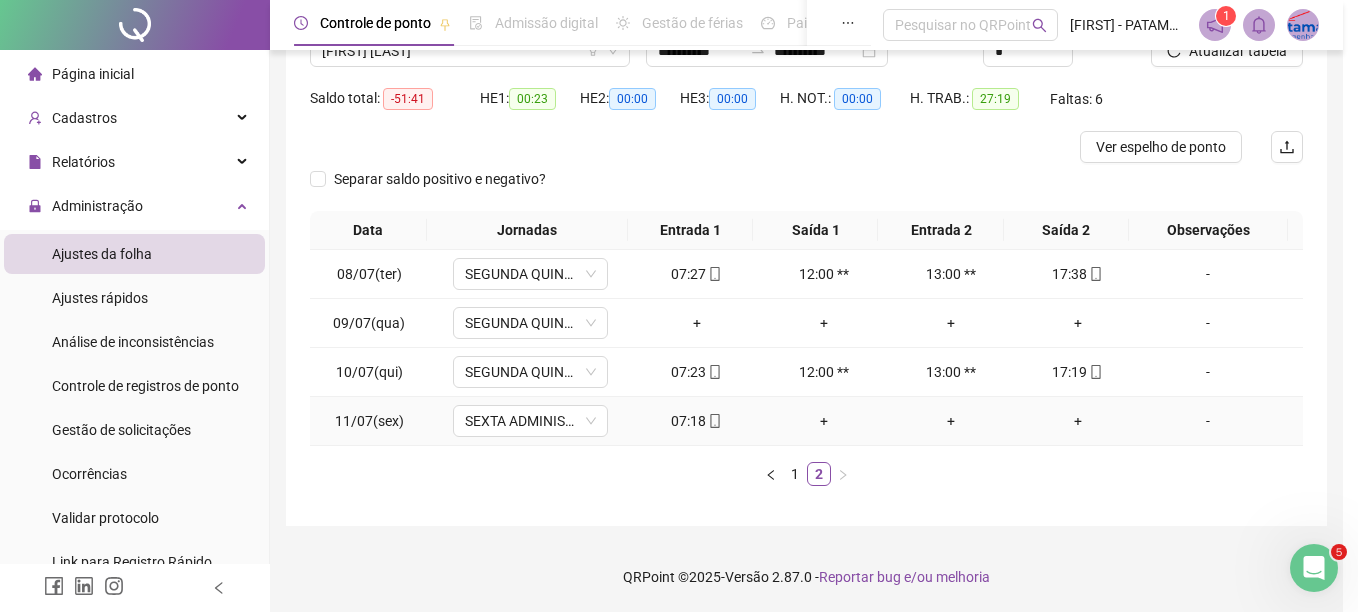 type on "**********" 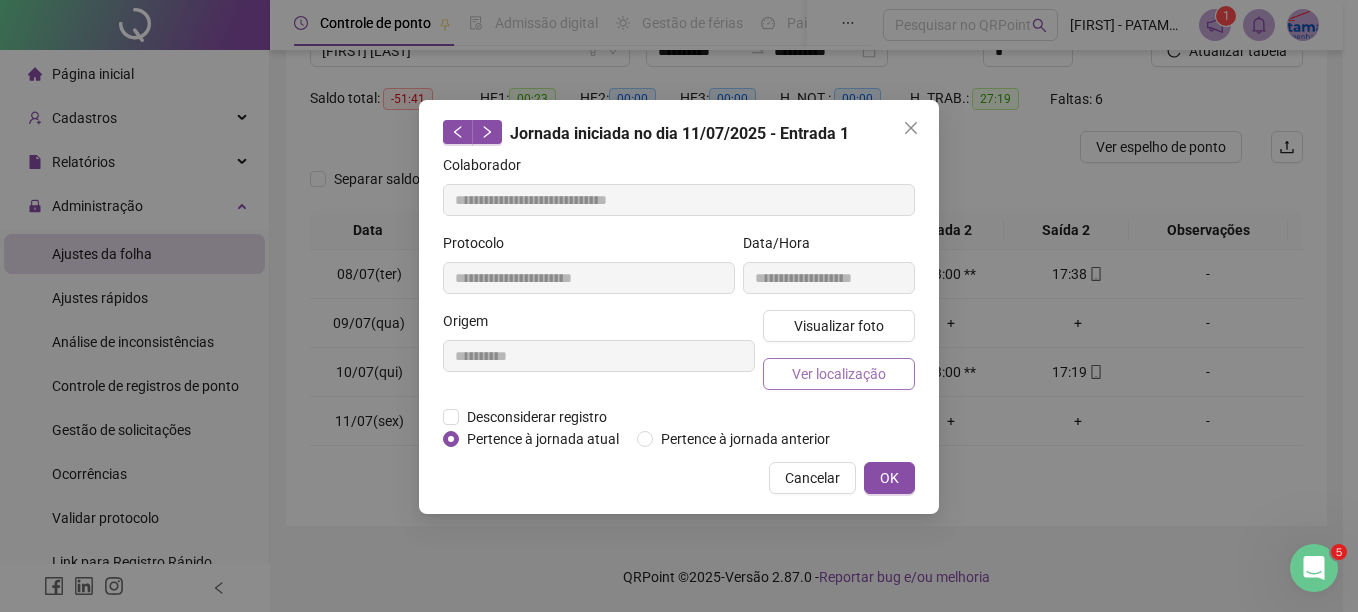 click on "Ver localização" at bounding box center (839, 374) 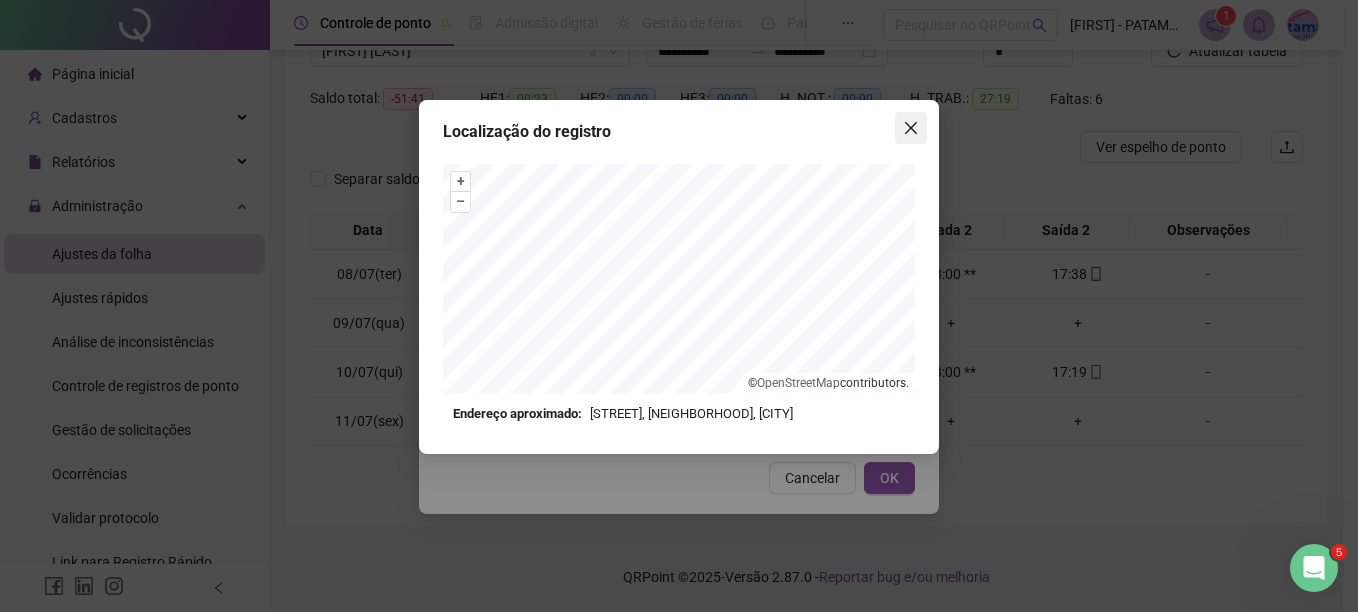 click 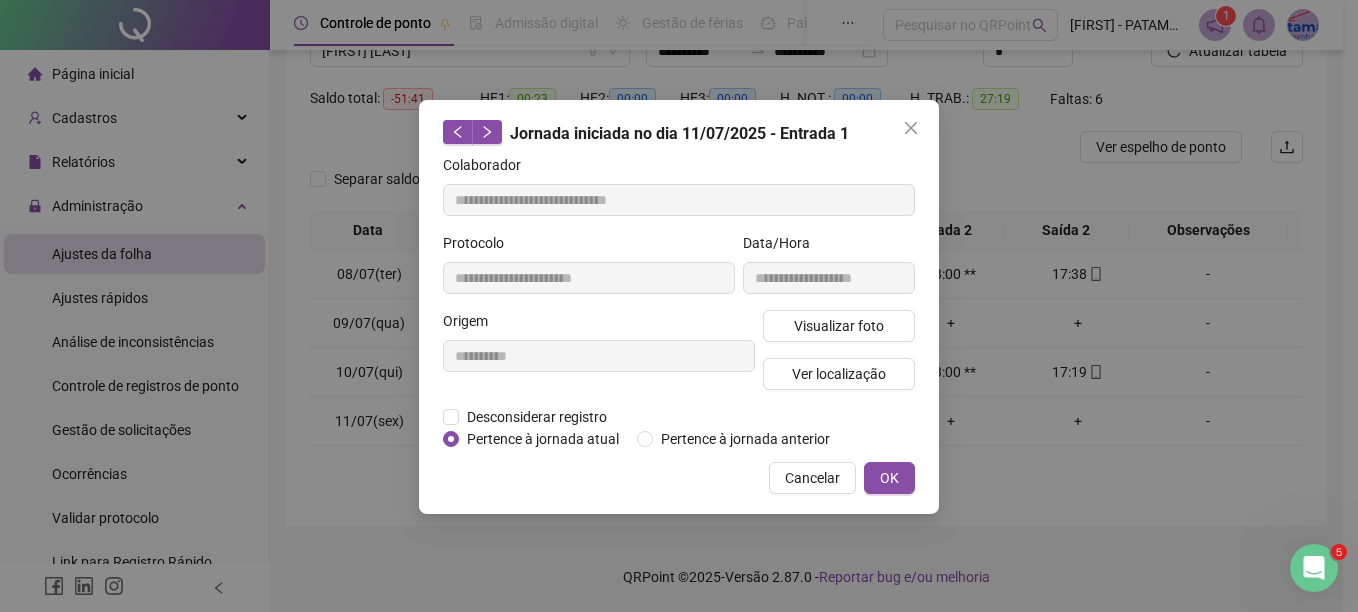click 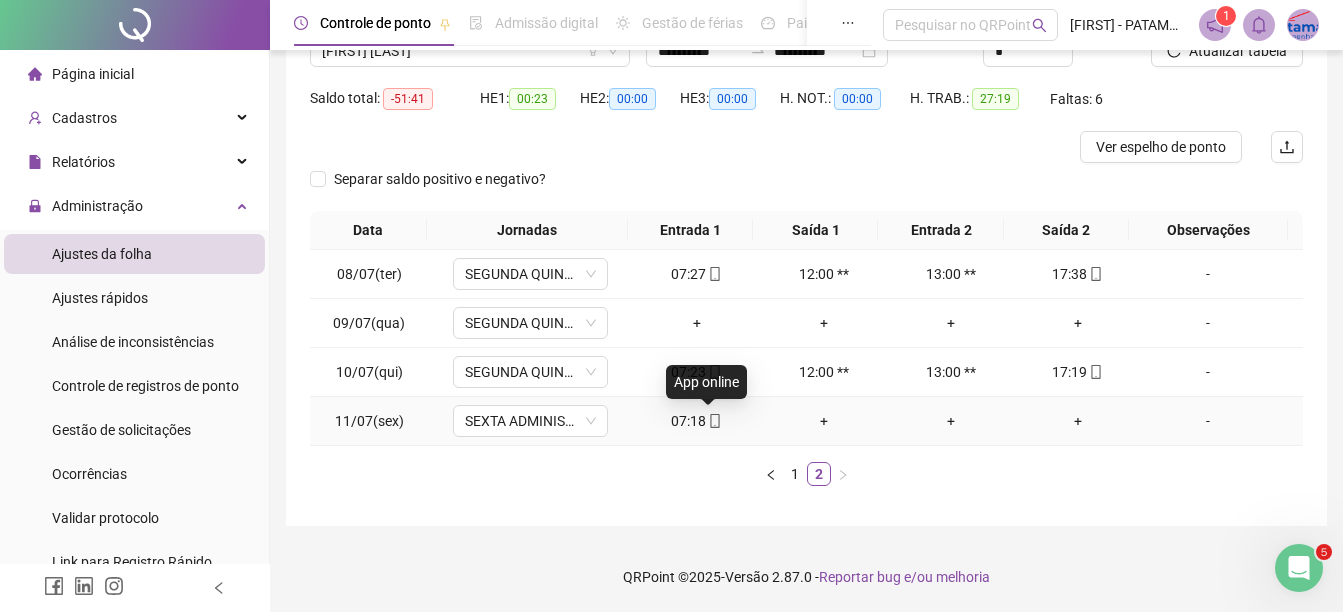 click 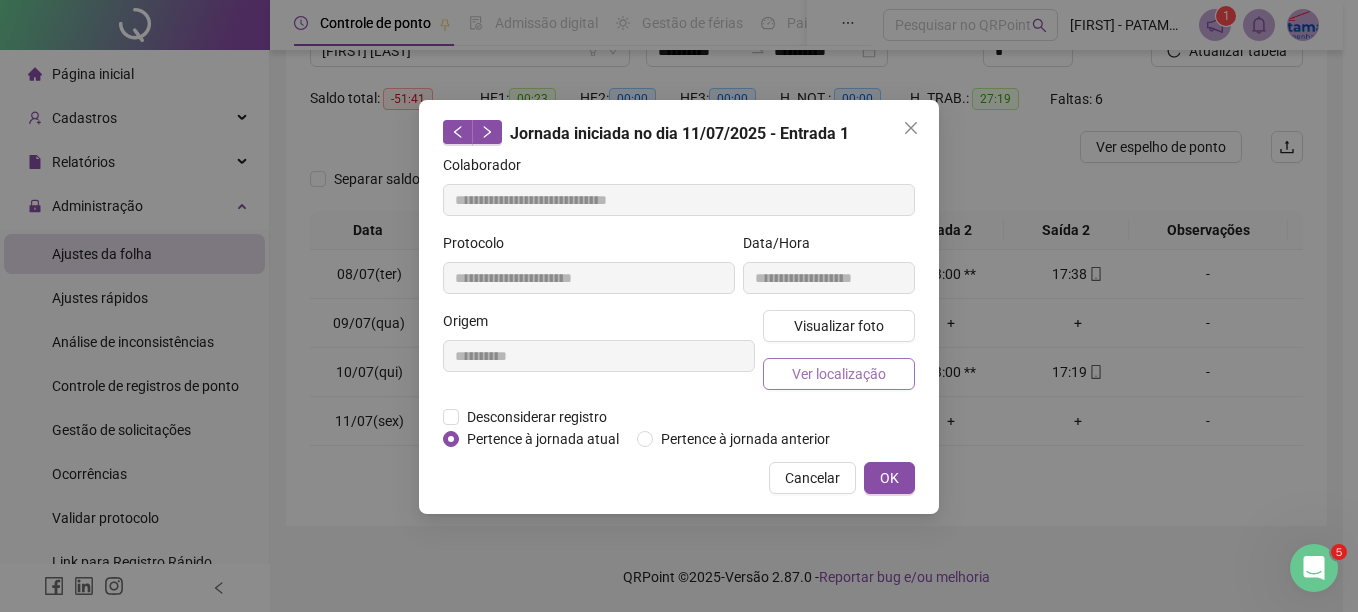 click on "Ver localização" at bounding box center [839, 374] 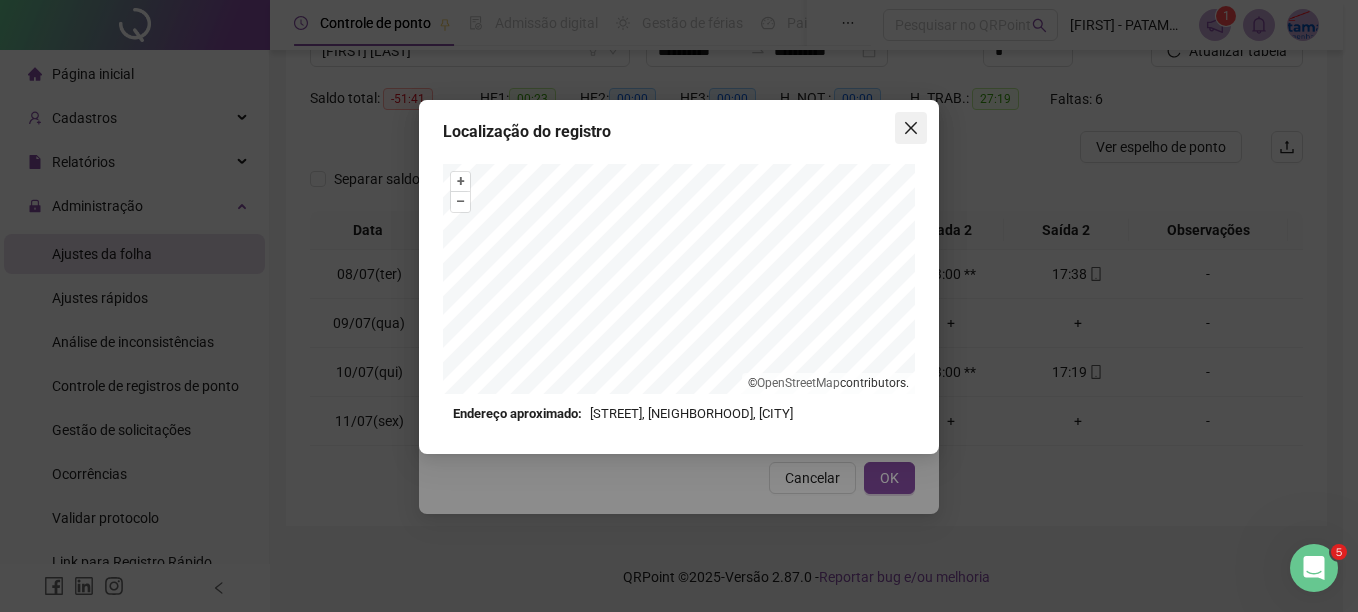 click 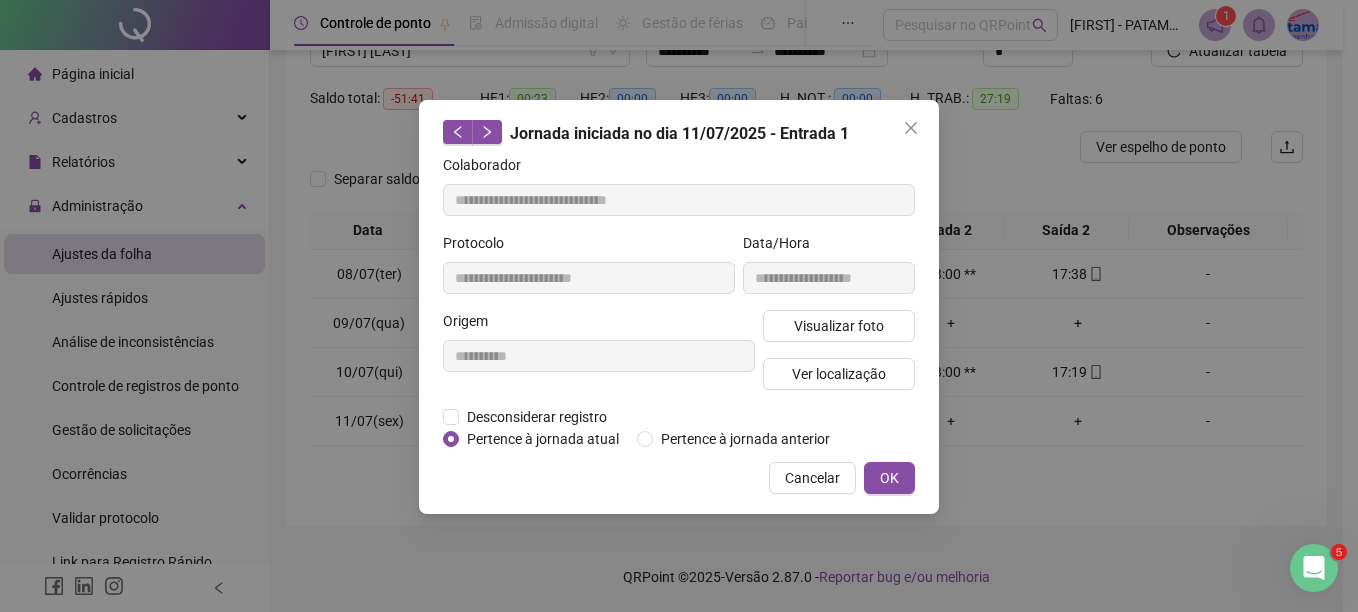 click 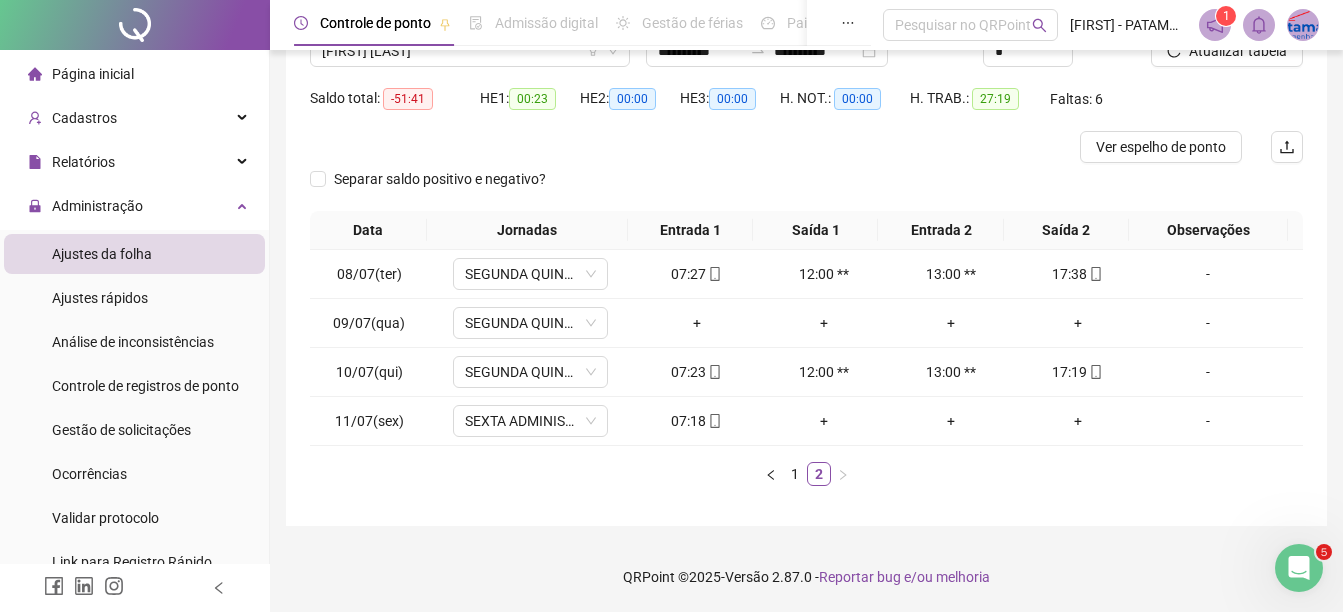 scroll, scrollTop: 0, scrollLeft: 0, axis: both 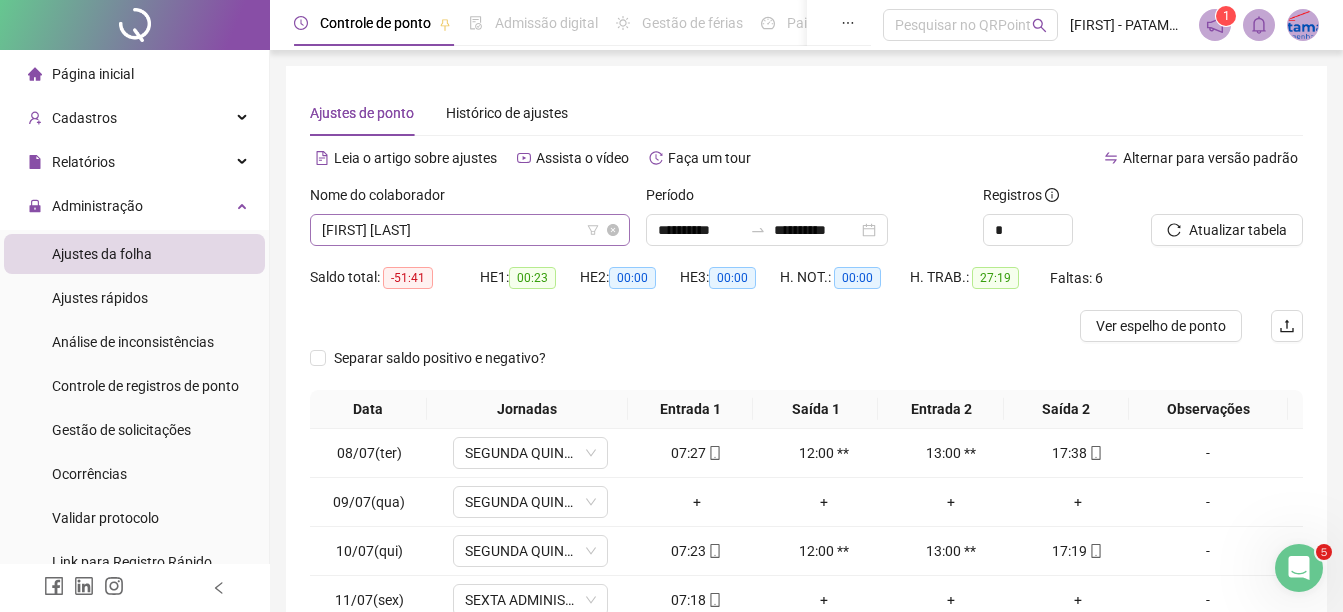 click on "[FIRST] [LAST]" at bounding box center (470, 230) 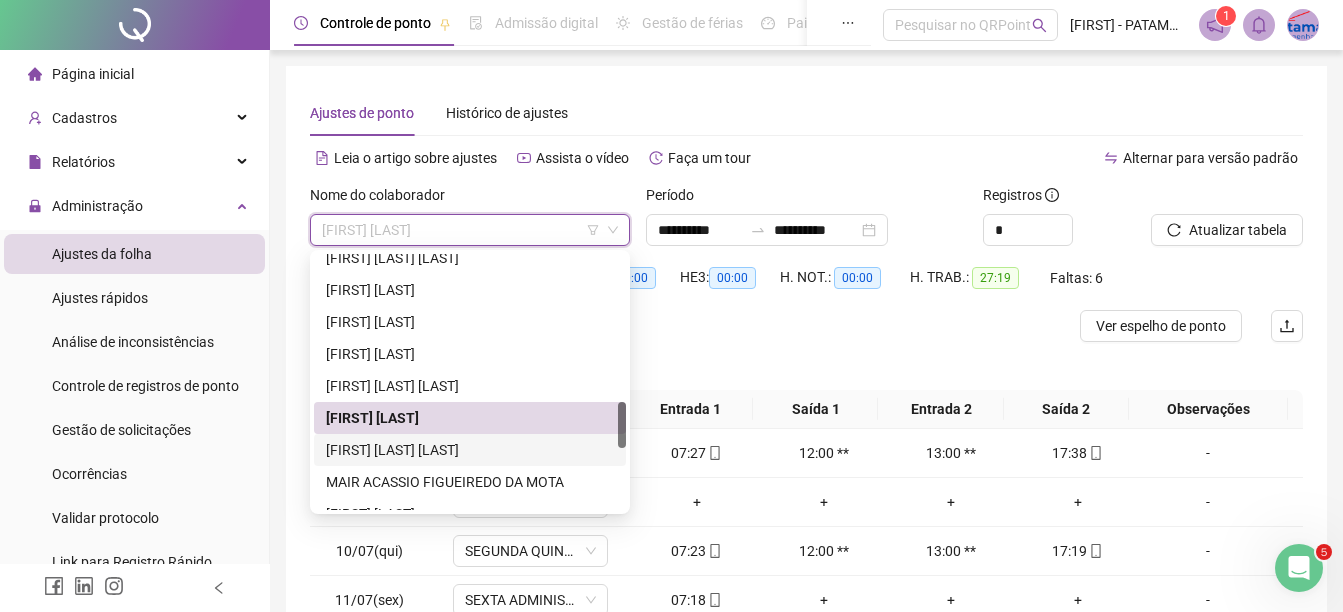 click on "[FIRST] [LAST] [LAST]" at bounding box center (470, 450) 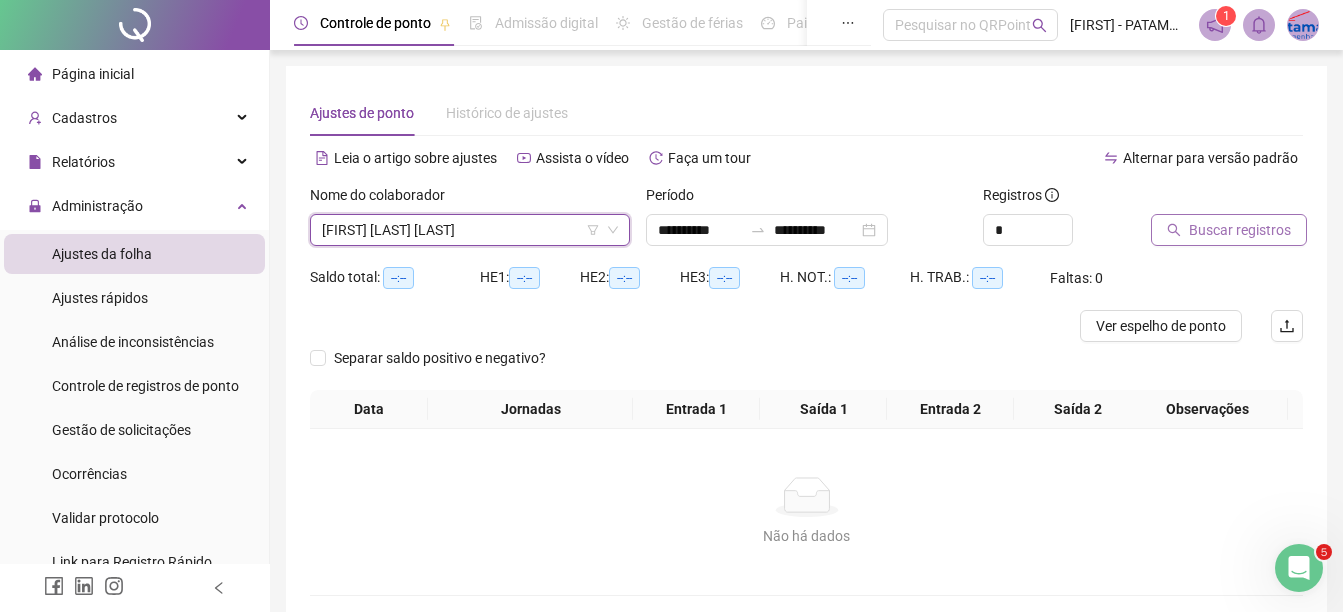 click on "Buscar registros" at bounding box center [1240, 230] 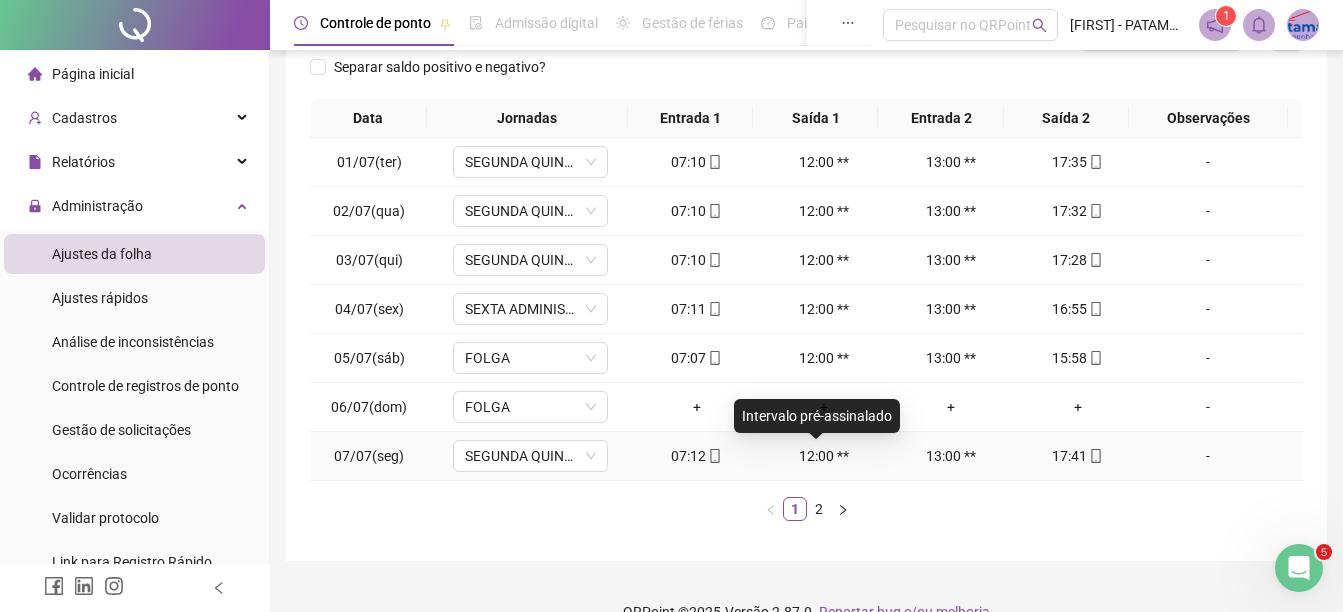 scroll, scrollTop: 326, scrollLeft: 0, axis: vertical 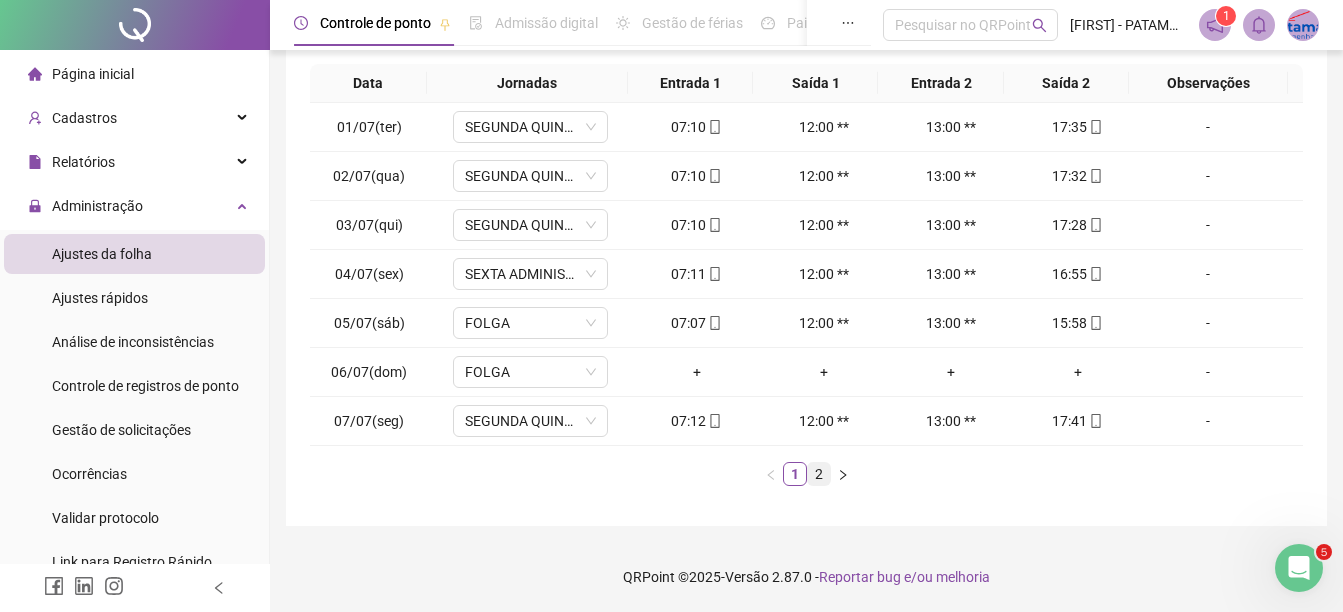 click on "2" at bounding box center [819, 474] 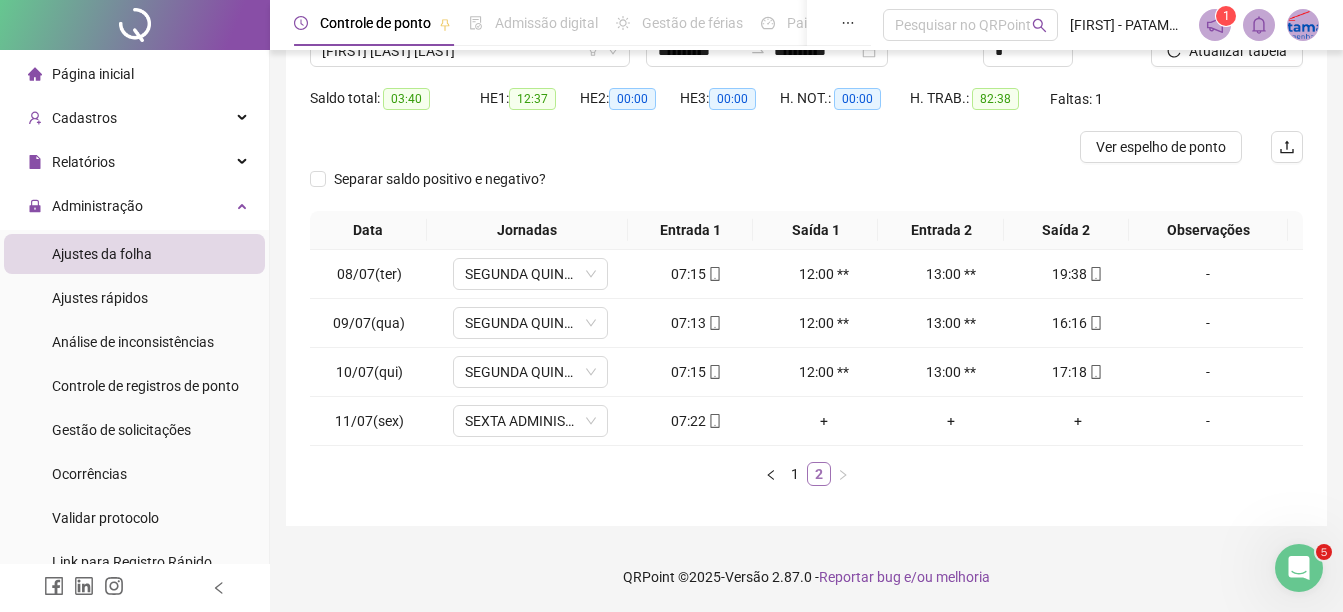 scroll, scrollTop: 179, scrollLeft: 0, axis: vertical 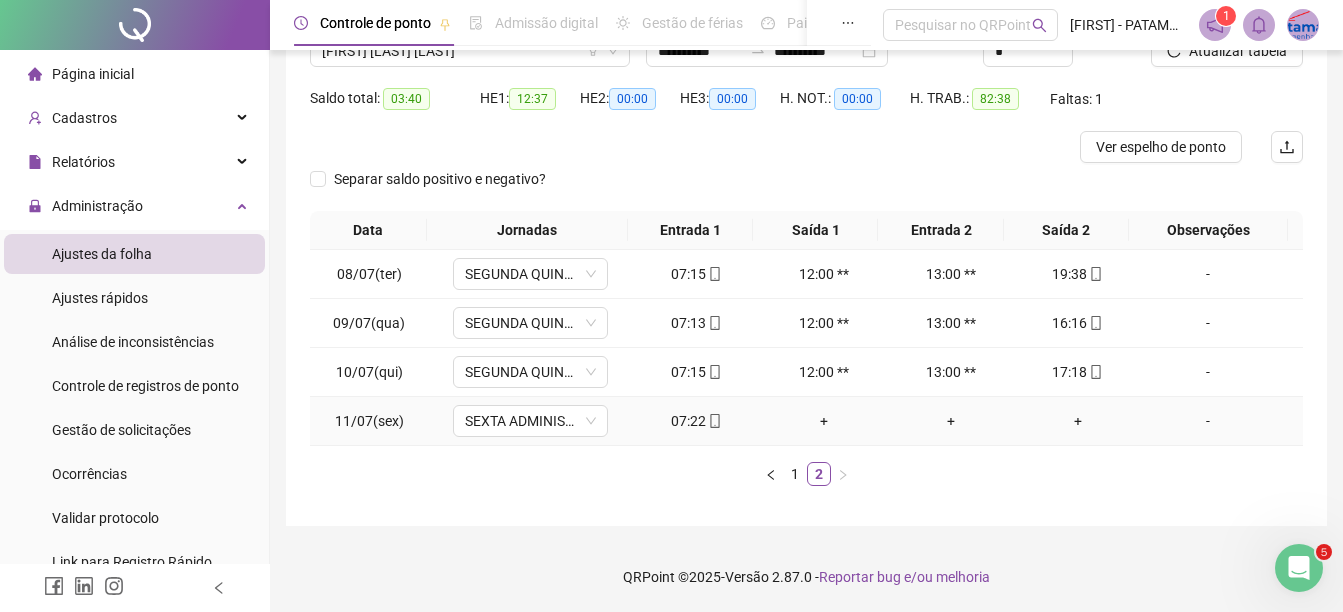 click 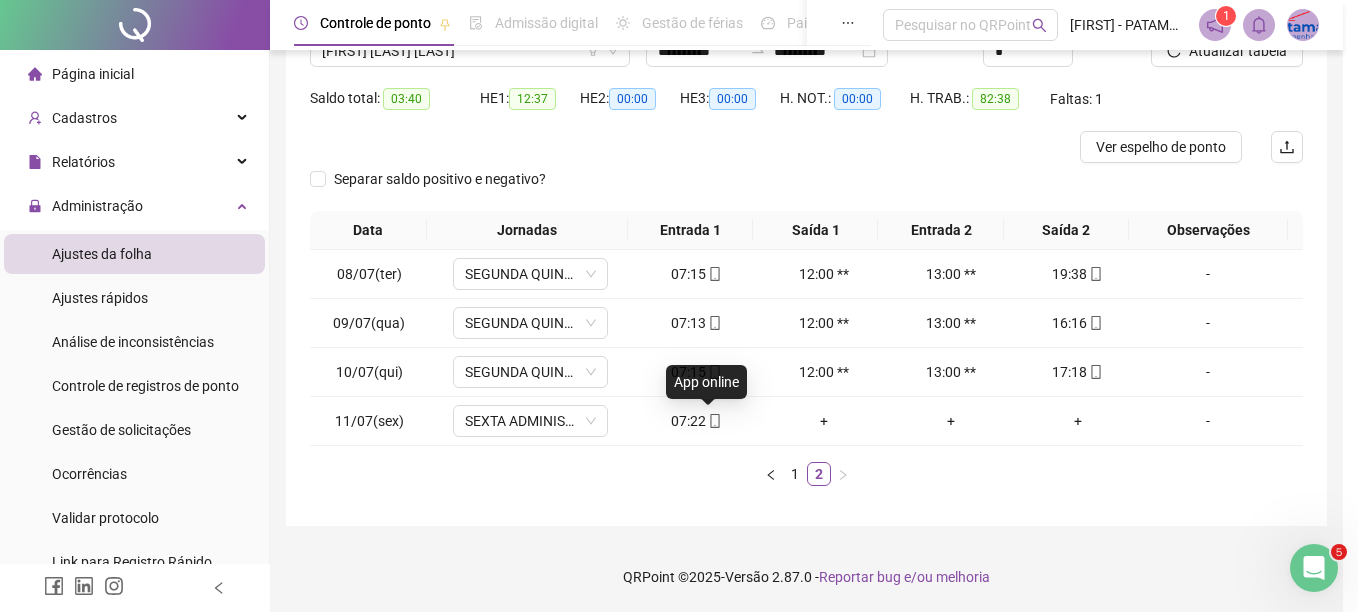 type on "**********" 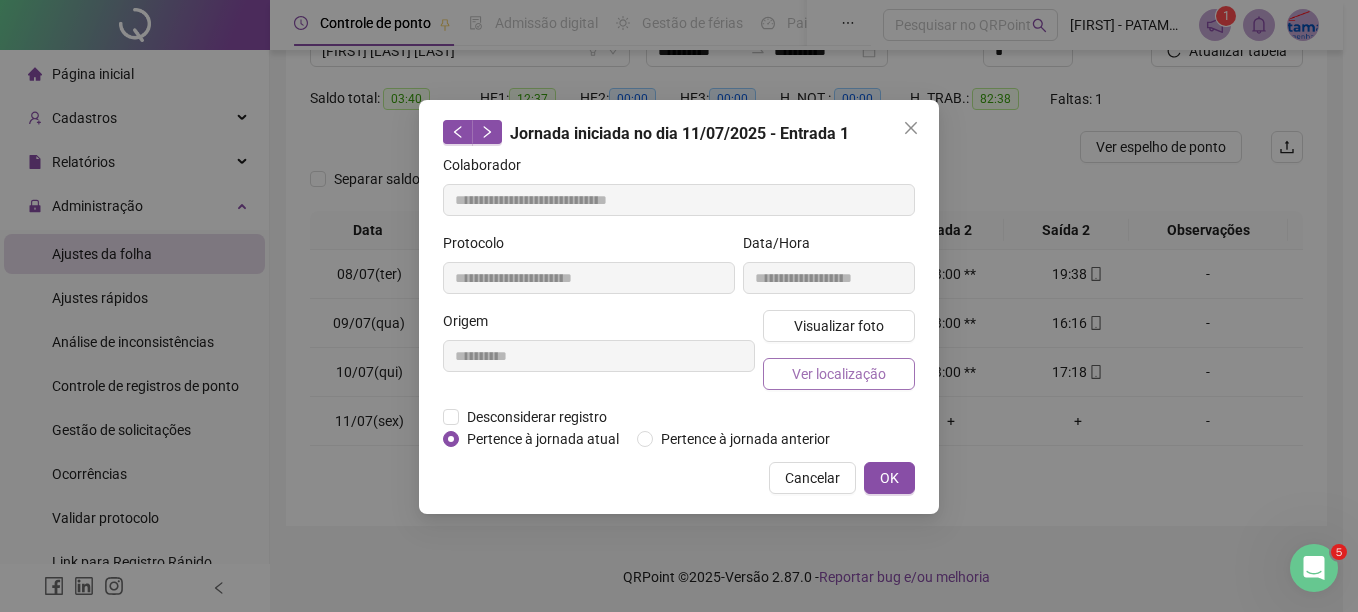click on "Ver localização" at bounding box center (839, 374) 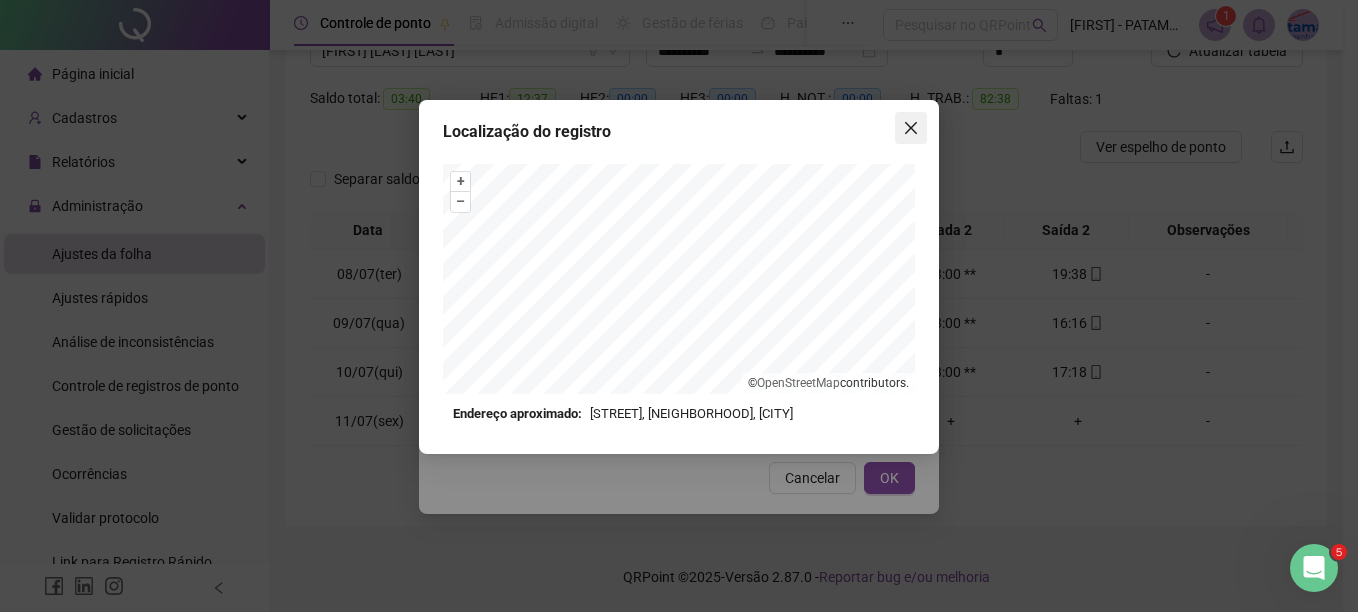 click at bounding box center [911, 128] 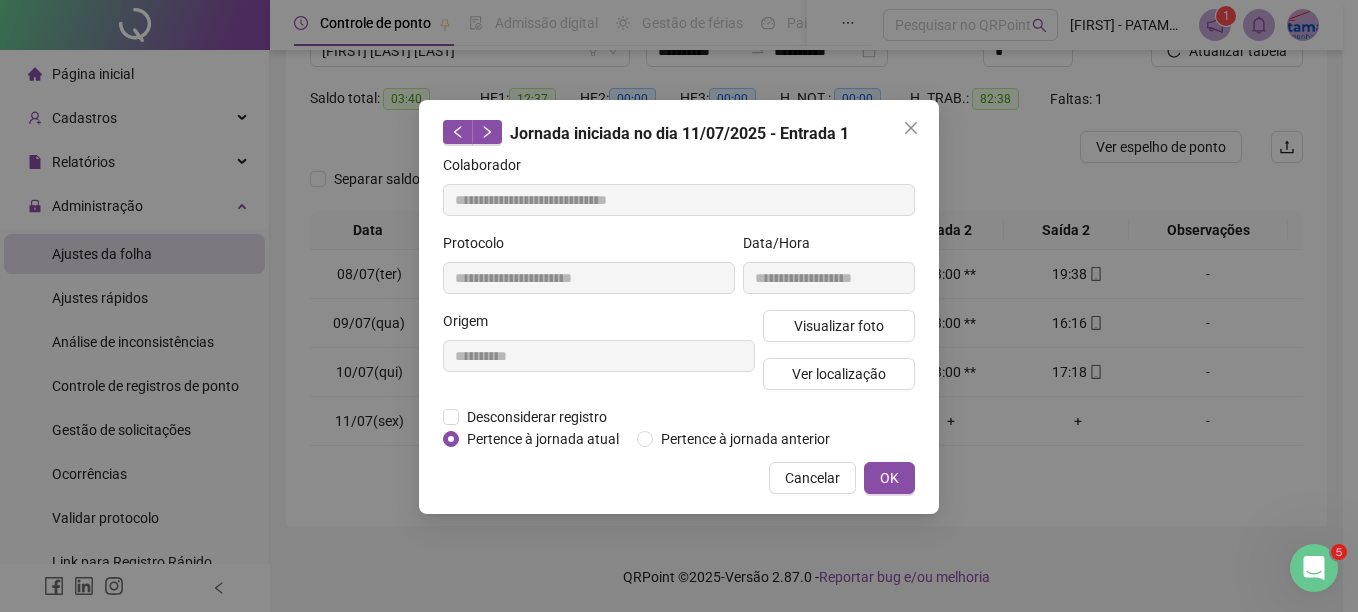 click at bounding box center (911, 128) 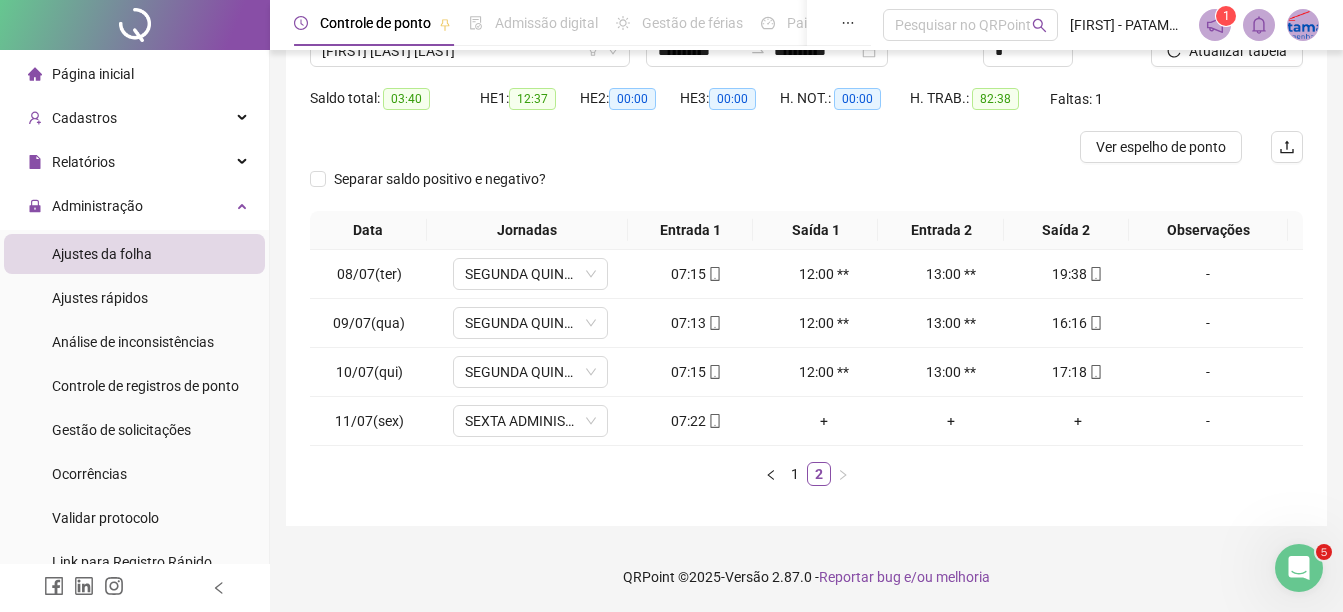 scroll, scrollTop: 0, scrollLeft: 0, axis: both 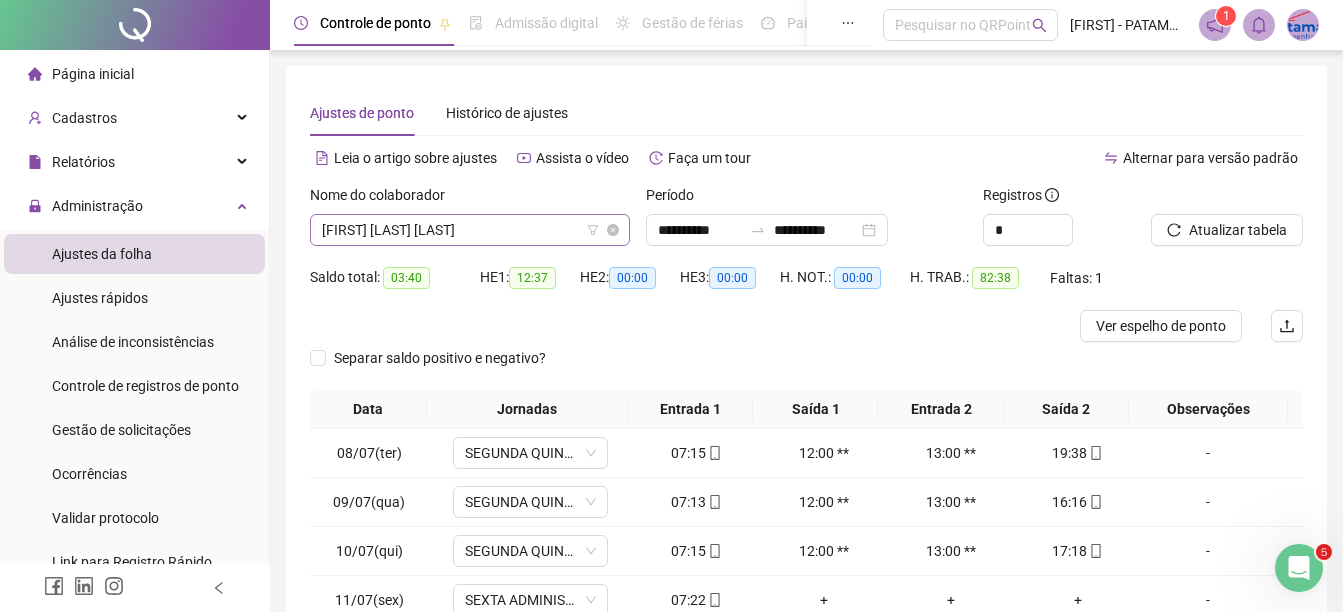 click on "[FIRST] [LAST] [LAST]" at bounding box center [470, 230] 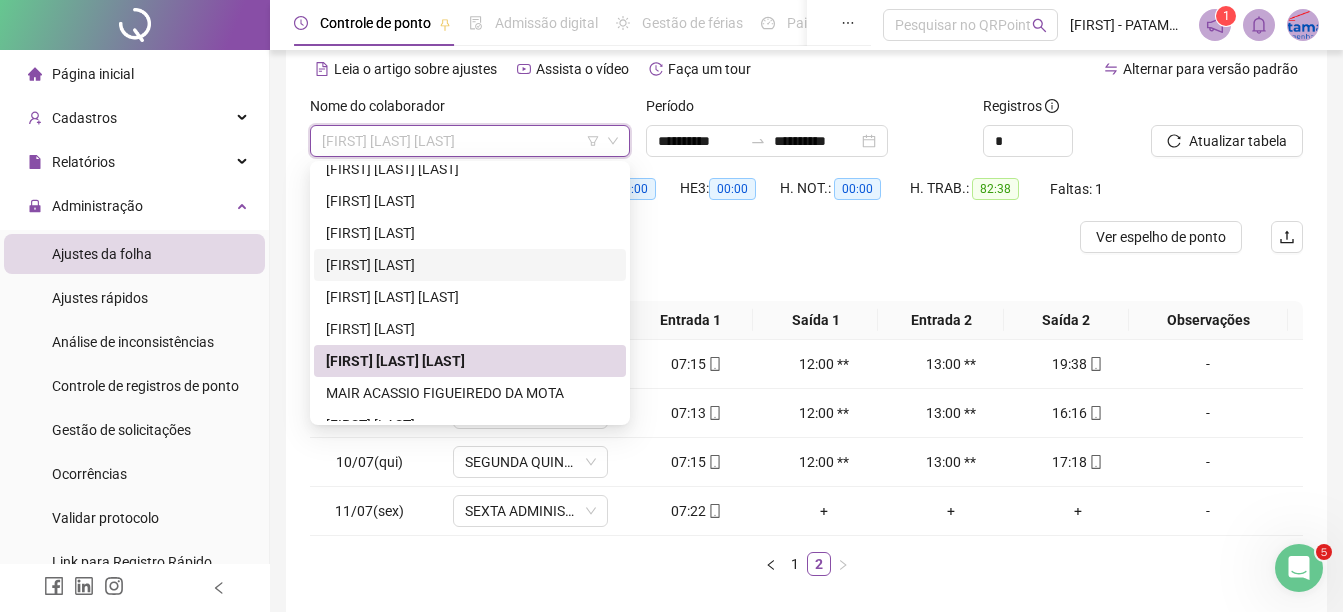 scroll, scrollTop: 179, scrollLeft: 0, axis: vertical 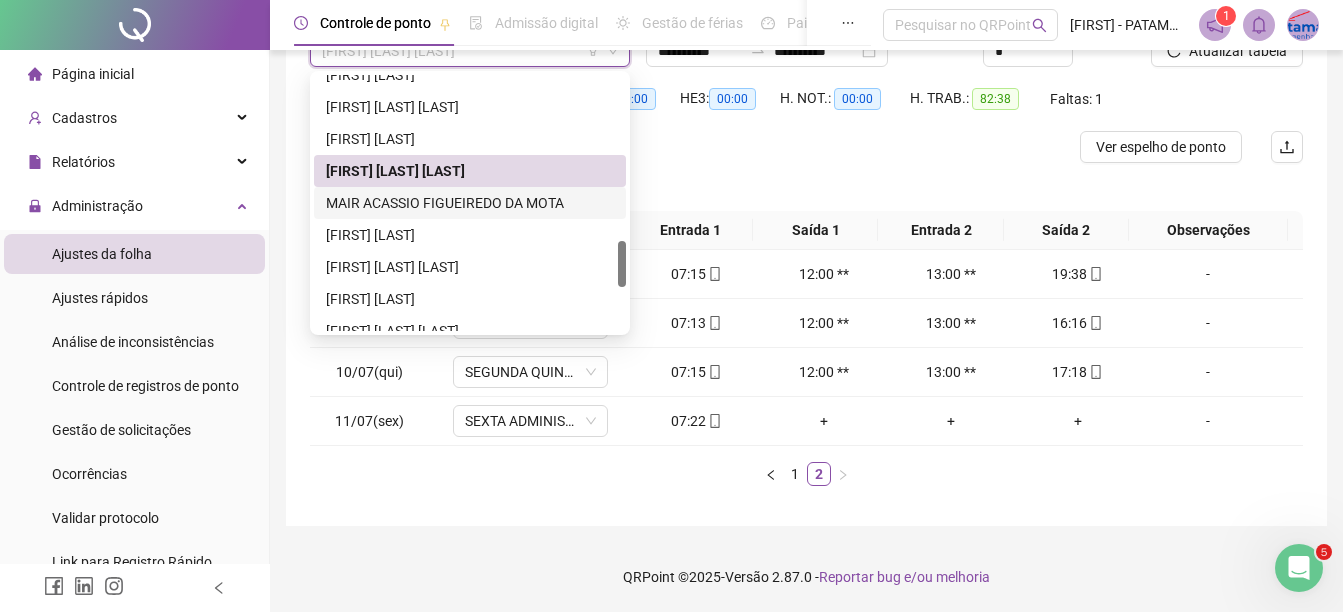 click on "MAIR ACASSIO FIGUEIREDO DA MOTA" at bounding box center [470, 203] 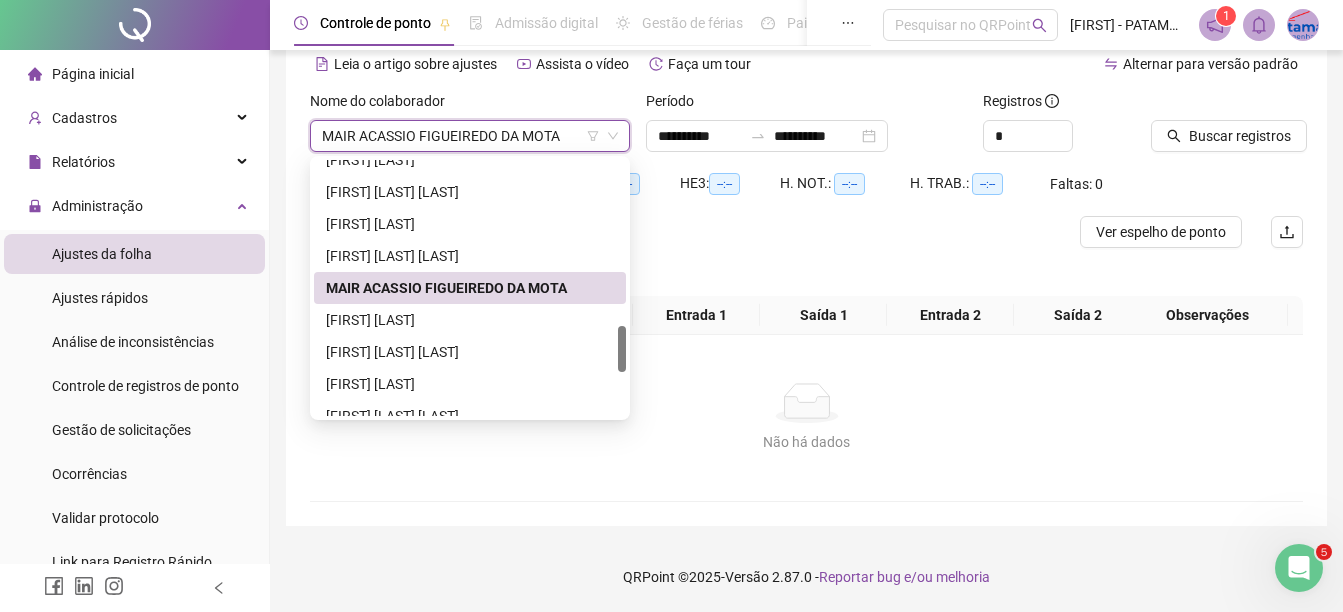 scroll, scrollTop: 94, scrollLeft: 0, axis: vertical 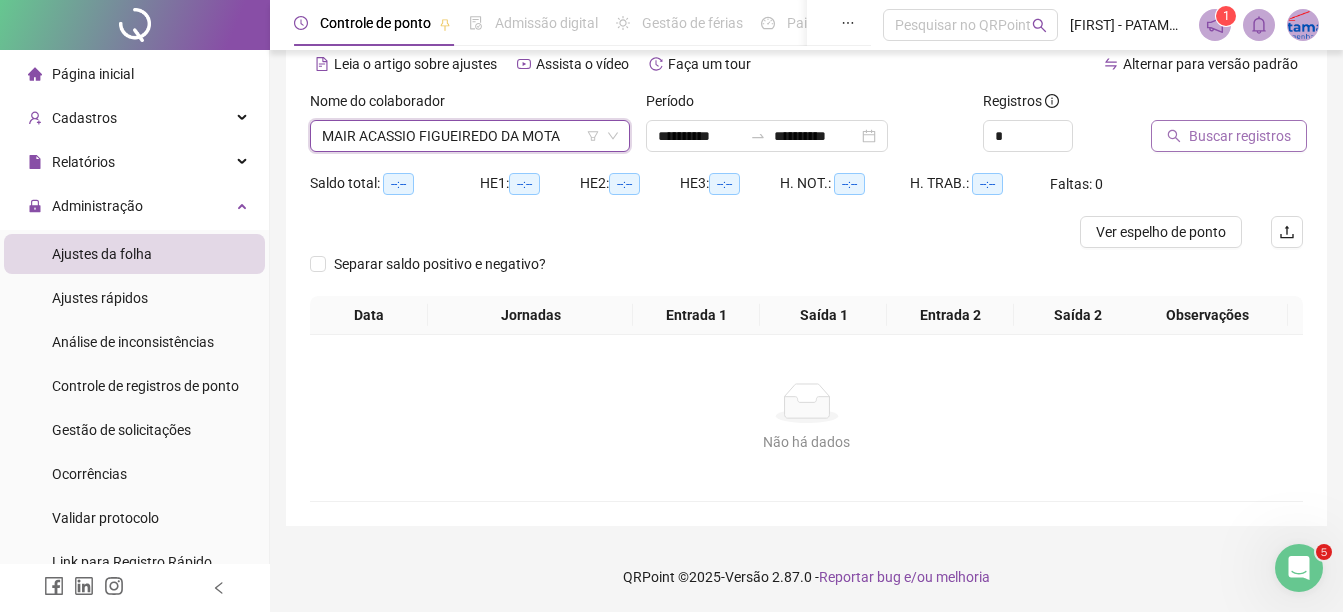 click on "Buscar registros" at bounding box center [1240, 136] 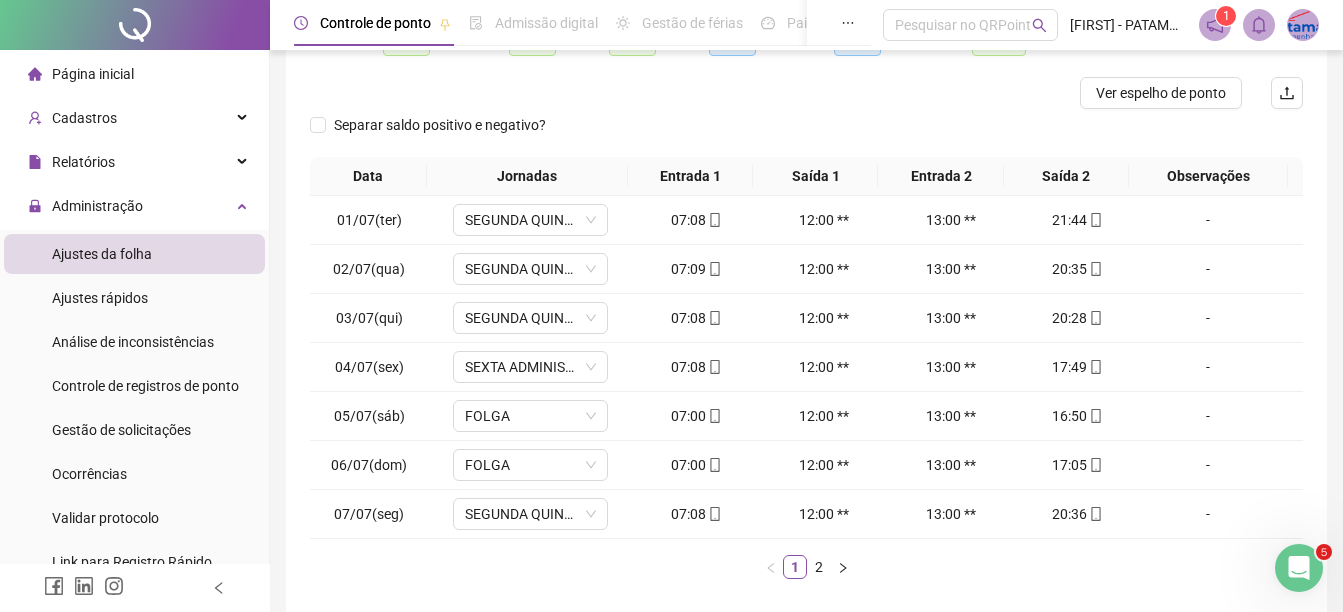 scroll, scrollTop: 326, scrollLeft: 0, axis: vertical 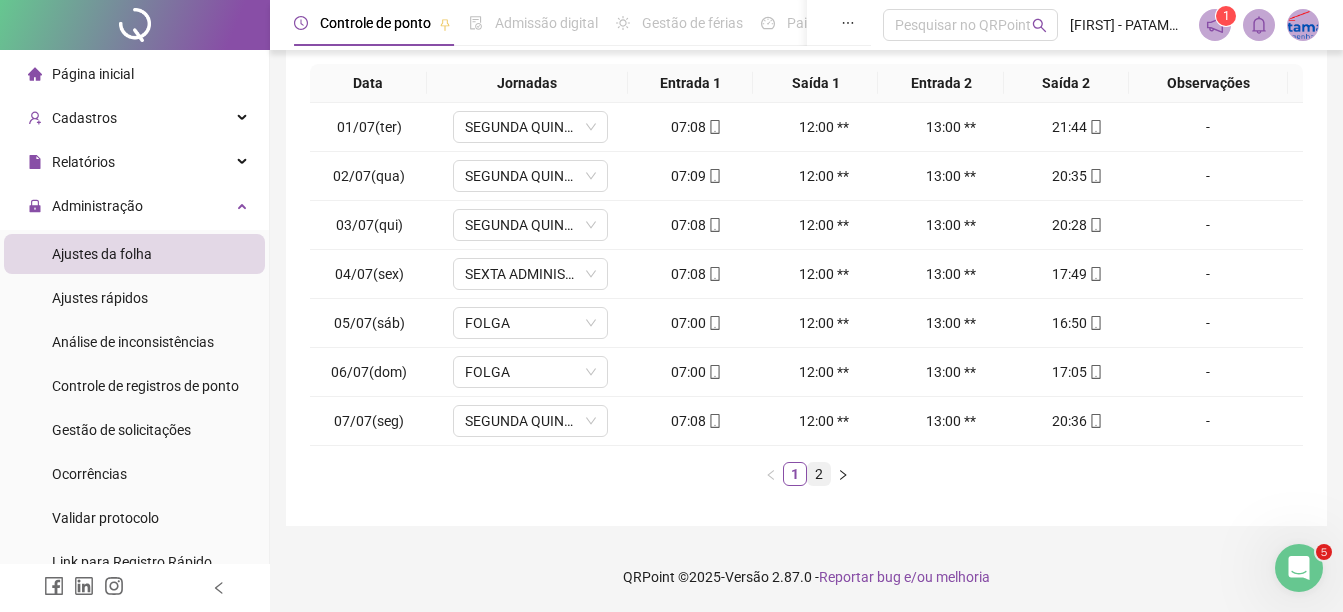 click on "2" at bounding box center (819, 474) 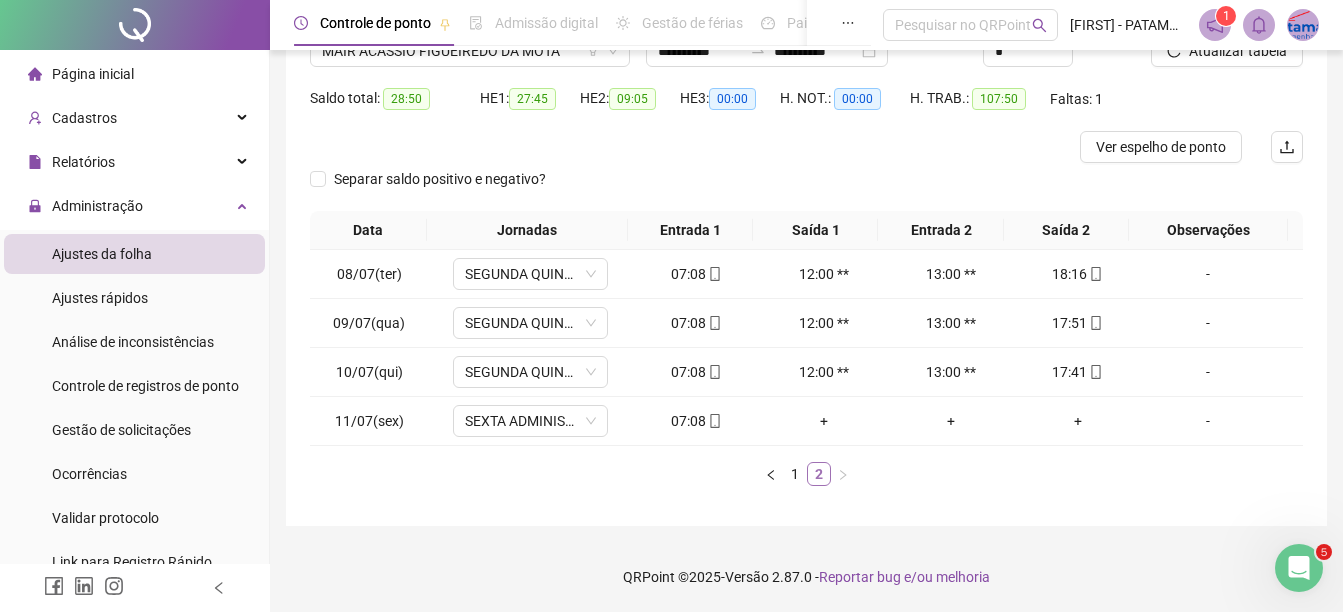 scroll, scrollTop: 179, scrollLeft: 0, axis: vertical 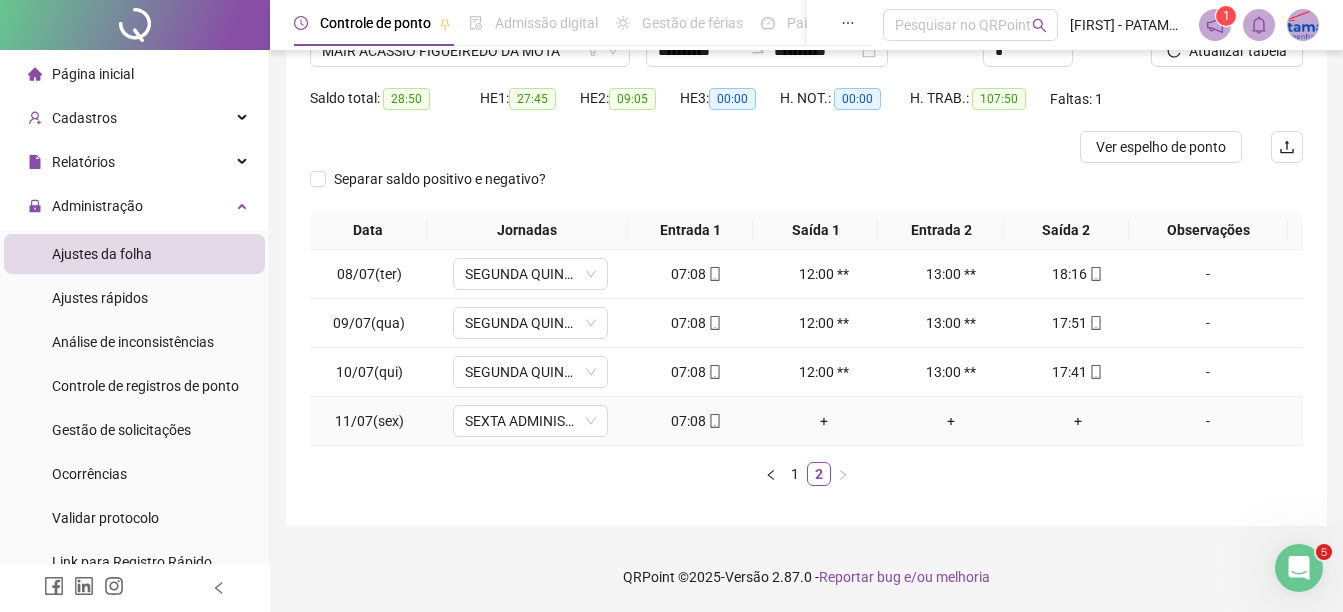 click 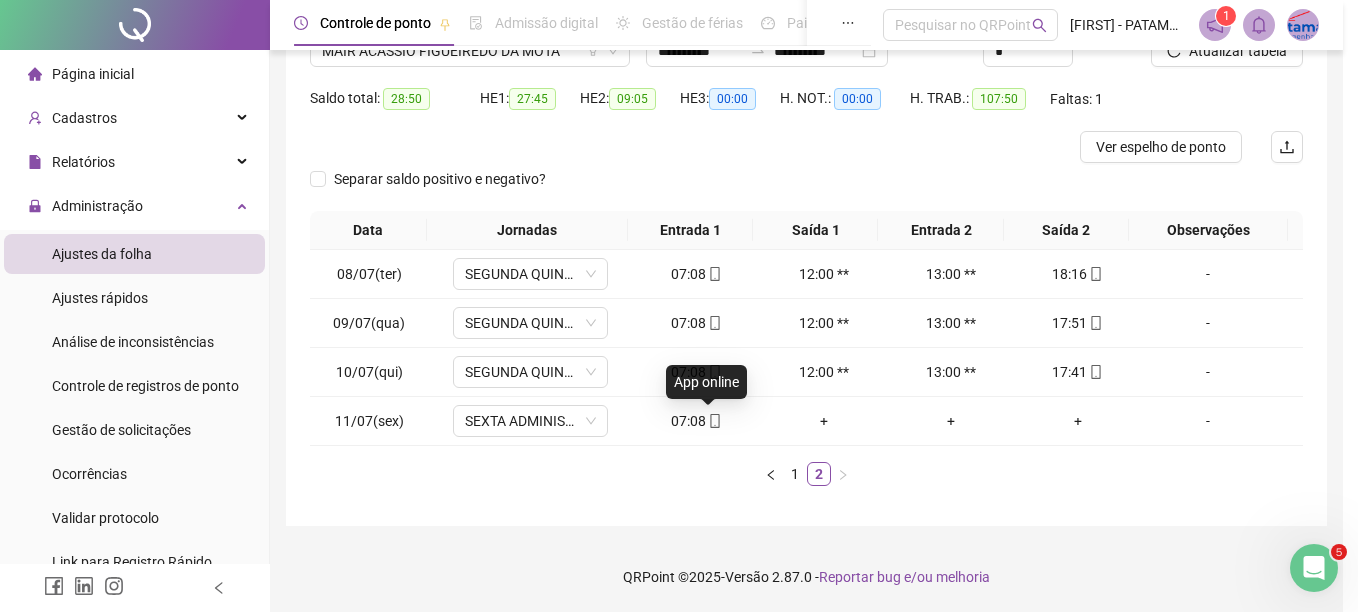 type on "**********" 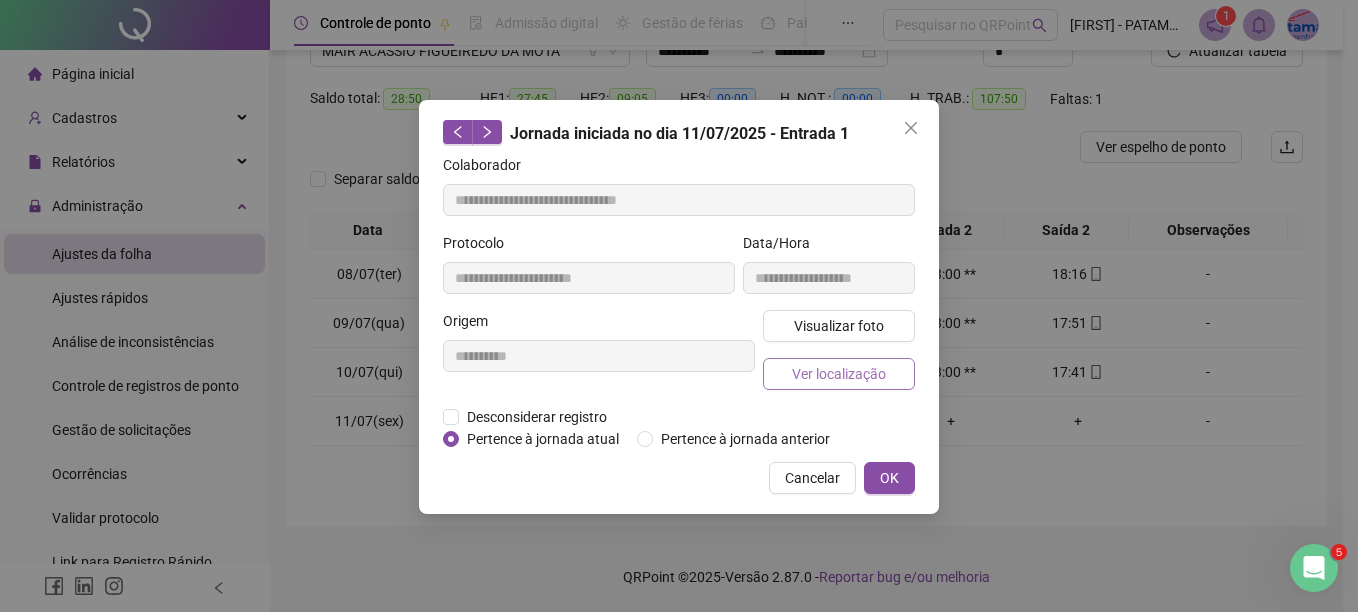 click on "Ver localização" at bounding box center [839, 374] 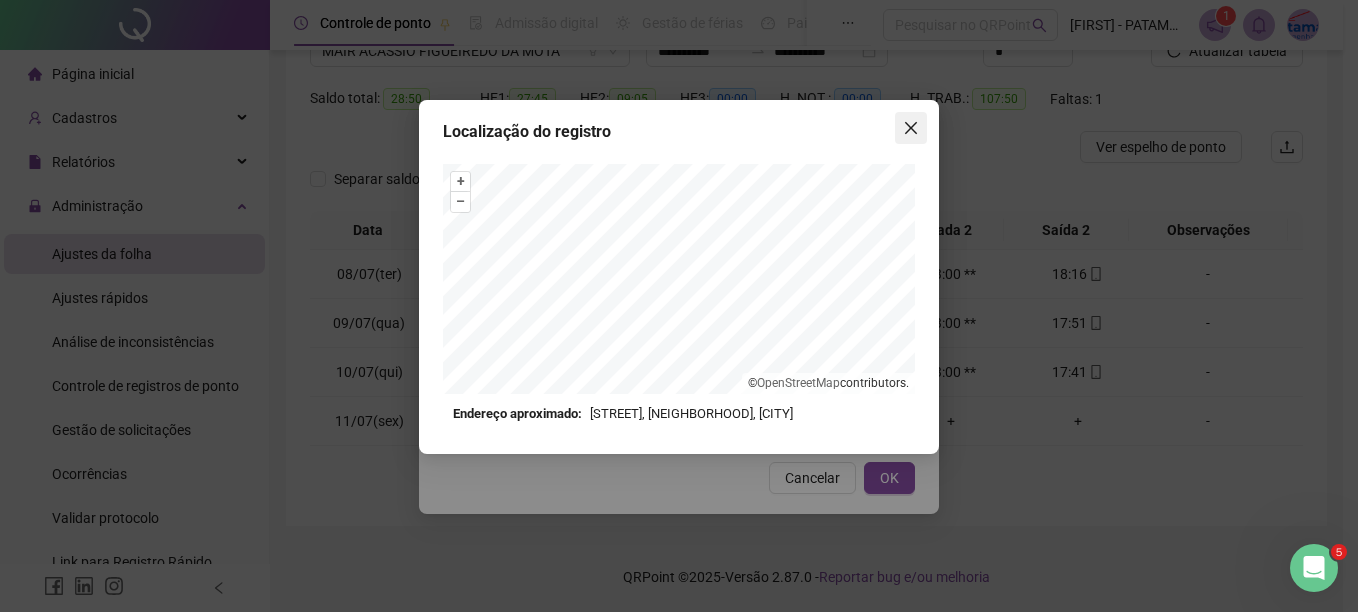 click 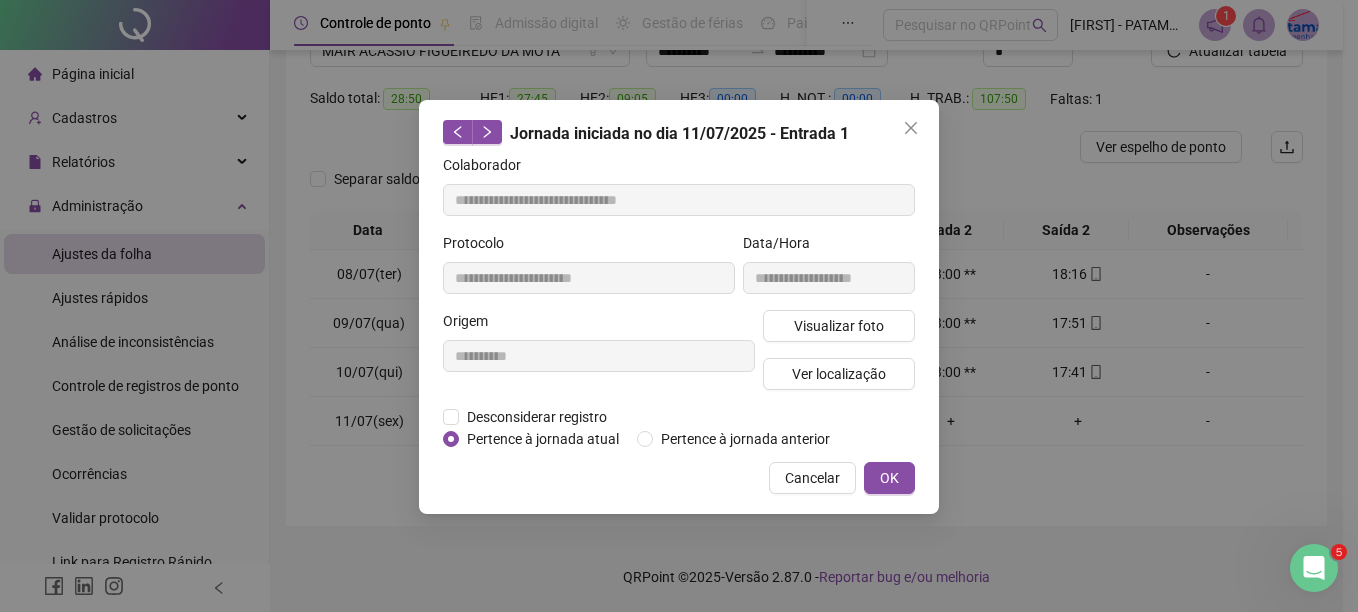 click 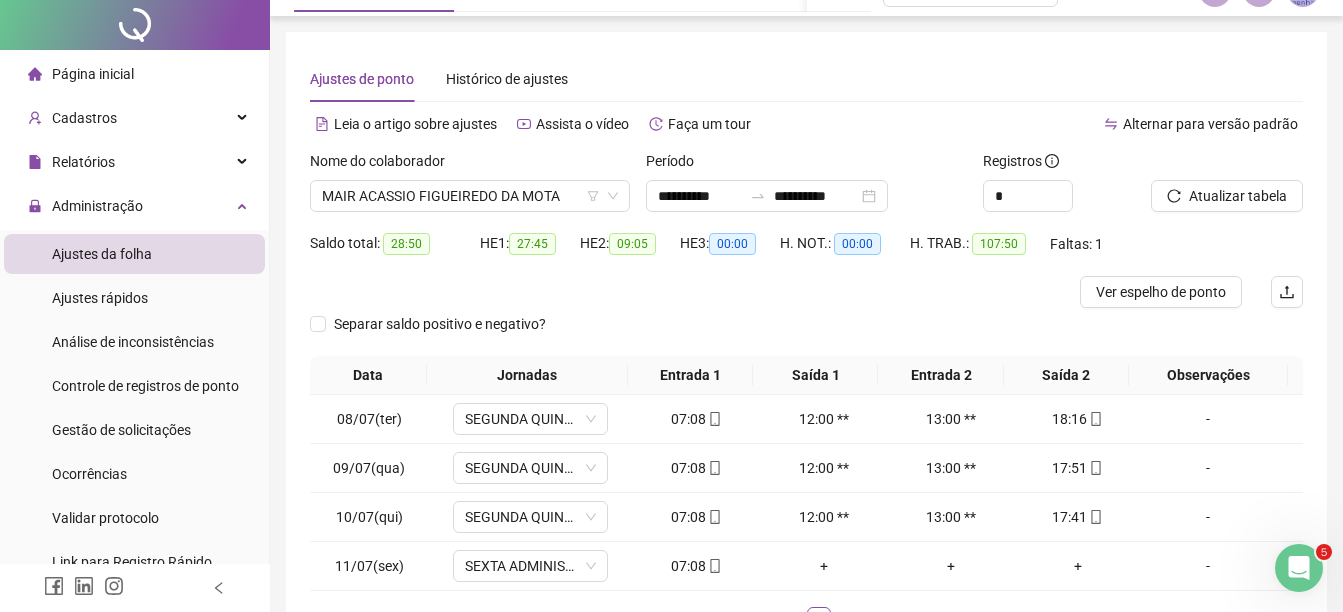 scroll, scrollTop: 0, scrollLeft: 0, axis: both 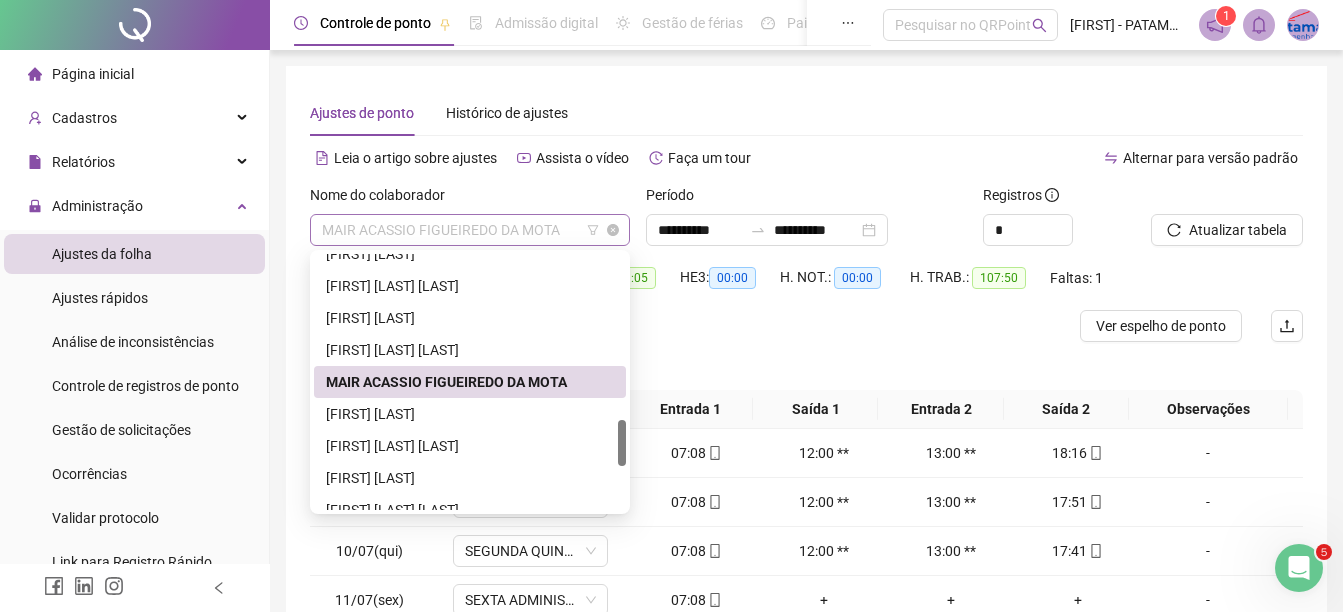 click on "MAIR ACASSIO FIGUEIREDO DA MOTA" at bounding box center [470, 230] 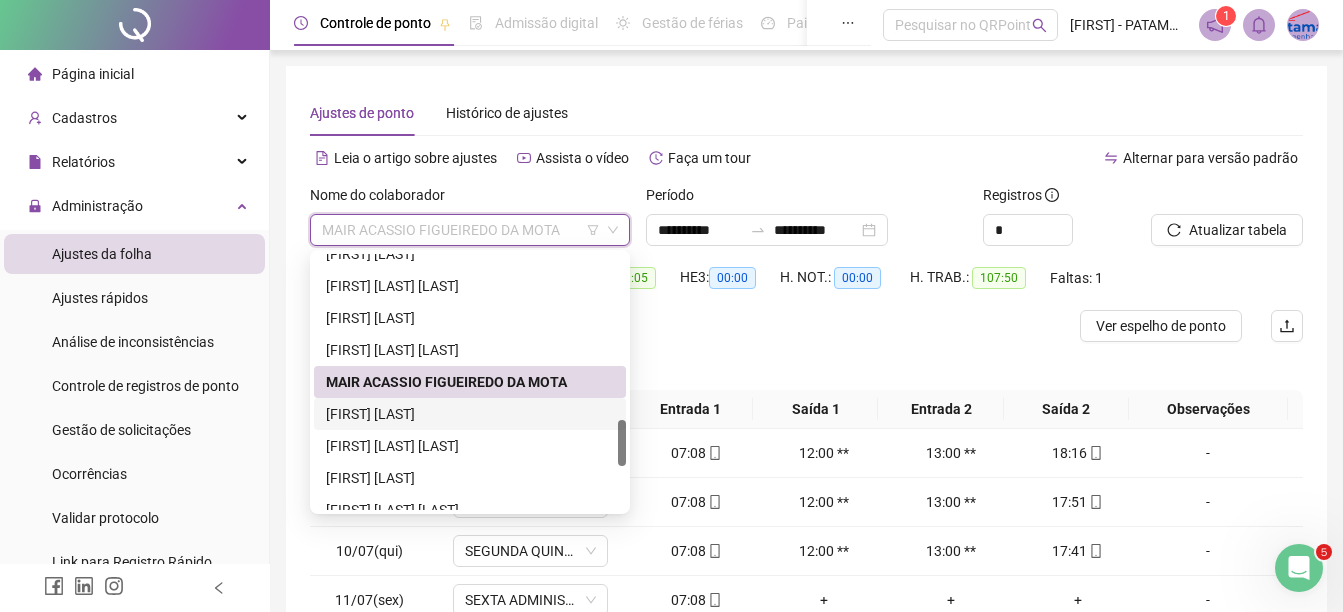 click on "[FIRST] [LAST]" at bounding box center [470, 414] 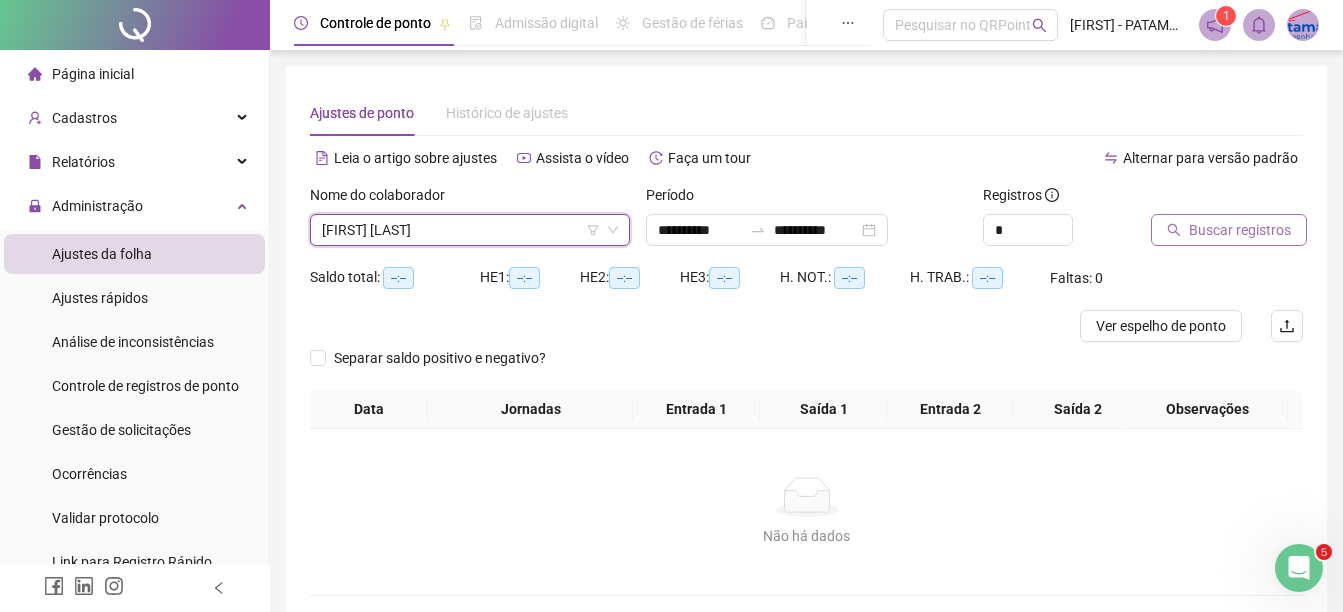 click on "Buscar registros" at bounding box center [1240, 230] 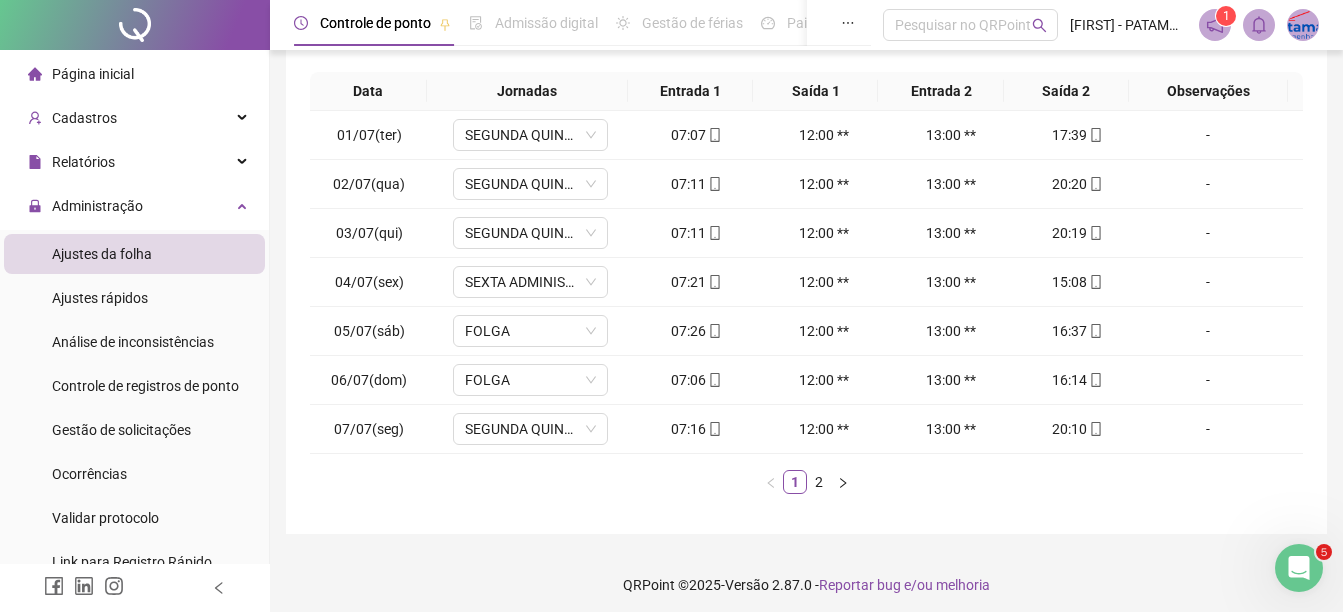 scroll, scrollTop: 326, scrollLeft: 0, axis: vertical 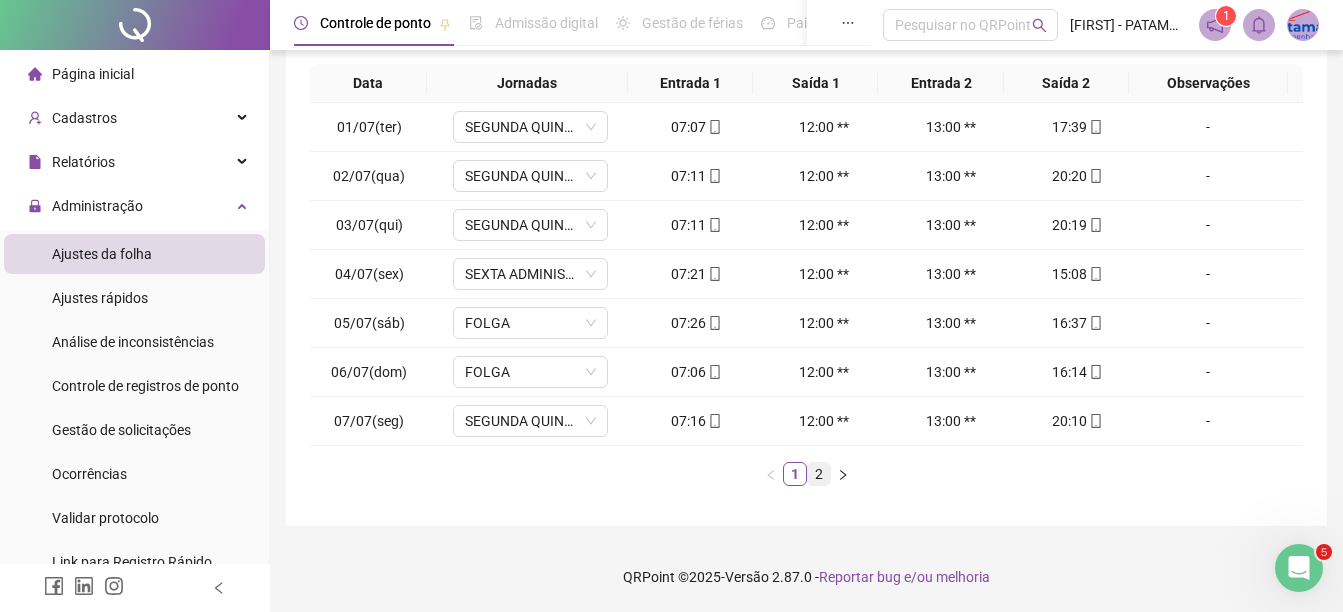 click on "2" at bounding box center (819, 474) 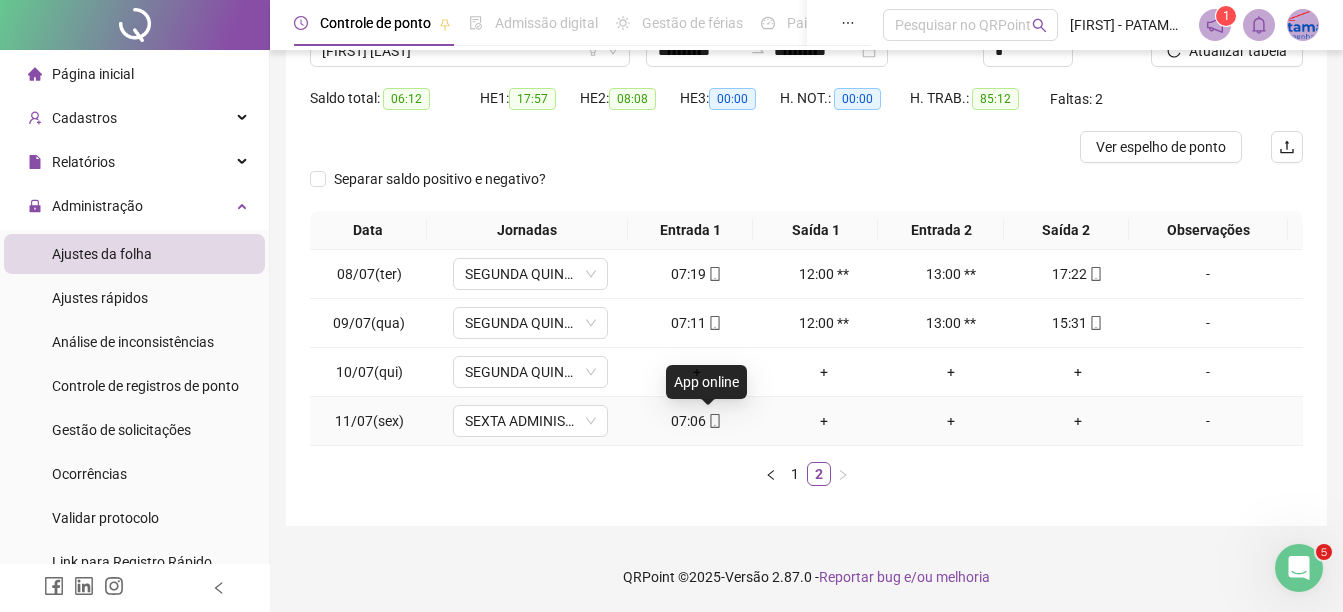 click 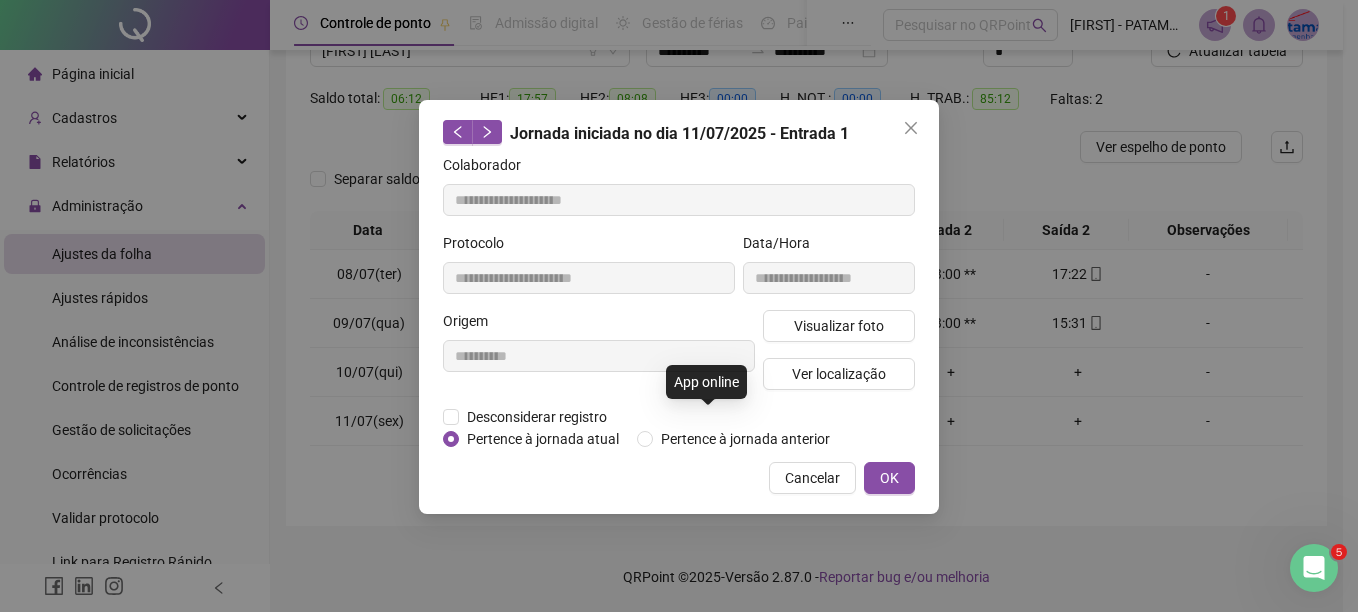 type on "**********" 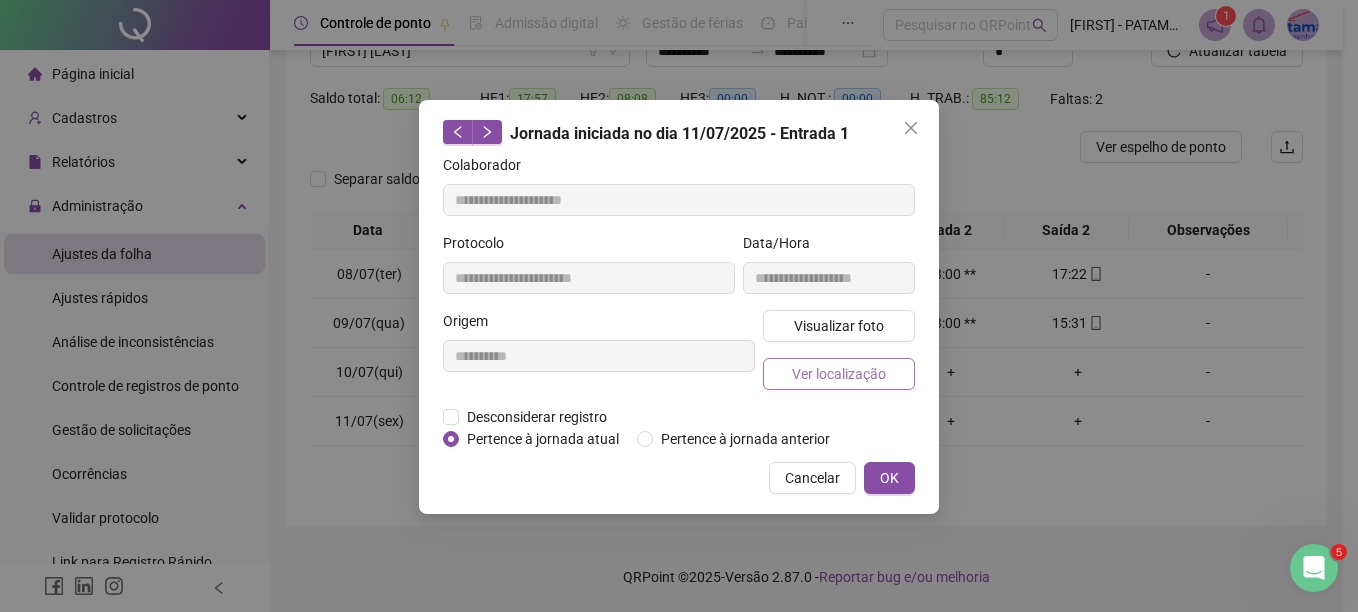 click on "Ver localização" at bounding box center [839, 374] 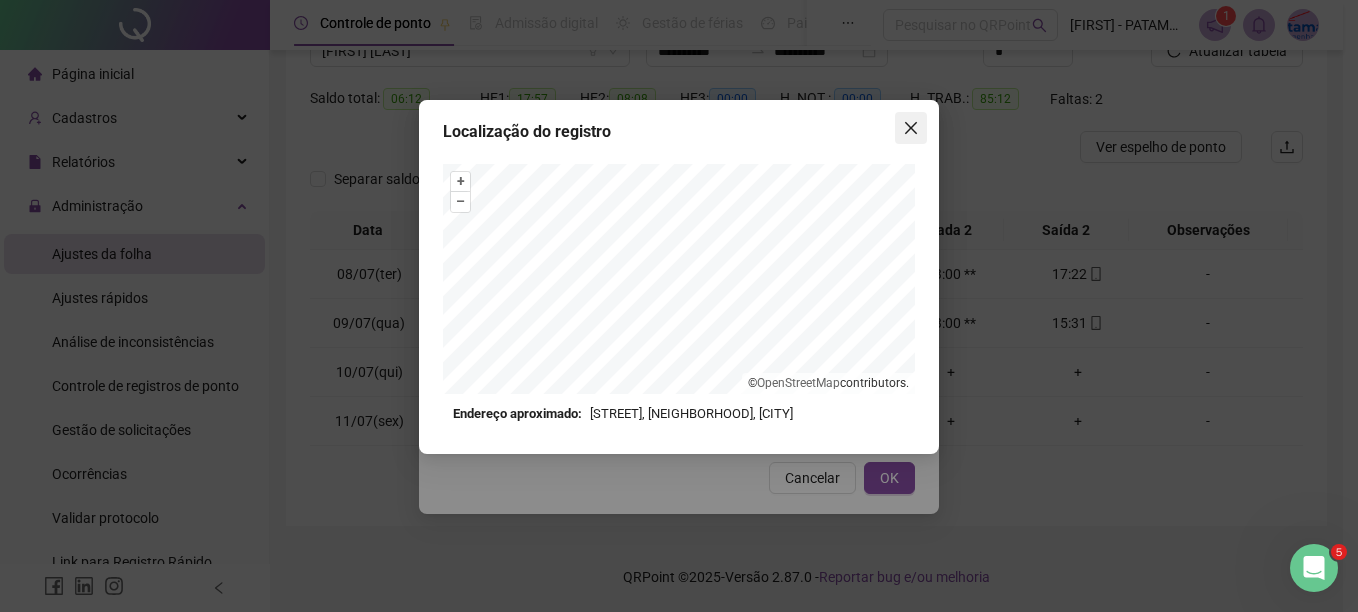 click at bounding box center [911, 128] 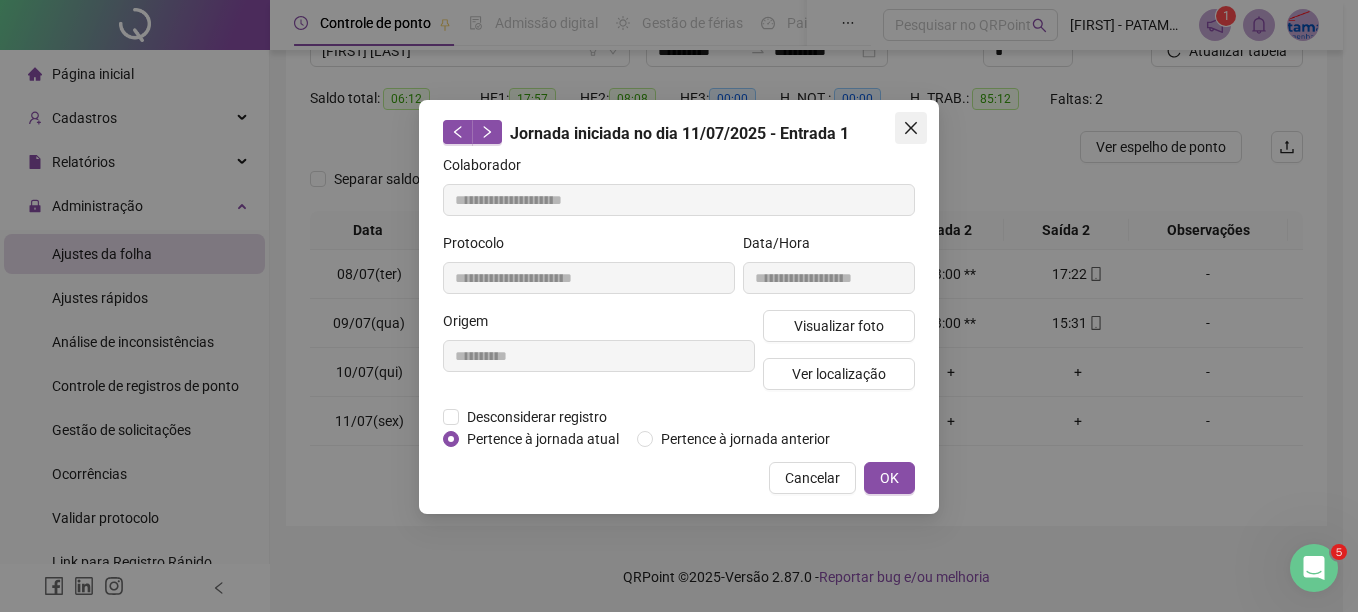 click at bounding box center (911, 128) 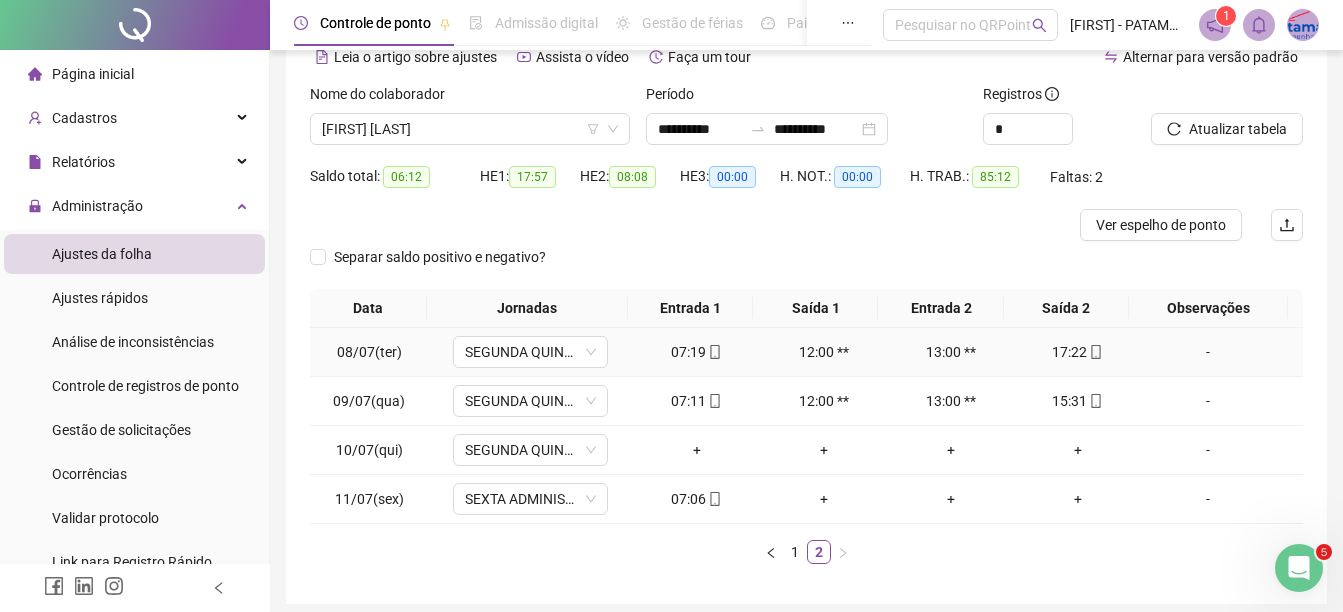 scroll, scrollTop: 79, scrollLeft: 0, axis: vertical 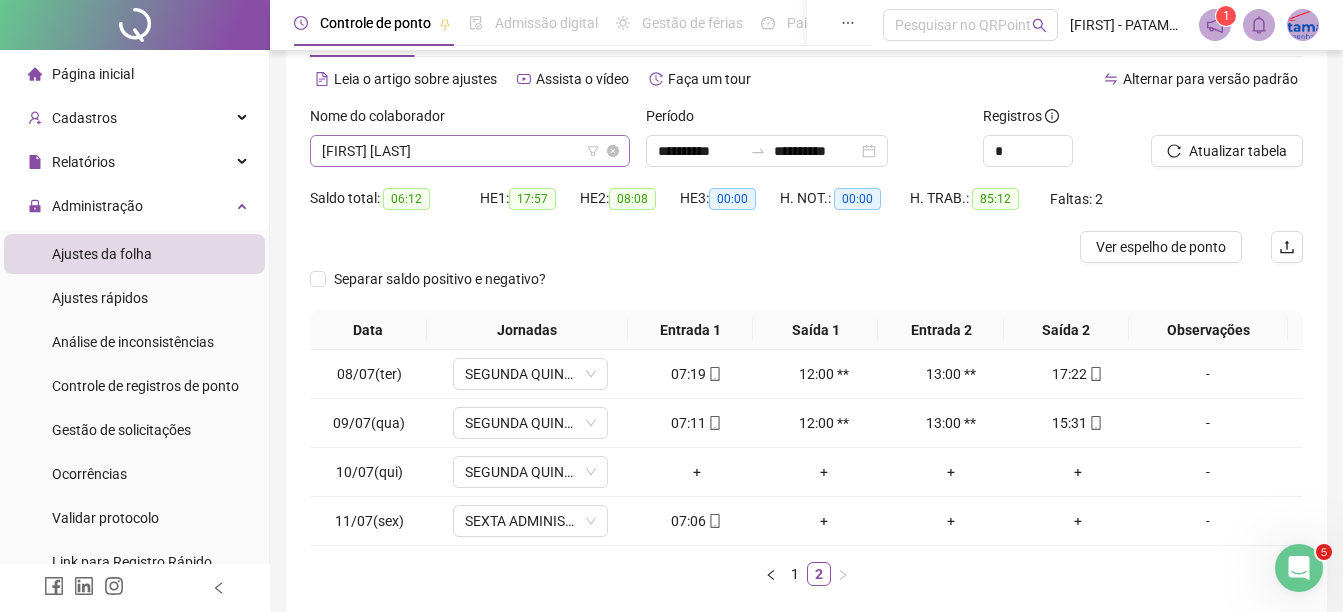 click on "[FIRST] [LAST]" at bounding box center (470, 151) 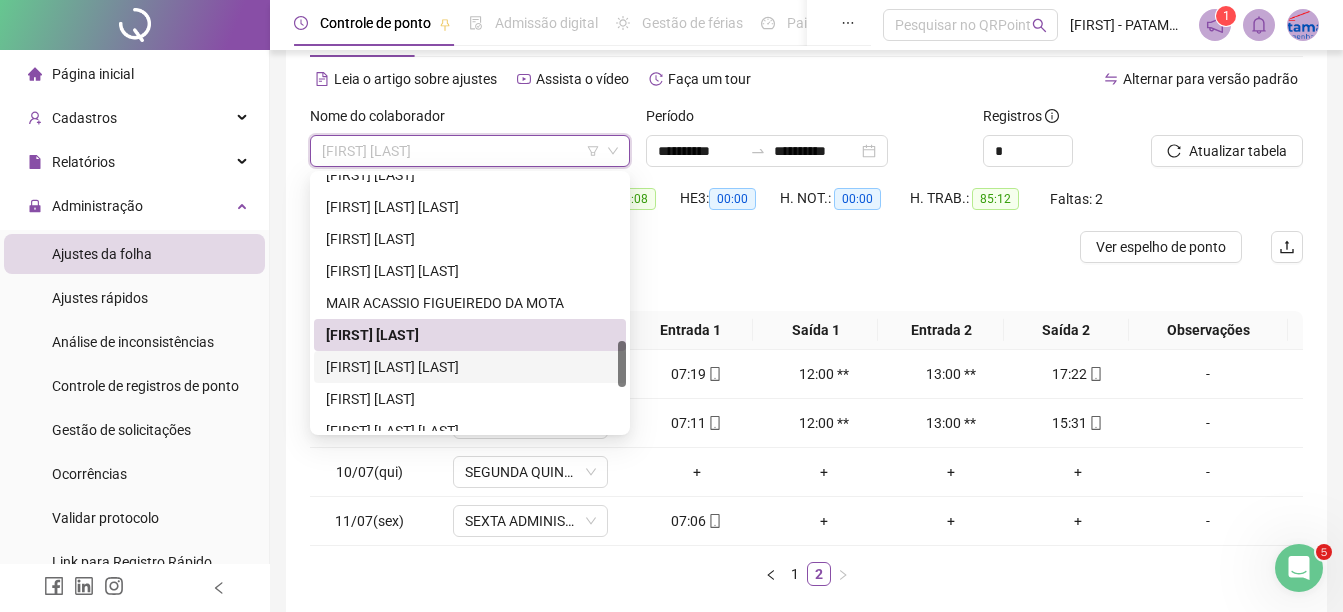click on "[FIRST] [LAST] [LAST]" at bounding box center [470, 367] 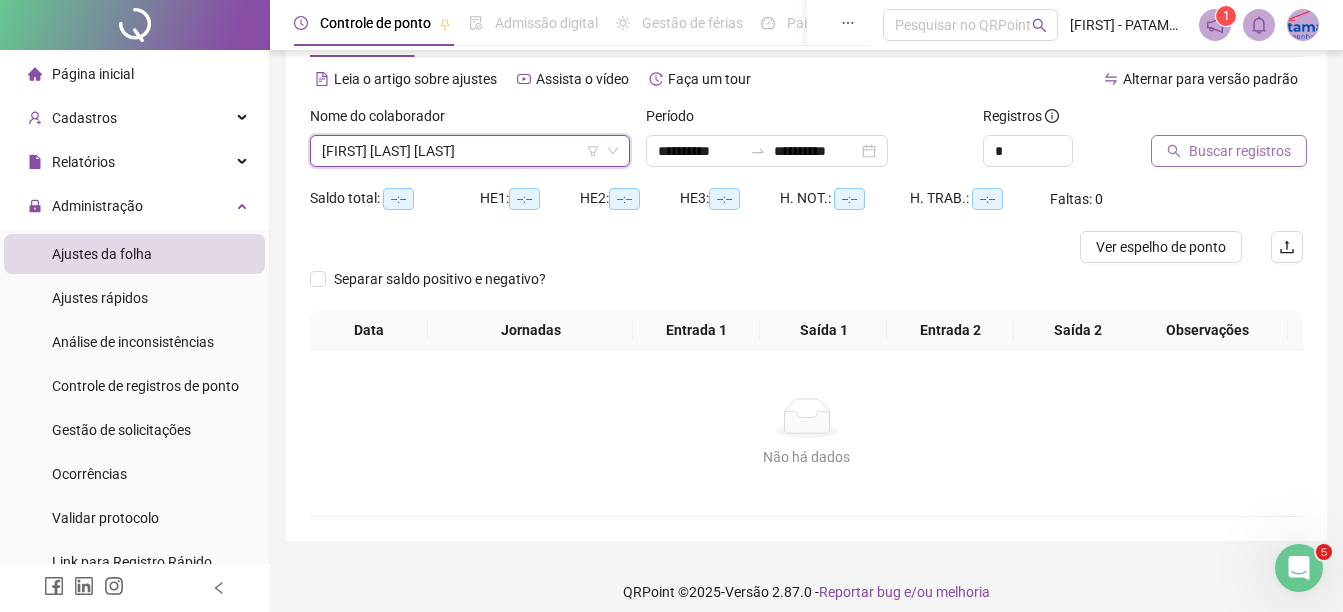 click on "Buscar registros" at bounding box center (1240, 151) 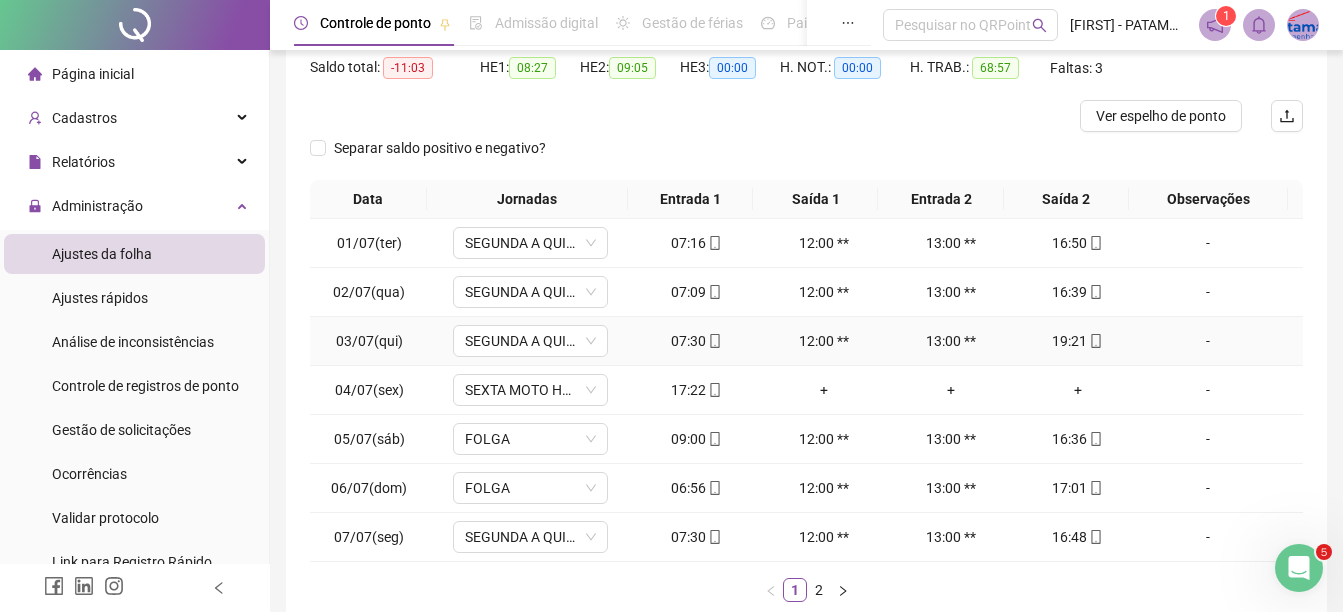 scroll, scrollTop: 326, scrollLeft: 0, axis: vertical 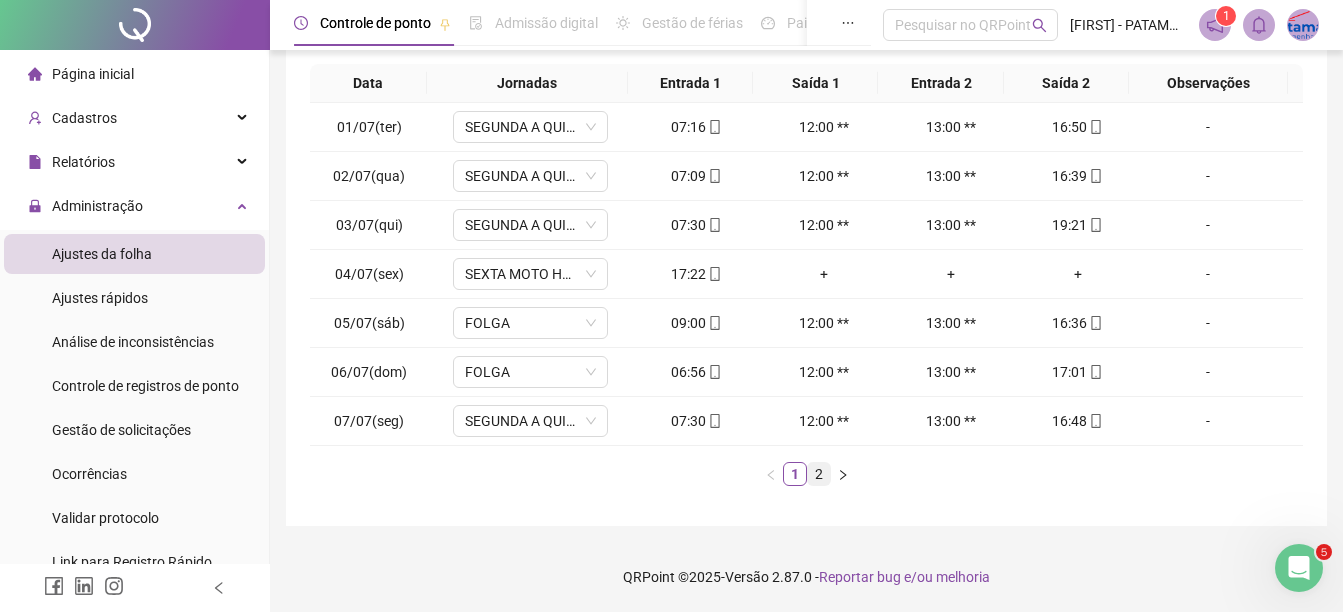 click on "2" at bounding box center [819, 474] 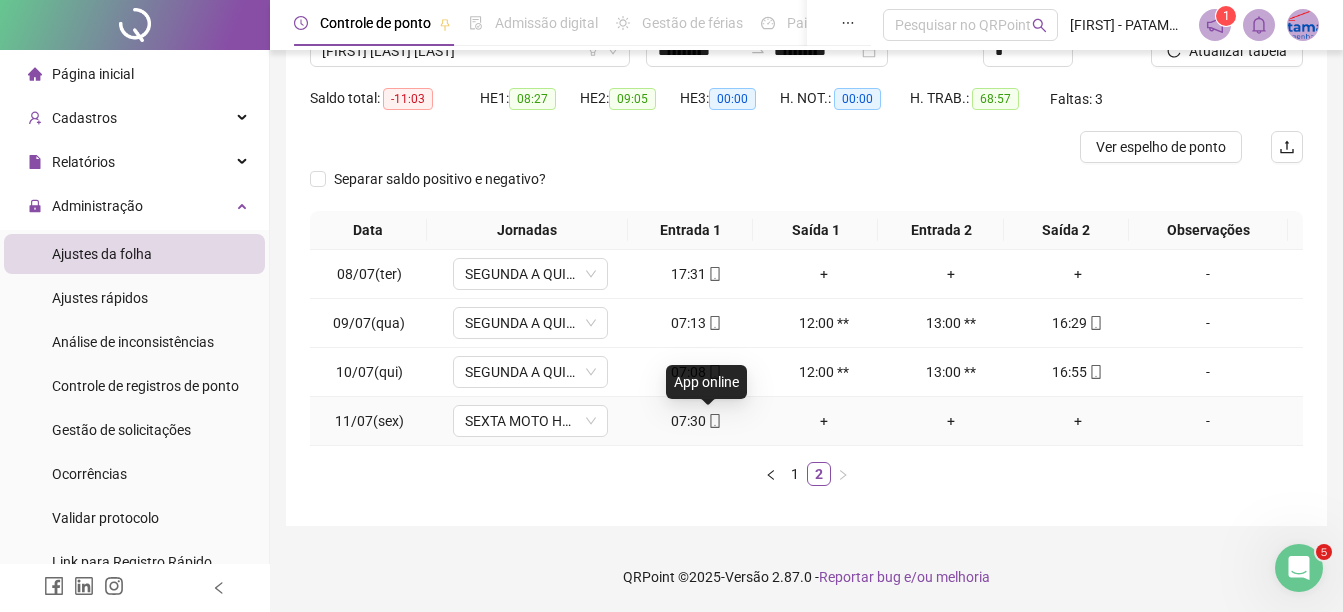 click 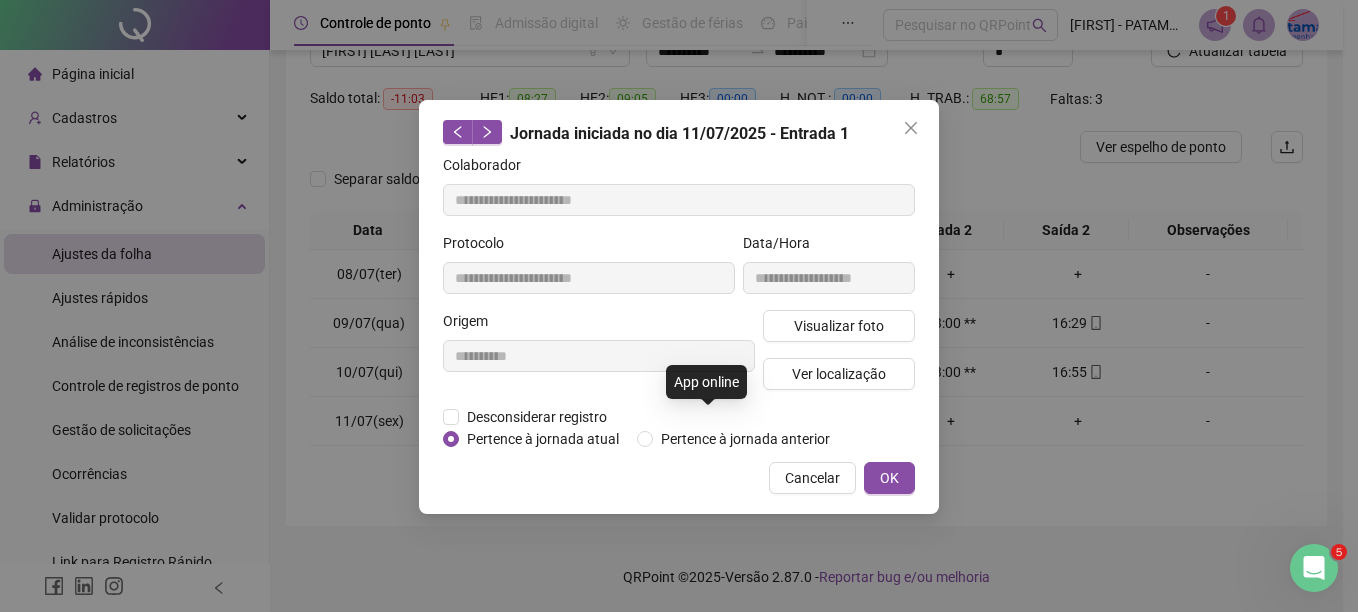 type on "**********" 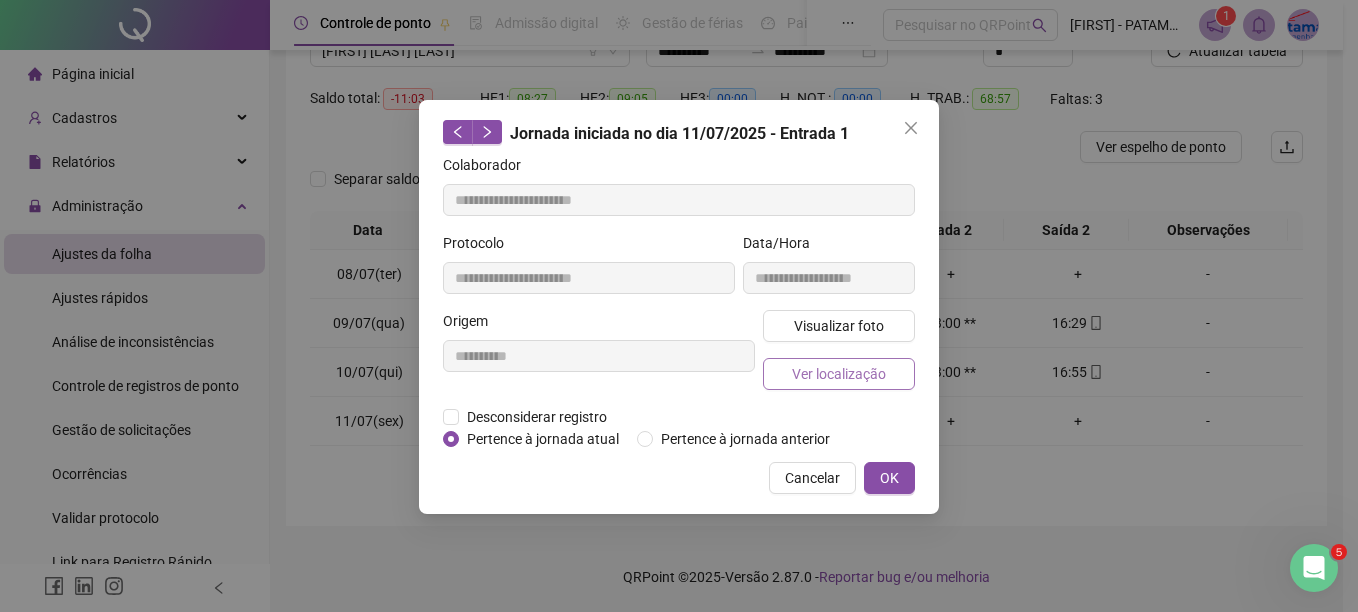 click on "Ver localização" at bounding box center [839, 374] 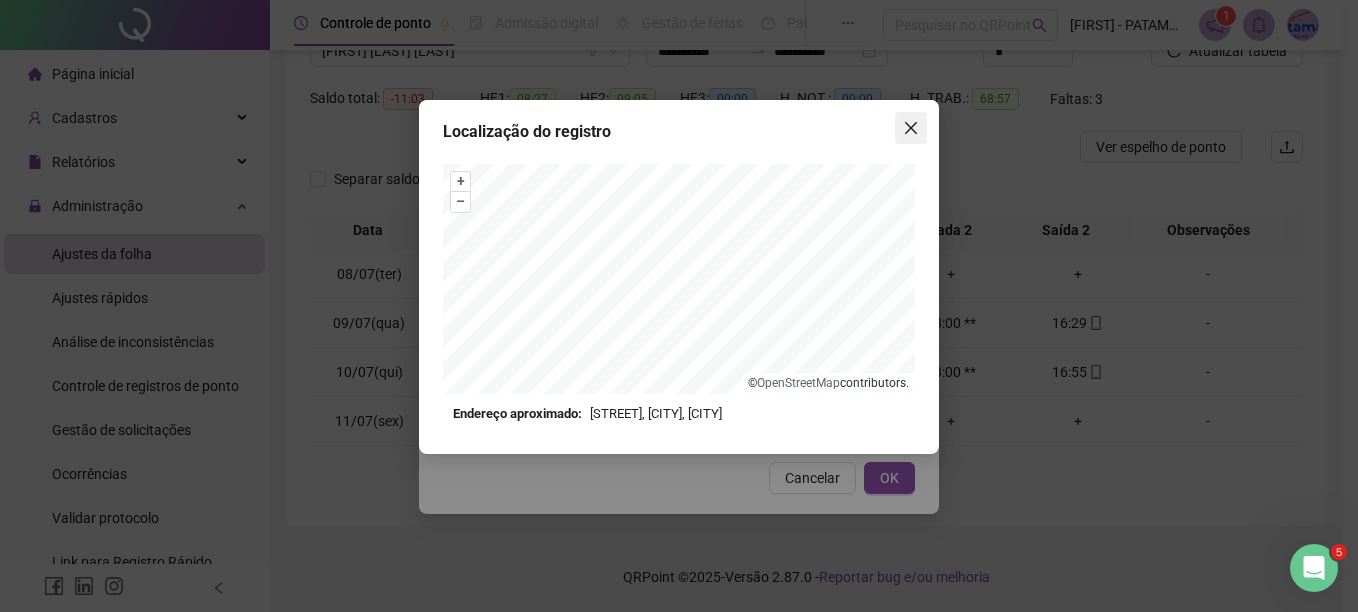 click 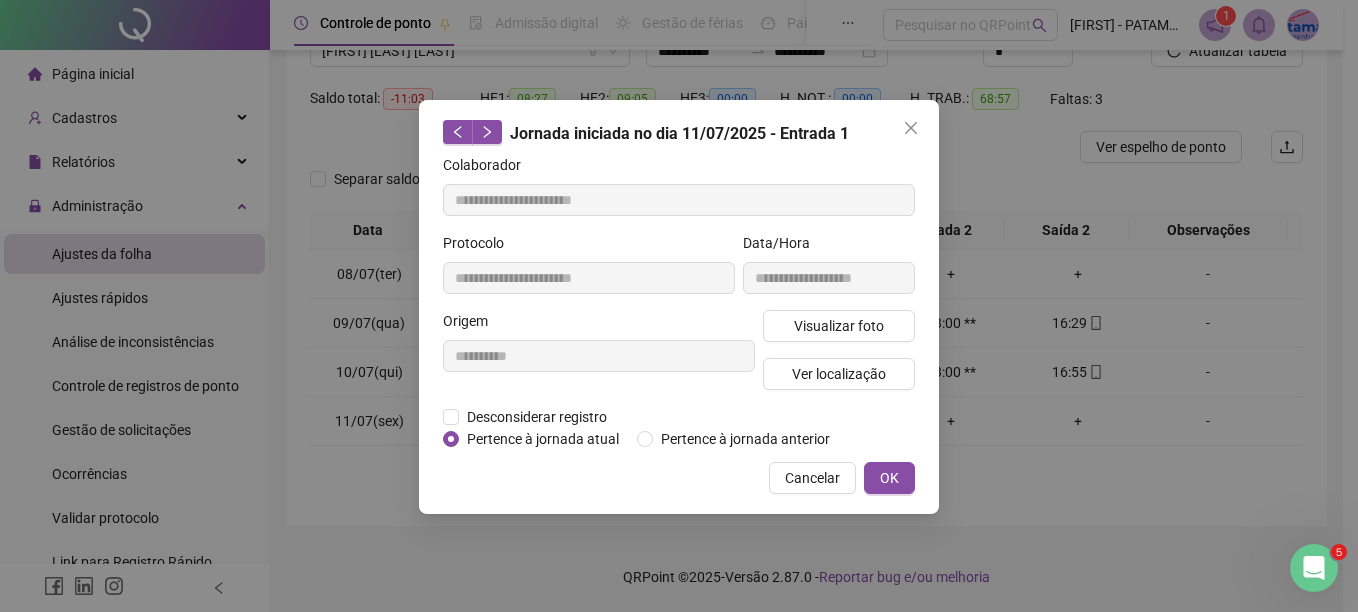 click 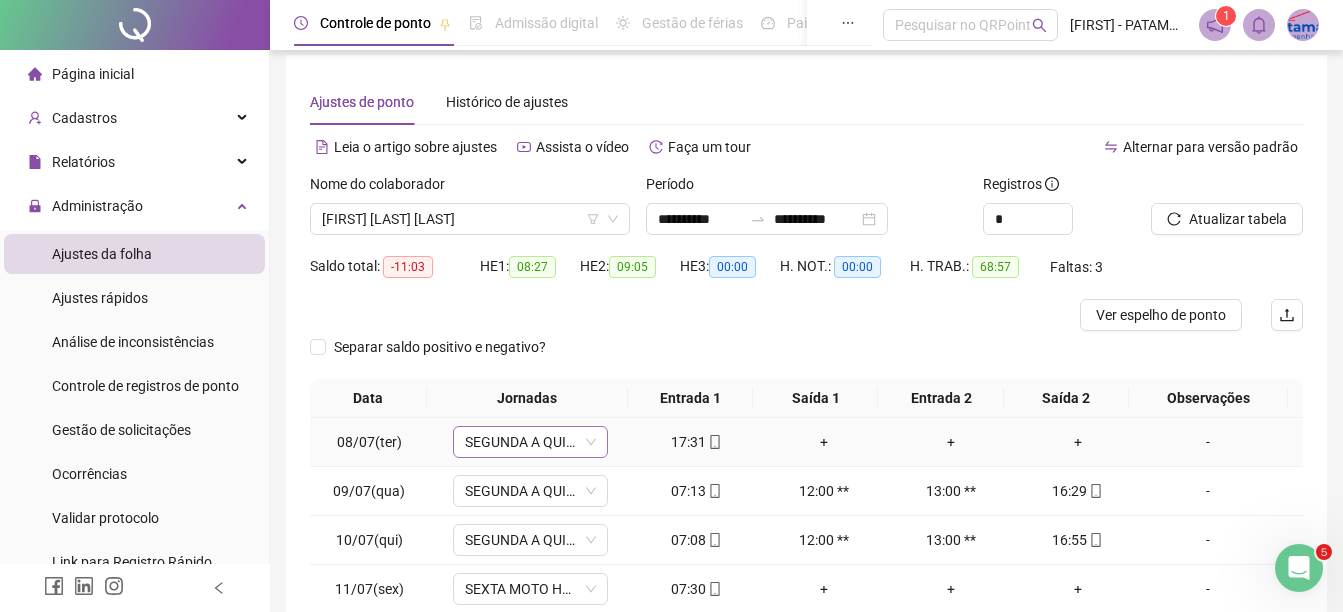 scroll, scrollTop: 0, scrollLeft: 0, axis: both 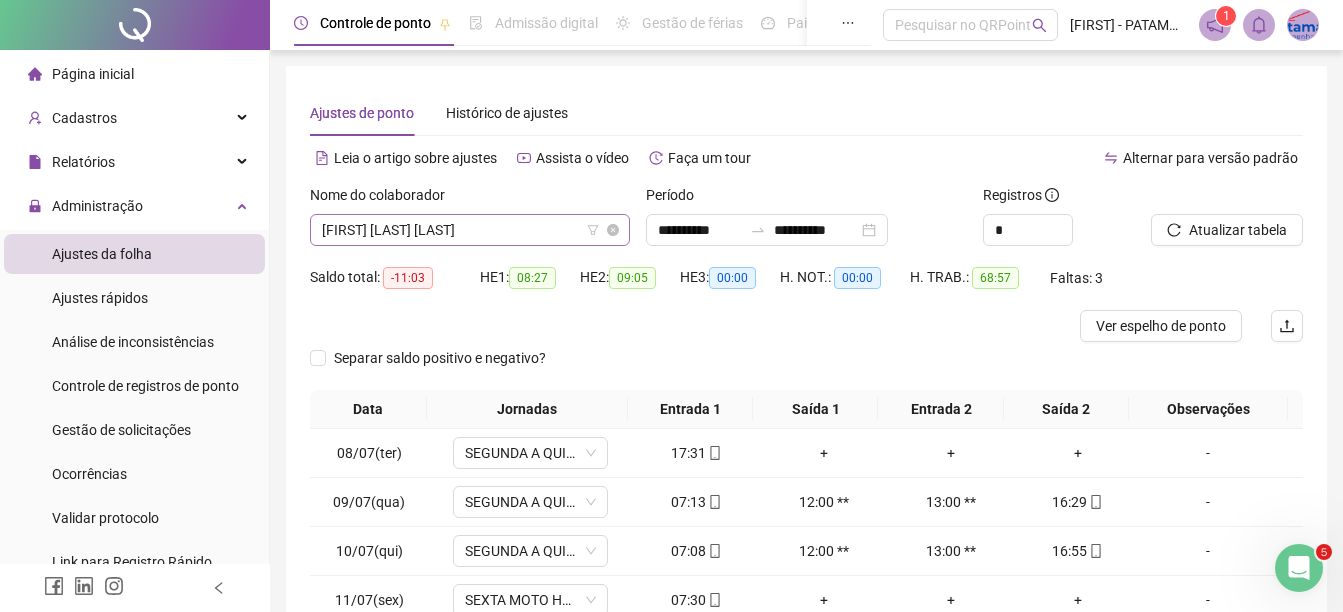 click on "[FIRST] [LAST] [LAST]" at bounding box center (470, 230) 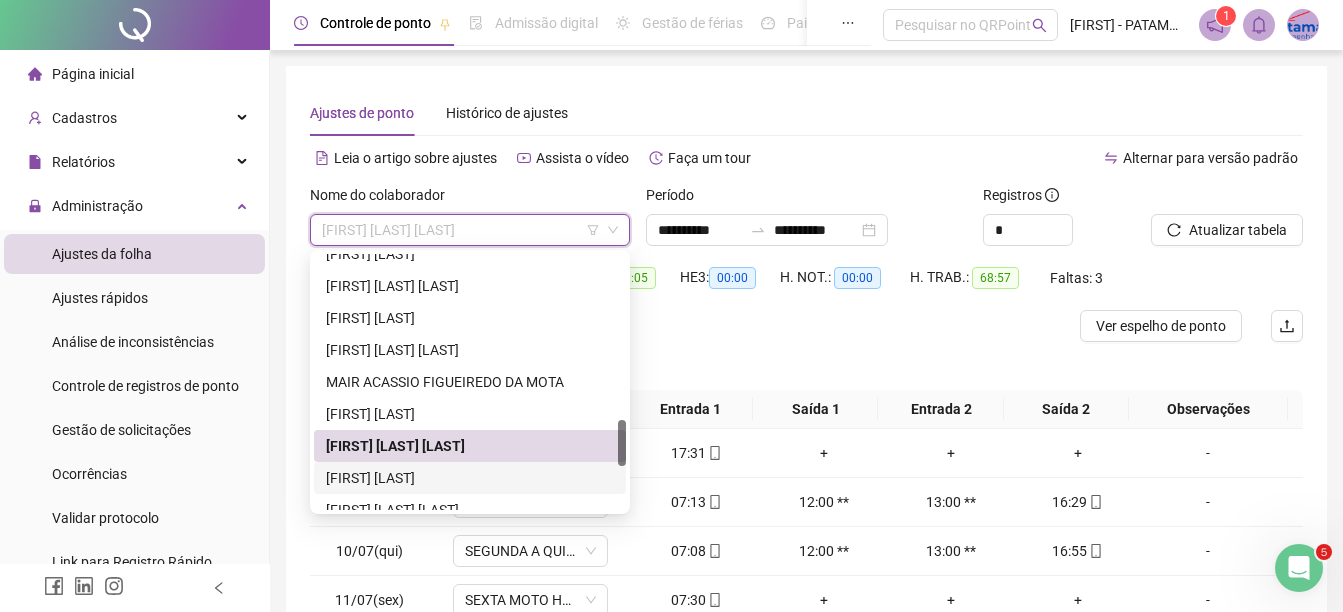 click on "[FIRST] [LAST]" at bounding box center (470, 478) 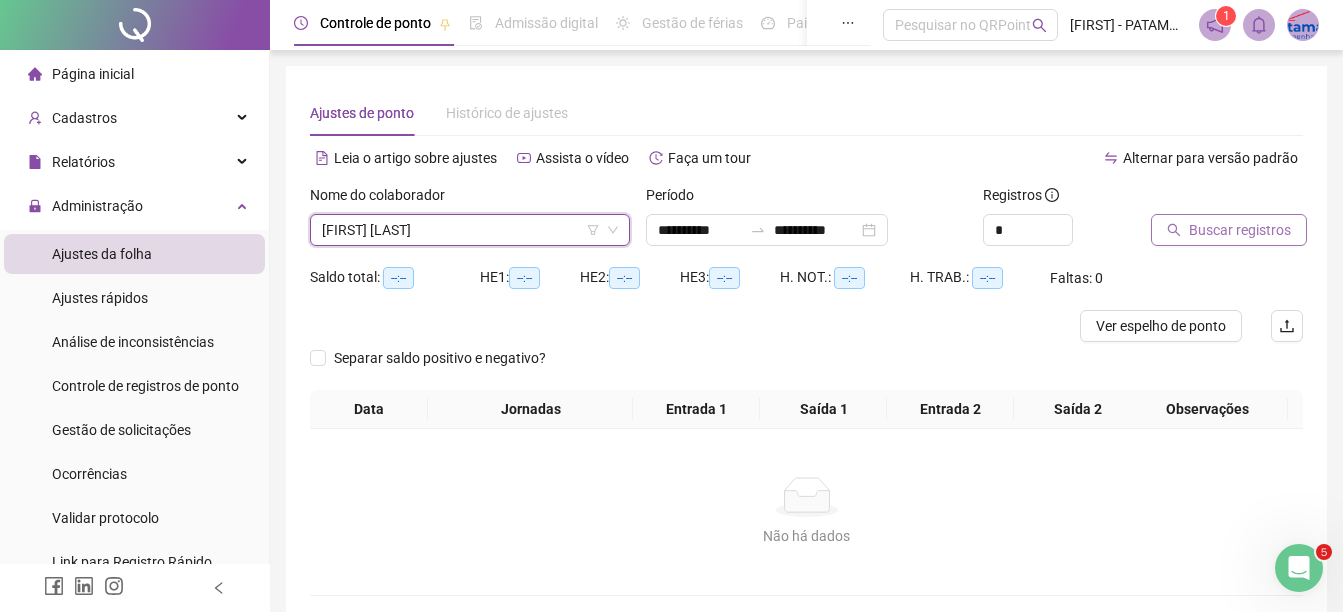 click on "Buscar registros" at bounding box center [1240, 230] 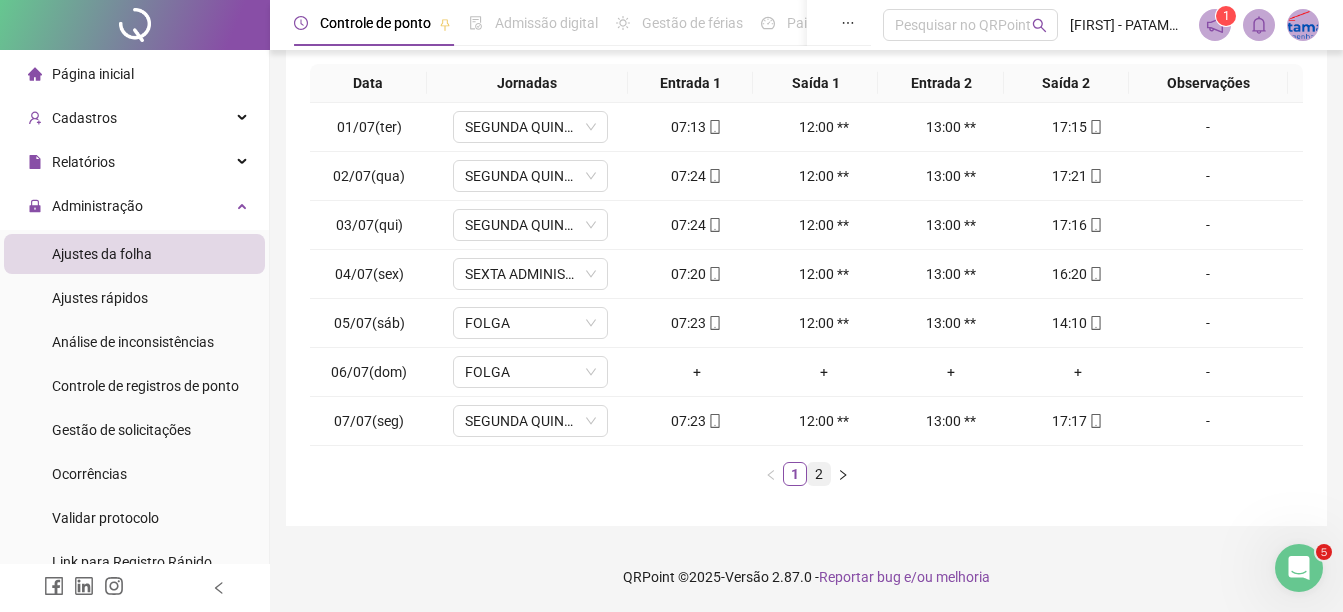 click on "2" at bounding box center [819, 474] 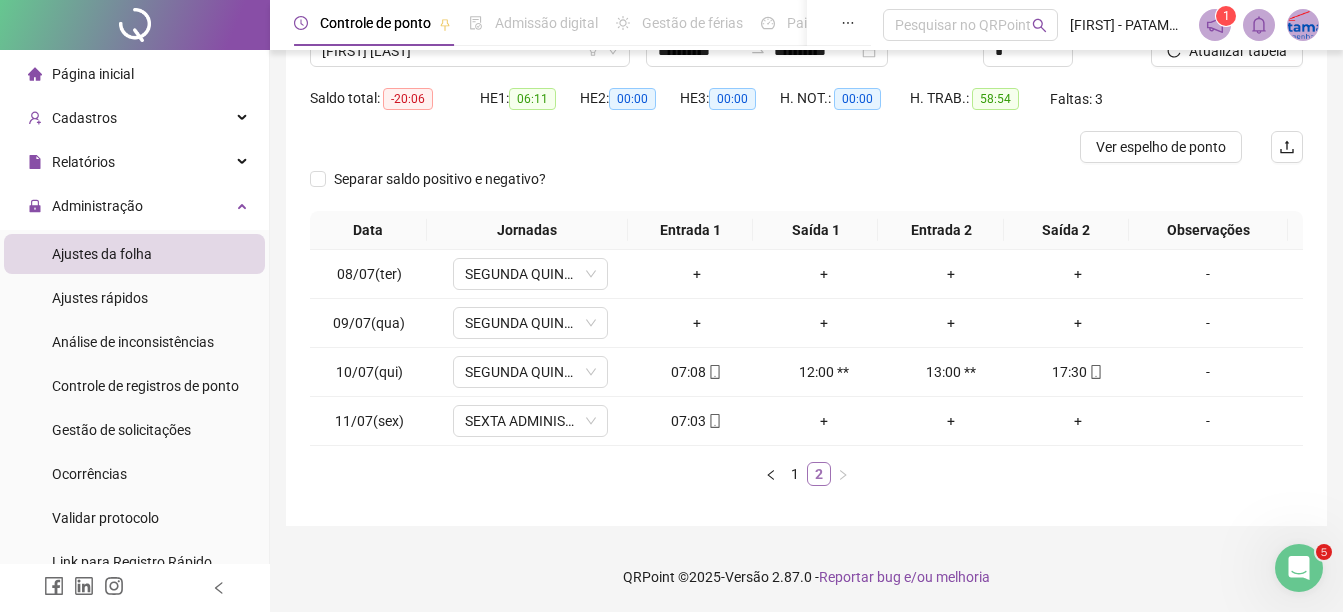 scroll, scrollTop: 179, scrollLeft: 0, axis: vertical 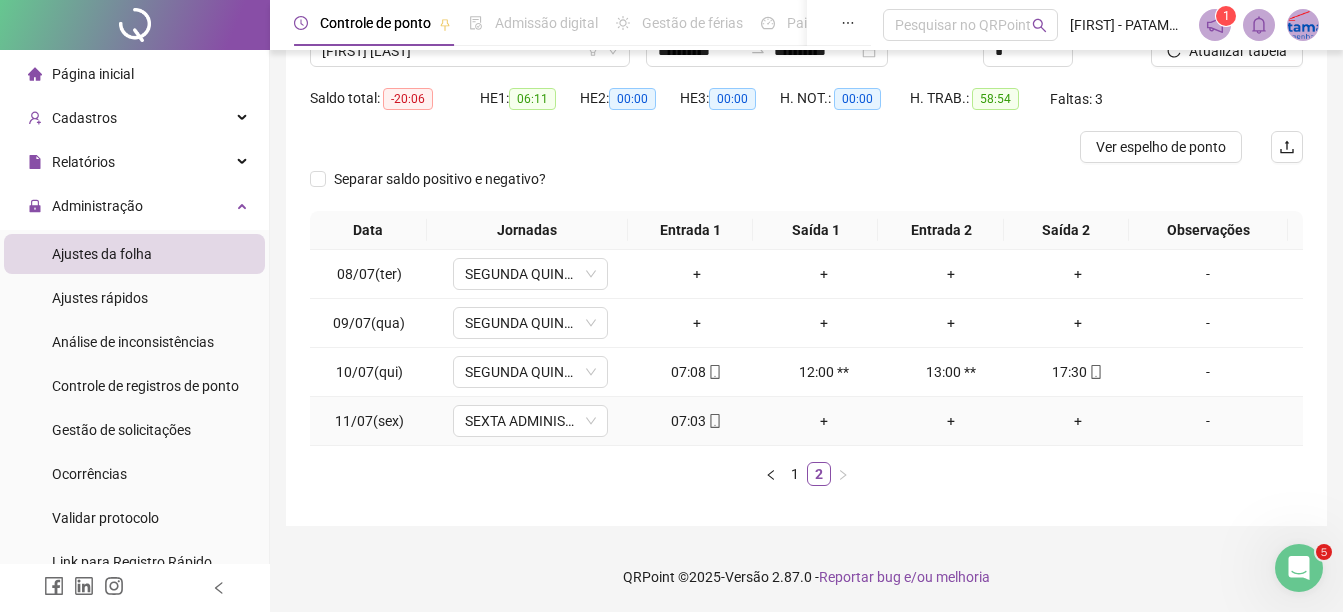 click 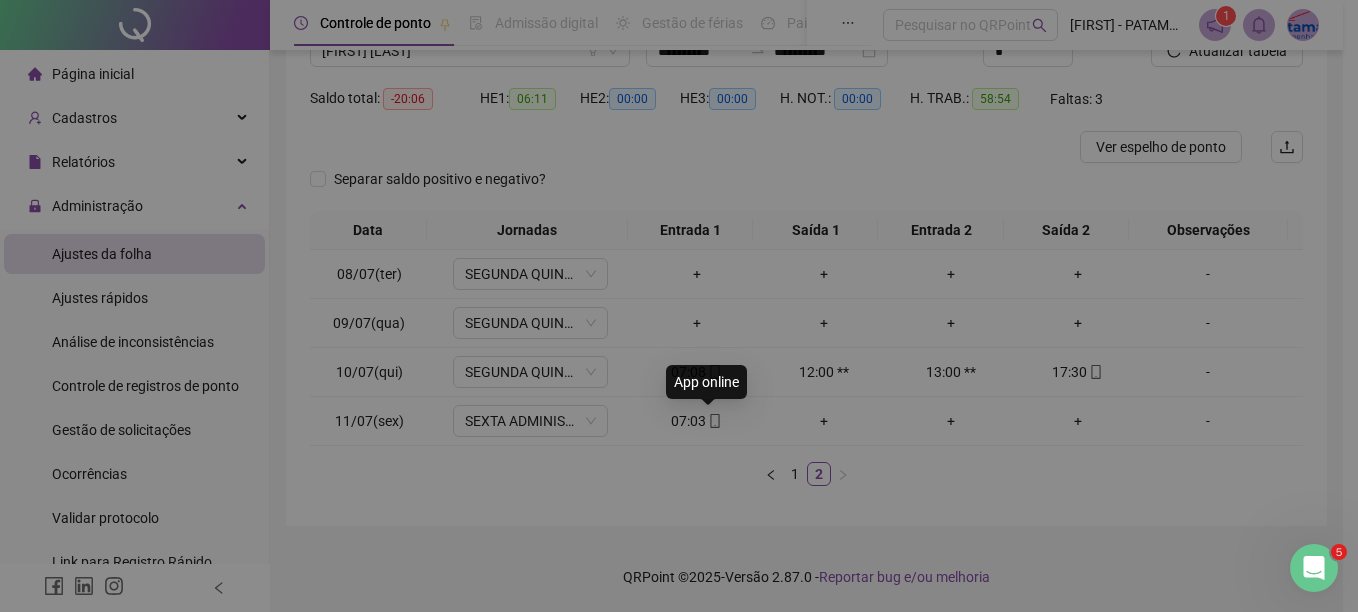 type on "**********" 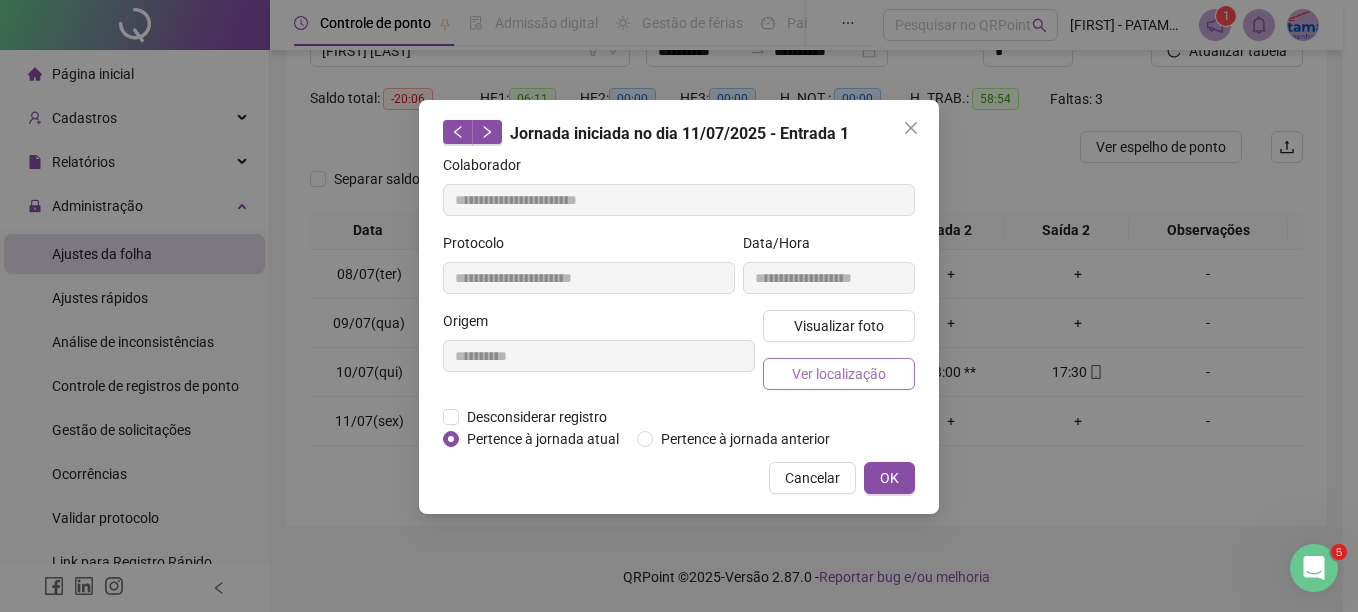 click on "Ver localização" at bounding box center [839, 374] 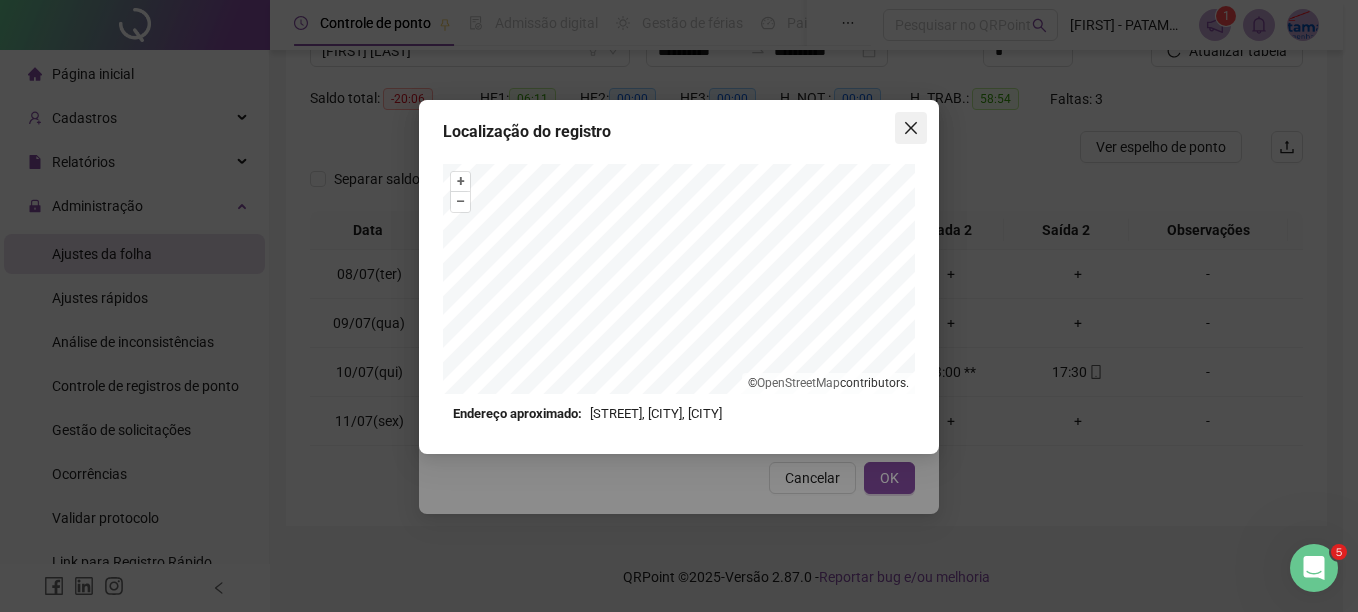 click 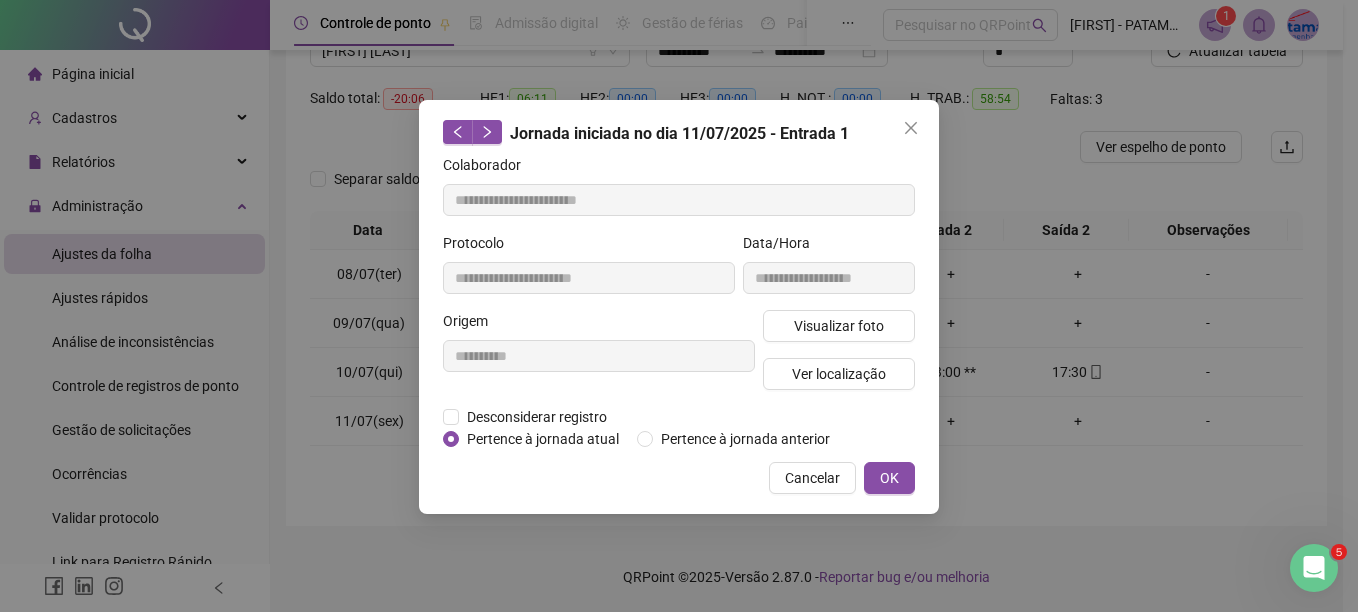 click 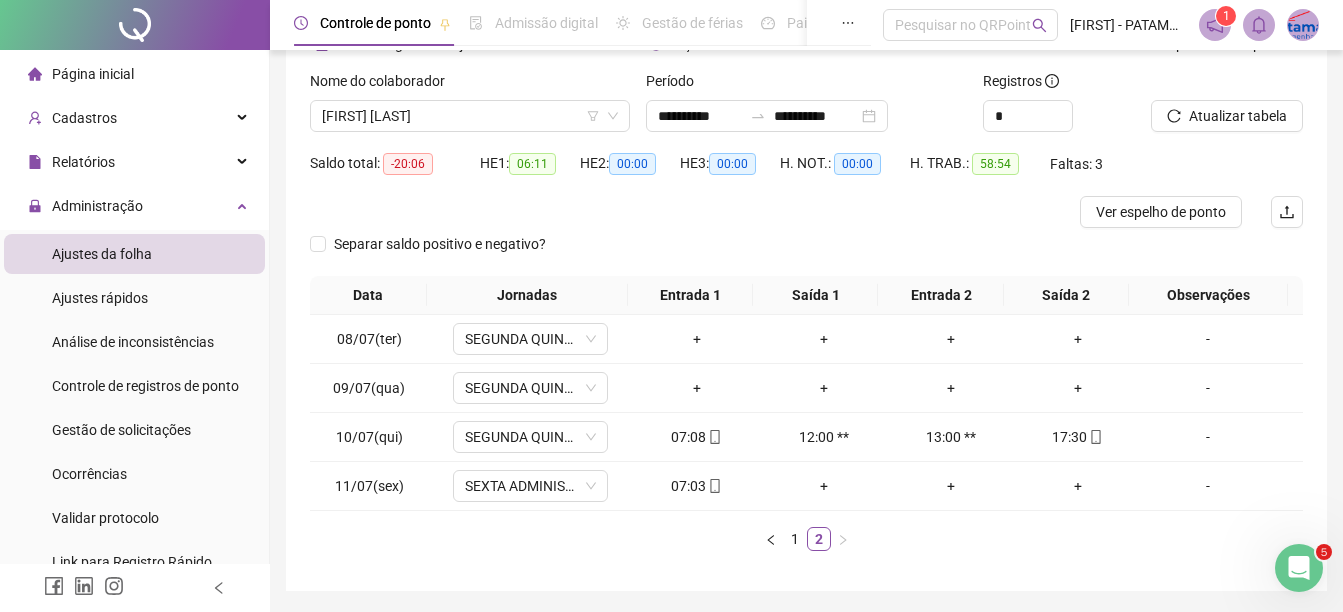 scroll, scrollTop: 79, scrollLeft: 0, axis: vertical 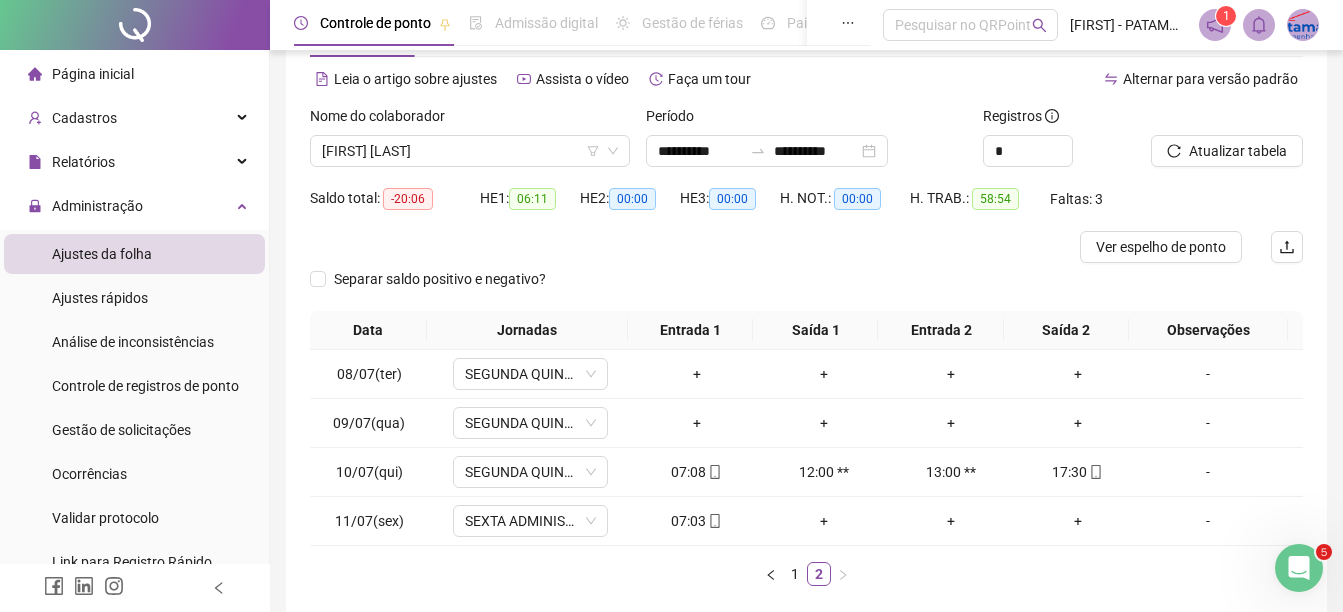 click on "[FIRST] [LAST]" at bounding box center (470, 151) 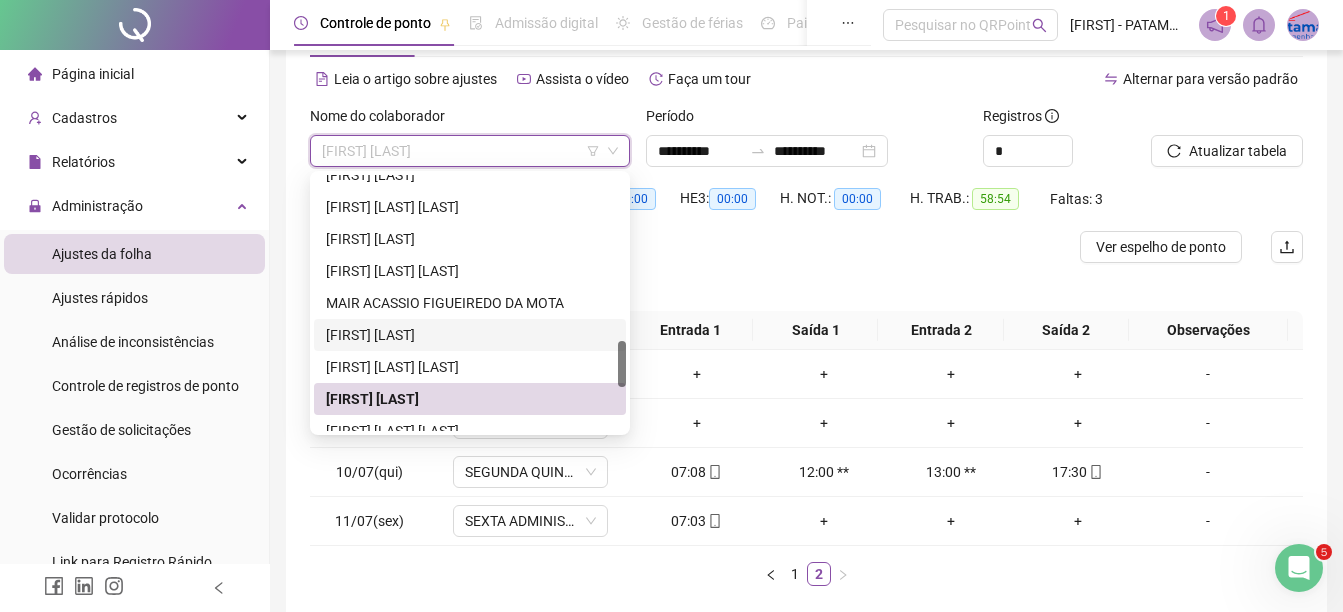 scroll, scrollTop: 1012, scrollLeft: 0, axis: vertical 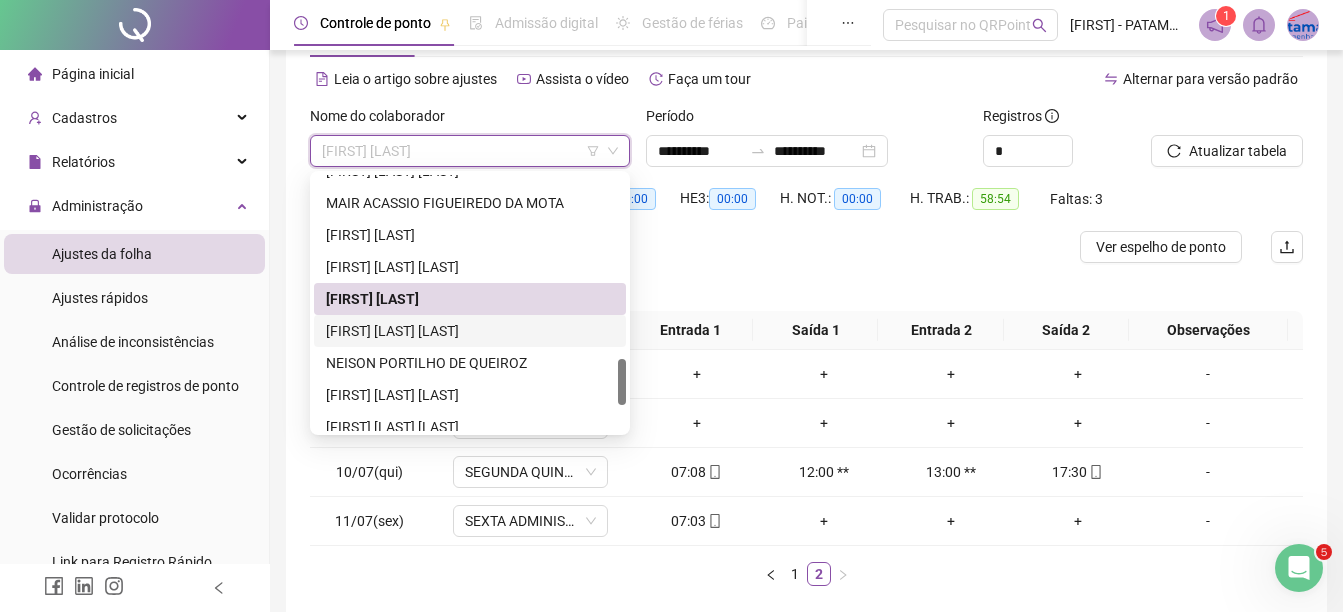 click on "[FIRST] [LAST] [LAST]" at bounding box center (470, 331) 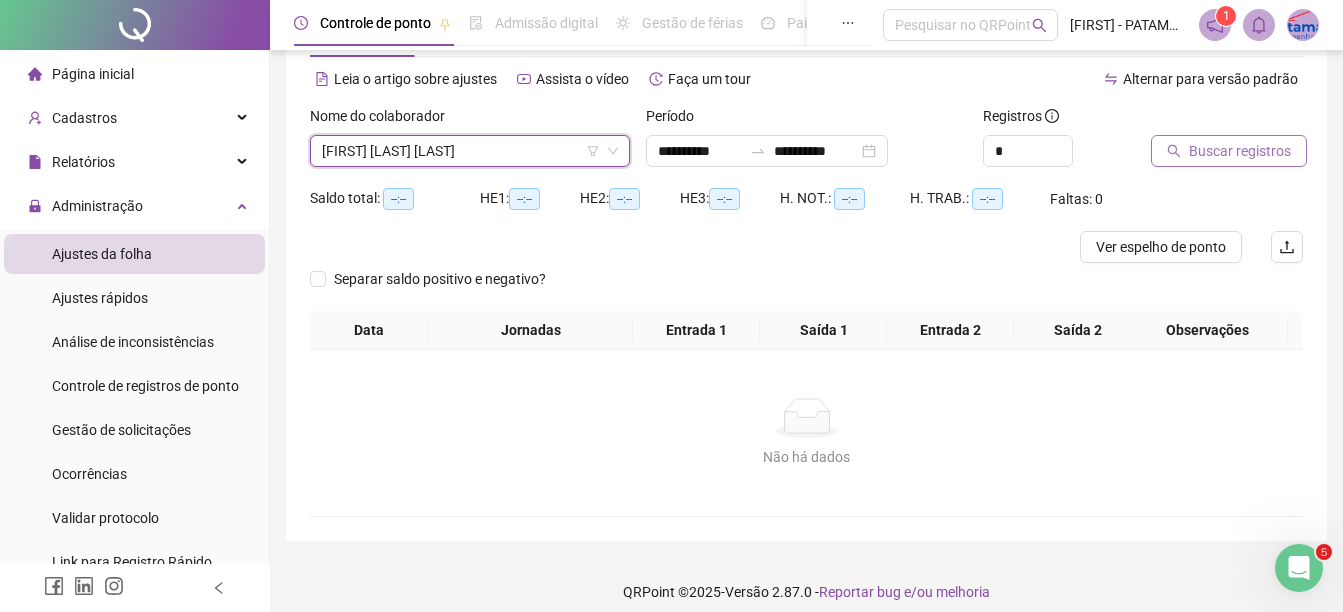 click on "Buscar registros" at bounding box center [1240, 151] 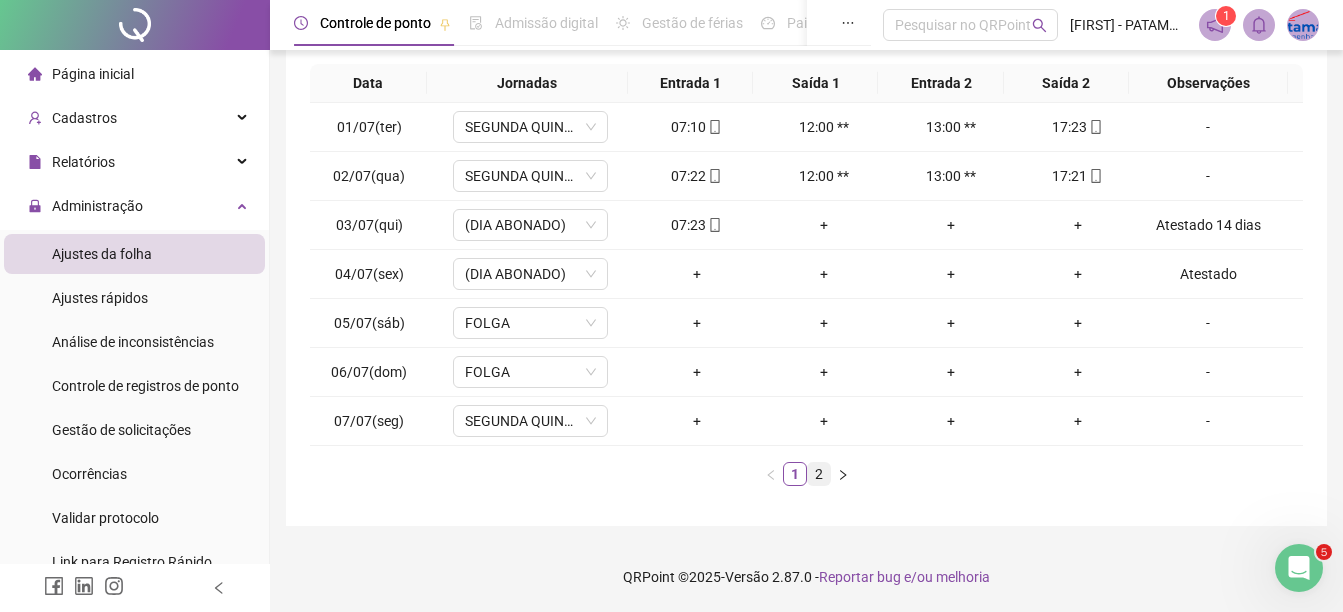 click on "2" at bounding box center [819, 474] 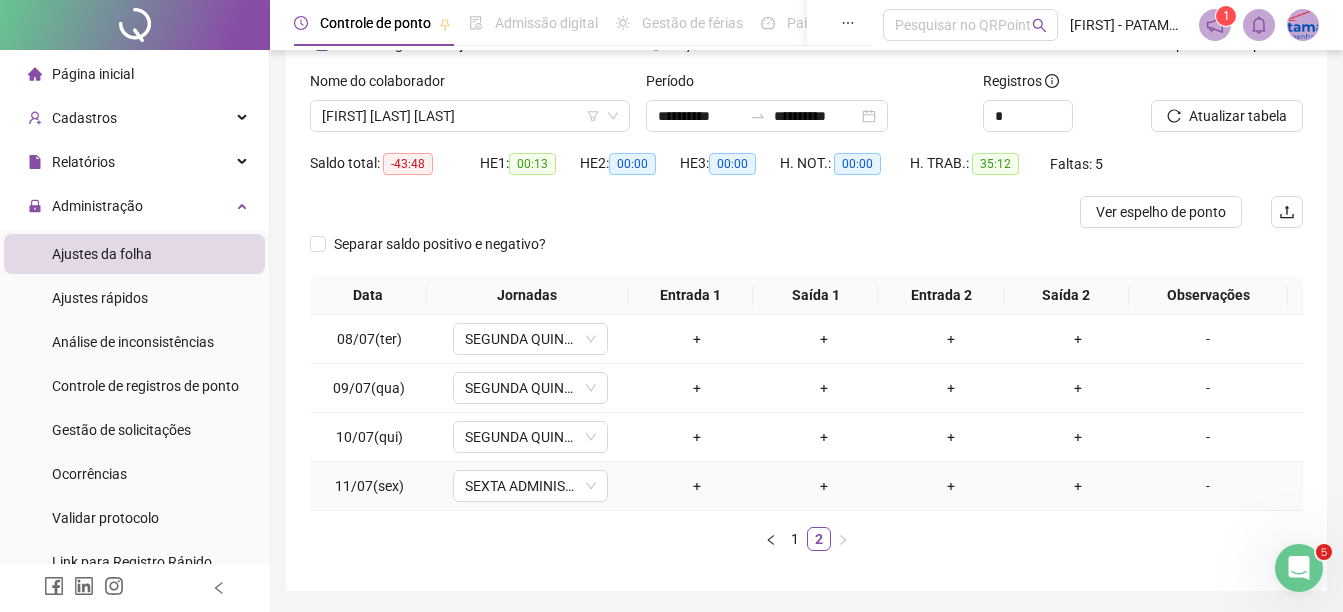 scroll, scrollTop: 79, scrollLeft: 0, axis: vertical 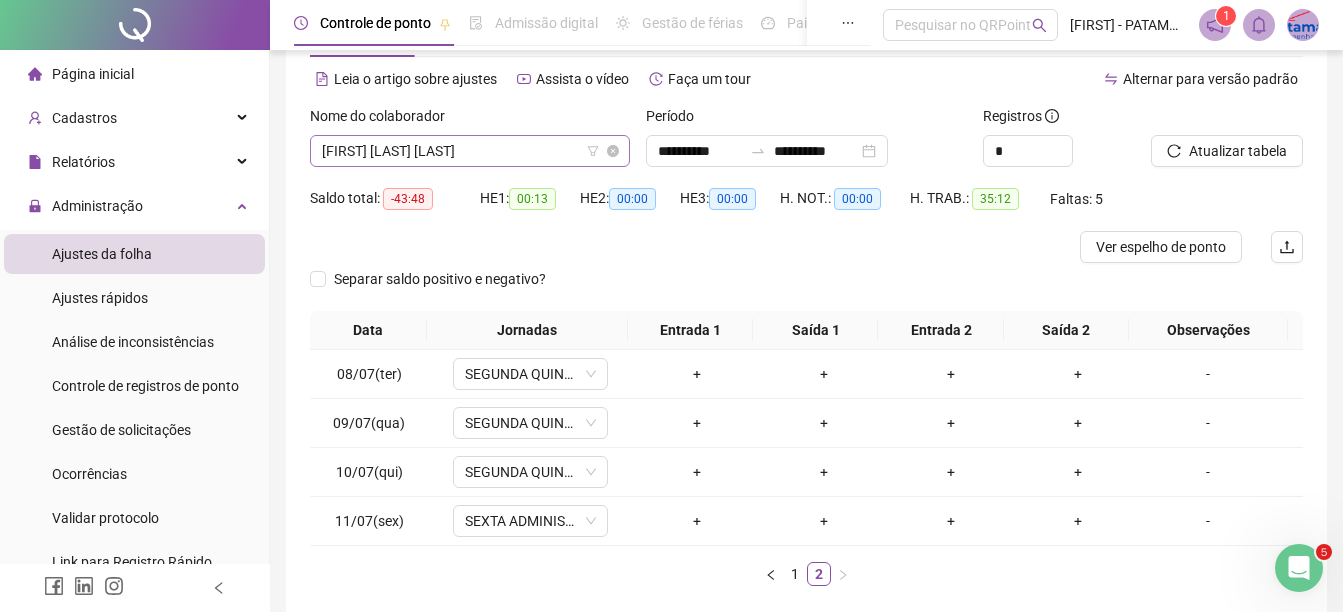 click on "[FIRST] [LAST] [LAST]" at bounding box center (470, 151) 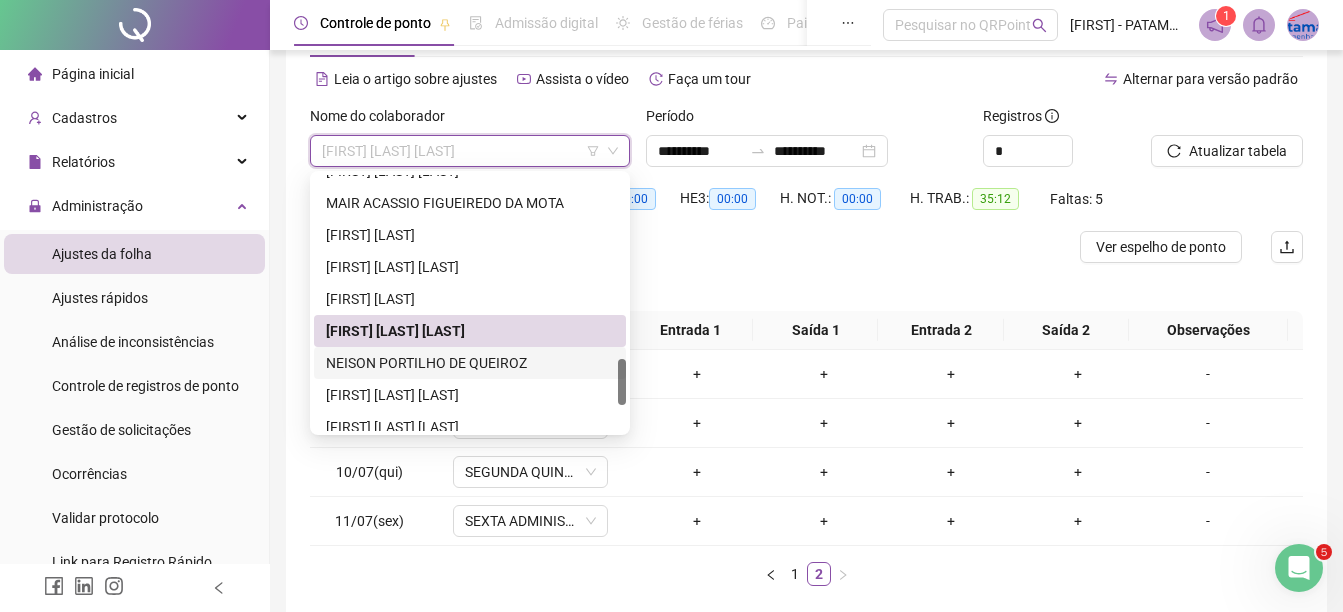 click on "NEISON PORTILHO DE QUEIROZ" at bounding box center (470, 363) 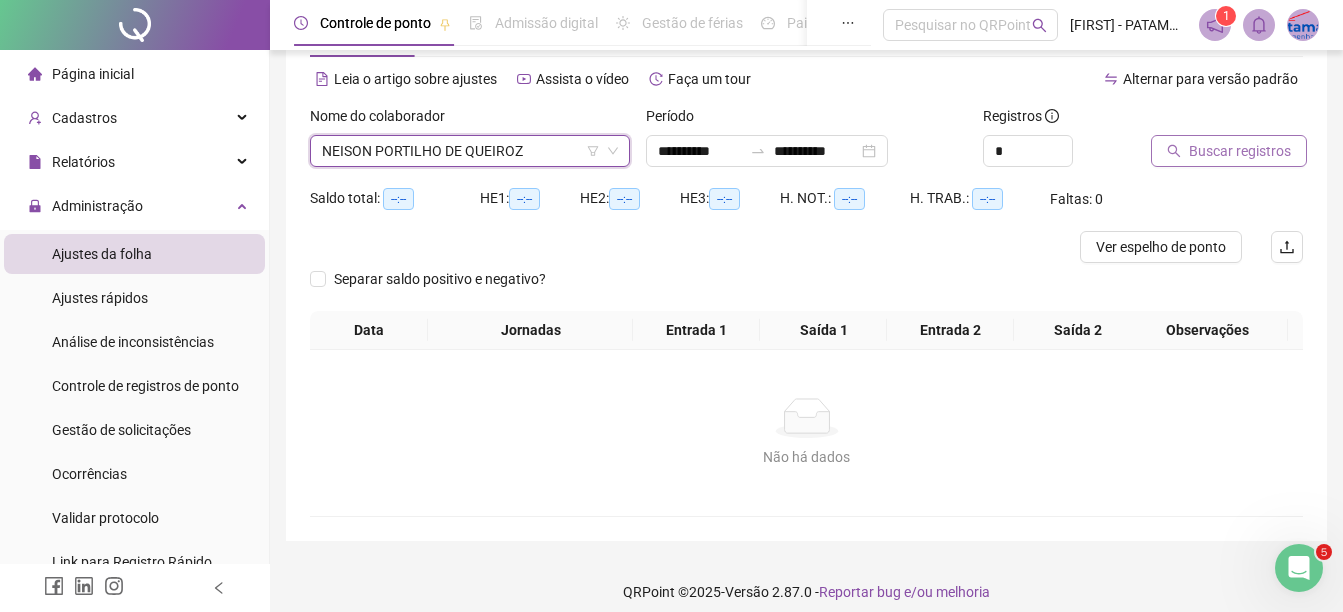 click on "Buscar registros" at bounding box center (1240, 151) 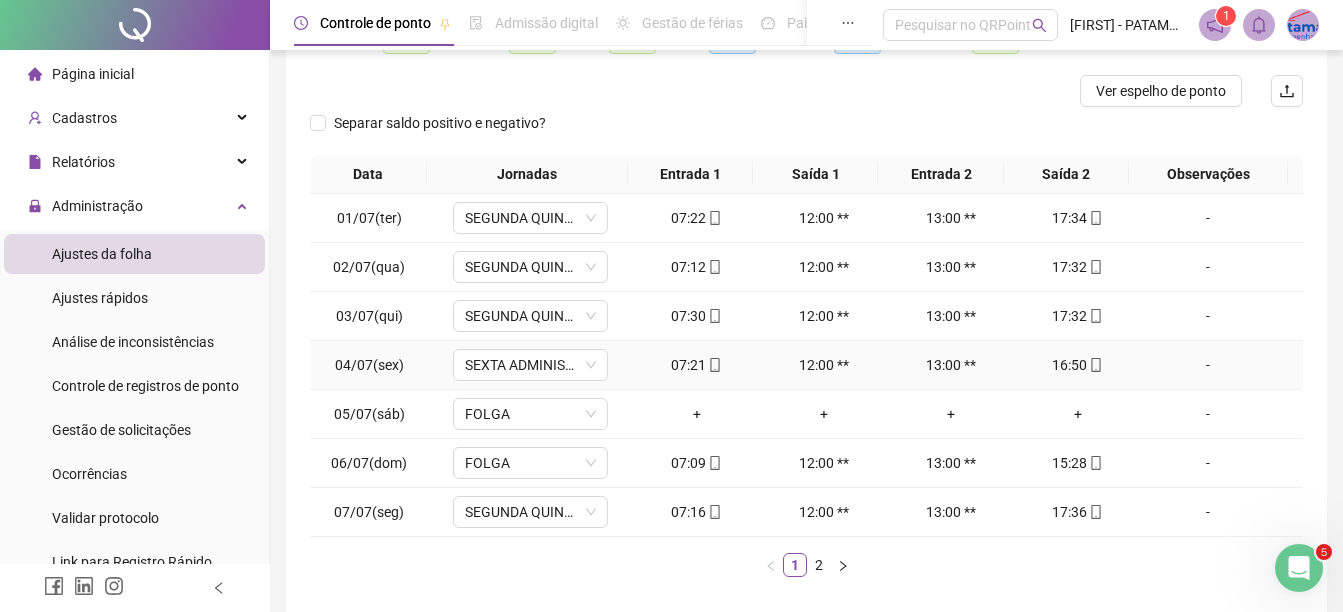 scroll, scrollTop: 326, scrollLeft: 0, axis: vertical 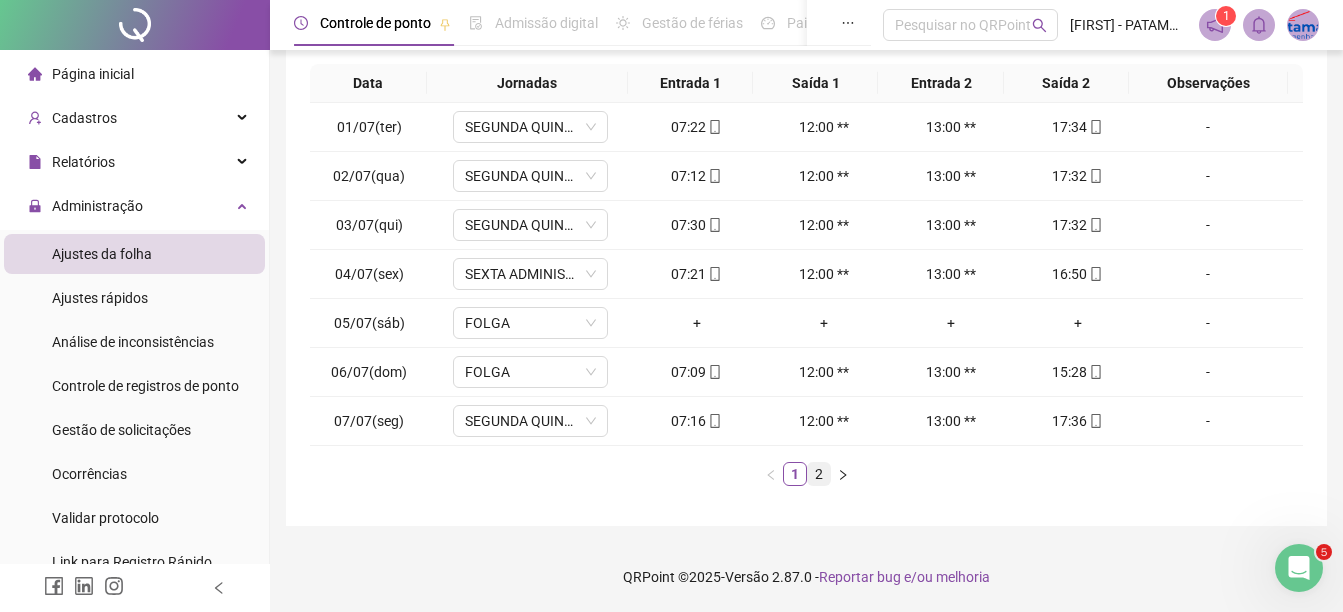 click on "2" at bounding box center (819, 474) 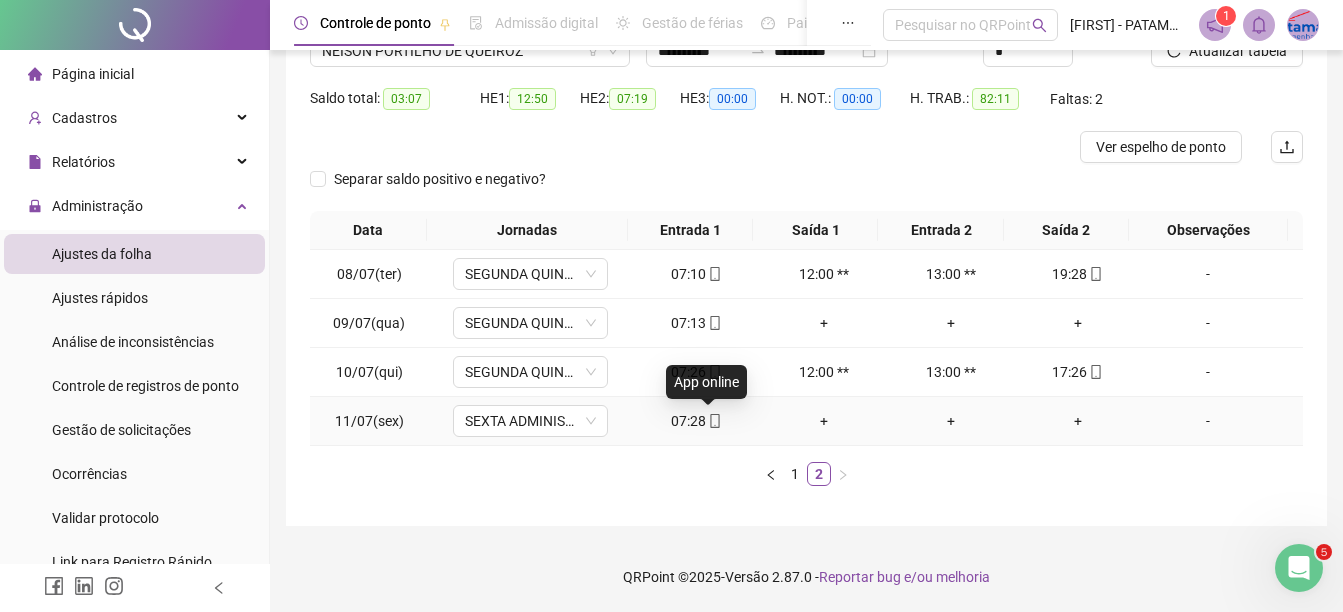 click 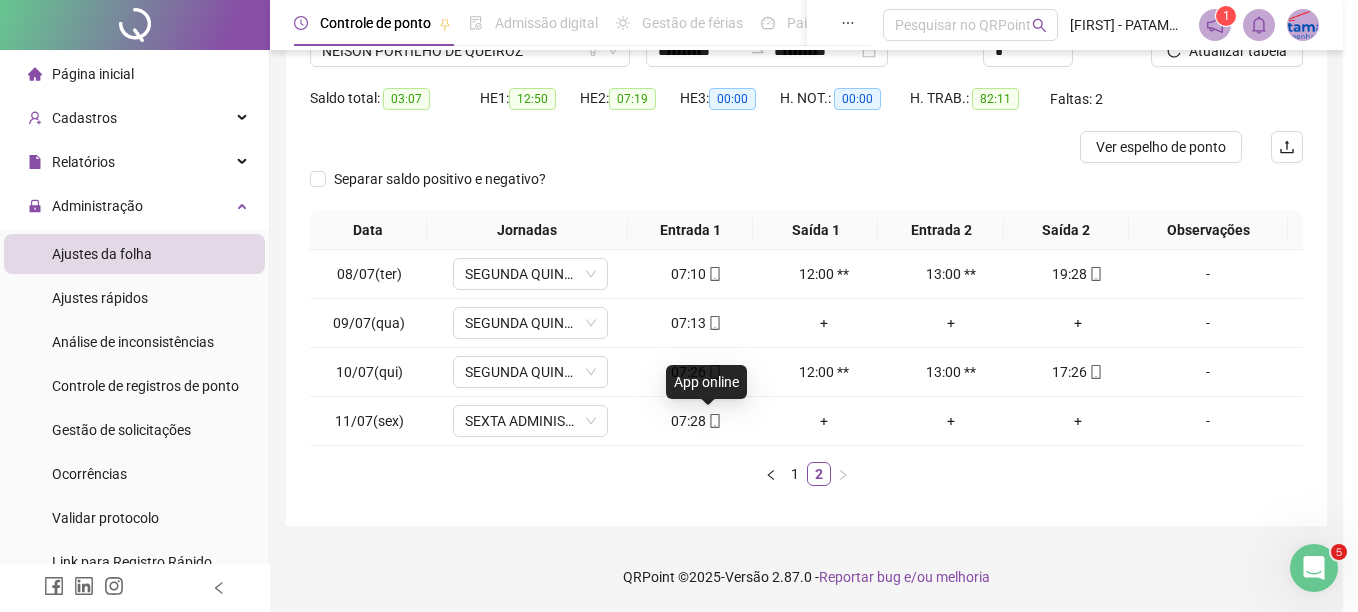 type on "**********" 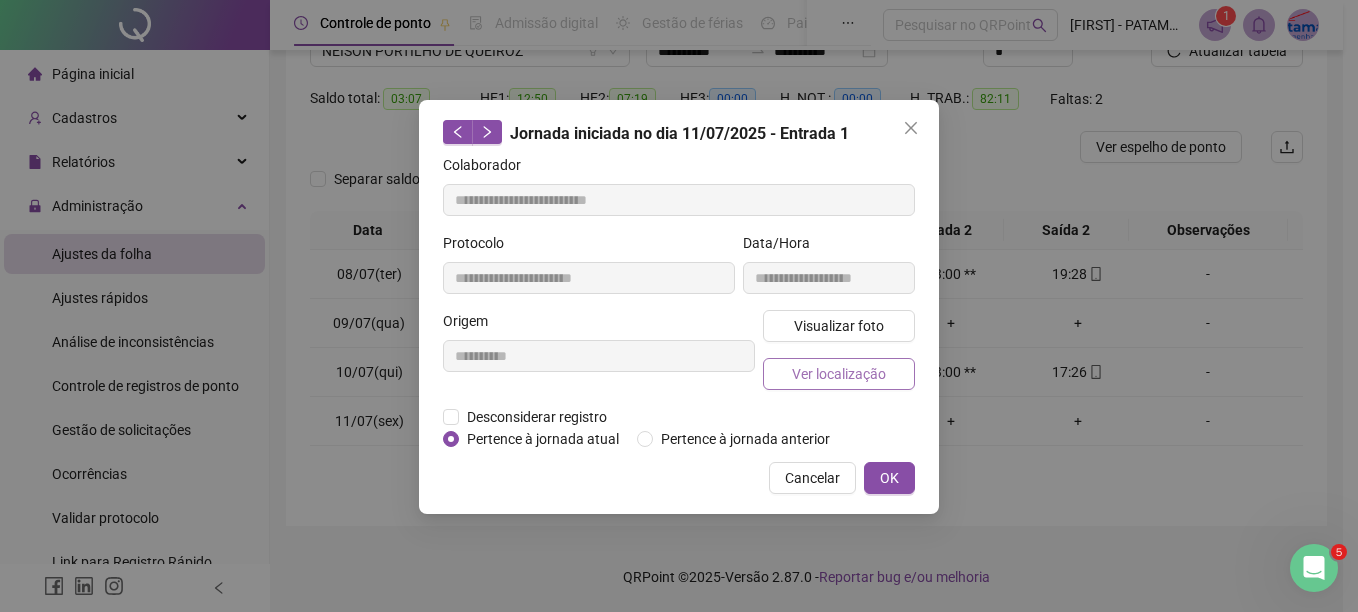 click on "Ver localização" at bounding box center (839, 374) 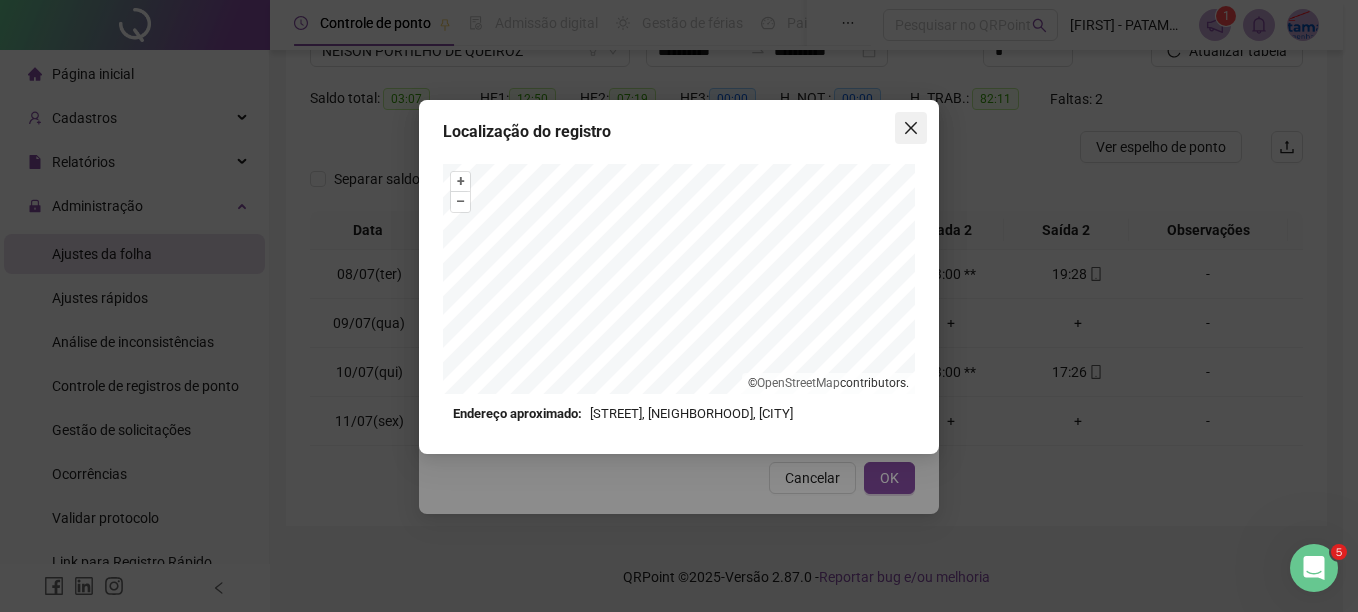 click 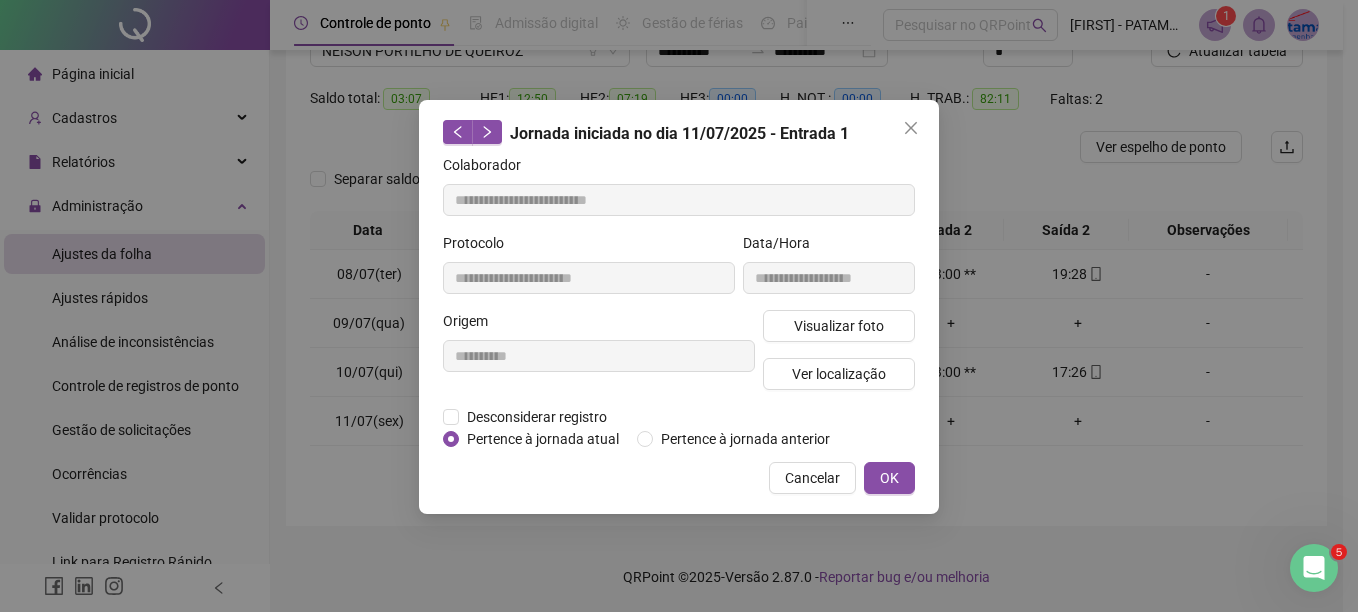 click 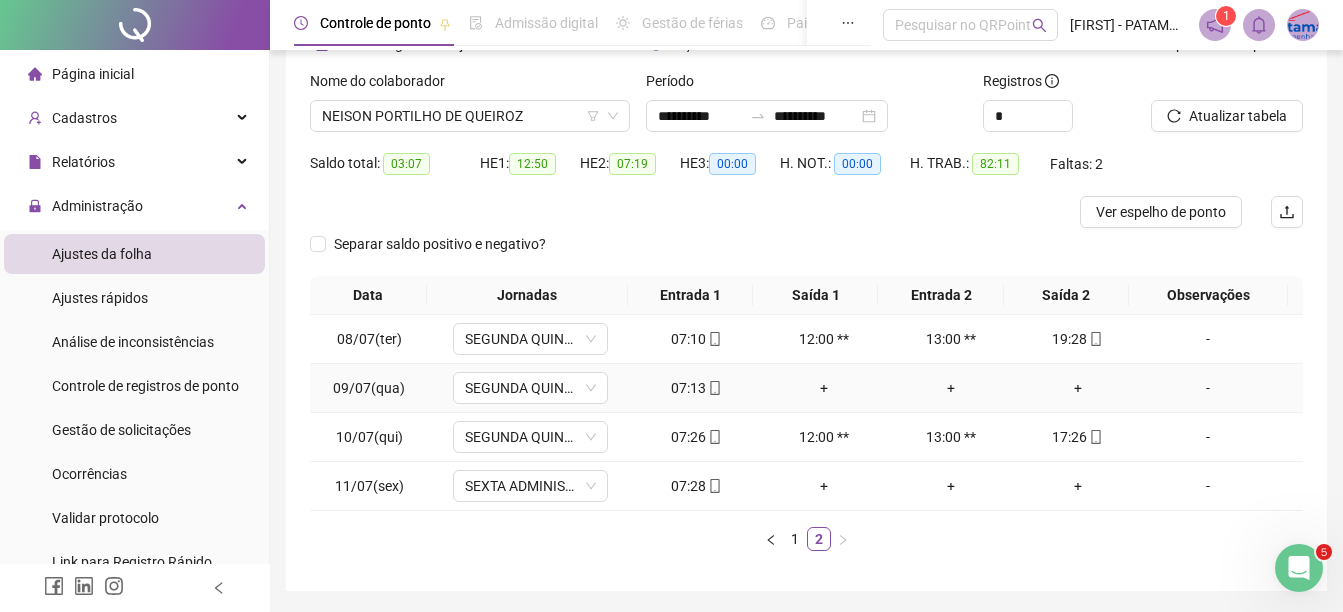 scroll, scrollTop: 79, scrollLeft: 0, axis: vertical 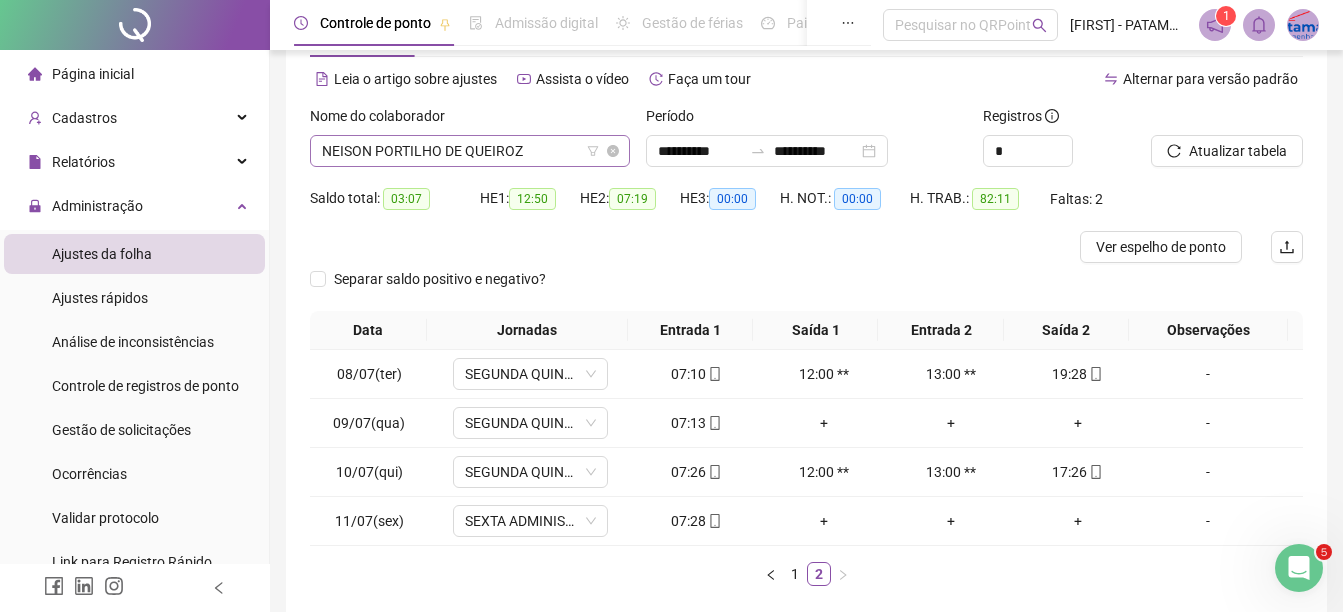 click on "NEISON PORTILHO DE QUEIROZ" at bounding box center (470, 151) 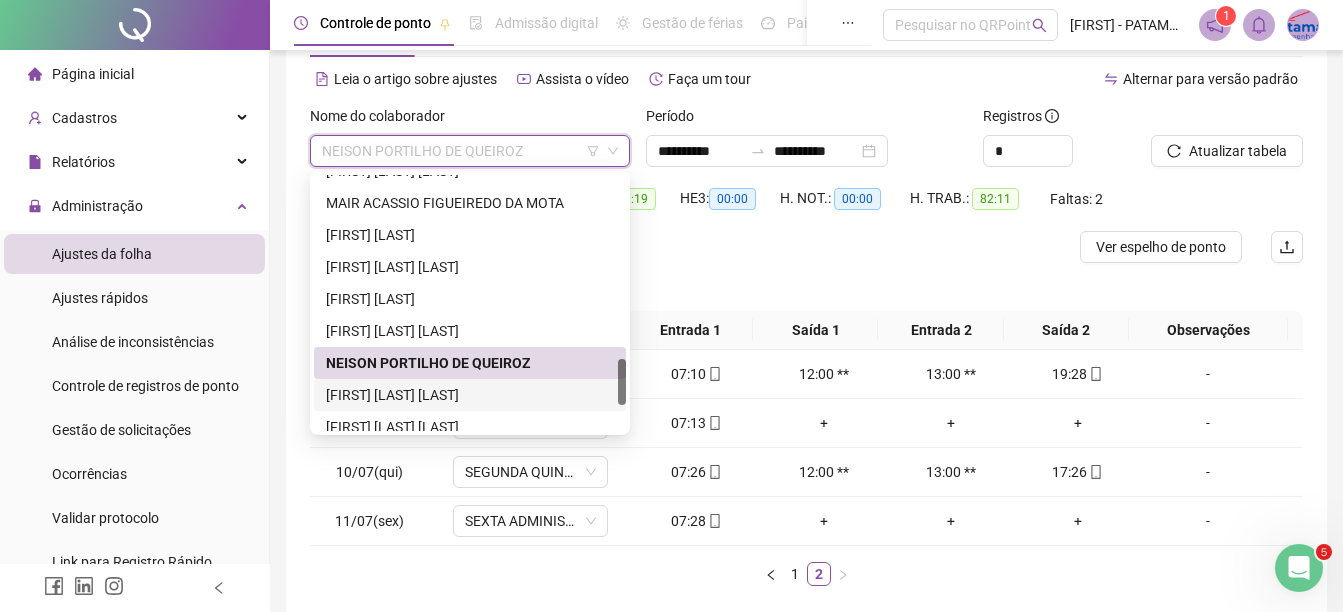 click on "[FIRST] [LAST] [LAST]" at bounding box center [470, 395] 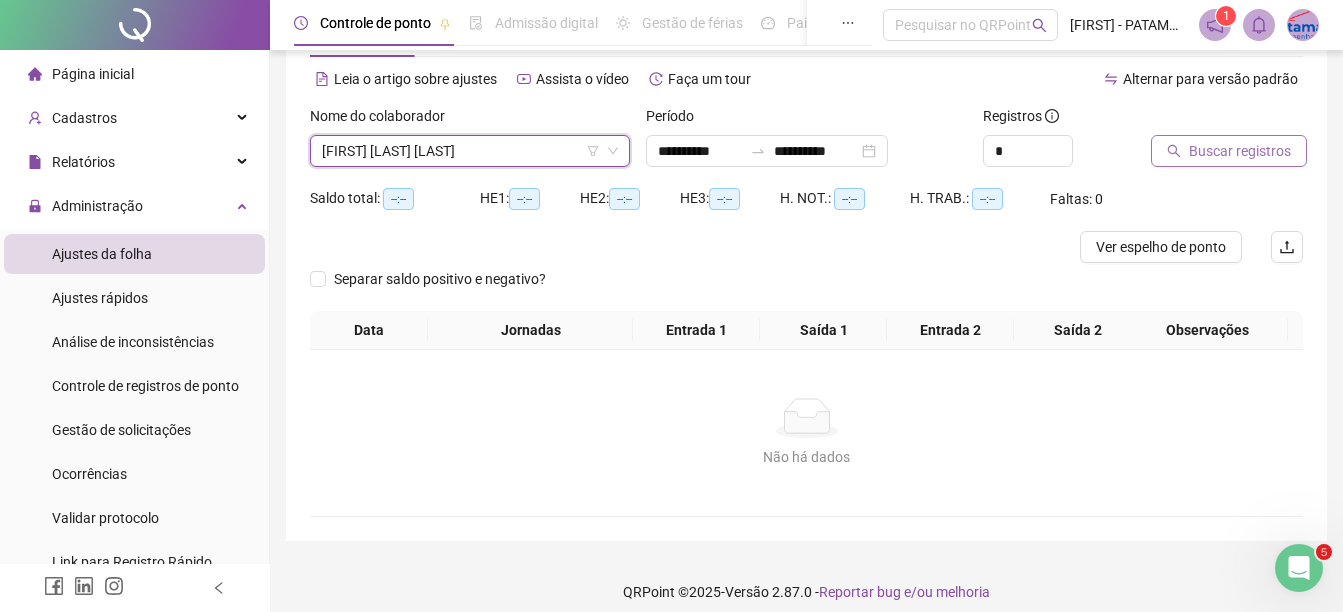 click on "Buscar registros" at bounding box center (1240, 151) 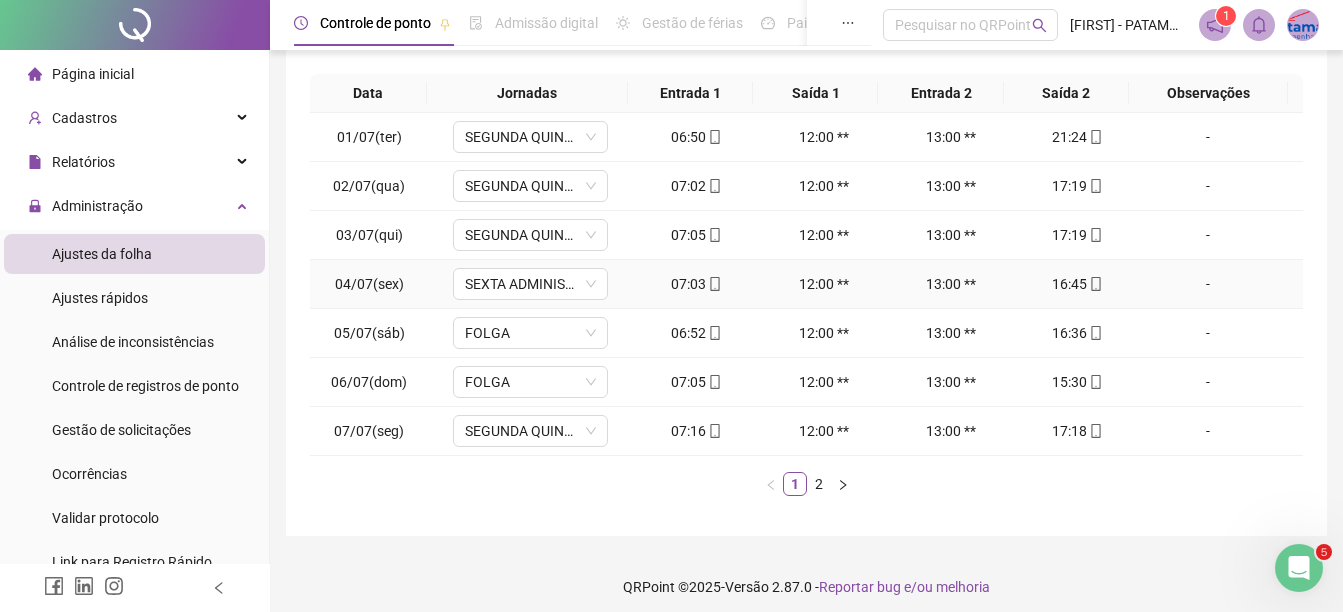 scroll, scrollTop: 326, scrollLeft: 0, axis: vertical 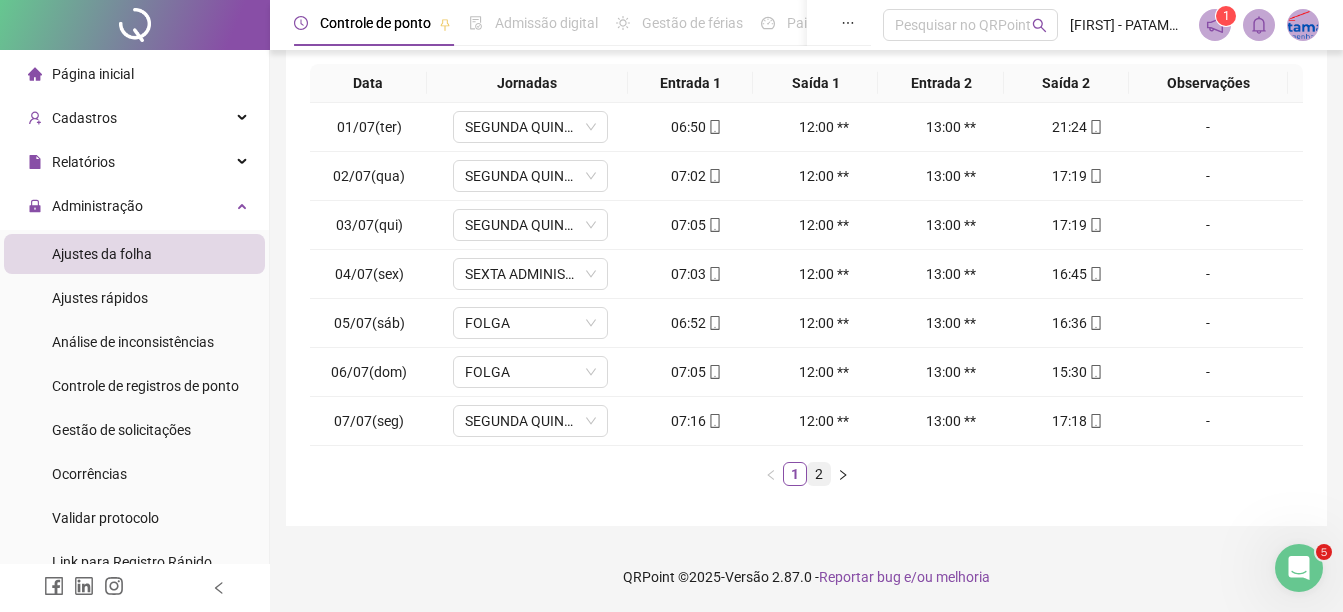 click on "2" at bounding box center [819, 474] 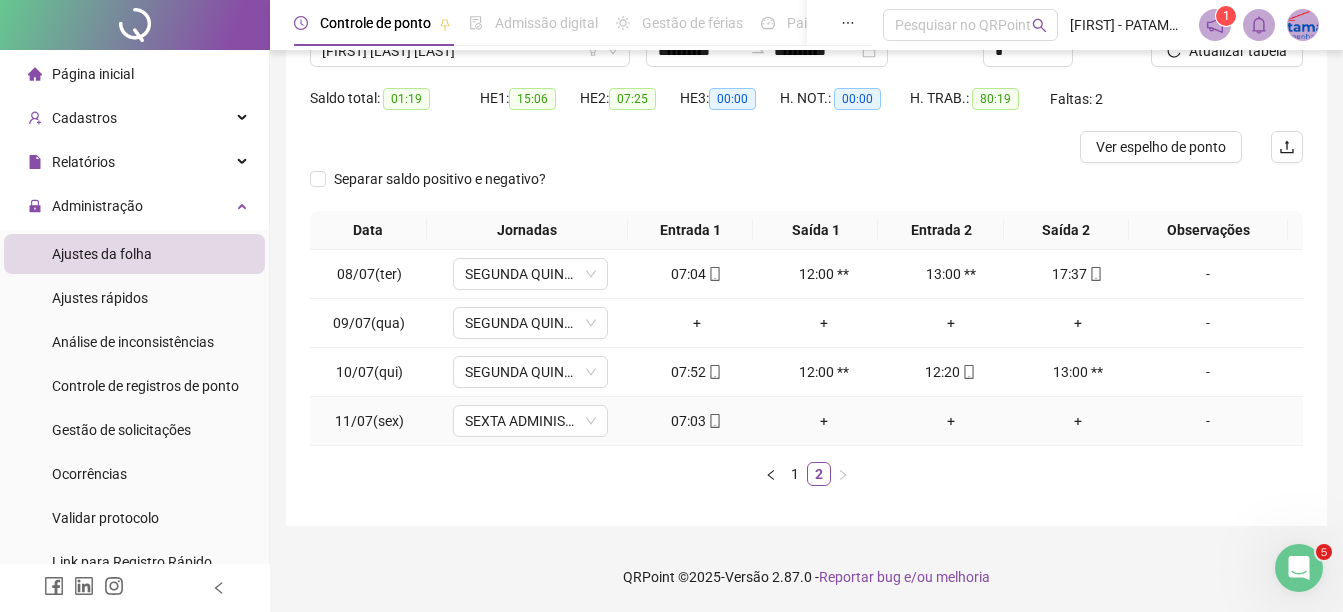 click at bounding box center (714, 421) 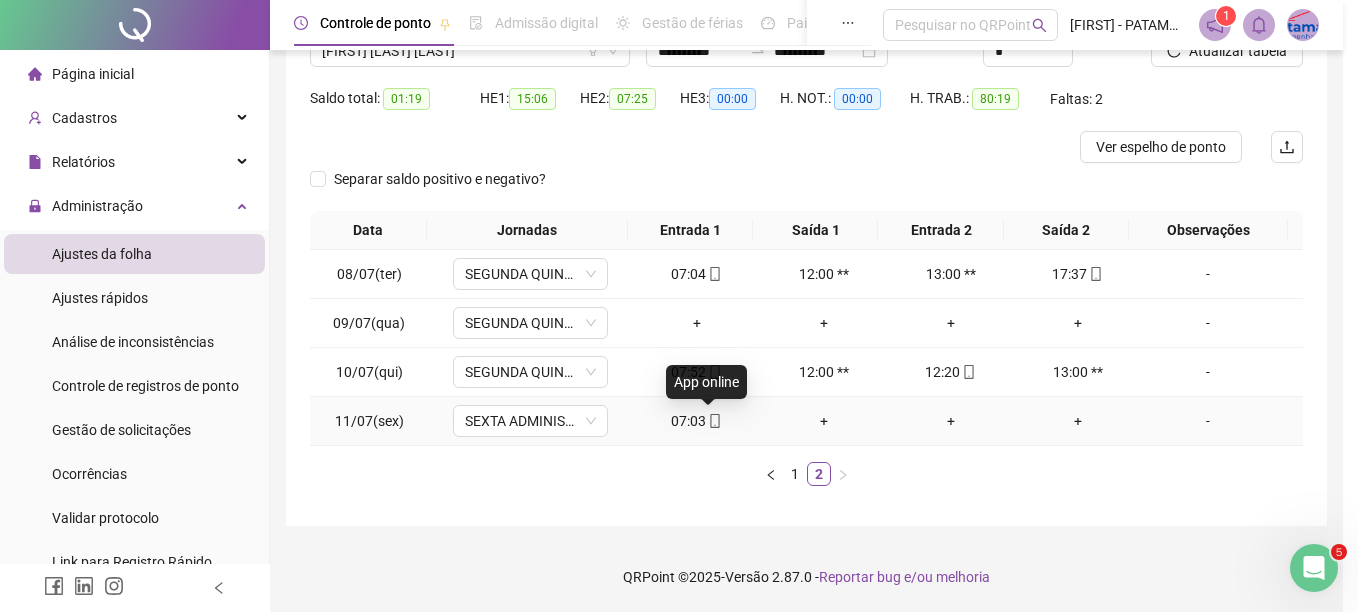 type on "**********" 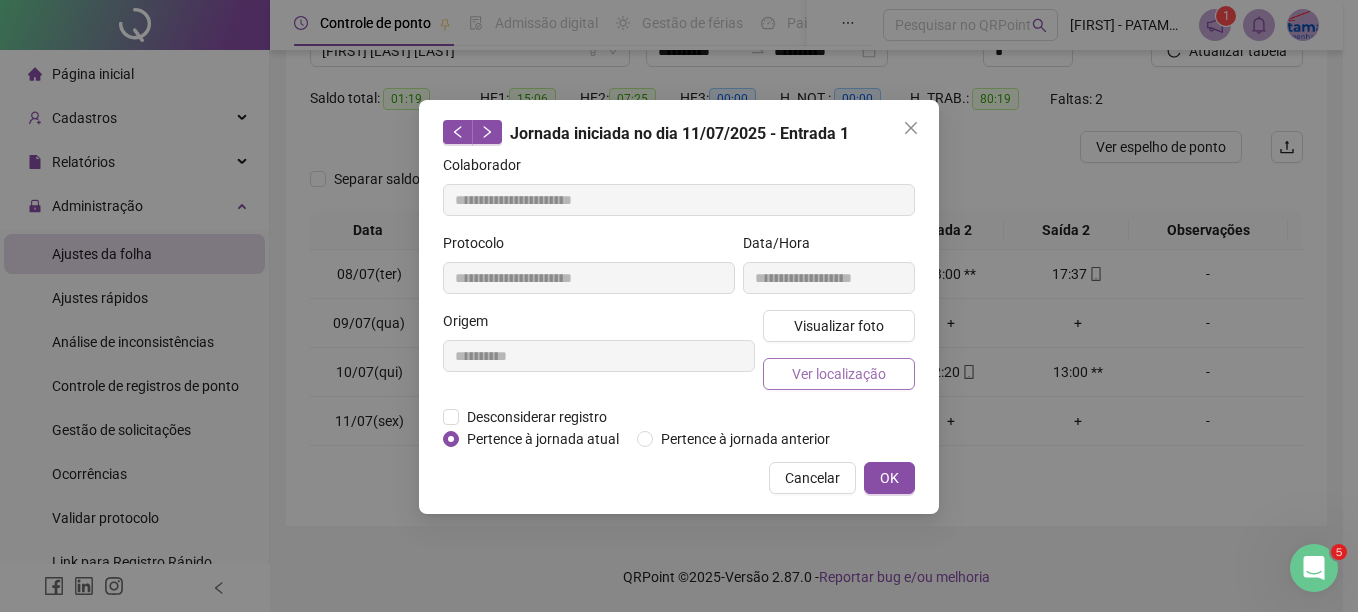 click on "Ver localização" at bounding box center (839, 374) 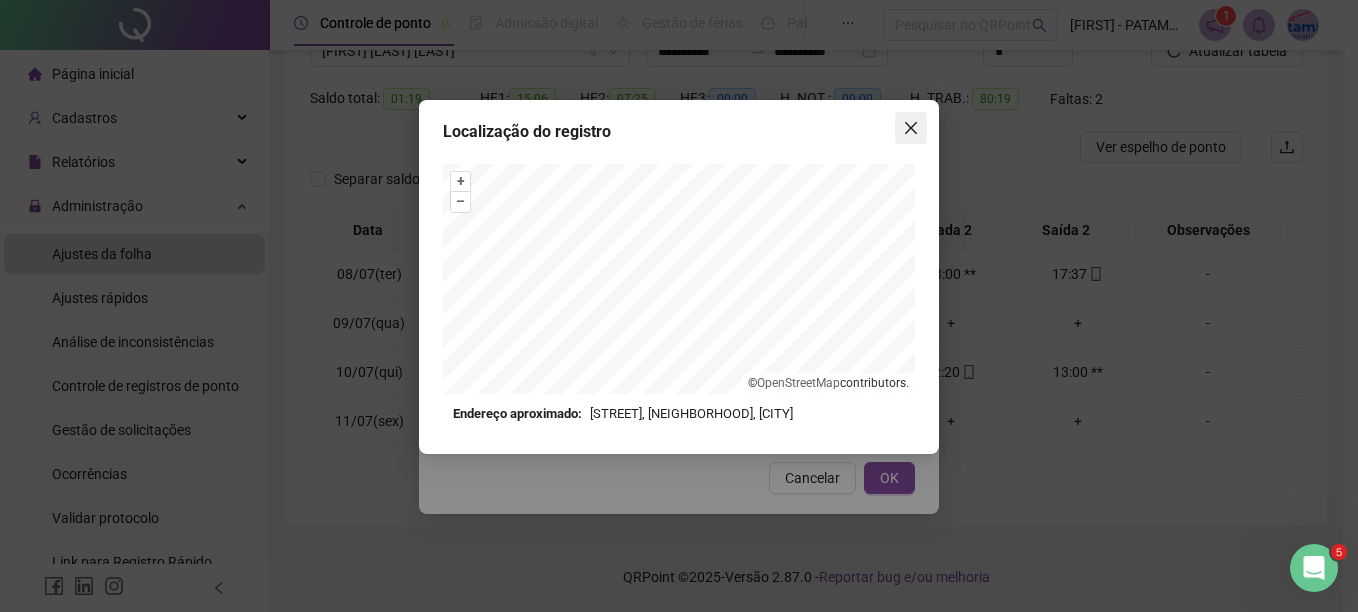 click 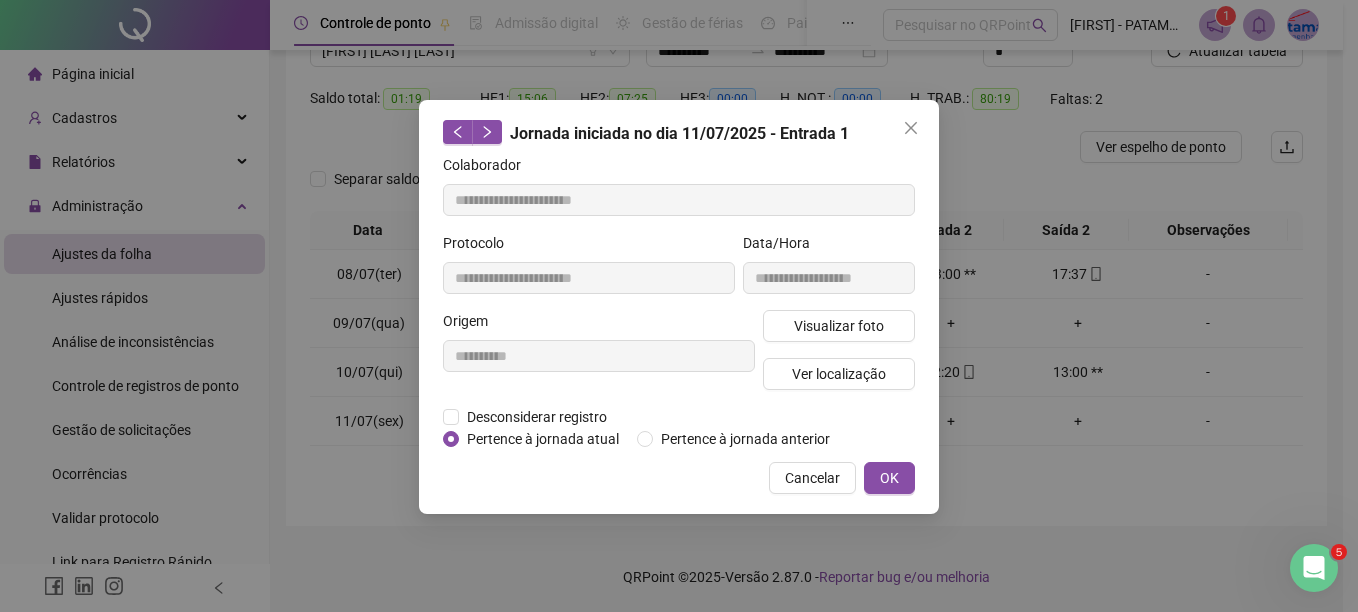 click 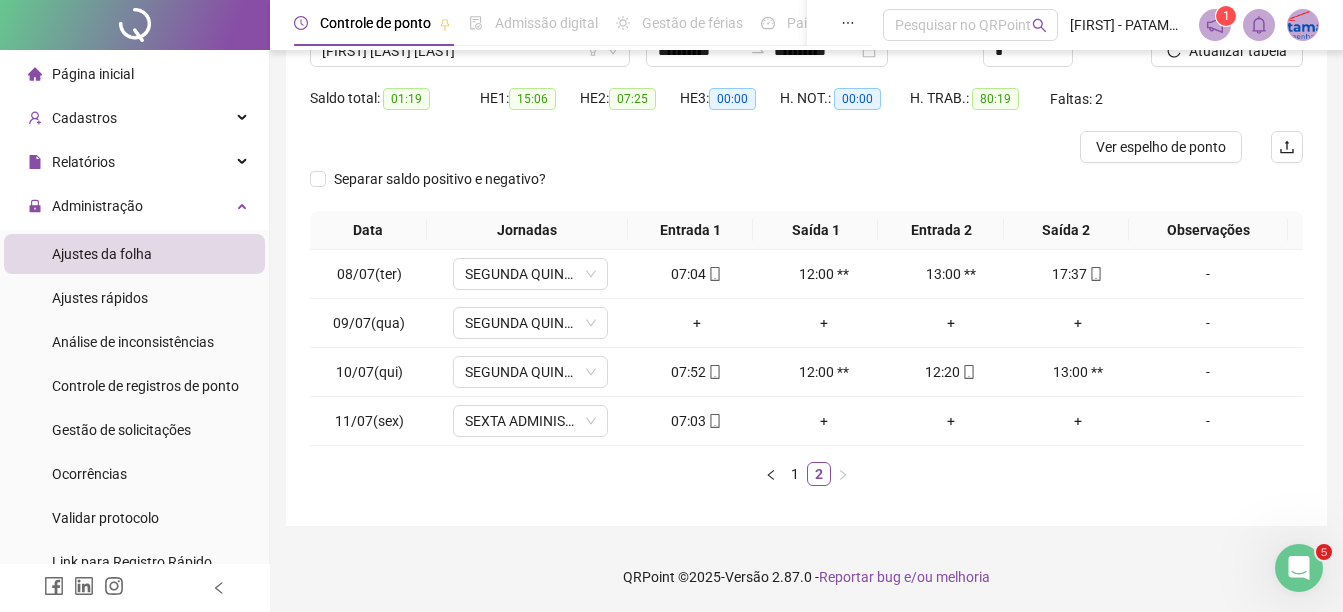 scroll, scrollTop: 79, scrollLeft: 0, axis: vertical 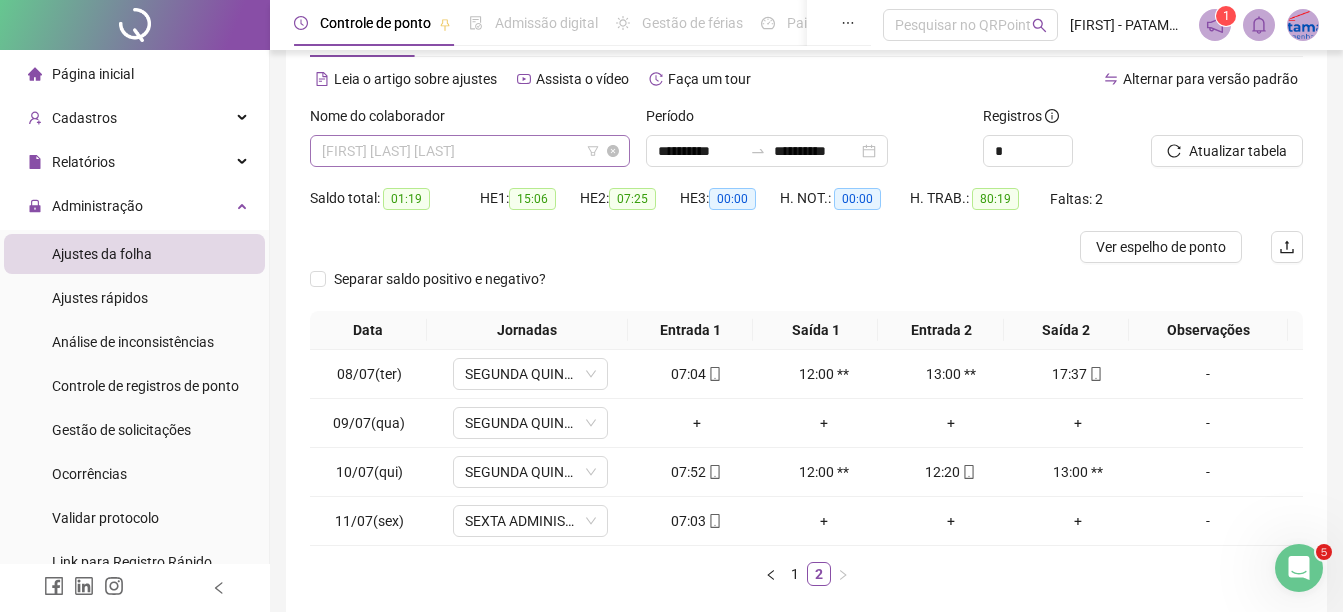 click on "[FIRST] [LAST] [LAST]" at bounding box center (470, 151) 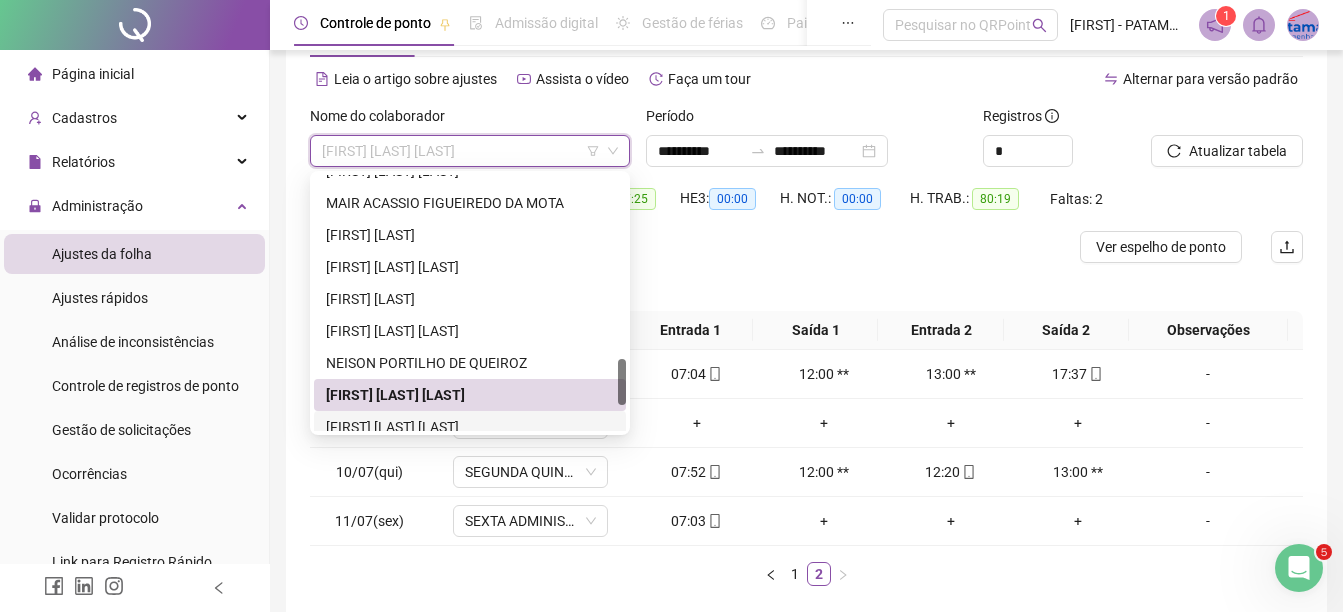 click on "[FIRST] [LAST] [LAST]" at bounding box center [470, 427] 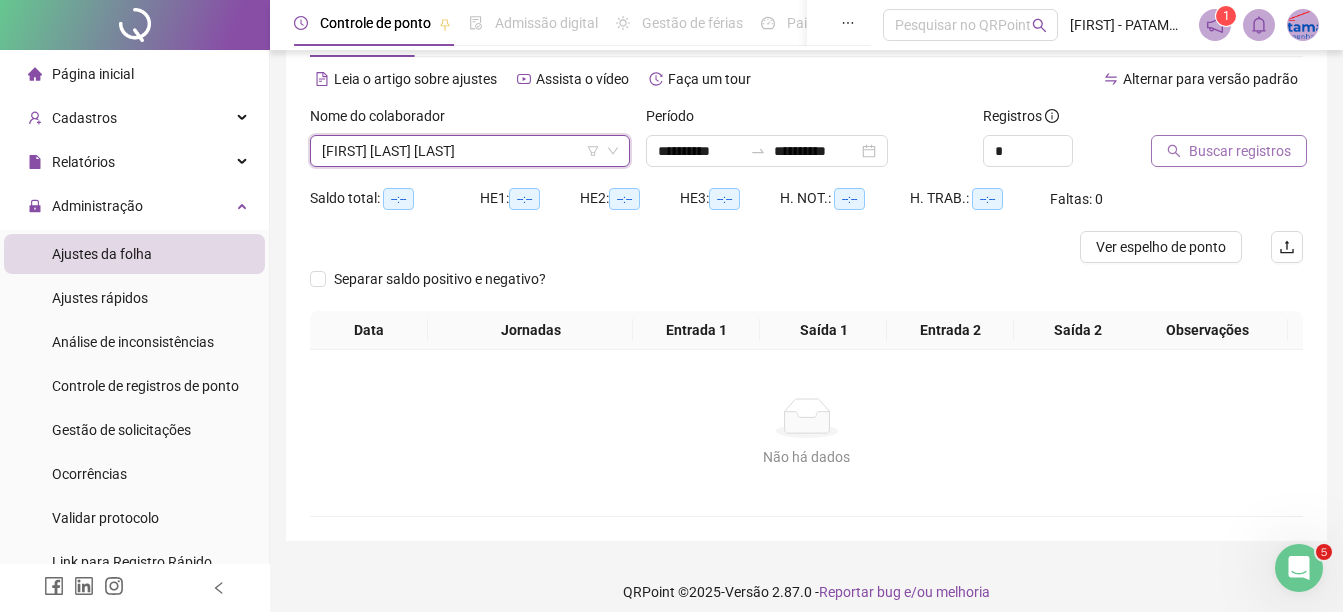click on "Buscar registros" at bounding box center (1240, 151) 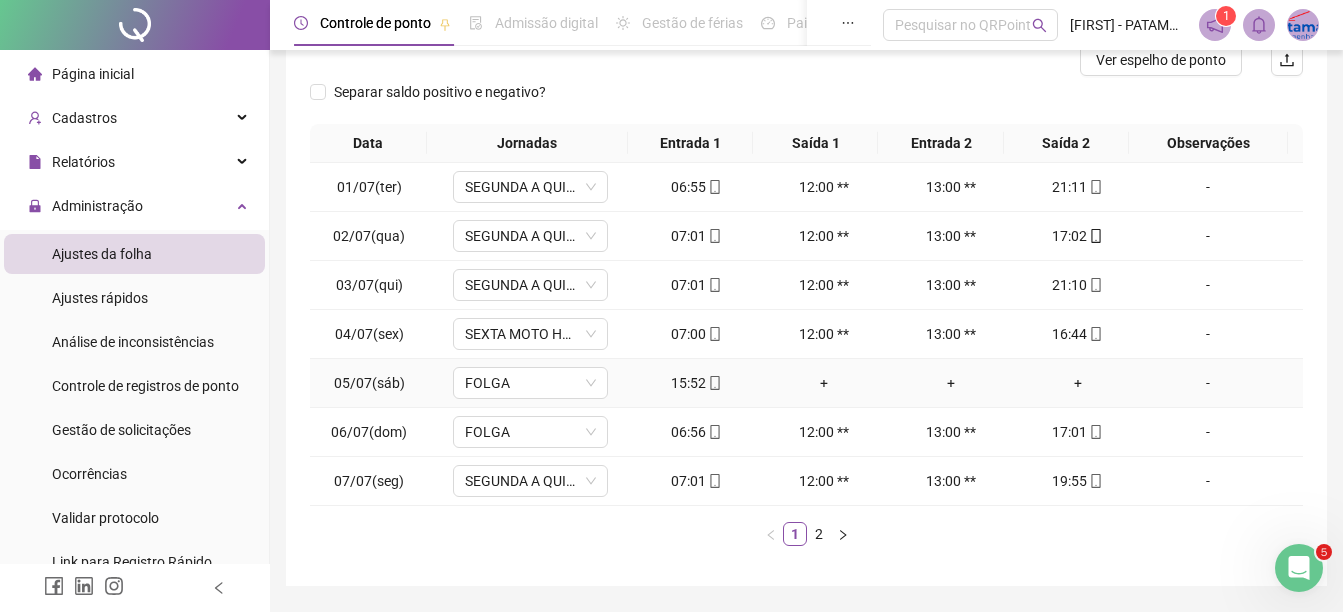 scroll, scrollTop: 326, scrollLeft: 0, axis: vertical 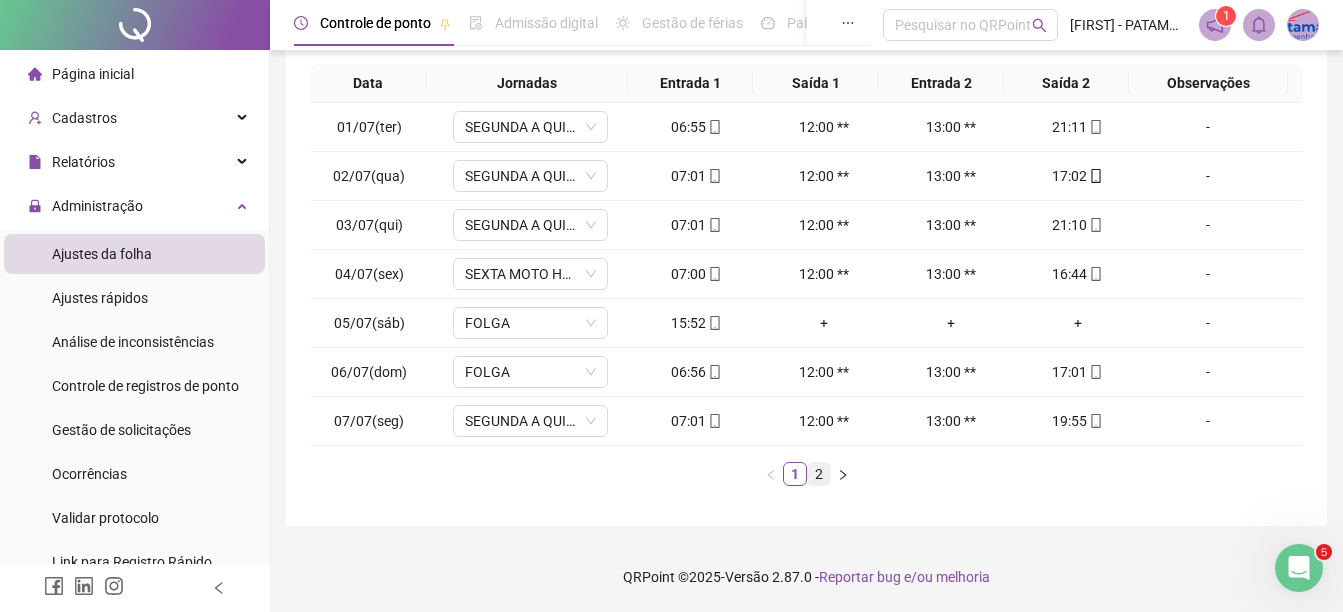 click on "2" at bounding box center (819, 474) 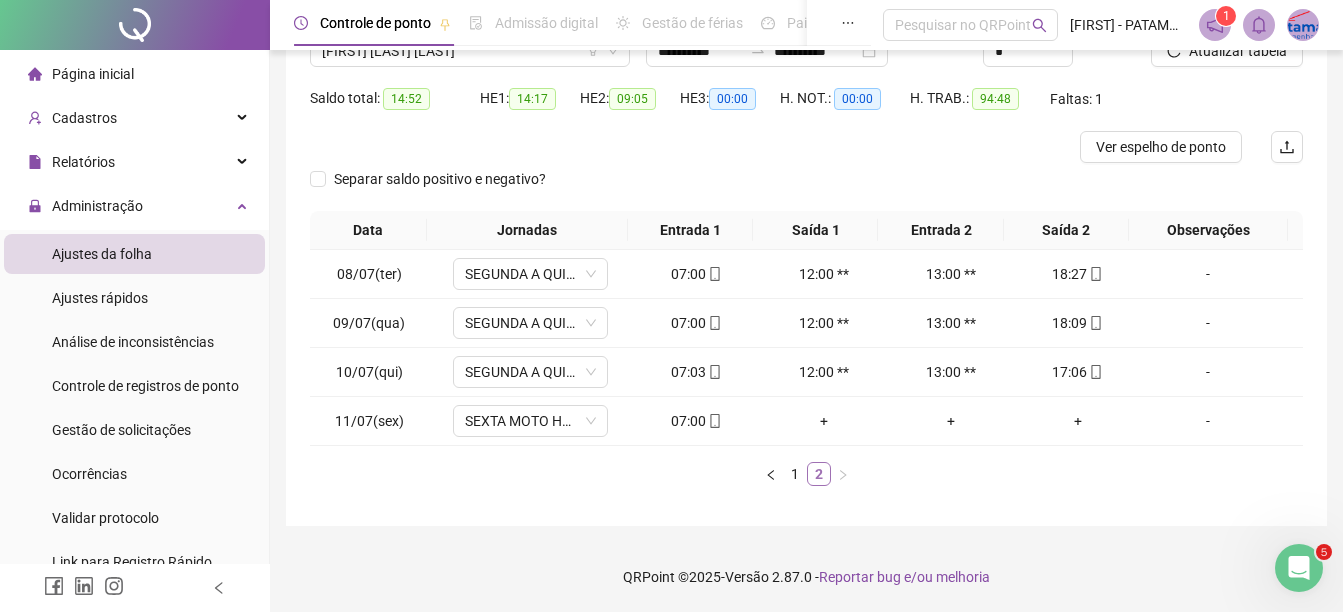 scroll, scrollTop: 179, scrollLeft: 0, axis: vertical 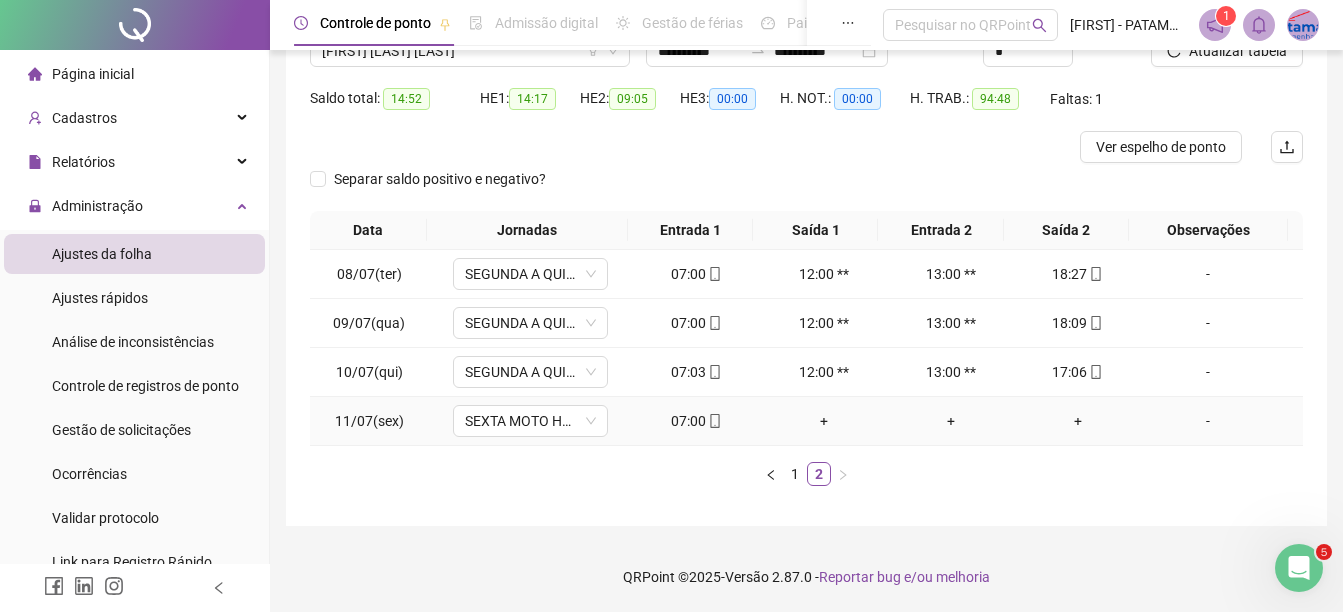 click on "07:00" at bounding box center [696, 421] 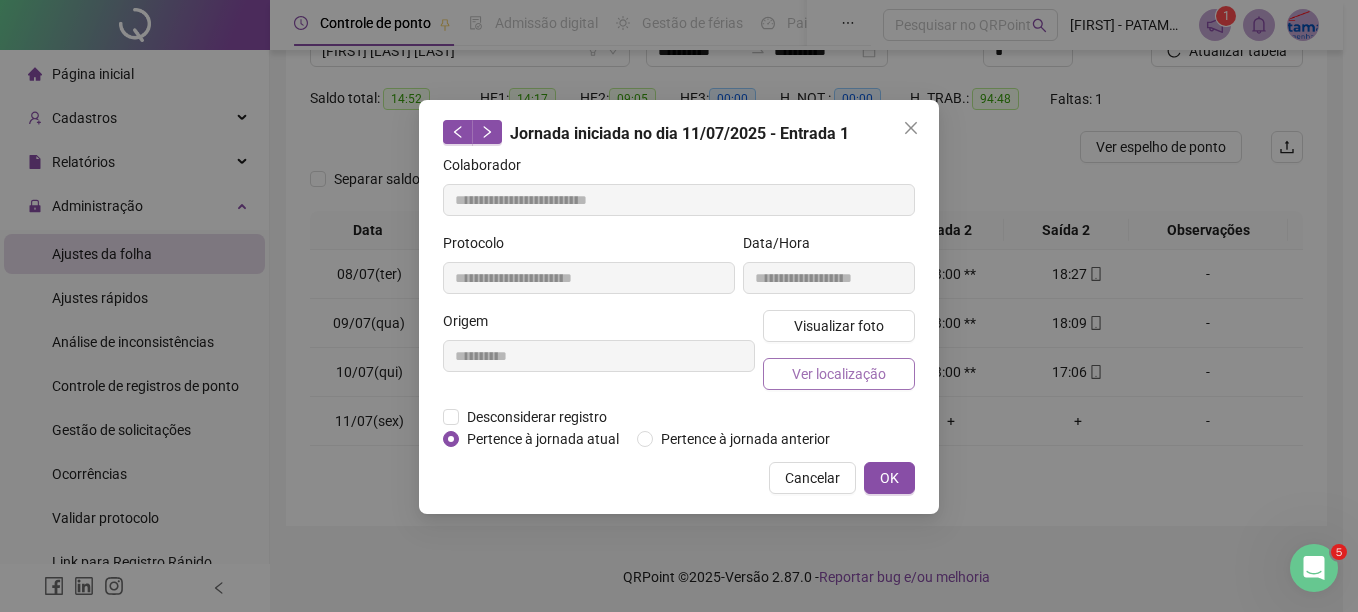 click on "Ver localização" at bounding box center [839, 374] 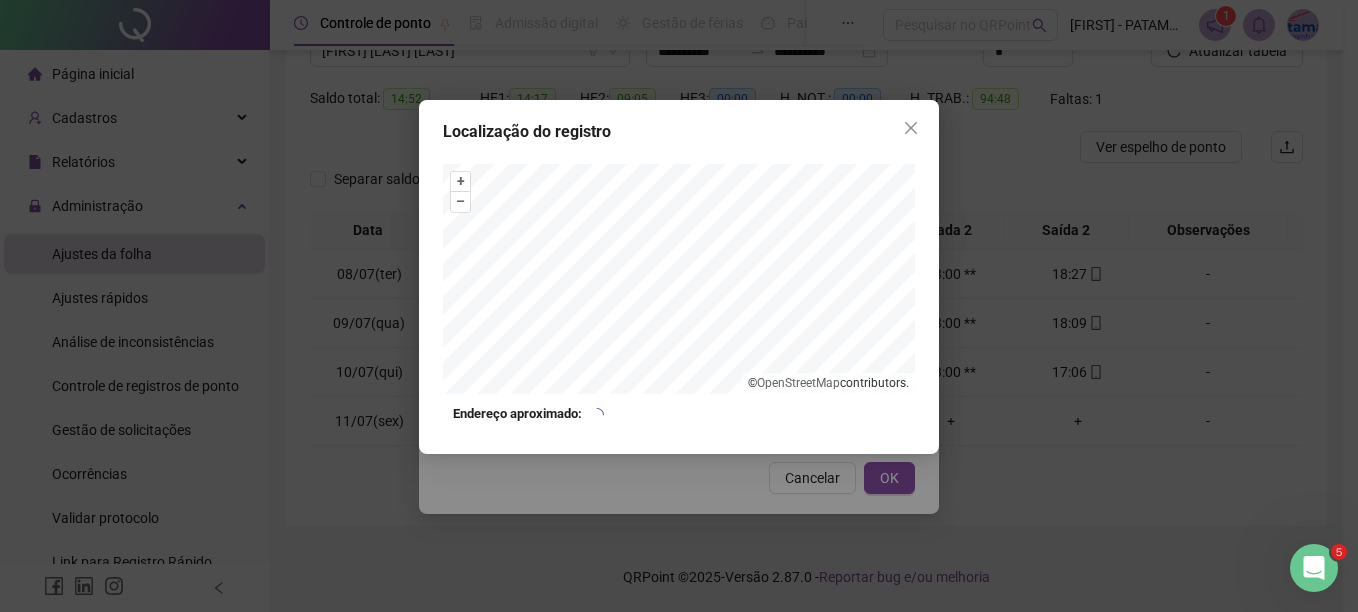 type on "**********" 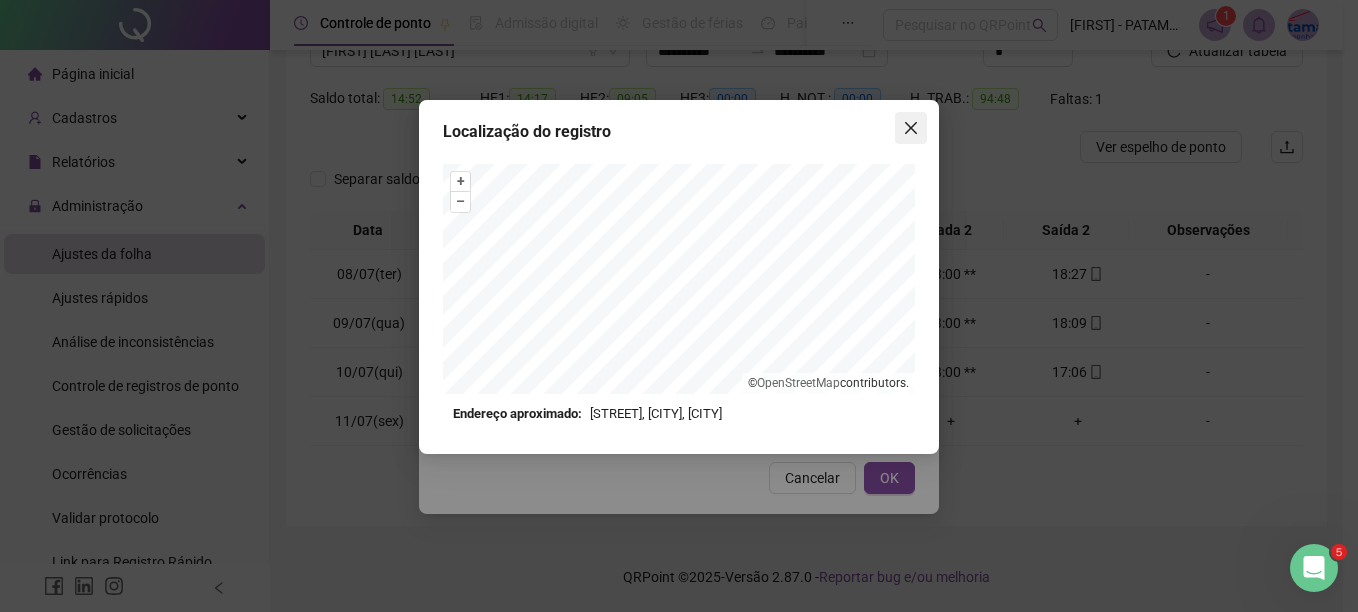 click 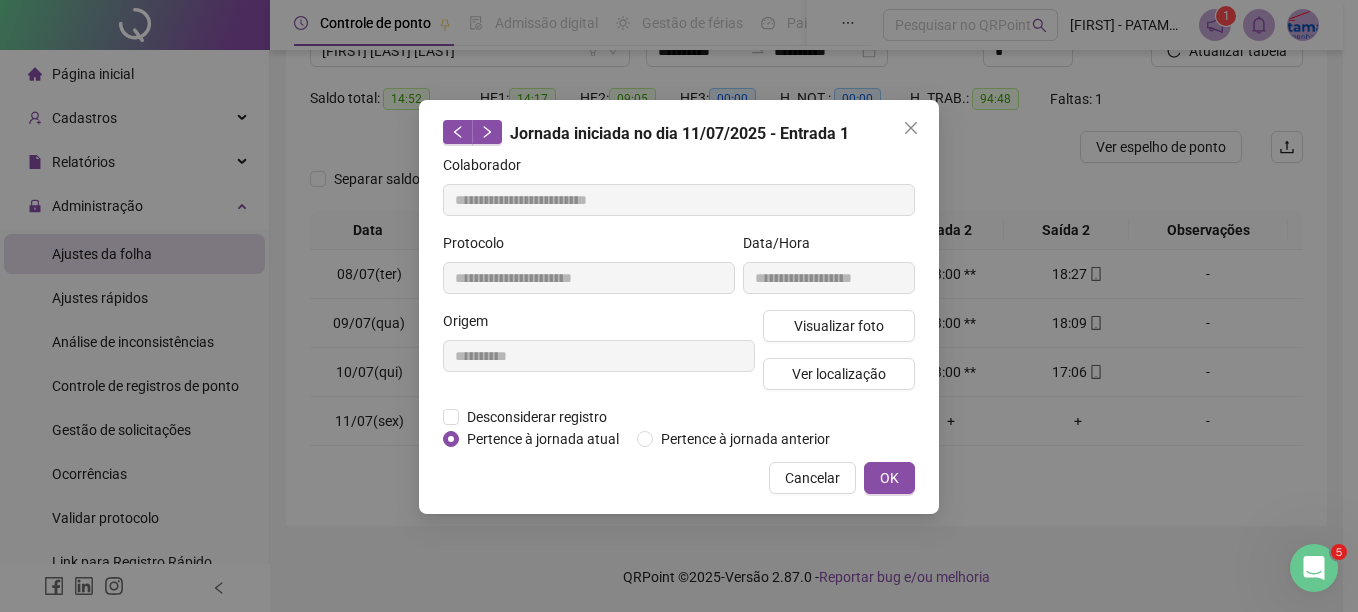 click on "**********" at bounding box center (671, 127) 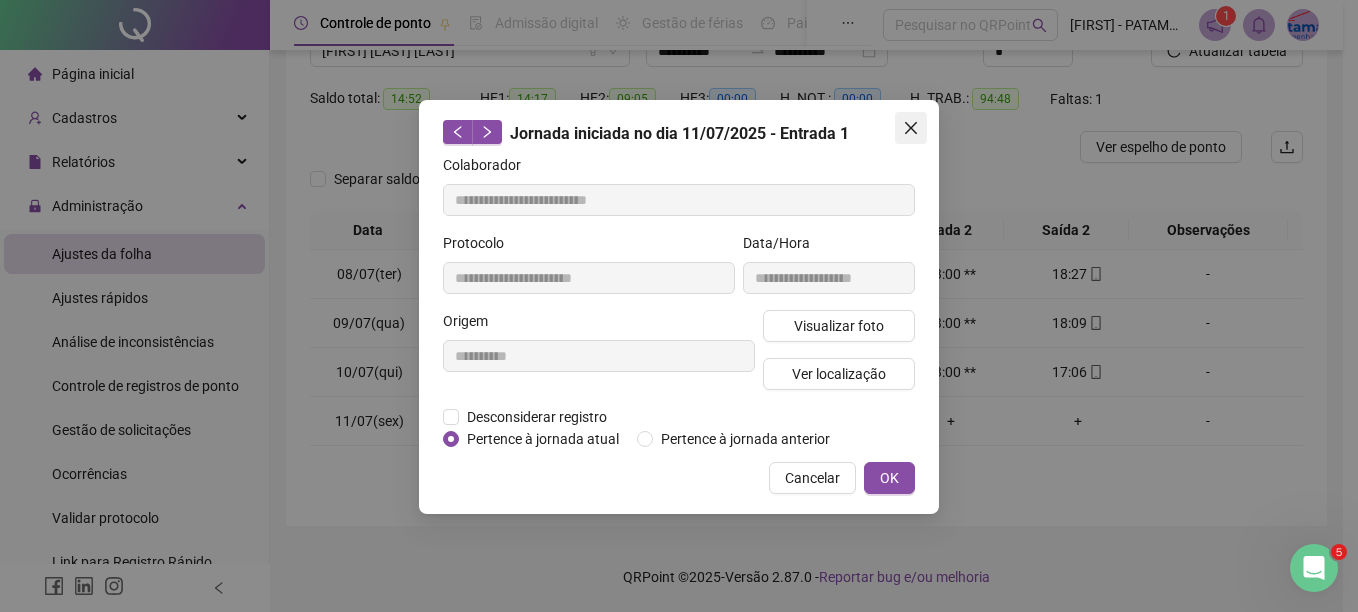 click 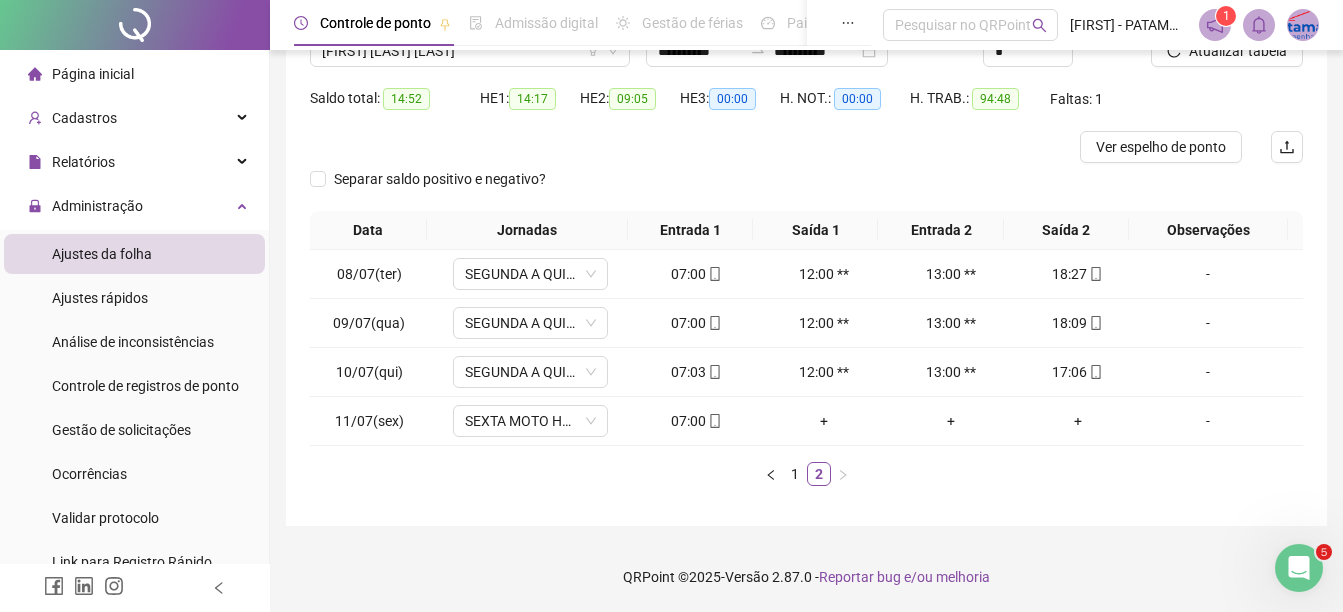 scroll, scrollTop: 79, scrollLeft: 0, axis: vertical 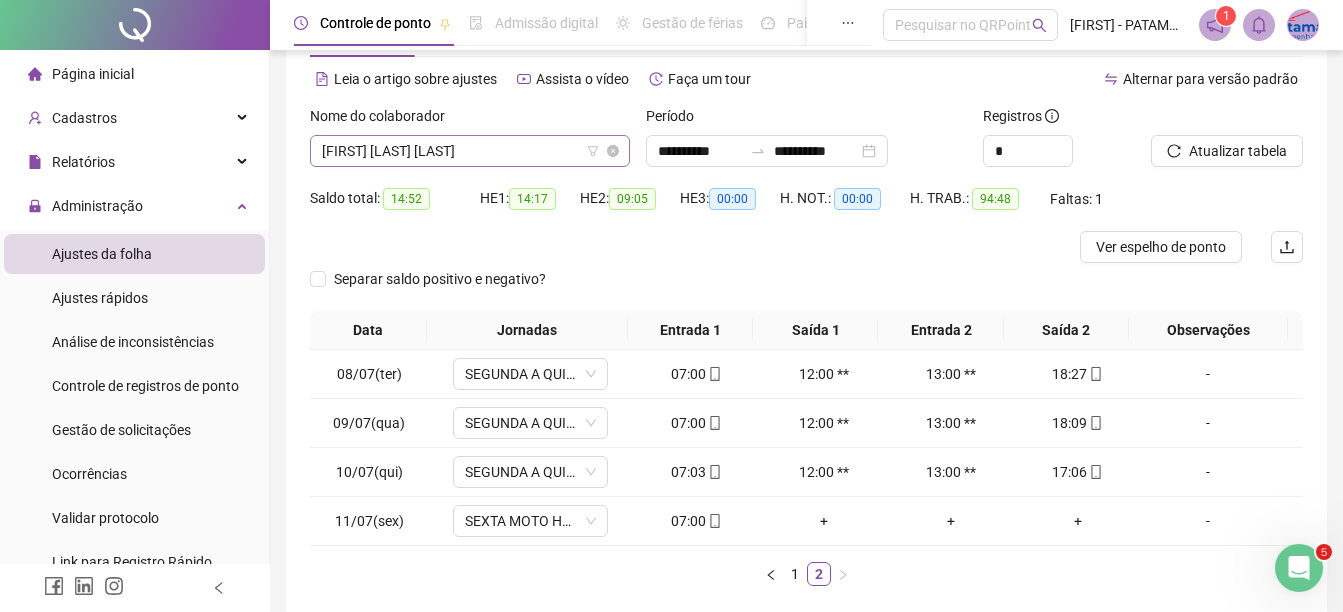 click on "[FIRST] [LAST] [LAST]" at bounding box center [470, 151] 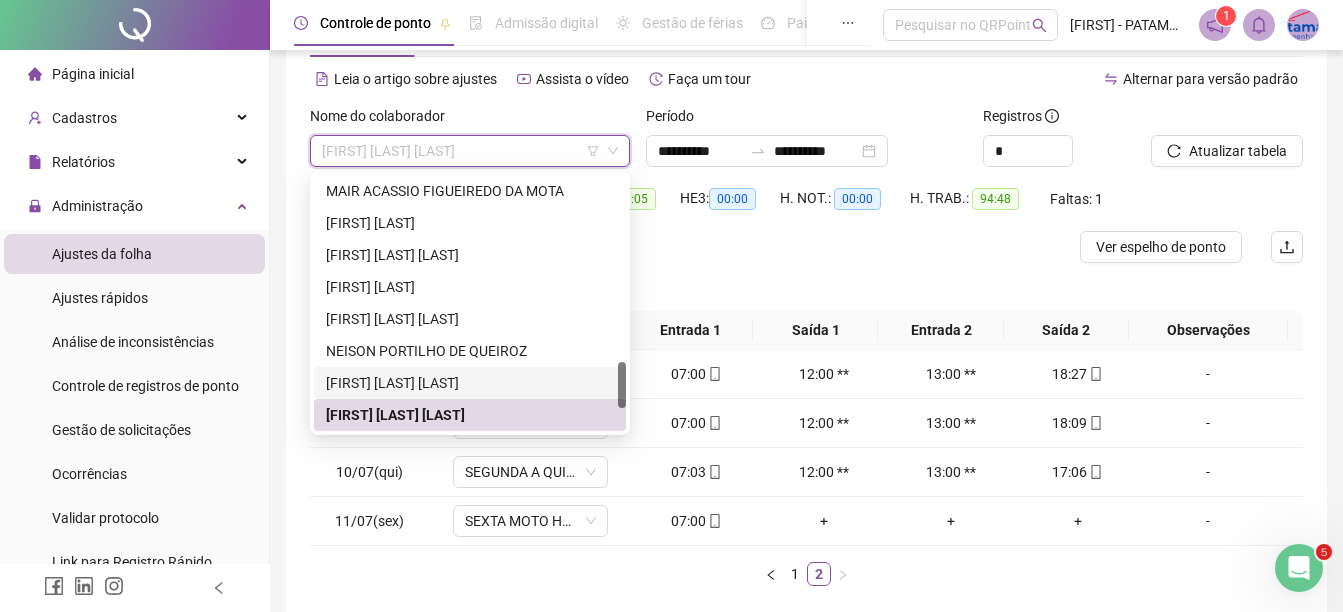 scroll, scrollTop: 1152, scrollLeft: 0, axis: vertical 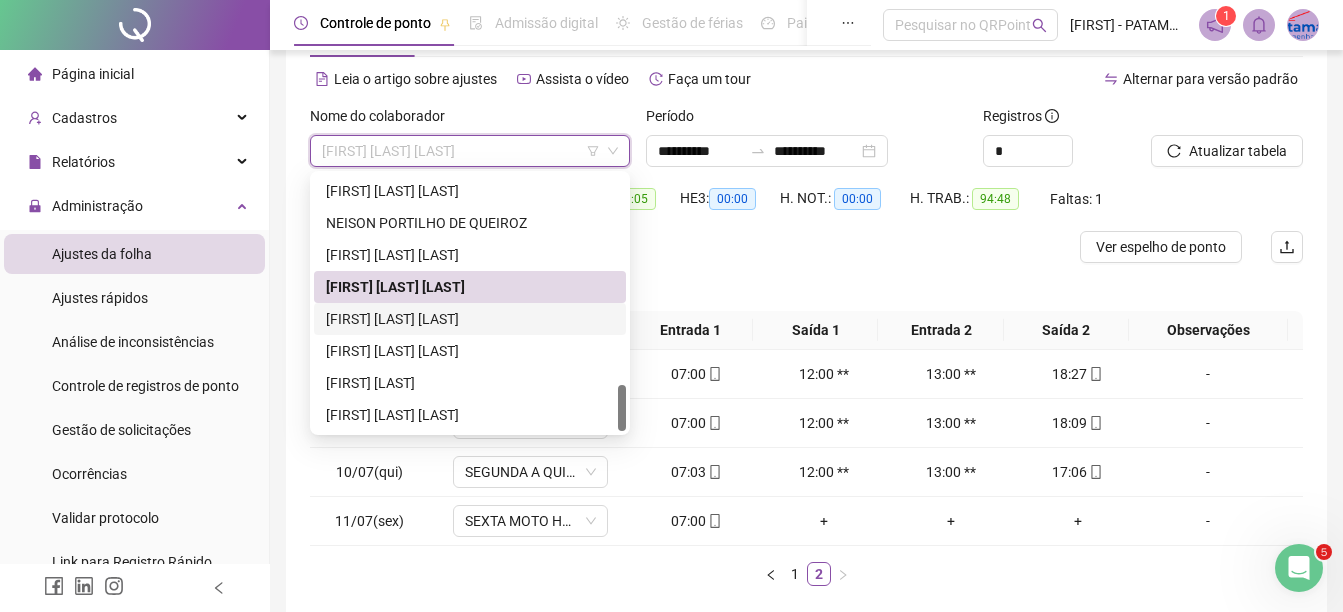 click on "[FIRST] [LAST] [LAST]" at bounding box center [470, 319] 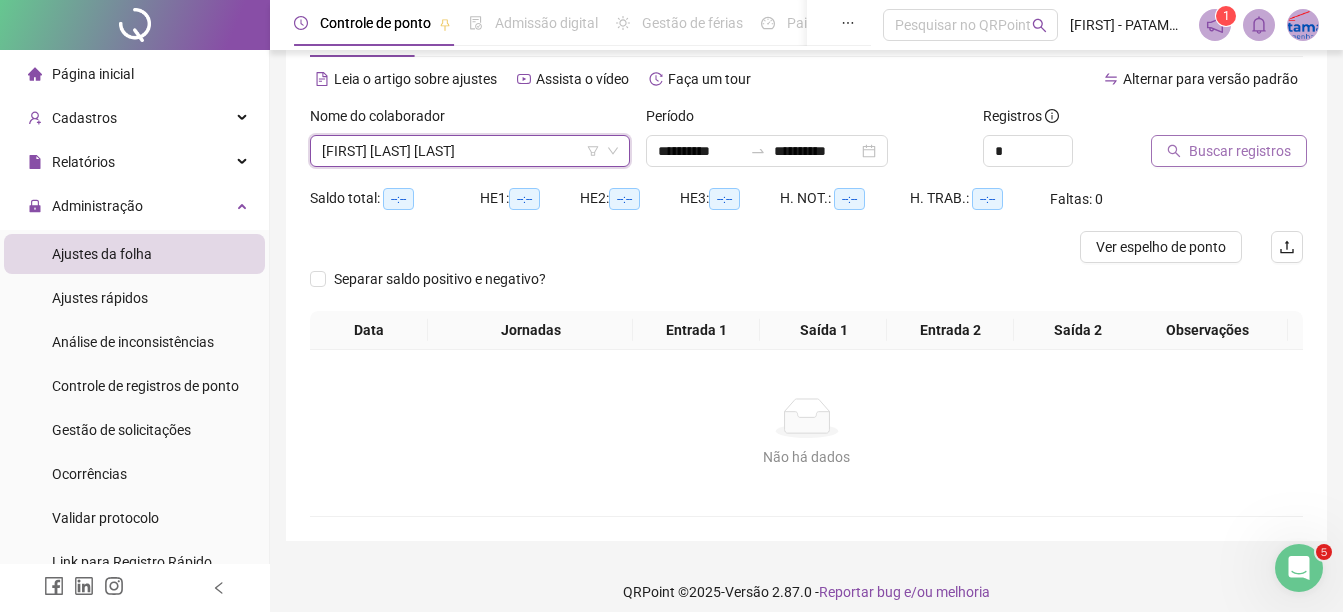 click on "Buscar registros" at bounding box center [1240, 151] 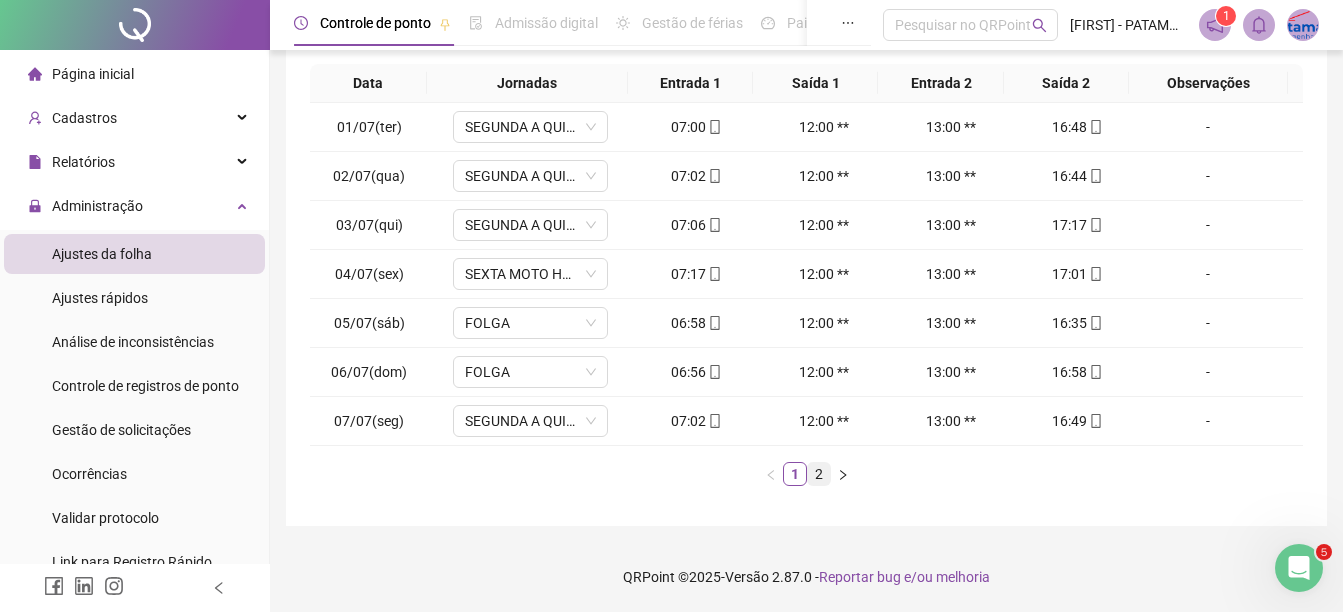 click on "2" at bounding box center (819, 474) 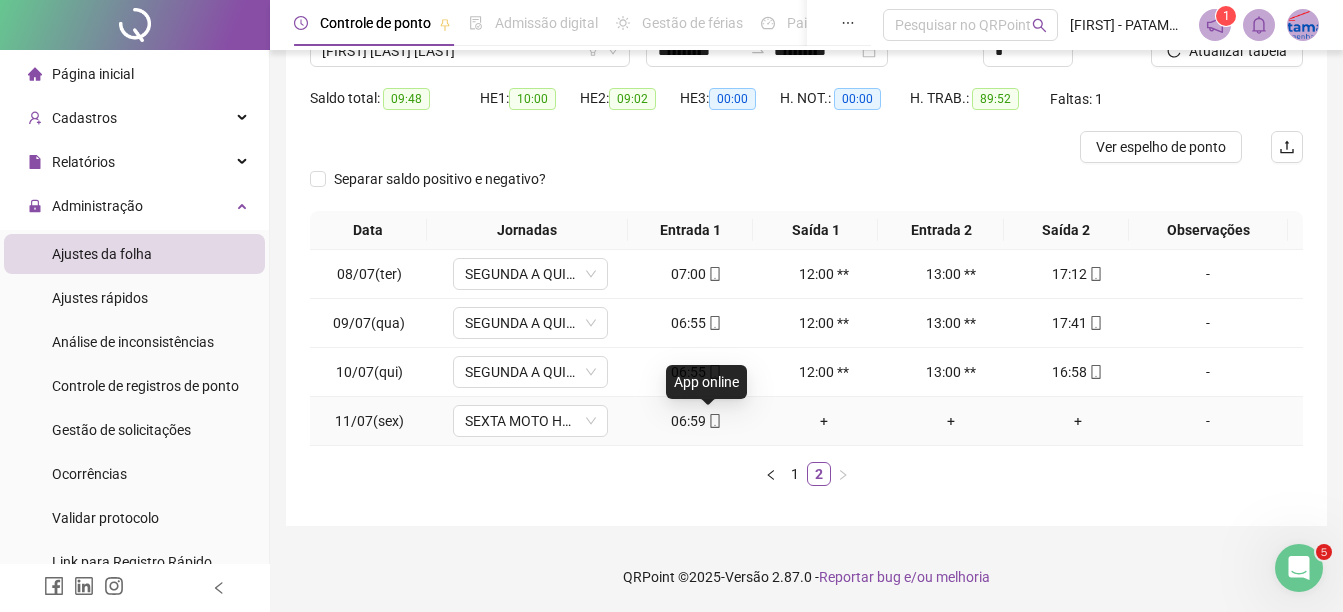 click 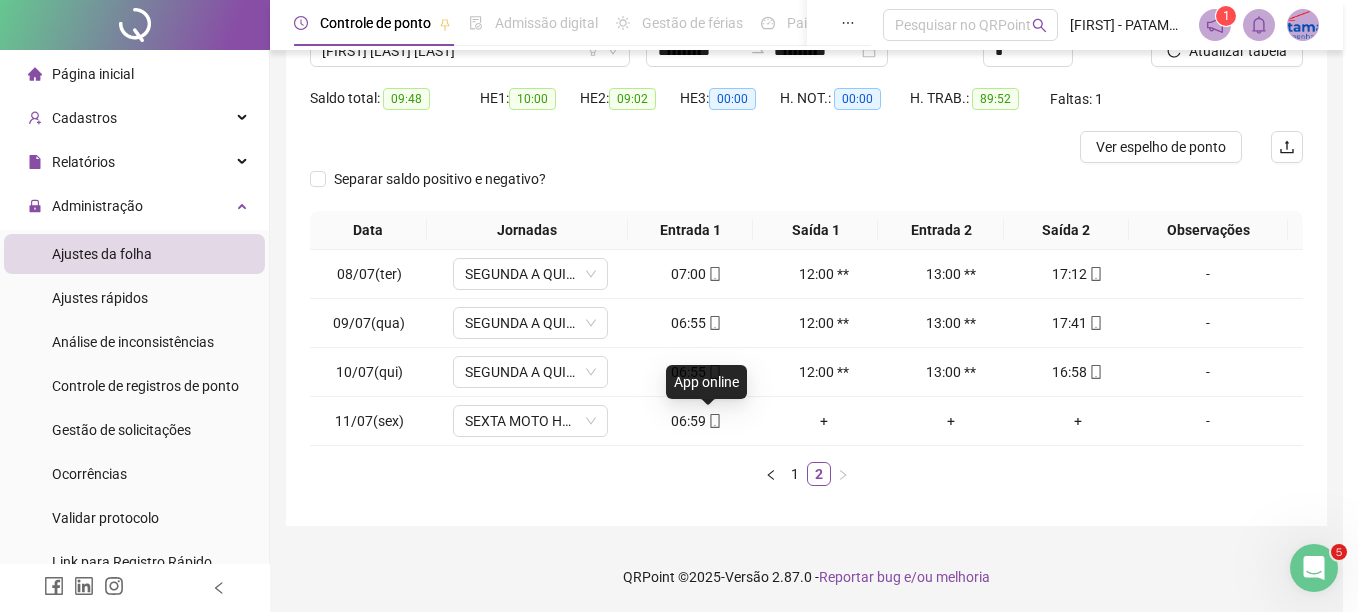 type on "**********" 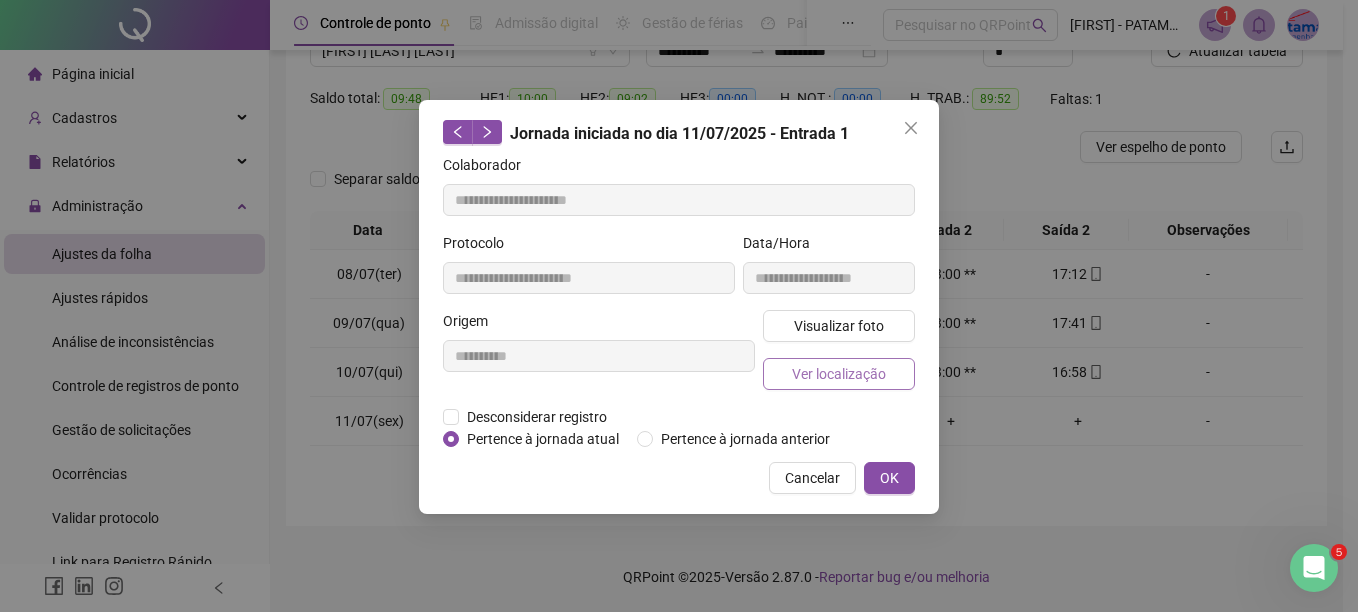 click on "Ver localização" at bounding box center [839, 374] 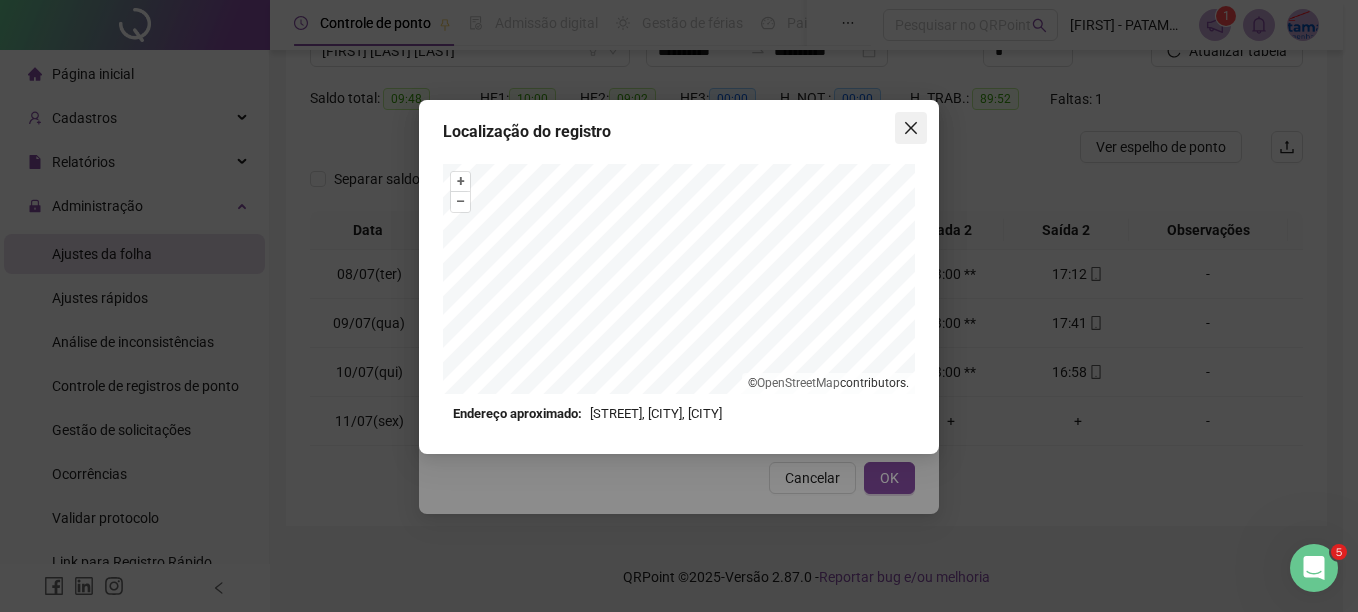 click 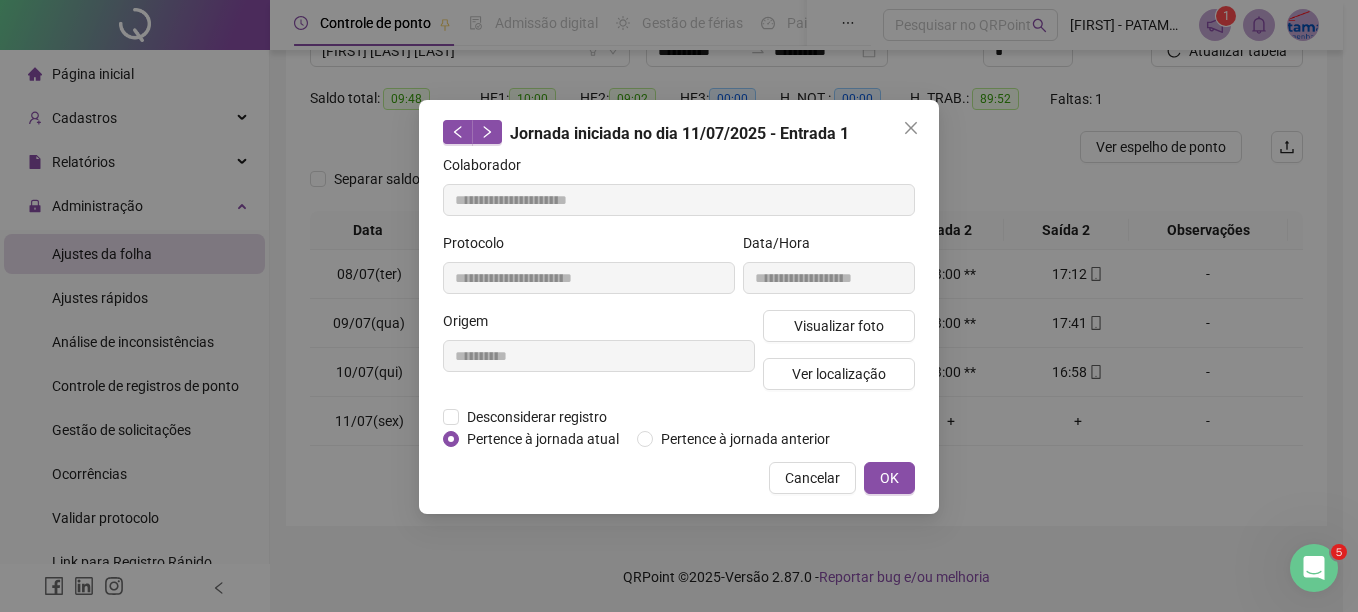 click 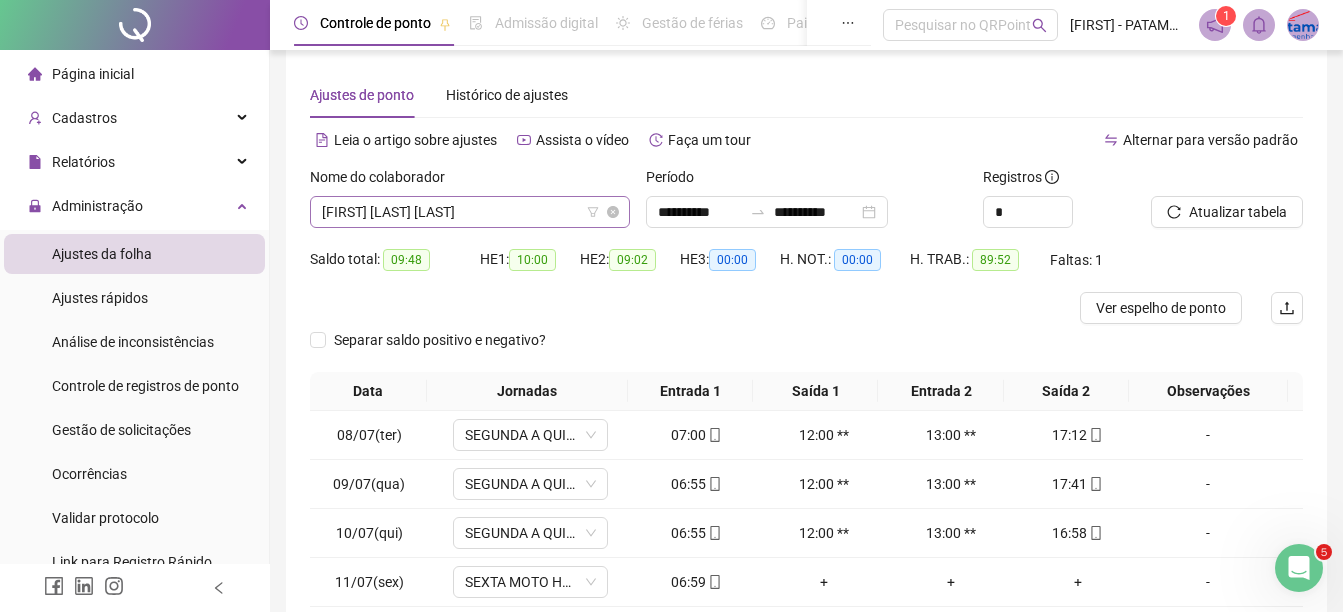 scroll, scrollTop: 0, scrollLeft: 0, axis: both 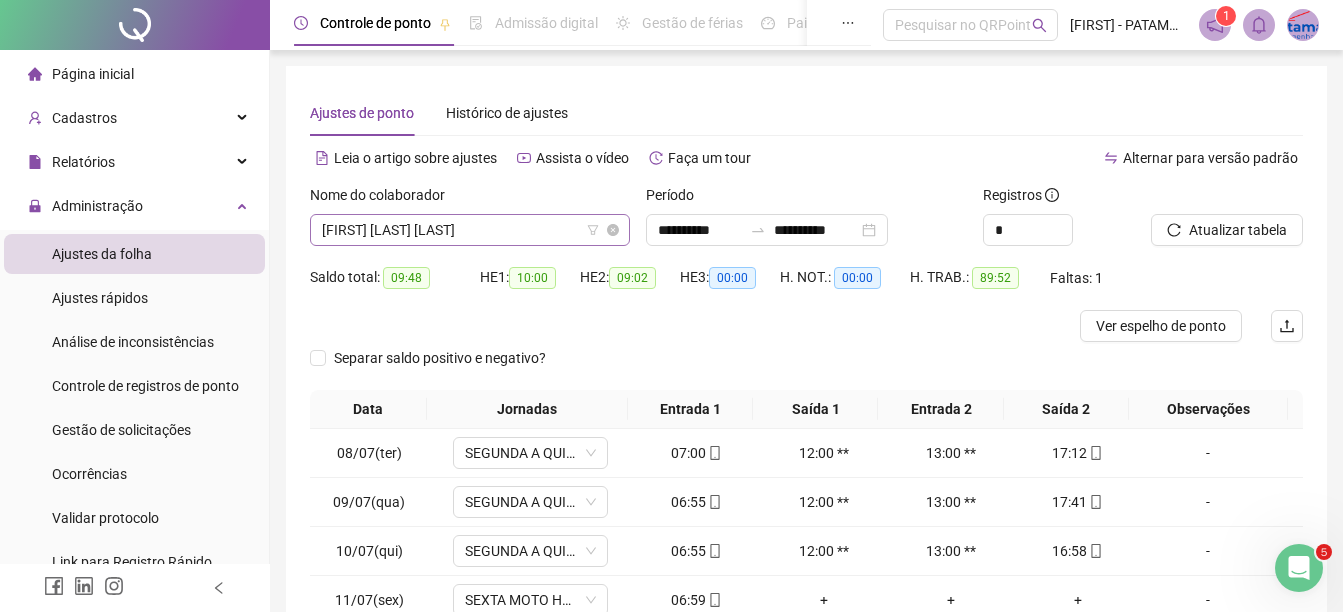 click on "[FIRST] [LAST] [LAST]" at bounding box center (470, 230) 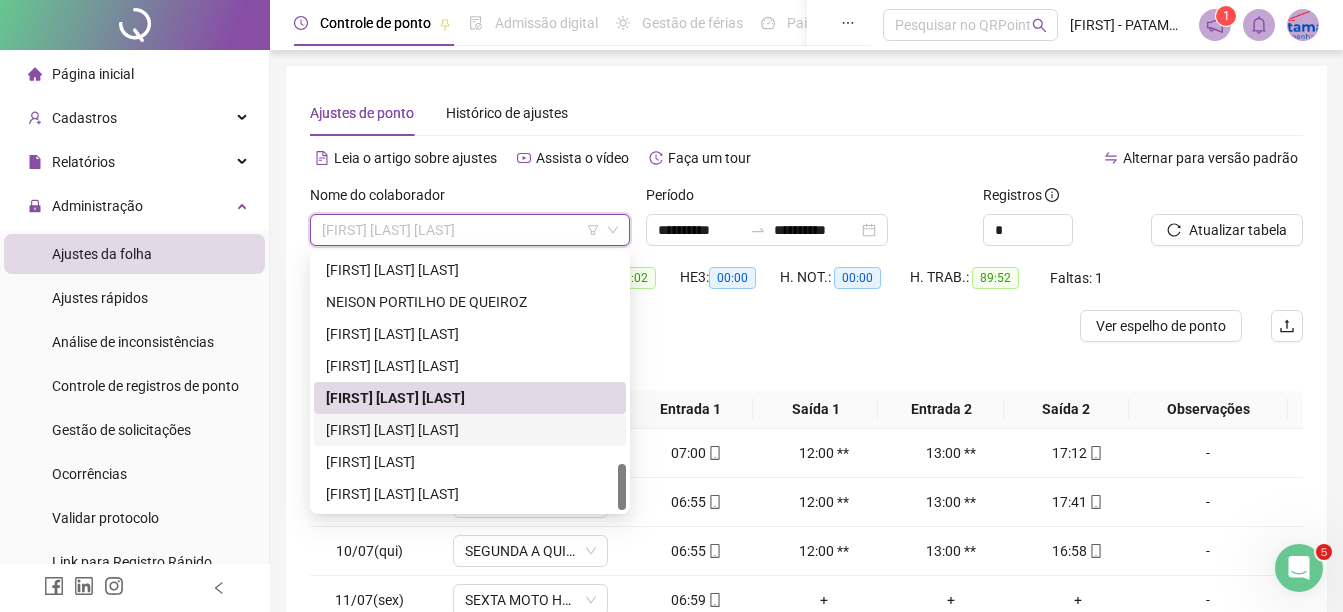 click on "[FIRST] [LAST] [LAST]" at bounding box center (470, 430) 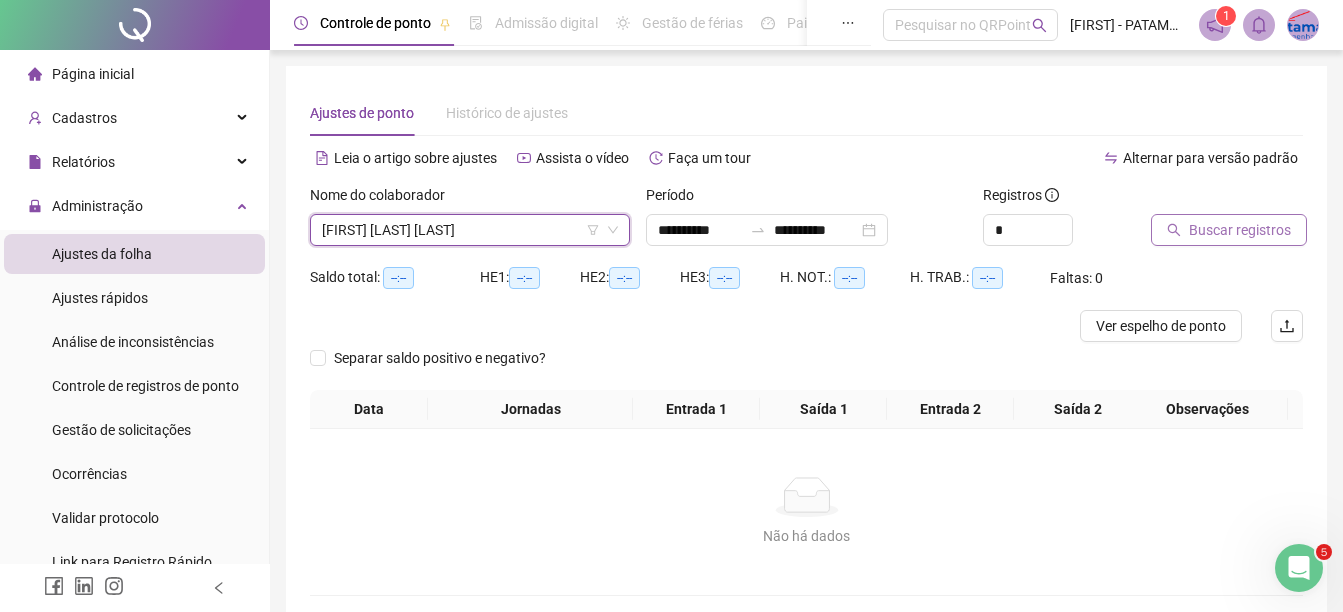 click on "Buscar registros" at bounding box center (1240, 230) 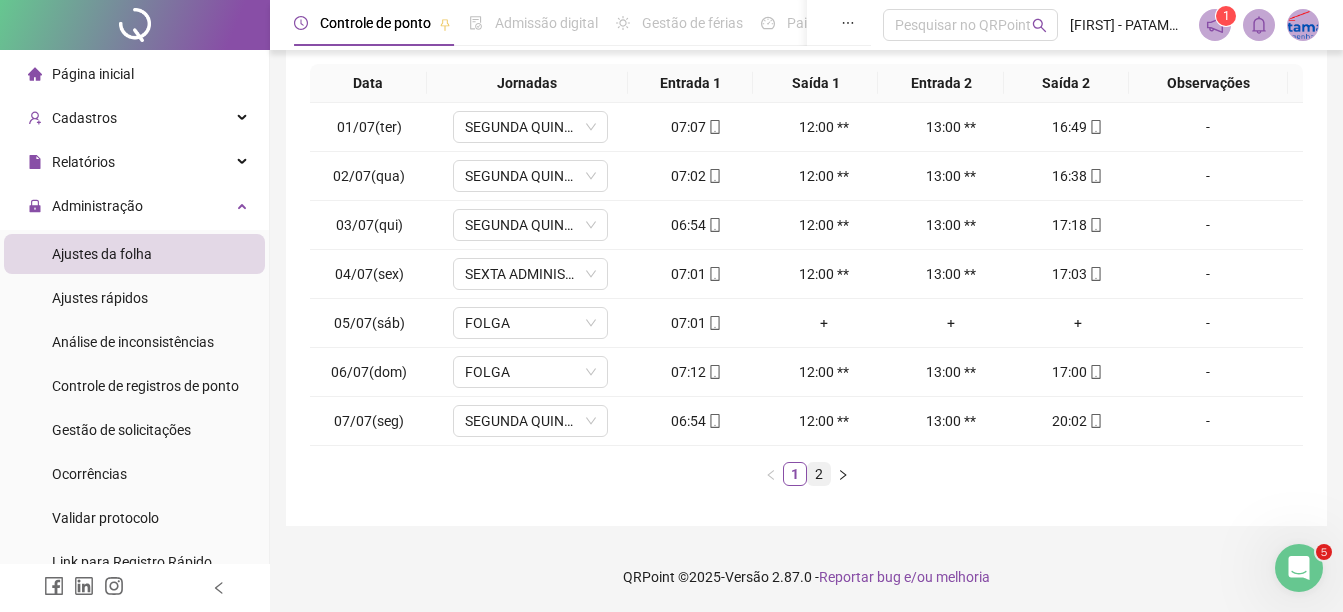 click on "2" at bounding box center [819, 474] 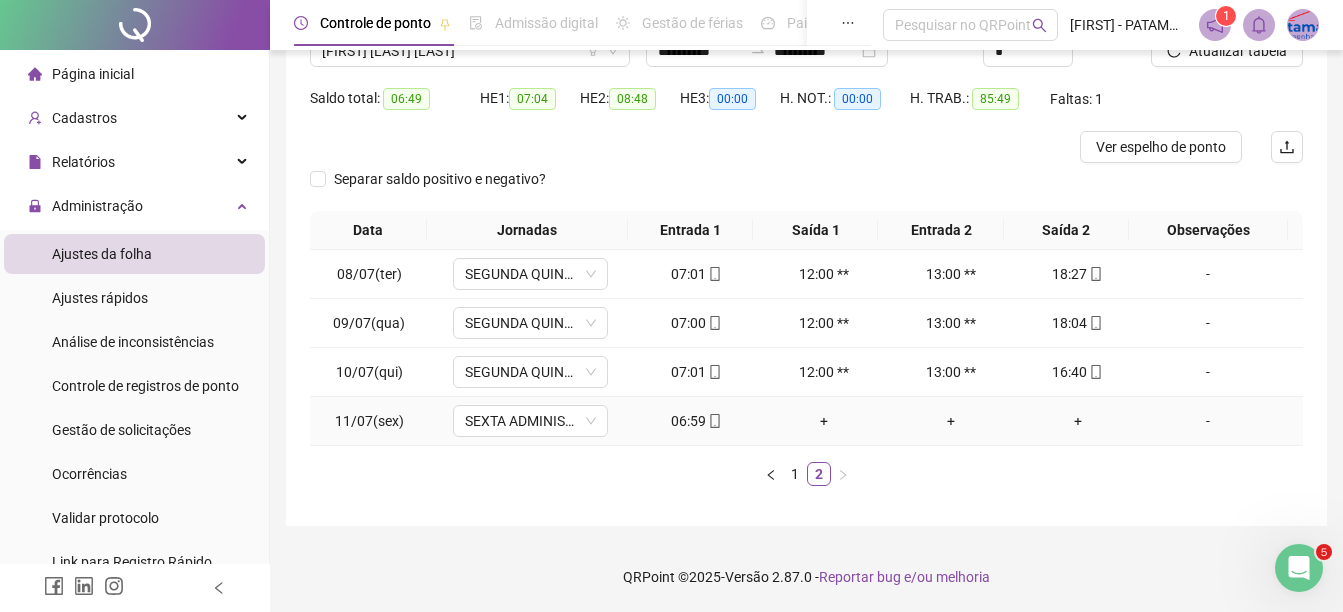 click on "06:59" at bounding box center (696, 421) 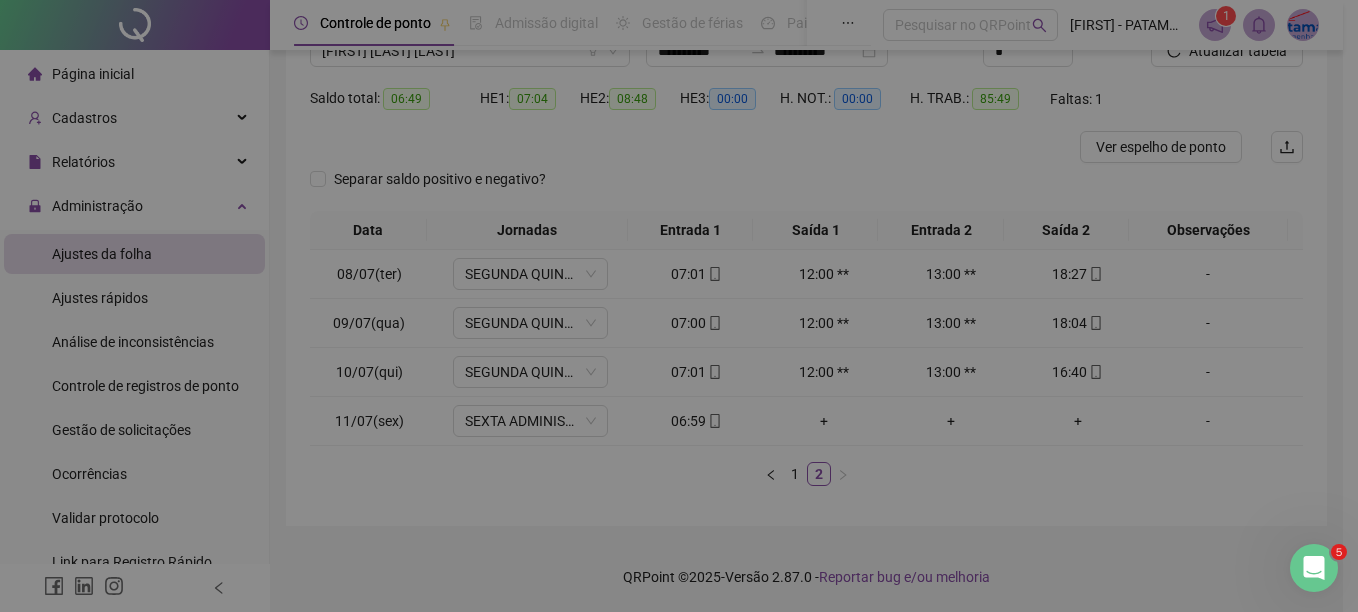 type on "**********" 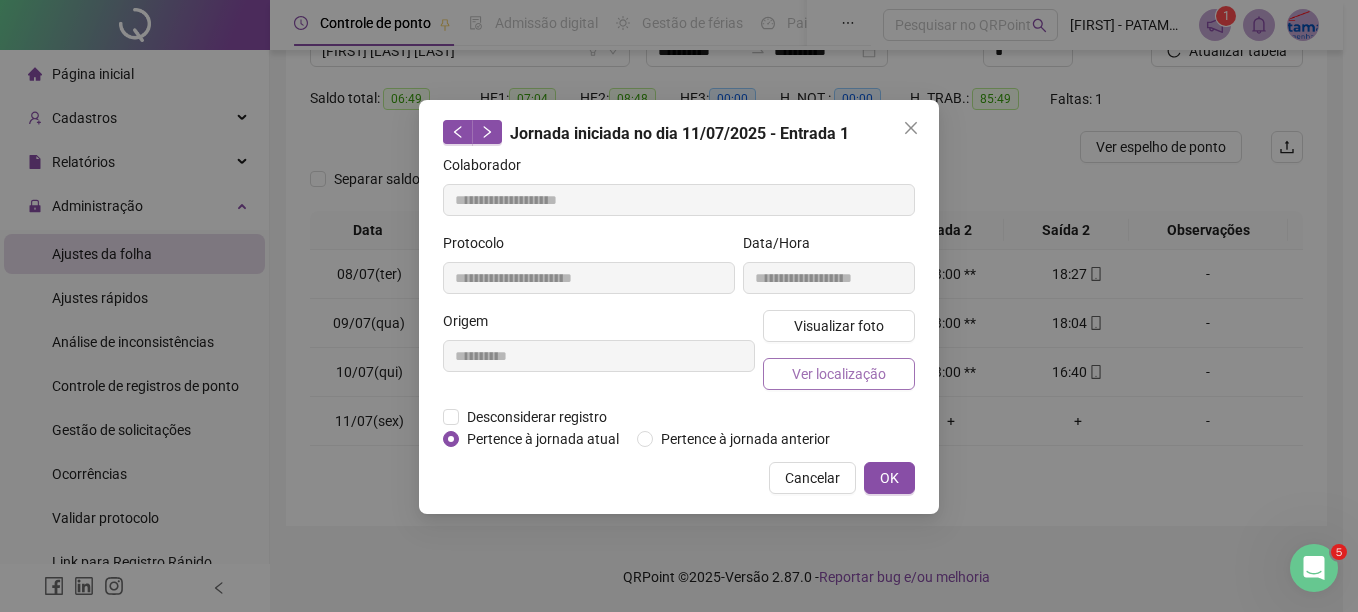 click on "Ver localização" at bounding box center (839, 374) 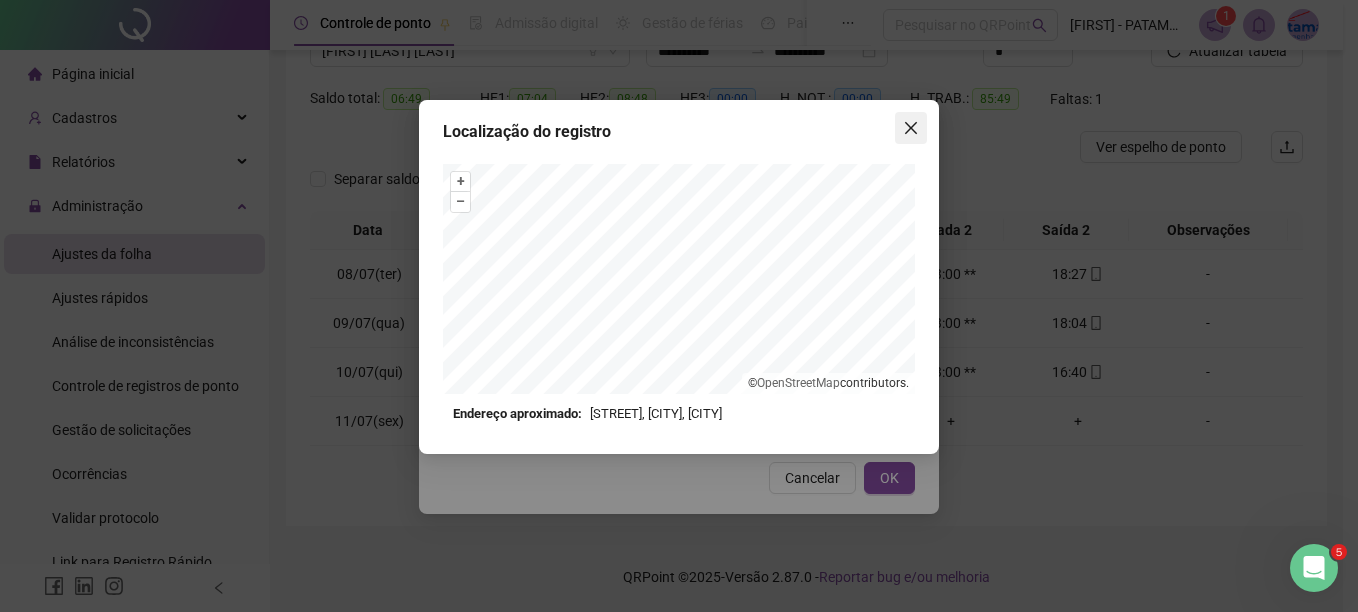 click 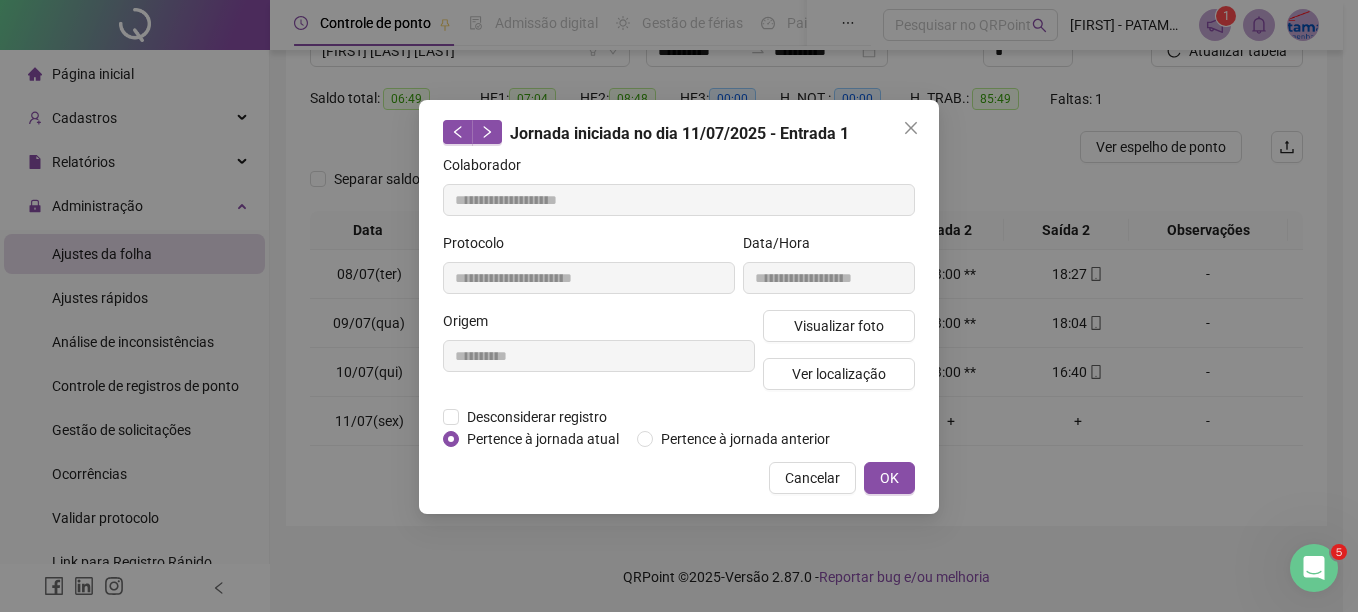 click 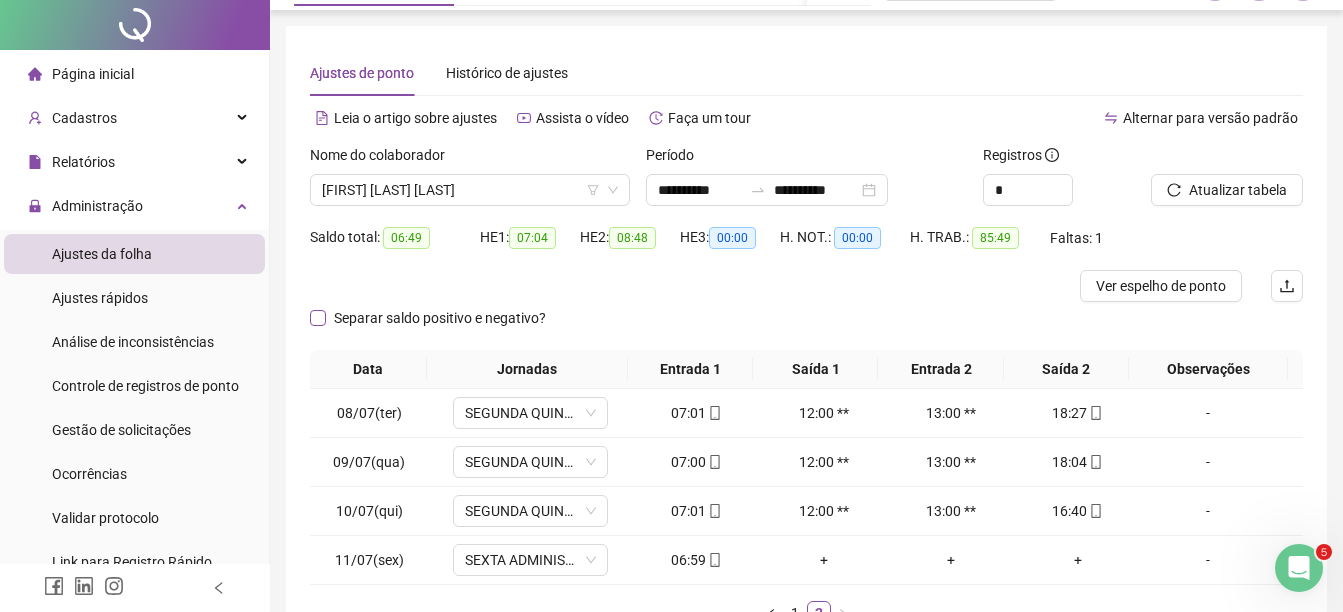scroll, scrollTop: 0, scrollLeft: 0, axis: both 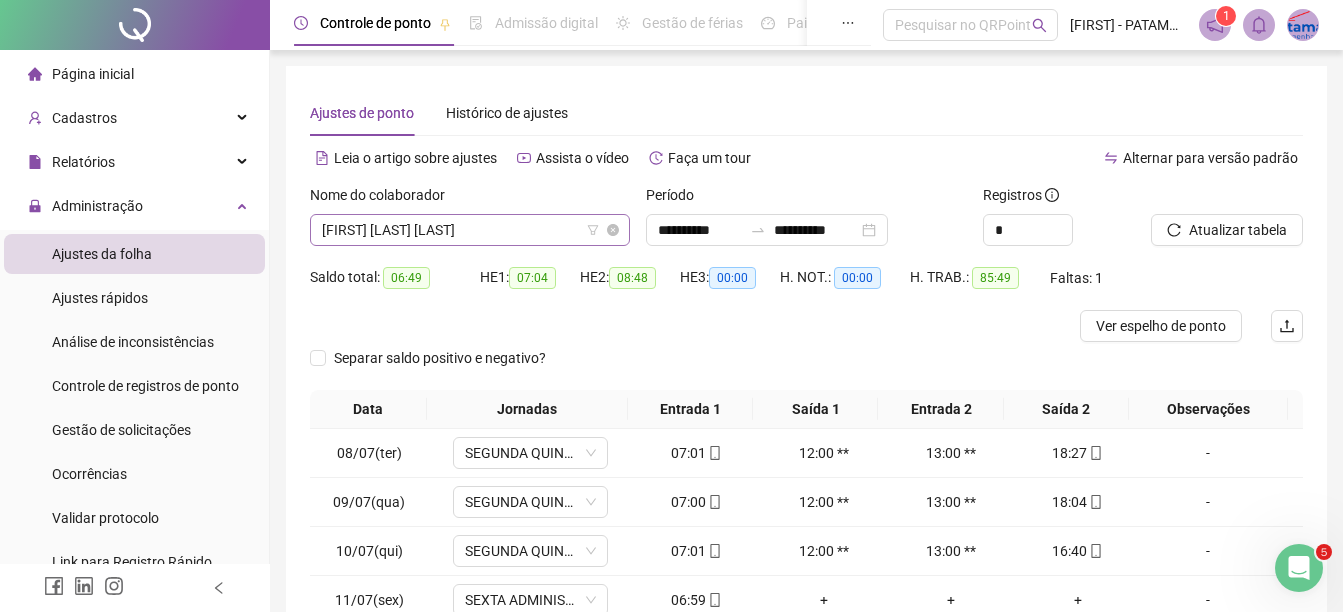click on "[FIRST] [LAST] [LAST]" at bounding box center [470, 230] 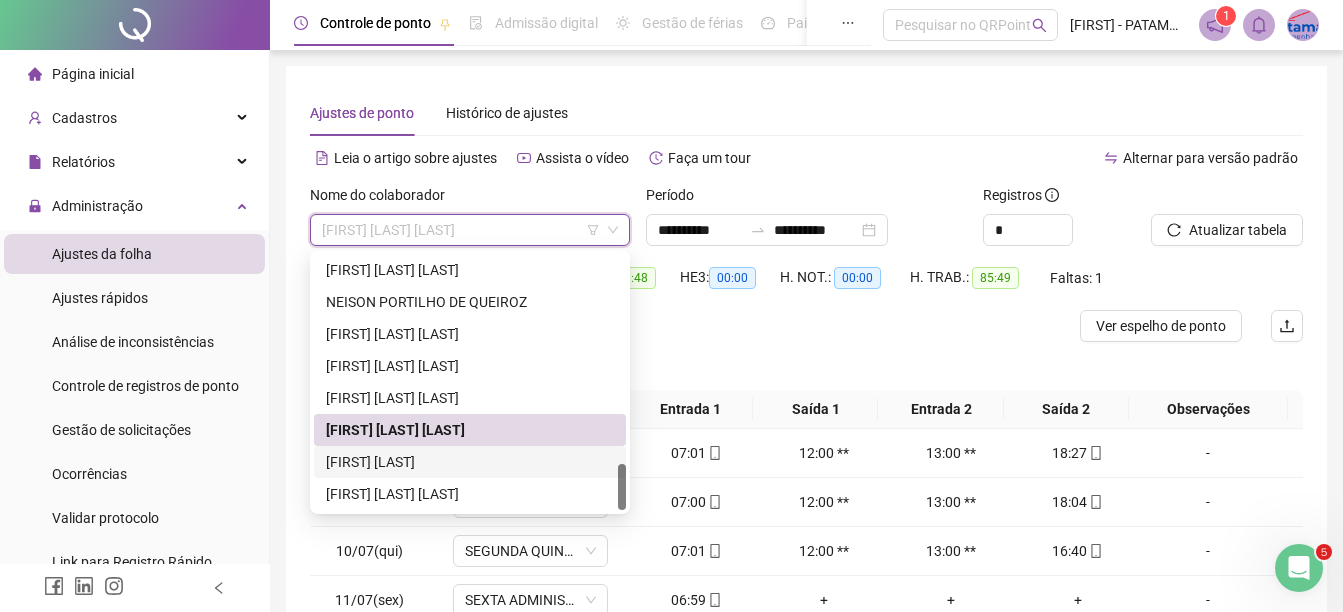 click on "[FIRST] [LAST]" at bounding box center (470, 462) 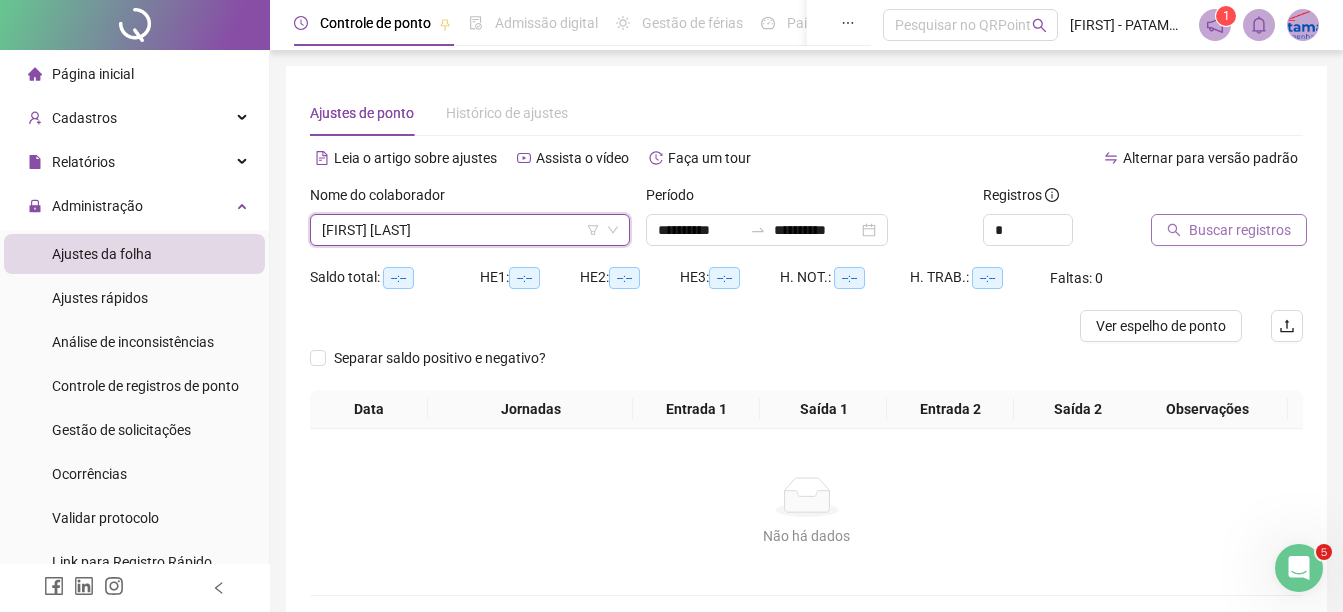 click on "Buscar registros" at bounding box center [1240, 230] 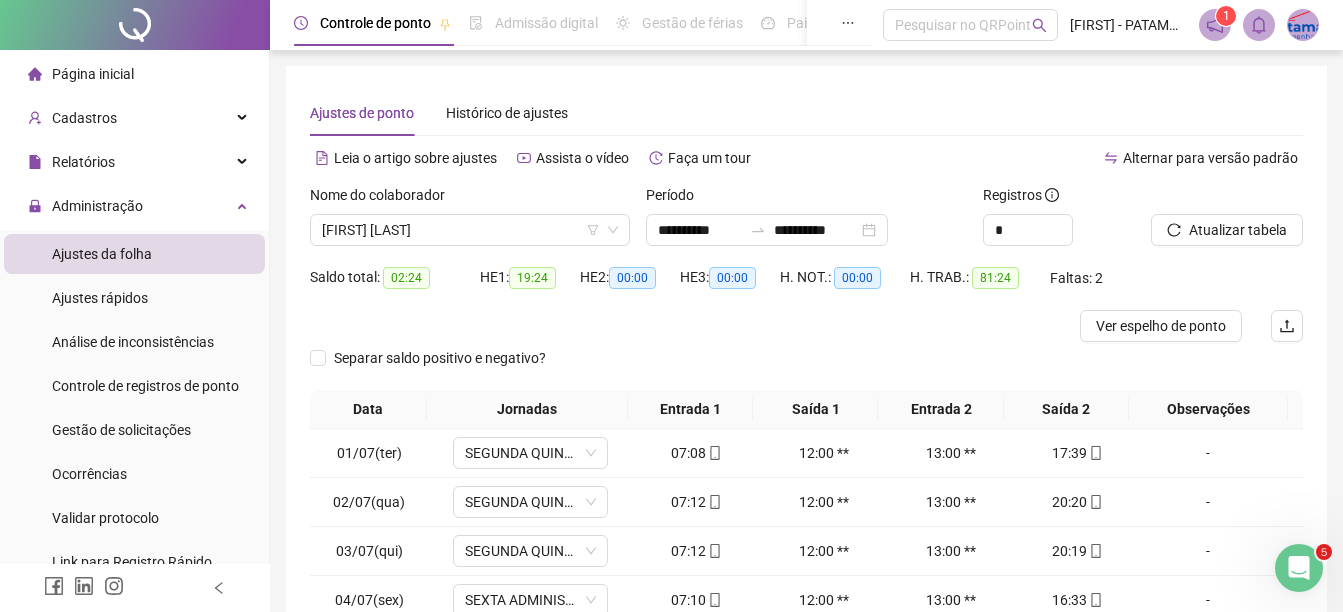 scroll, scrollTop: 326, scrollLeft: 0, axis: vertical 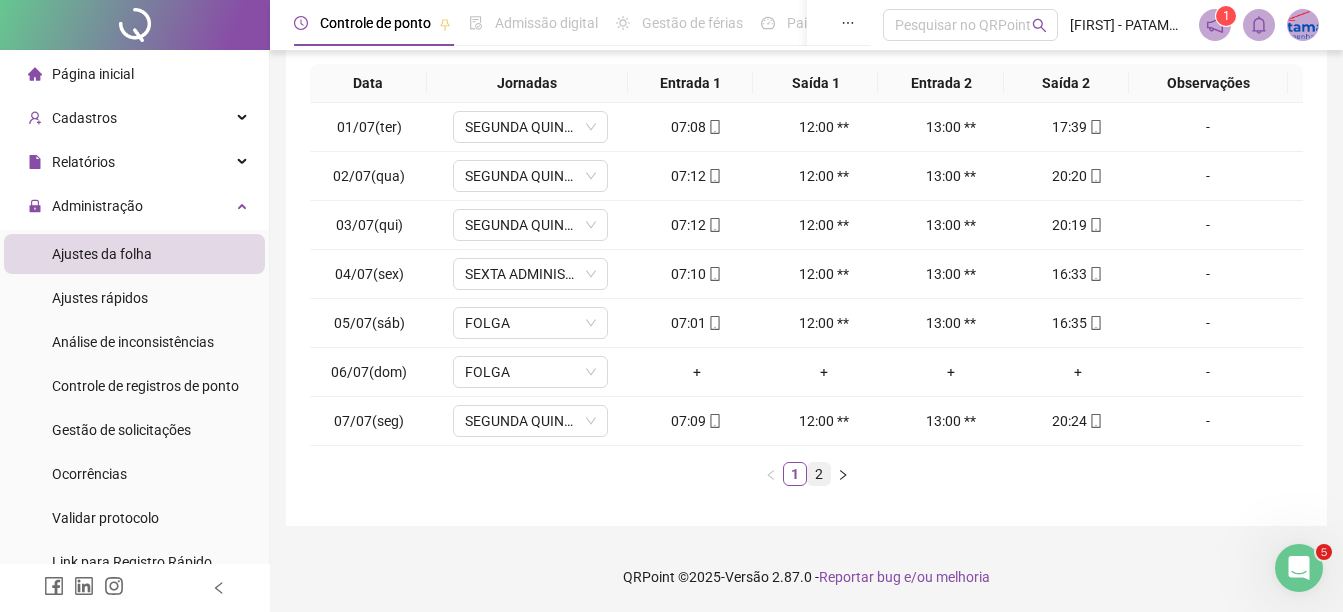 click on "2" at bounding box center [819, 474] 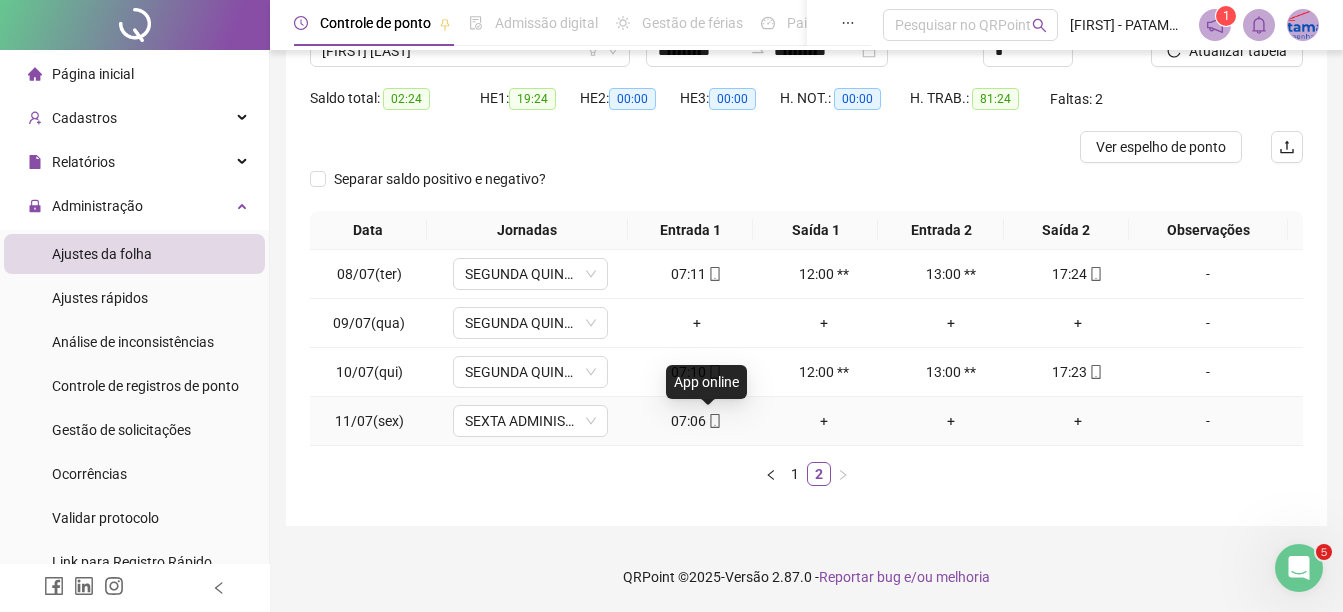 click 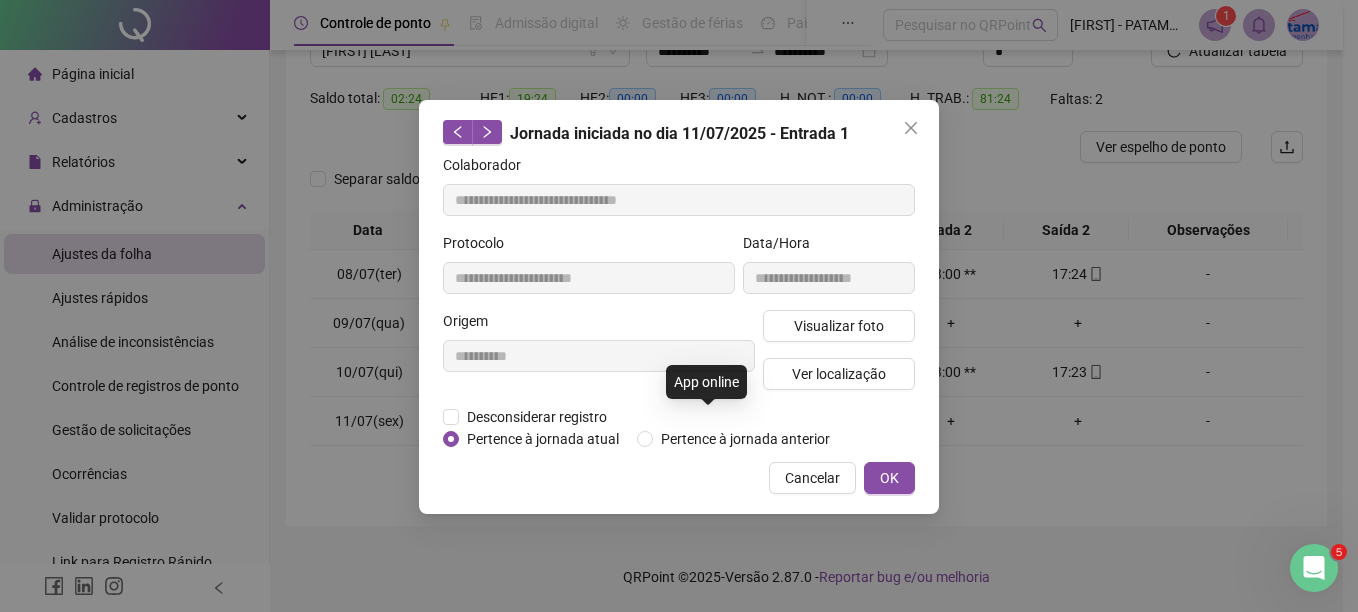 type on "**********" 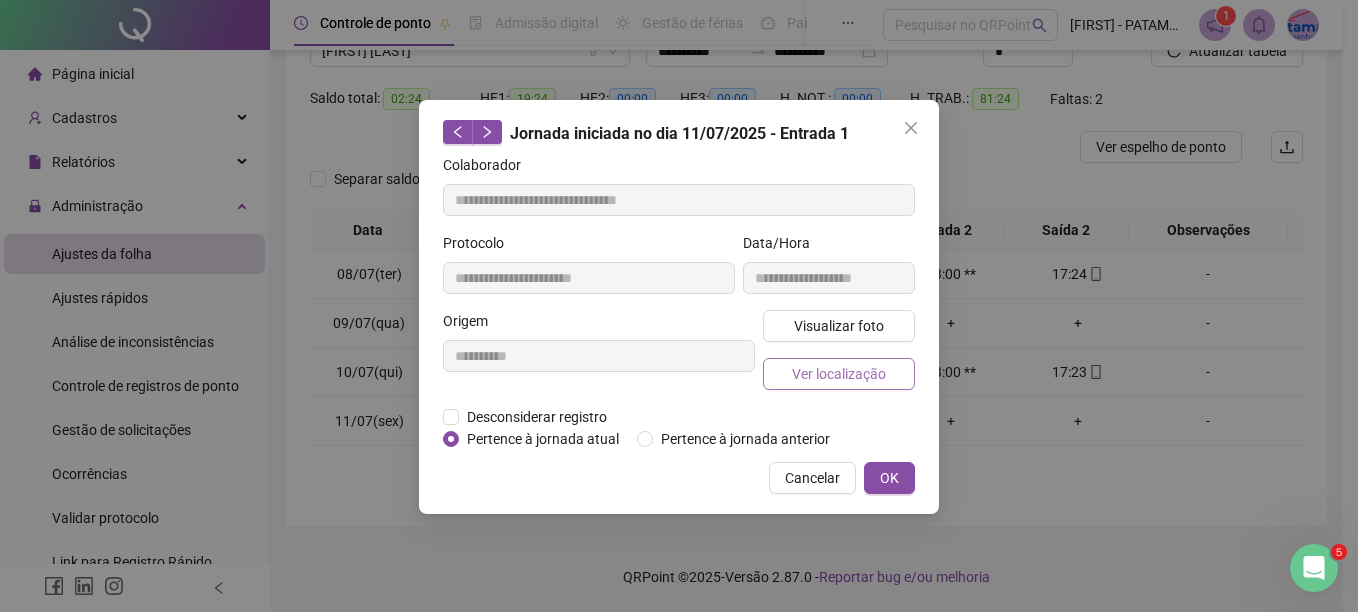 click on "Ver localização" at bounding box center (839, 374) 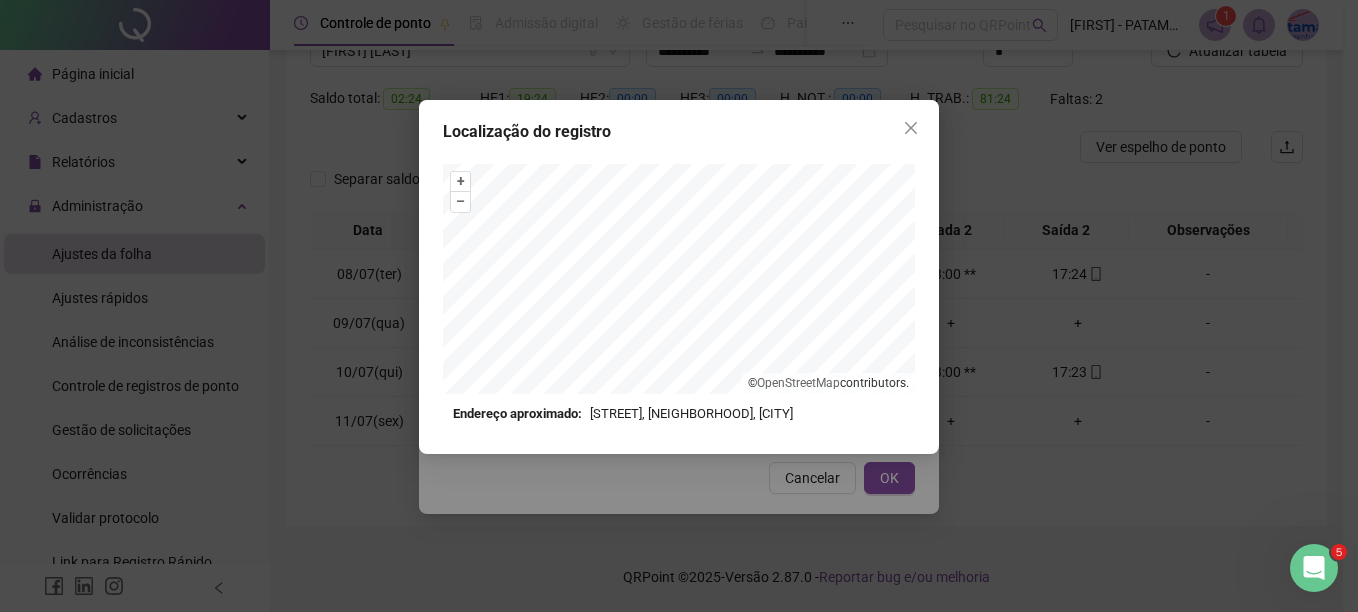 click 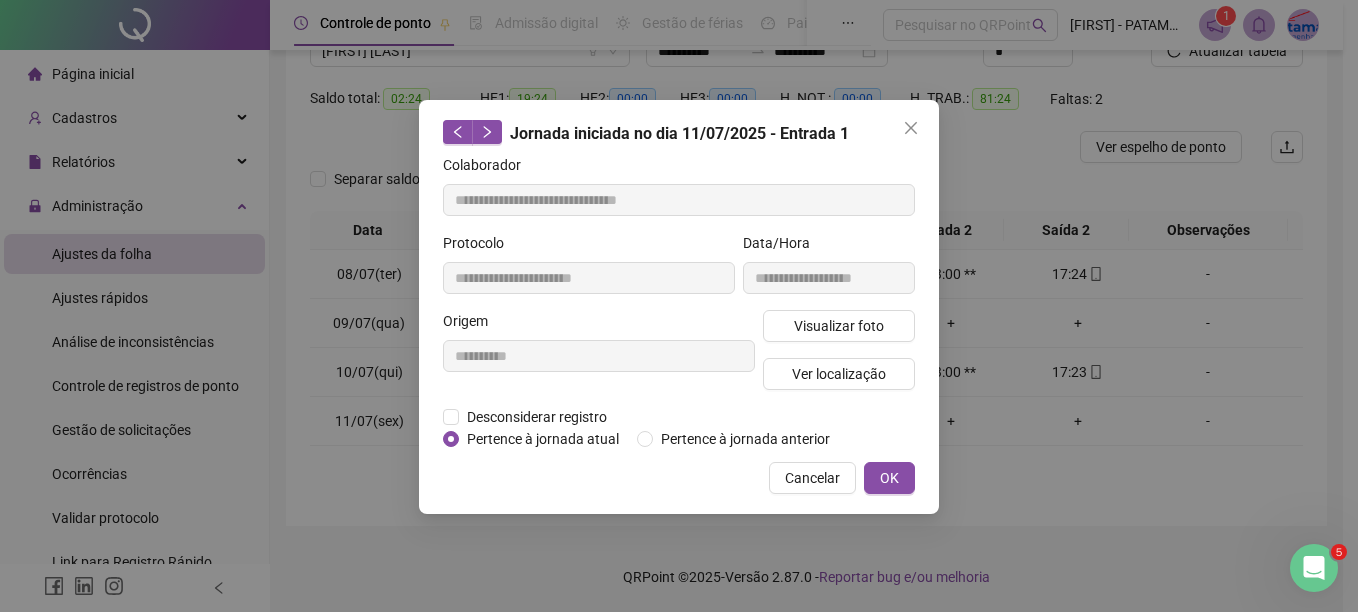 click 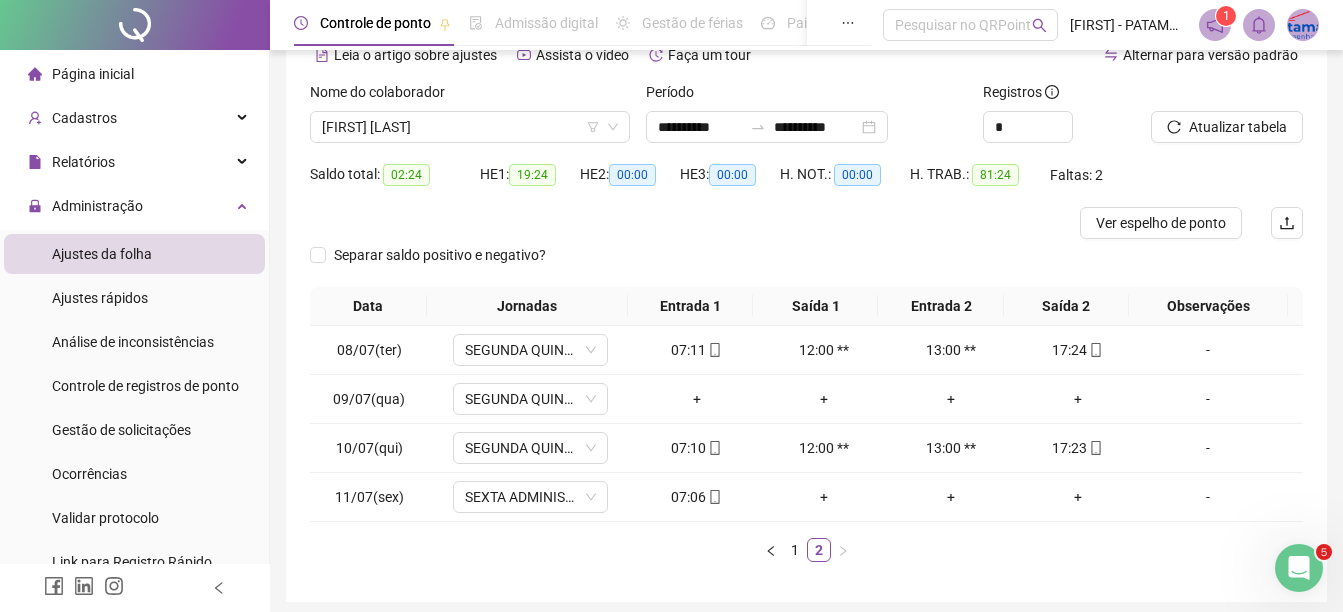 scroll, scrollTop: 0, scrollLeft: 0, axis: both 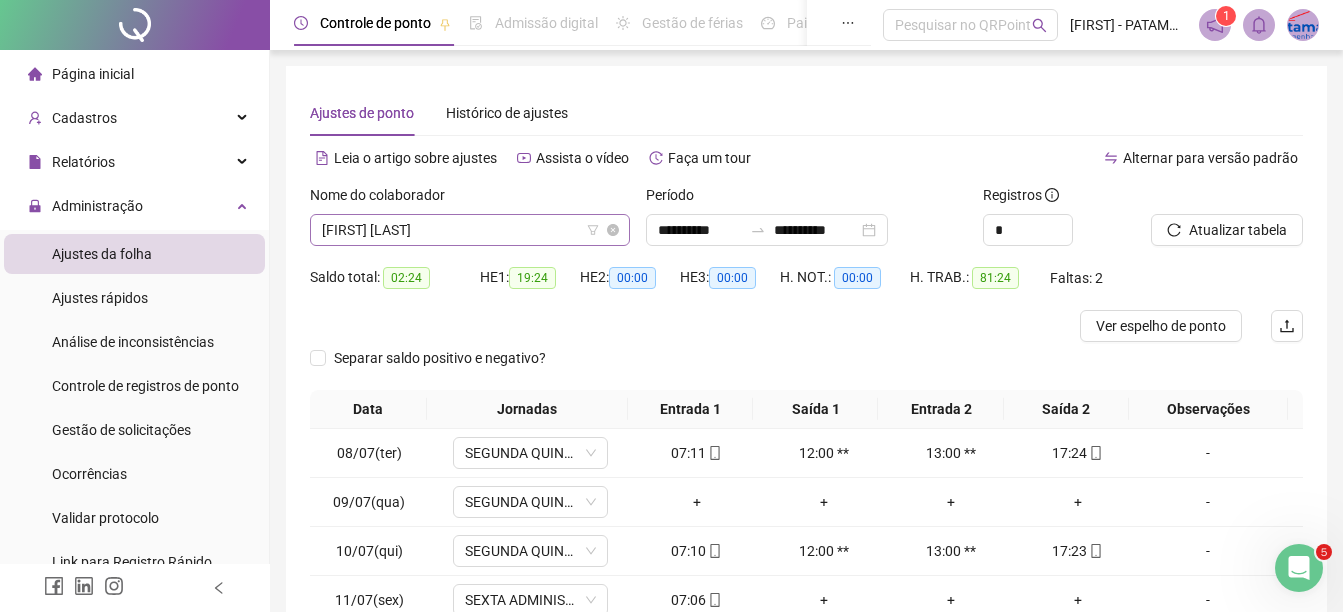click on "[FIRST] [LAST]" at bounding box center [470, 230] 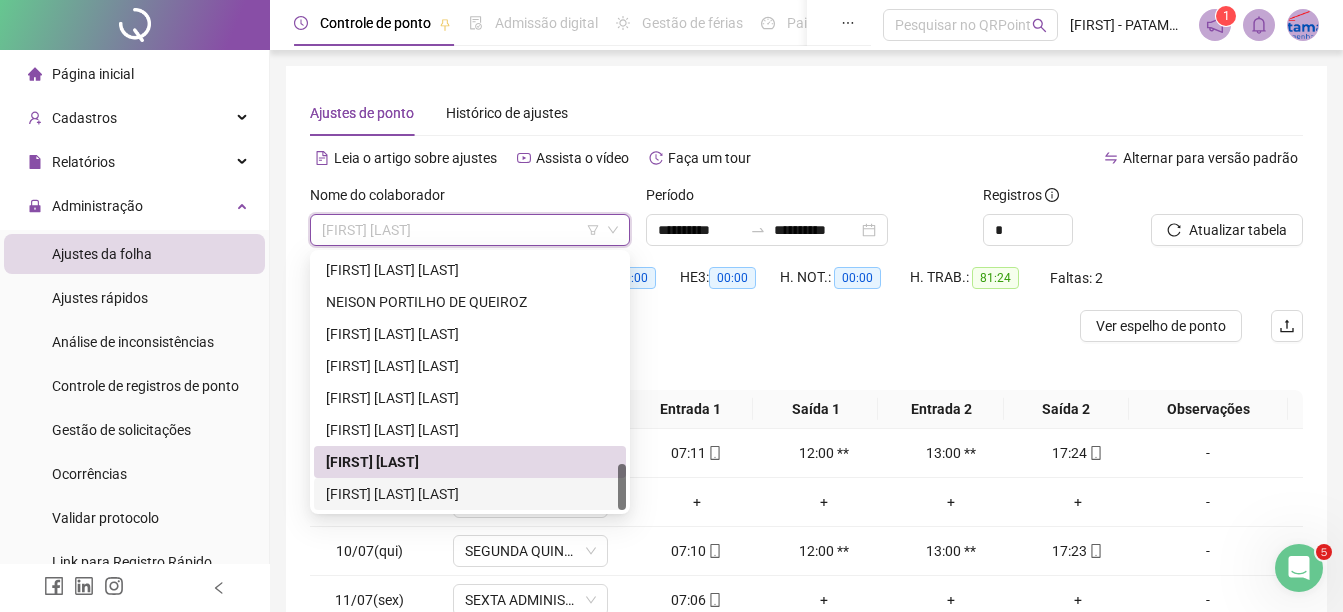 click on "[FIRST] [LAST] [LAST]" at bounding box center (470, 494) 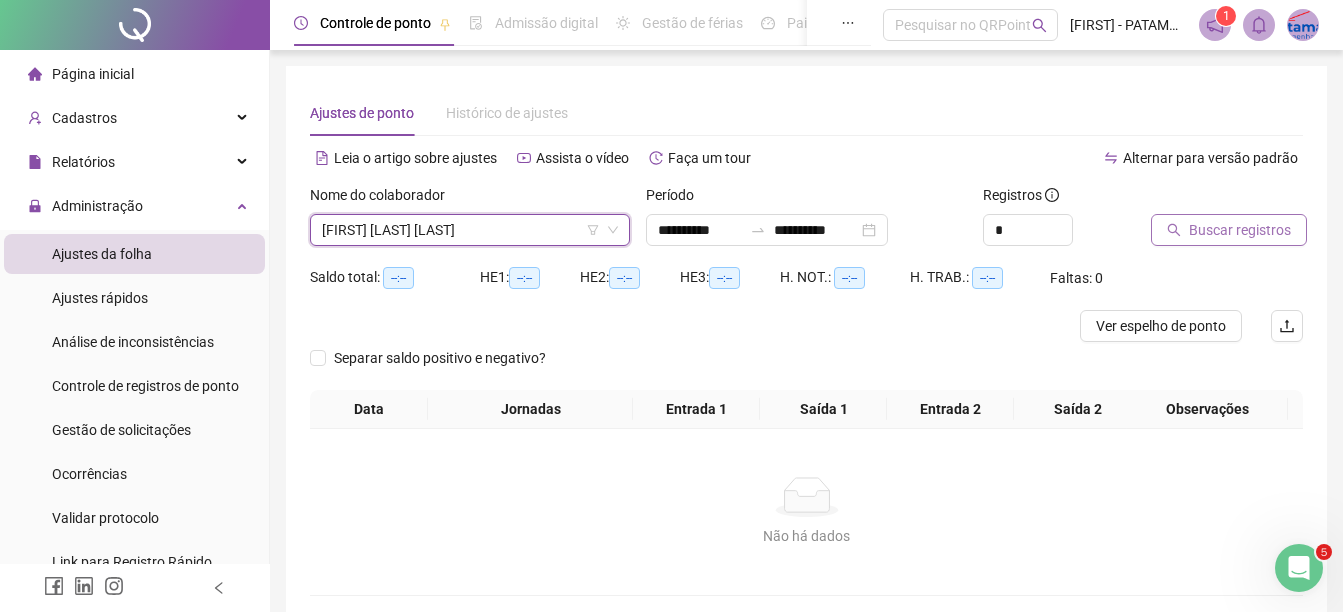 click on "Buscar registros" at bounding box center (1240, 230) 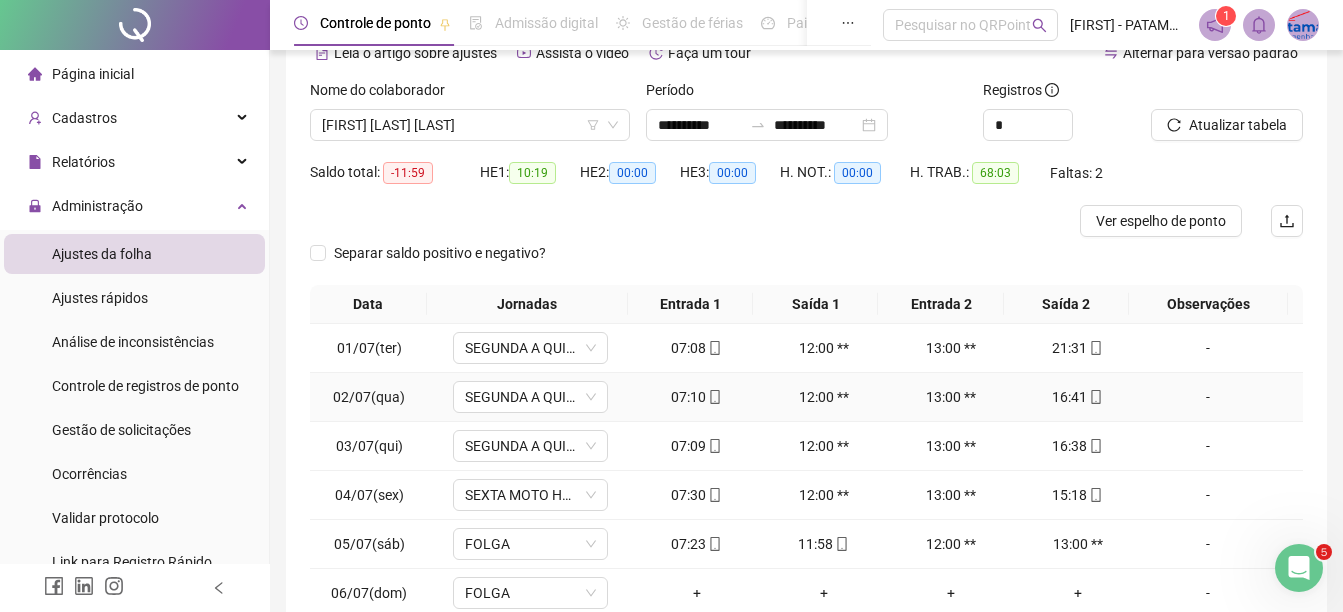 scroll, scrollTop: 300, scrollLeft: 0, axis: vertical 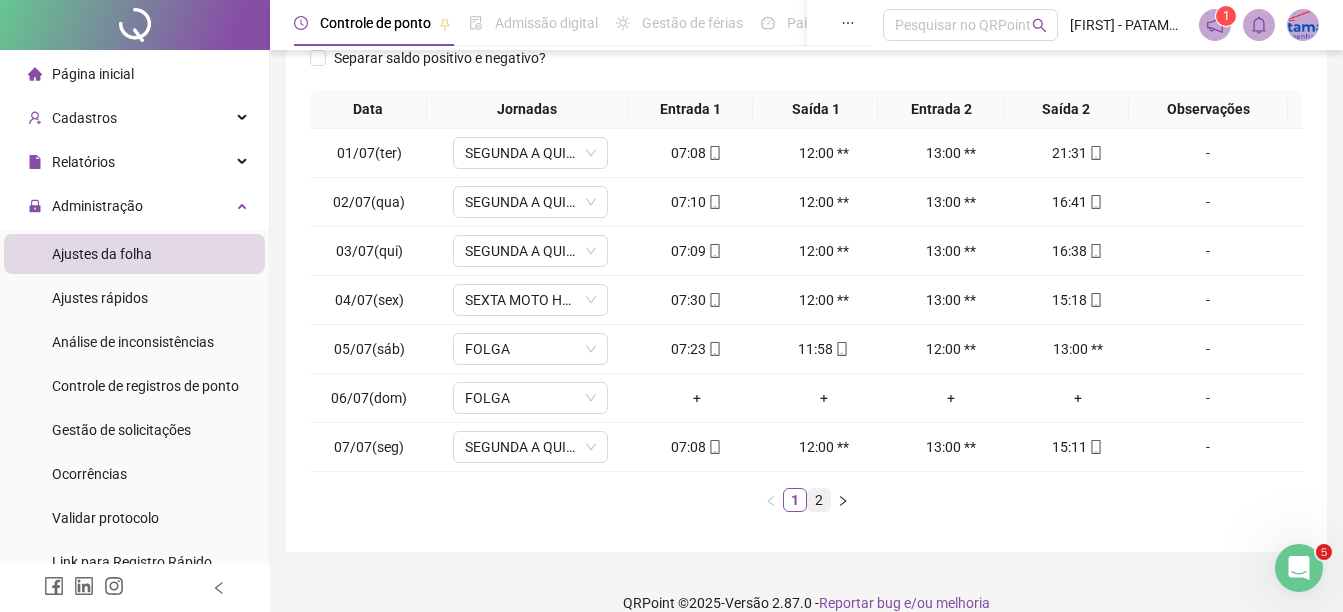 click on "2" at bounding box center [819, 500] 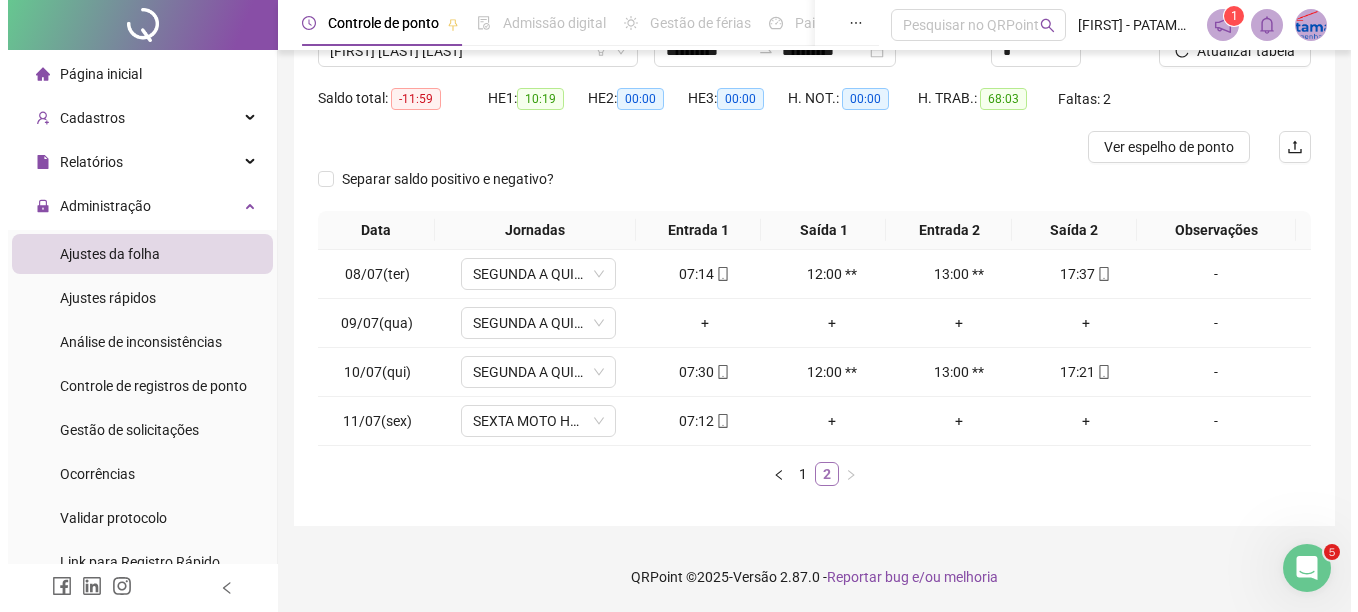 scroll, scrollTop: 179, scrollLeft: 0, axis: vertical 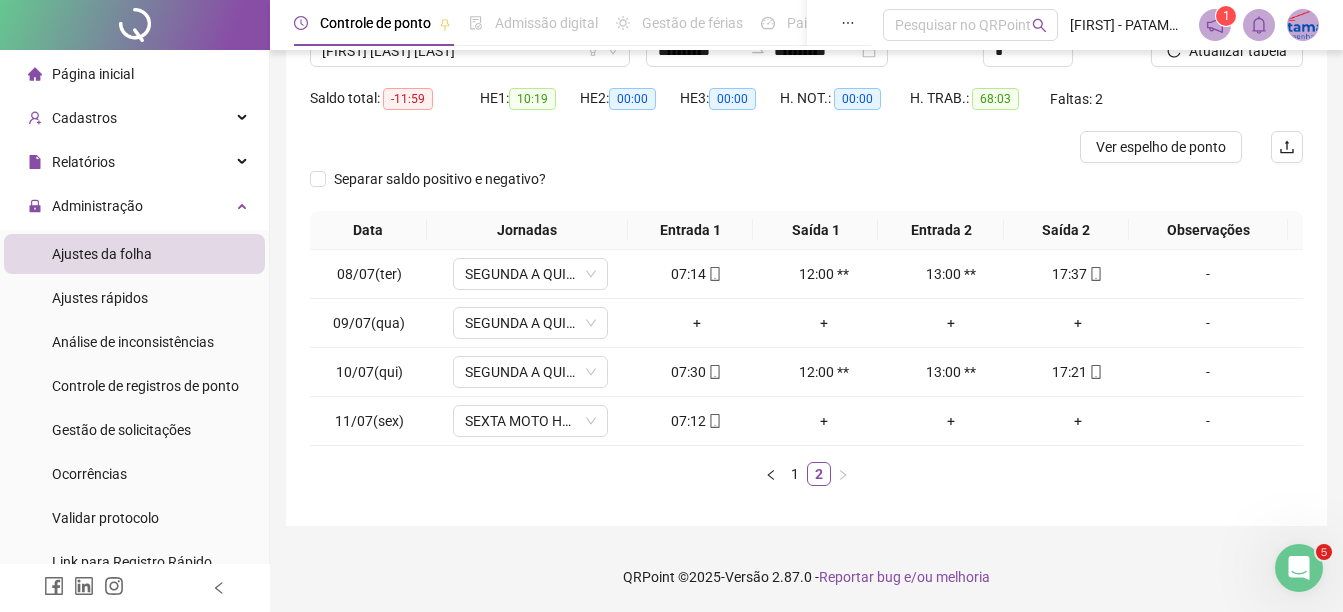 click at bounding box center (1303, 25) 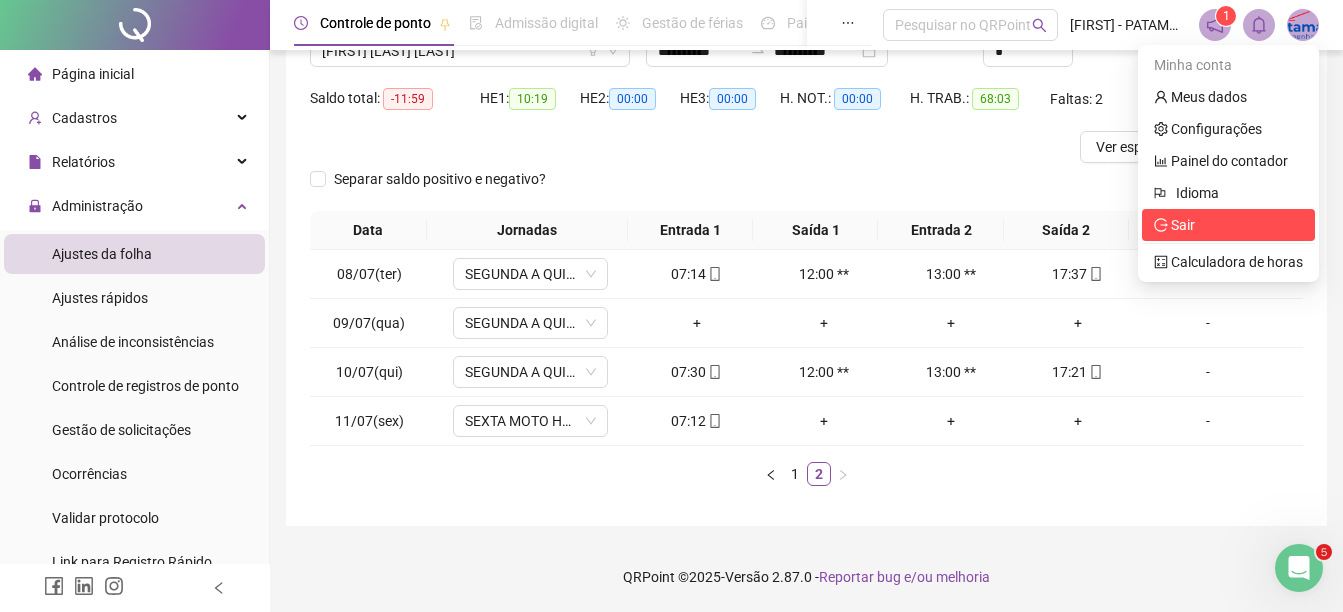 click on "Sair" at bounding box center (1183, 225) 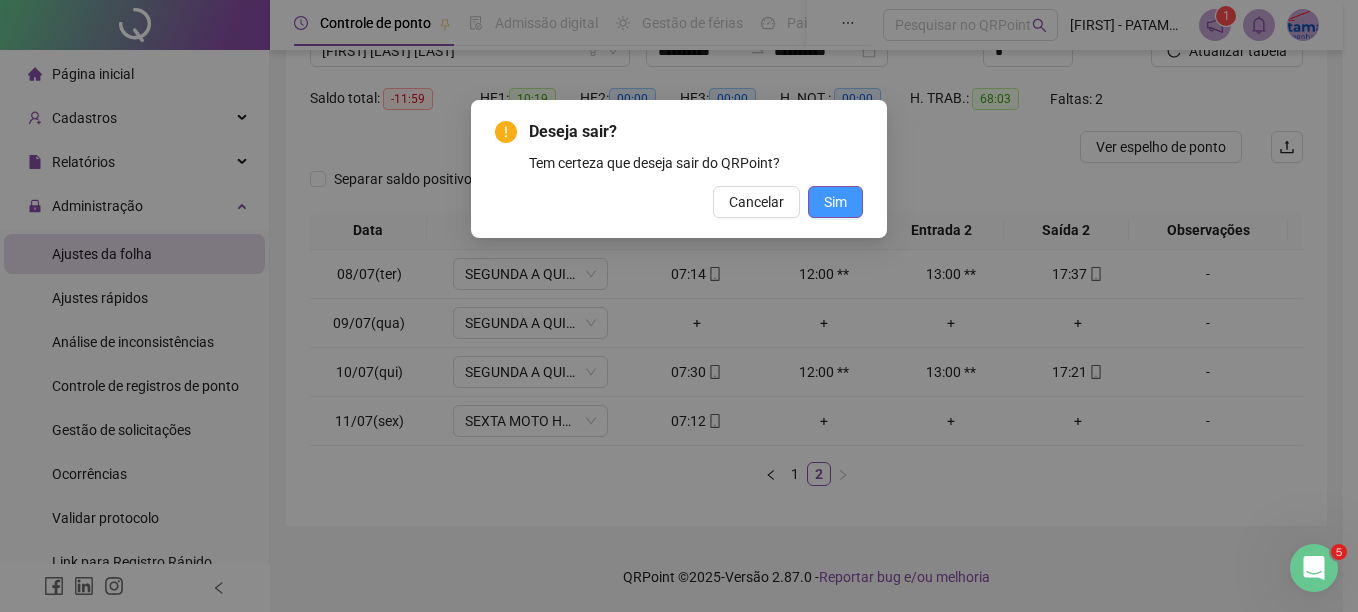 click on "Sim" at bounding box center [835, 202] 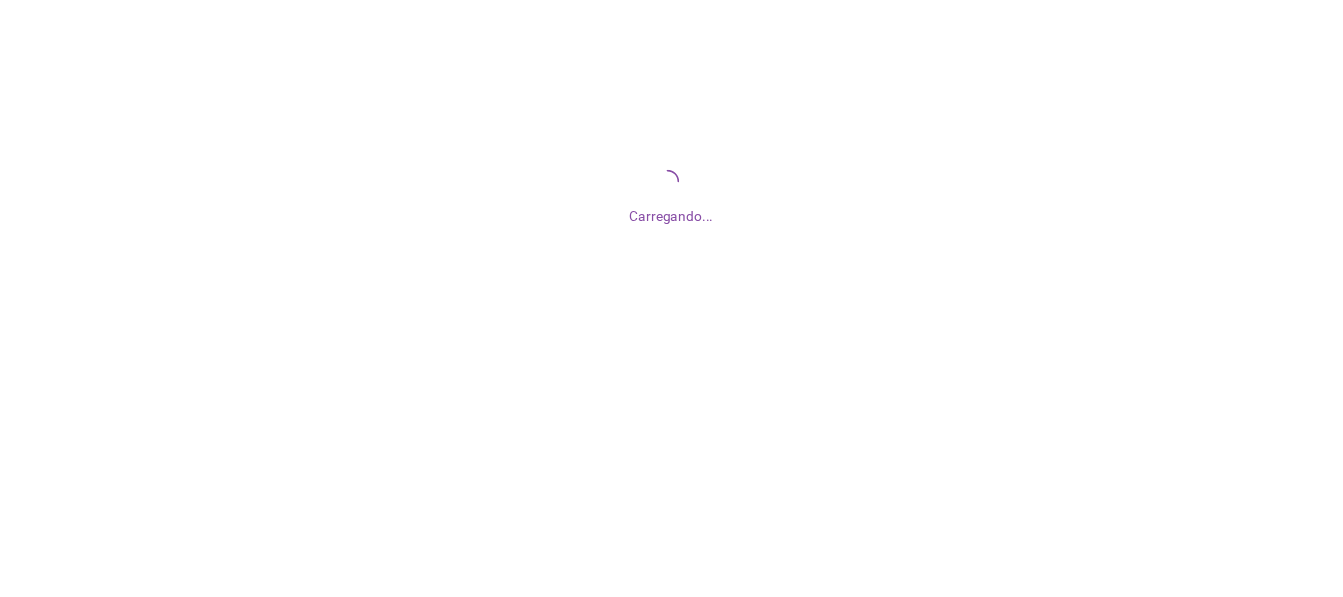 scroll, scrollTop: 0, scrollLeft: 0, axis: both 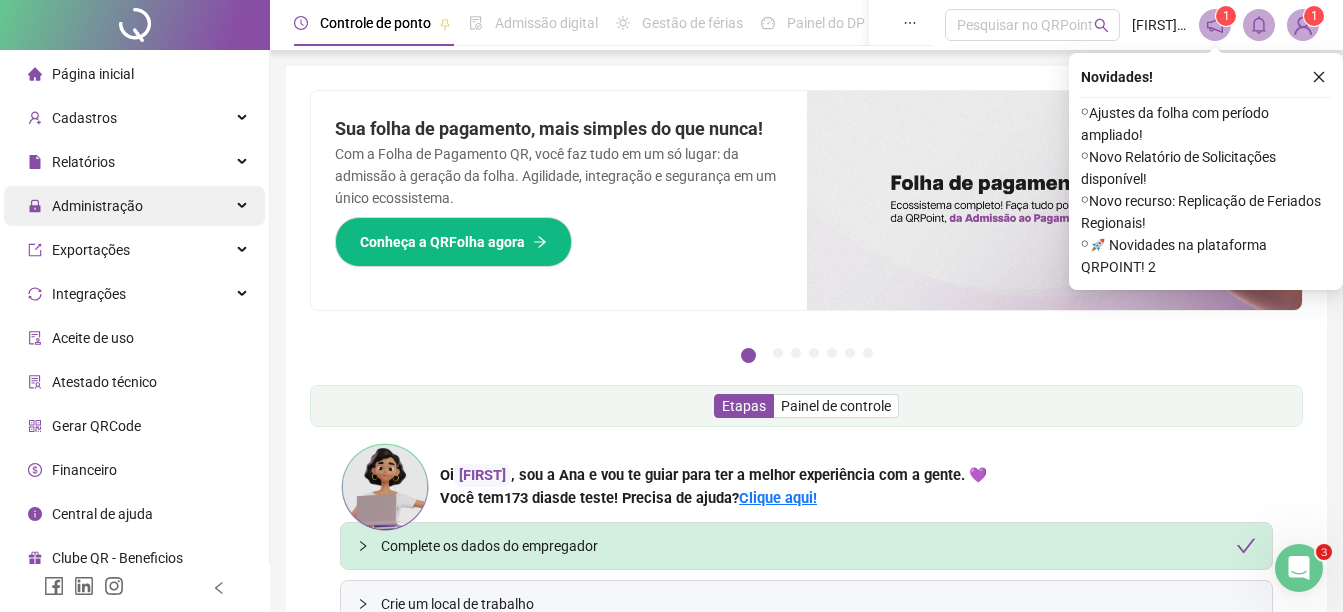 click on "Administração" at bounding box center [97, 206] 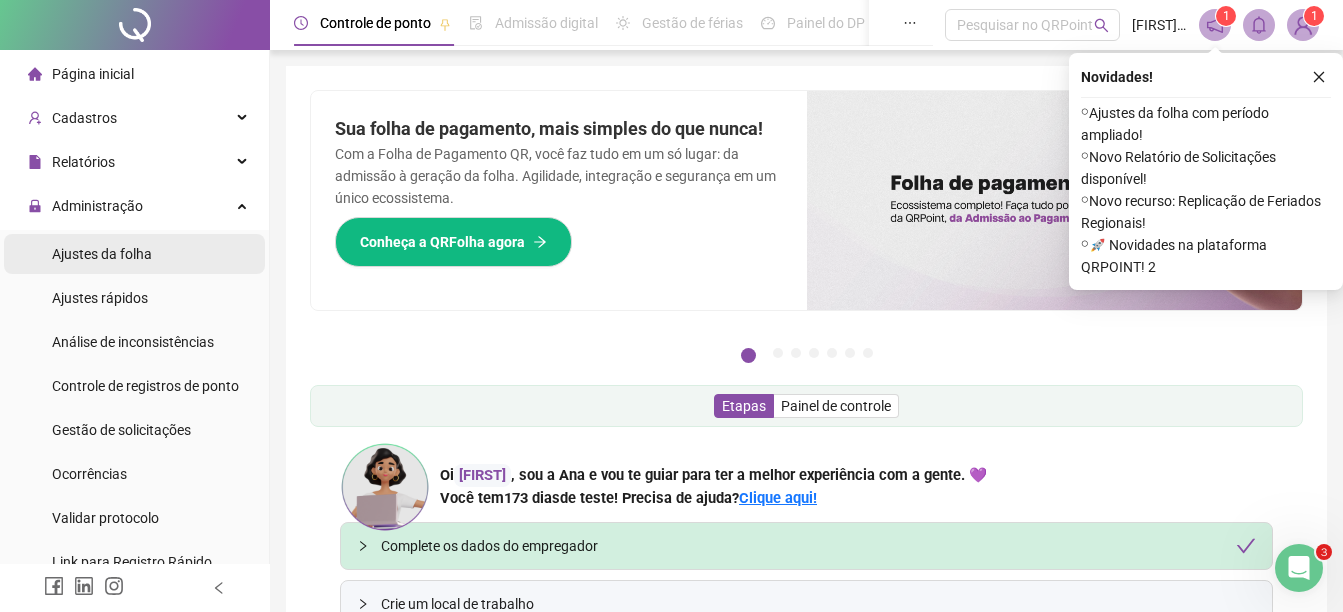click on "Ajustes da folha" at bounding box center (102, 254) 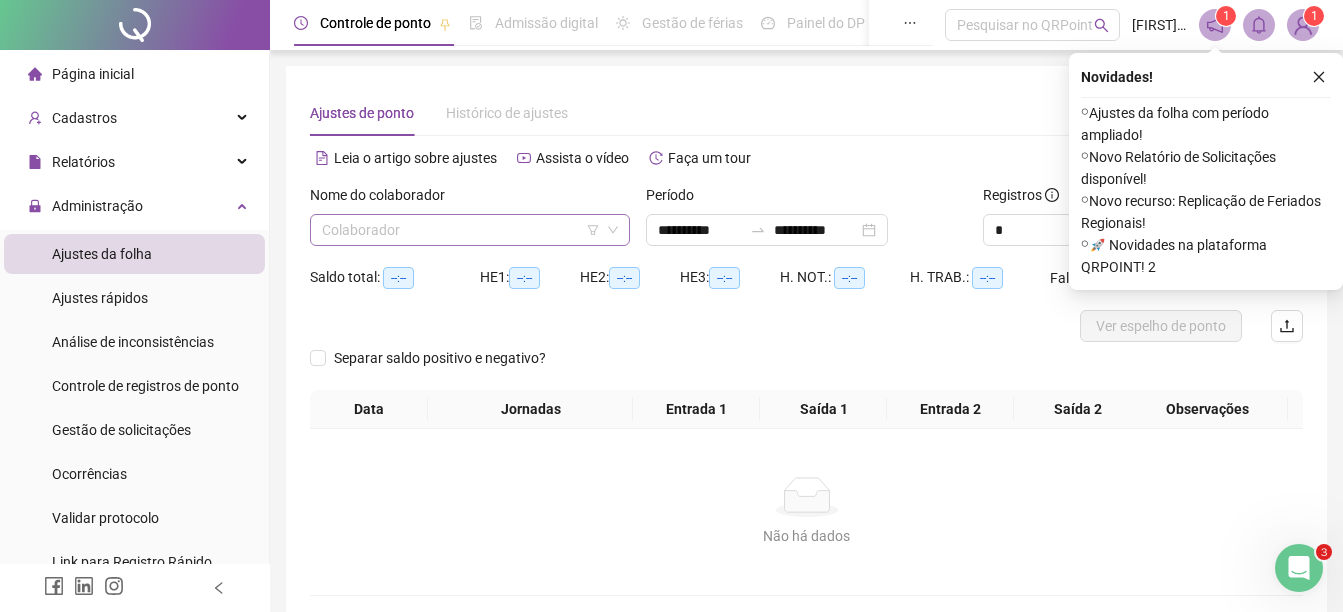 click at bounding box center [464, 230] 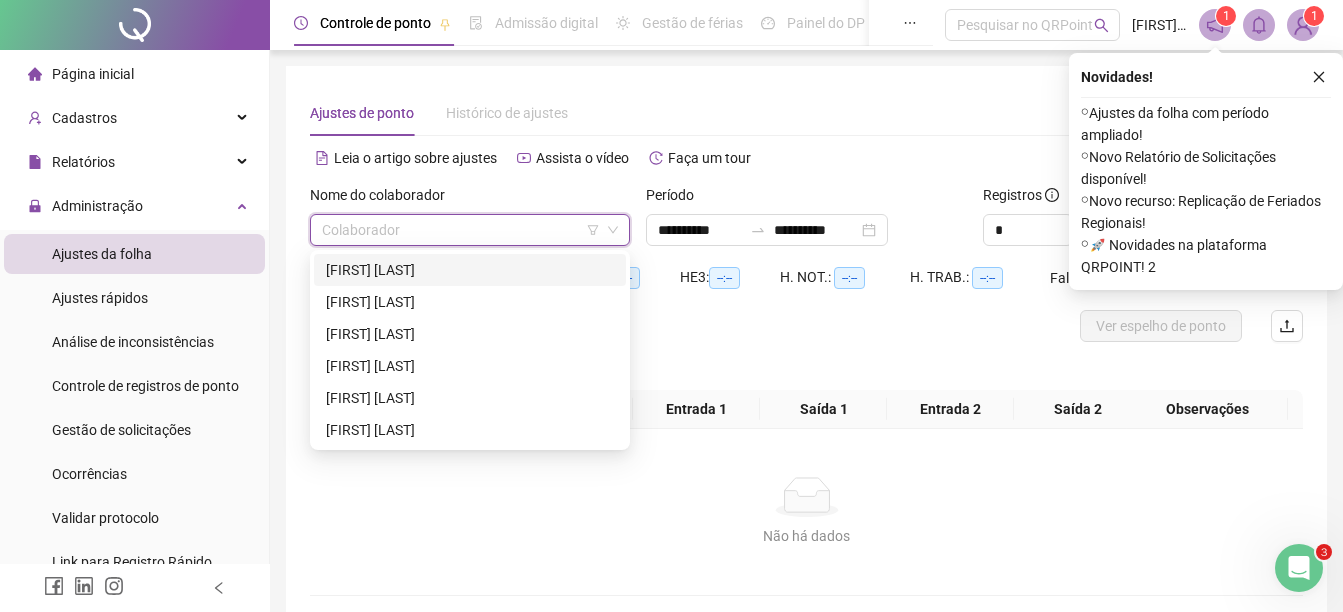 click on "[FIRST] [LAST]" at bounding box center (470, 270) 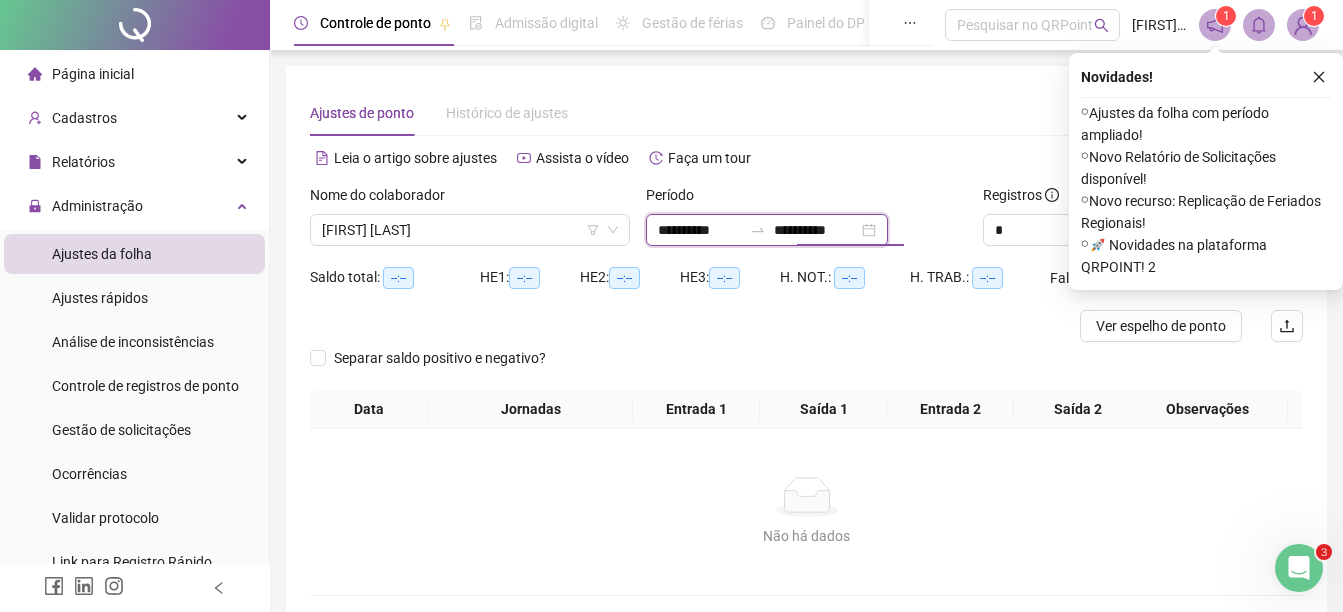 click on "**********" at bounding box center (816, 230) 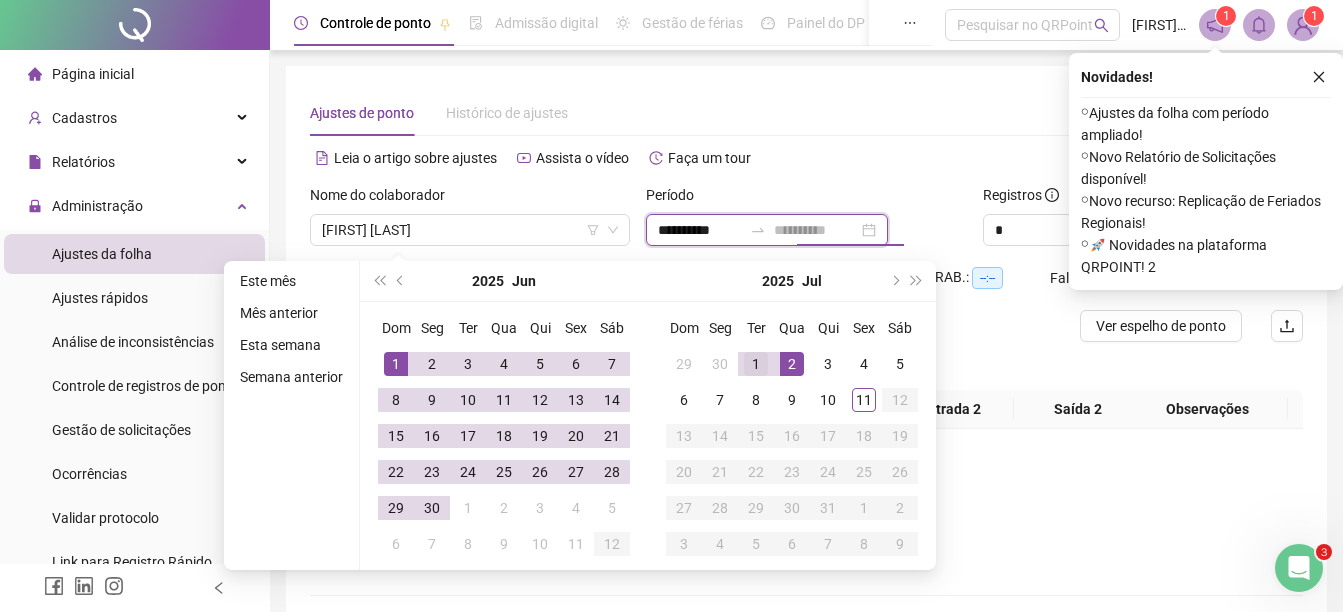 type on "**********" 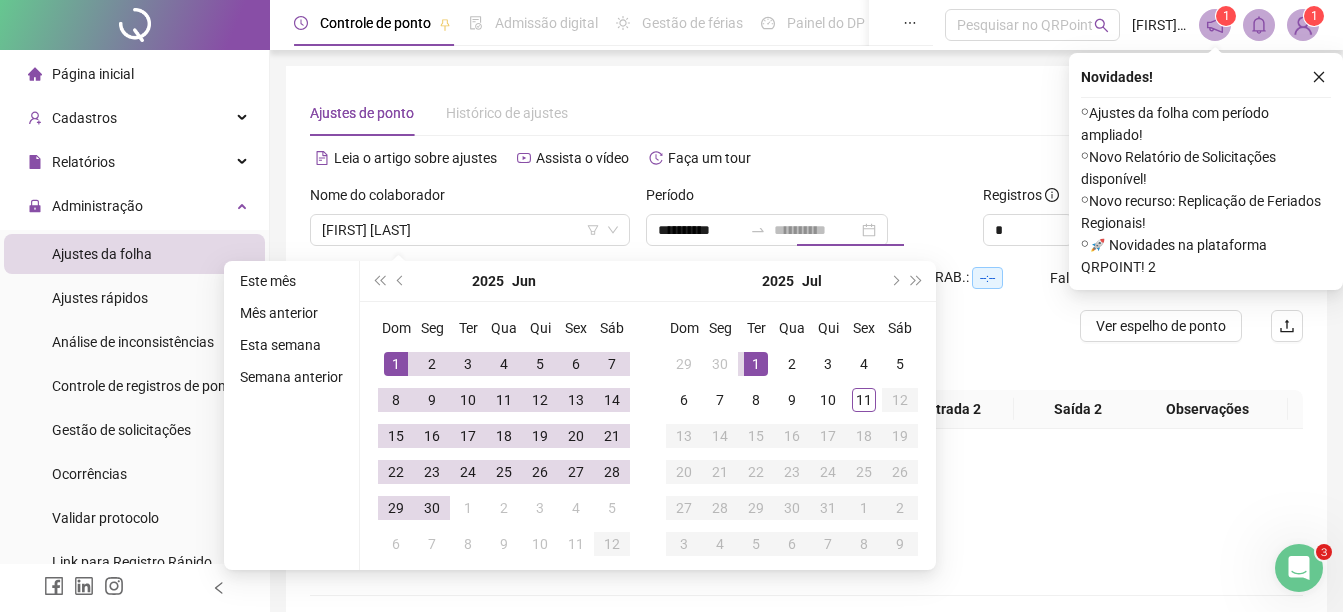 click on "1" at bounding box center [756, 364] 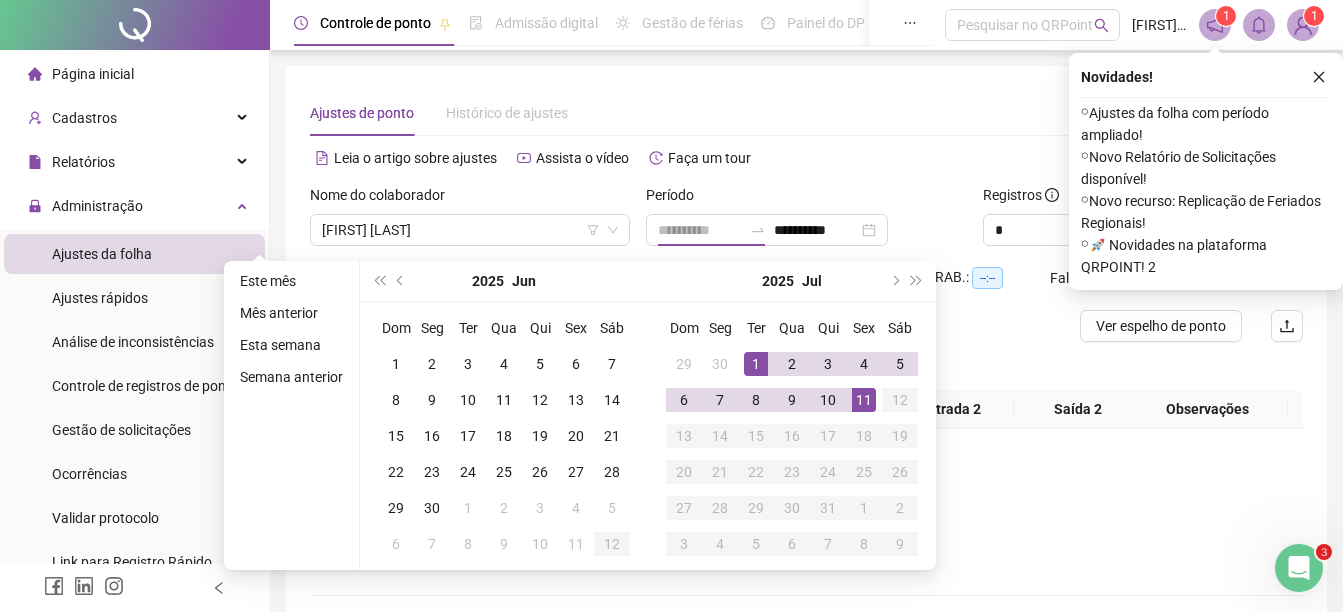 click on "11" at bounding box center (864, 400) 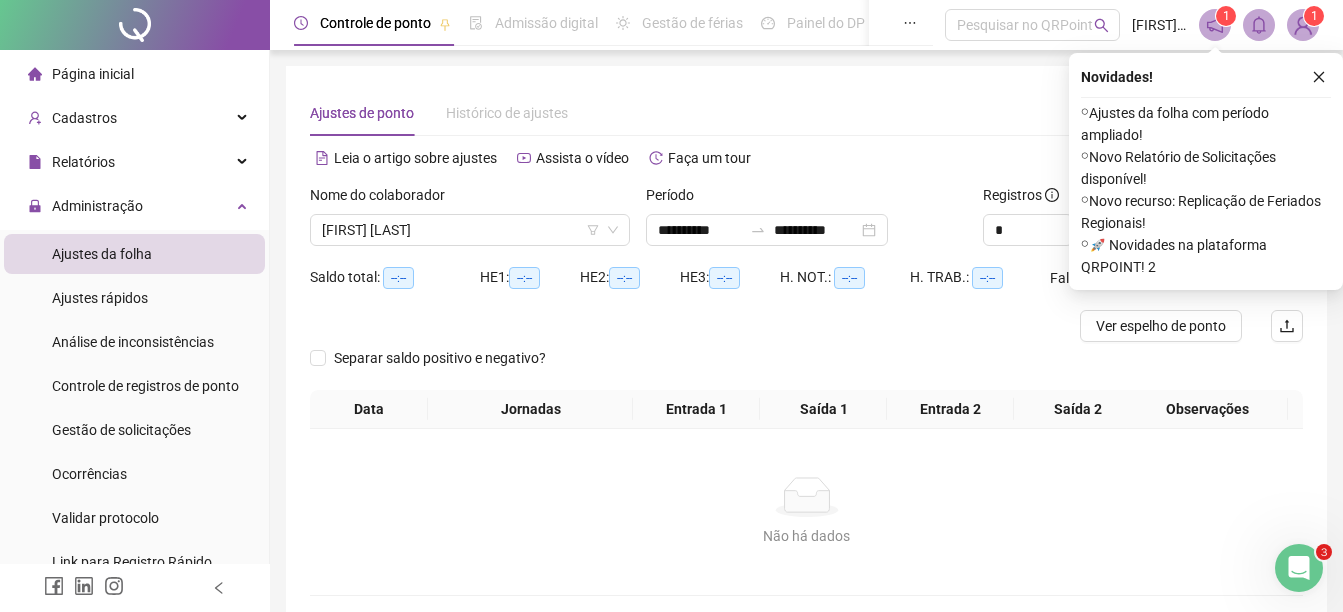 click on "Novidades ! ⚬  Ajustes da folha com período ampliado! ⚬  Novo Relatório de Solicitações disponível! ⚬  Novo recurso: Replicação de Feriados Regionais! ⚬  🚀 Novidades na plataforma QRPOINT! 2" at bounding box center (1206, 171) 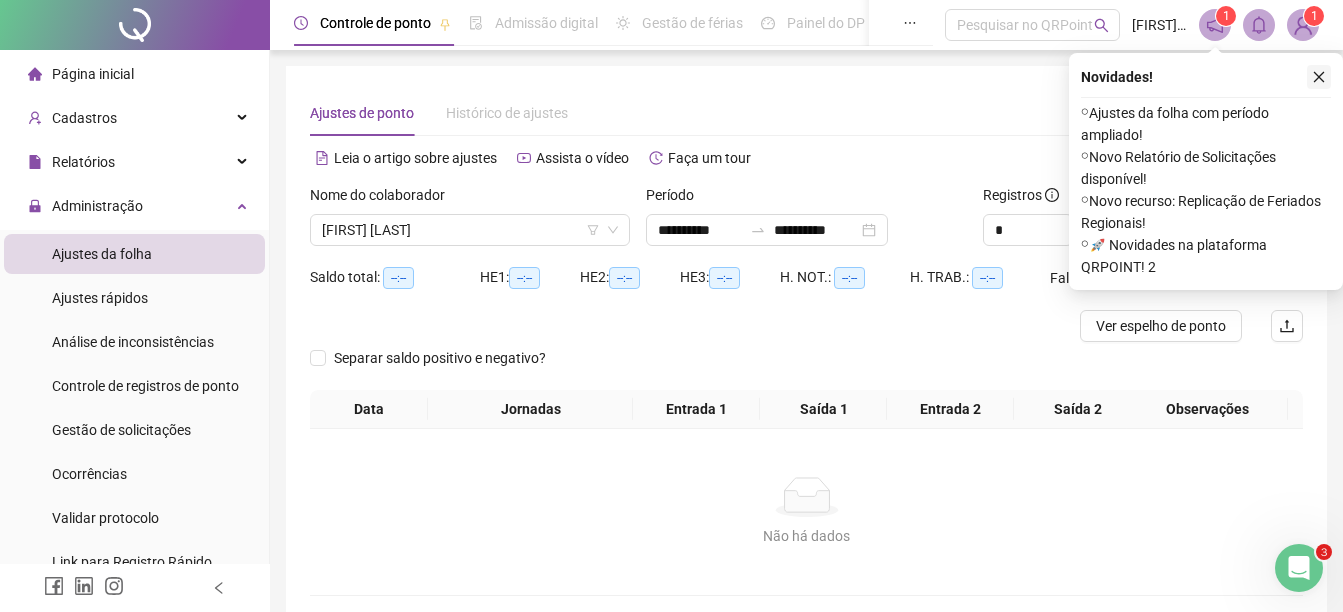 click 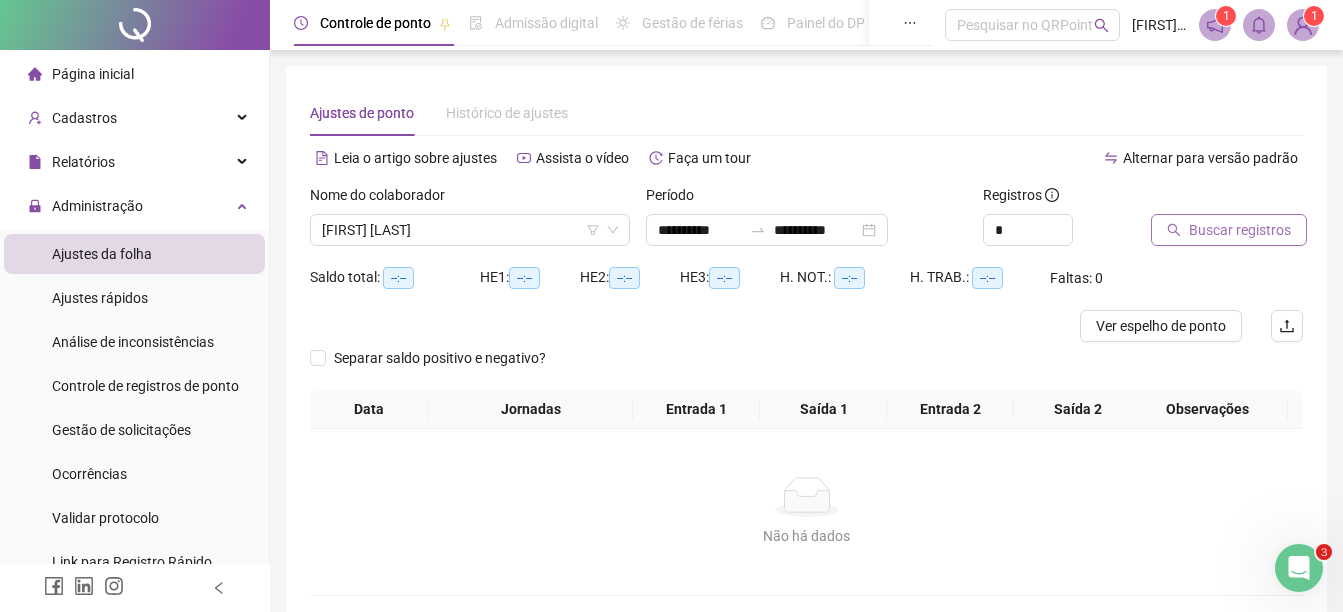 click on "Buscar registros" at bounding box center (1240, 230) 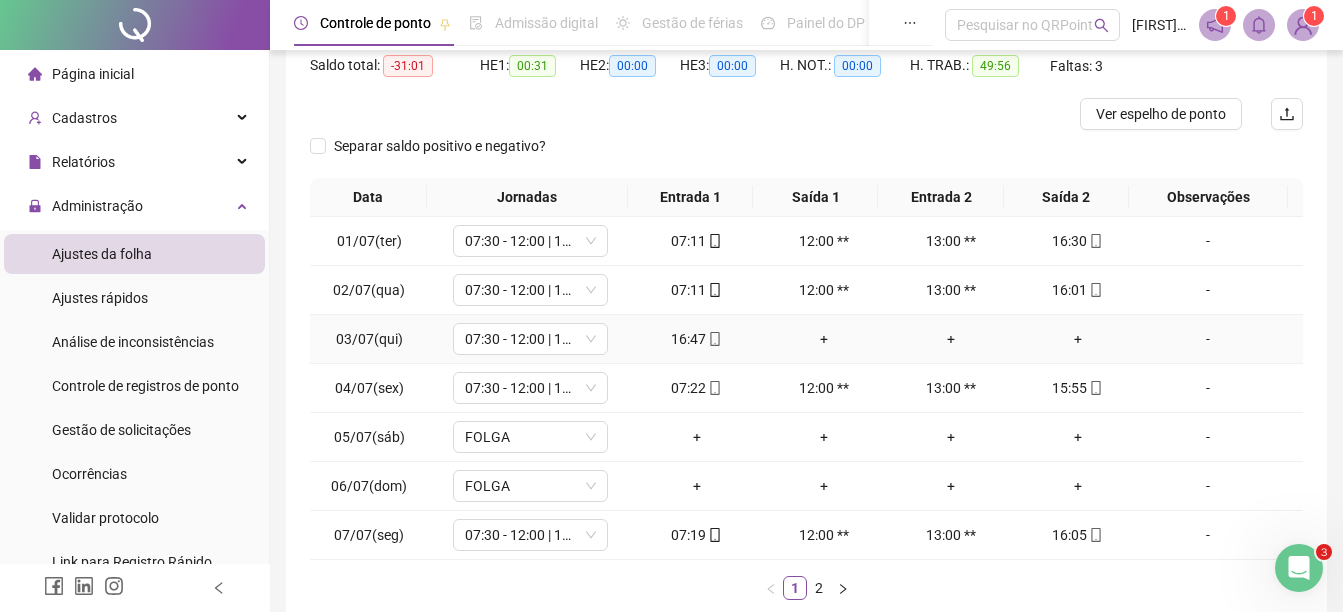 scroll, scrollTop: 326, scrollLeft: 0, axis: vertical 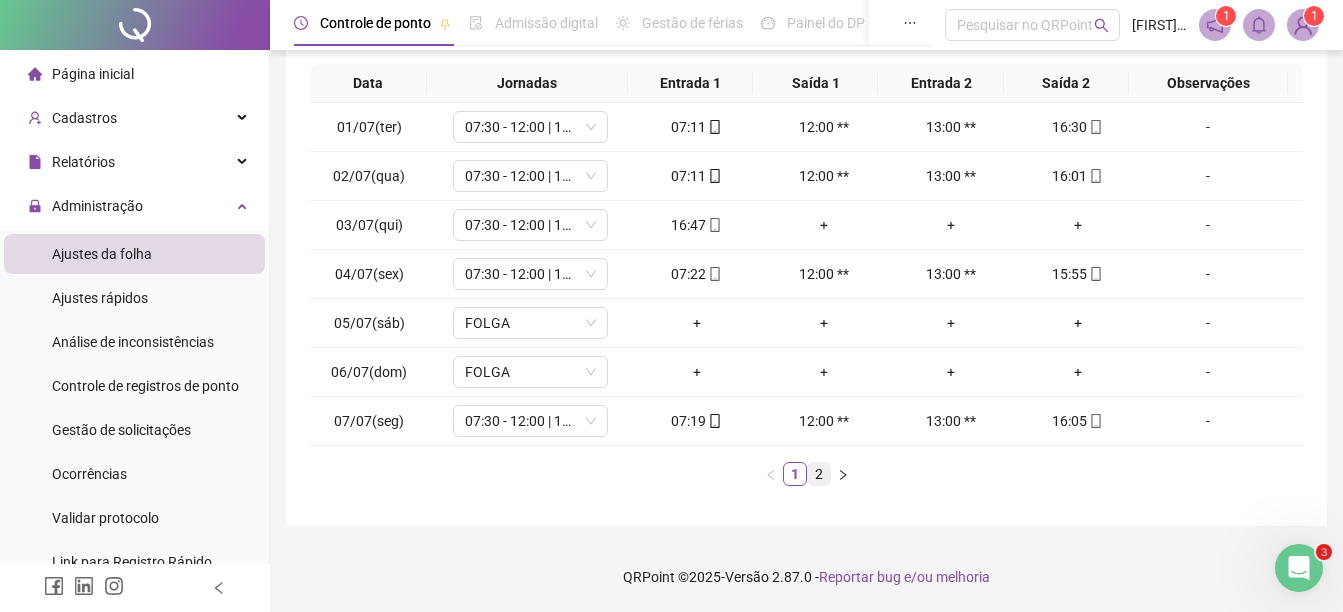 click on "2" at bounding box center [819, 474] 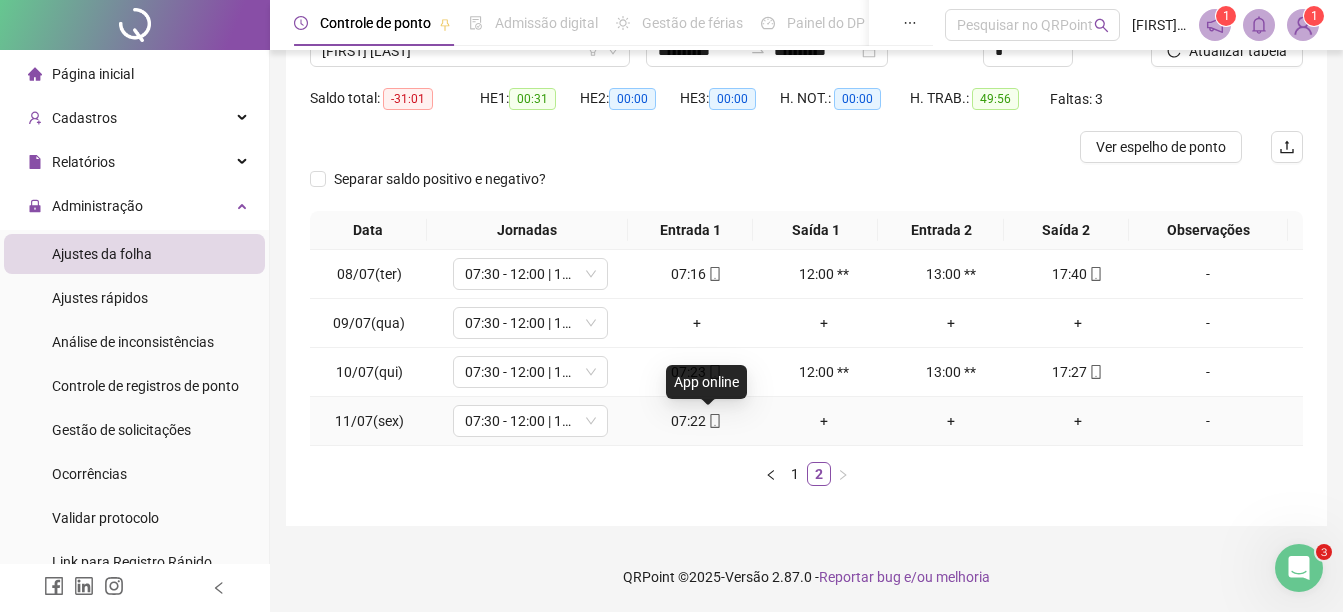 click 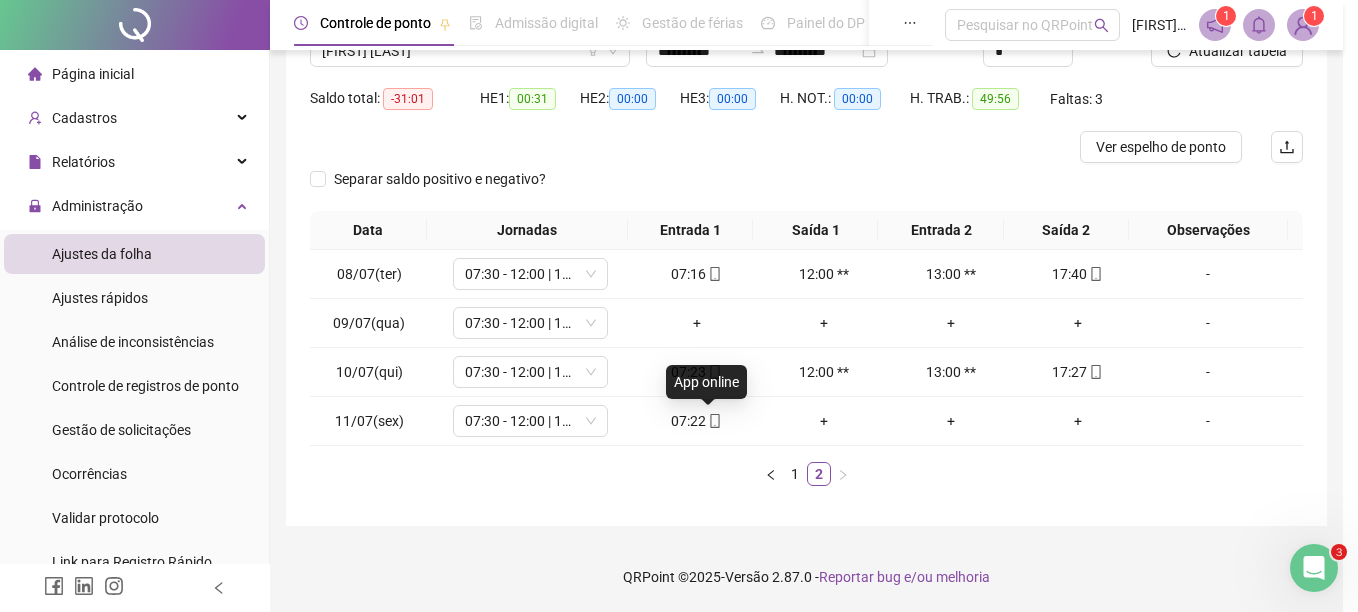 type on "**********" 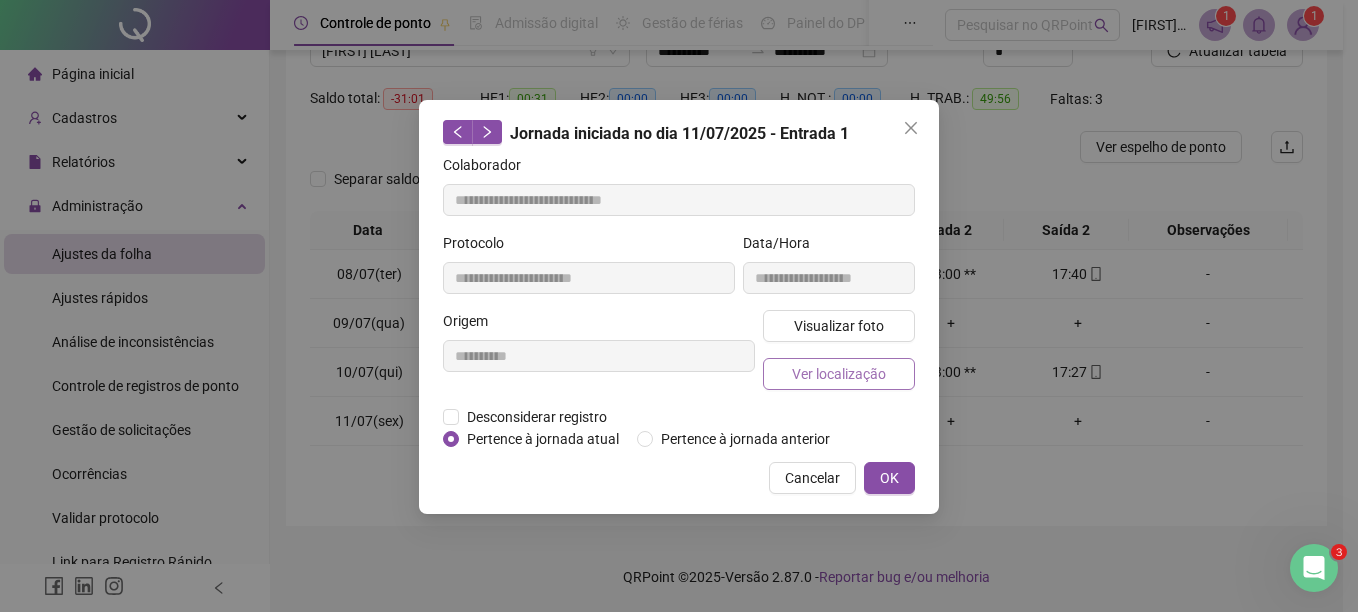 click on "Ver localização" at bounding box center [839, 374] 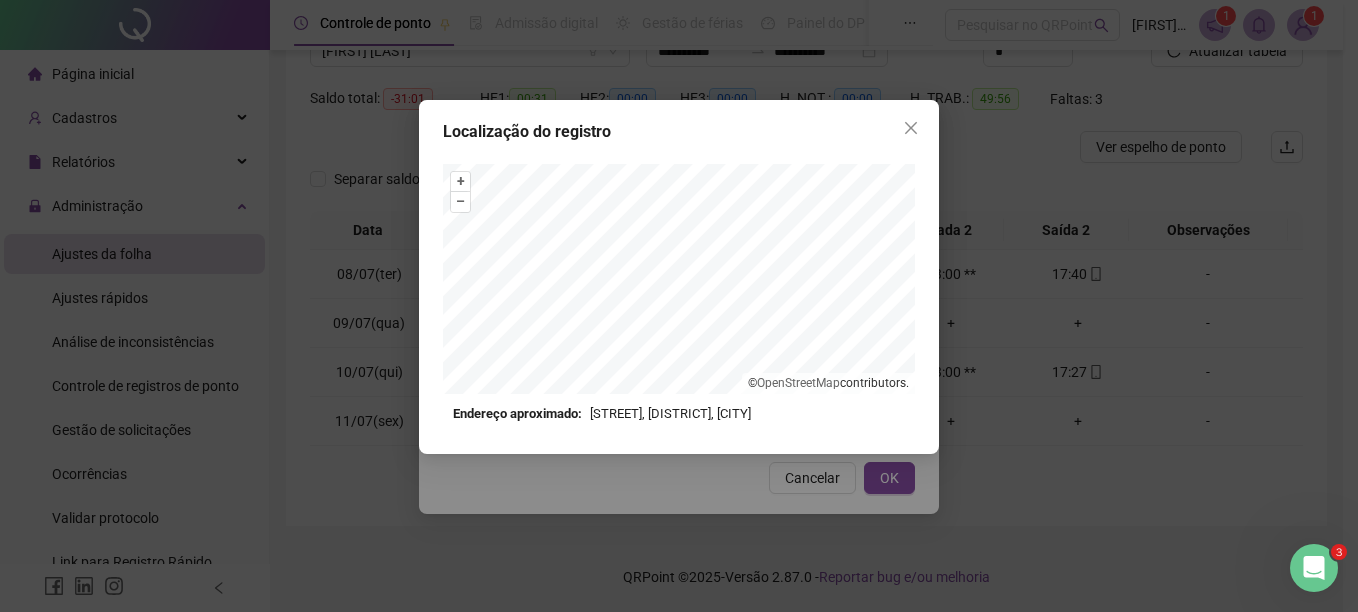 click on "Localização do registro + – ⇧ › ©  OpenStreetMap  contributors. Endereço aproximado:   [STREET], [NEIGHBORHOOD], [CITY] *OBS Os registros de ponto executados através da web utilizam uma tecnologia menos precisa para obter a geolocalização do colaborador, o que poderá resultar em localizações distintas." at bounding box center (679, 277) 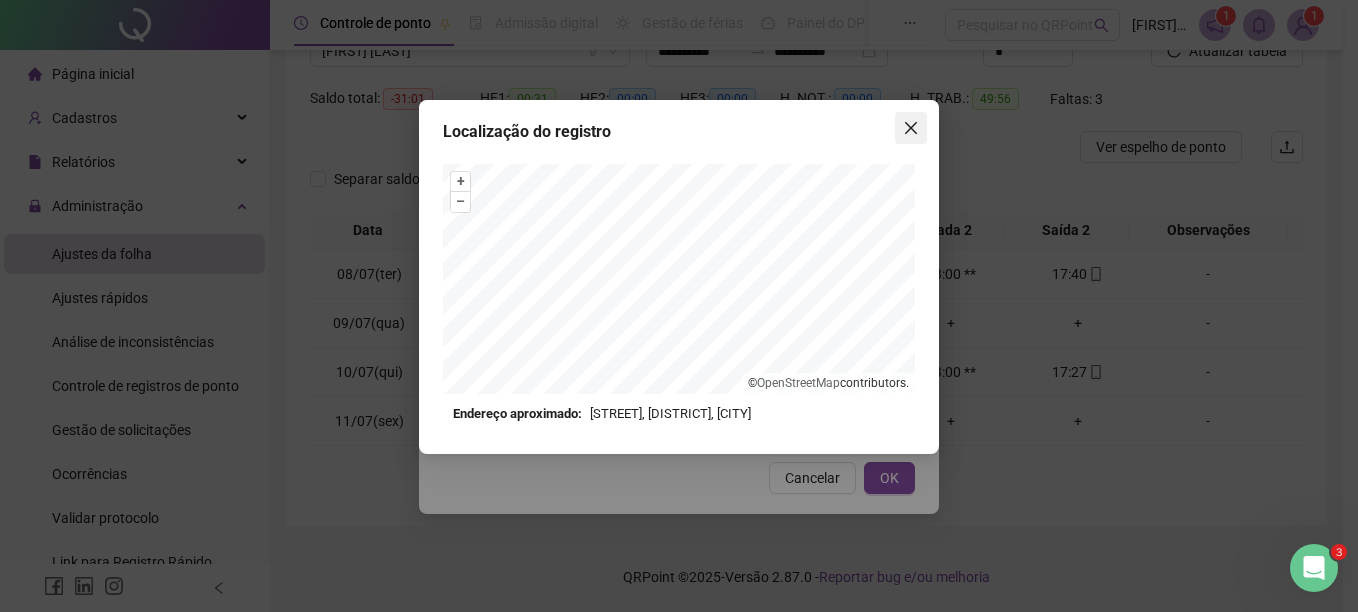 click 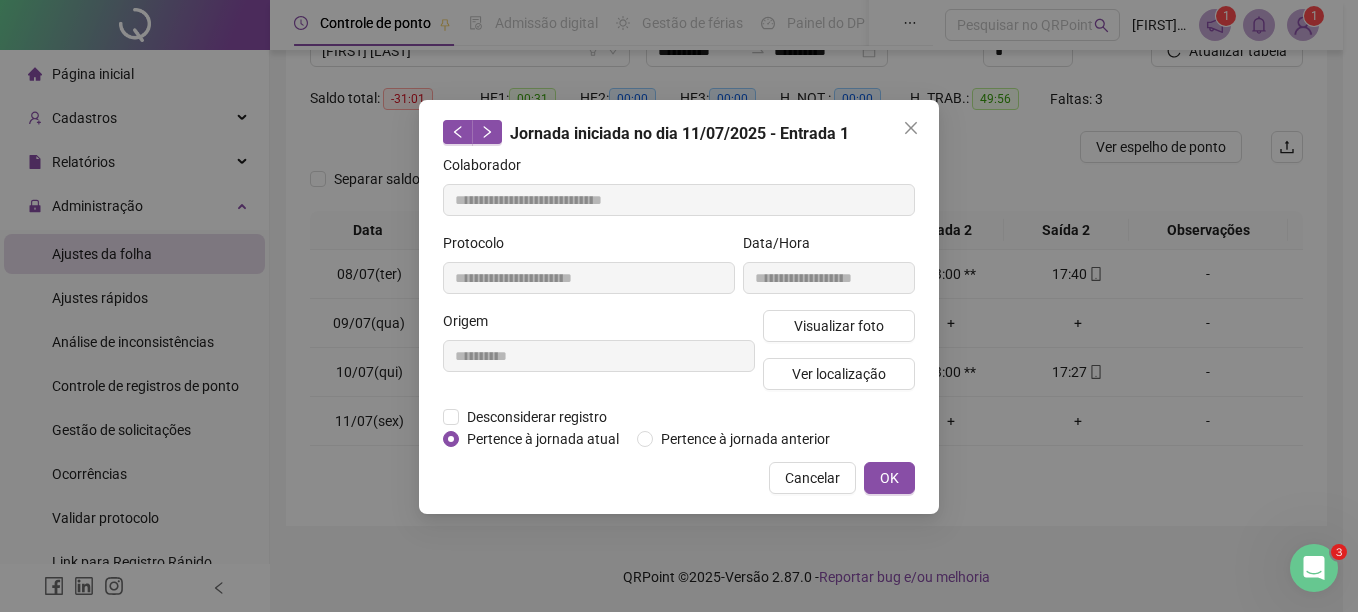 click 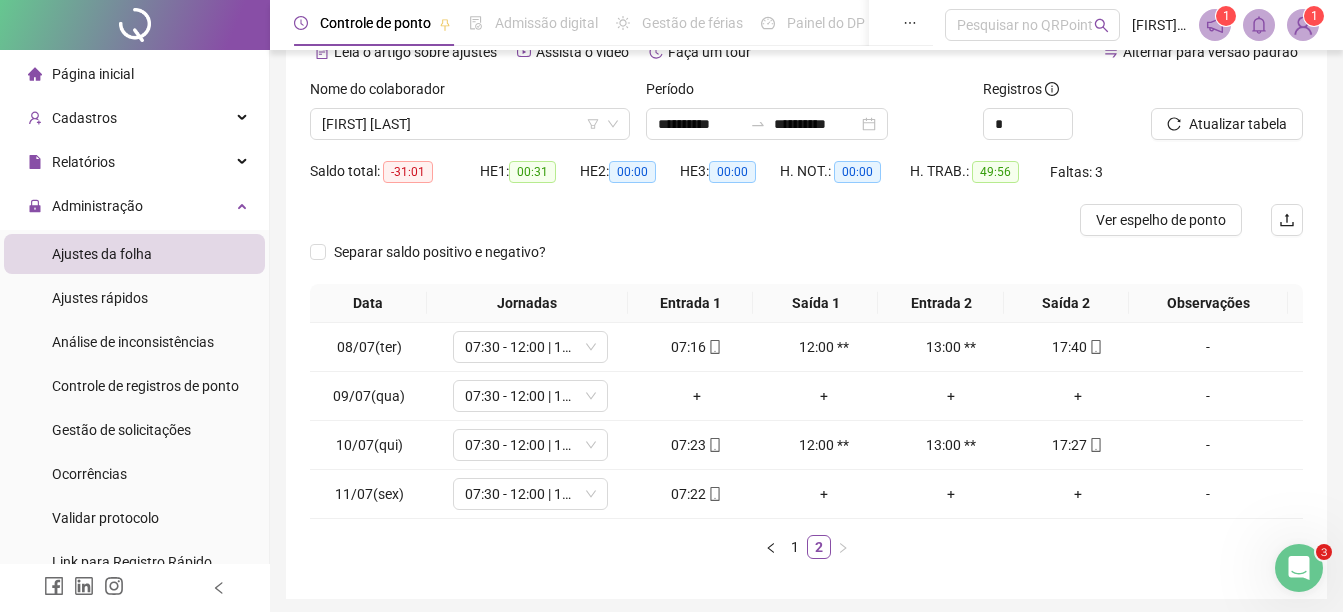 scroll, scrollTop: 0, scrollLeft: 0, axis: both 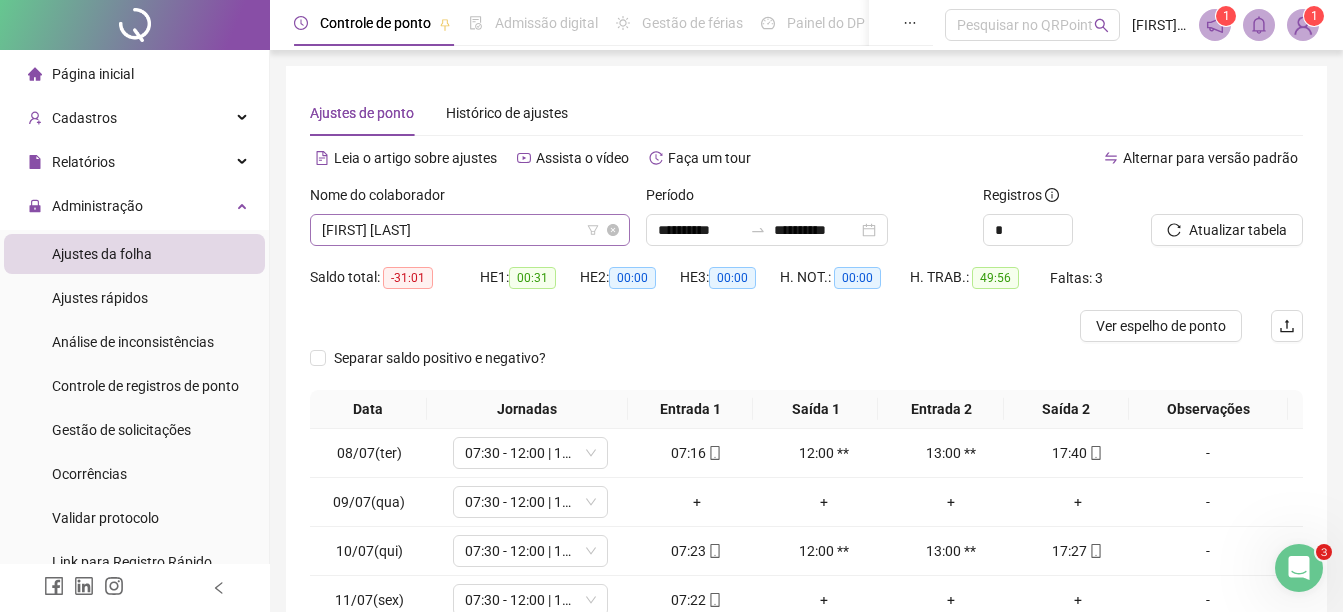 click on "ALBERTO BARBOSA ZAGURY JUNIOR" at bounding box center [470, 230] 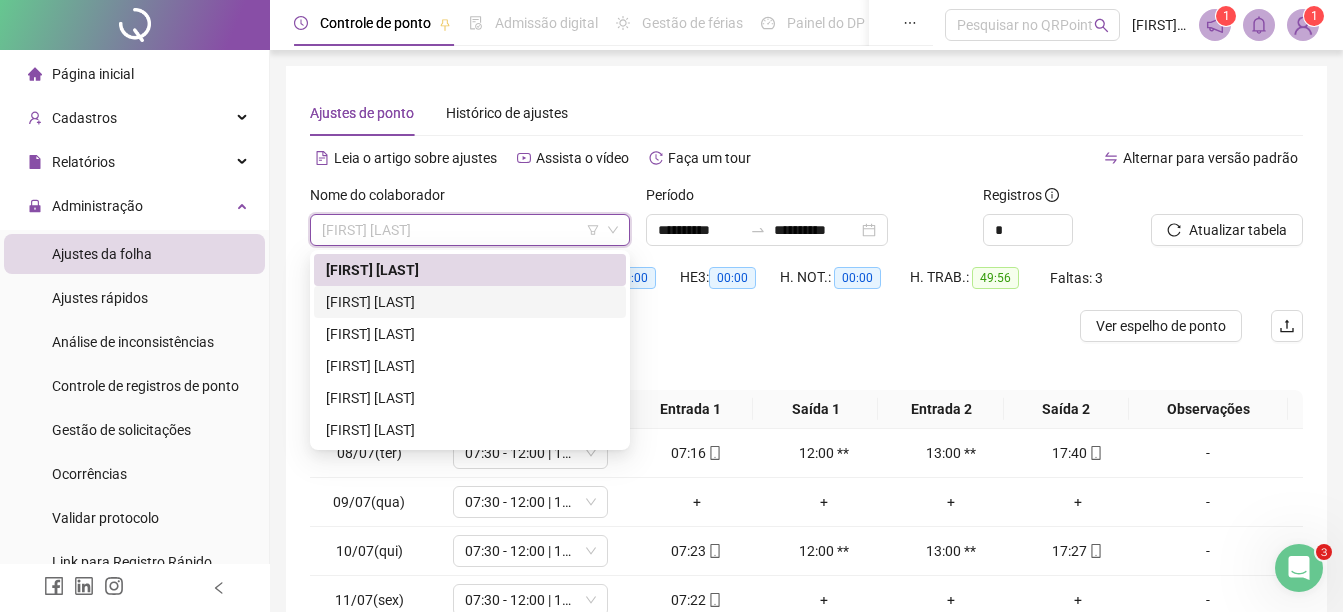 click on "ANTONIO DE OLIVEIRA MOURA" at bounding box center [470, 302] 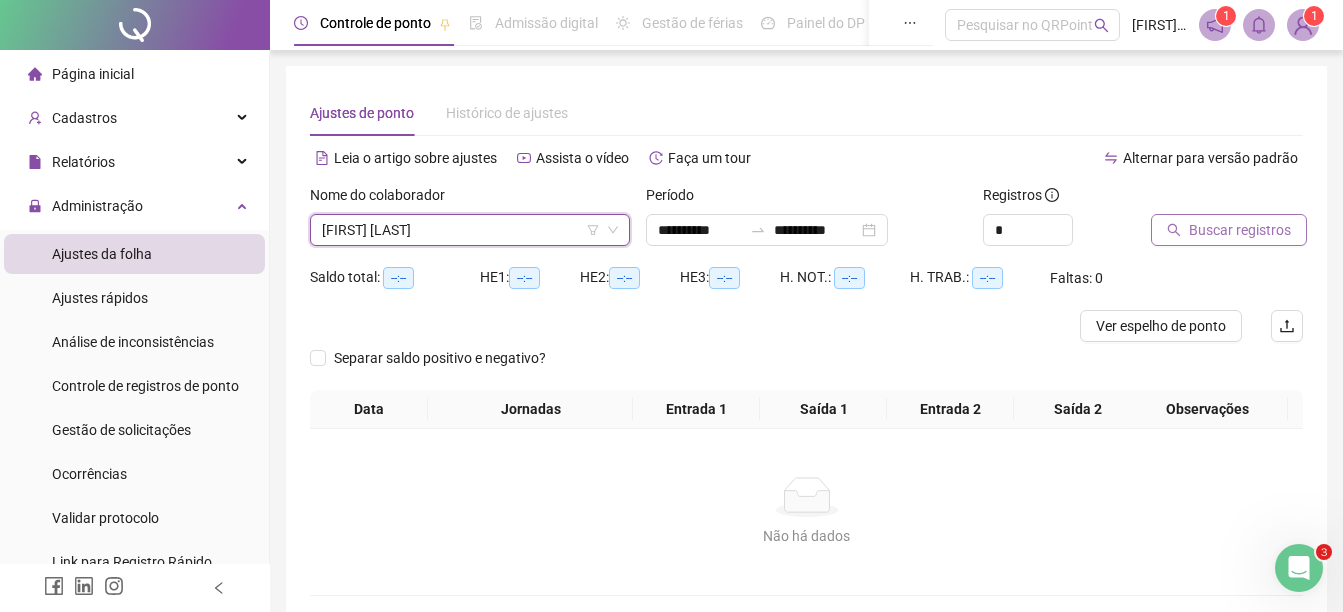 click on "Buscar registros" at bounding box center [1240, 230] 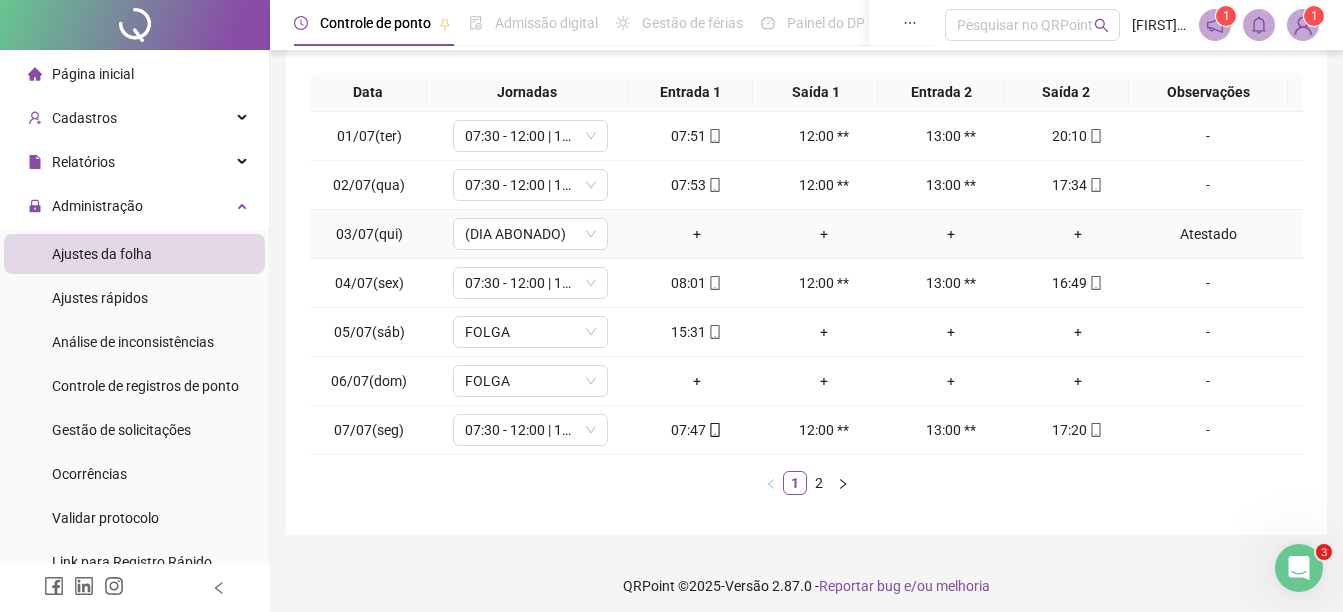 scroll, scrollTop: 326, scrollLeft: 0, axis: vertical 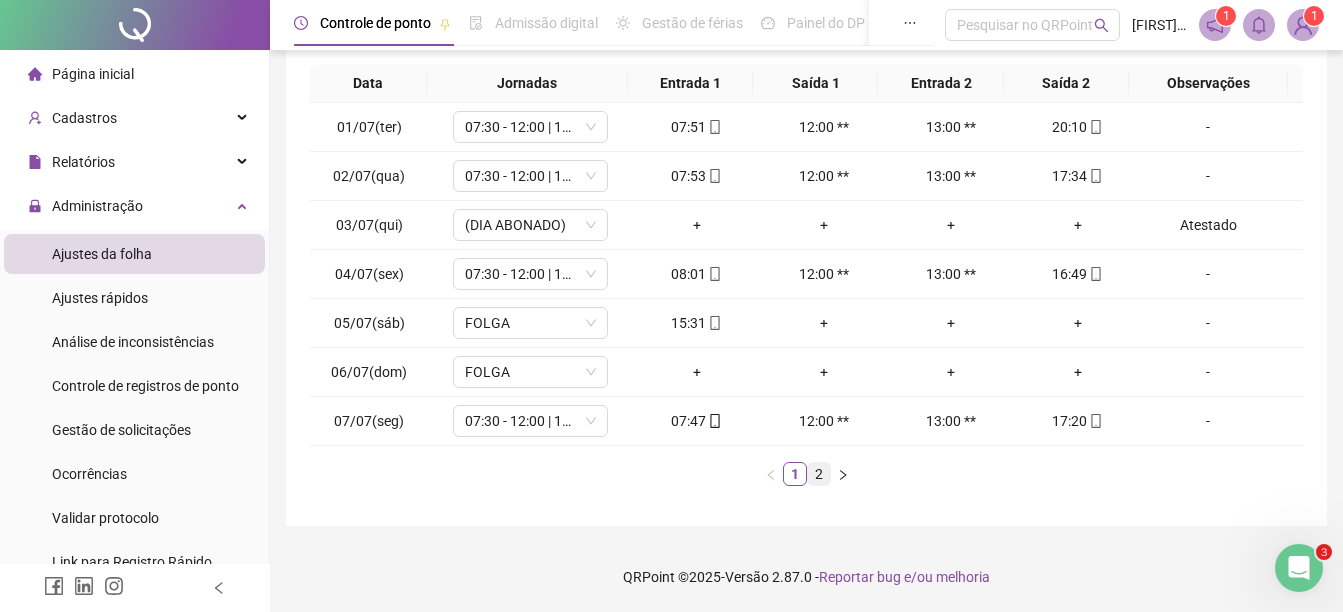 click on "2" at bounding box center [819, 474] 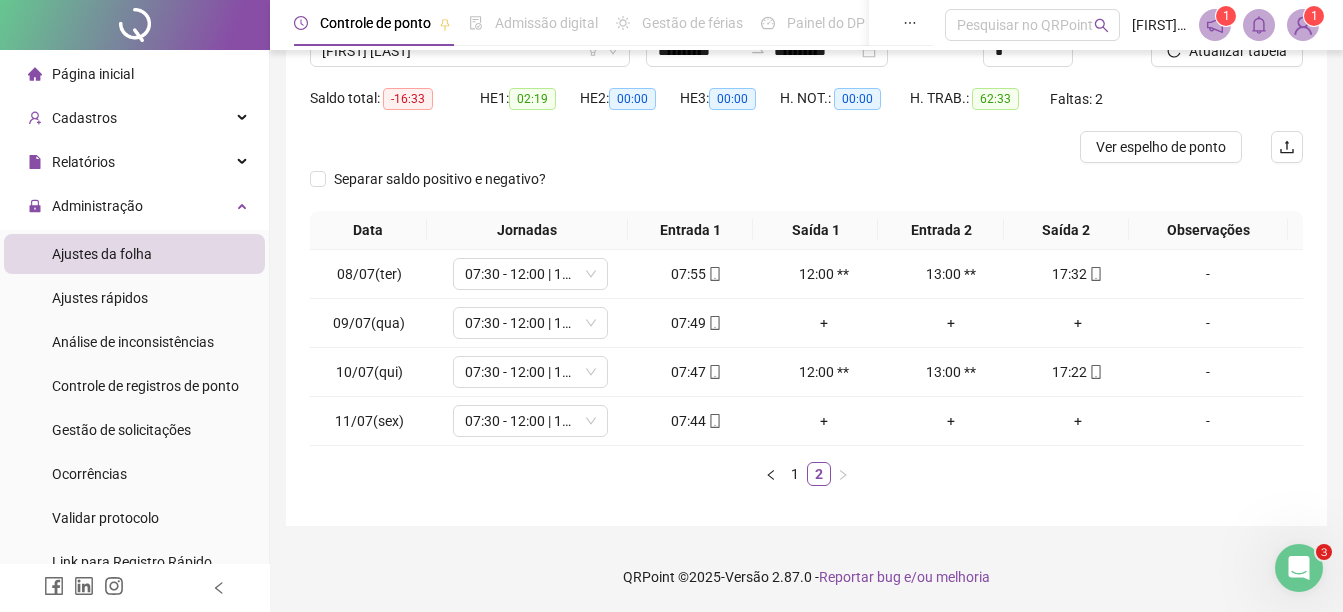 drag, startPoint x: 889, startPoint y: 484, endPoint x: 698, endPoint y: 190, distance: 350.5952 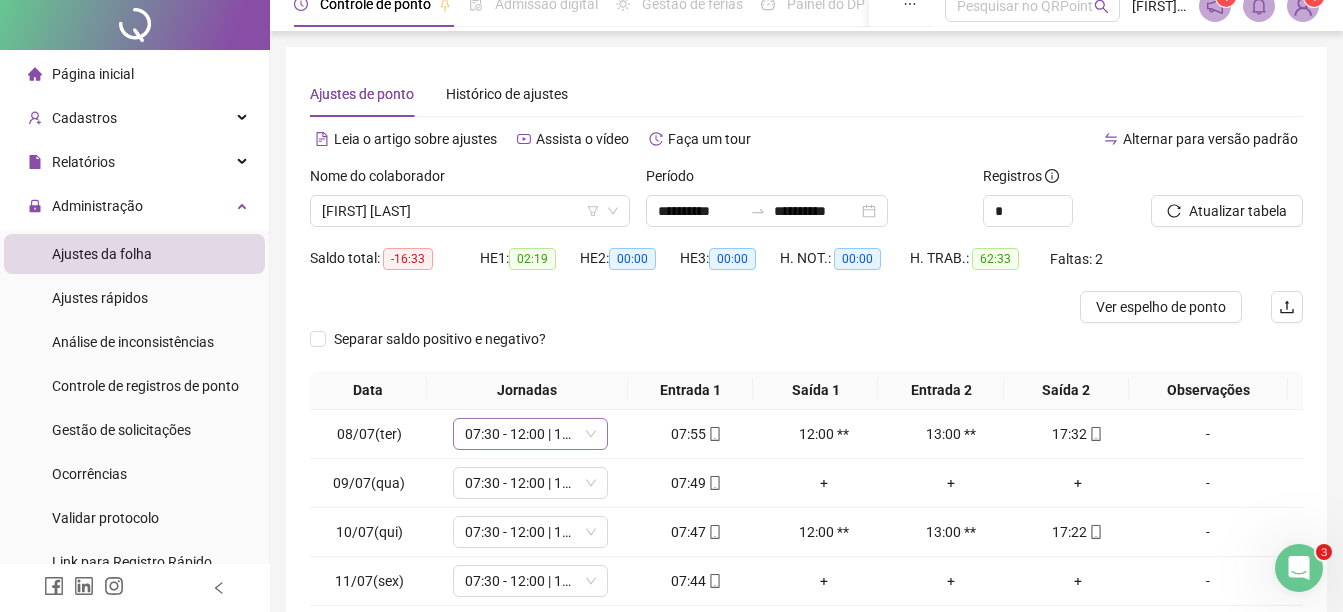scroll, scrollTop: 0, scrollLeft: 0, axis: both 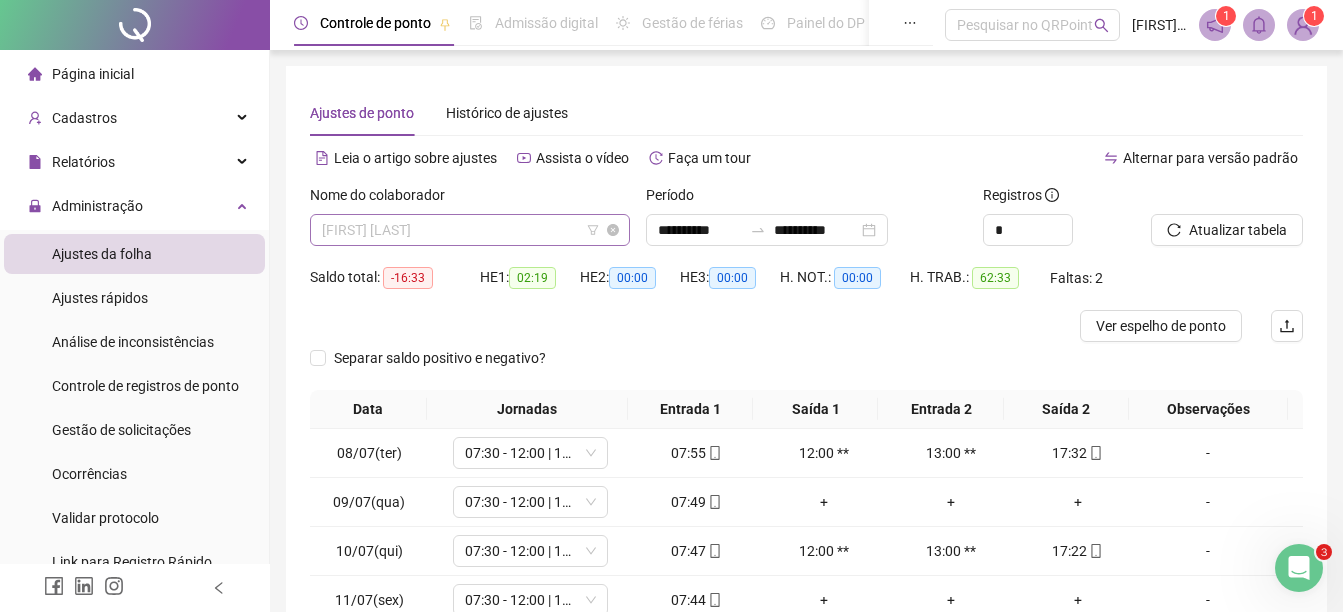 click on "ANTONIO DE OLIVEIRA MOURA" at bounding box center (470, 230) 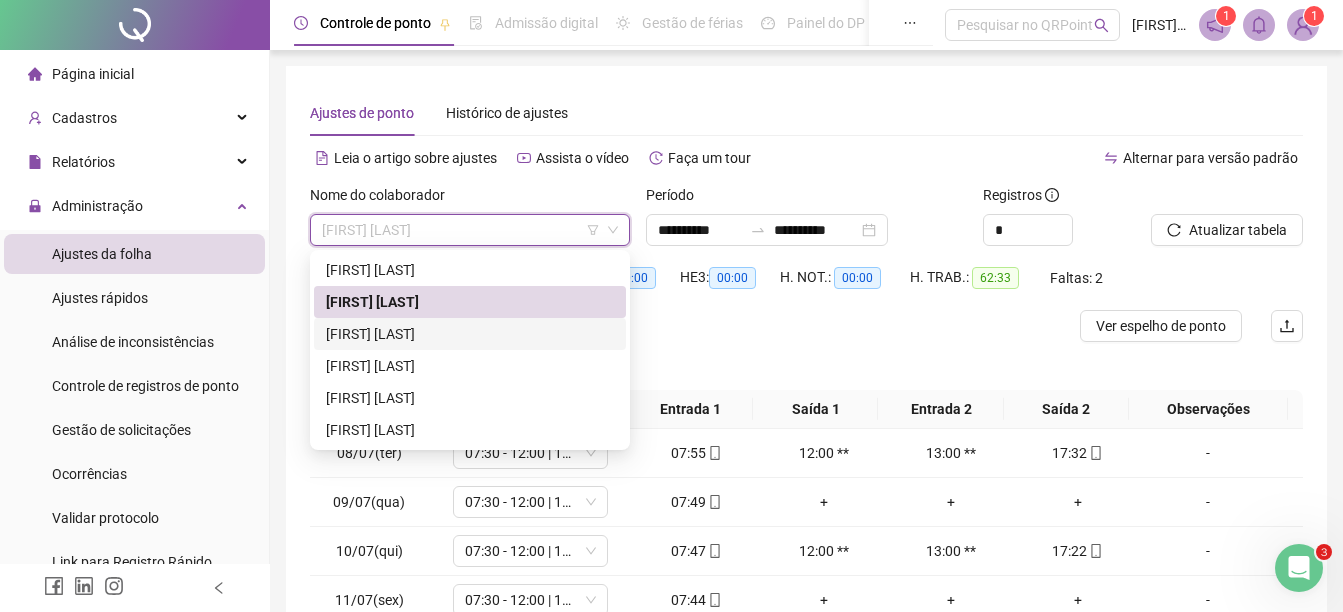 click on "FABRICIO DA SILVA MARTINS" at bounding box center (470, 334) 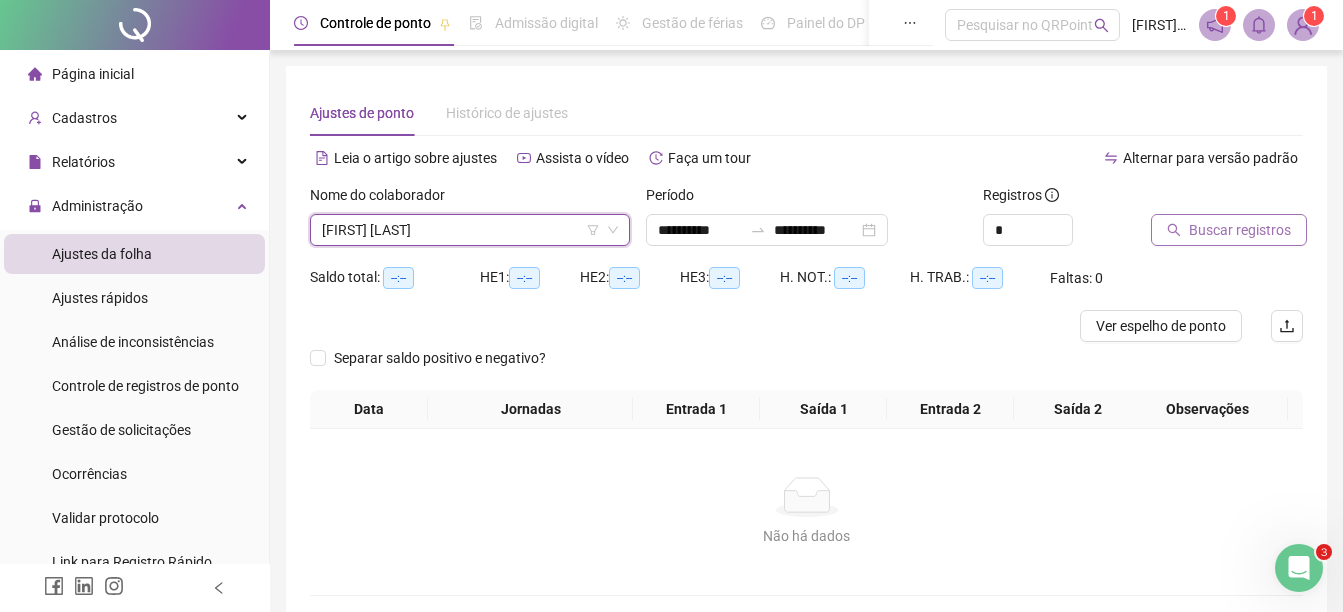 click on "Buscar registros" at bounding box center (1240, 230) 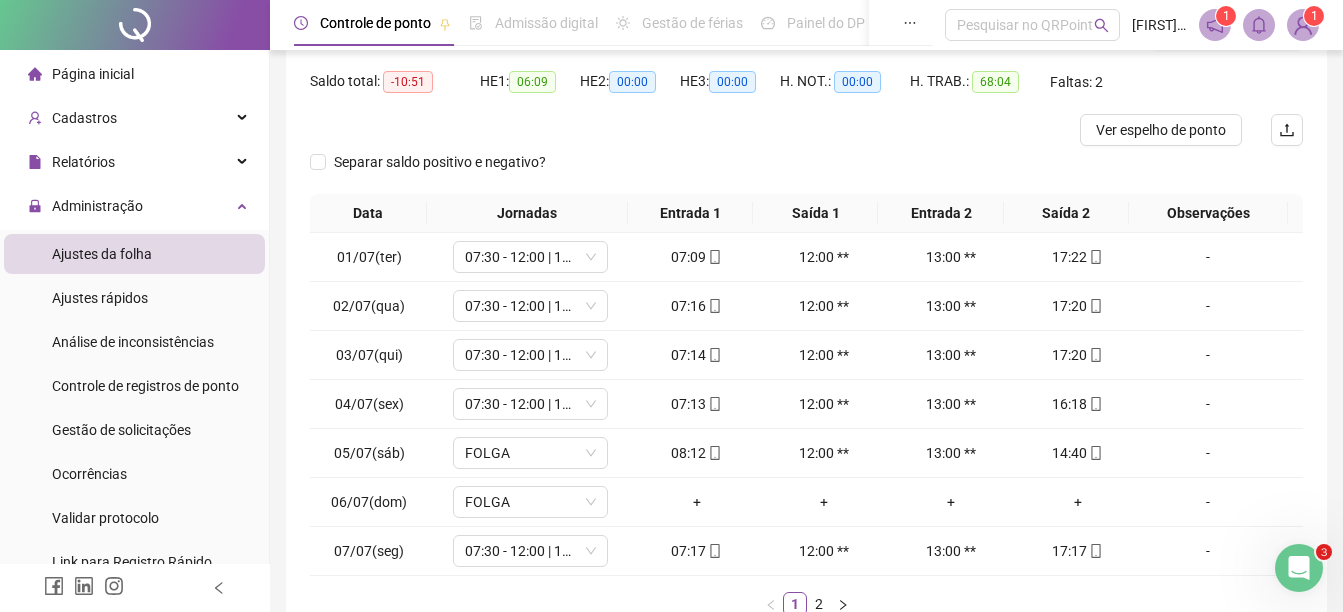 scroll, scrollTop: 326, scrollLeft: 0, axis: vertical 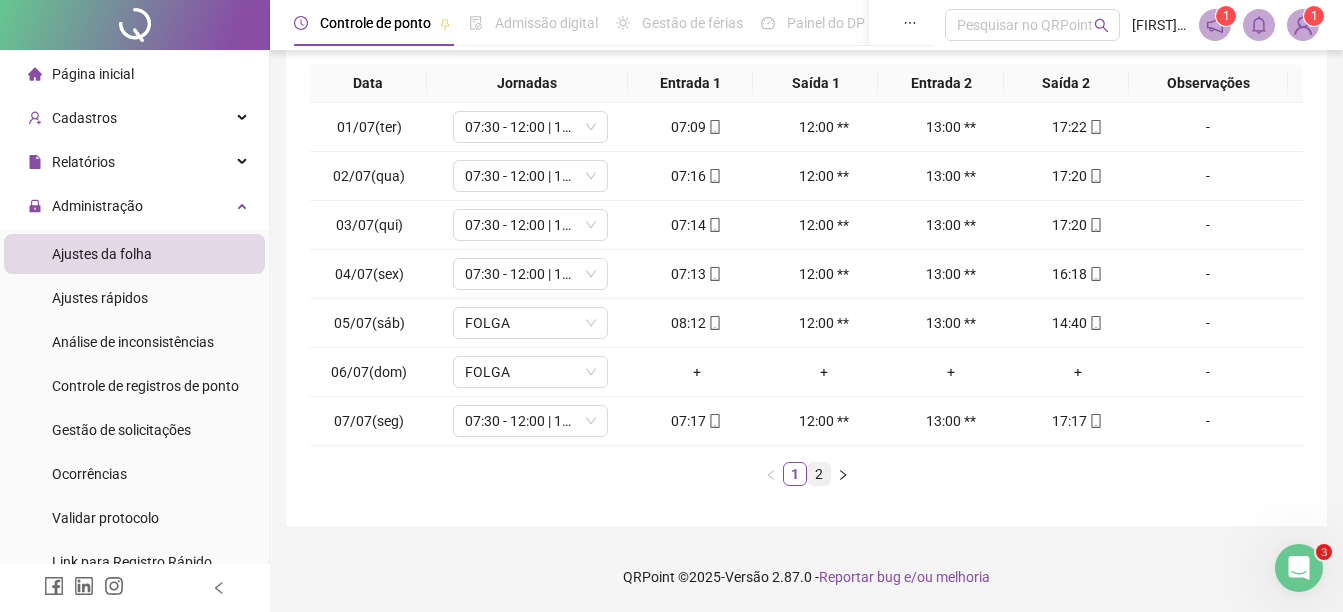 click on "2" at bounding box center [819, 474] 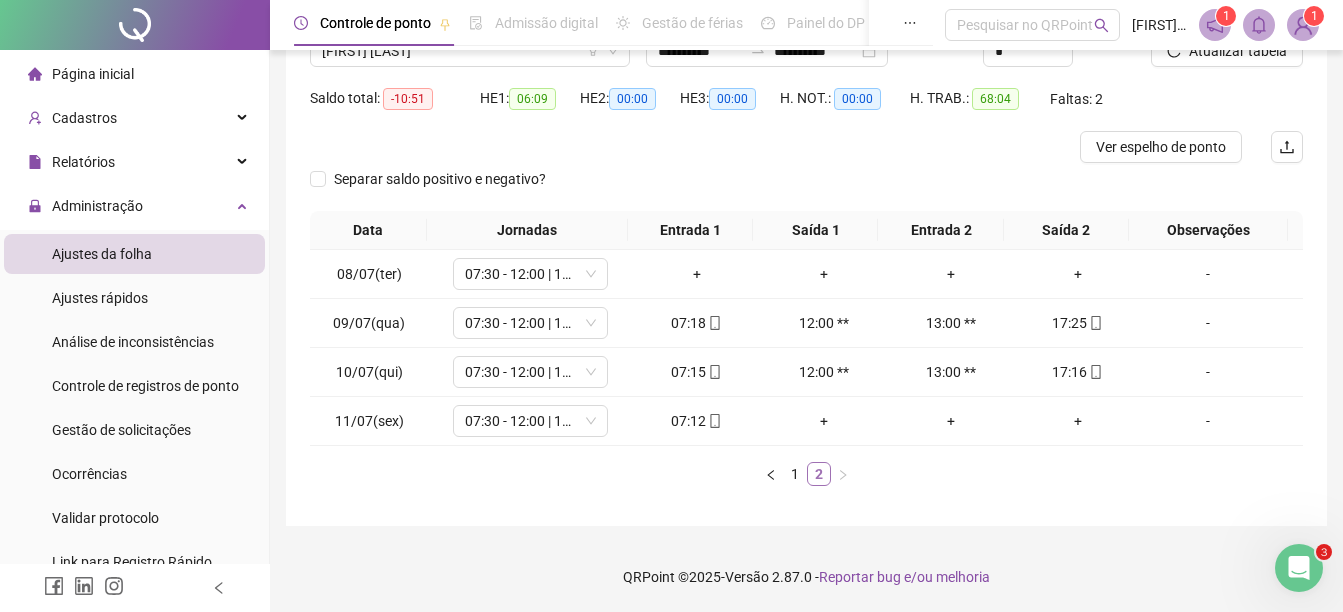 scroll, scrollTop: 179, scrollLeft: 0, axis: vertical 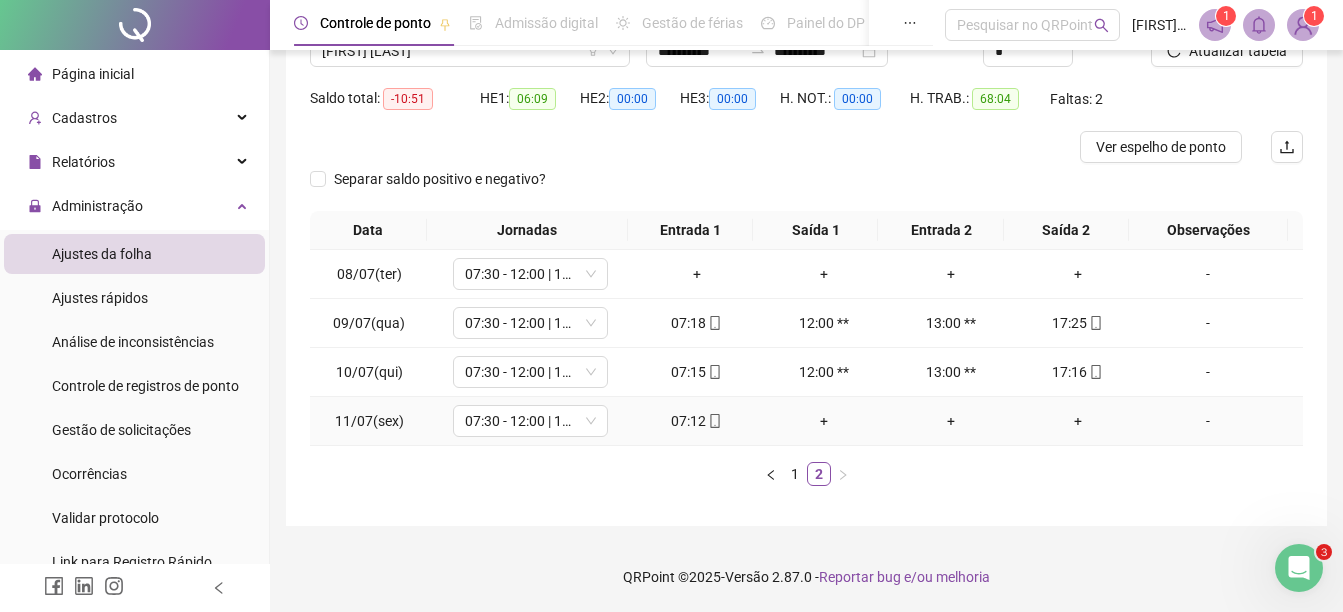 click 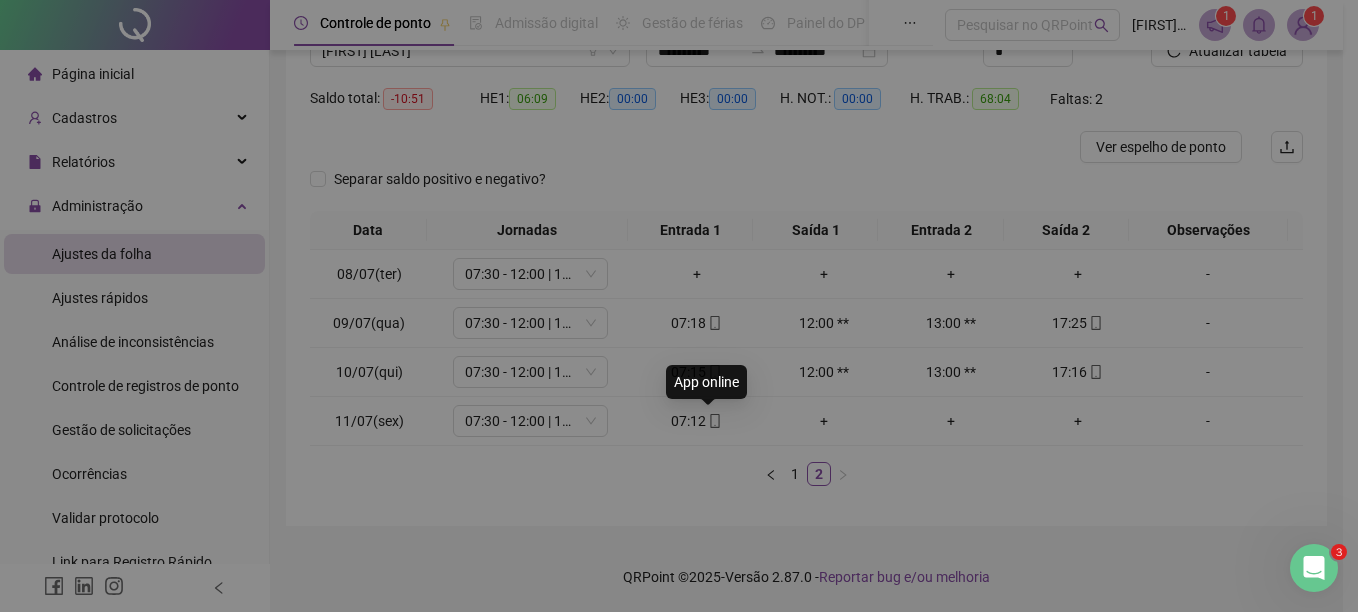 type on "**********" 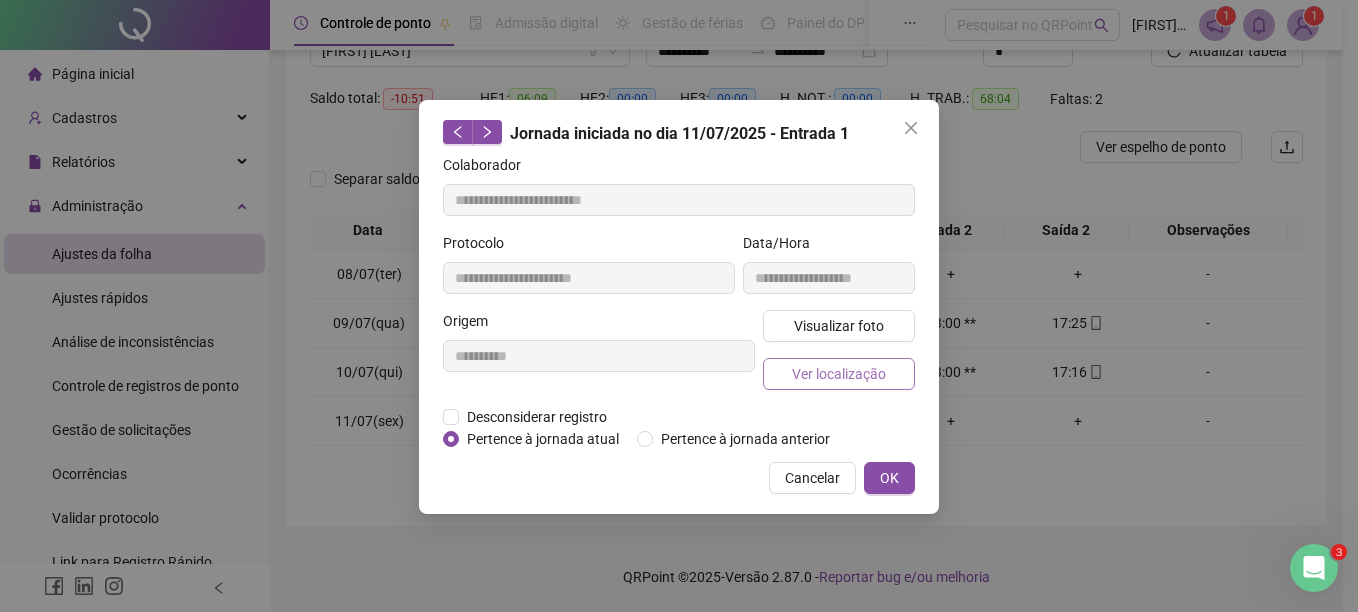 click on "Ver localização" at bounding box center [839, 374] 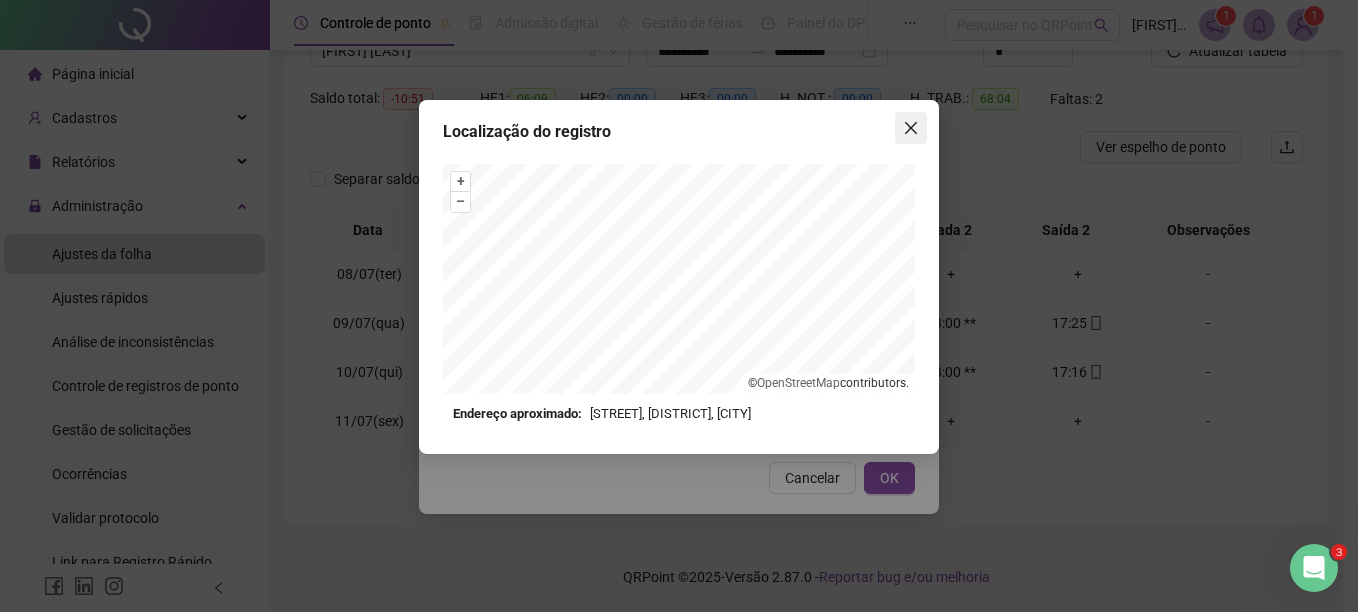 click 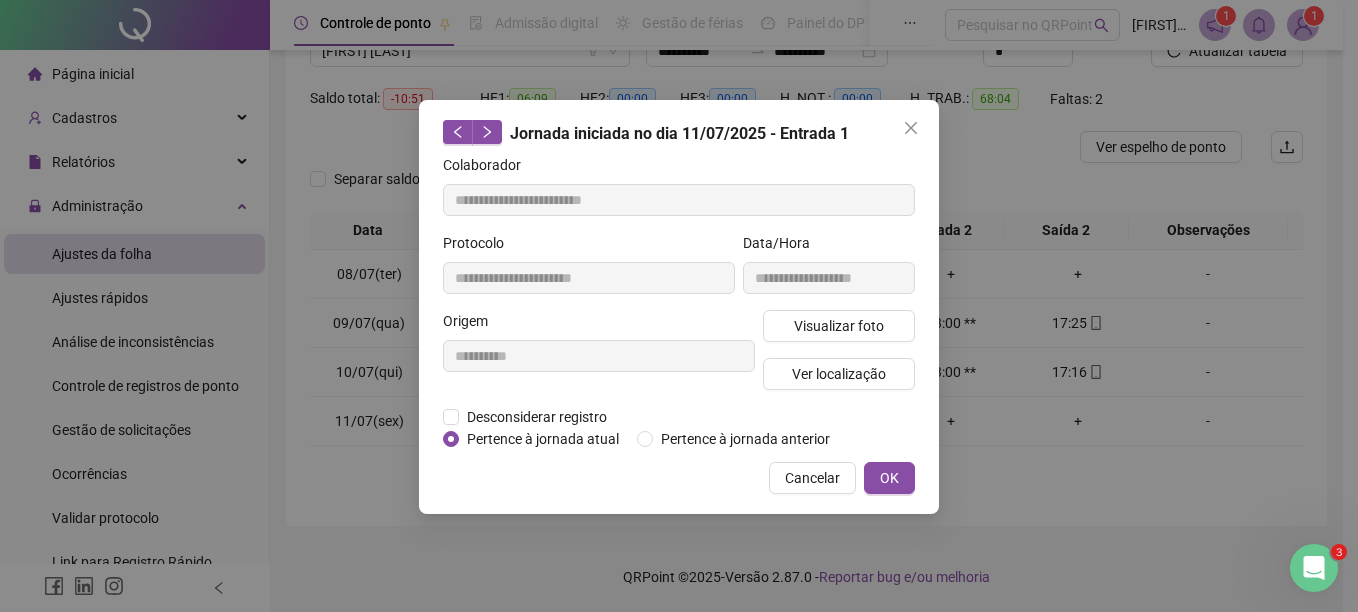 click 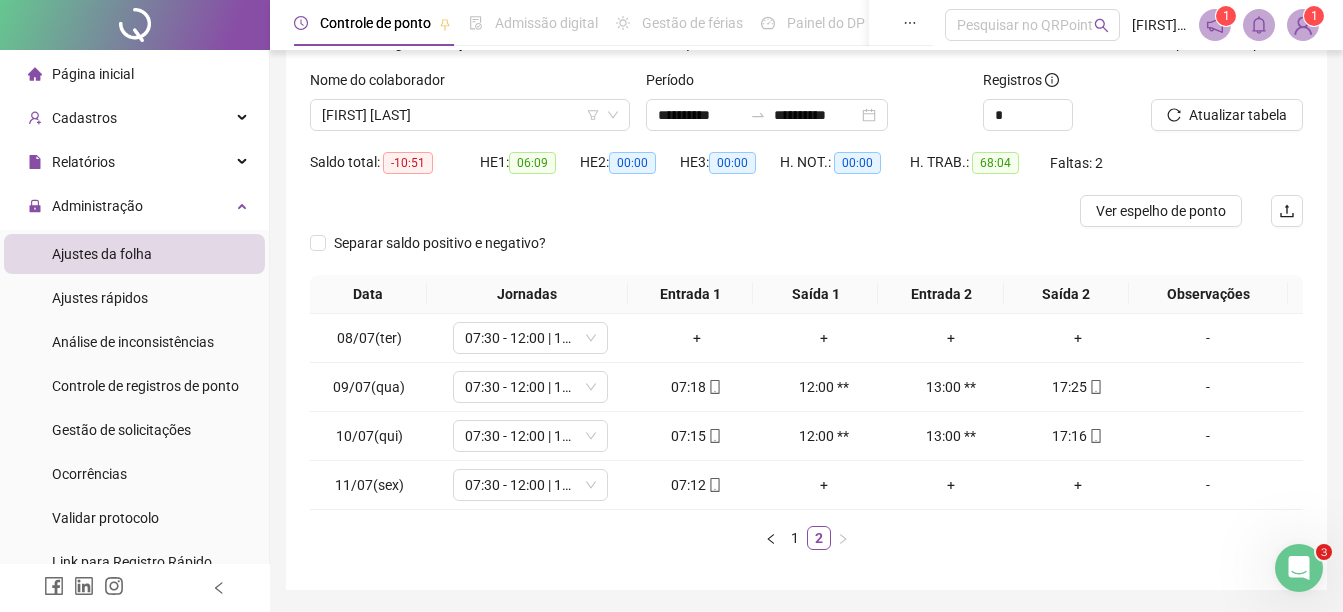 scroll, scrollTop: 79, scrollLeft: 0, axis: vertical 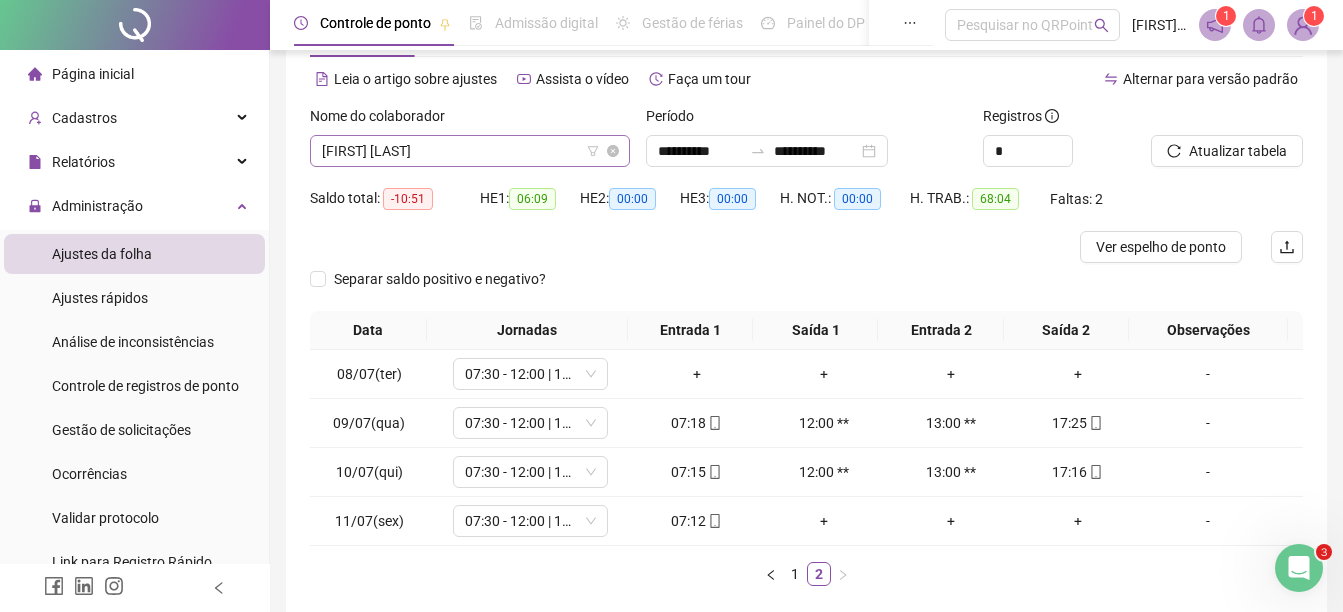 click on "FABRICIO DA SILVA MARTINS" at bounding box center (470, 151) 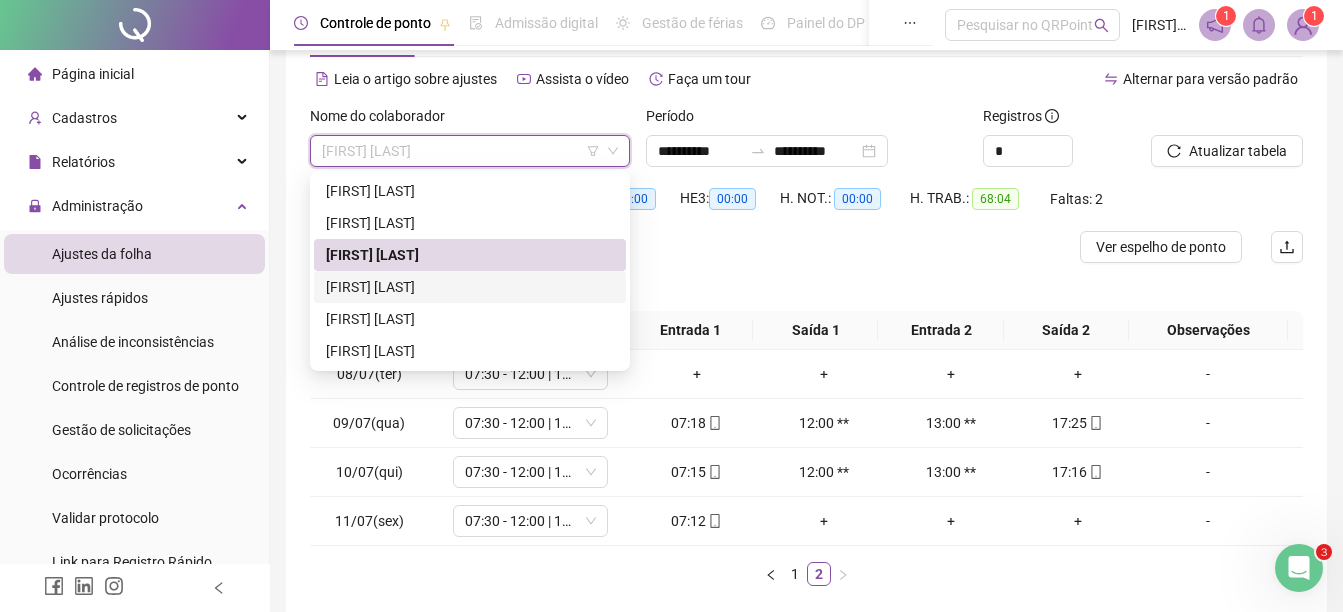 click on "JANDREANE ARAUJO PINHEIRO" at bounding box center [470, 287] 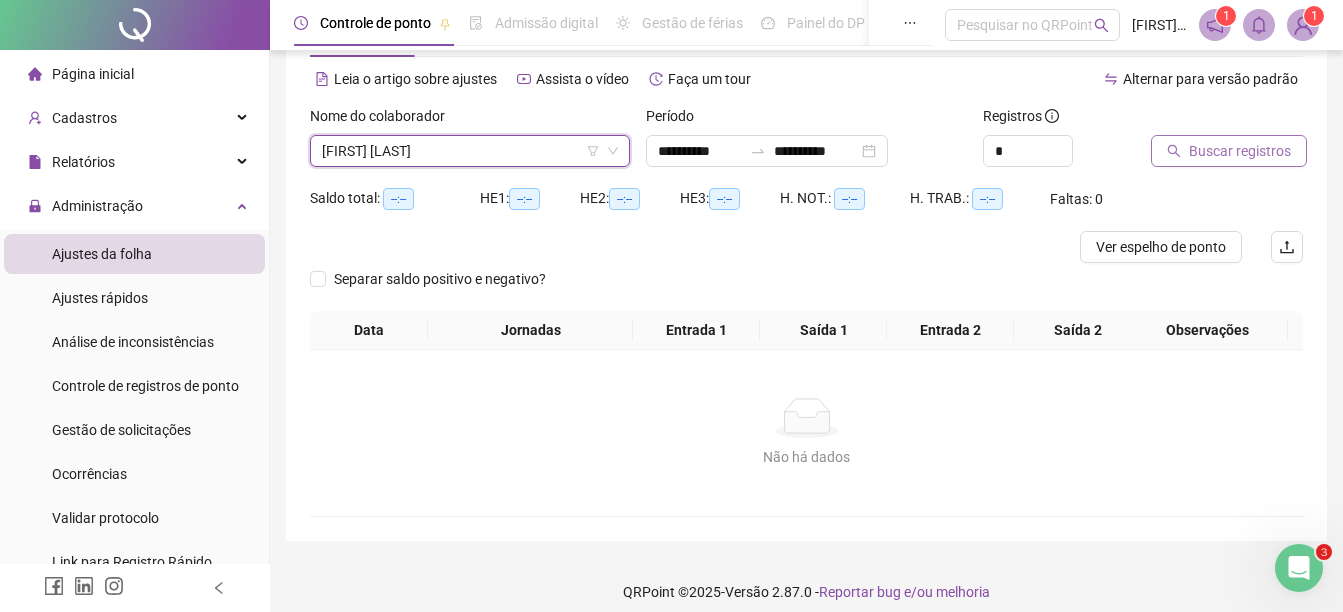 click on "Buscar registros" at bounding box center [1240, 151] 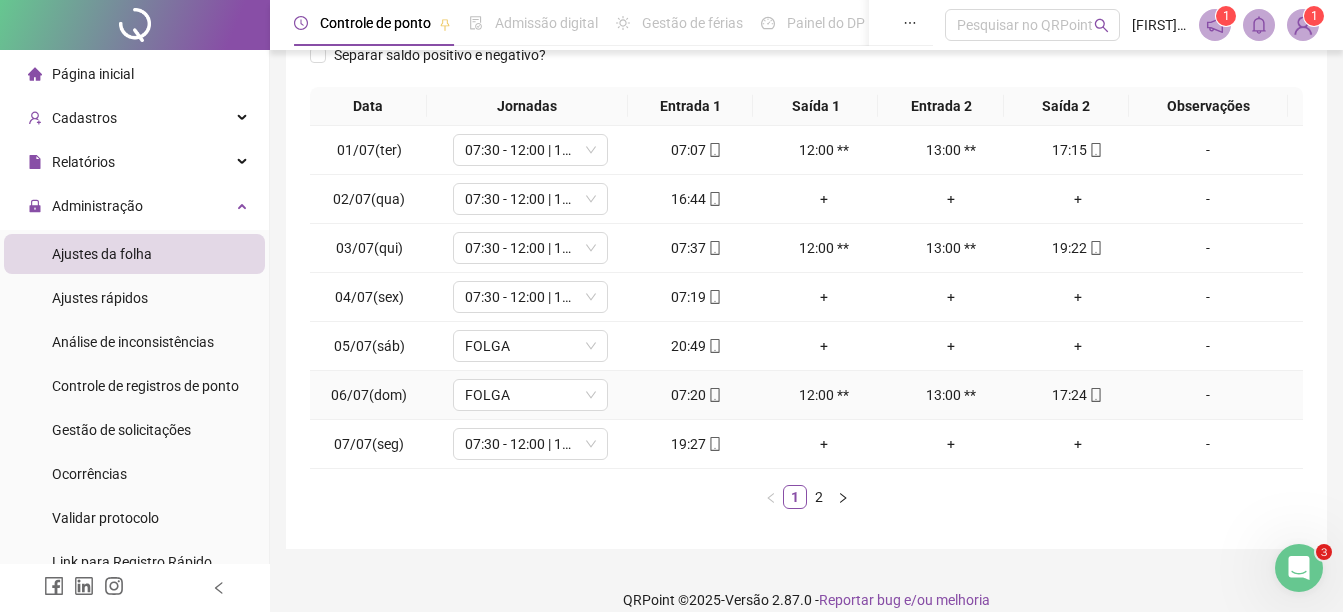 scroll, scrollTop: 326, scrollLeft: 0, axis: vertical 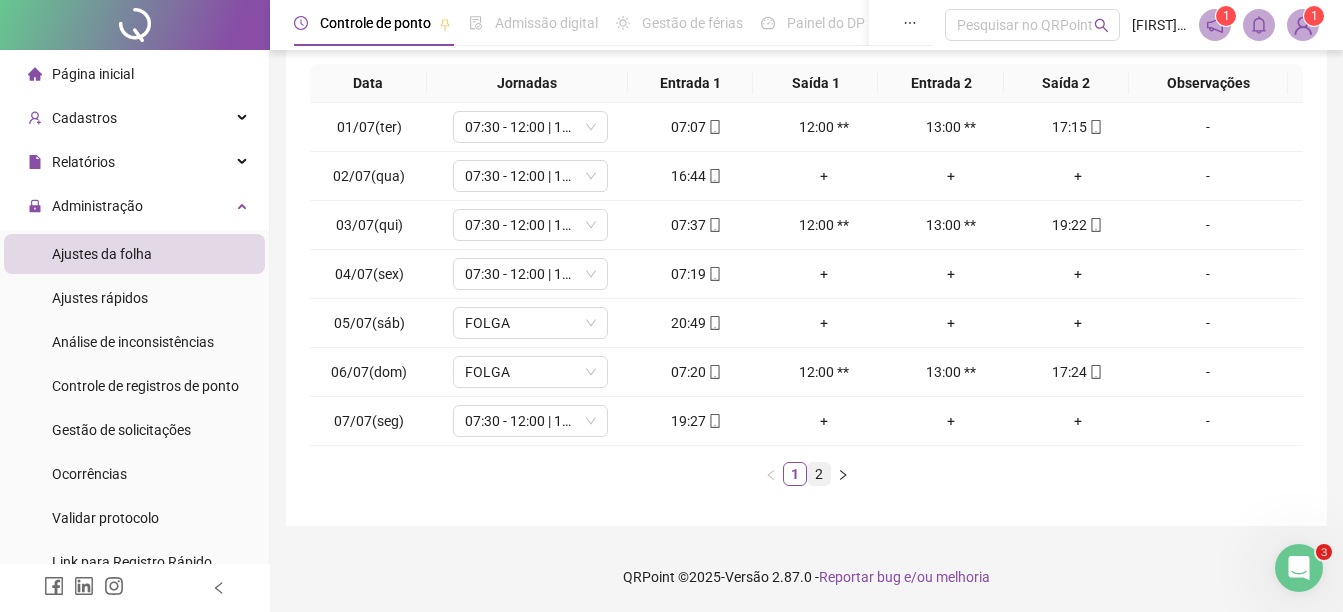 click on "2" at bounding box center [819, 474] 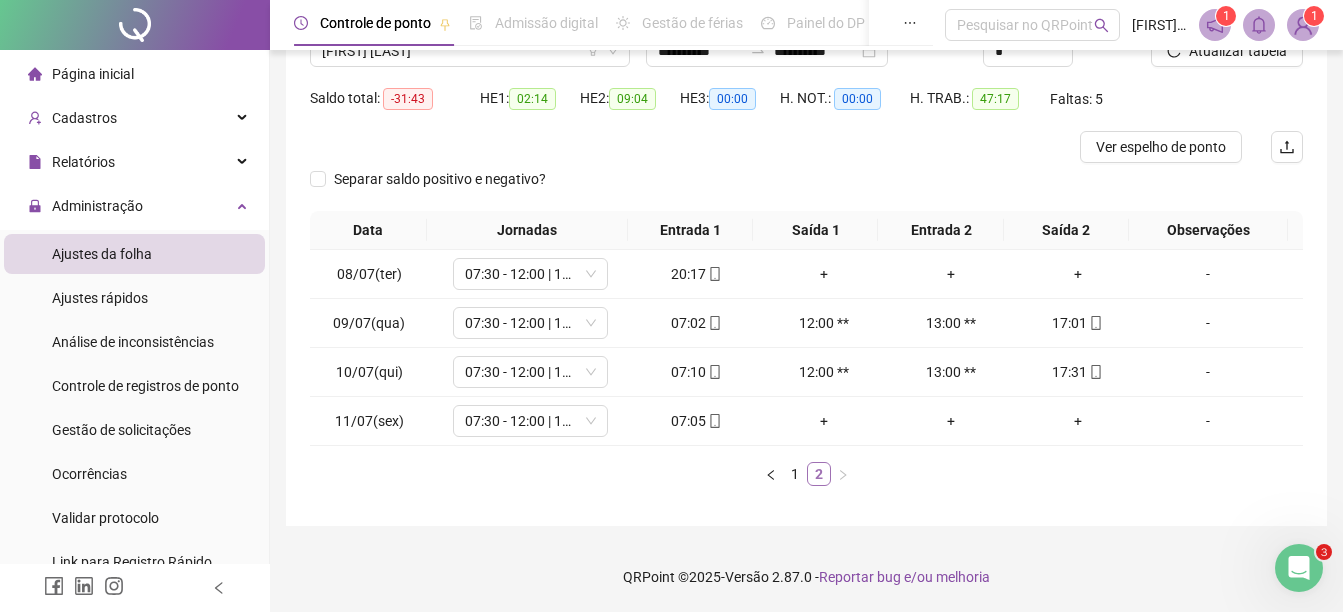 scroll, scrollTop: 179, scrollLeft: 0, axis: vertical 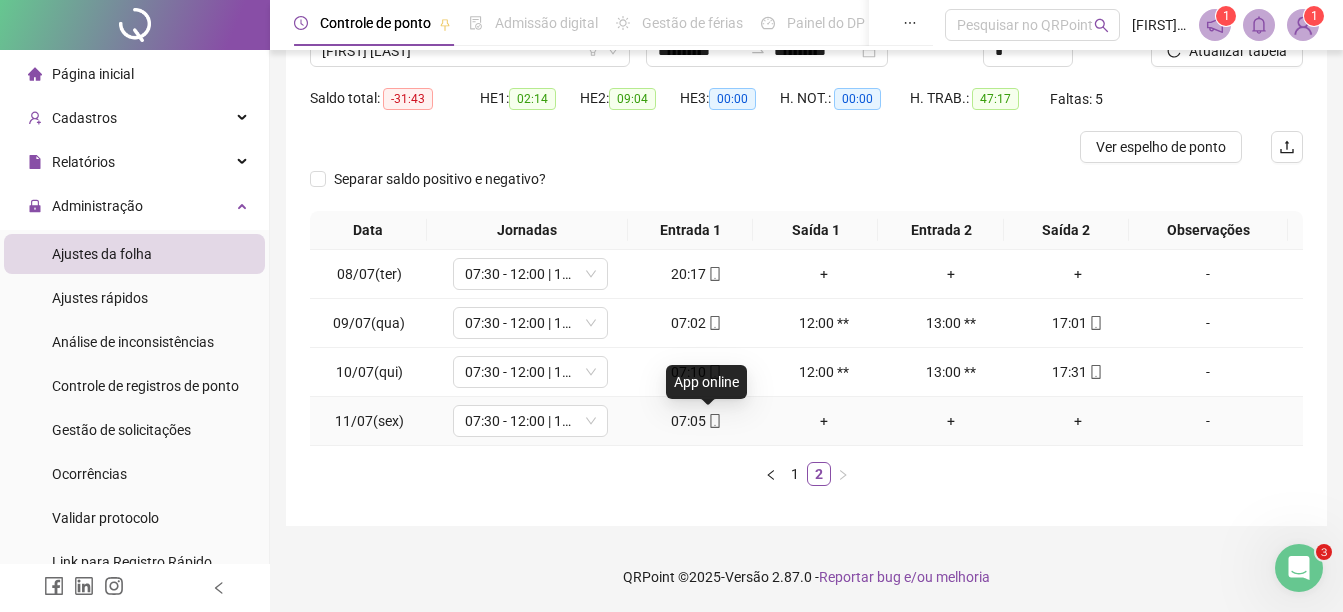 click 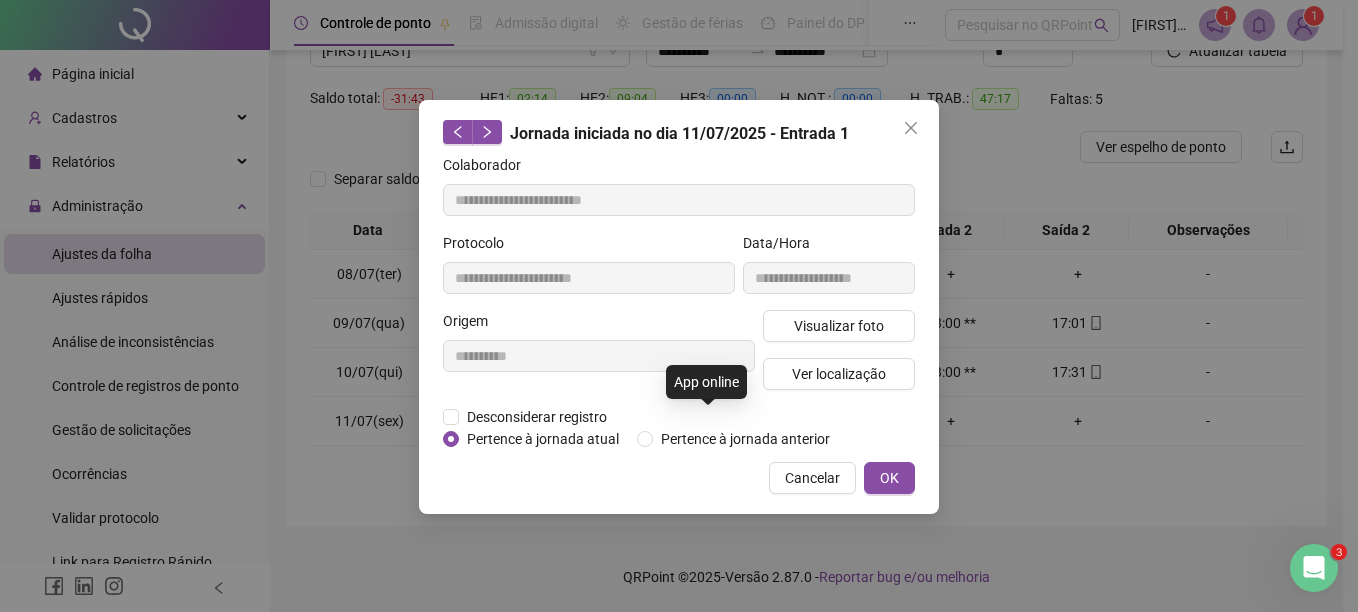 type on "**********" 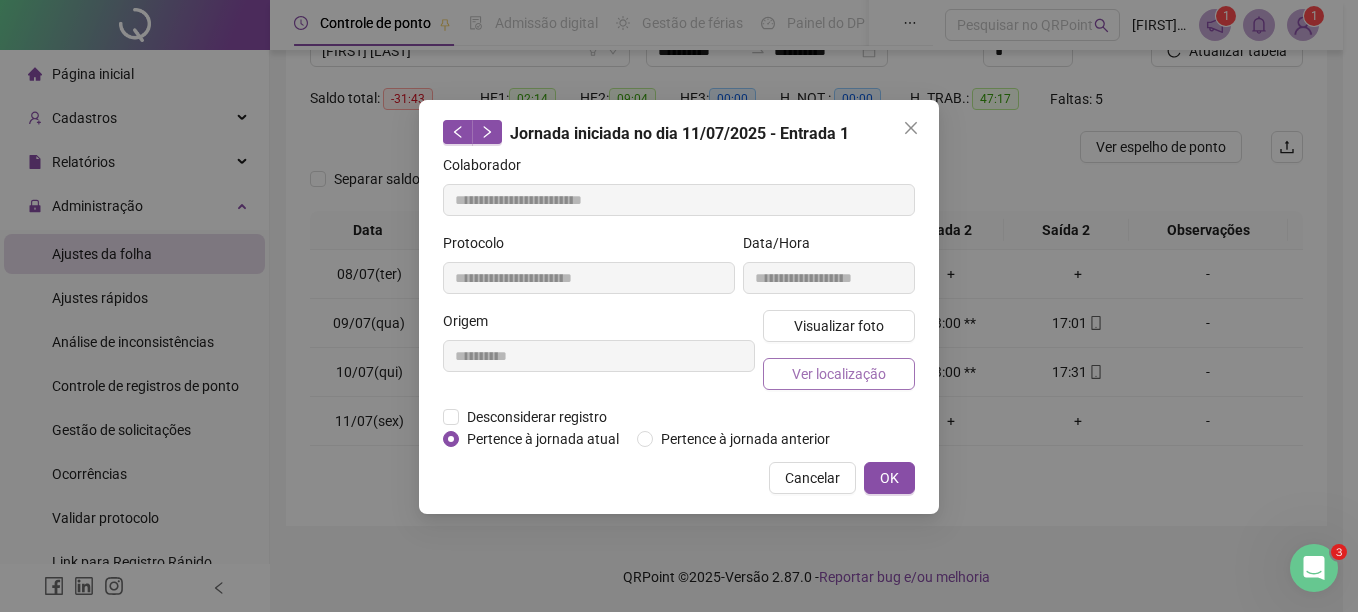 click on "Ver localização" at bounding box center (839, 374) 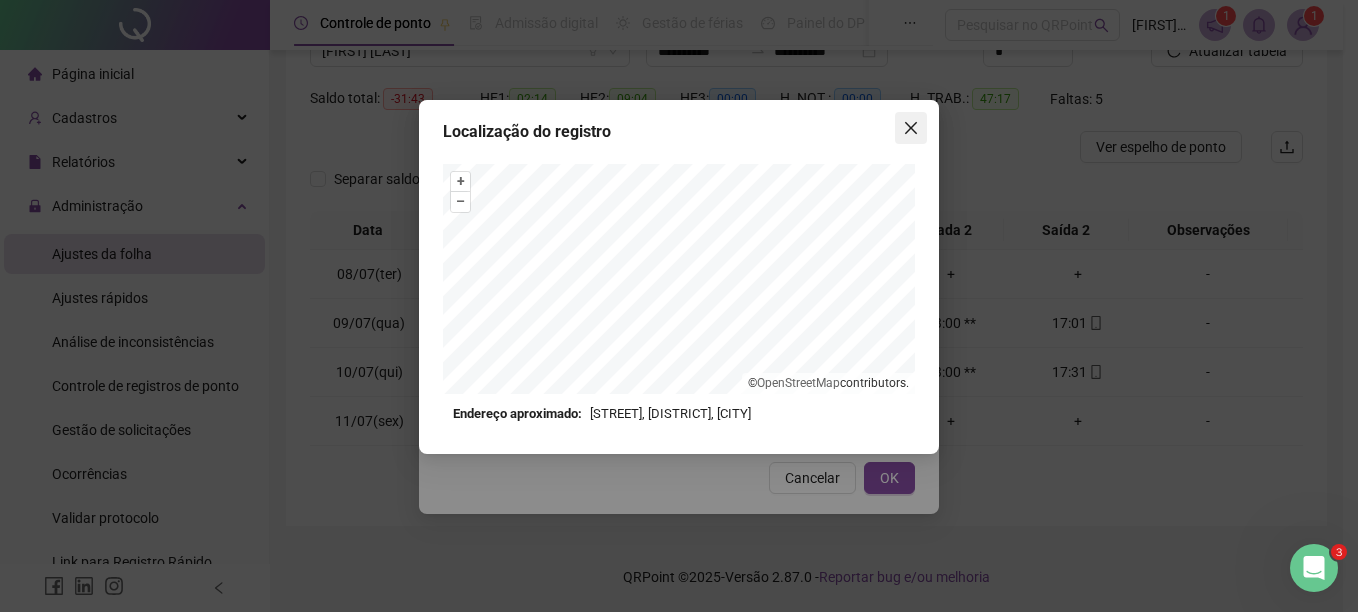 click 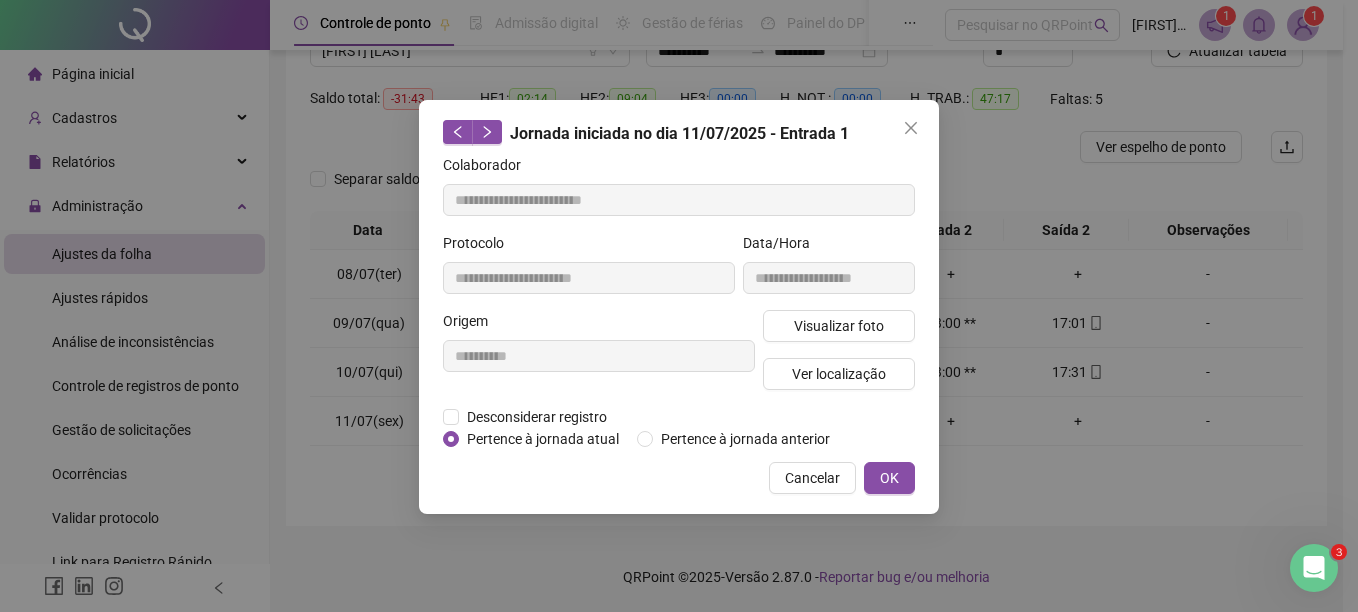 click 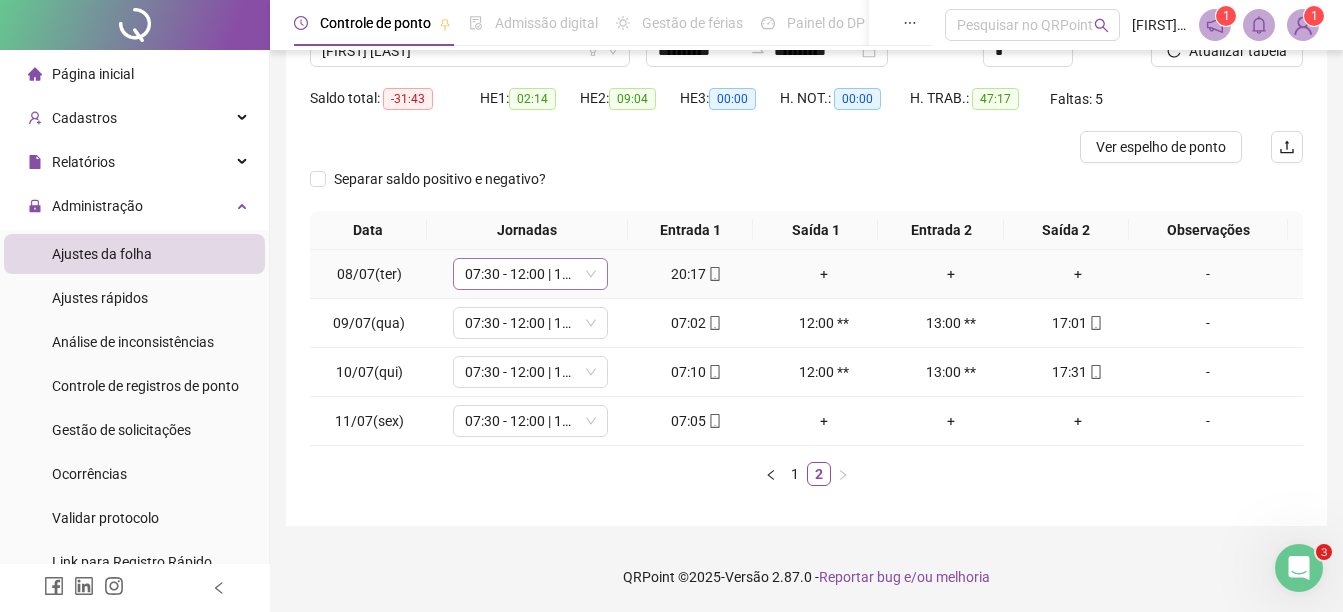 scroll, scrollTop: 0, scrollLeft: 0, axis: both 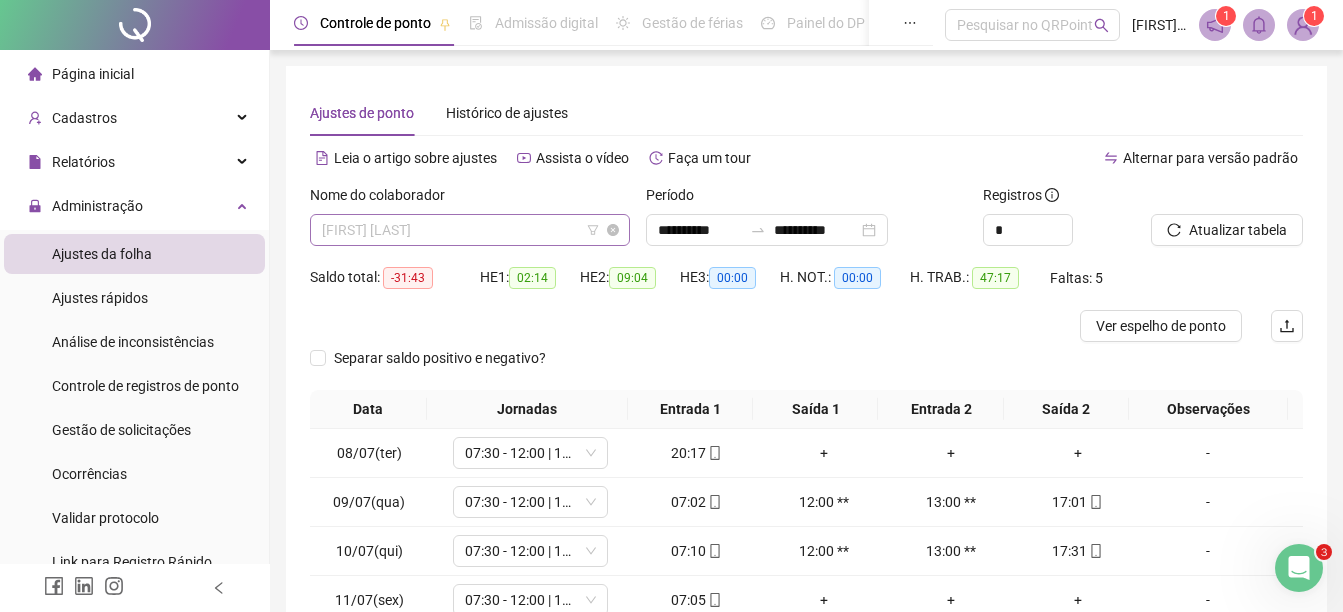 click on "JANDREANE ARAUJO PINHEIRO" at bounding box center (470, 230) 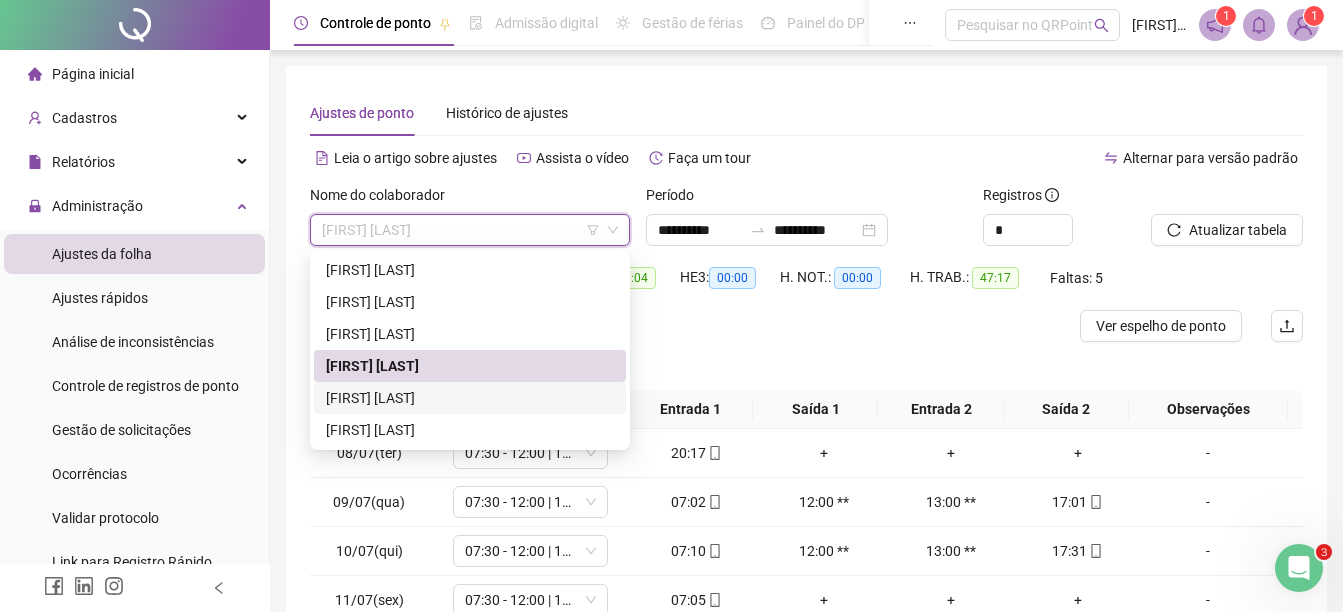 click on "PAULA HEWELLYN BENTES SILVA" at bounding box center [470, 398] 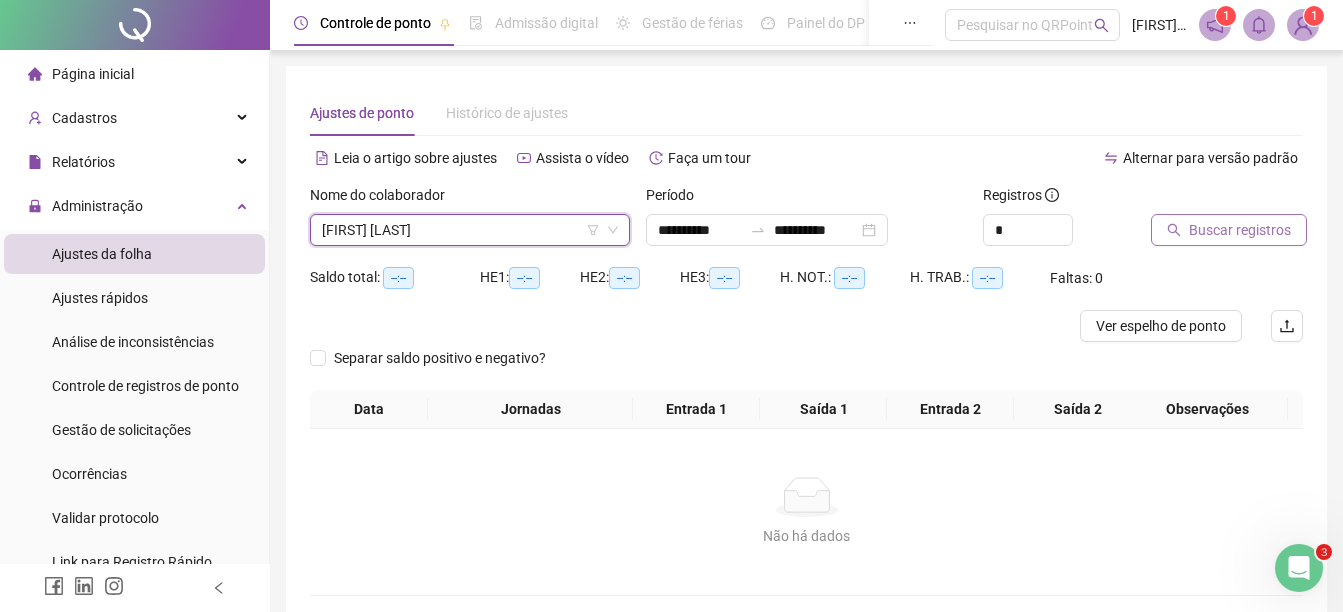 click on "Buscar registros" at bounding box center [1229, 230] 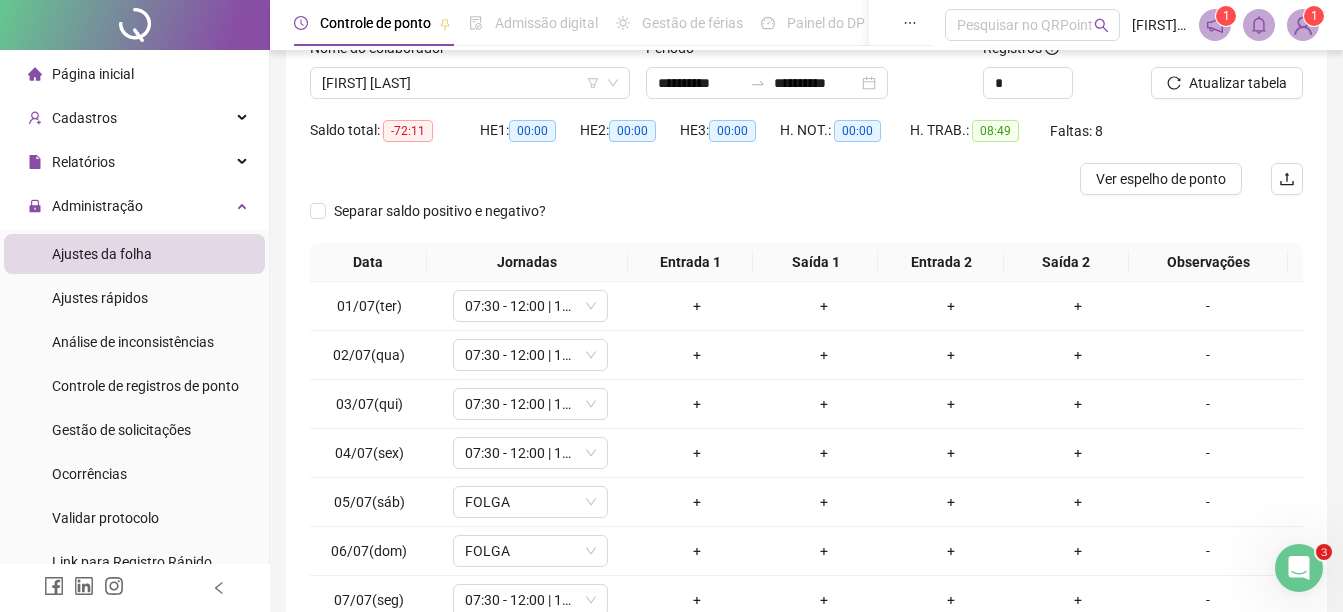 scroll, scrollTop: 326, scrollLeft: 0, axis: vertical 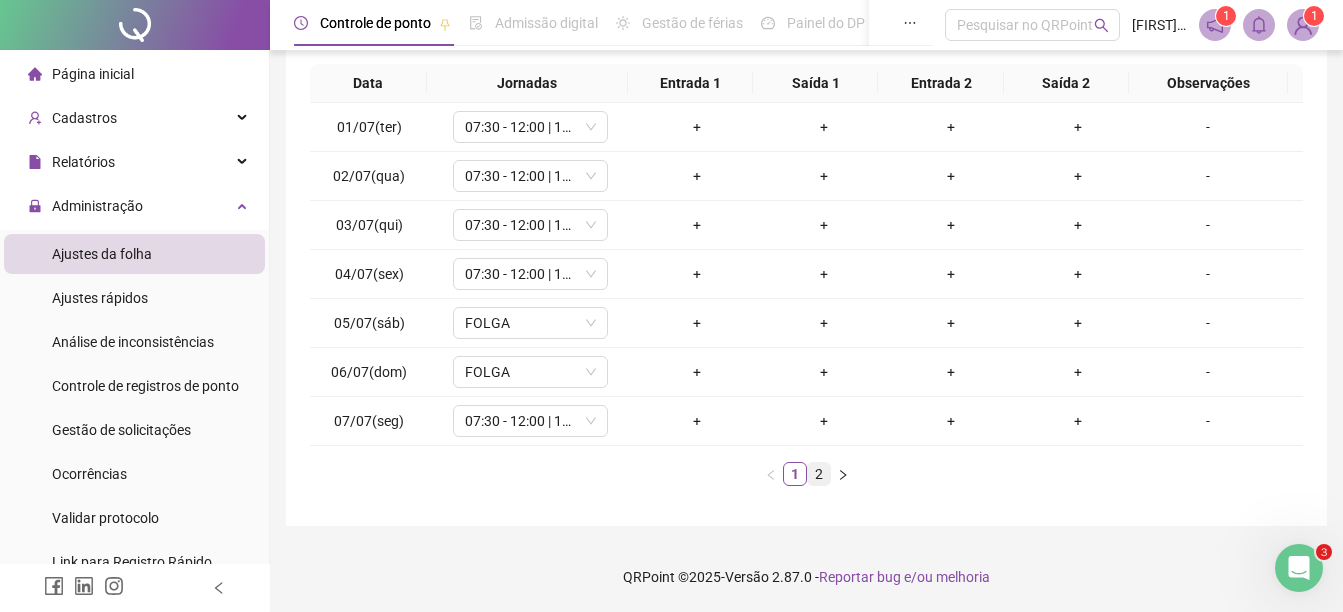 click on "2" at bounding box center (819, 474) 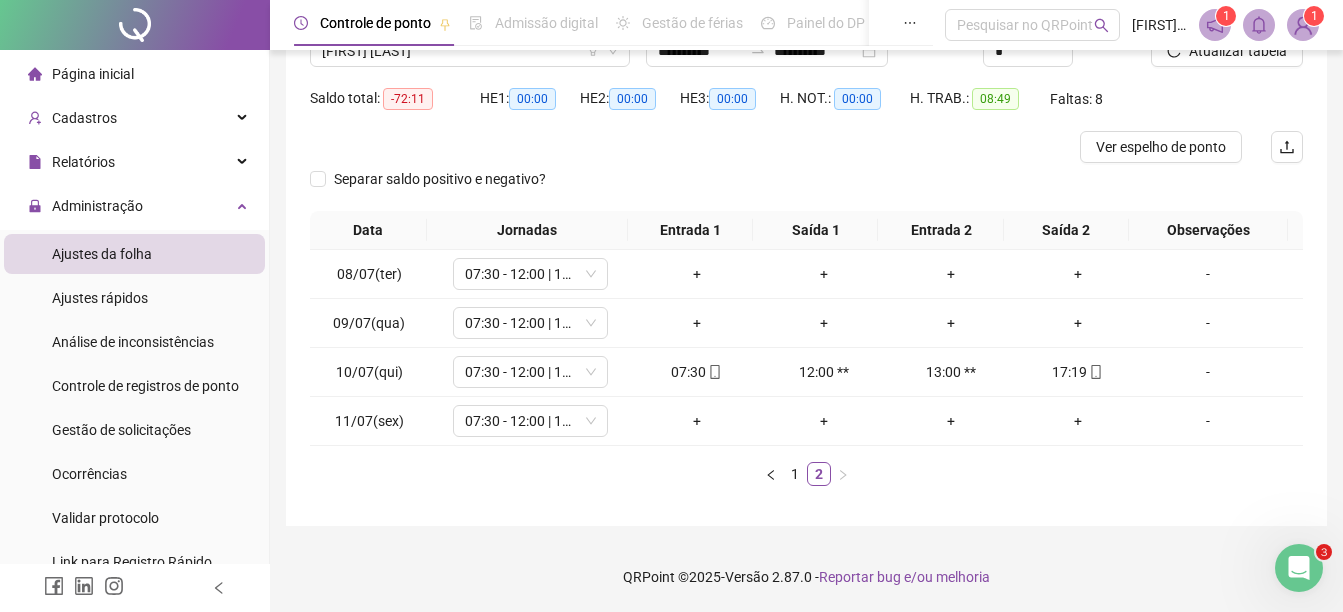 scroll, scrollTop: 79, scrollLeft: 0, axis: vertical 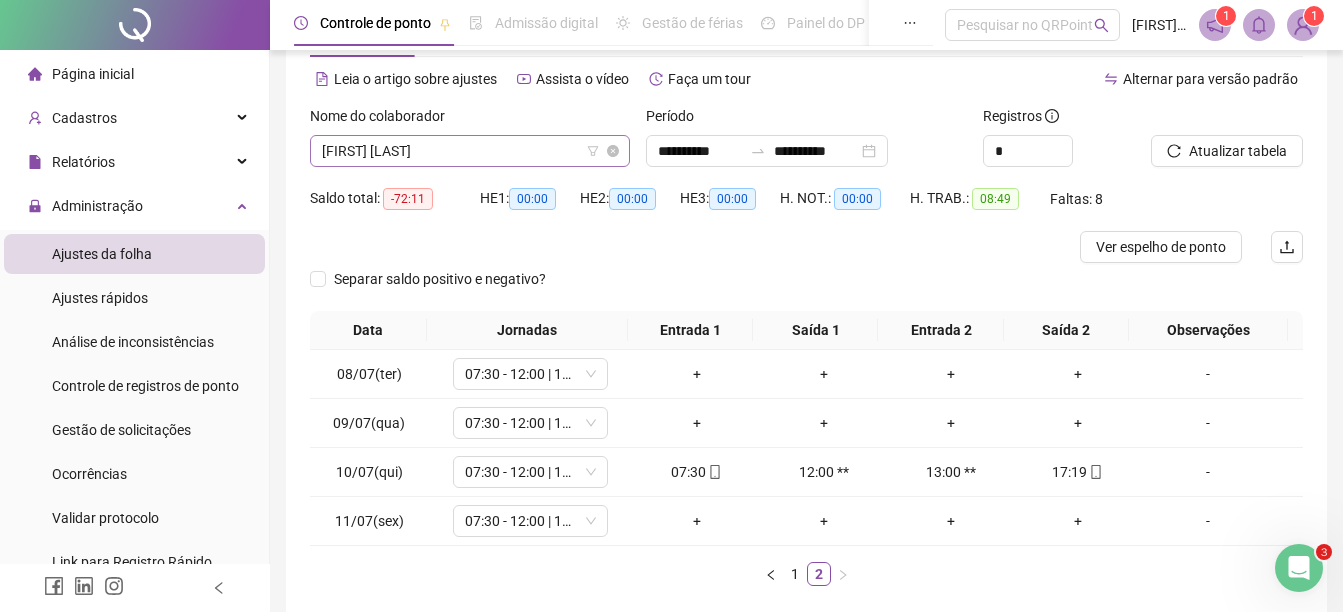click on "PAULA HEWELLYN BENTES SILVA" at bounding box center (470, 151) 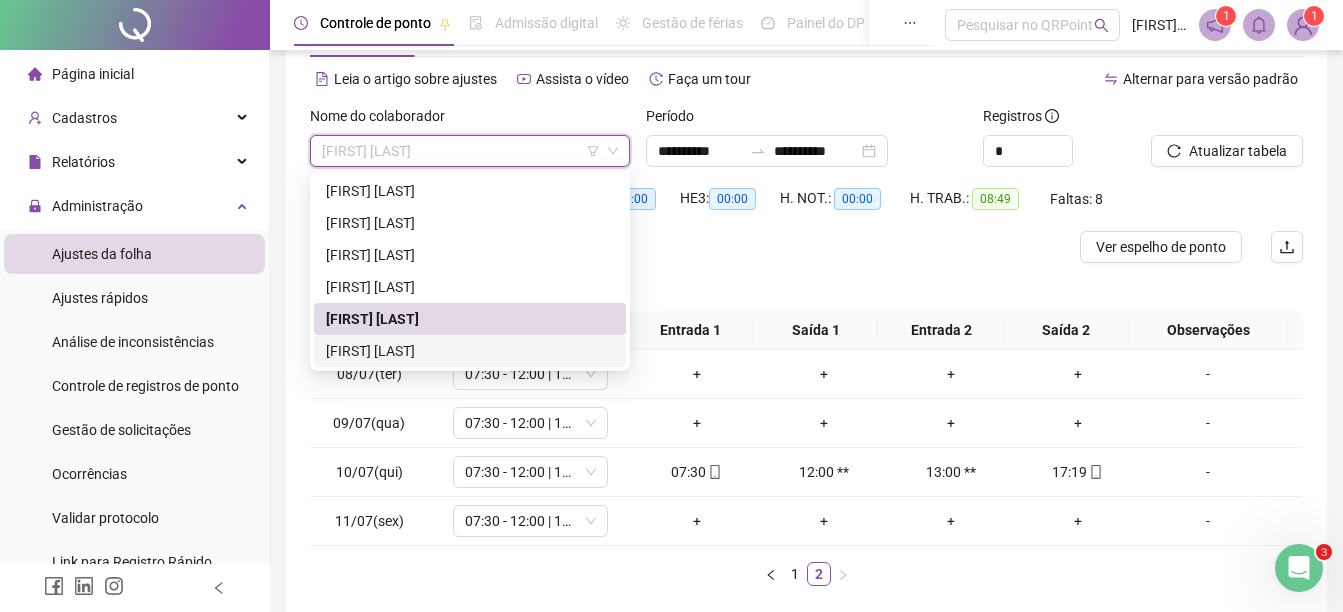click on "ROBSON SANTOS TAVARES" at bounding box center (470, 351) 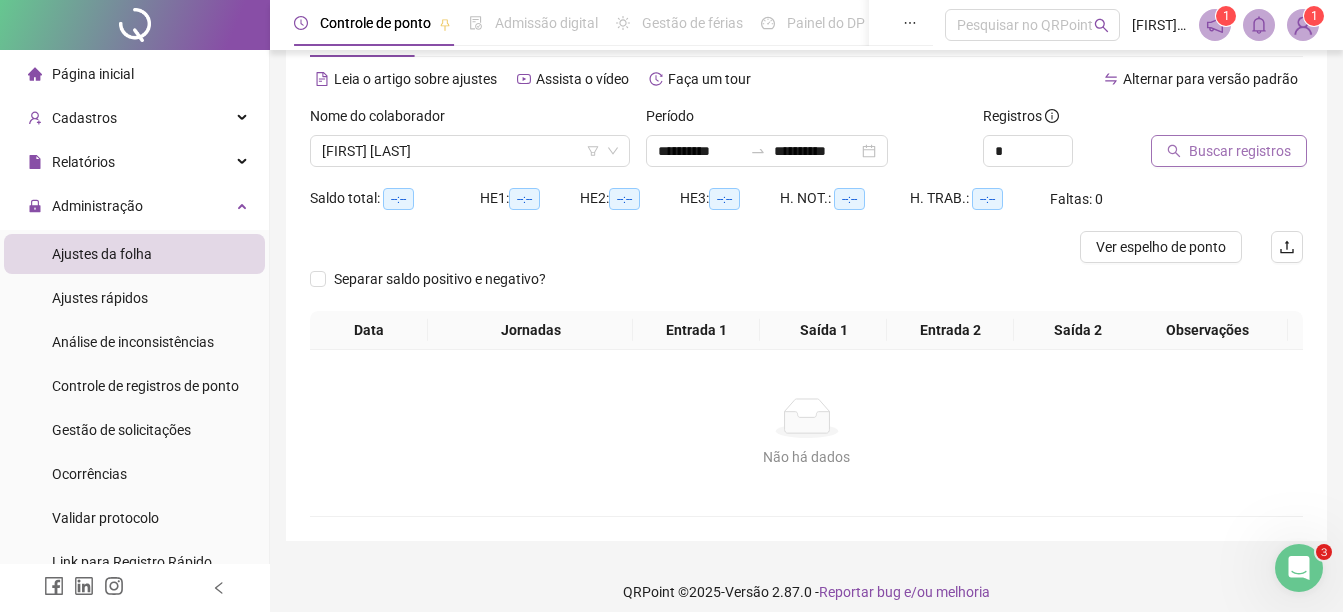 click on "Buscar registros" at bounding box center (1240, 151) 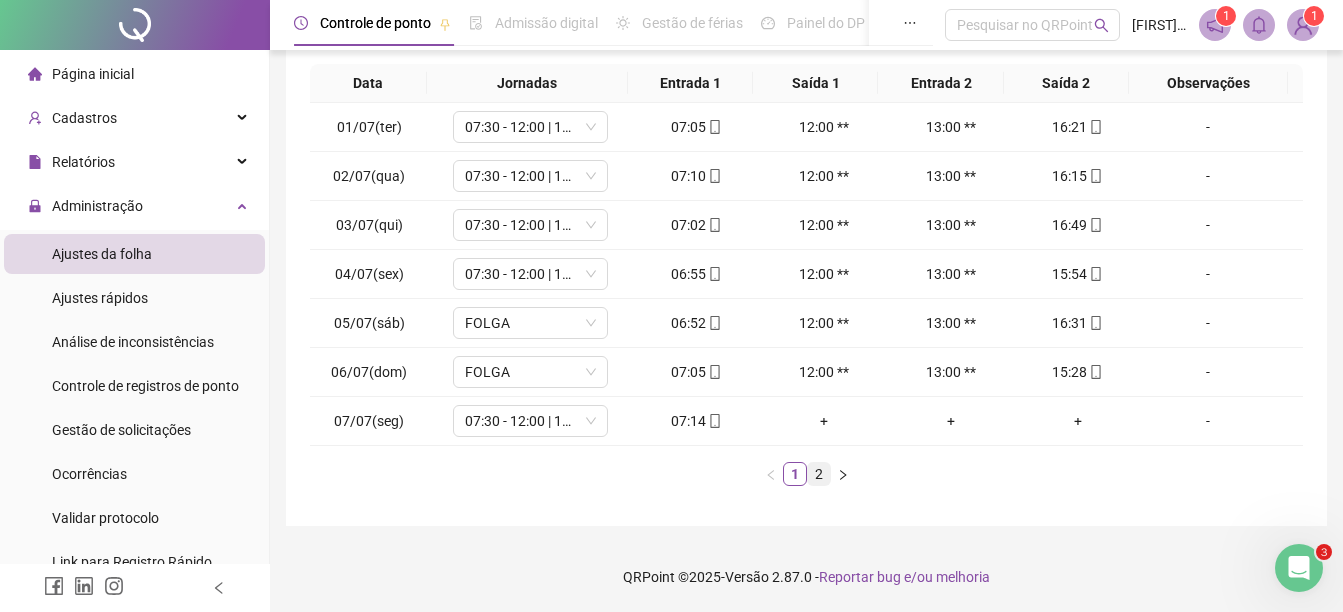 click on "2" at bounding box center [819, 474] 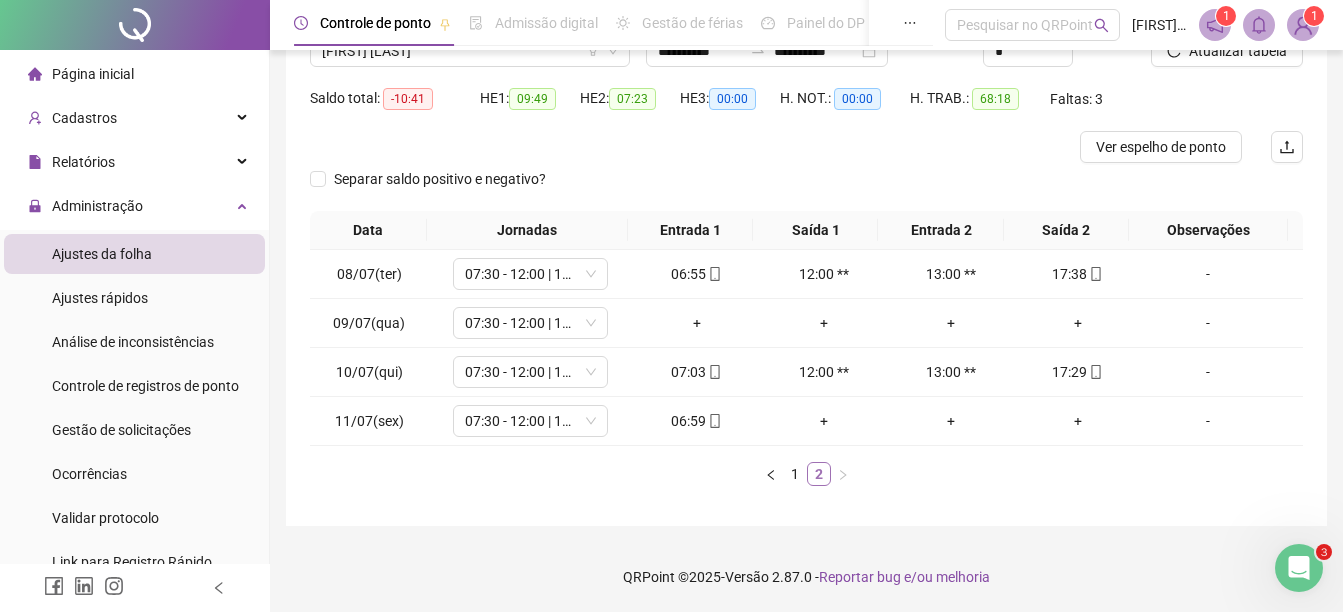 scroll, scrollTop: 179, scrollLeft: 0, axis: vertical 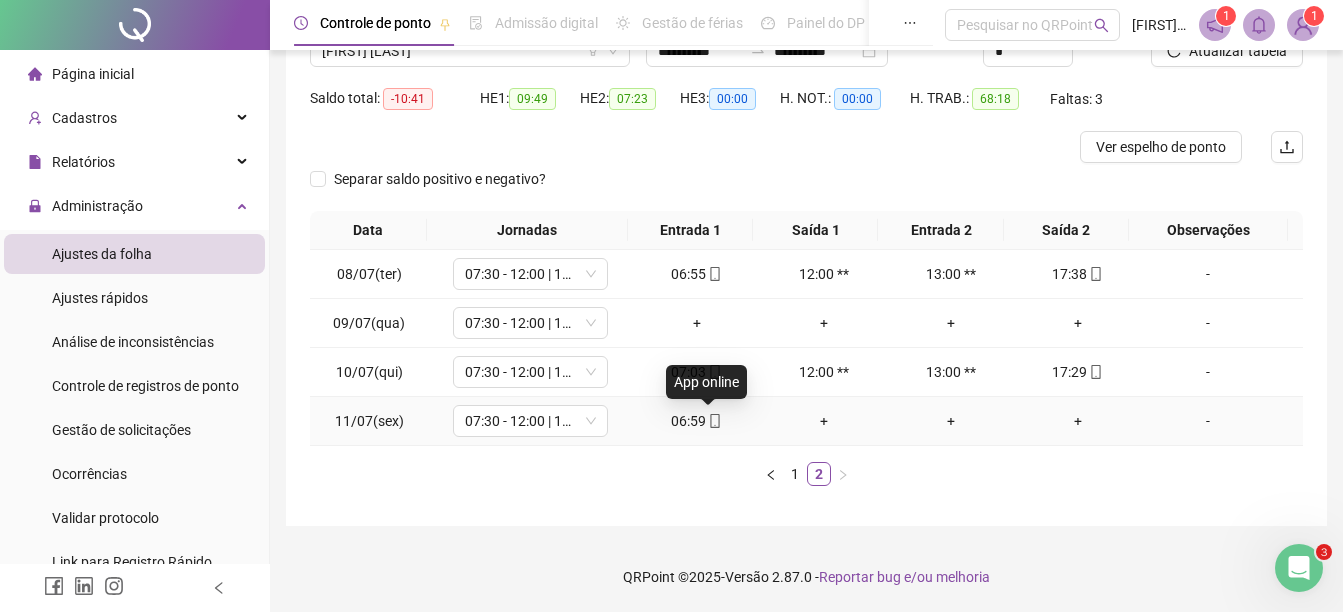 click 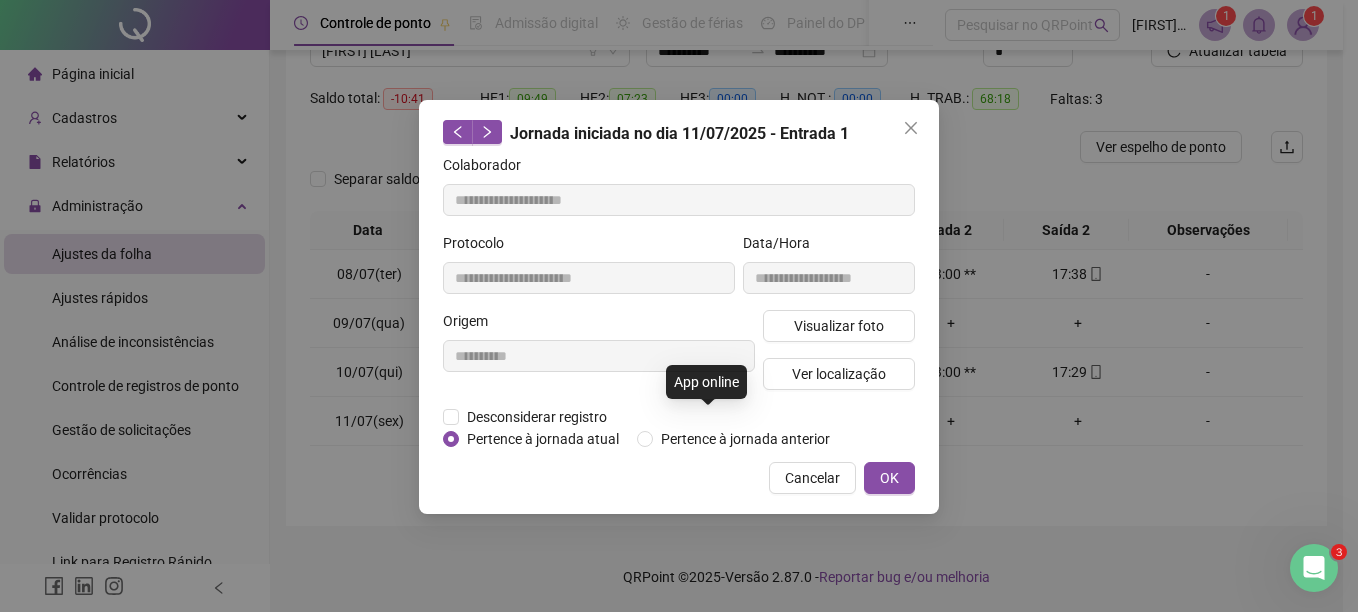 type on "**********" 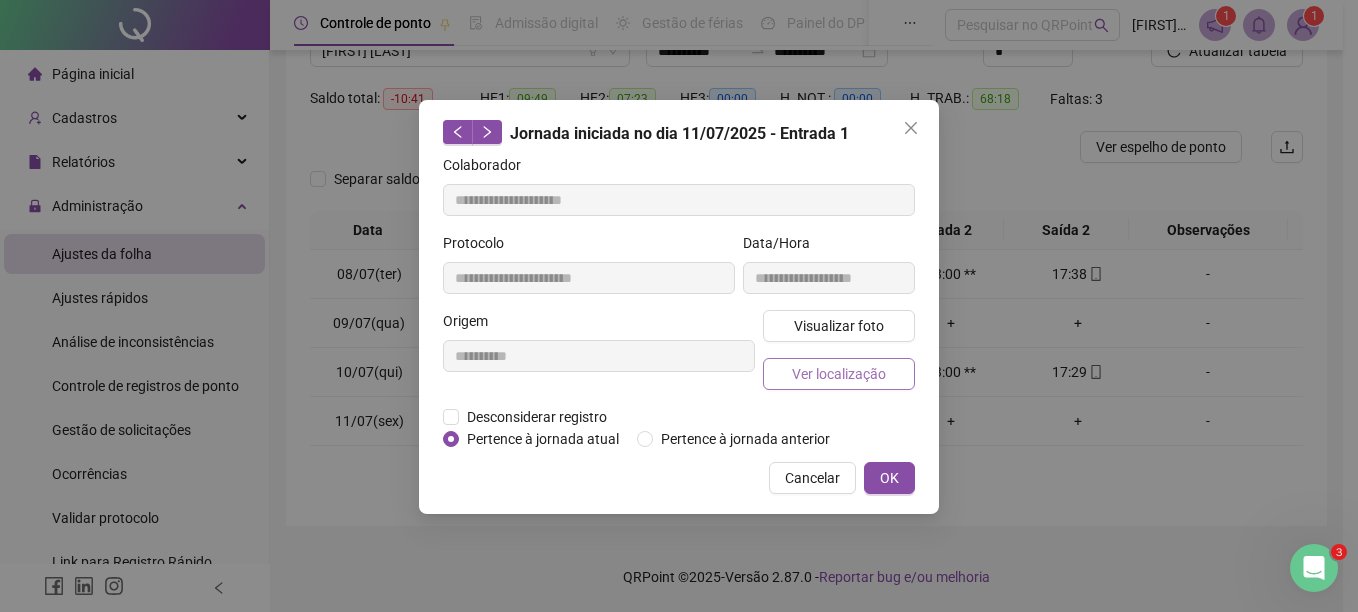click on "Ver localização" at bounding box center (839, 374) 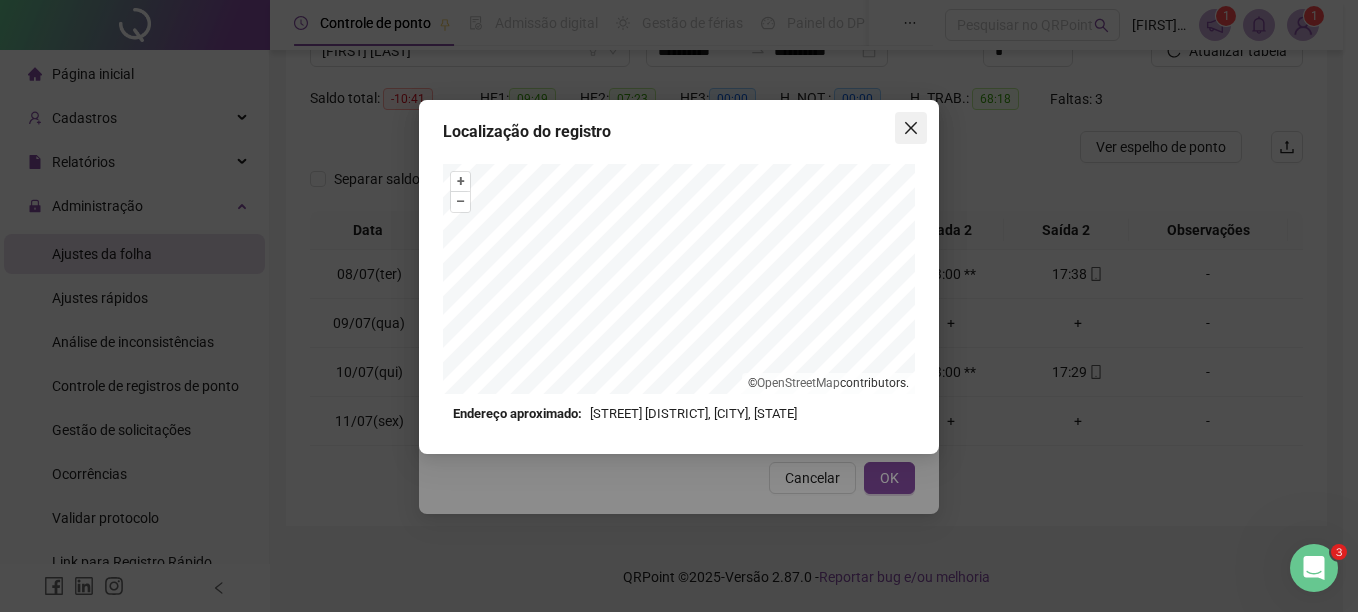 click 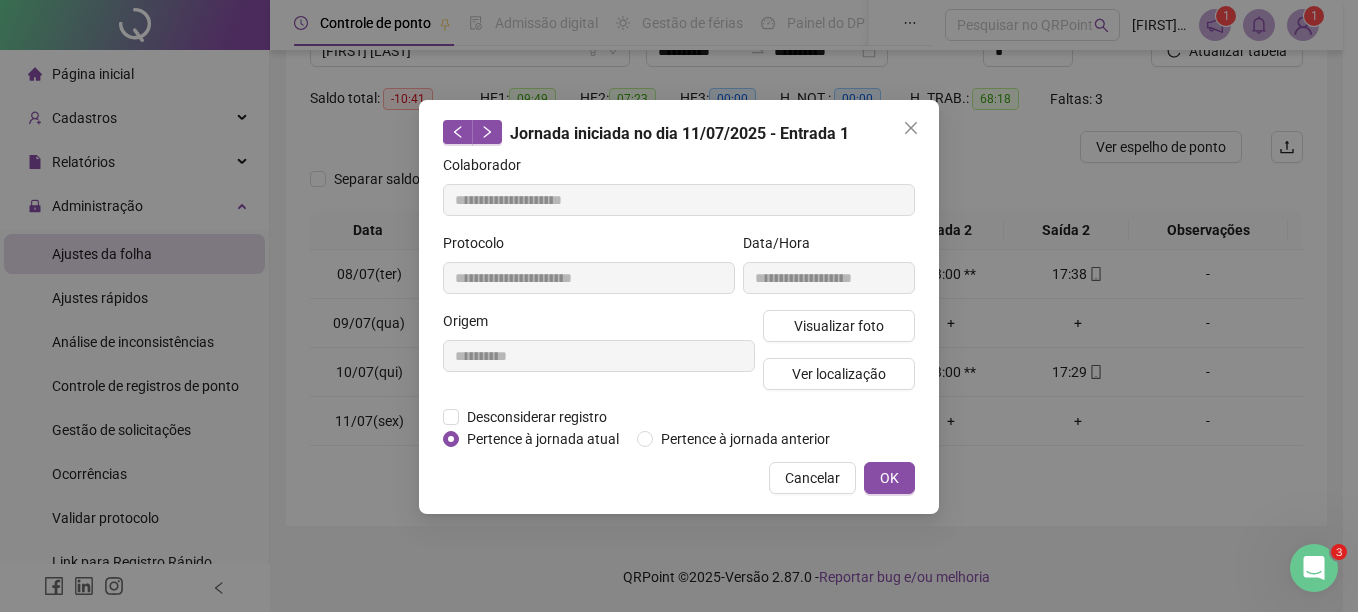 click 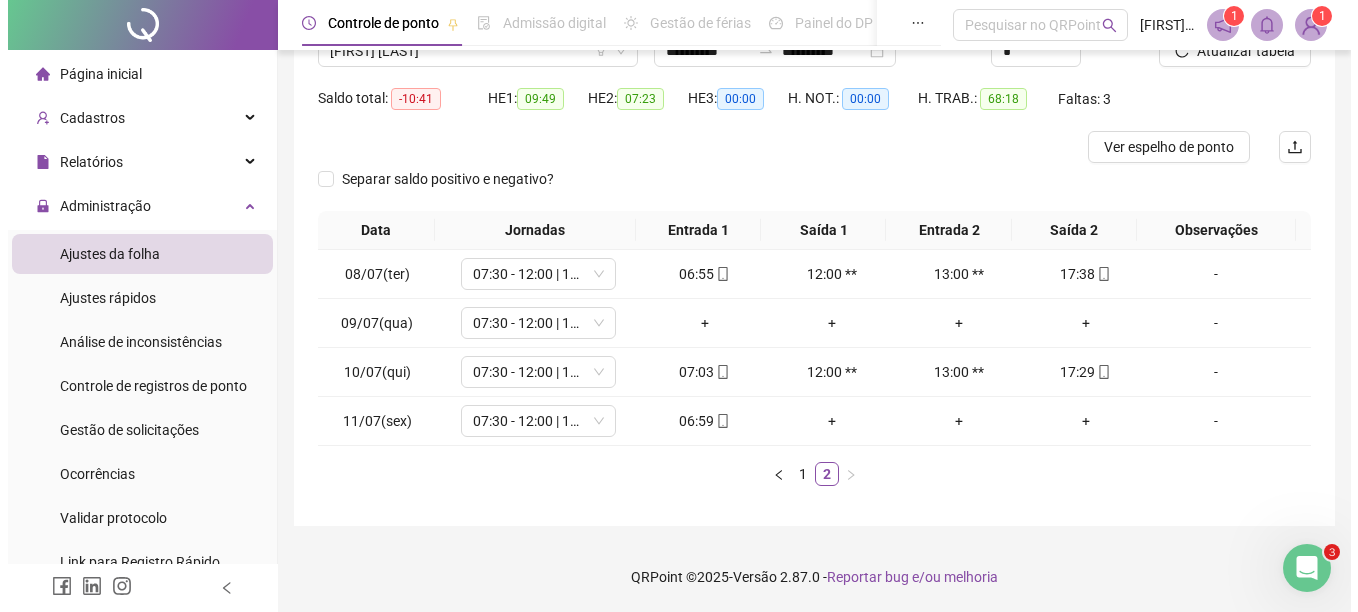 scroll, scrollTop: 0, scrollLeft: 0, axis: both 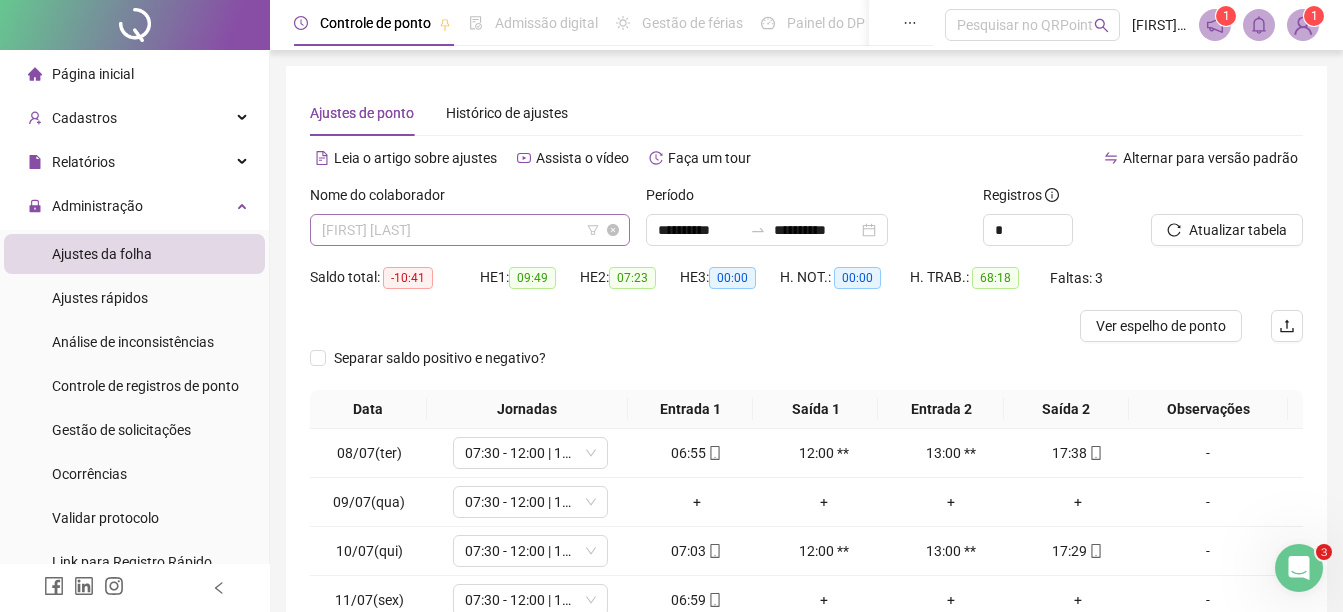 click on "ROBSON SANTOS TAVARES" at bounding box center [470, 230] 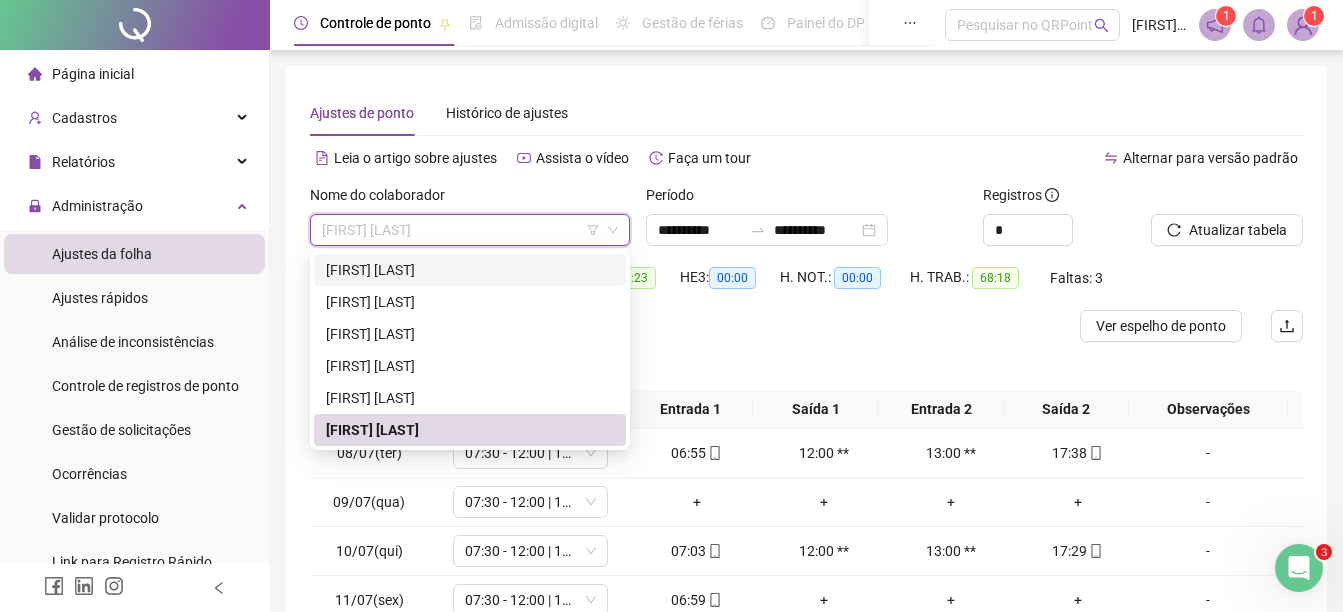 click at bounding box center [1303, 25] 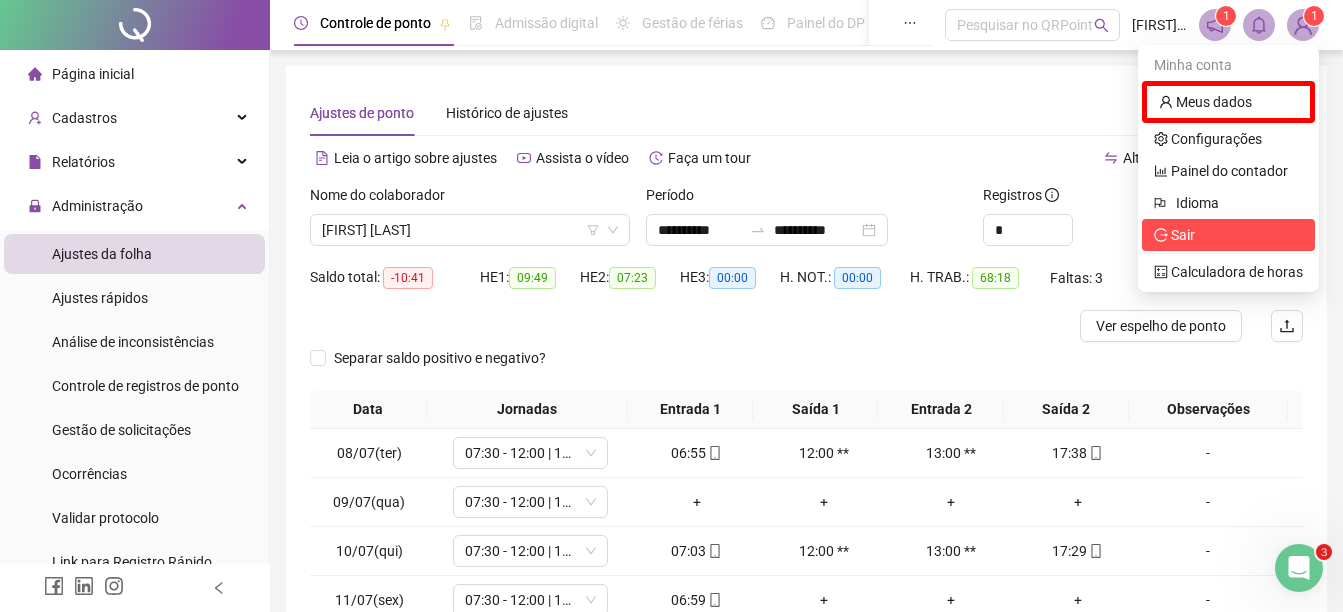 click on "Sair" at bounding box center [1228, 235] 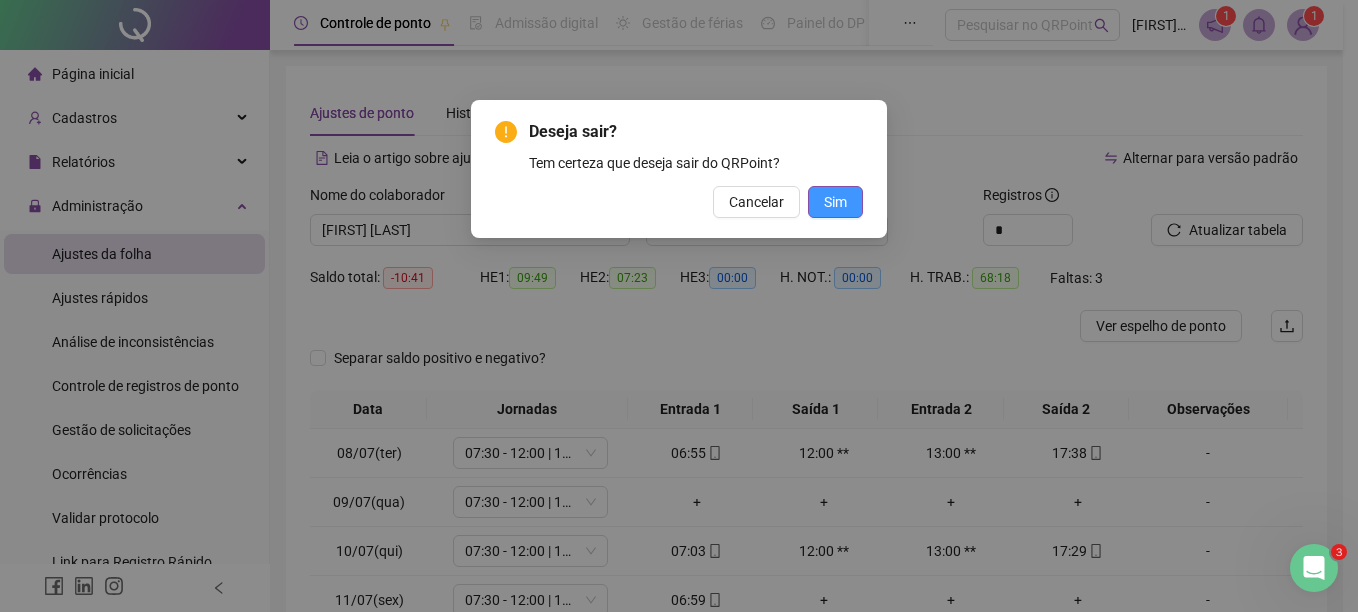 click on "Sim" at bounding box center (835, 202) 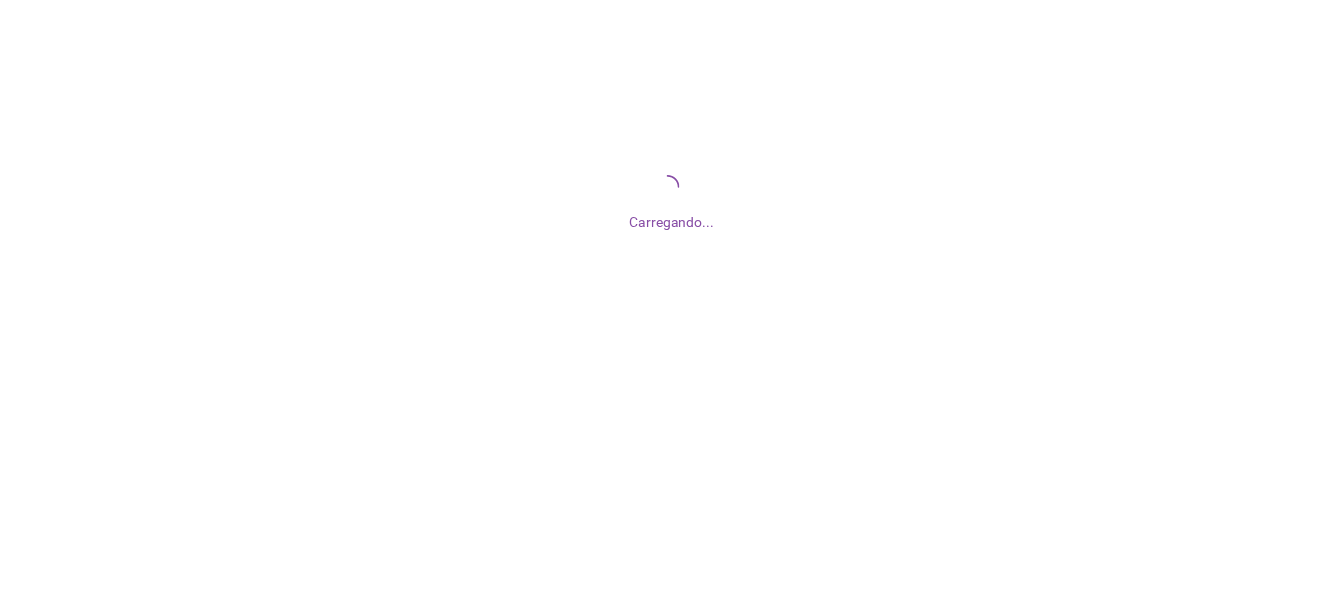 scroll, scrollTop: 0, scrollLeft: 0, axis: both 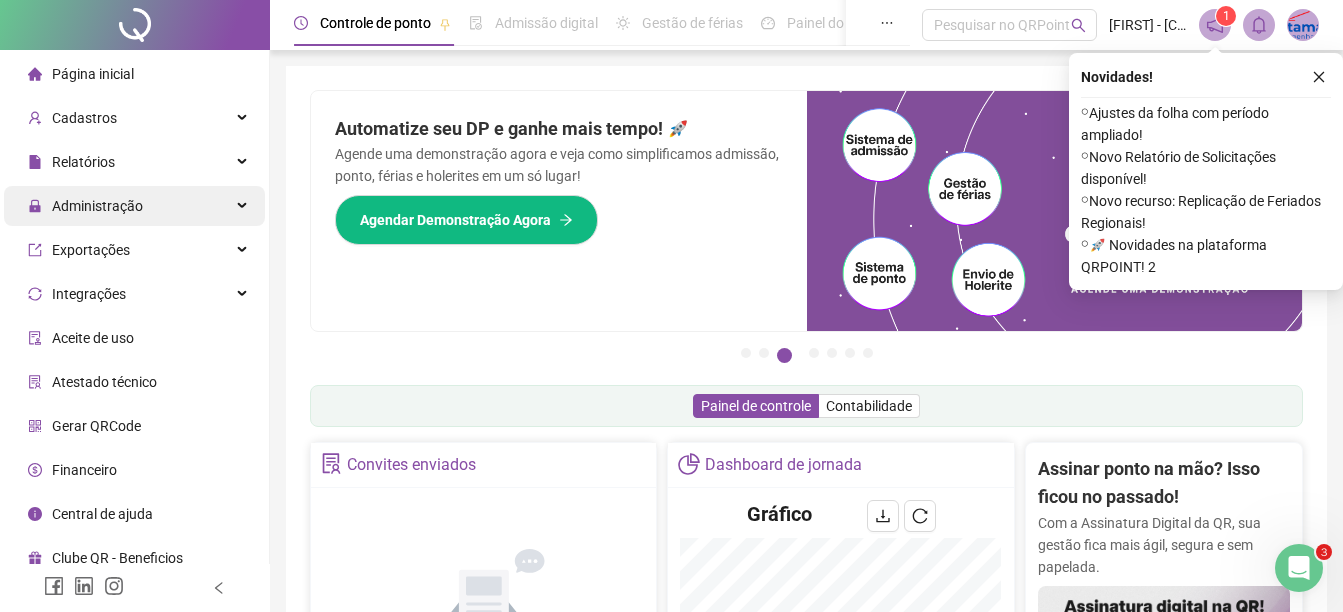 click on "Administração" at bounding box center (97, 206) 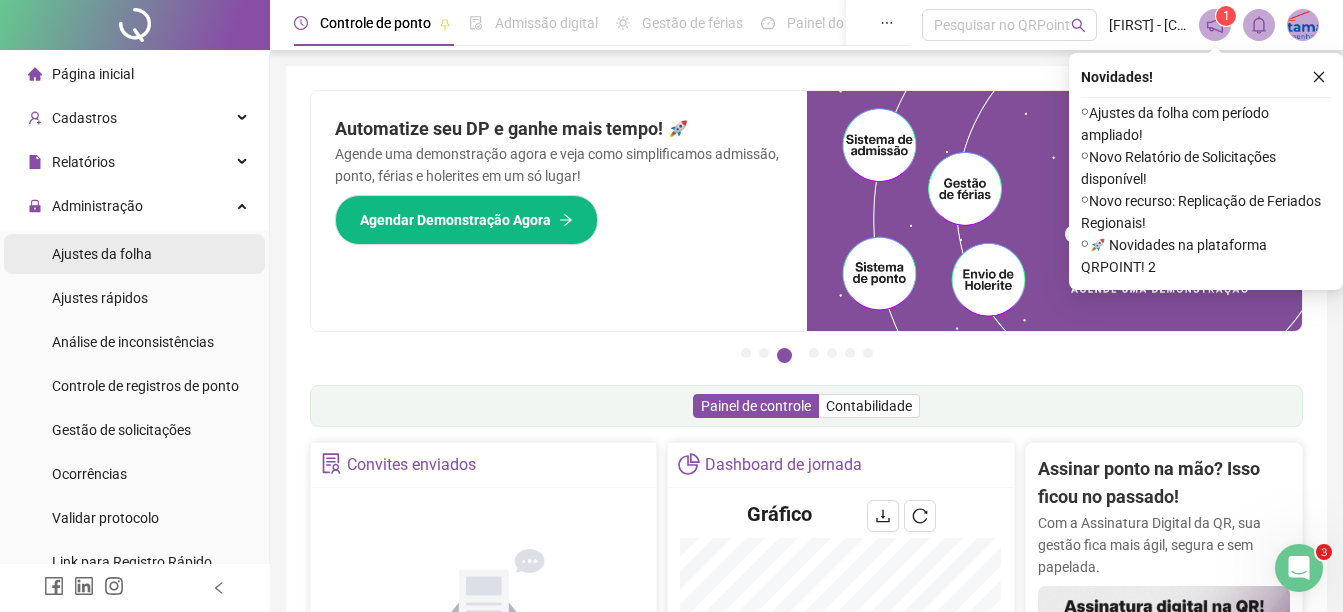 click on "Ajustes da folha" at bounding box center [102, 254] 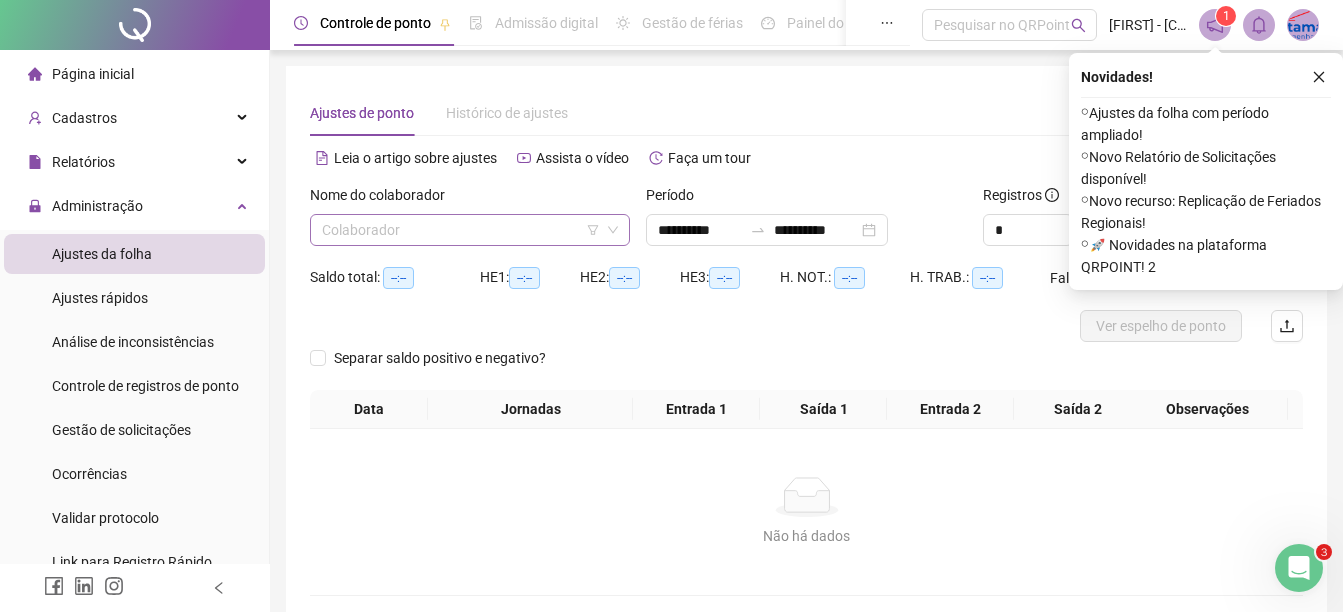 click at bounding box center (464, 230) 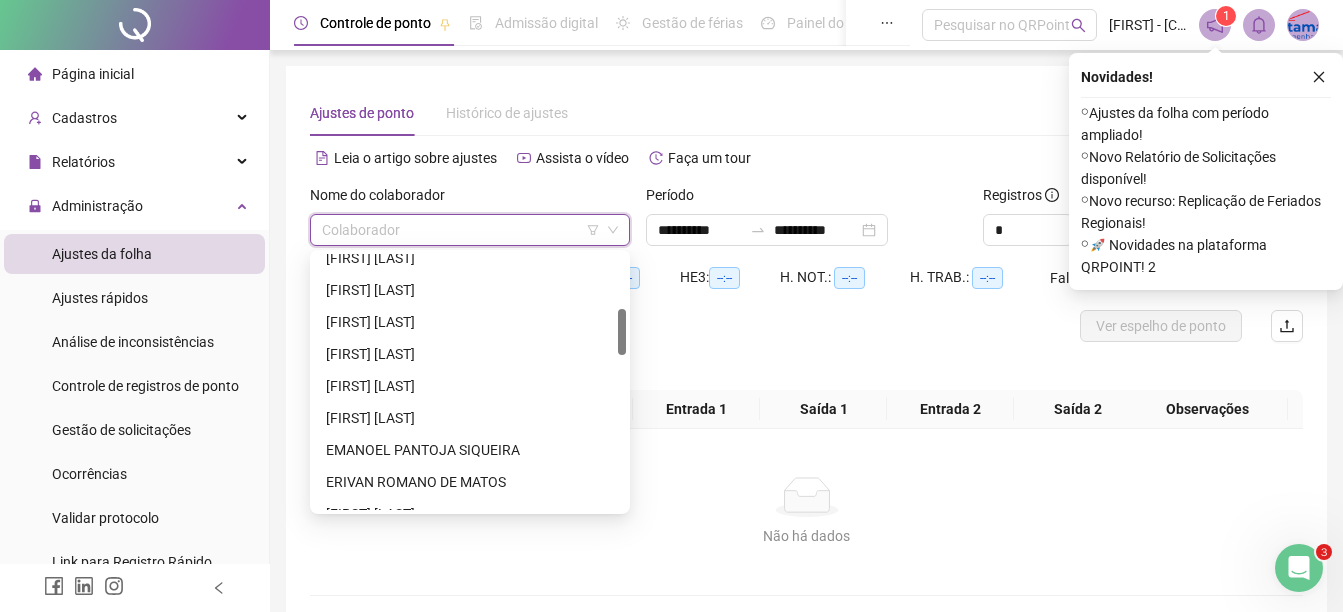 scroll, scrollTop: 600, scrollLeft: 0, axis: vertical 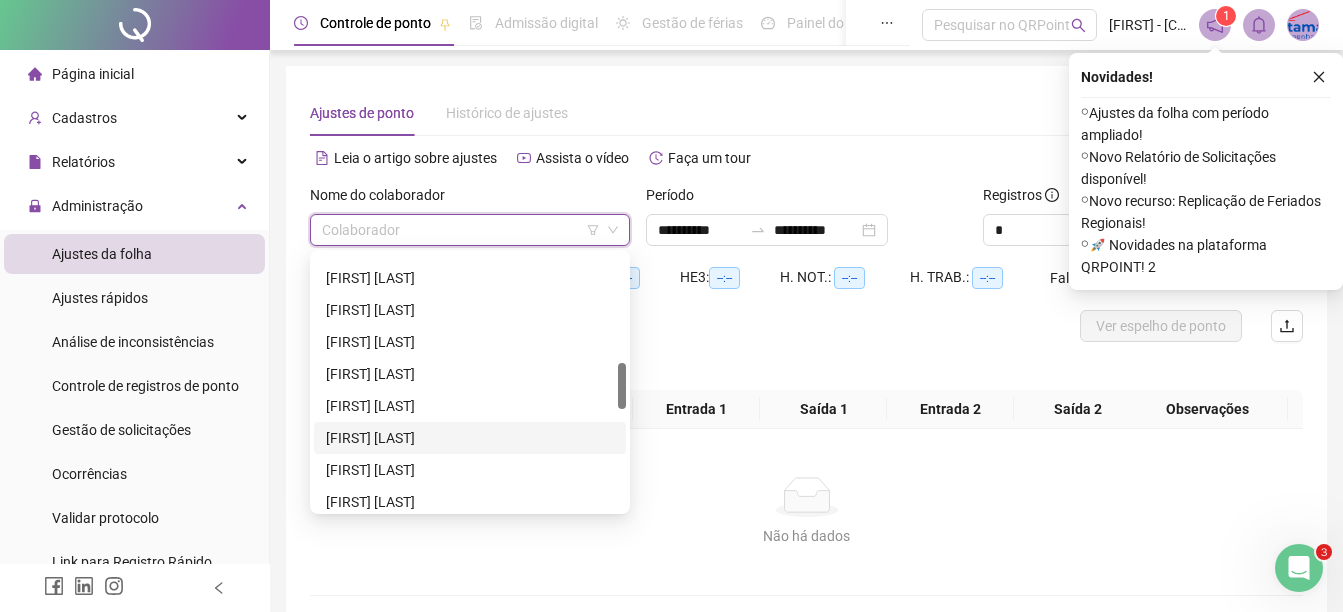 click on "[FIRST] [LAST]" at bounding box center [470, 438] 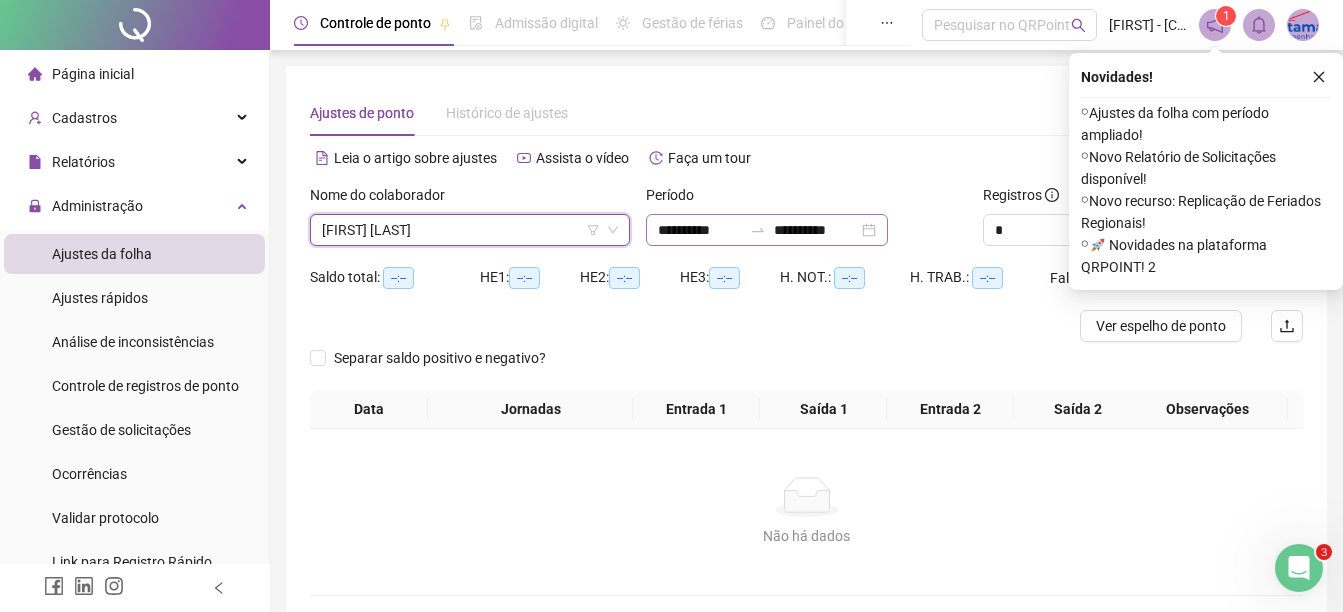 click 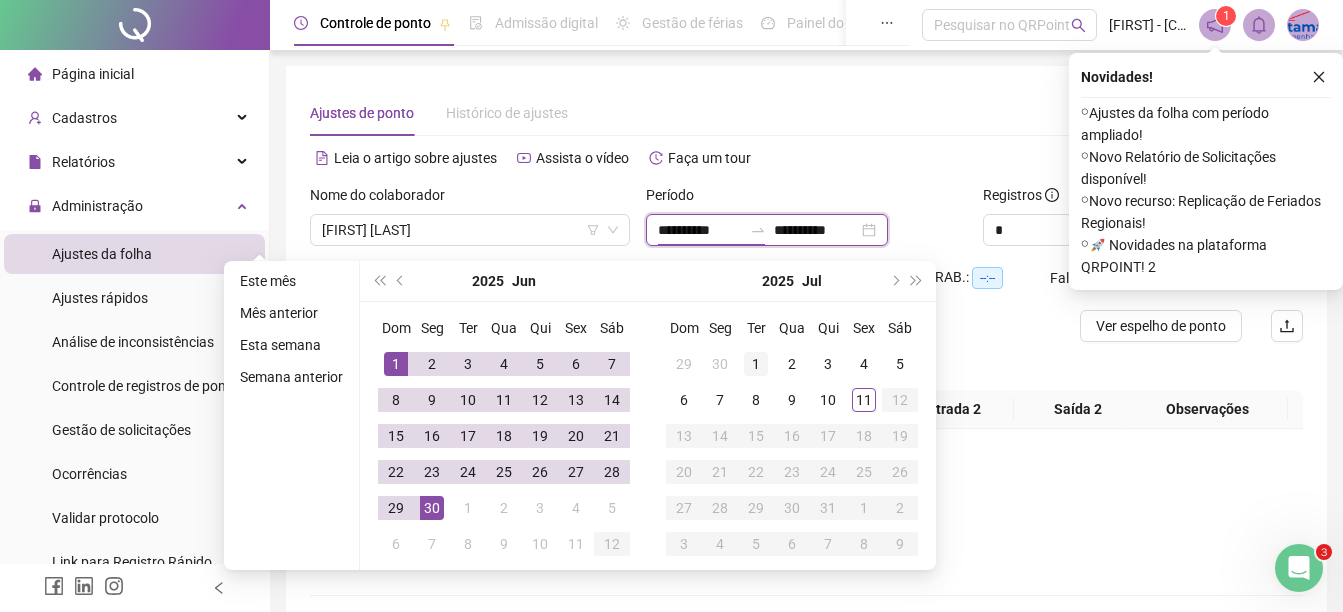type on "**********" 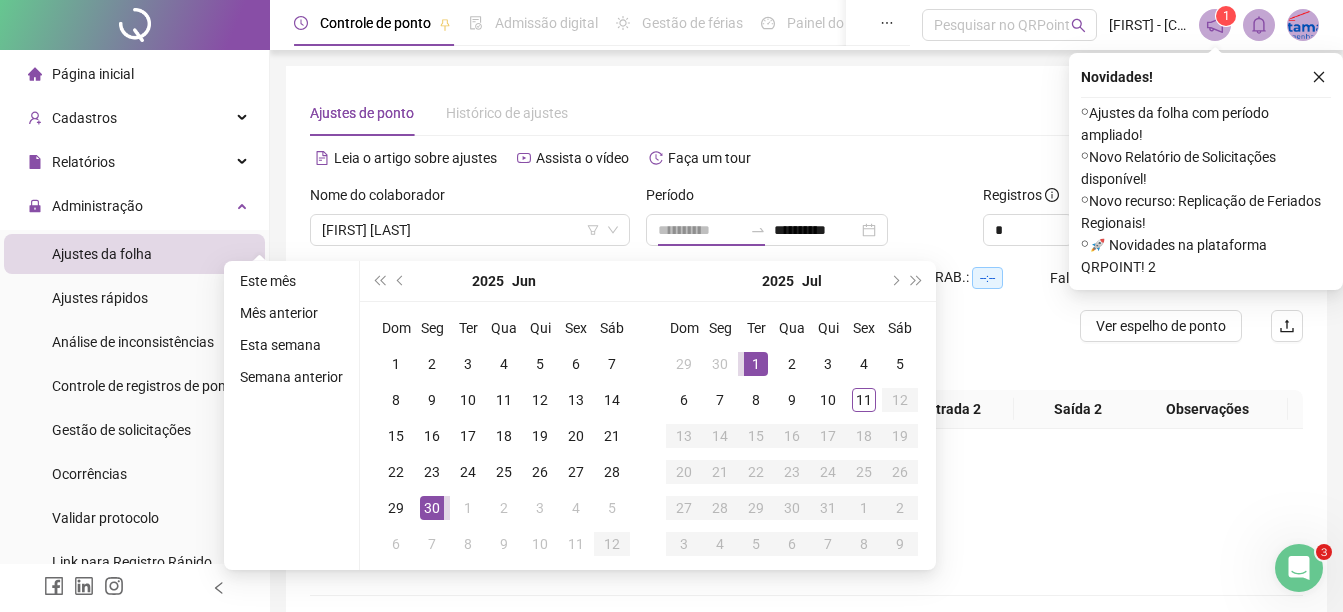 click on "1" at bounding box center [756, 364] 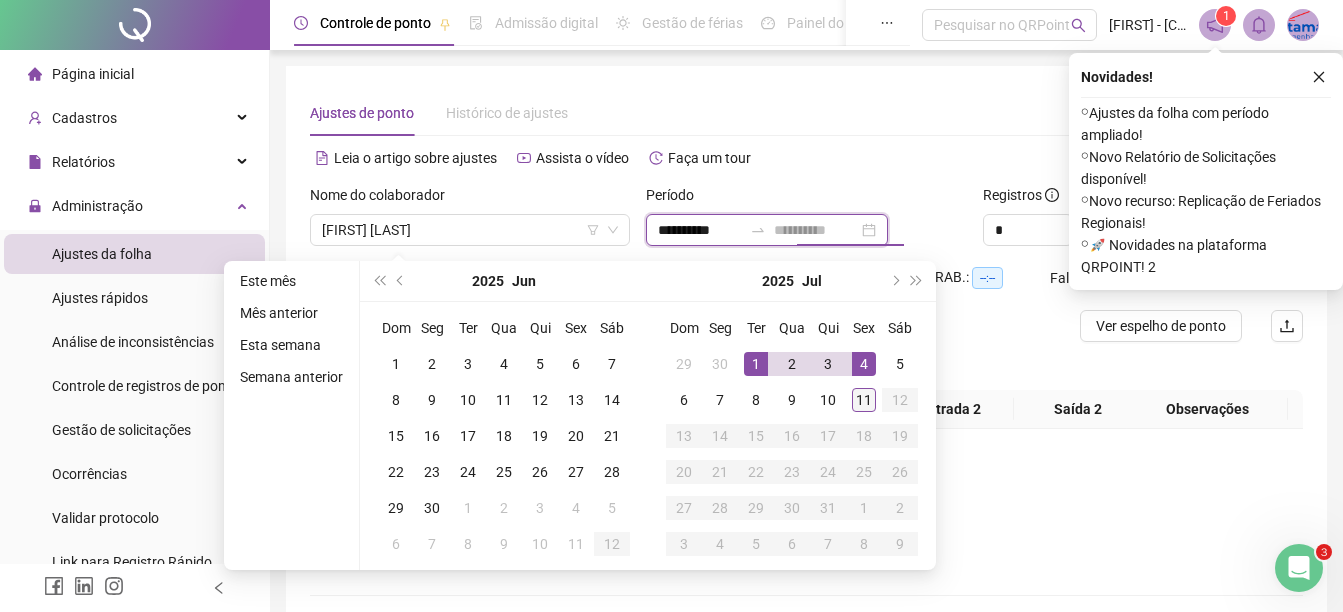 type on "**********" 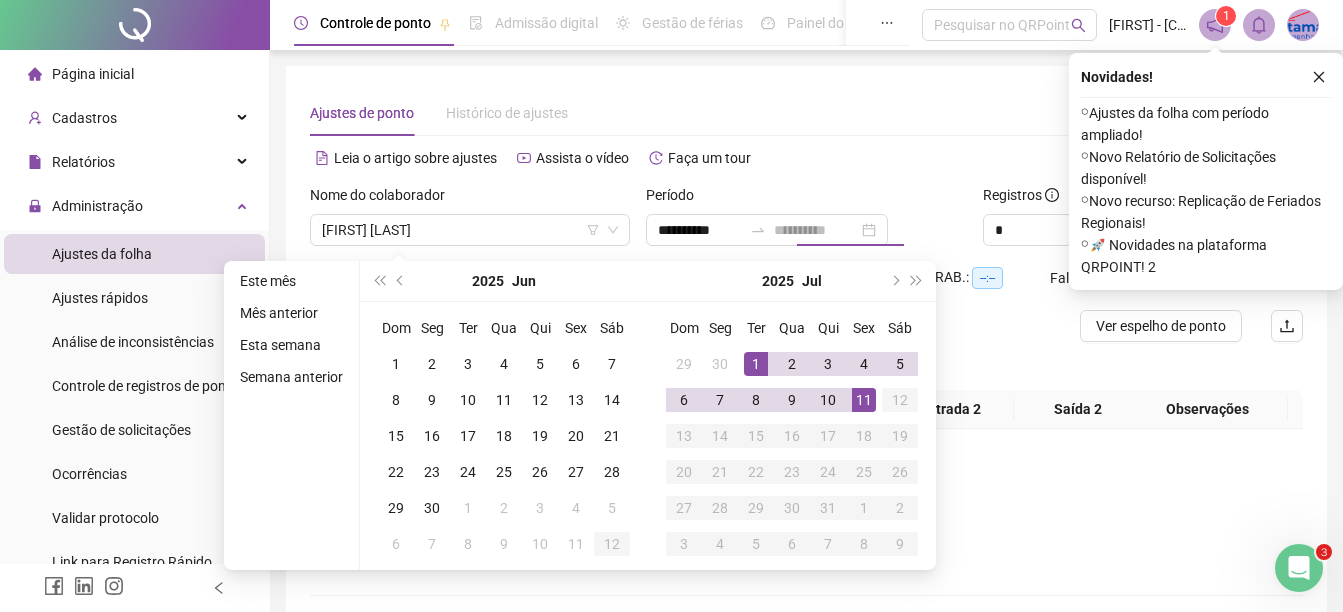 click on "11" at bounding box center (864, 400) 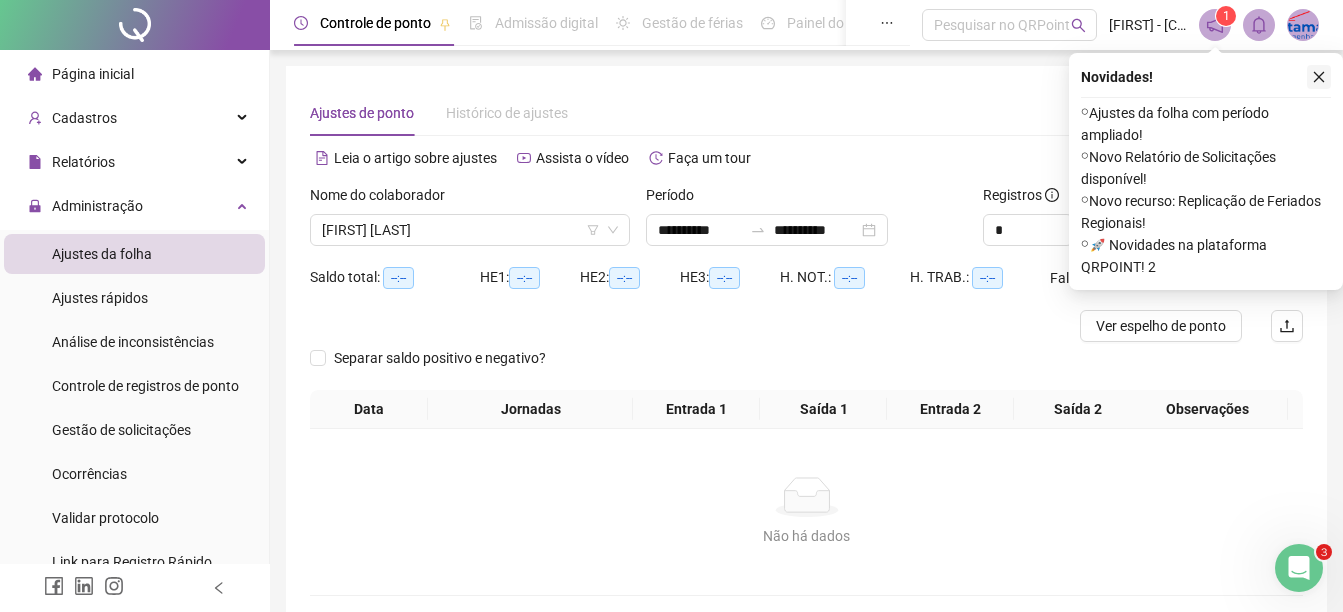 click at bounding box center [1319, 77] 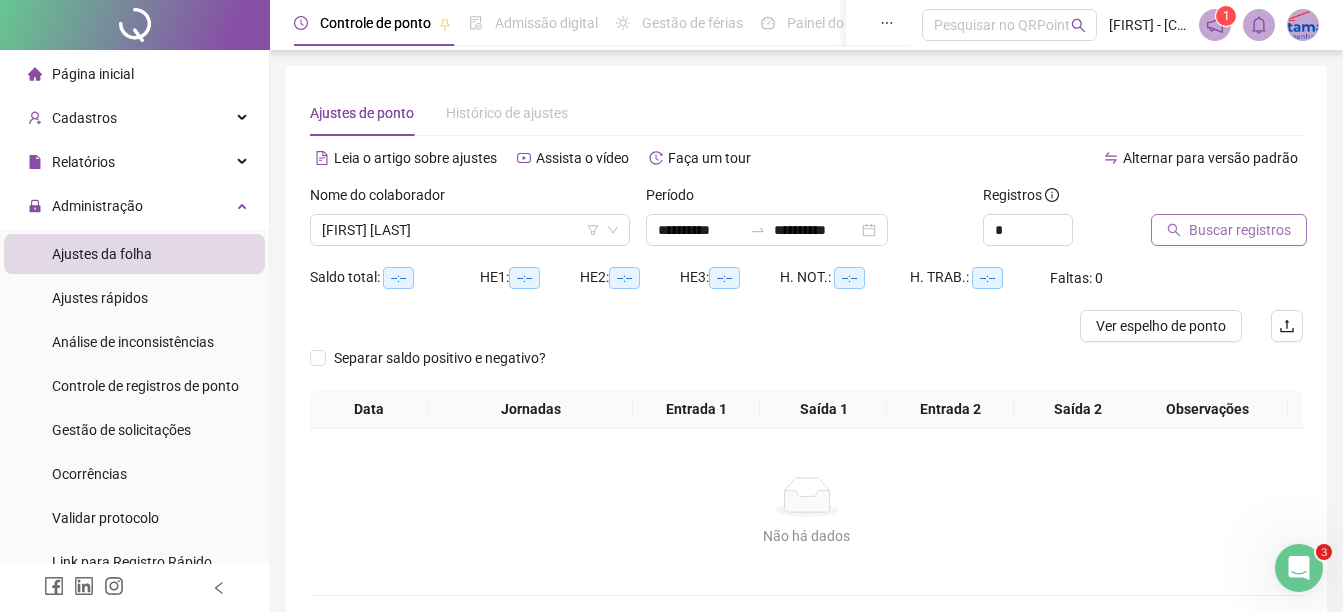 click on "Buscar registros" at bounding box center [1229, 230] 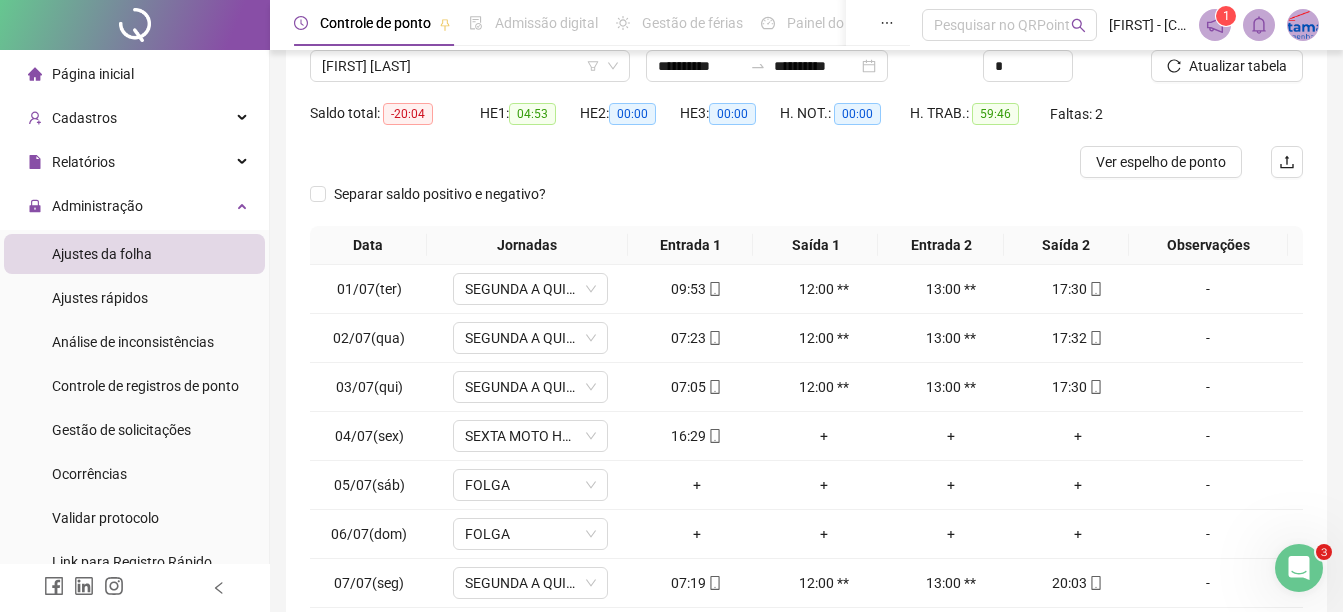 scroll, scrollTop: 326, scrollLeft: 0, axis: vertical 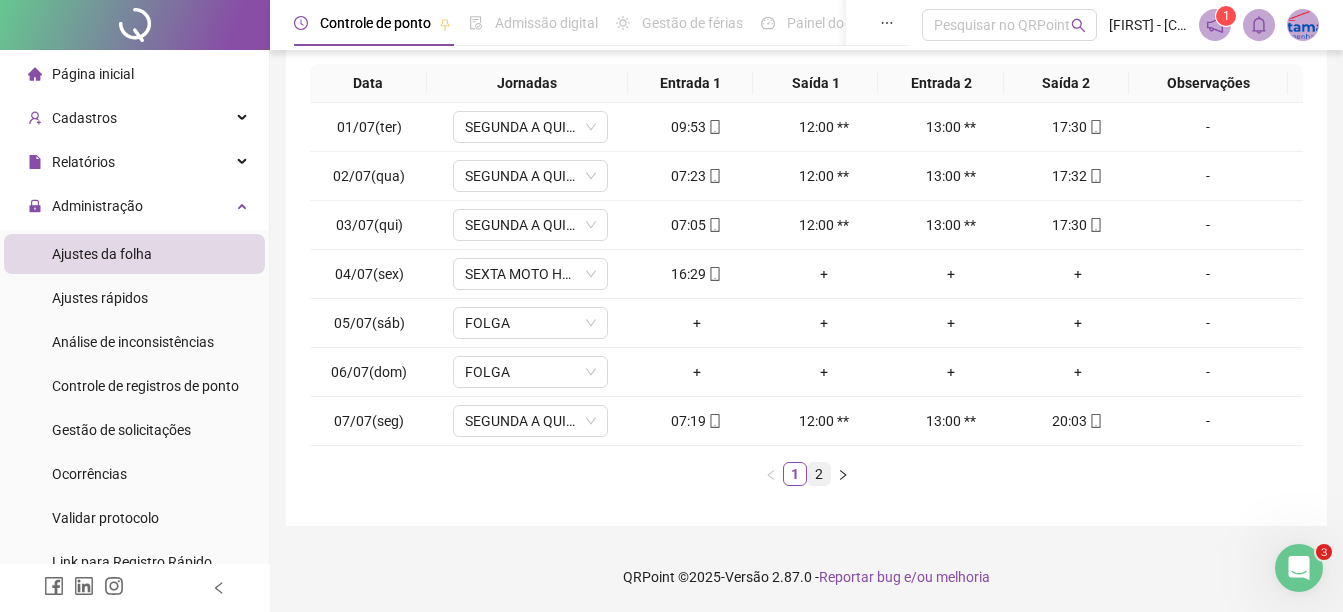click on "2" at bounding box center [819, 474] 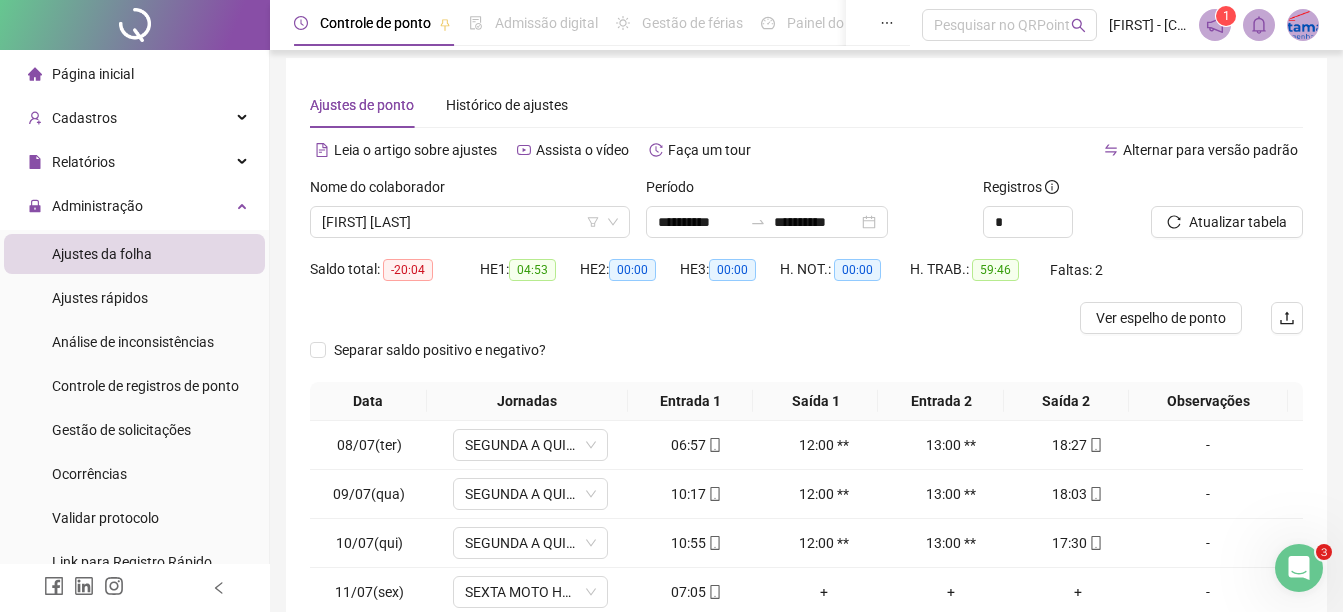 scroll, scrollTop: 0, scrollLeft: 0, axis: both 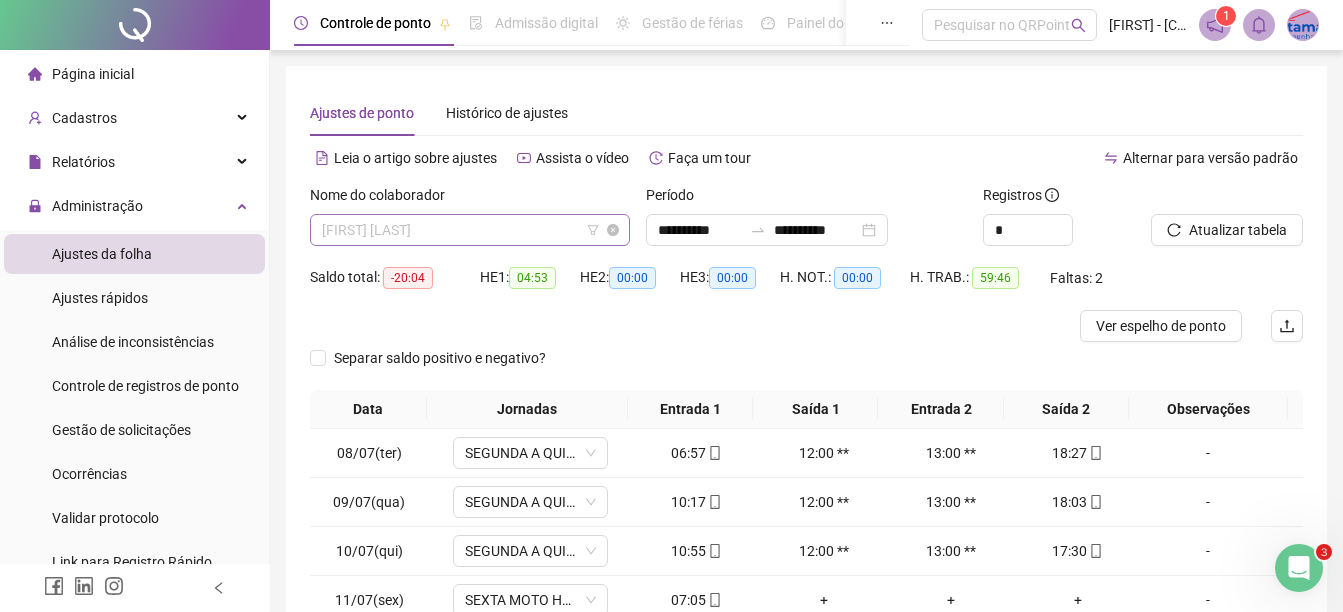click on "[FIRST] [LAST]" at bounding box center [470, 230] 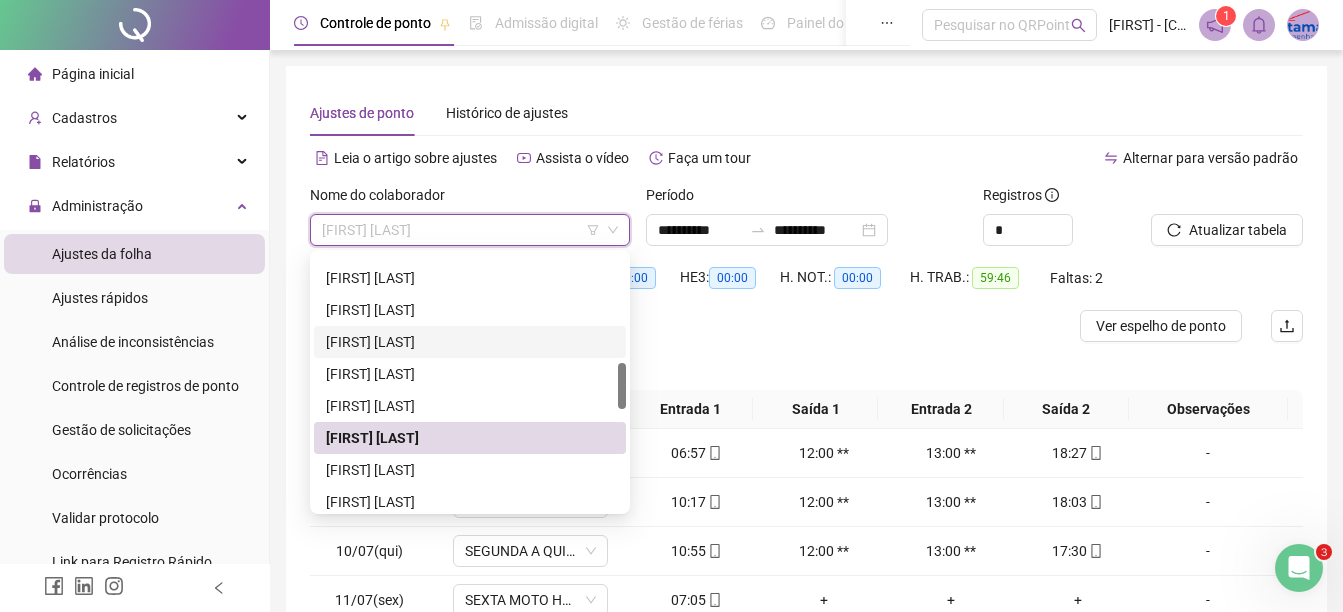 click on "[FIRST] [LAST]" at bounding box center [470, 342] 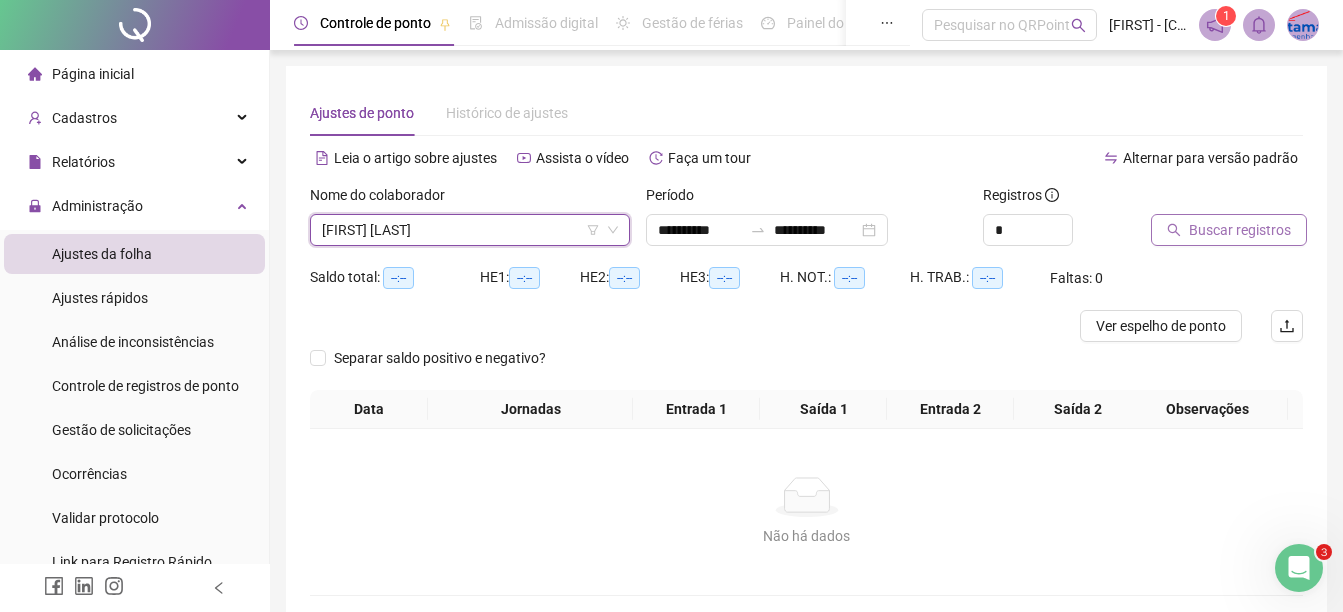 click on "Buscar registros" at bounding box center (1240, 230) 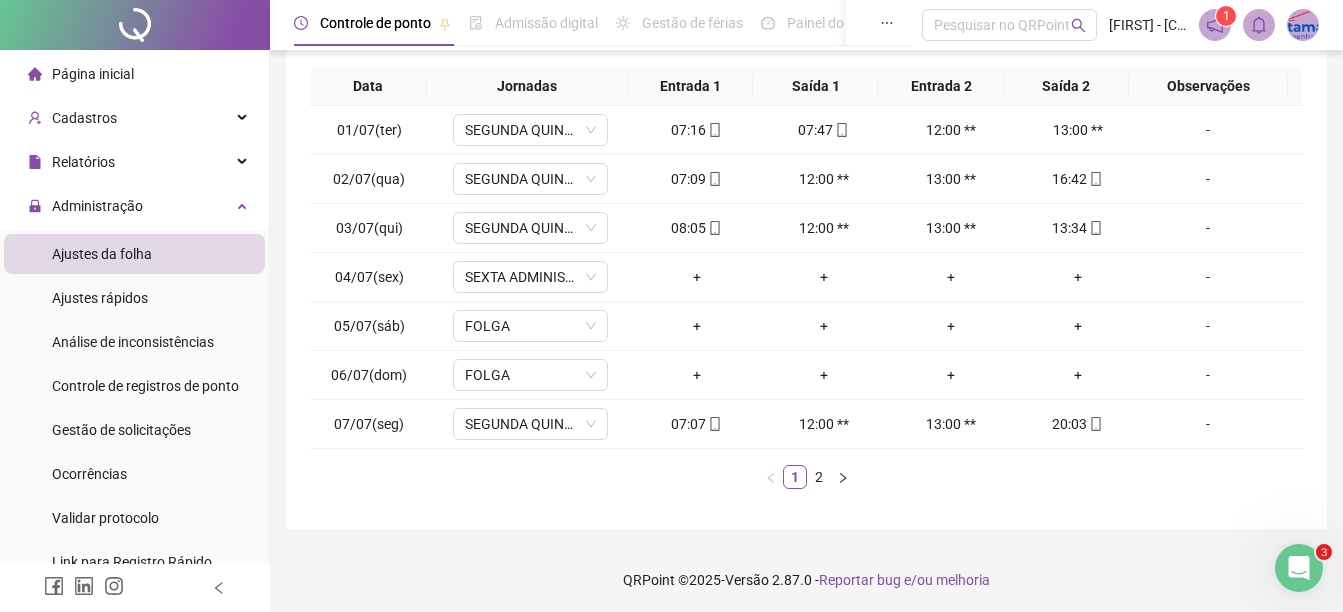 scroll, scrollTop: 326, scrollLeft: 0, axis: vertical 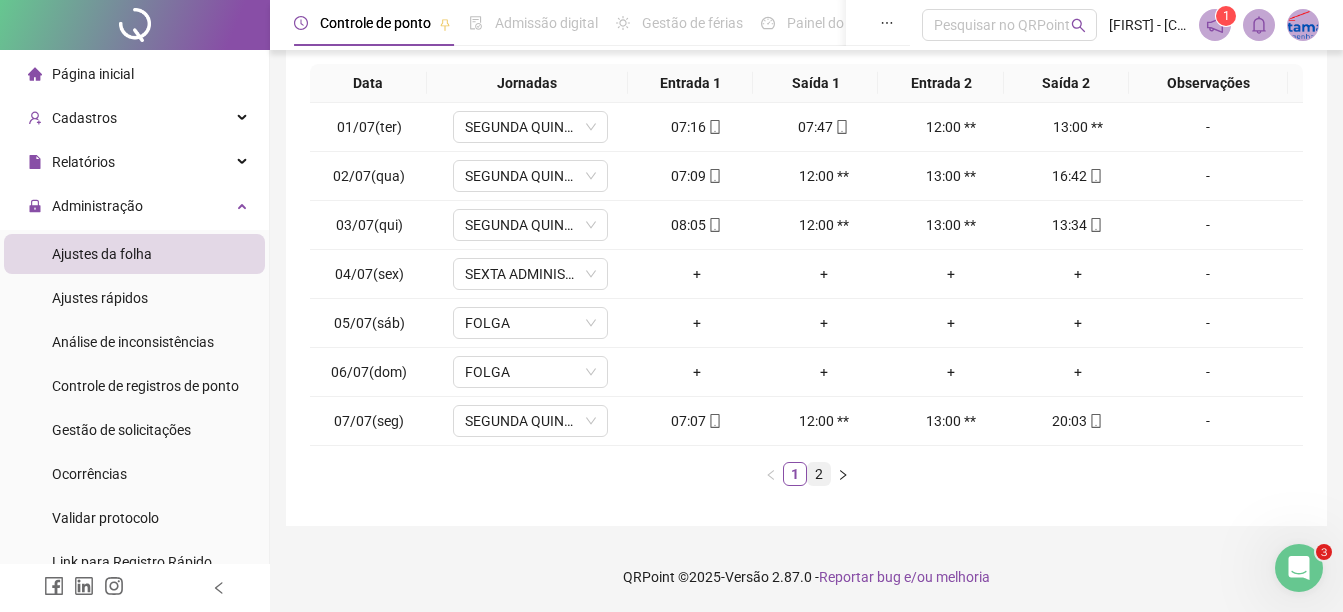 click on "2" at bounding box center (819, 474) 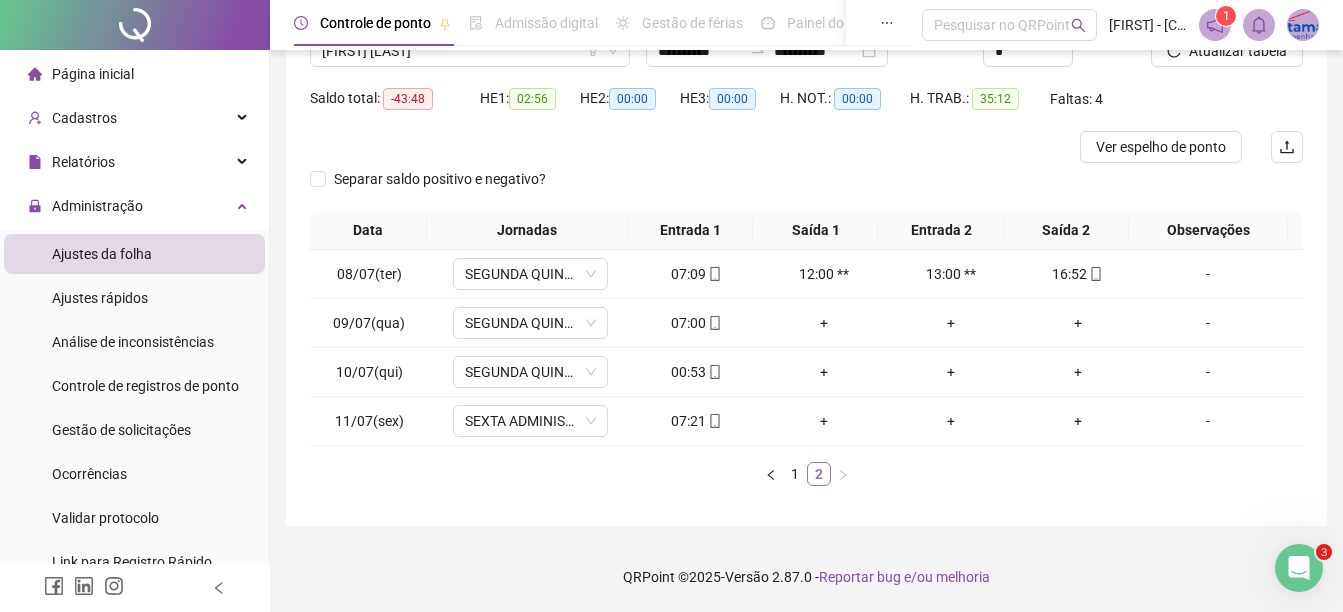 scroll, scrollTop: 179, scrollLeft: 0, axis: vertical 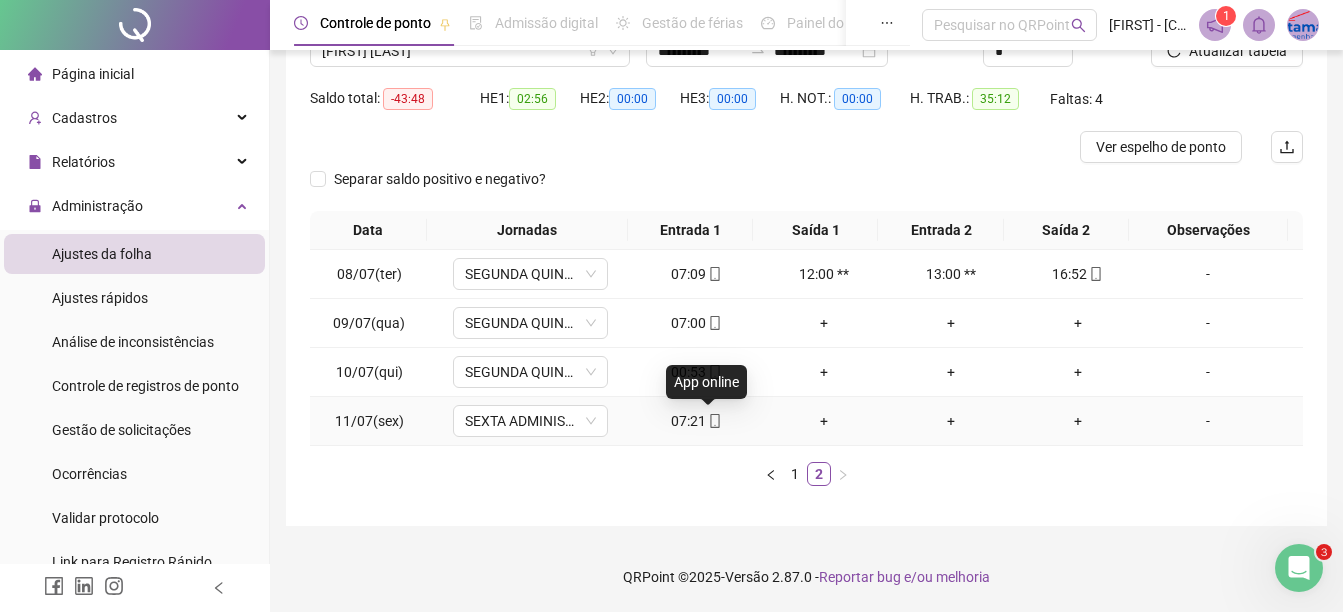 click 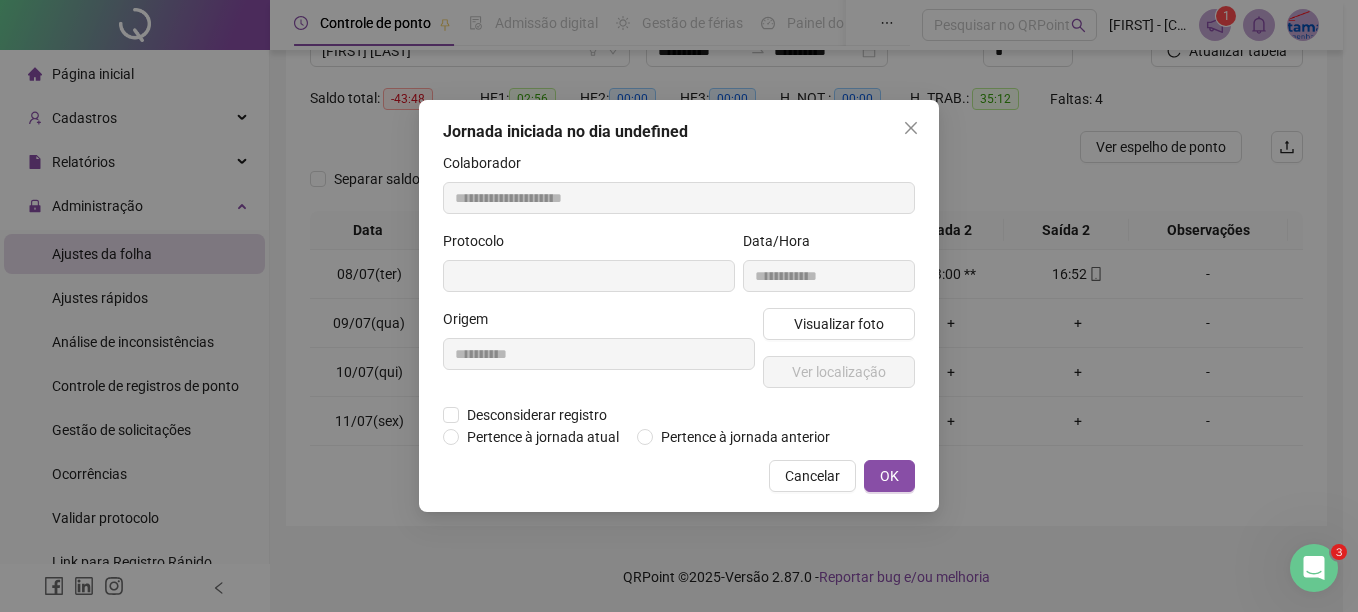 type on "**********" 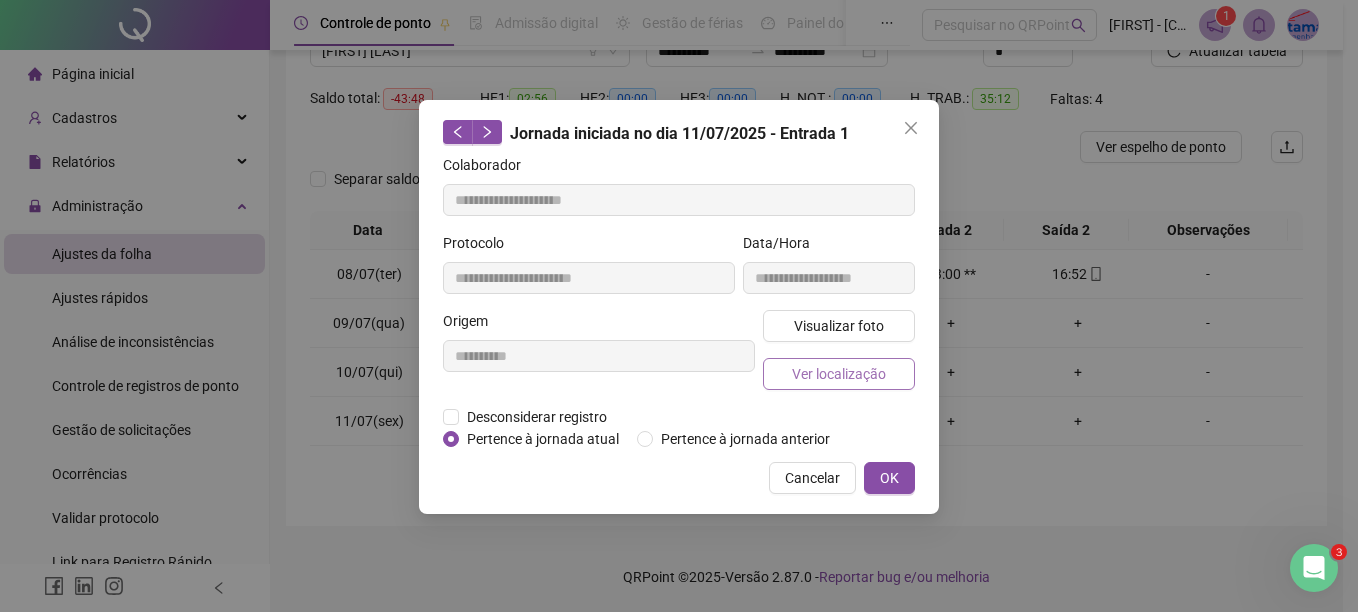 click on "Ver localização" at bounding box center (839, 374) 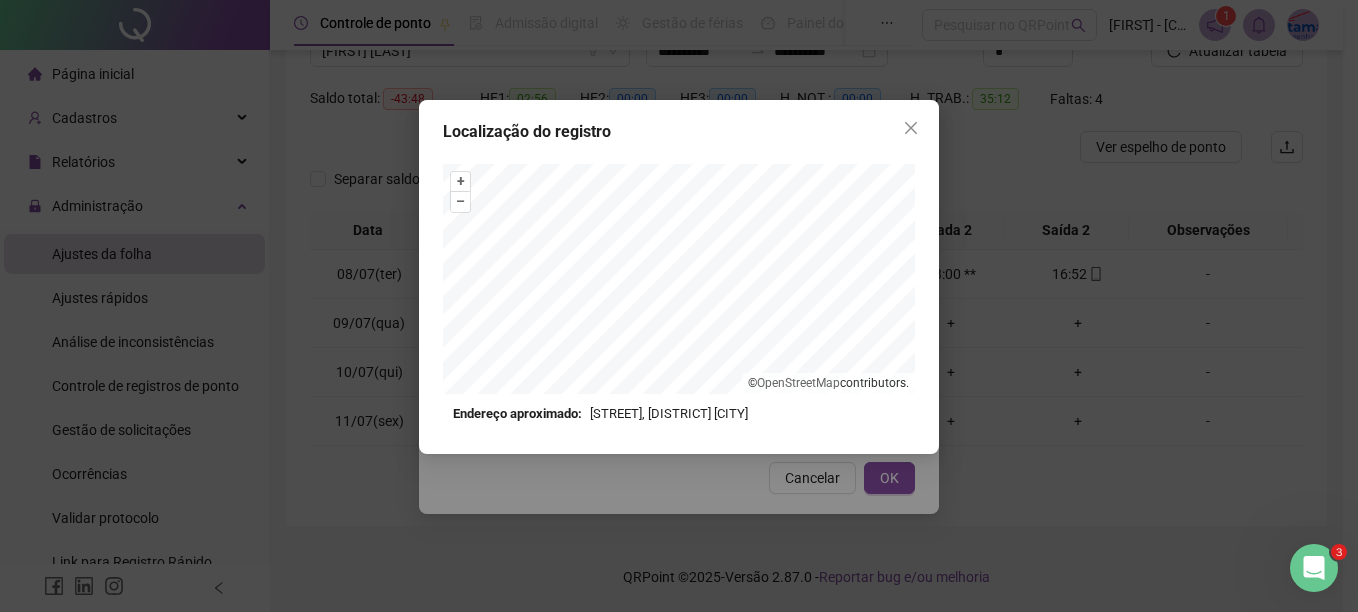 drag, startPoint x: 920, startPoint y: 121, endPoint x: 909, endPoint y: 124, distance: 11.401754 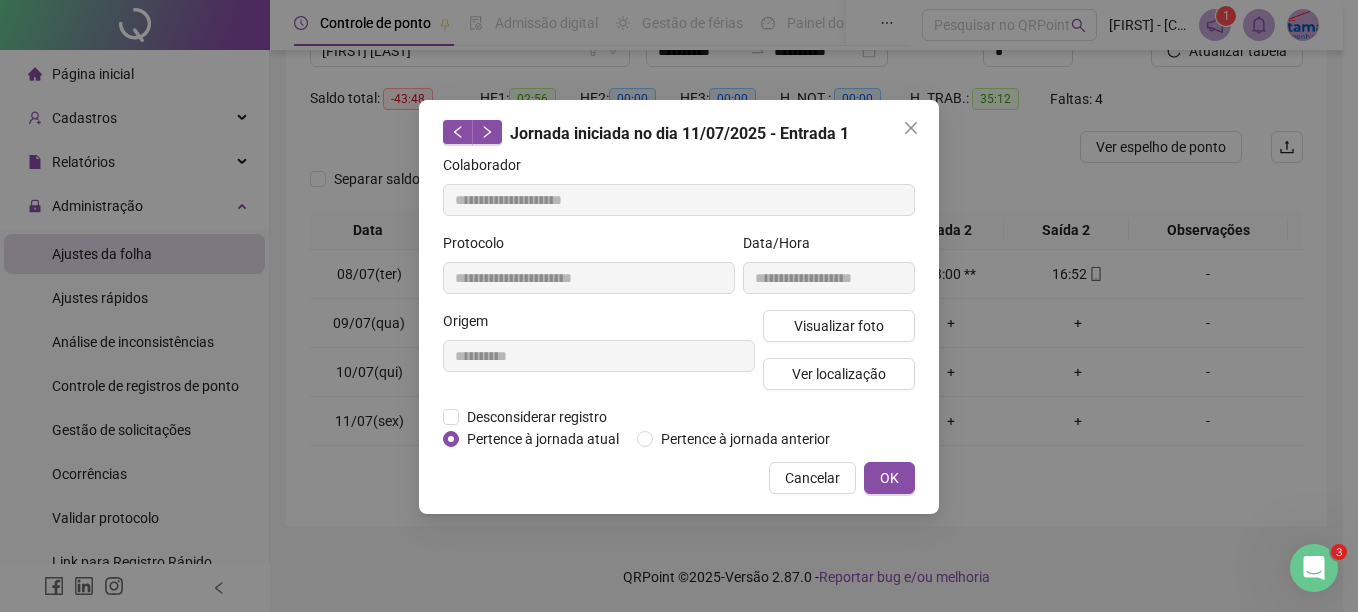 drag, startPoint x: 911, startPoint y: 126, endPoint x: 923, endPoint y: 121, distance: 13 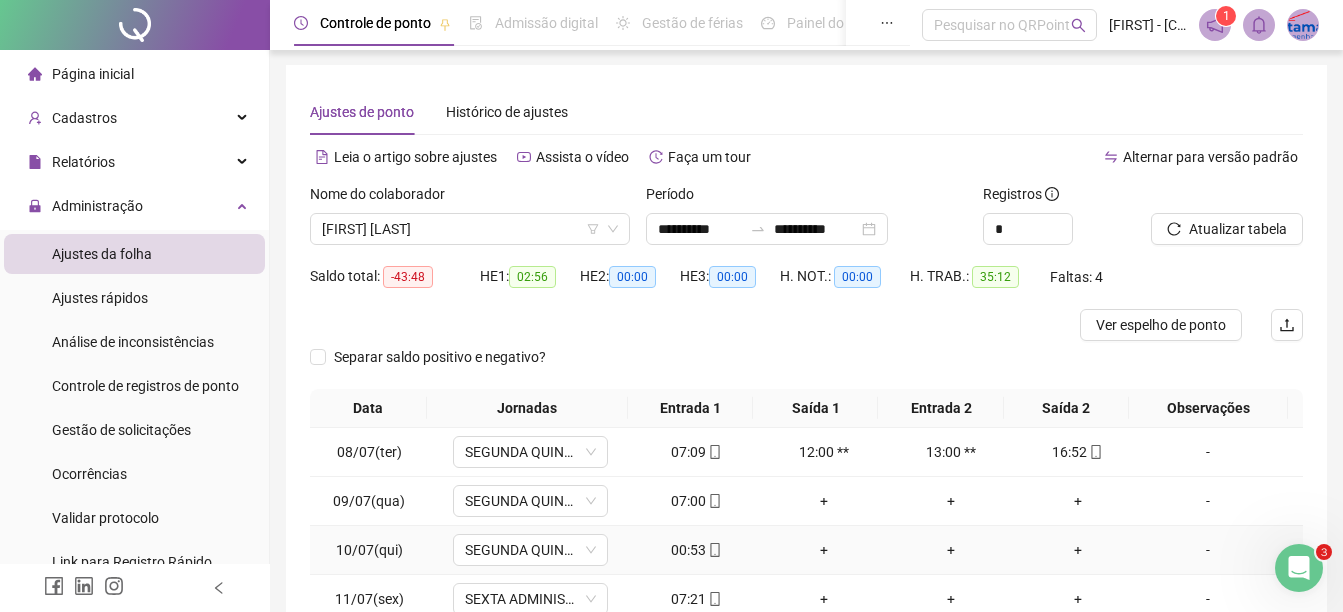 scroll, scrollTop: 0, scrollLeft: 0, axis: both 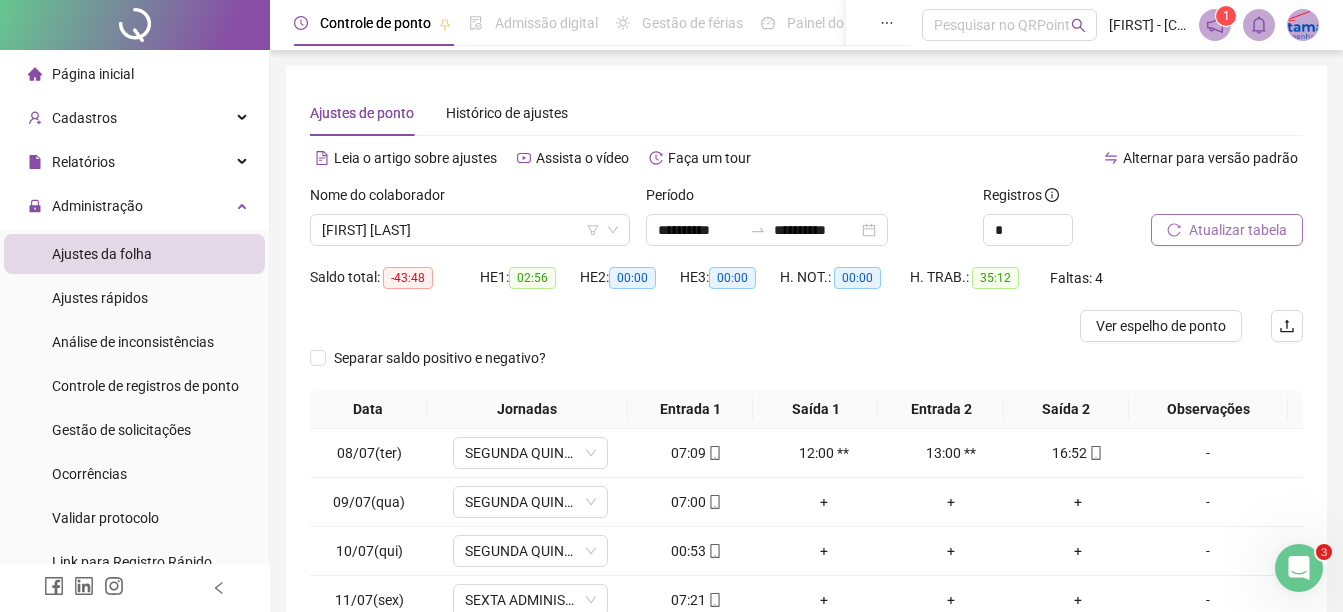 click on "Atualizar tabela" at bounding box center (1238, 230) 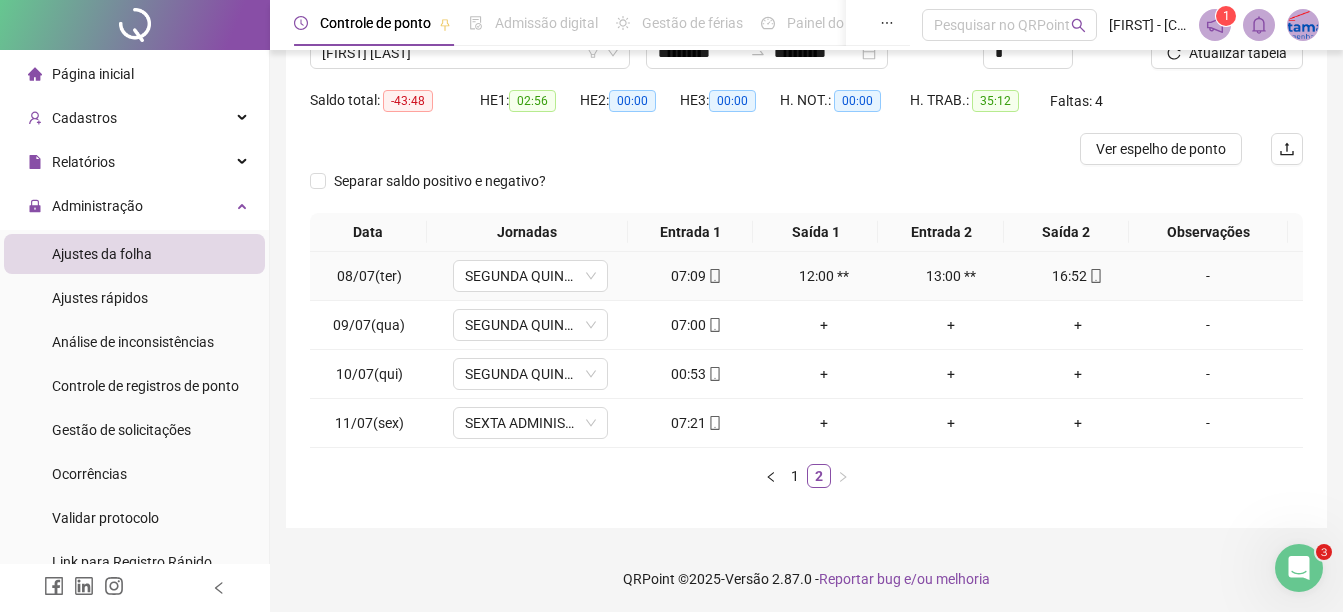 scroll, scrollTop: 179, scrollLeft: 0, axis: vertical 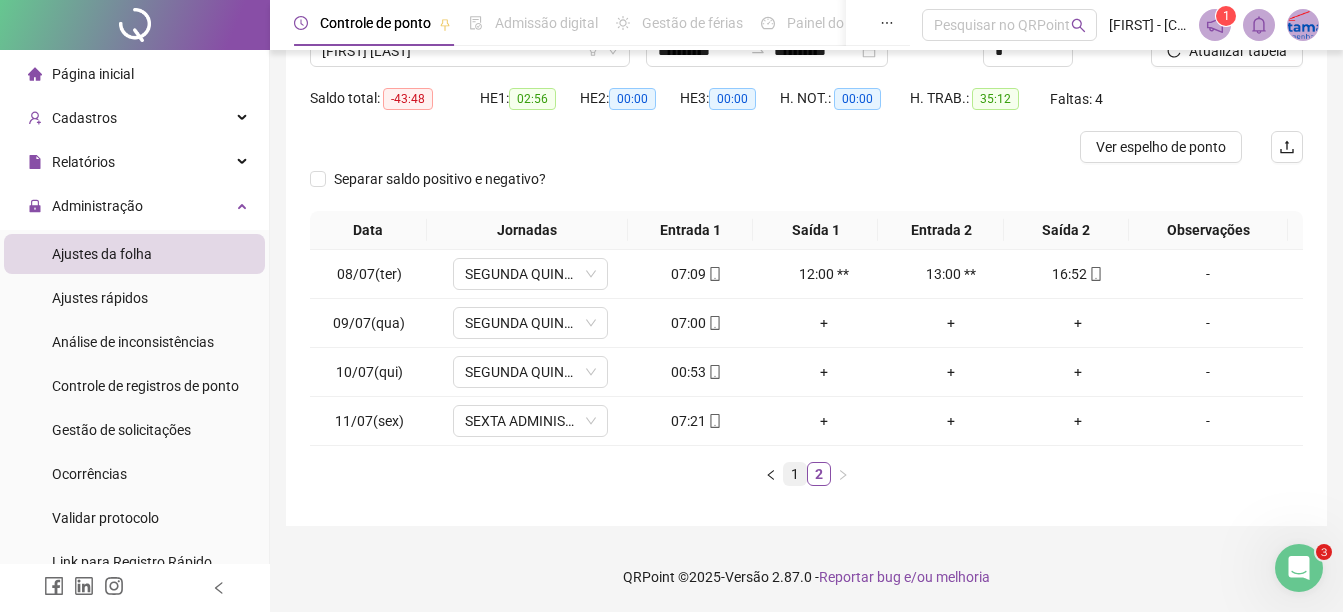 click on "1" at bounding box center [795, 474] 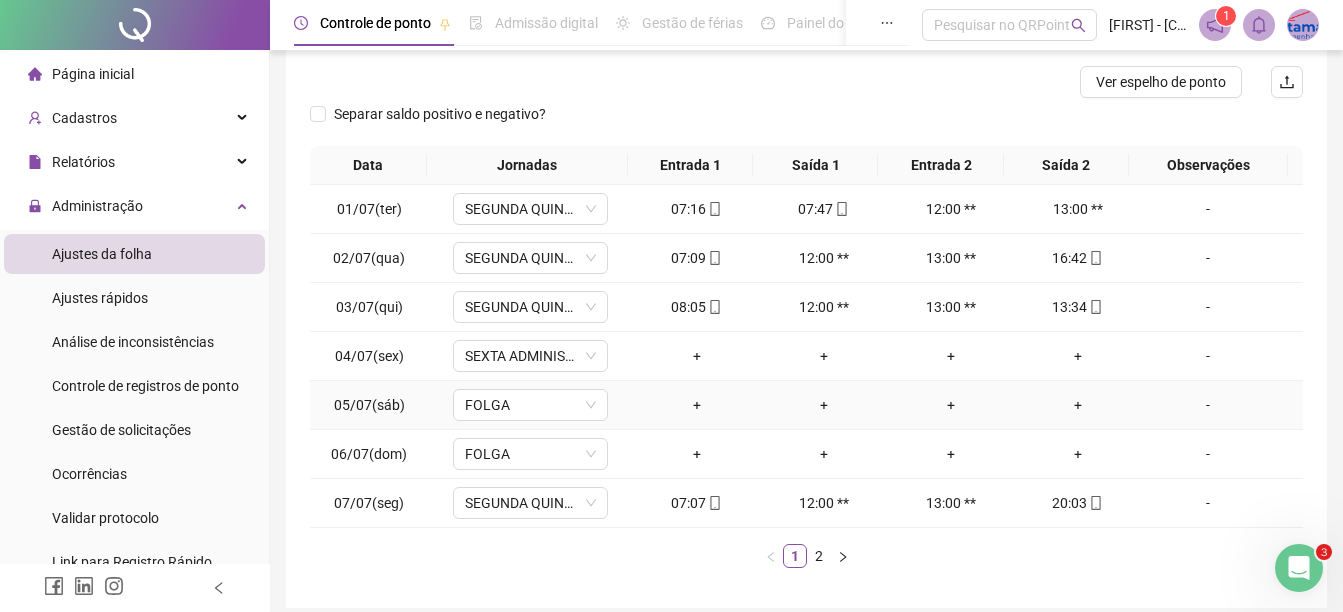 scroll, scrollTop: 279, scrollLeft: 0, axis: vertical 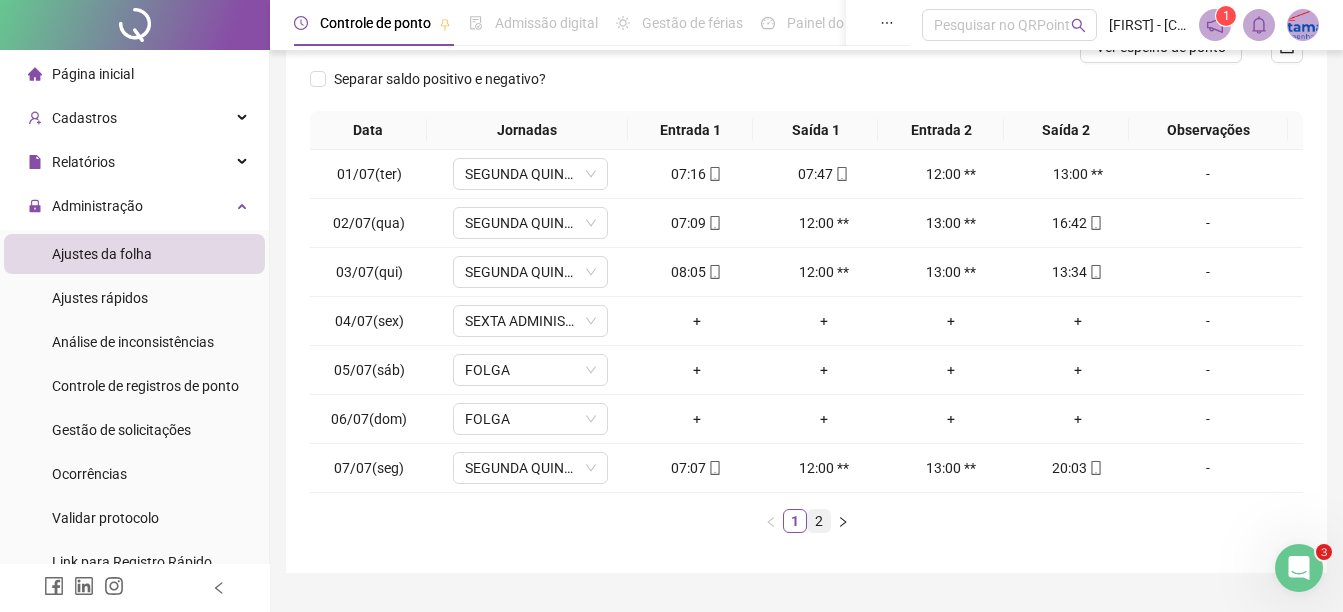 click on "2" at bounding box center (819, 521) 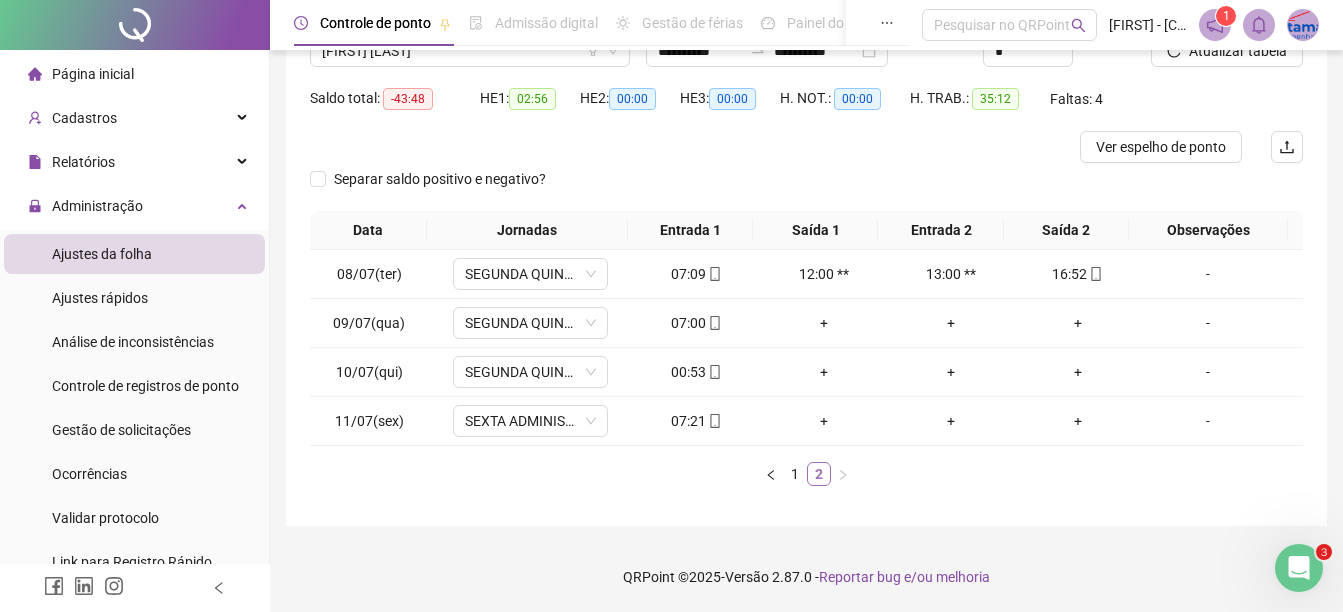 scroll, scrollTop: 179, scrollLeft: 0, axis: vertical 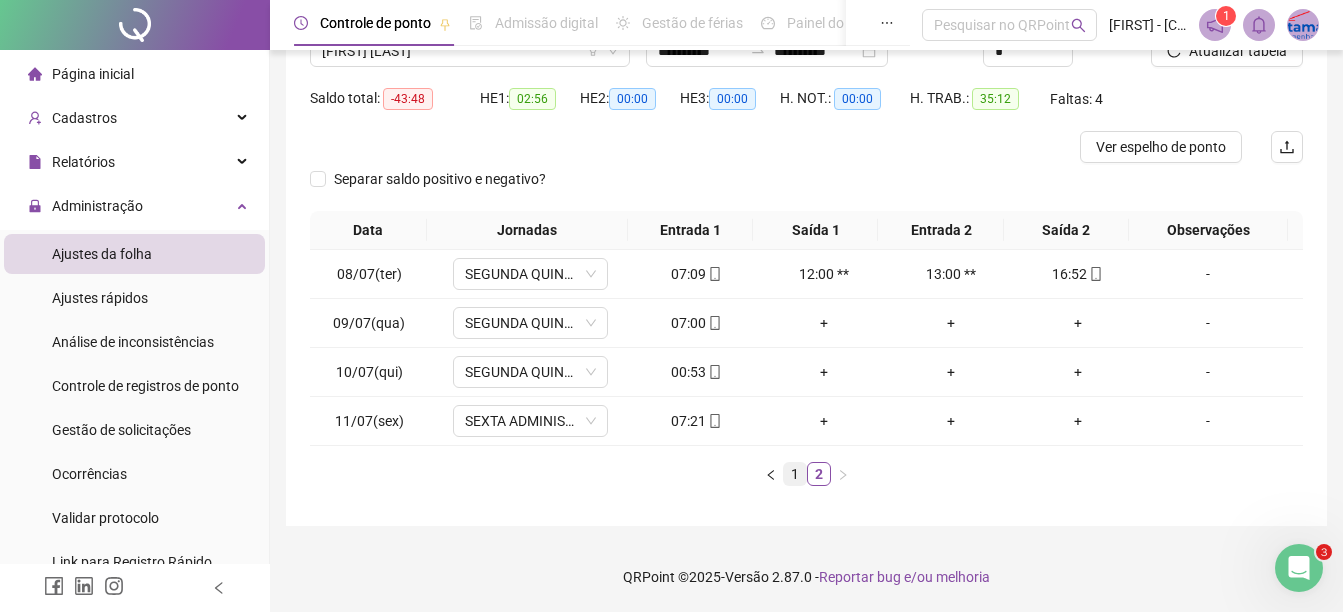 click on "1" at bounding box center [795, 474] 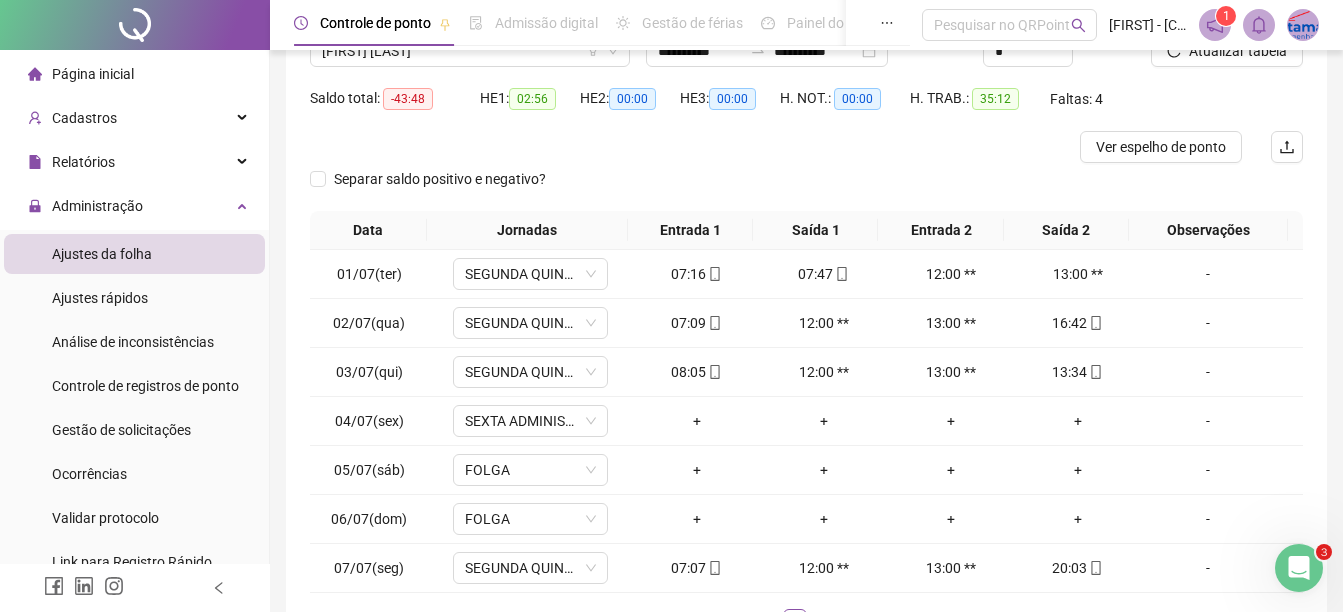 scroll, scrollTop: 0, scrollLeft: 0, axis: both 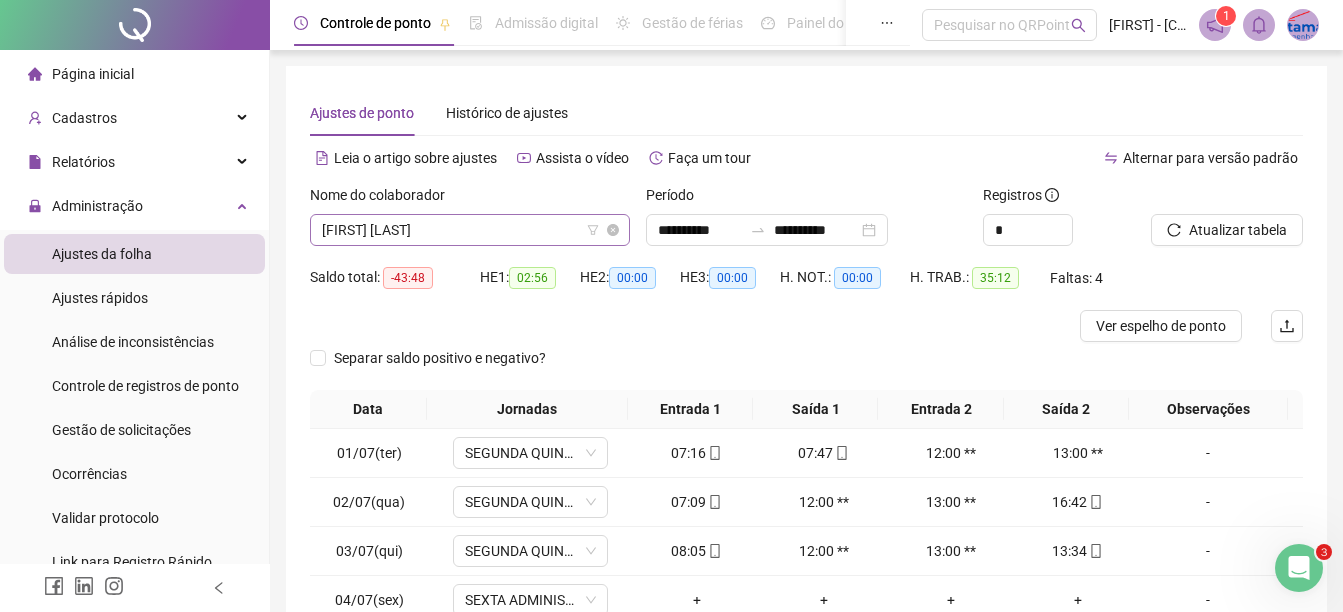click on "[FIRST] [LAST]" at bounding box center [470, 230] 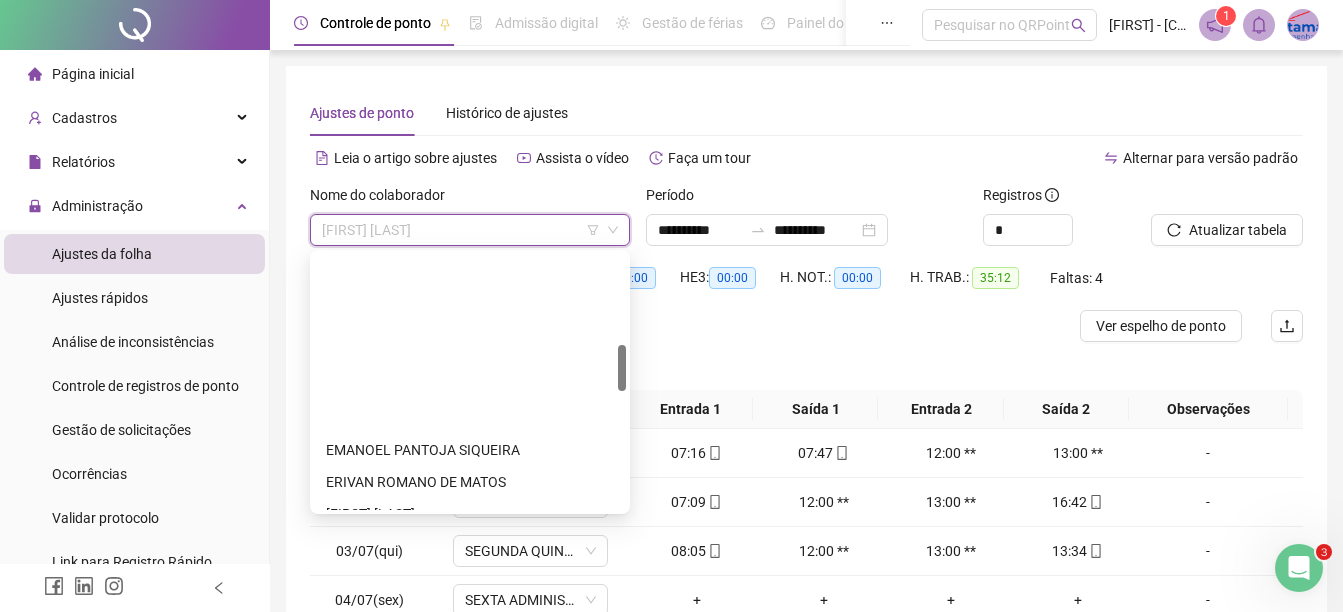 scroll, scrollTop: 100, scrollLeft: 0, axis: vertical 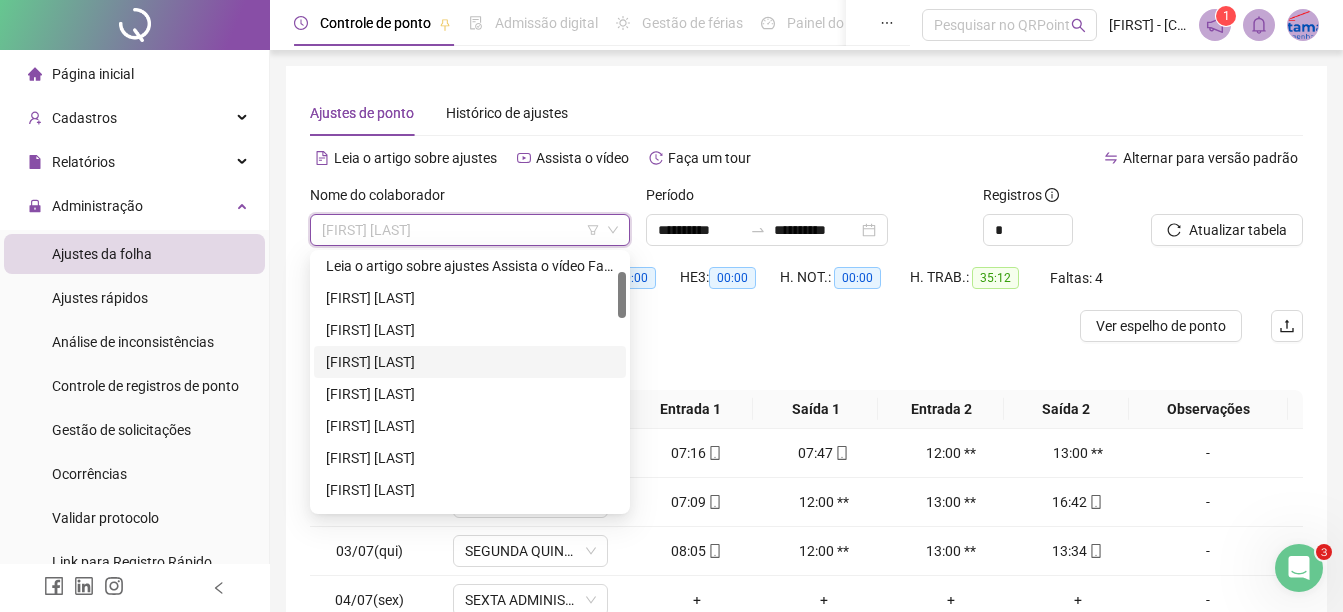 click on "[FIRST] [LAST] [LAST]" at bounding box center [470, 362] 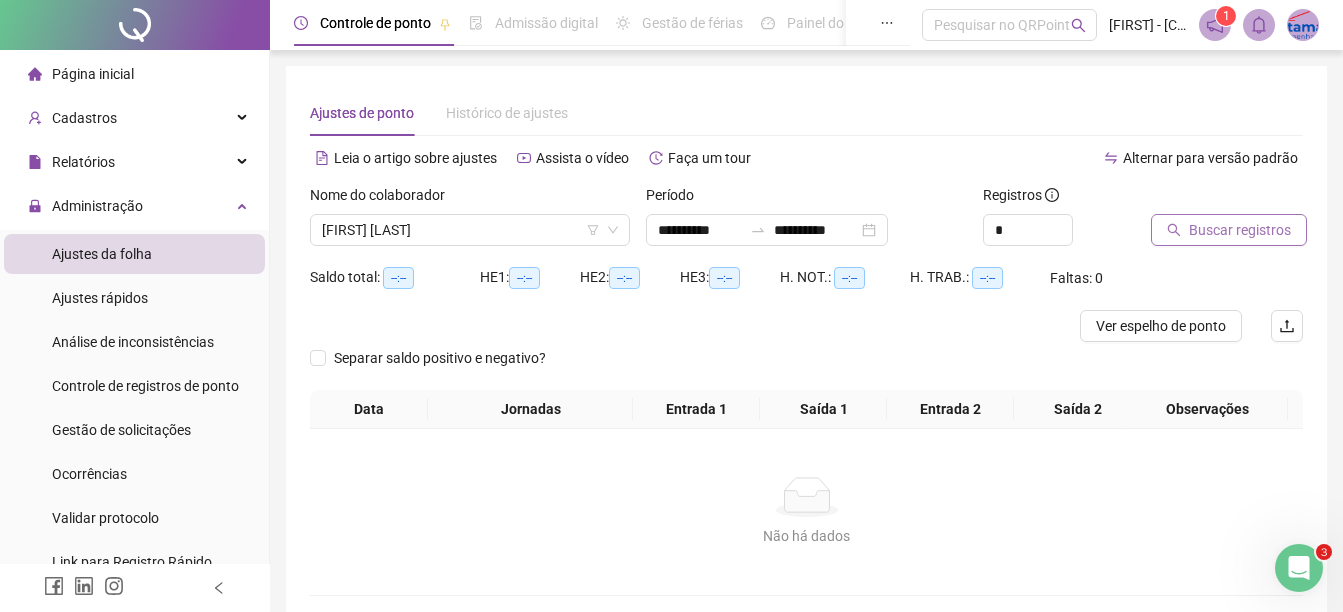 click 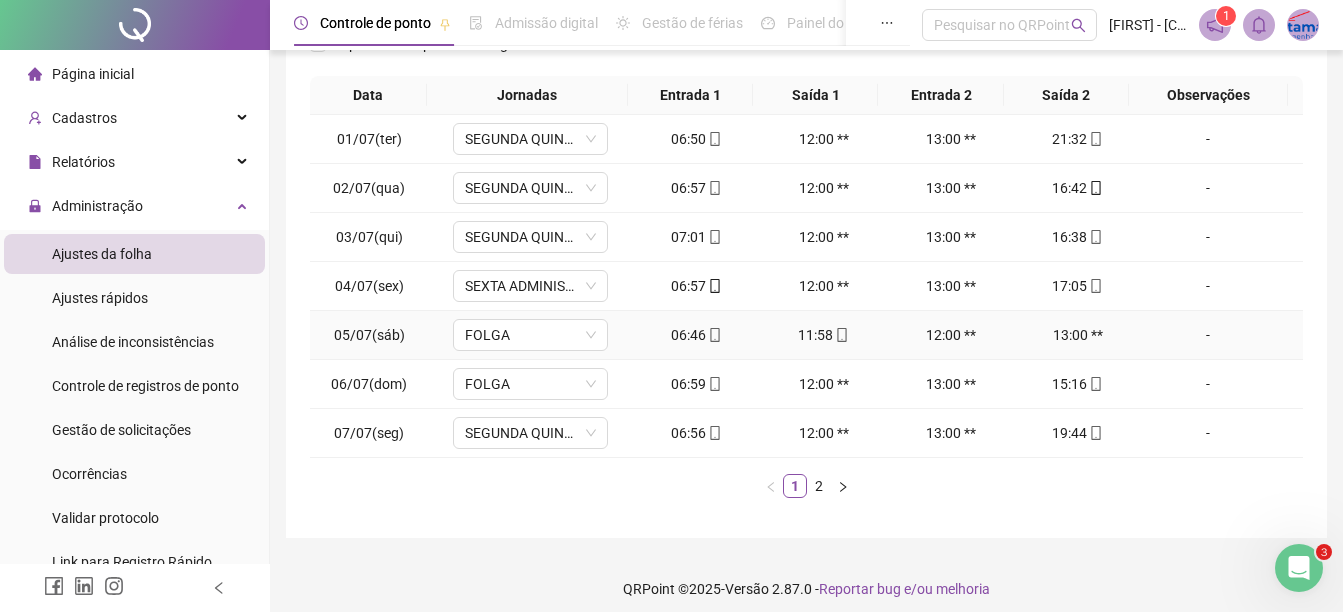 scroll, scrollTop: 326, scrollLeft: 0, axis: vertical 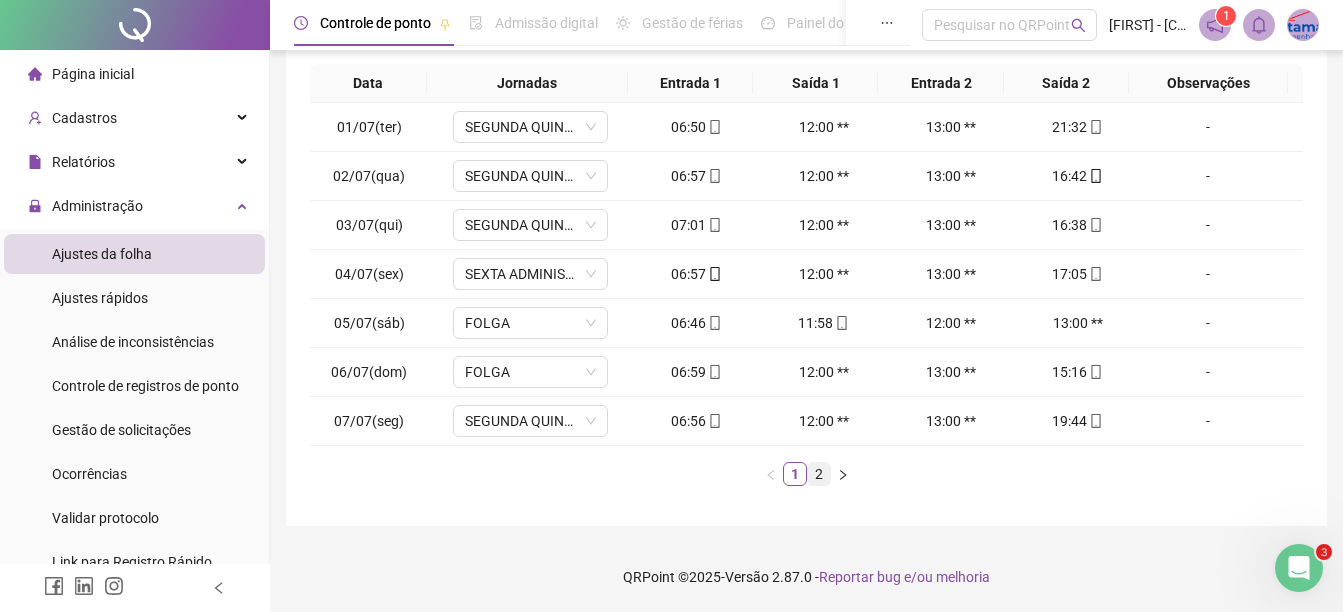 click on "2" at bounding box center (819, 474) 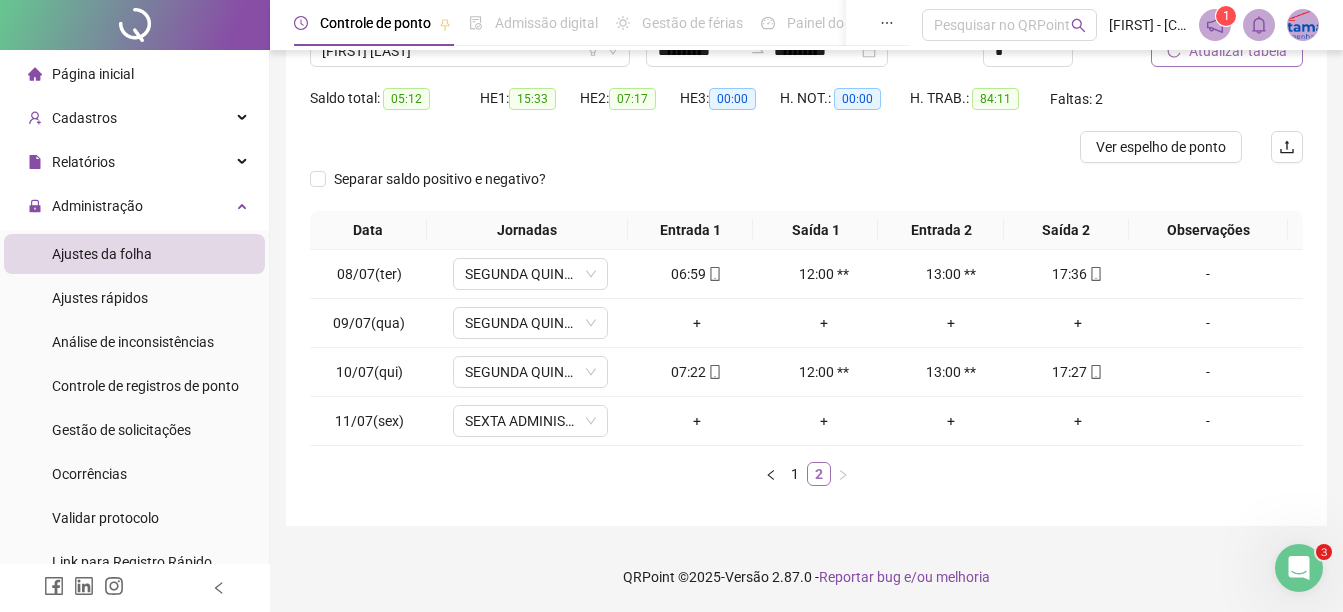 scroll, scrollTop: 179, scrollLeft: 0, axis: vertical 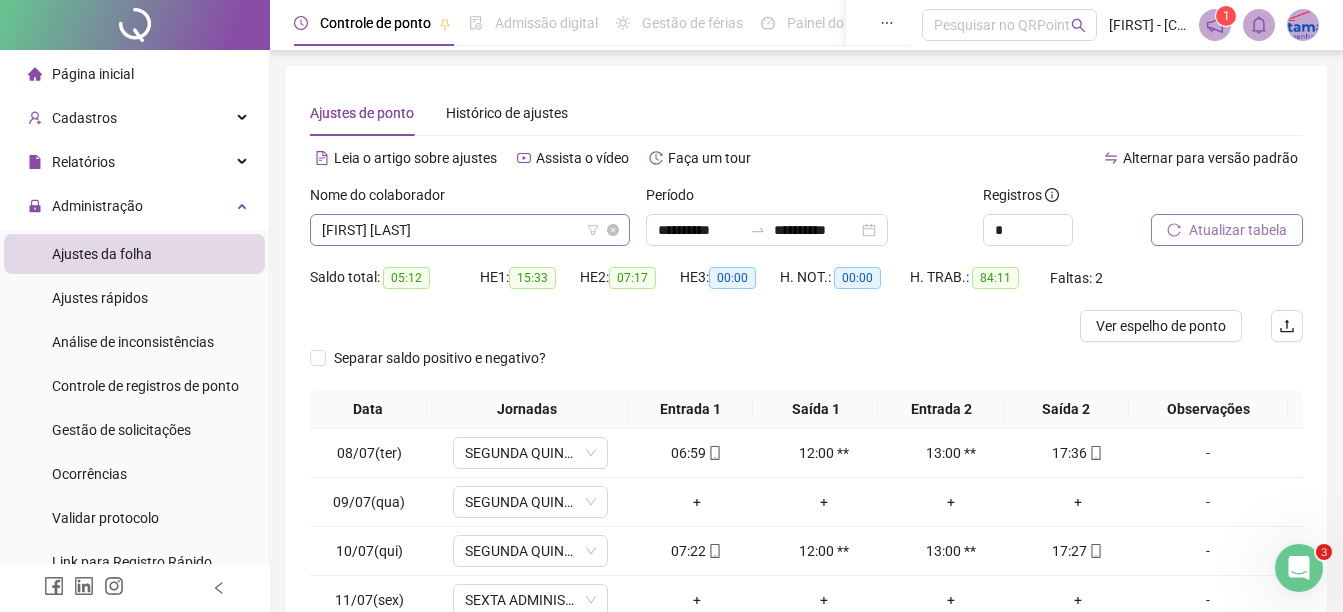 click on "[FIRST] [LAST] [LAST]" at bounding box center [470, 230] 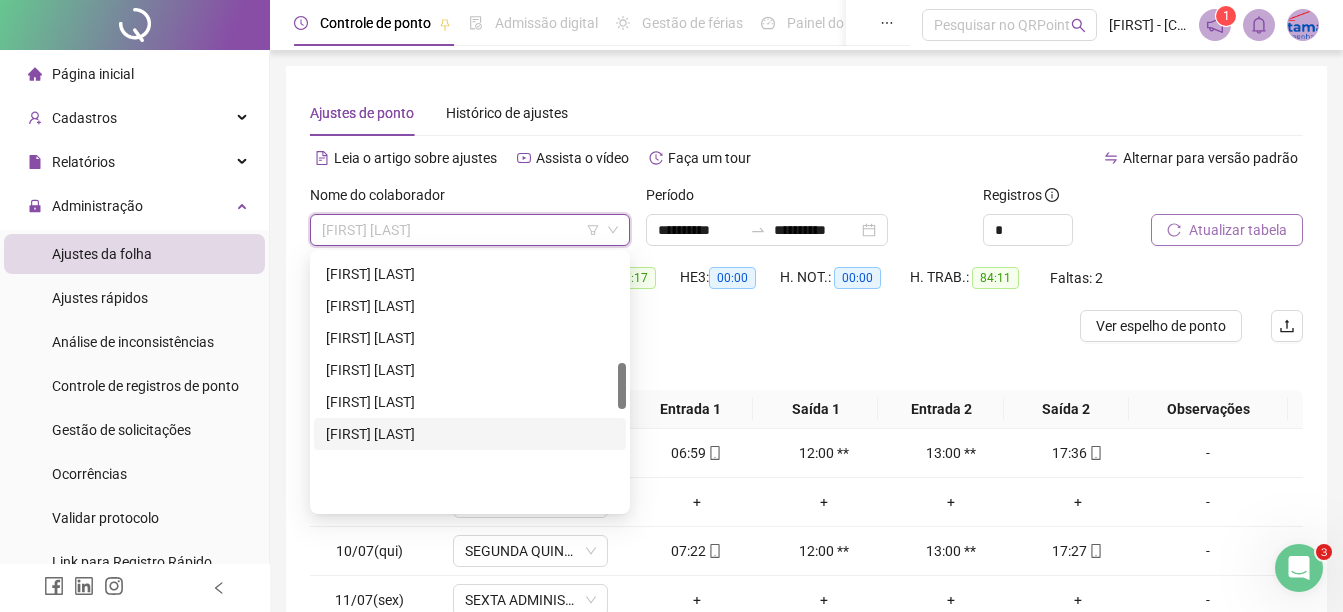 scroll, scrollTop: 600, scrollLeft: 0, axis: vertical 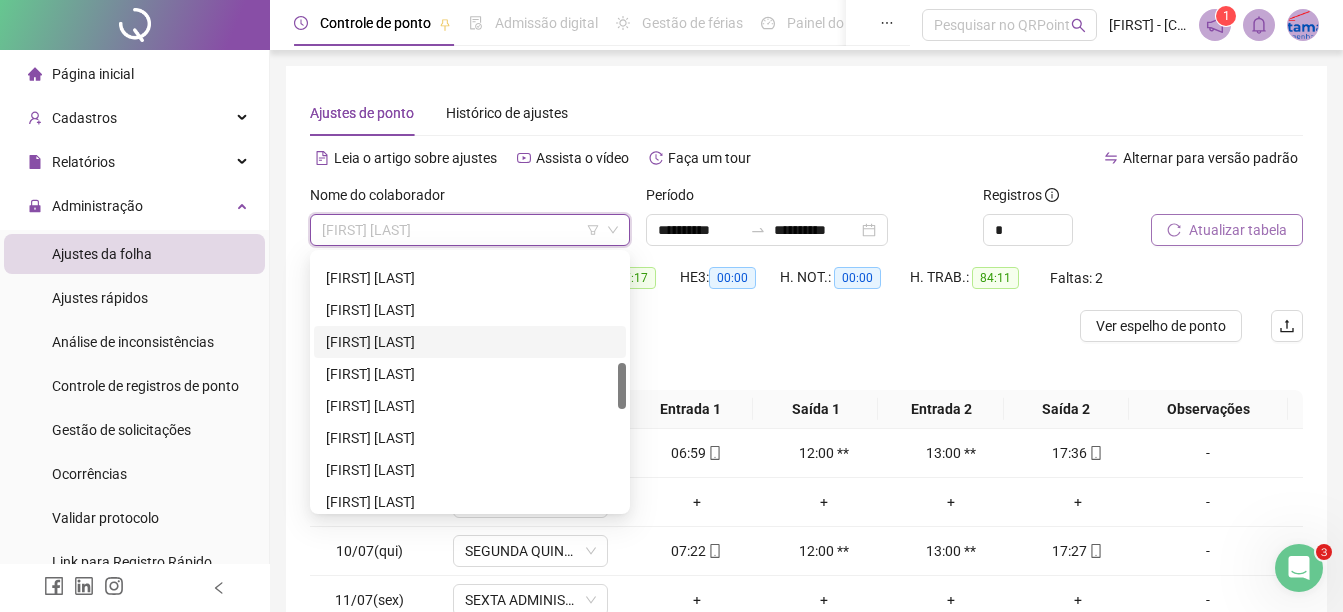 click on "[FIRST] [LAST]" at bounding box center (470, 342) 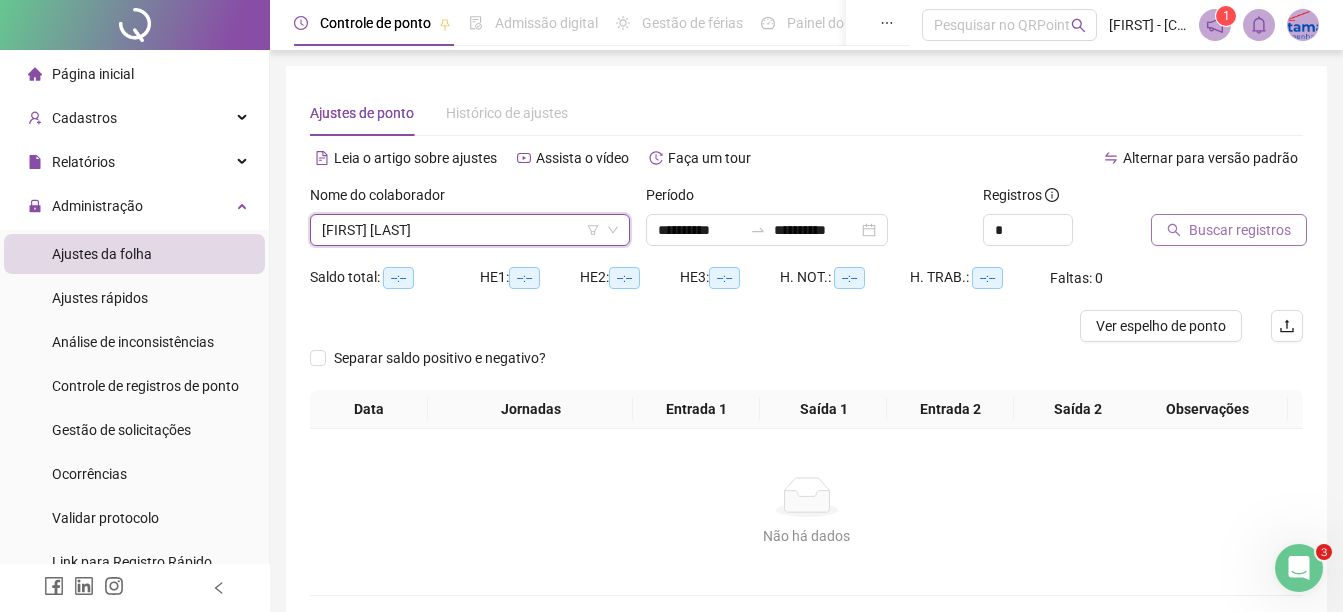 click on "Buscar registros" at bounding box center [1240, 230] 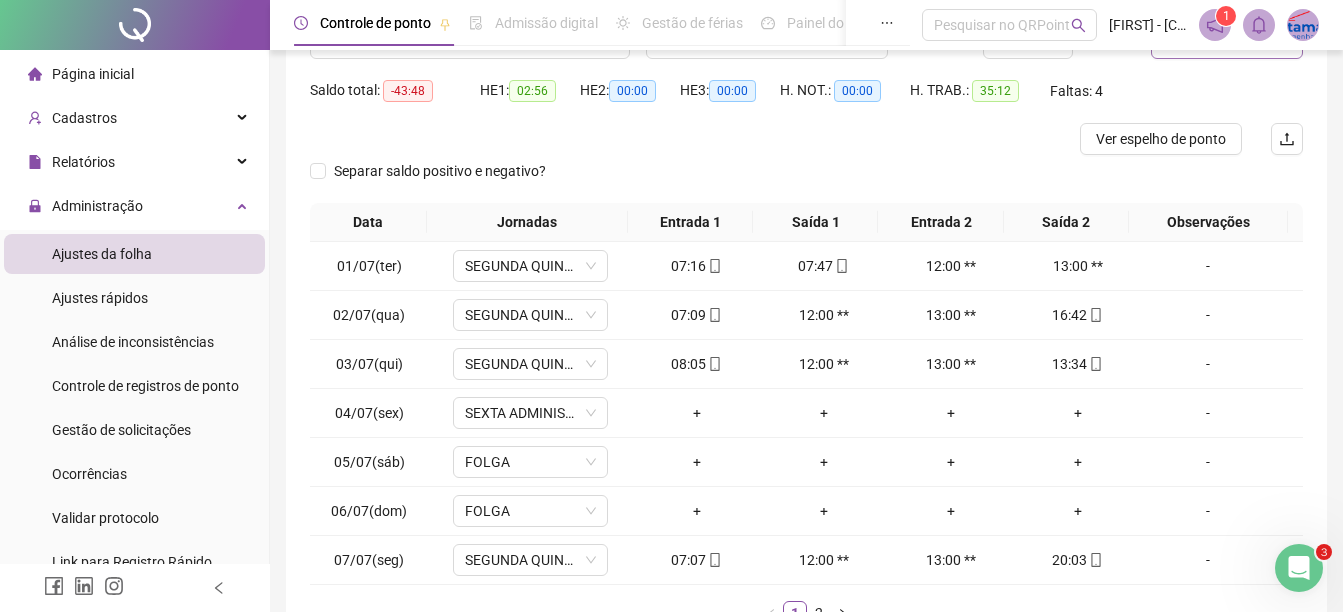 scroll, scrollTop: 326, scrollLeft: 0, axis: vertical 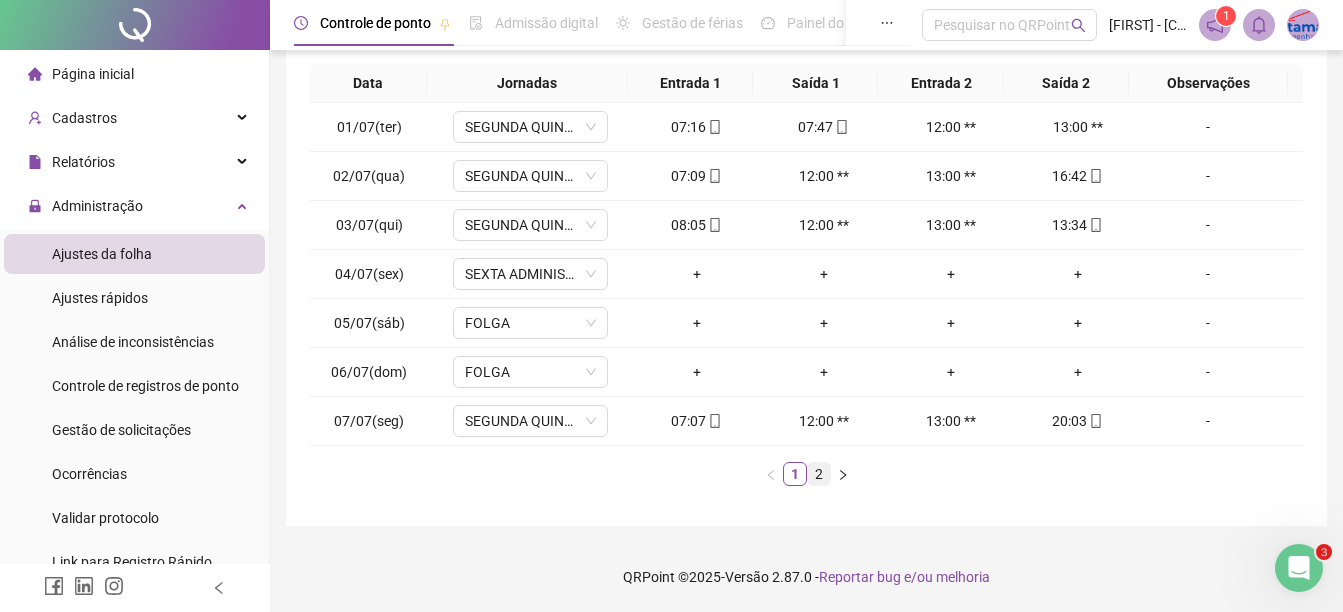 click on "2" at bounding box center (819, 474) 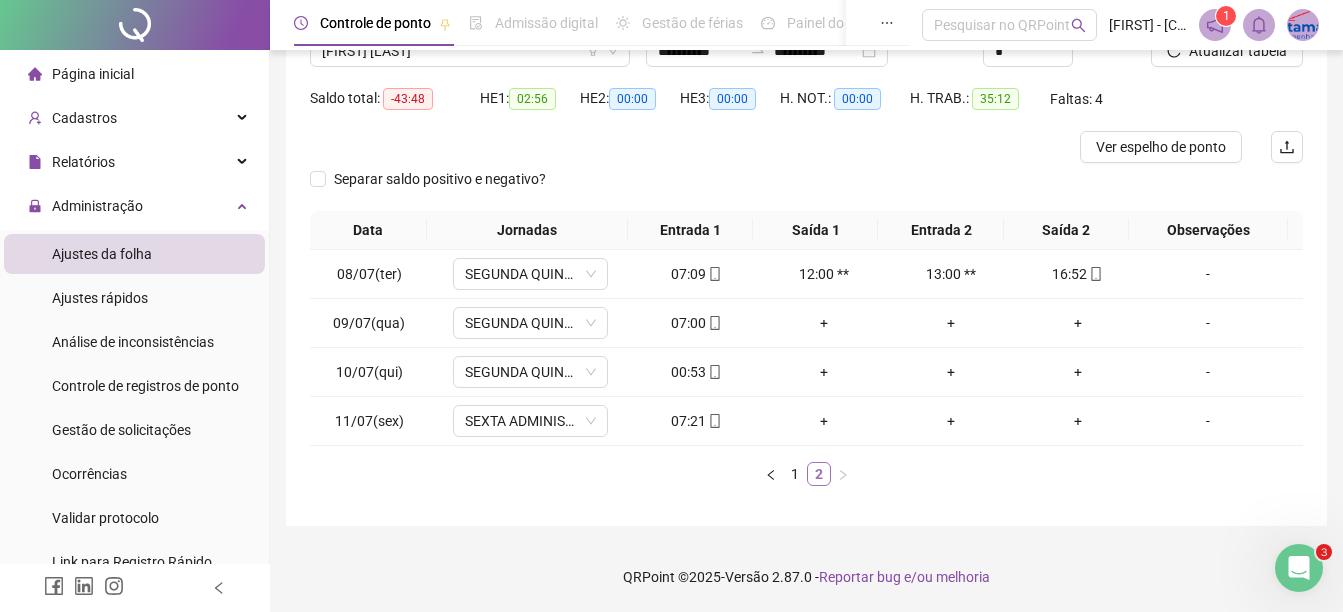 scroll, scrollTop: 179, scrollLeft: 0, axis: vertical 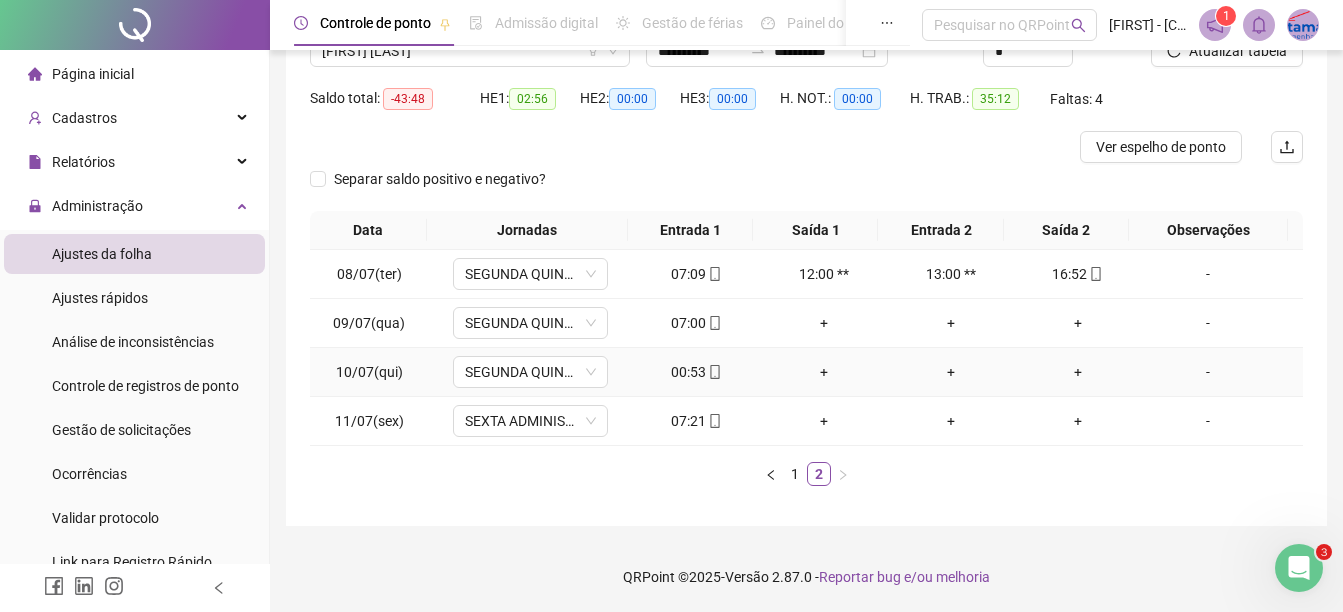 click on "+" at bounding box center [823, 372] 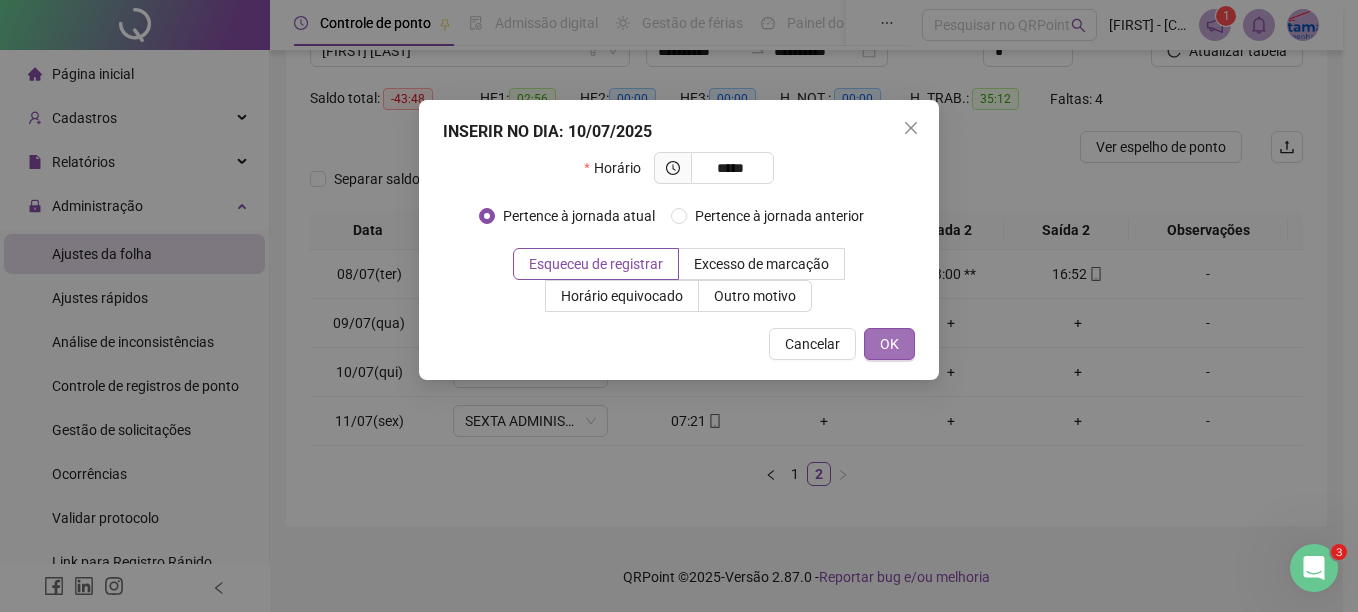 type on "*****" 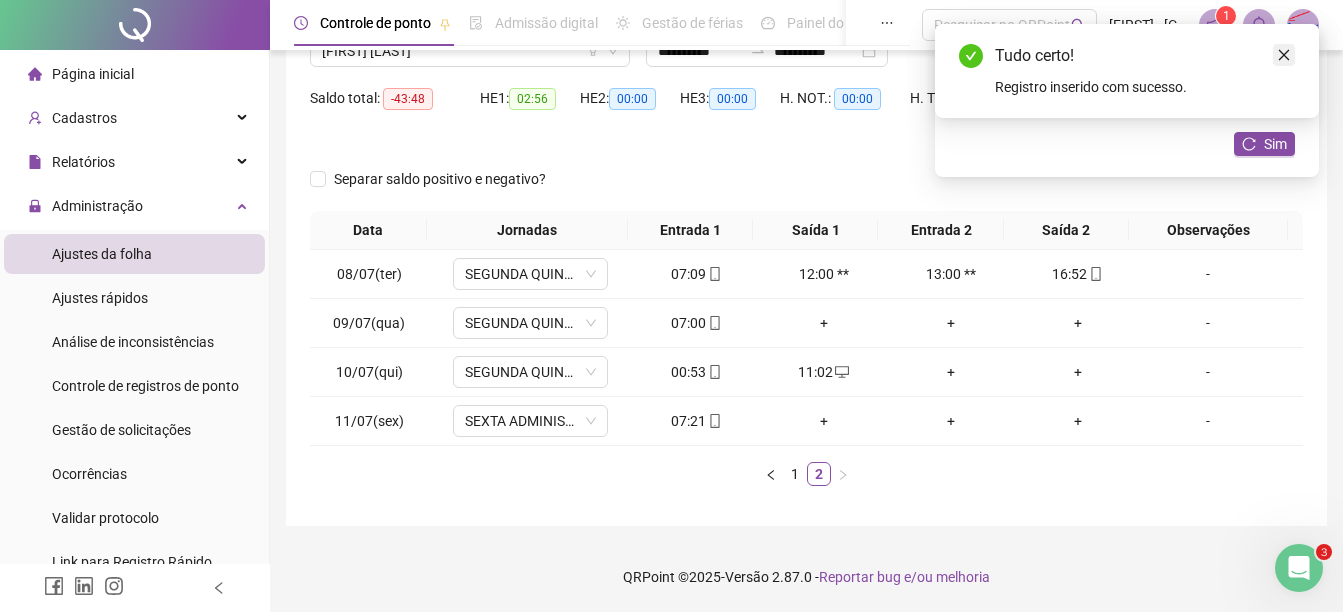 click 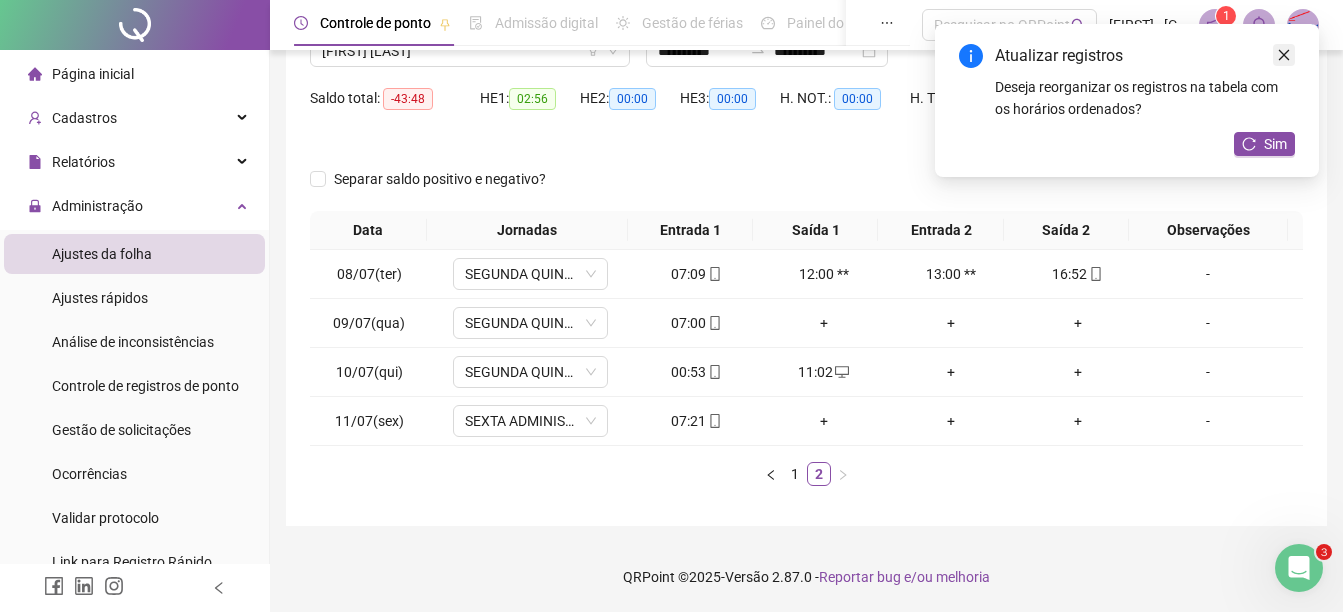 click 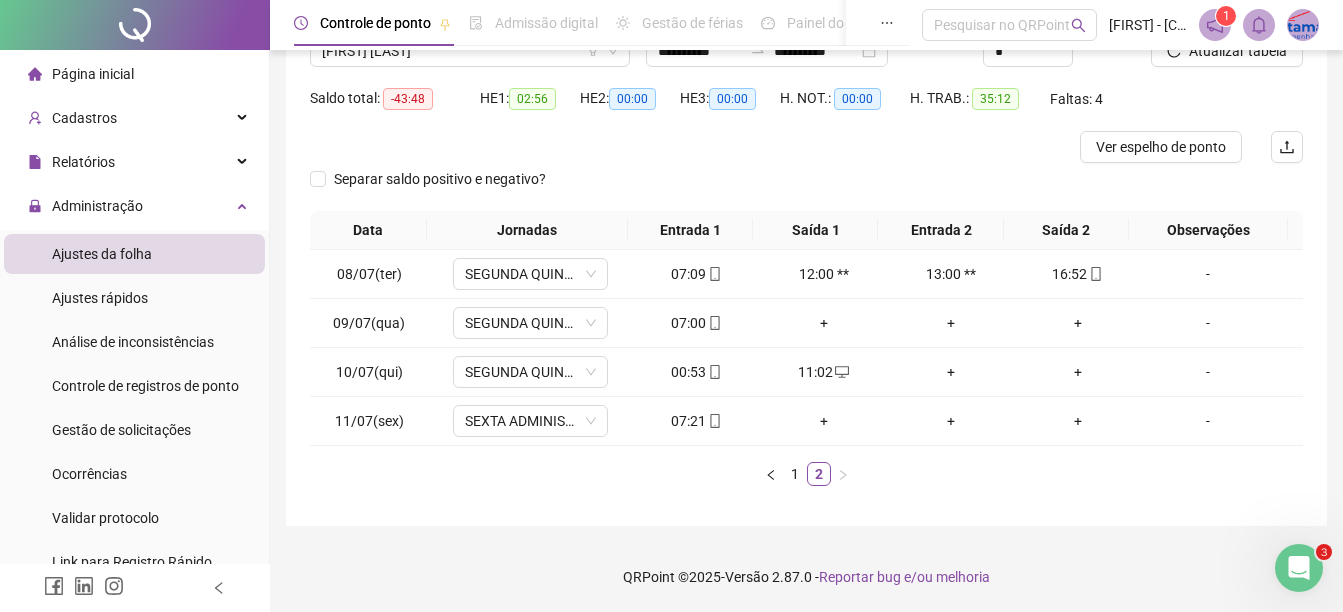 click on "Saldo total:   -43:48 HE 1:   02:56 HE 2:   00:00 HE 3:   00:00 H. NOT.:   00:00 H. TRAB.:   35:12 Faltas:   4" at bounding box center (806, 107) 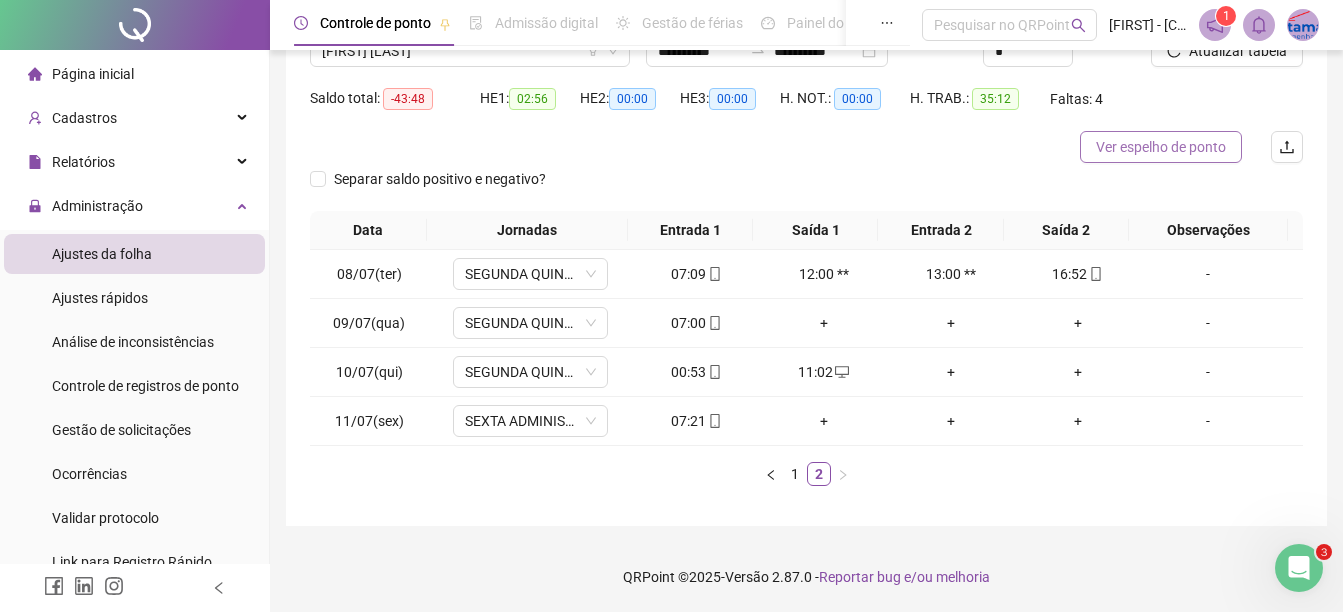 click on "Ver espelho de ponto" at bounding box center [1161, 147] 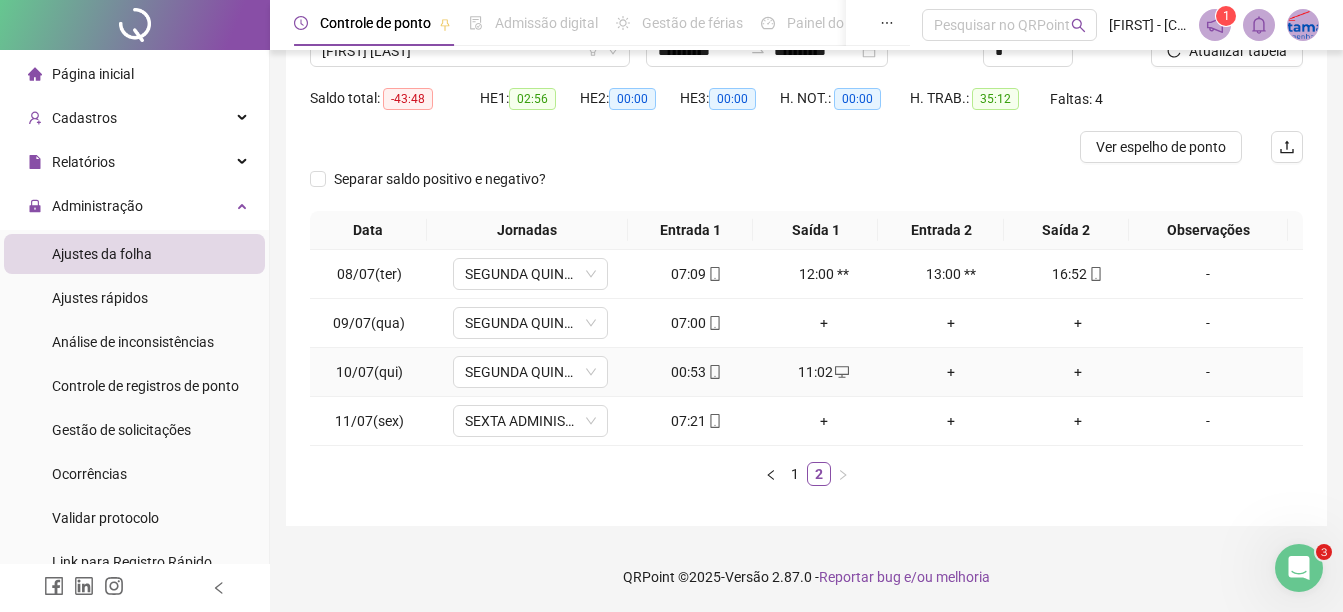 click on "-" at bounding box center [1208, 372] 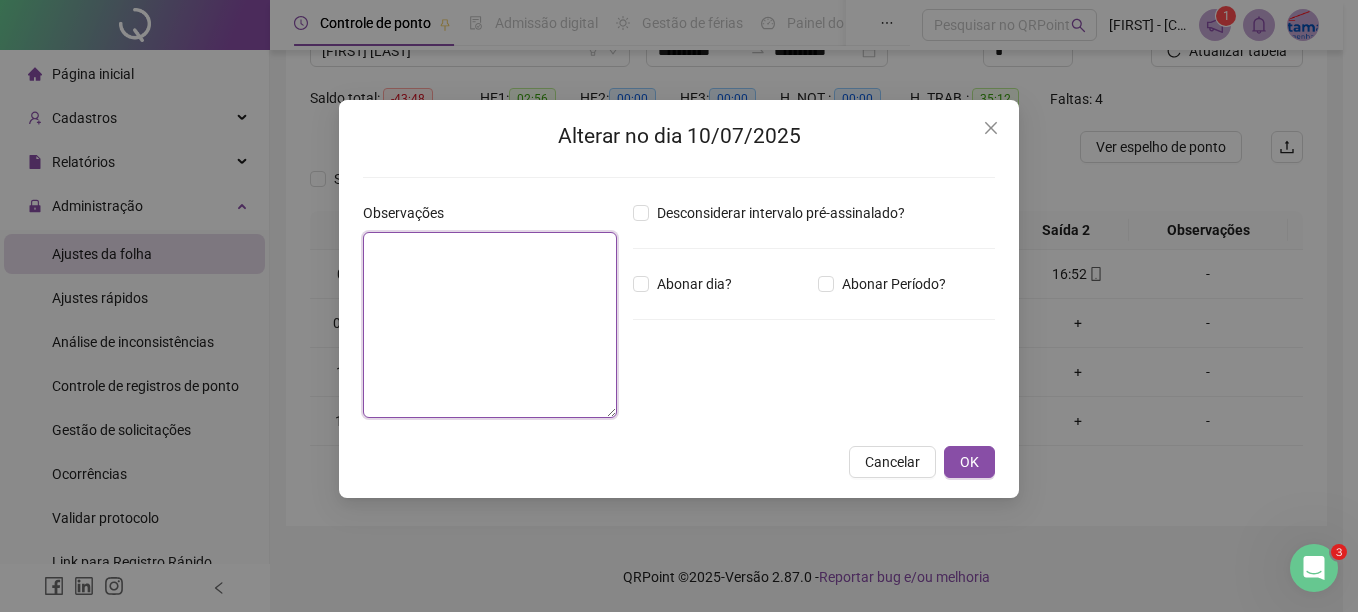 click at bounding box center [490, 325] 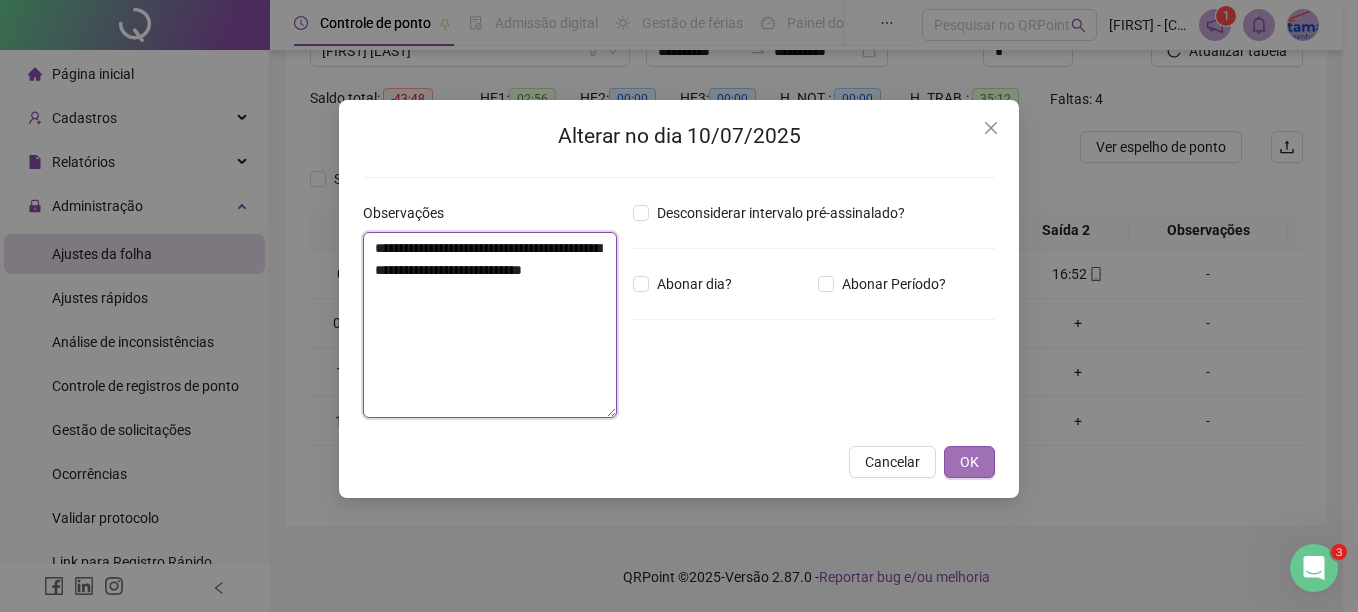 type on "**********" 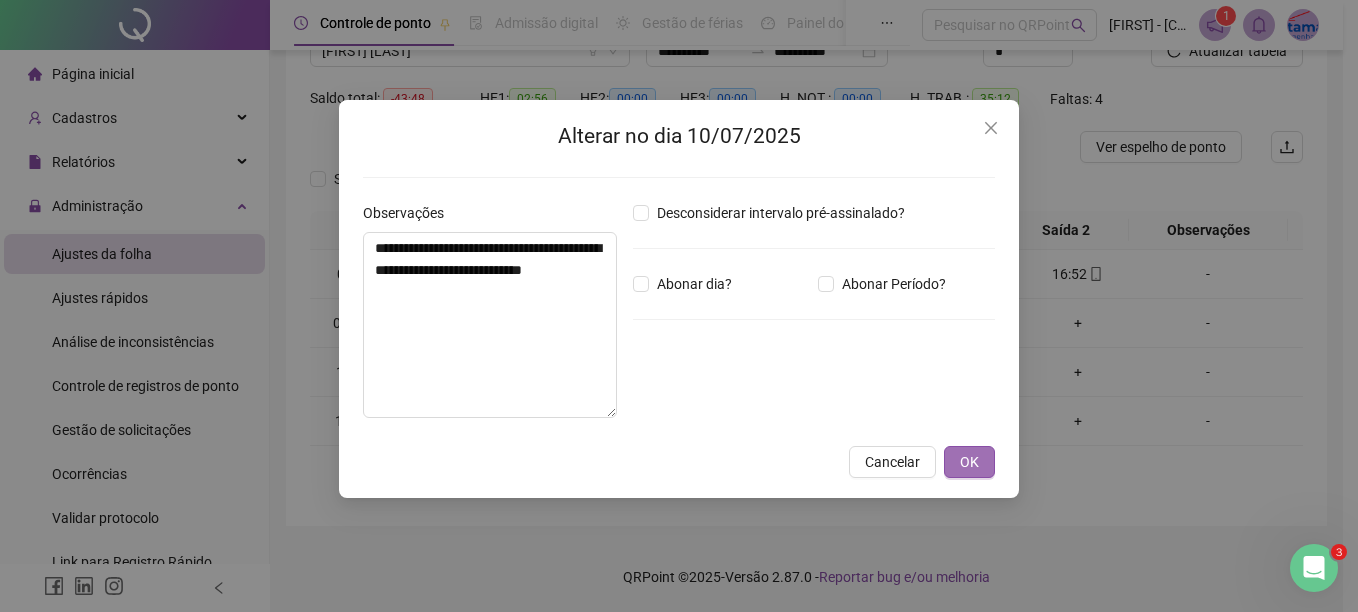 click on "OK" at bounding box center (969, 462) 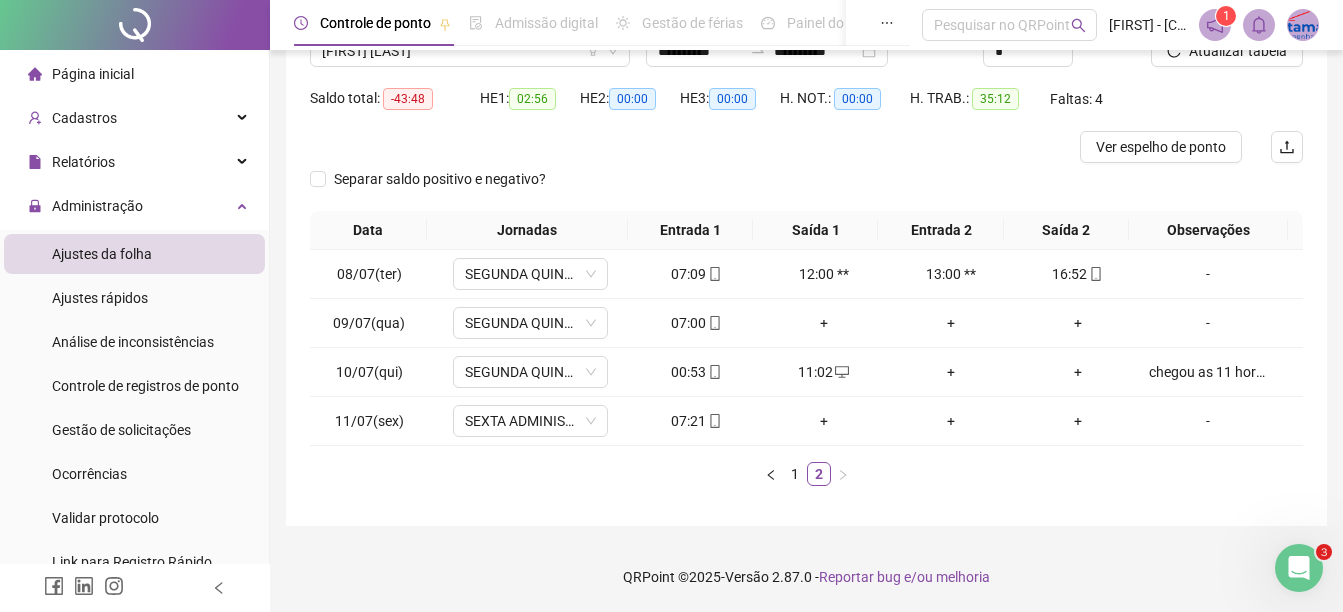 scroll, scrollTop: 0, scrollLeft: 0, axis: both 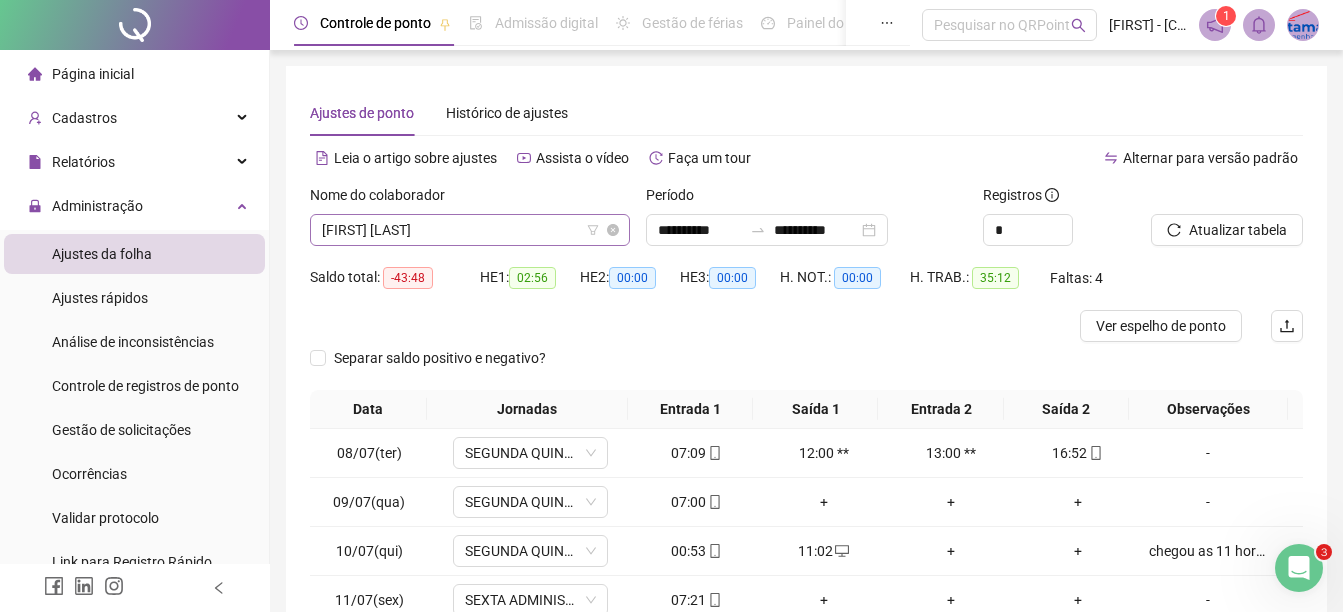 click on "[FIRST] [LAST]" at bounding box center (470, 230) 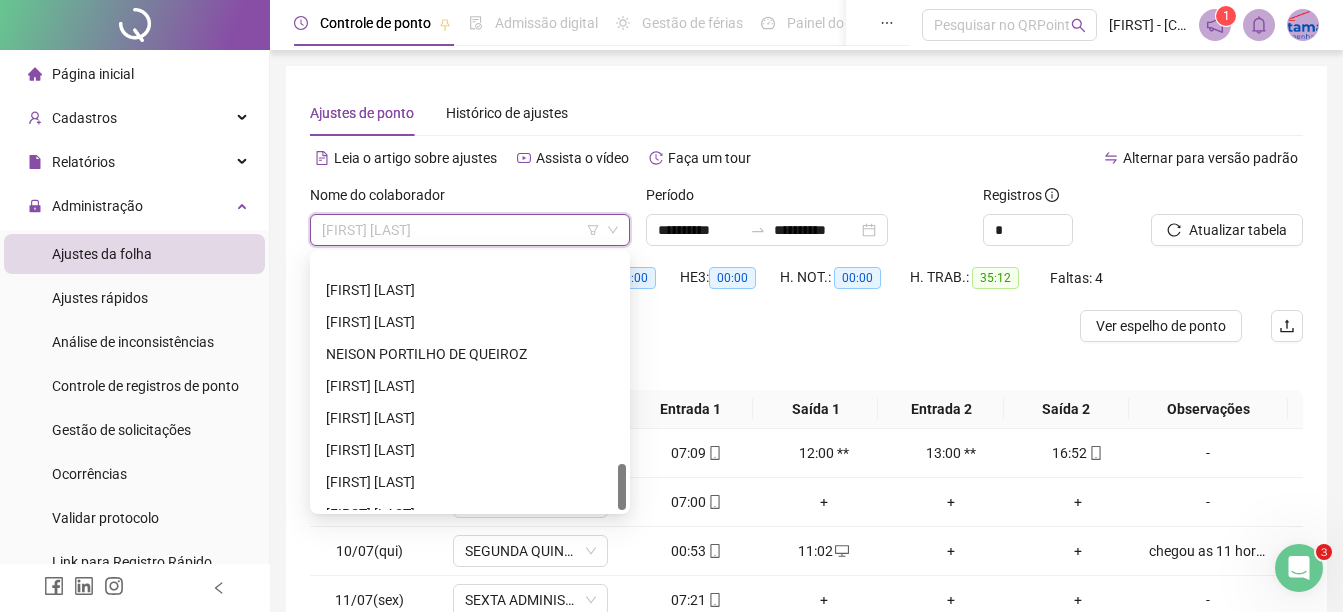 scroll, scrollTop: 1152, scrollLeft: 0, axis: vertical 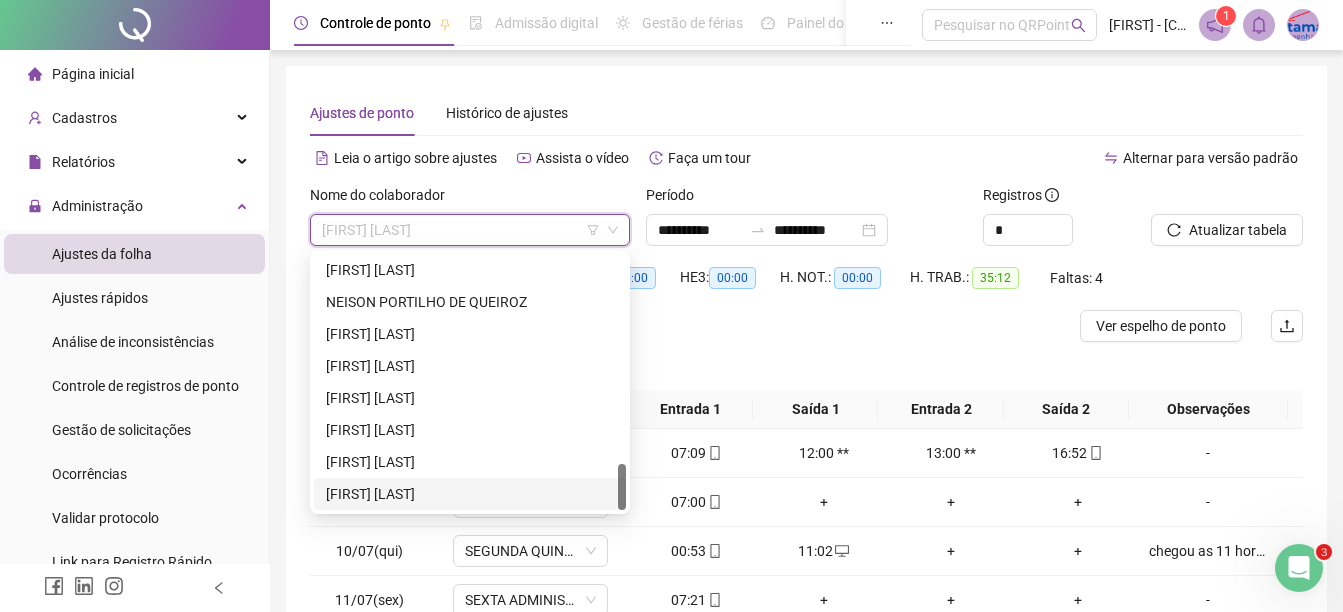 click on "[FIRST] [LAST] [LAST]" at bounding box center (470, 494) 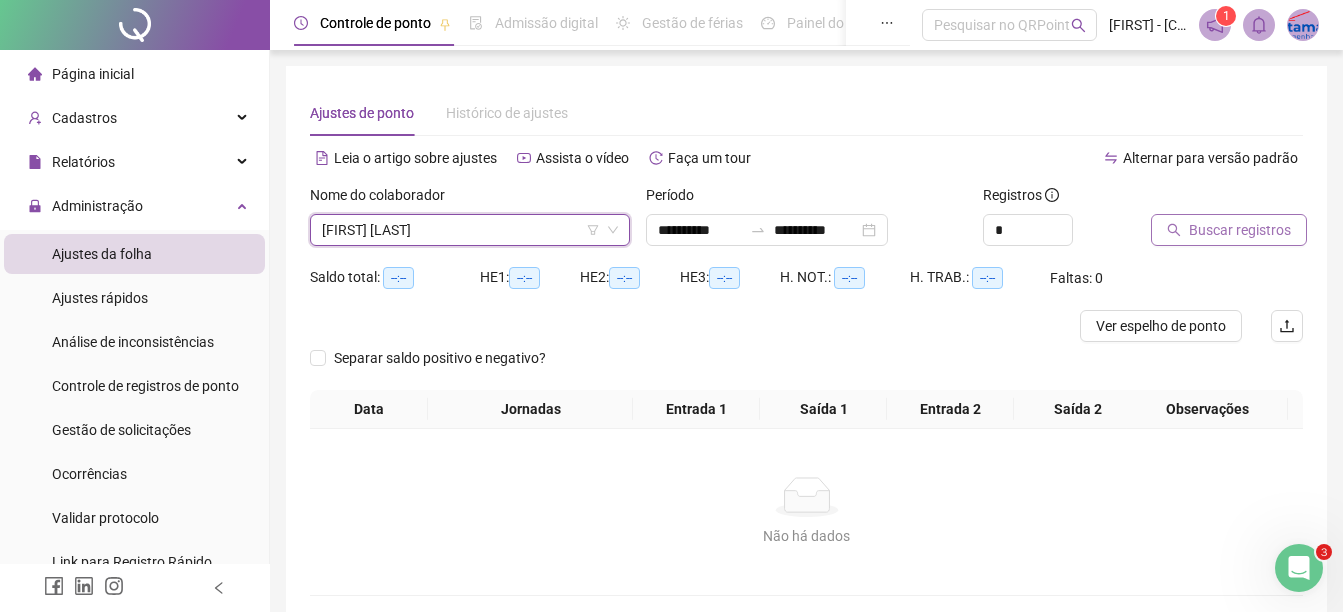 click on "Buscar registros" at bounding box center (1240, 230) 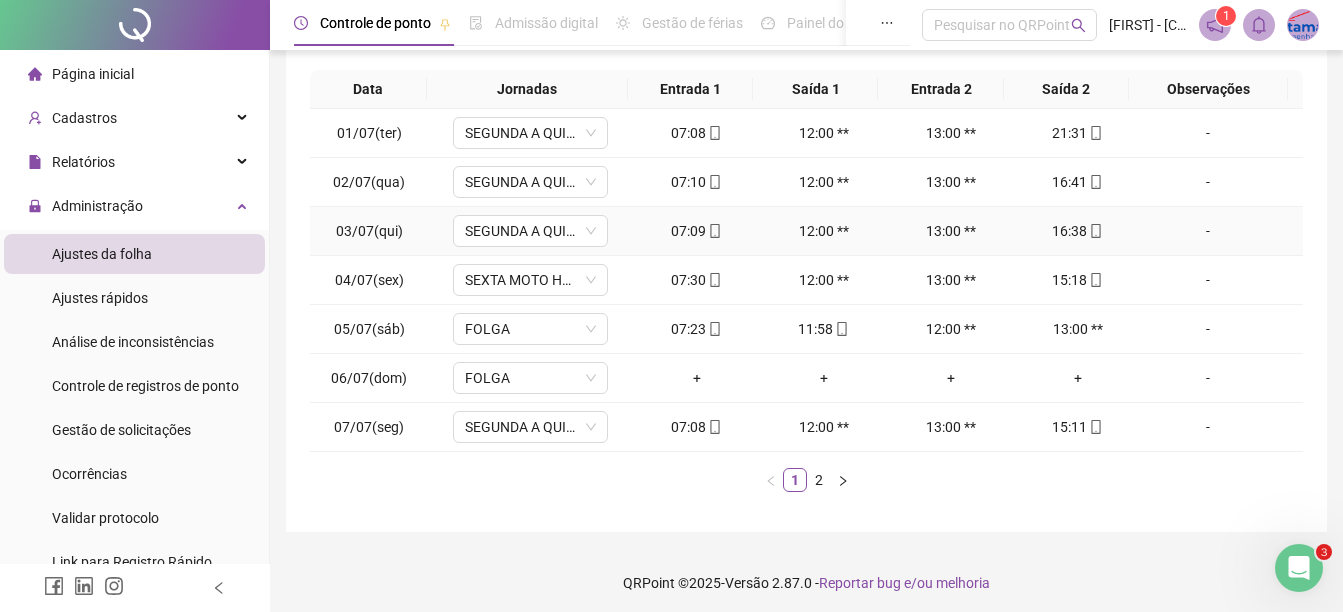 scroll, scrollTop: 326, scrollLeft: 0, axis: vertical 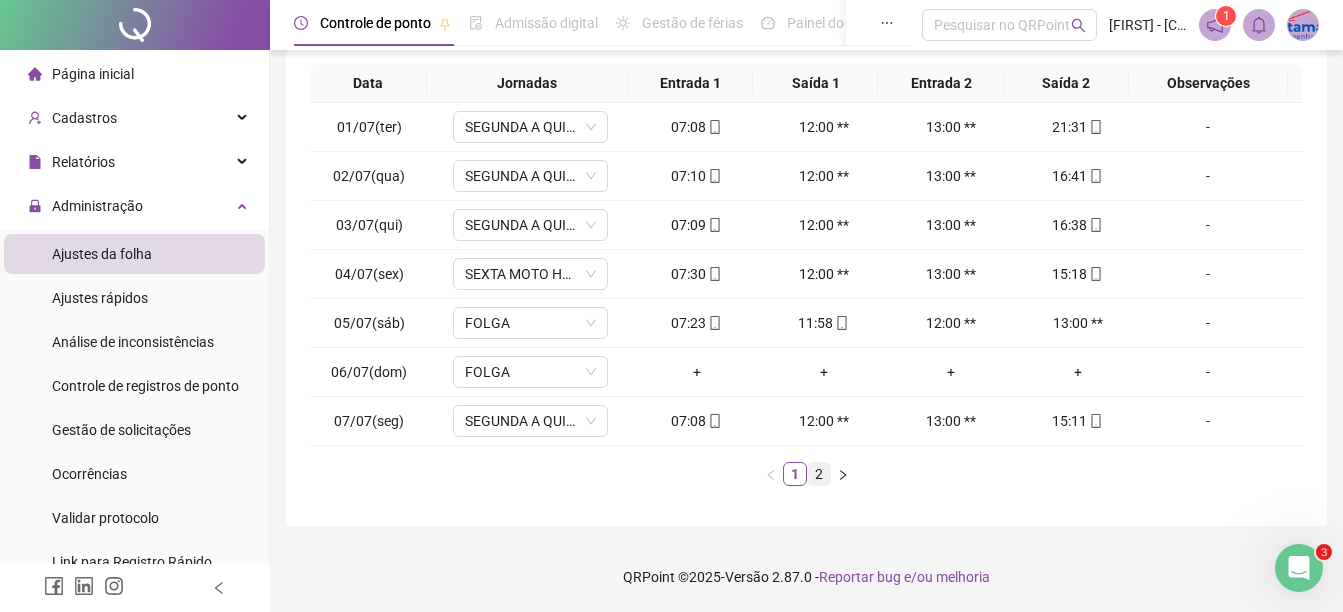 click on "2" at bounding box center (819, 474) 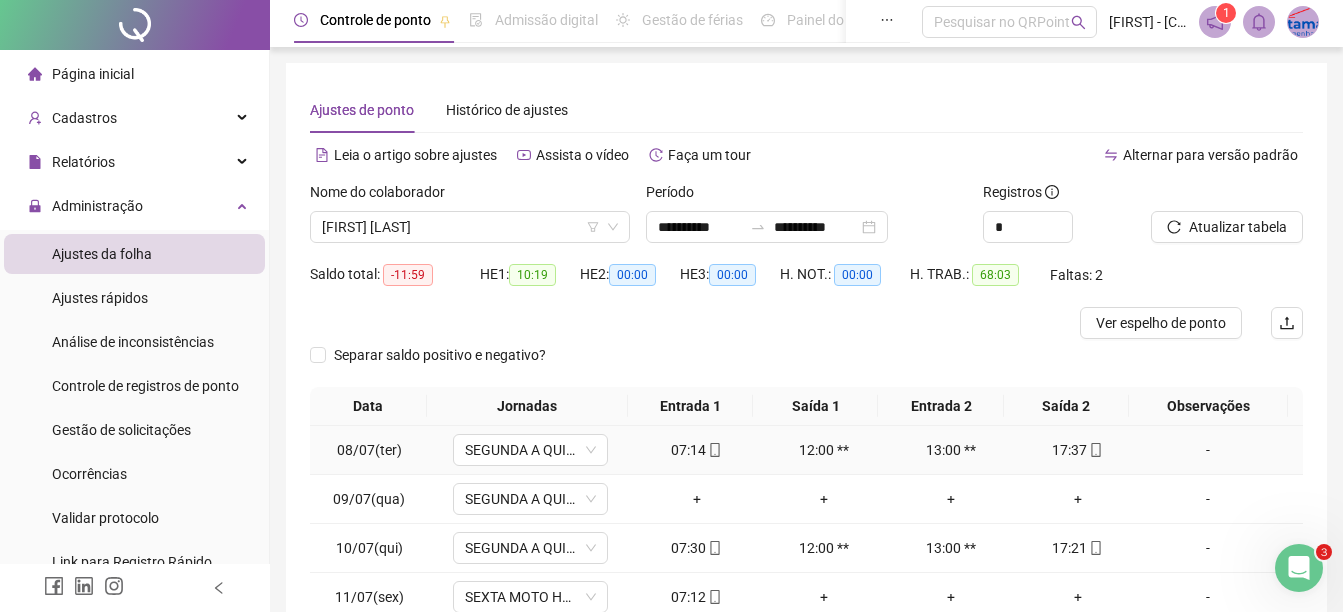 scroll, scrollTop: 0, scrollLeft: 0, axis: both 